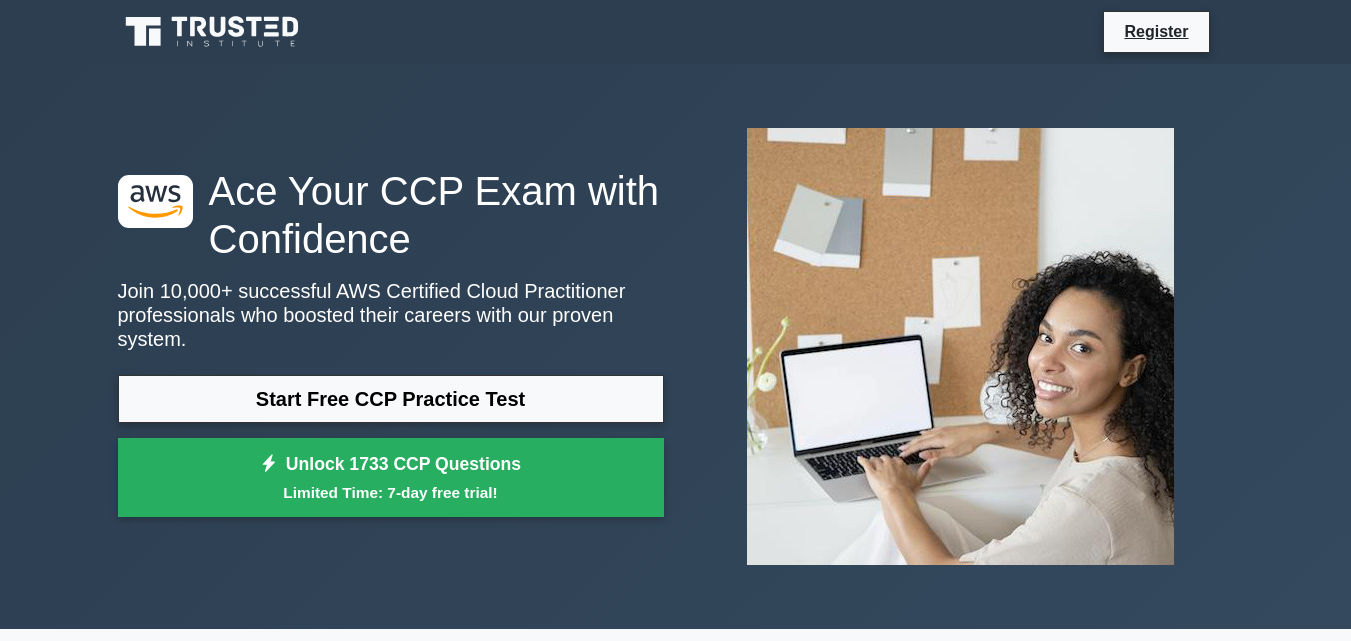 scroll, scrollTop: 0, scrollLeft: 0, axis: both 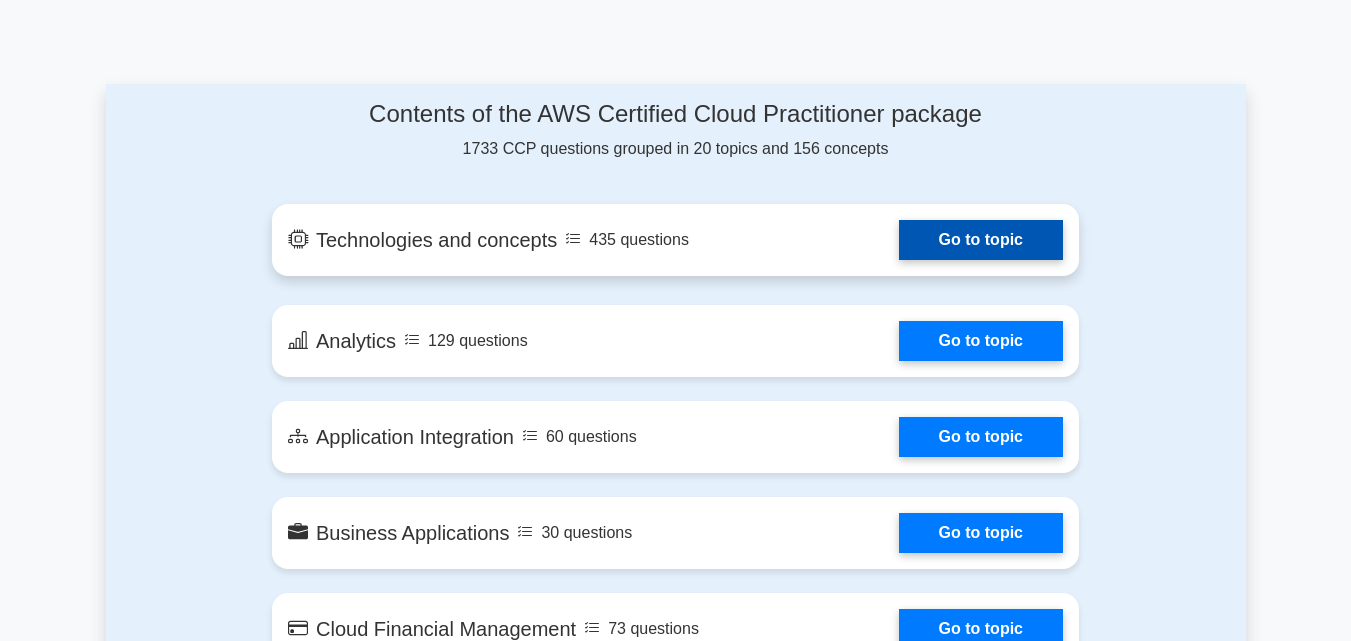 click on "Go to topic" at bounding box center [981, 240] 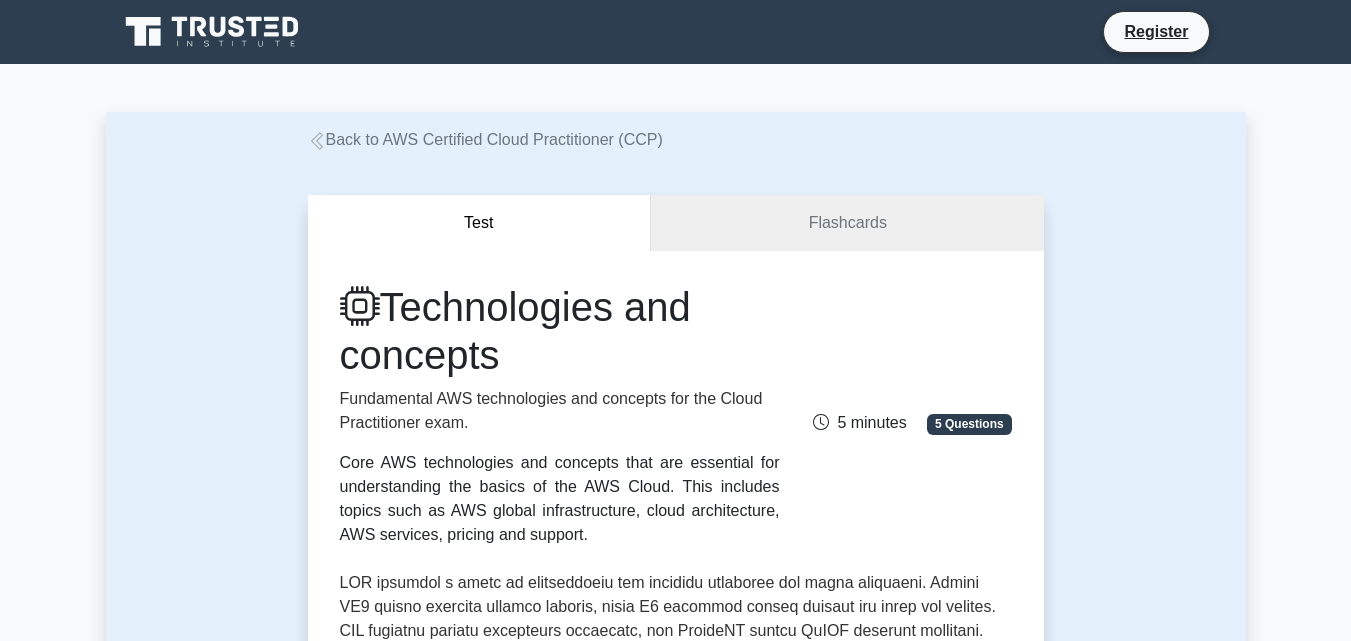 scroll, scrollTop: 0, scrollLeft: 0, axis: both 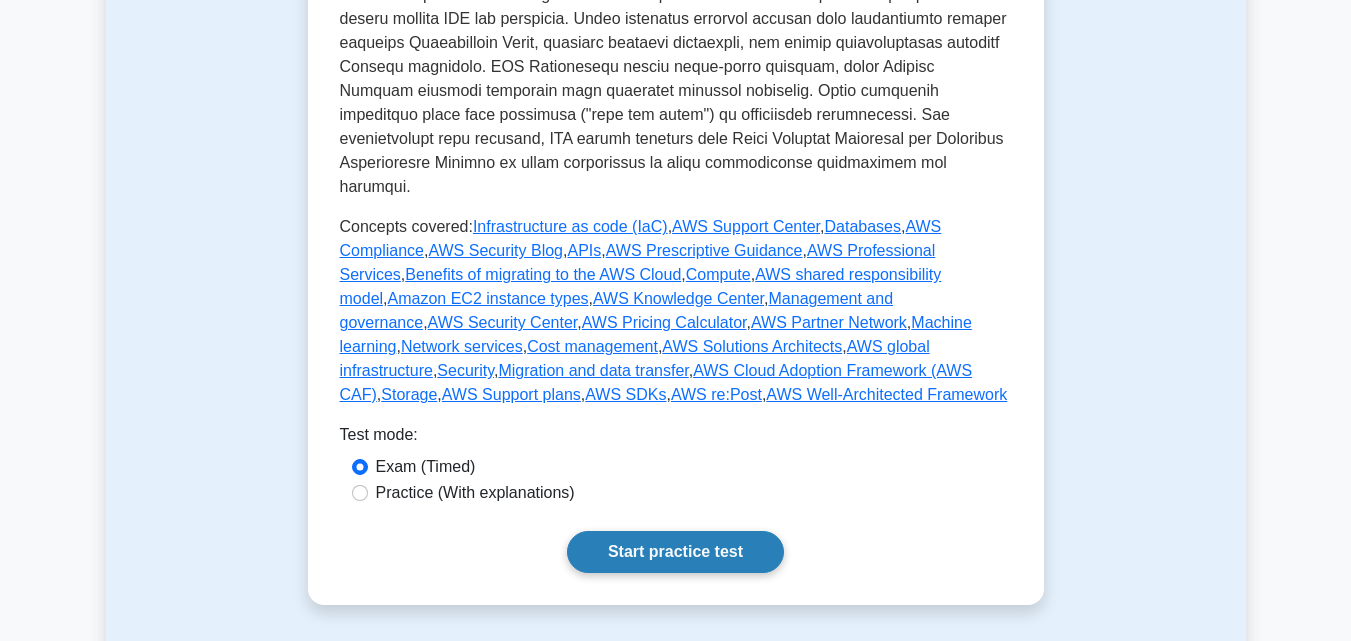 click on "Start practice test" at bounding box center (675, 552) 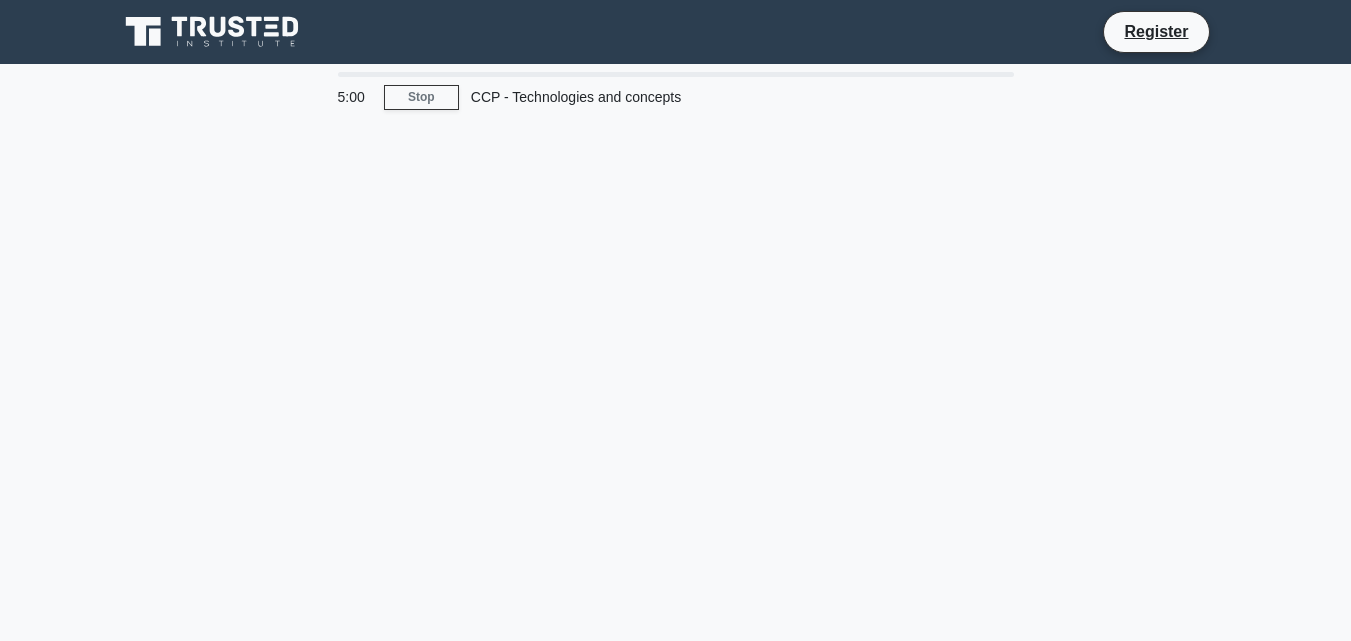 scroll, scrollTop: 0, scrollLeft: 0, axis: both 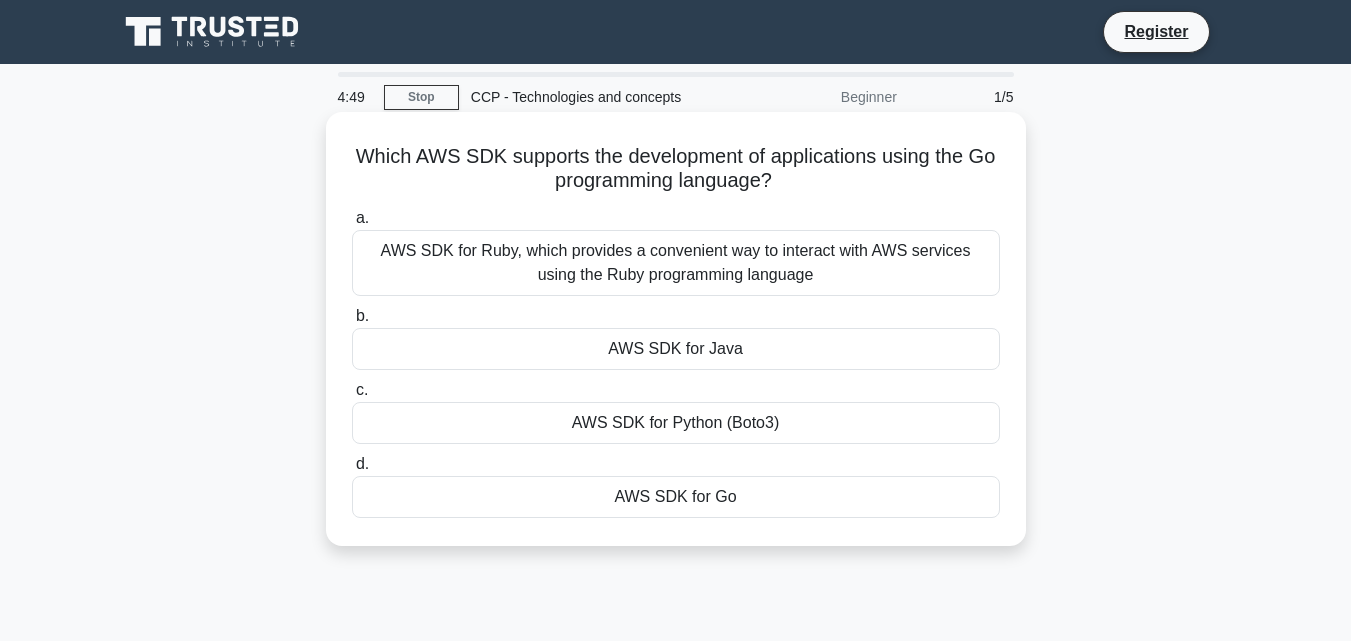 click on "AWS SDK for Go" at bounding box center (676, 497) 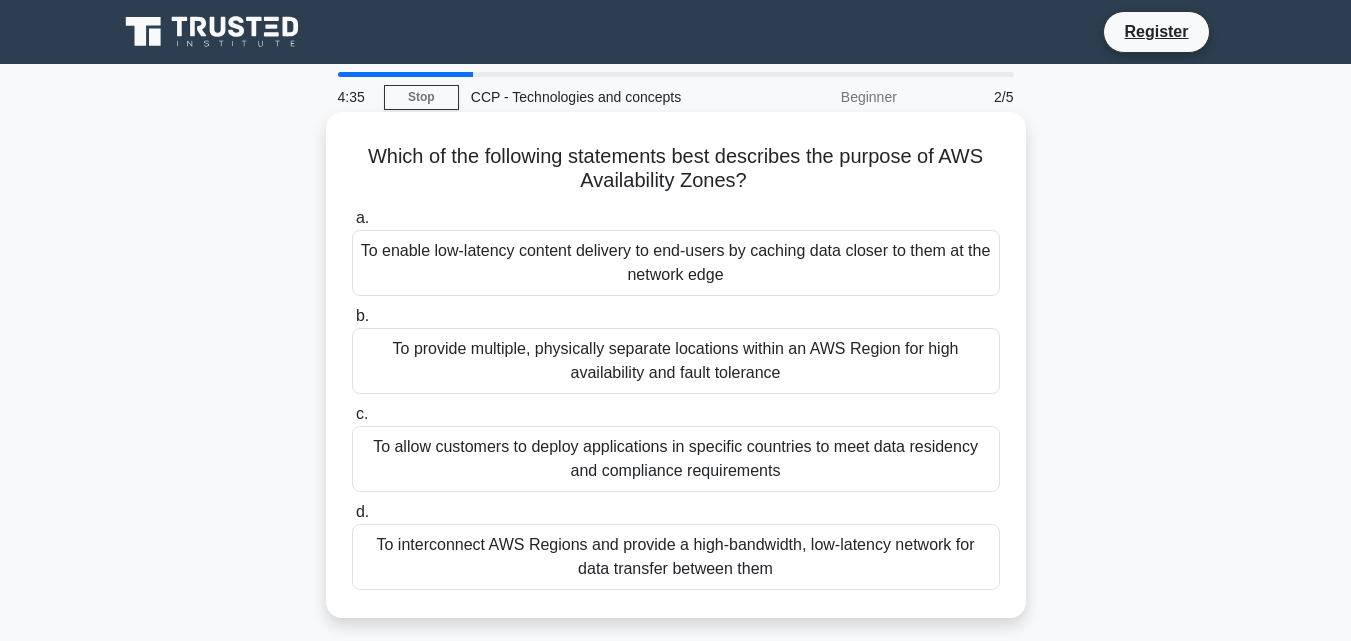 click on "To provide multiple, physically separate locations within an AWS Region for high availability and fault tolerance" at bounding box center (676, 361) 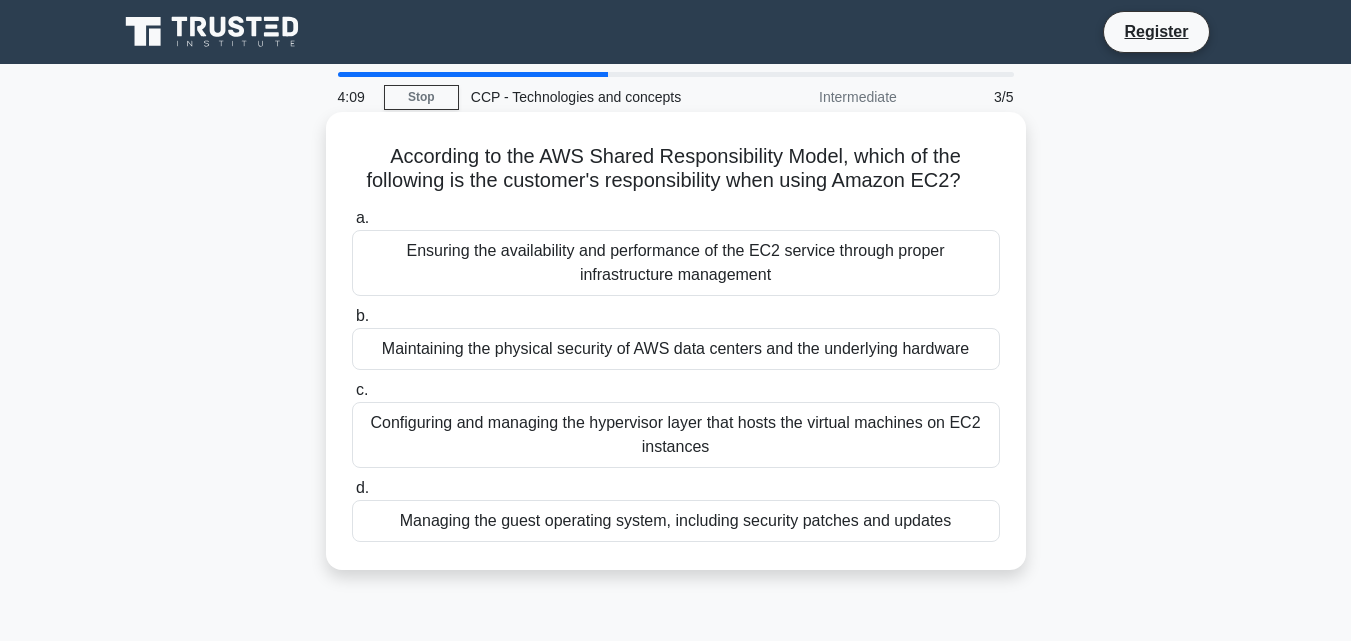 click on "Configuring and managing the hypervisor layer that hosts the virtual machines on EC2 instances" at bounding box center (676, 435) 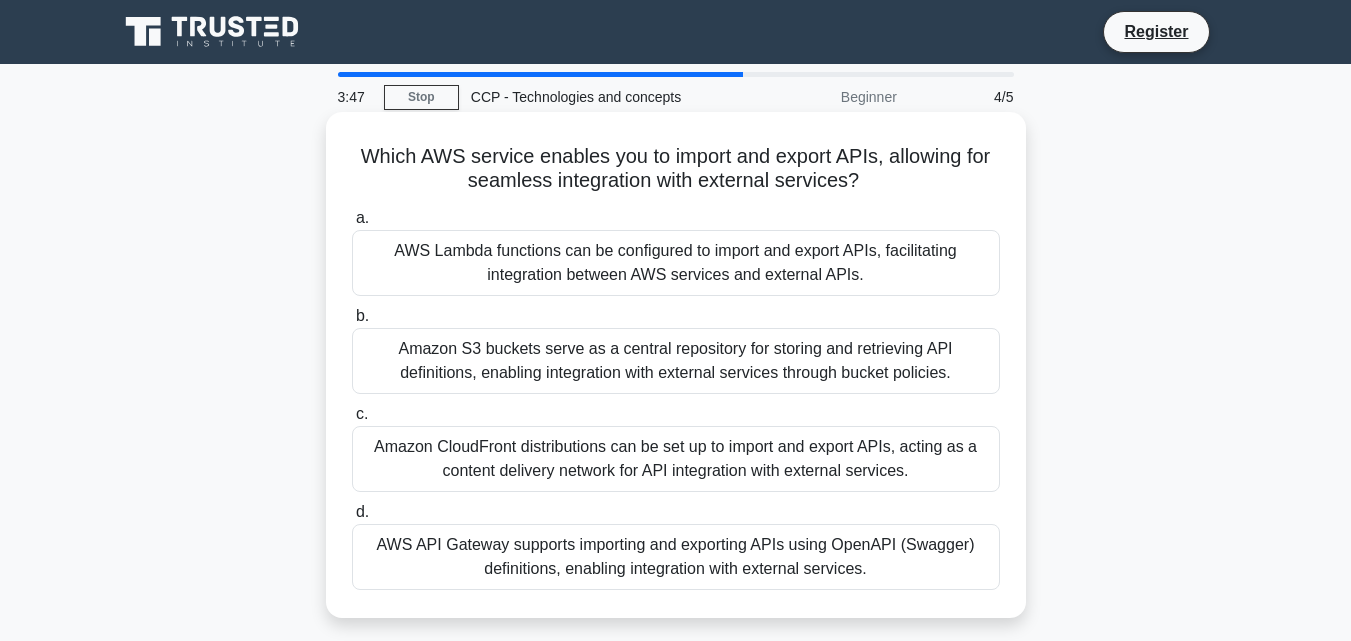 click on "AWS Lambda functions can be configured to import and export APIs, facilitating integration between AWS services and external APIs." at bounding box center [676, 263] 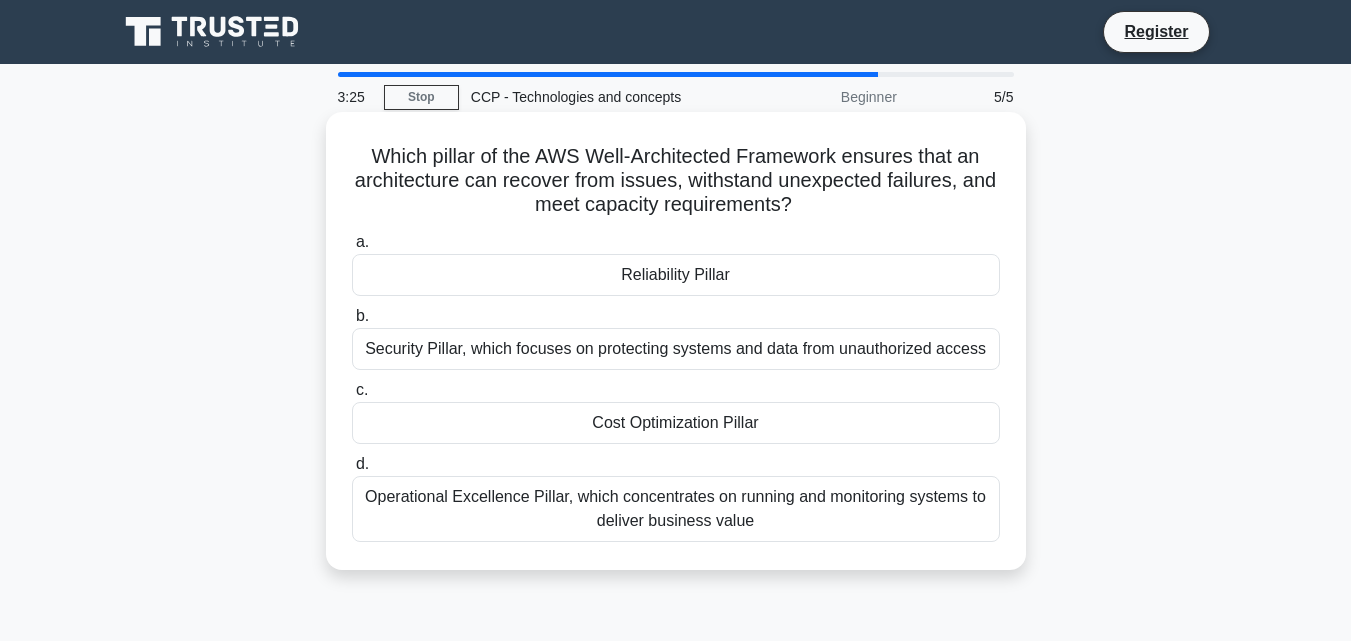 click on "Reliability Pillar" at bounding box center [676, 275] 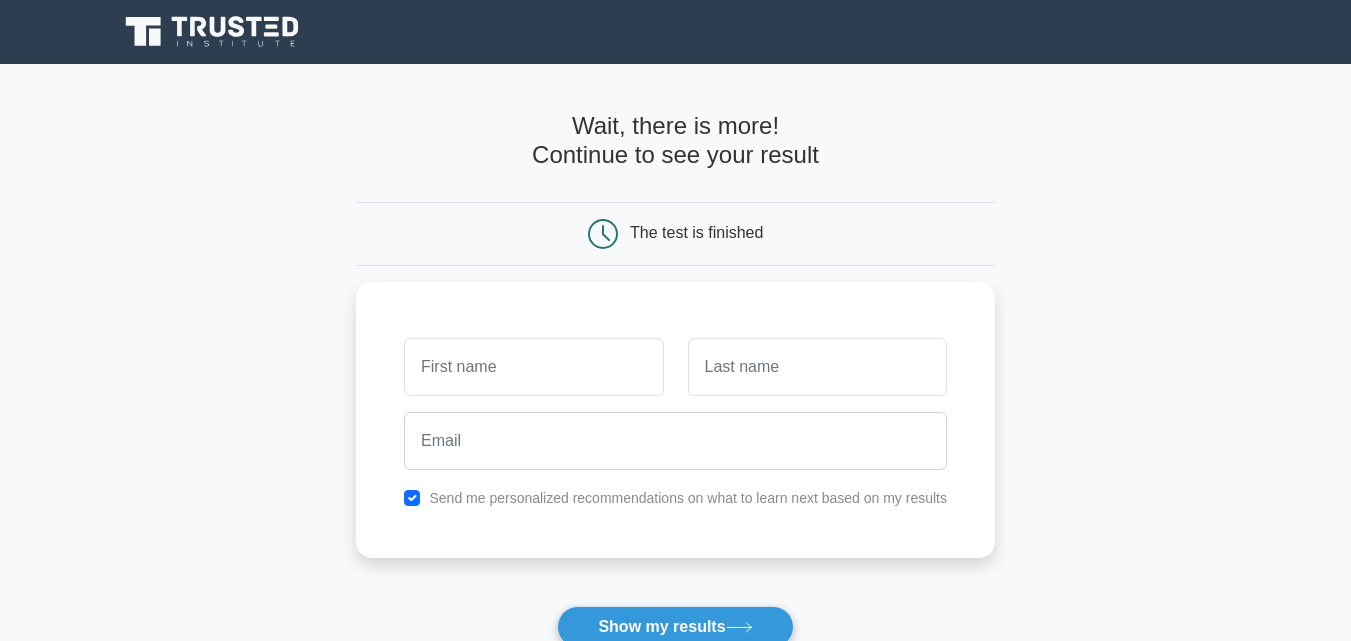 scroll, scrollTop: 0, scrollLeft: 0, axis: both 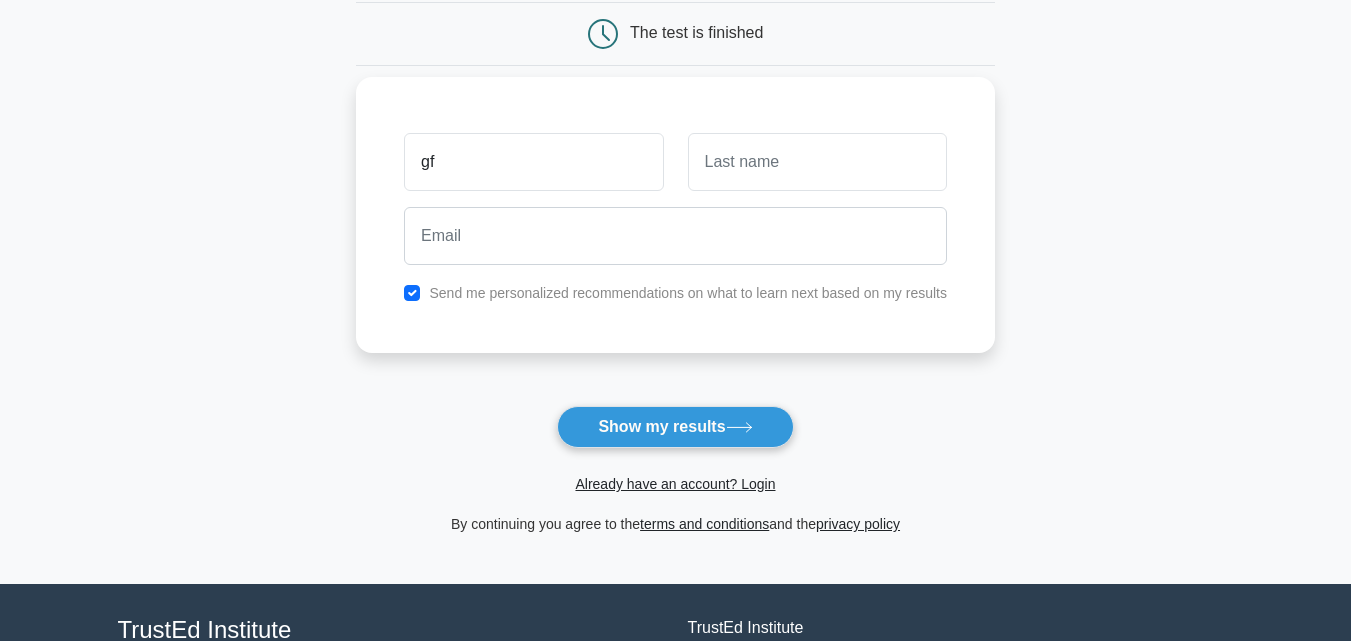 type on "g" 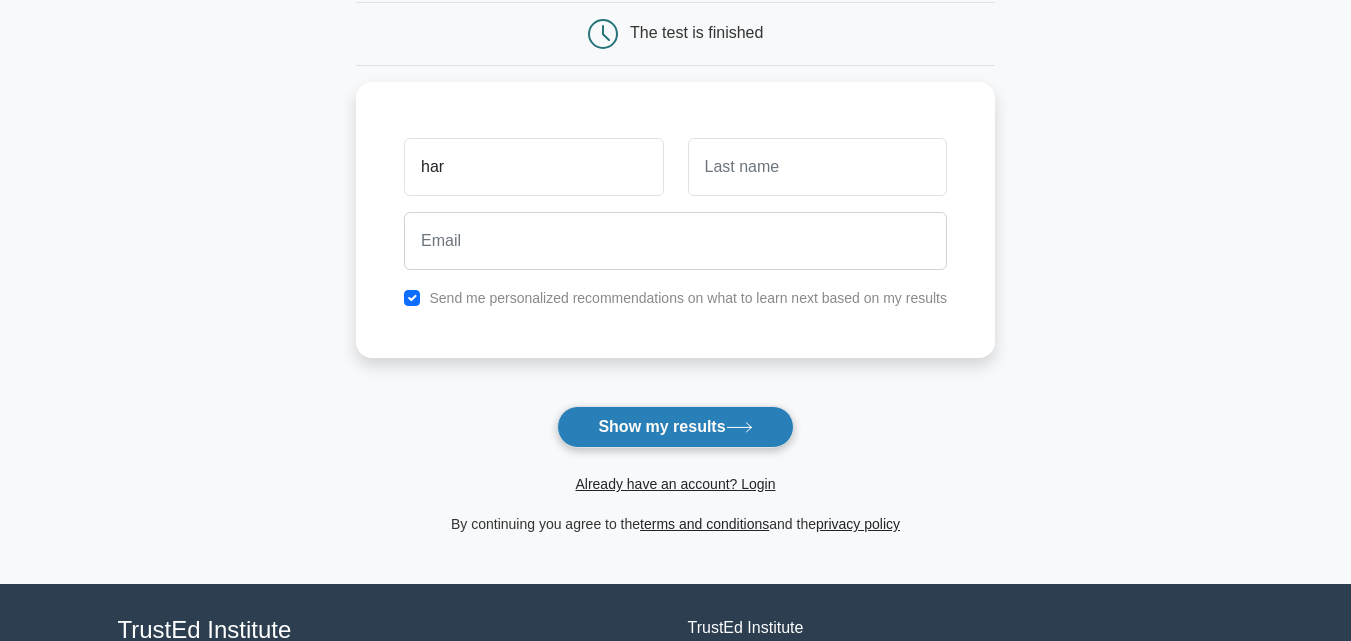 type on "har" 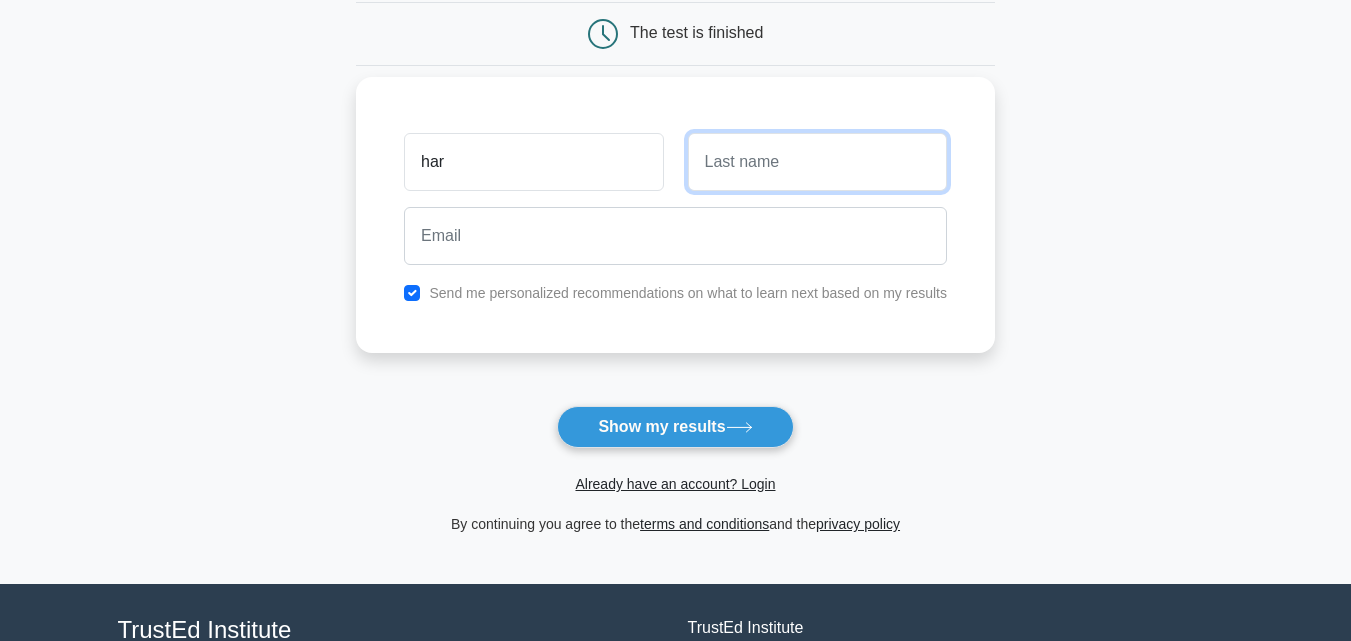 click at bounding box center [817, 162] 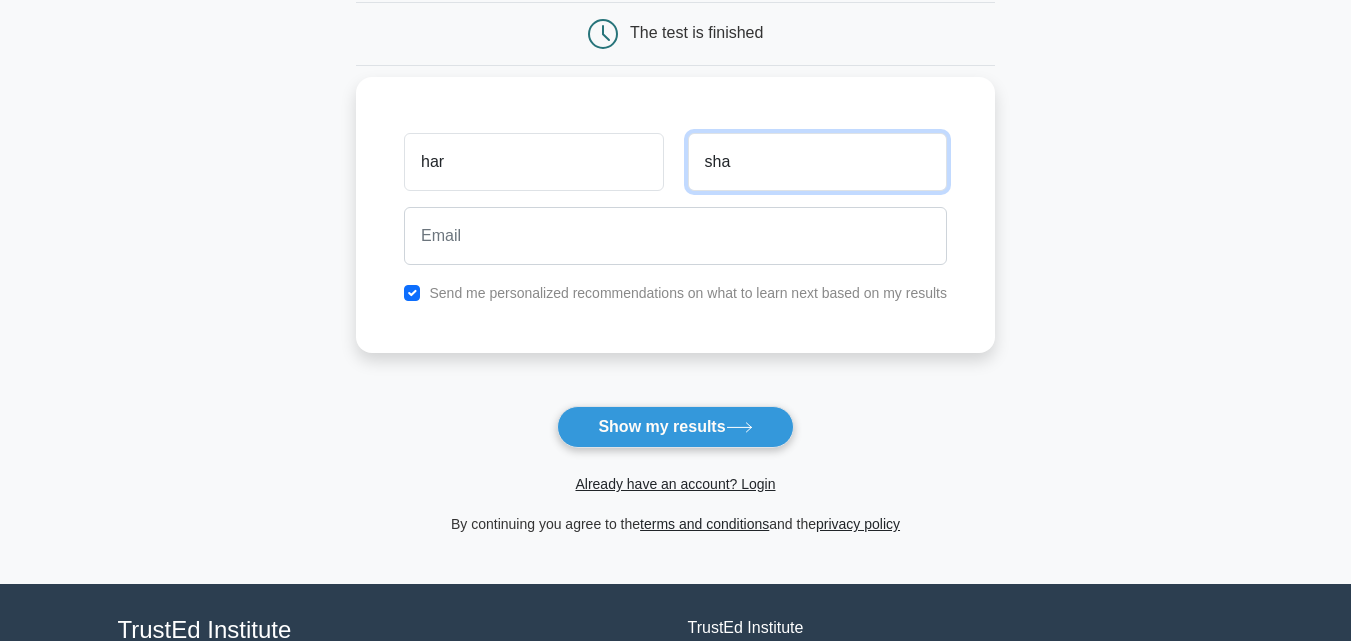 type on "sha" 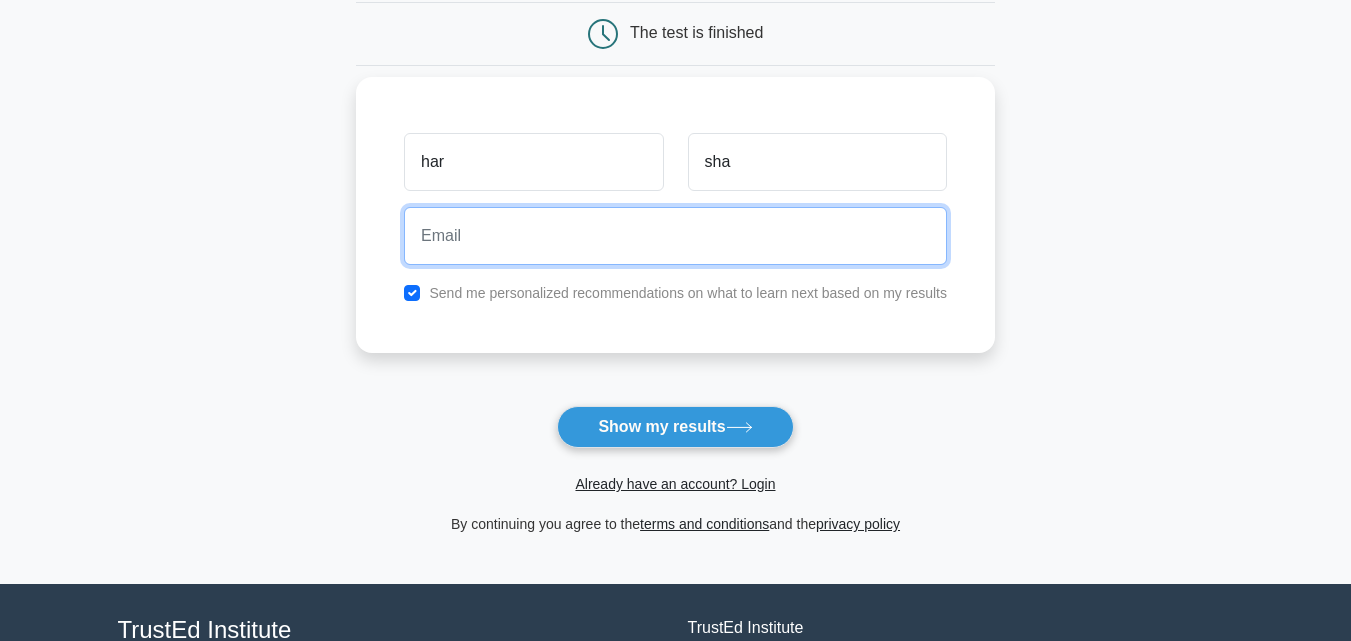 click at bounding box center [675, 236] 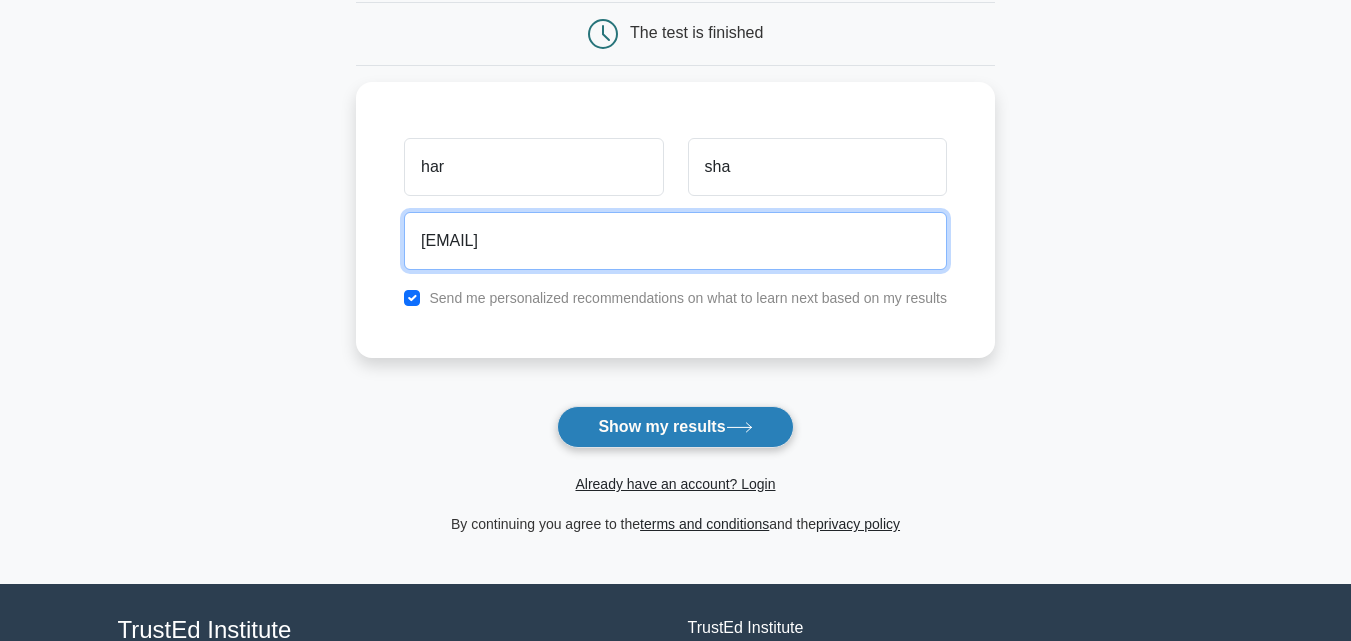 type on "221fa04424@gmail.com" 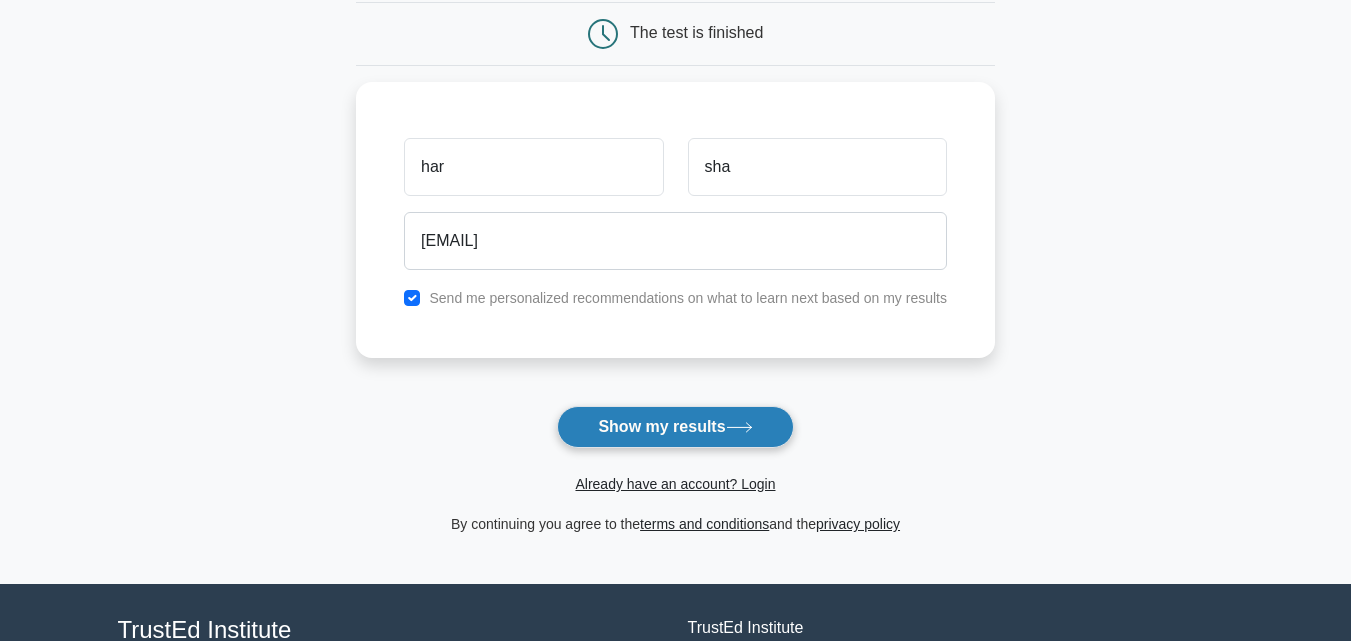 click on "Show my results" at bounding box center [675, 427] 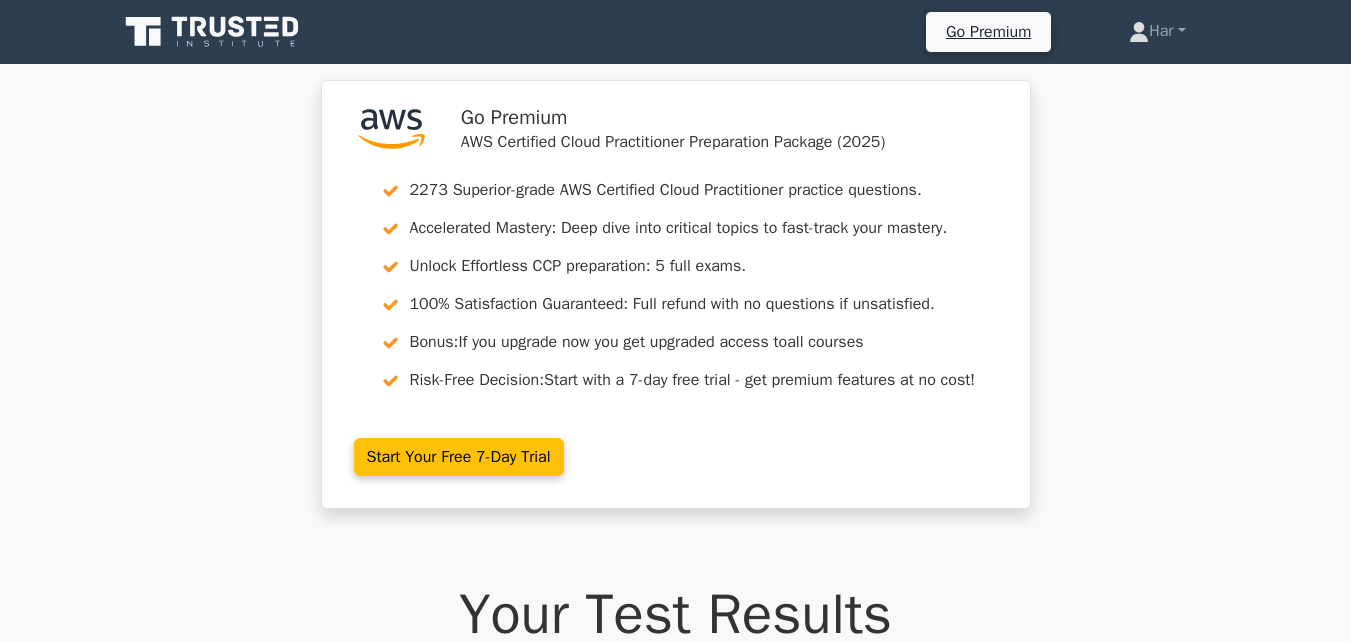 scroll, scrollTop: 0, scrollLeft: 0, axis: both 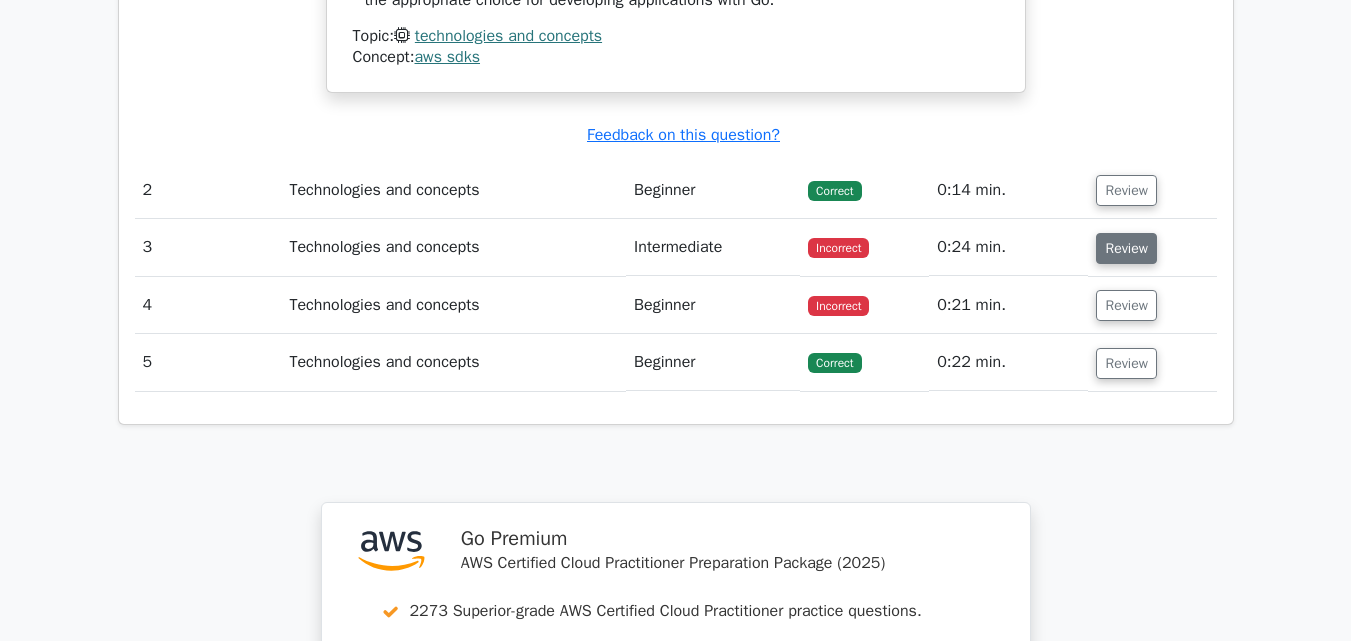 click on "Review" at bounding box center [1126, 248] 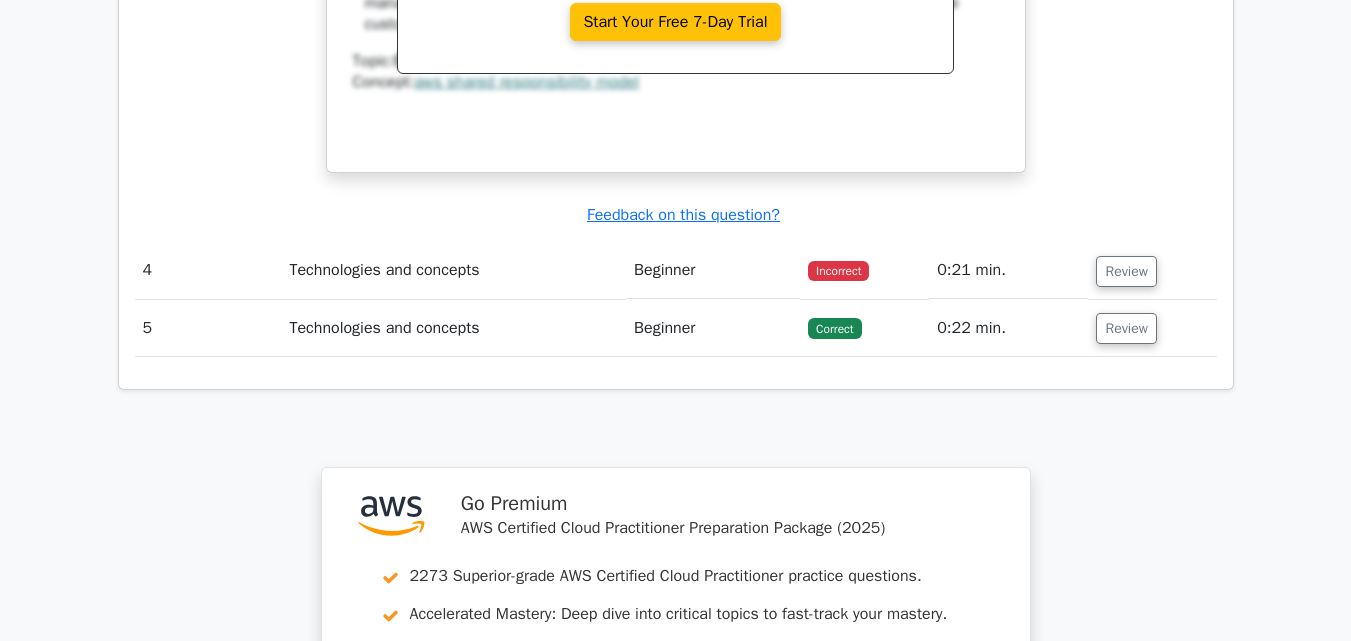 scroll, scrollTop: 3000, scrollLeft: 0, axis: vertical 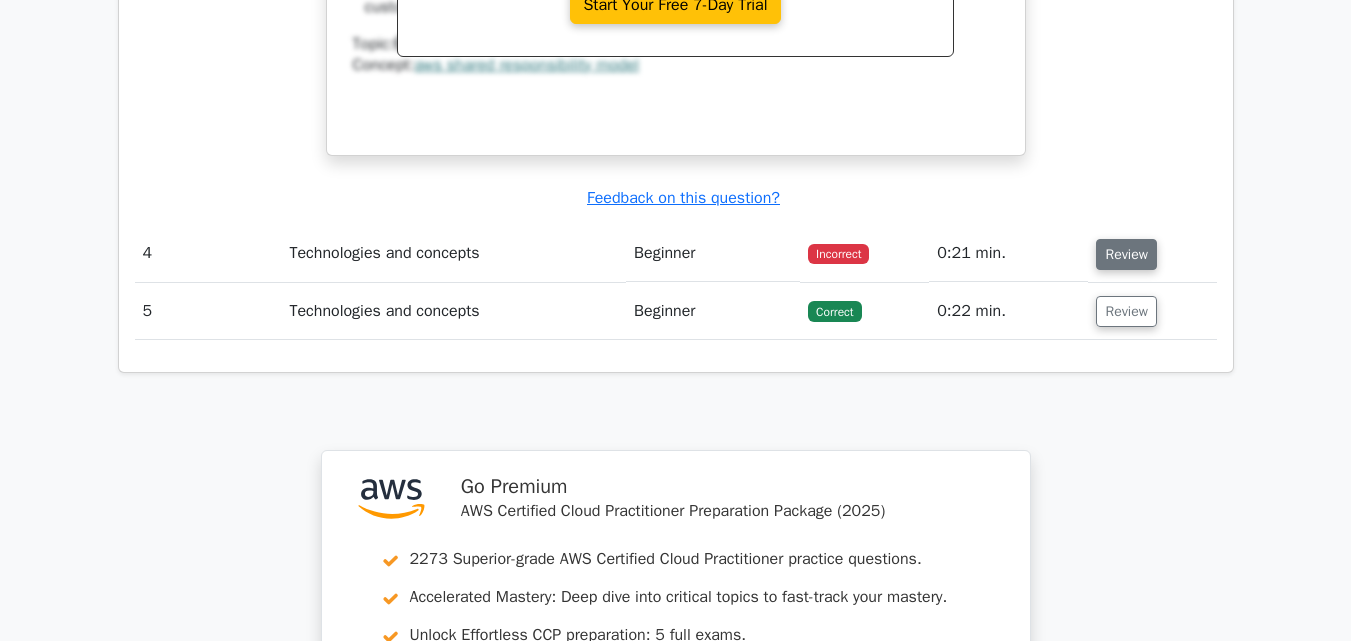 click on "Review" at bounding box center [1126, 254] 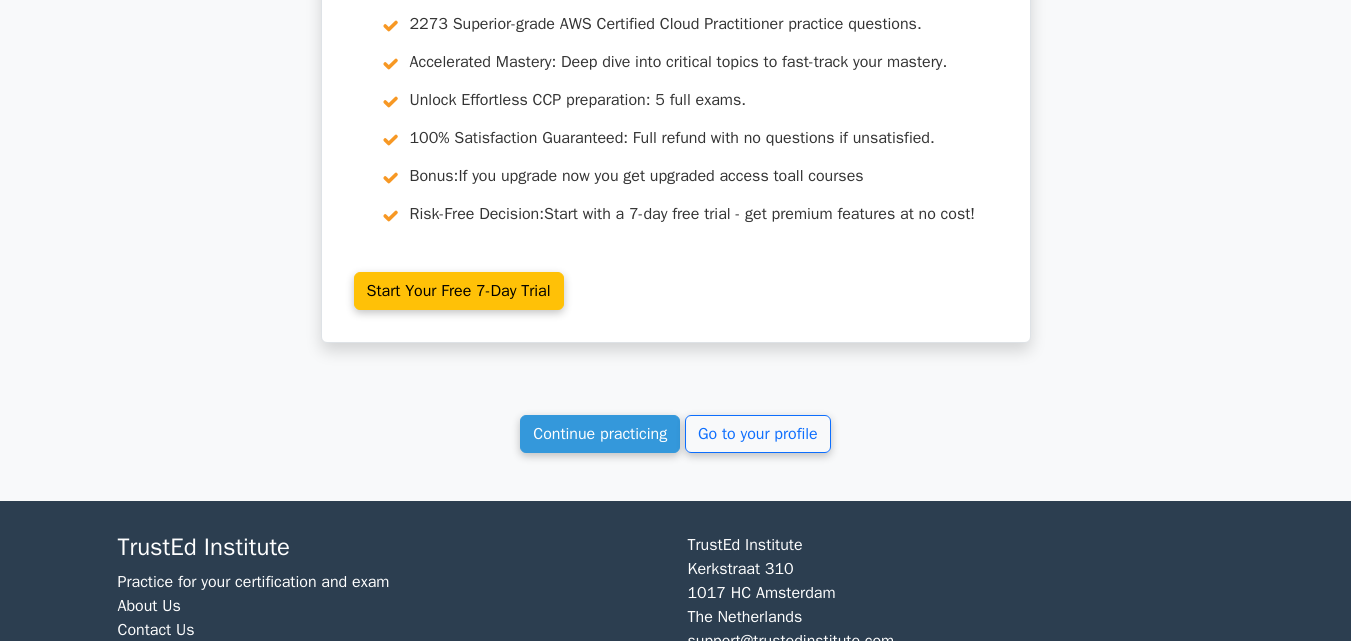 scroll, scrollTop: 4537, scrollLeft: 0, axis: vertical 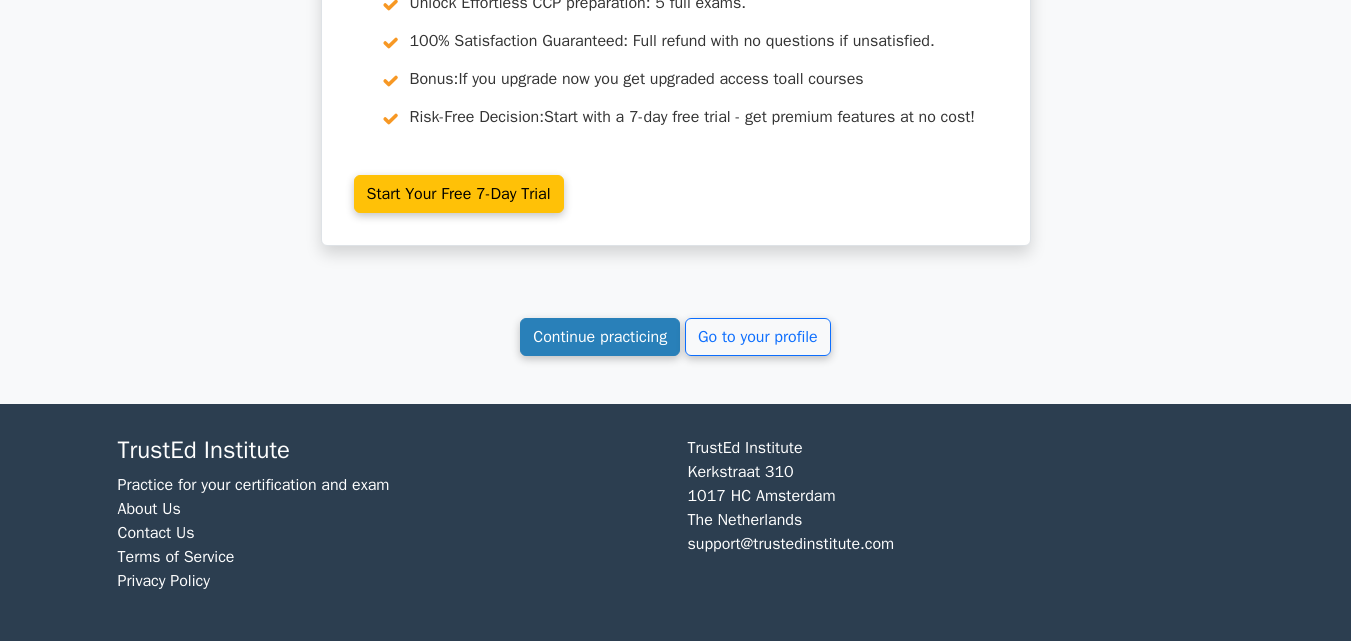 click on "Continue practicing" at bounding box center (600, 337) 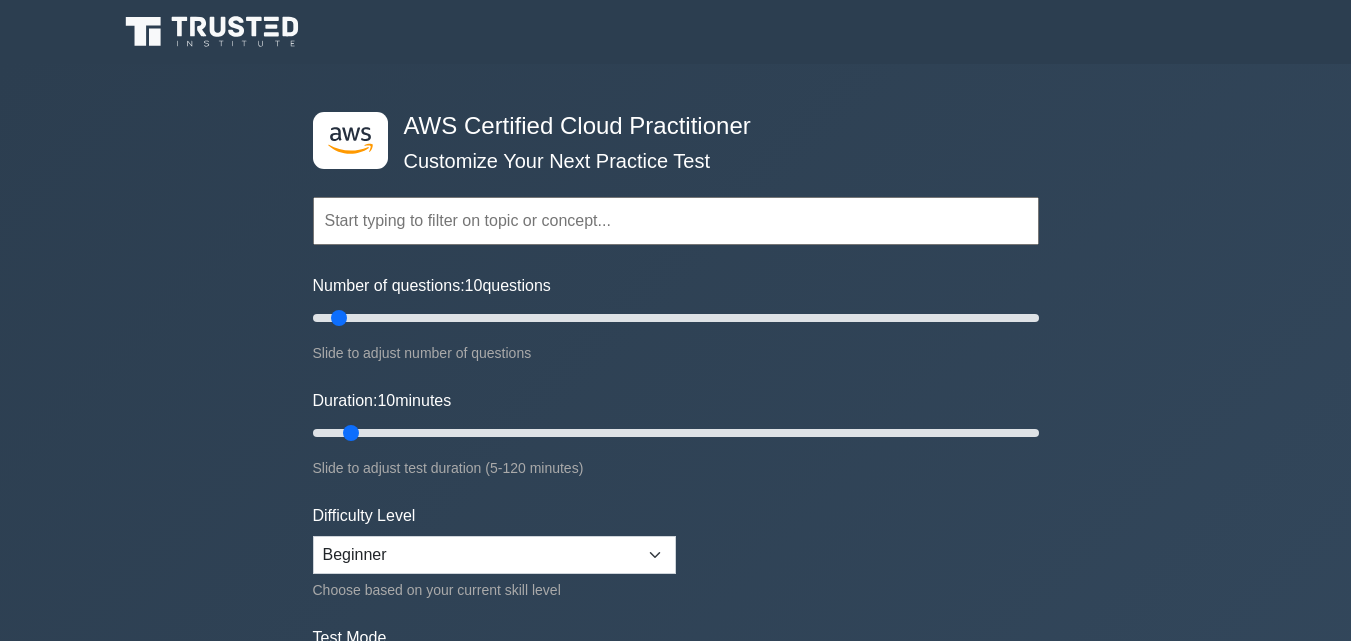 scroll, scrollTop: 0, scrollLeft: 0, axis: both 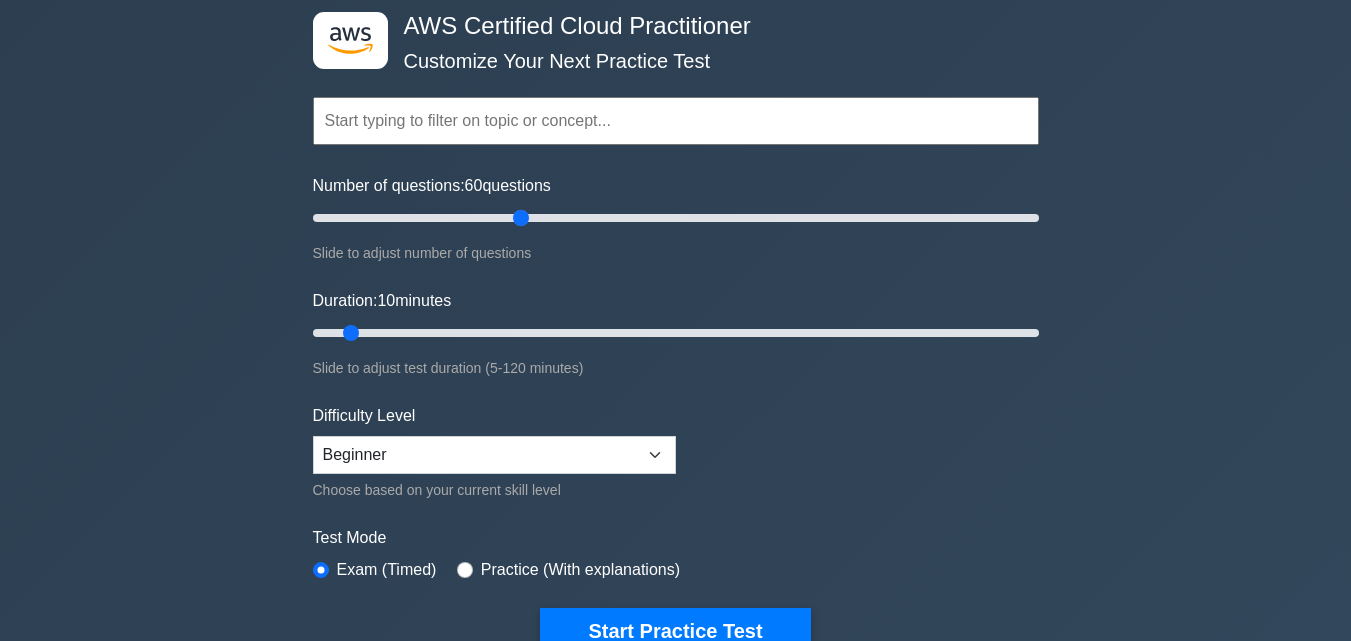 drag, startPoint x: 338, startPoint y: 214, endPoint x: 529, endPoint y: 218, distance: 191.04189 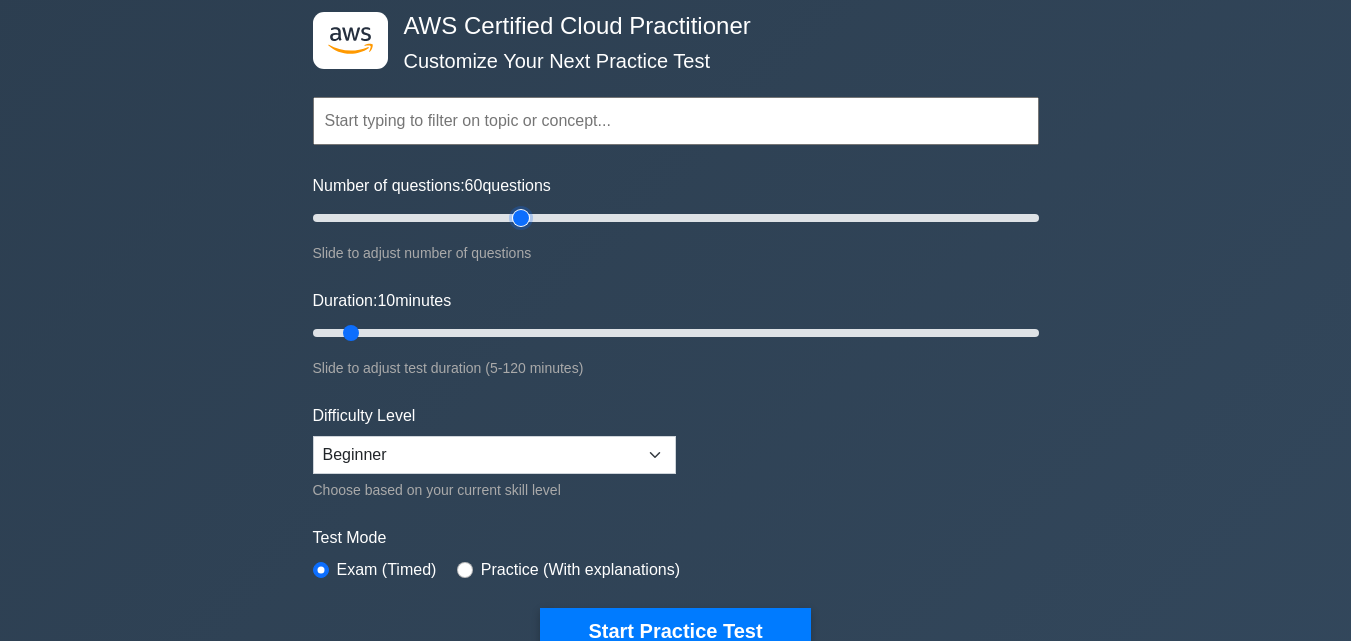 type on "60" 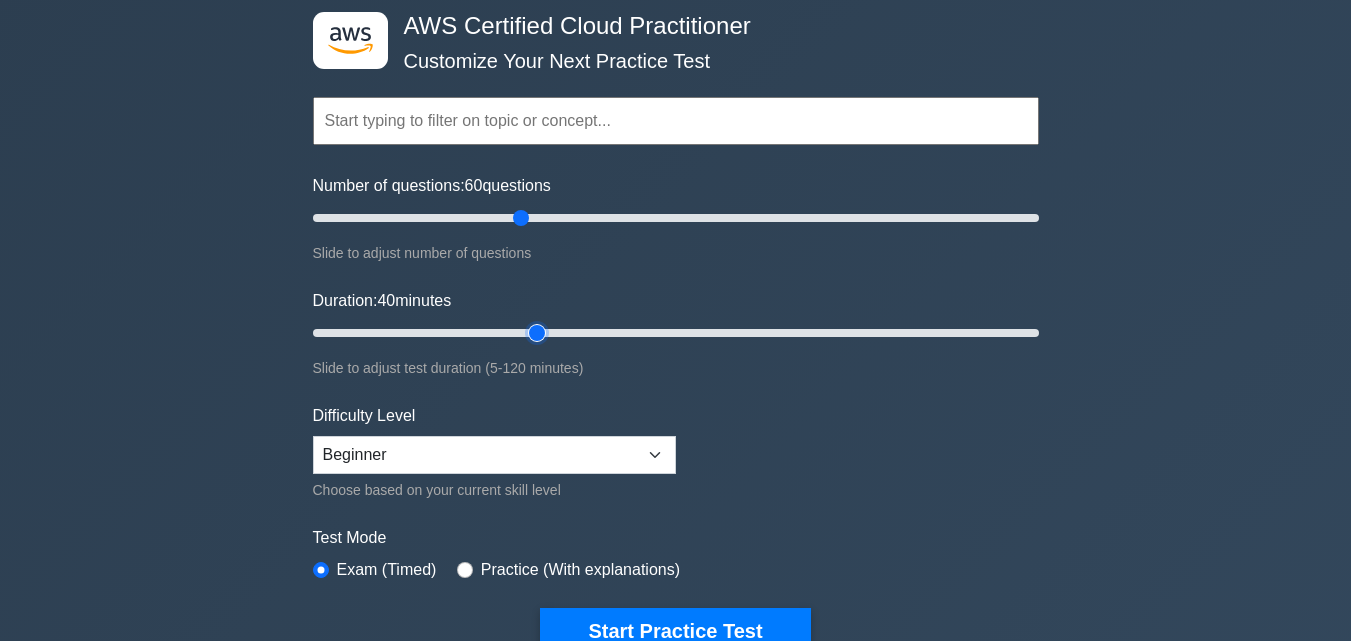 drag, startPoint x: 351, startPoint y: 331, endPoint x: 530, endPoint y: 343, distance: 179.40178 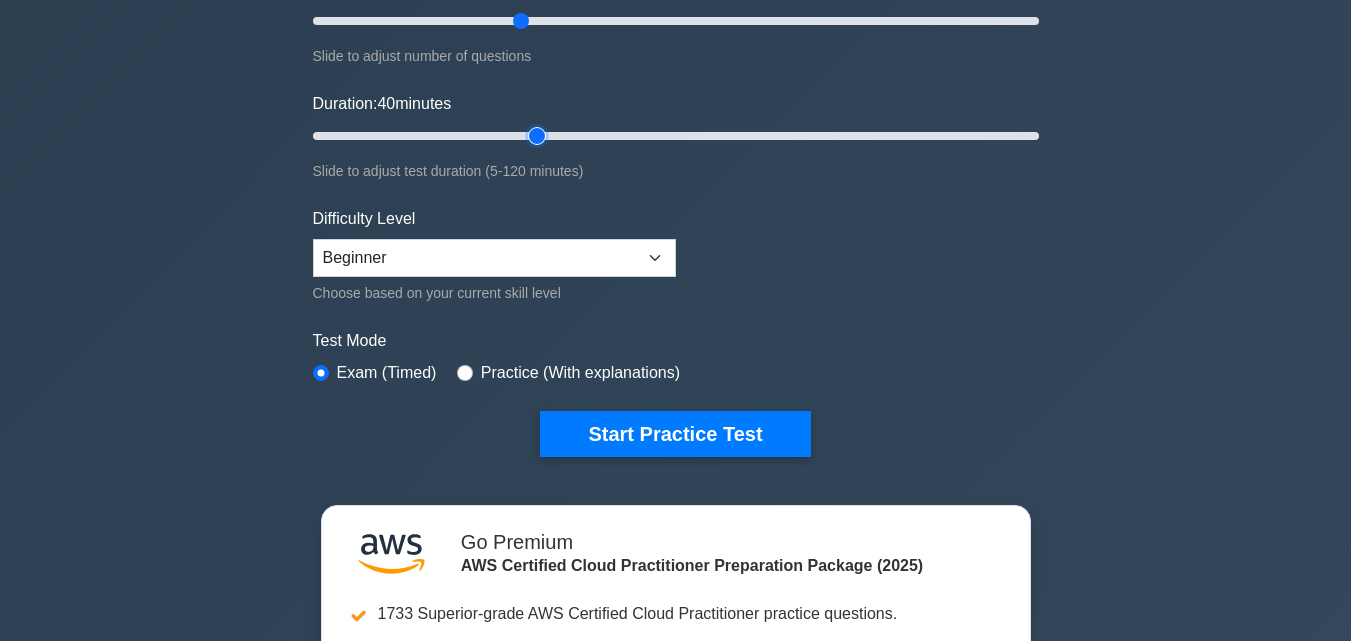 scroll, scrollTop: 300, scrollLeft: 0, axis: vertical 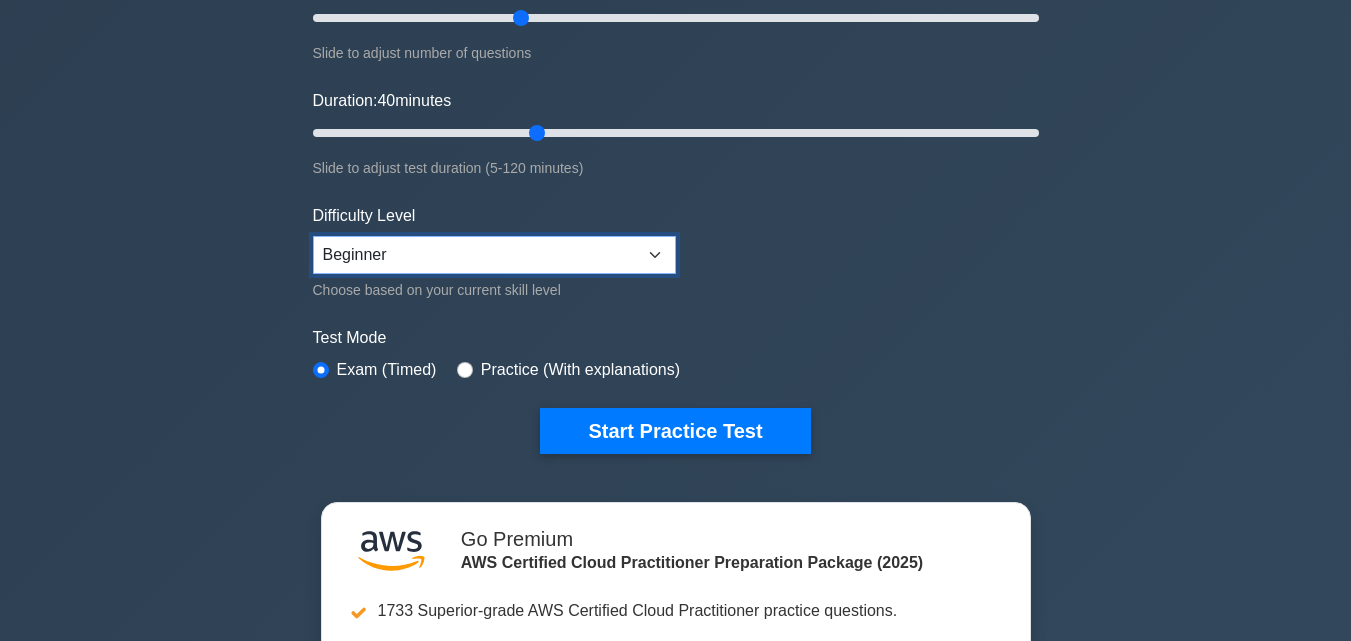 click on "Beginner
Intermediate
Expert" at bounding box center [494, 255] 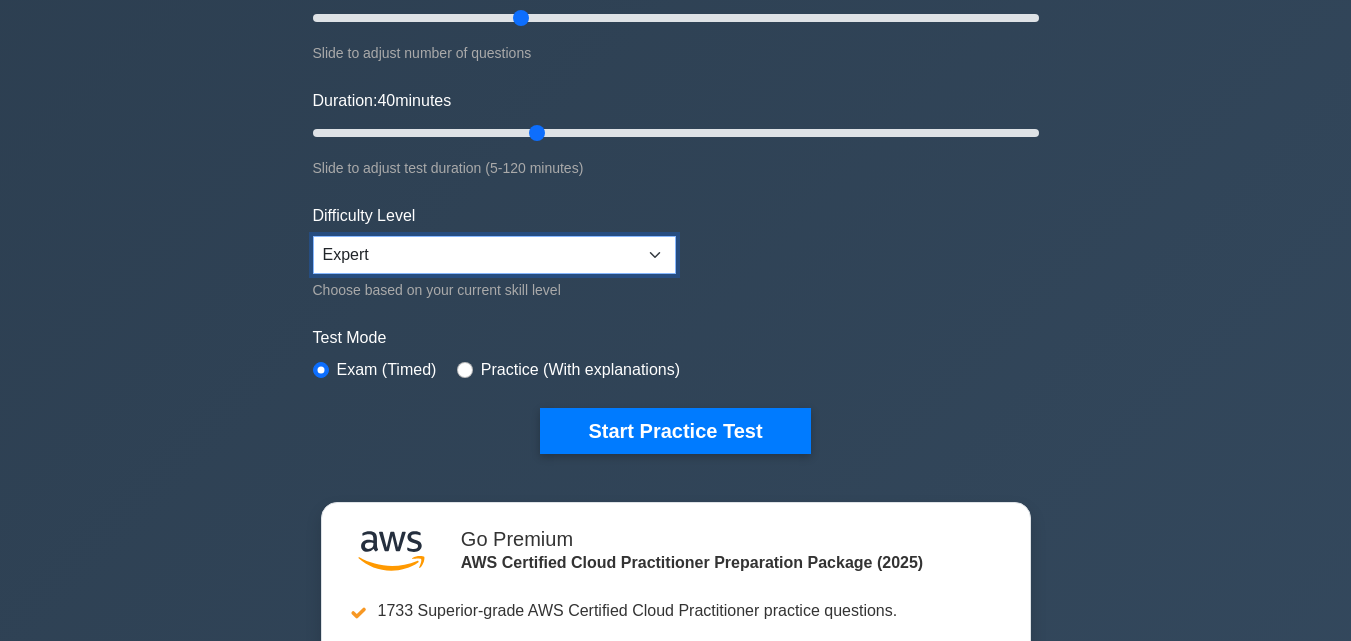 click on "Beginner
Intermediate
Expert" at bounding box center [494, 255] 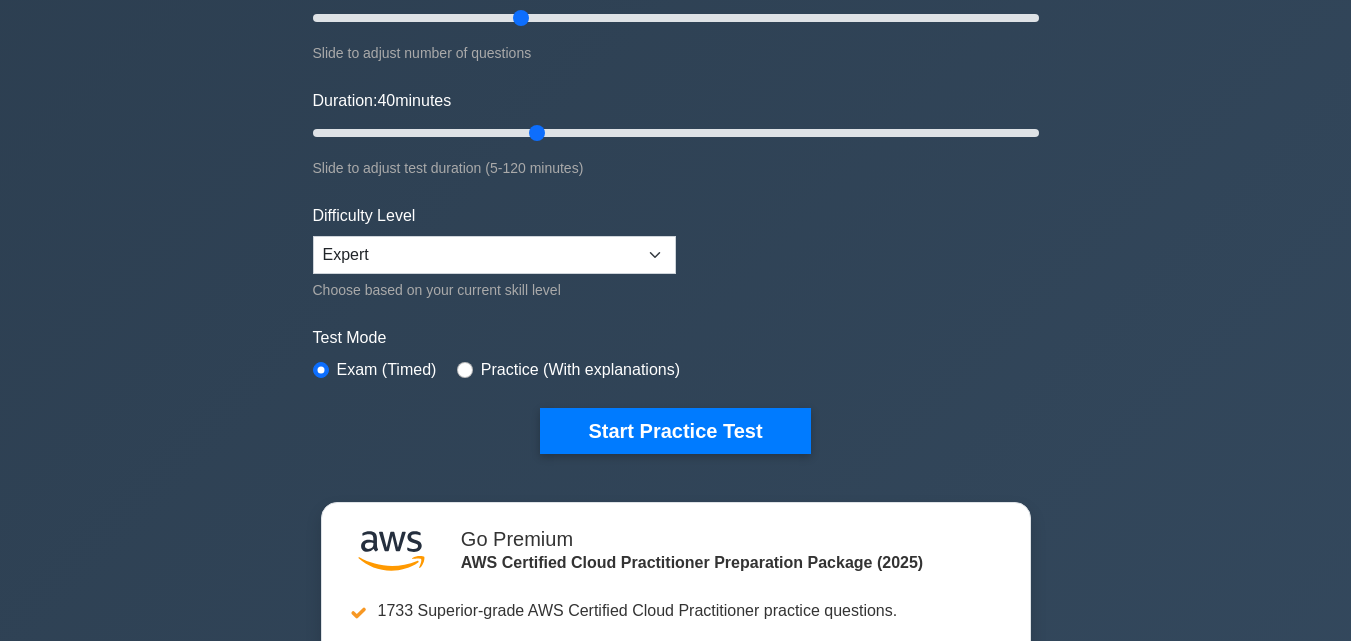 click on "Practice (With explanations)" at bounding box center (580, 370) 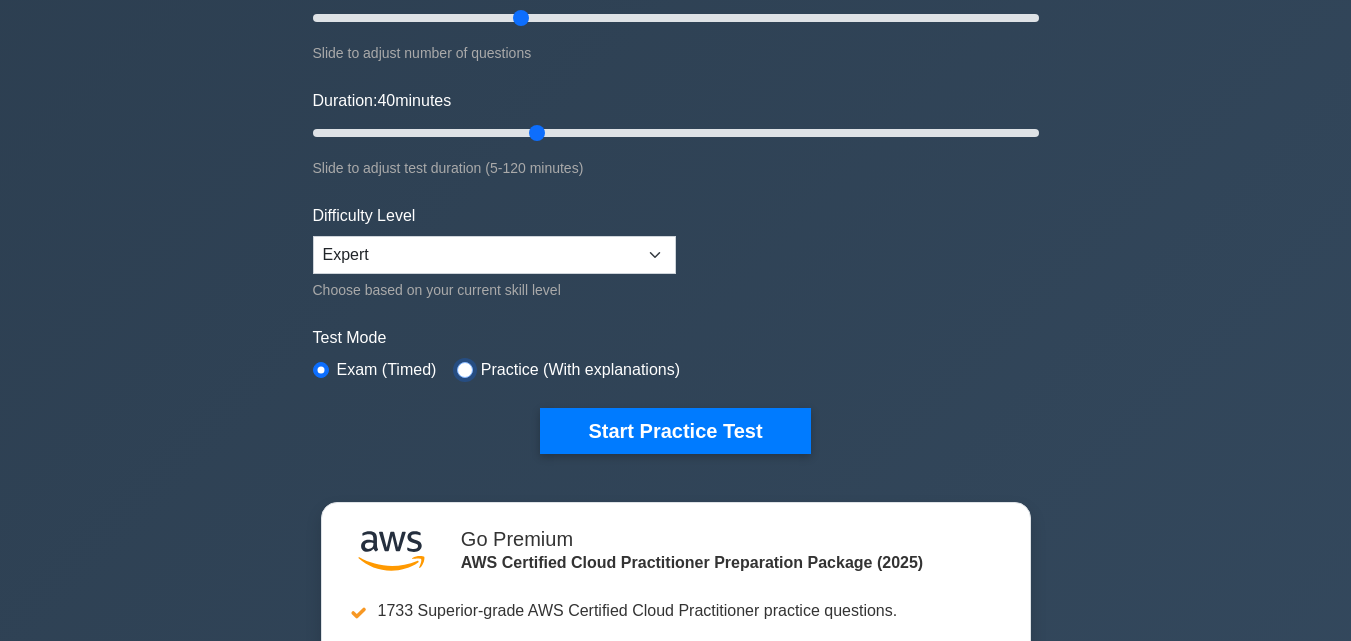 click at bounding box center [465, 370] 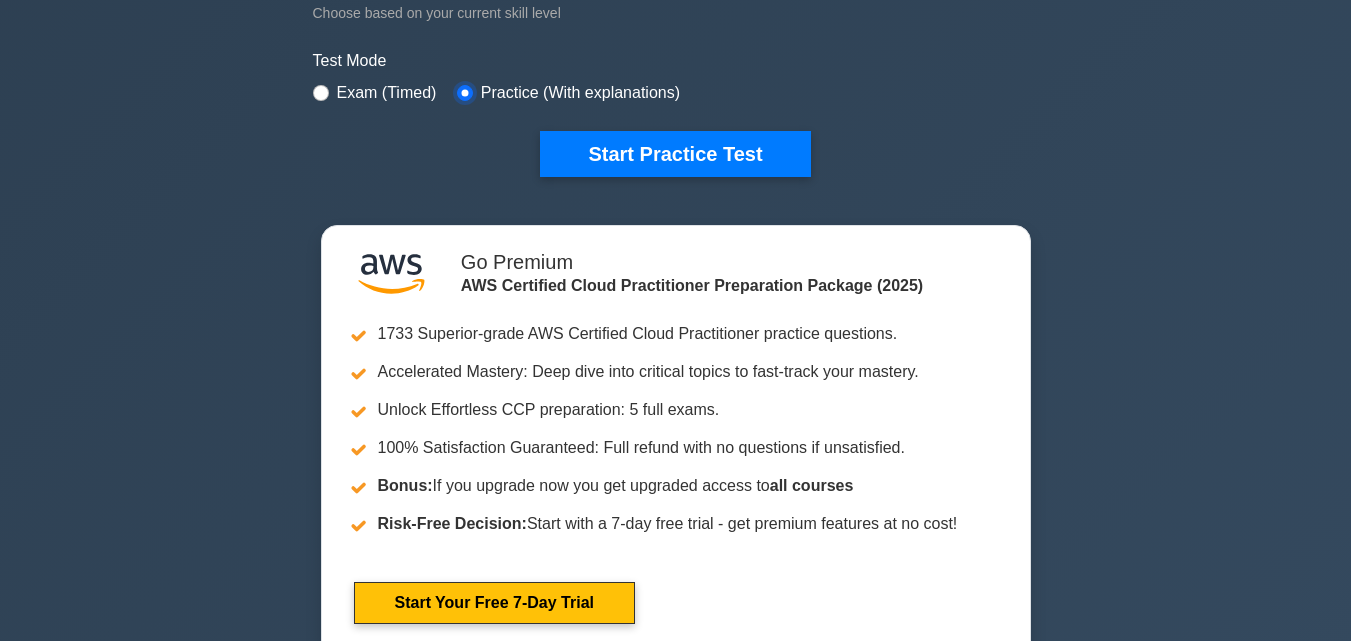 scroll, scrollTop: 600, scrollLeft: 0, axis: vertical 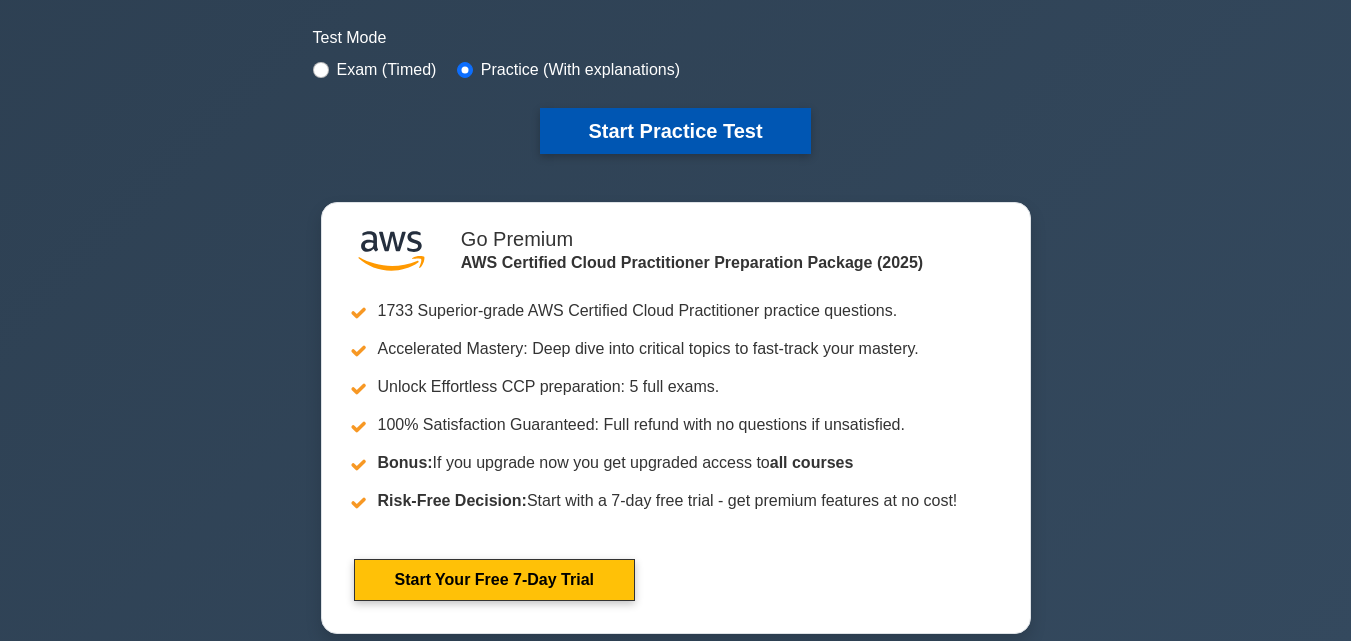 click on "Start Practice Test" at bounding box center [675, 131] 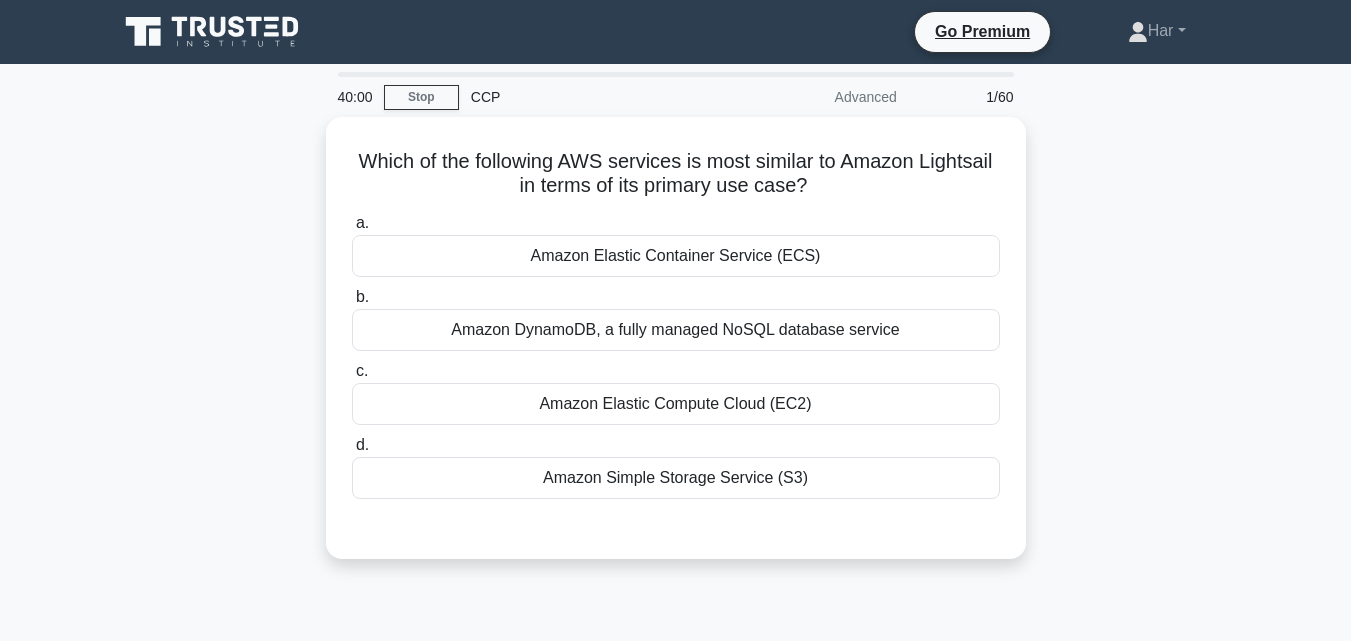 scroll, scrollTop: 0, scrollLeft: 0, axis: both 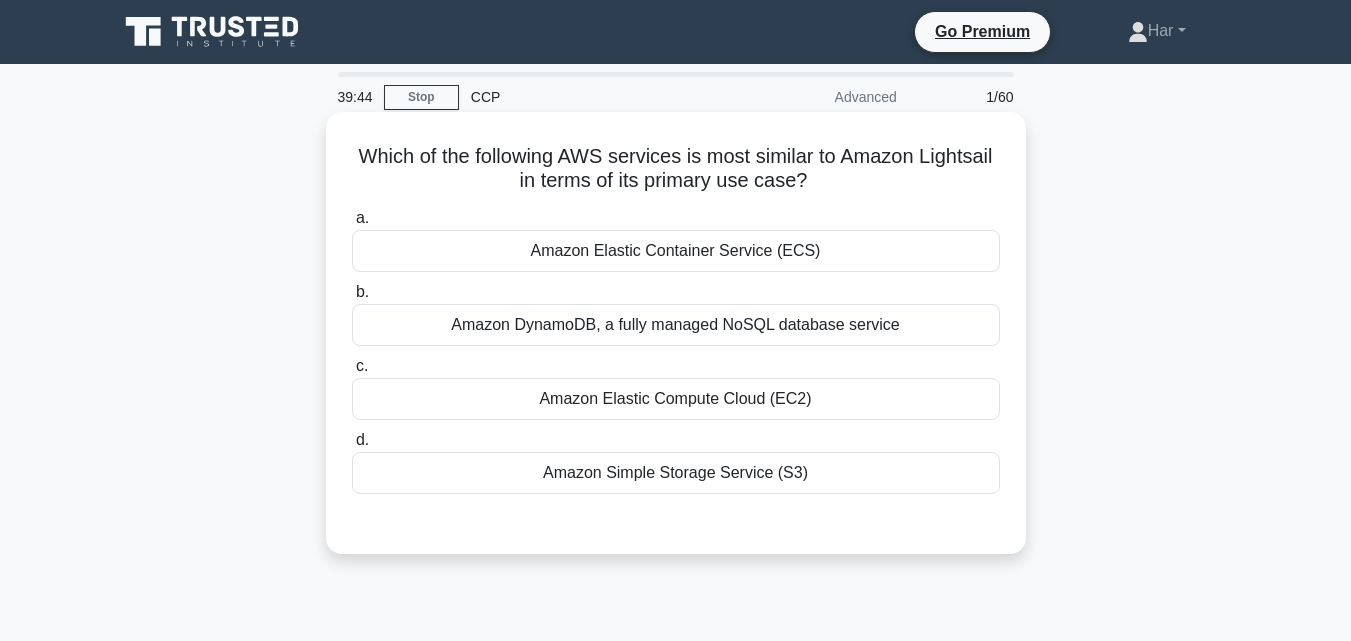 click on "Amazon Elastic Container Service (ECS)" at bounding box center (676, 251) 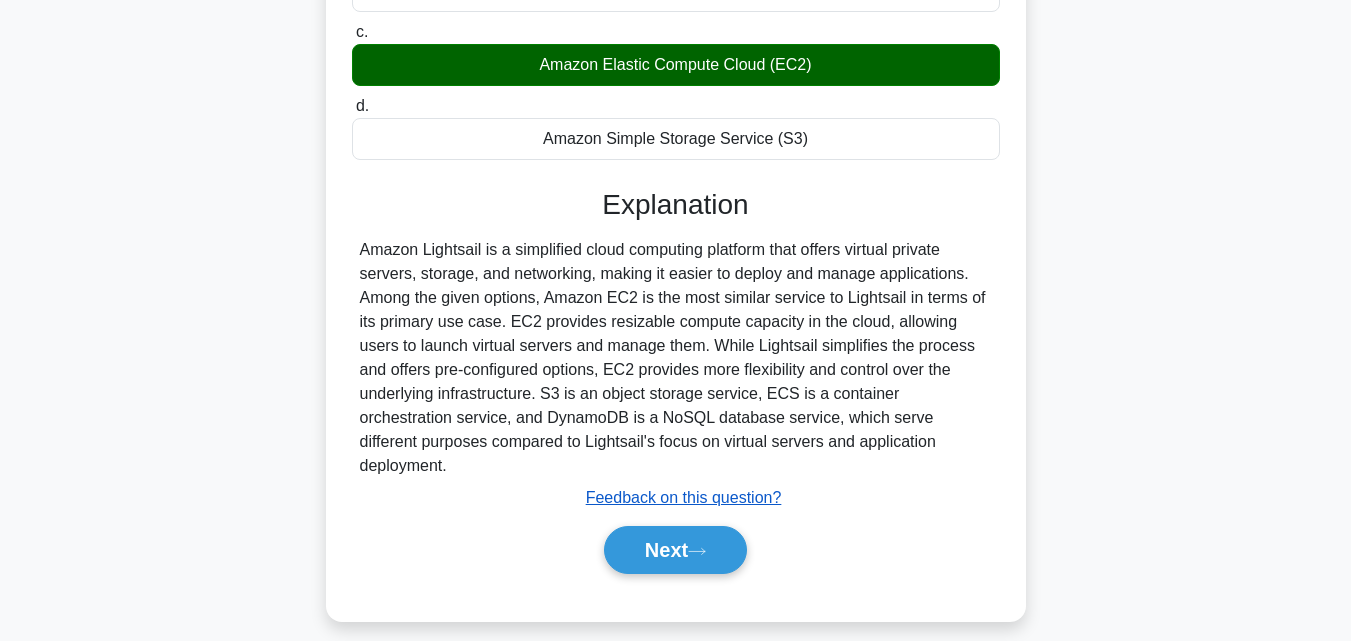 scroll, scrollTop: 339, scrollLeft: 0, axis: vertical 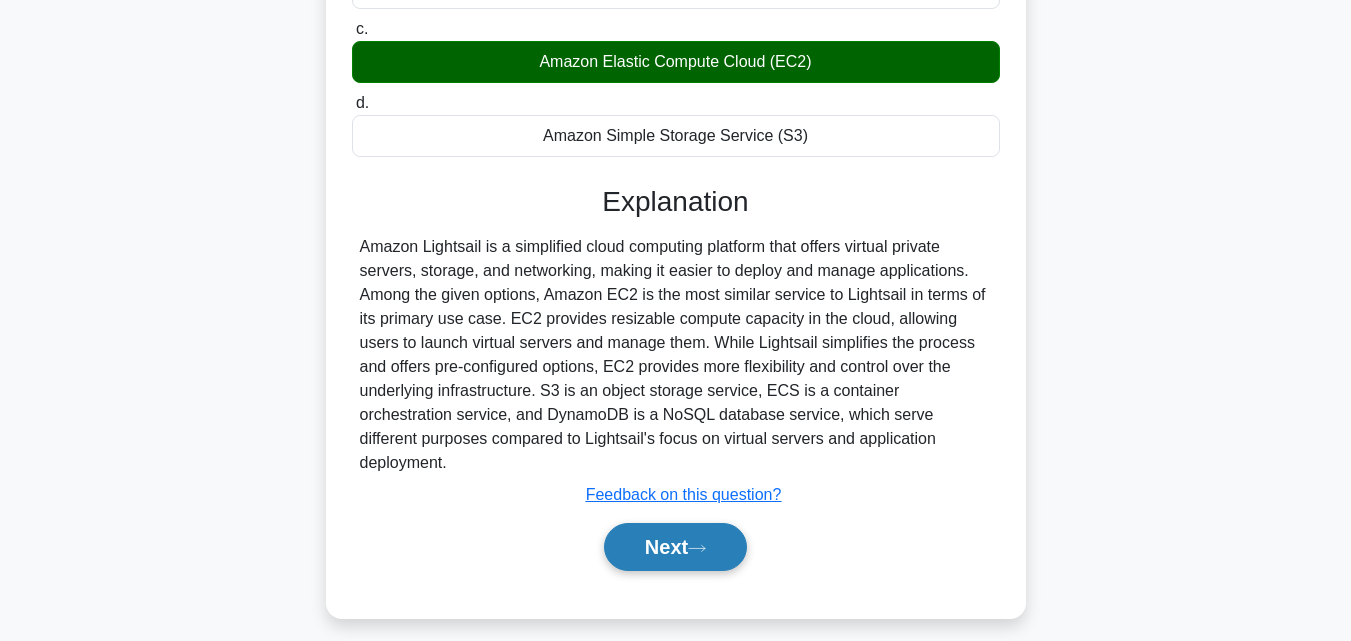 click on "Next" at bounding box center (675, 547) 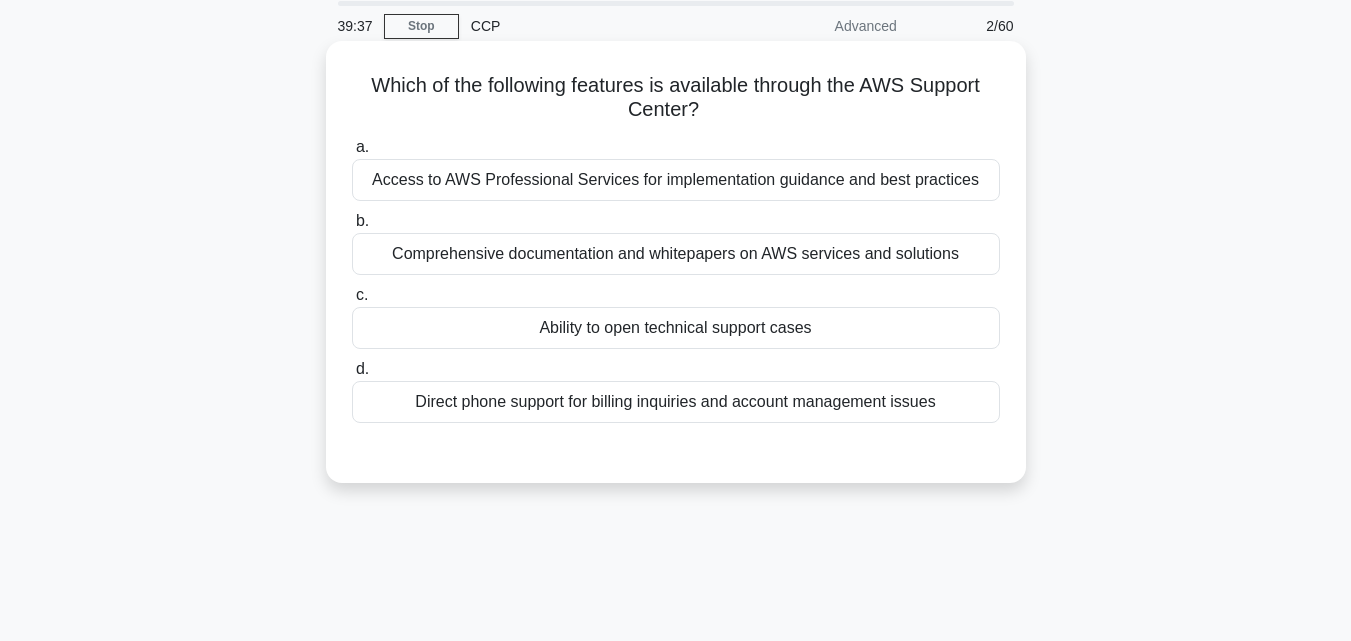 scroll, scrollTop: 0, scrollLeft: 0, axis: both 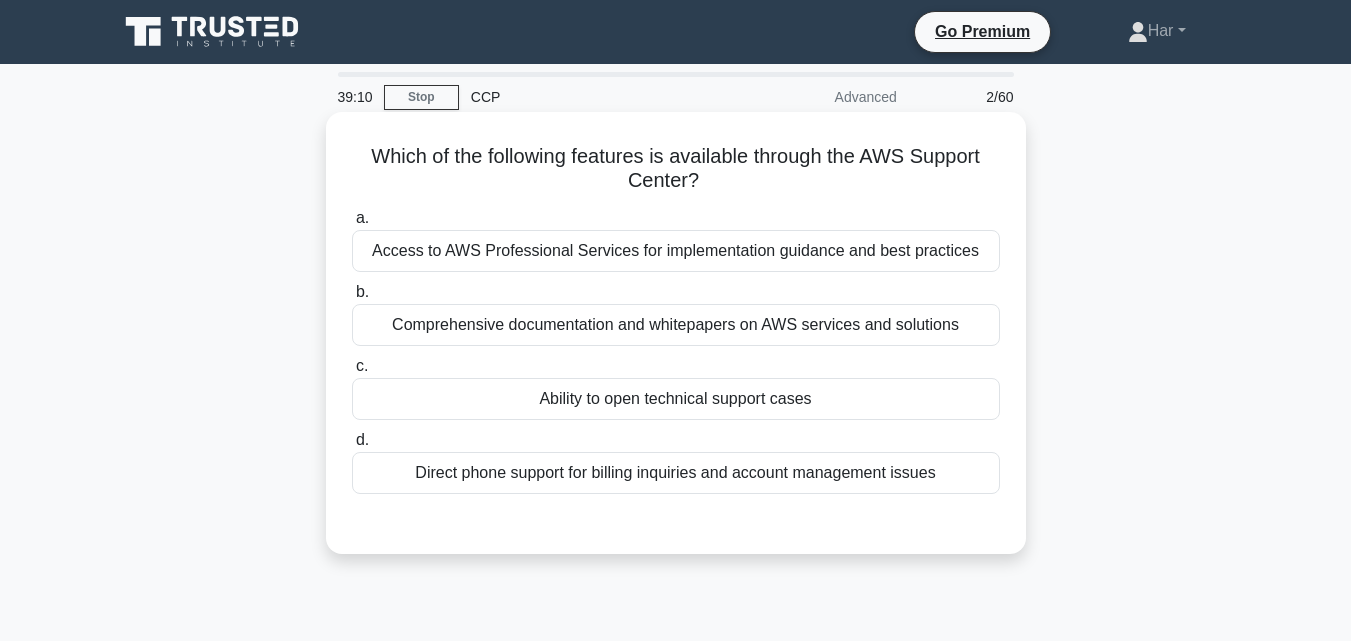click on "Direct phone support for billing inquiries and account management issues" at bounding box center [676, 473] 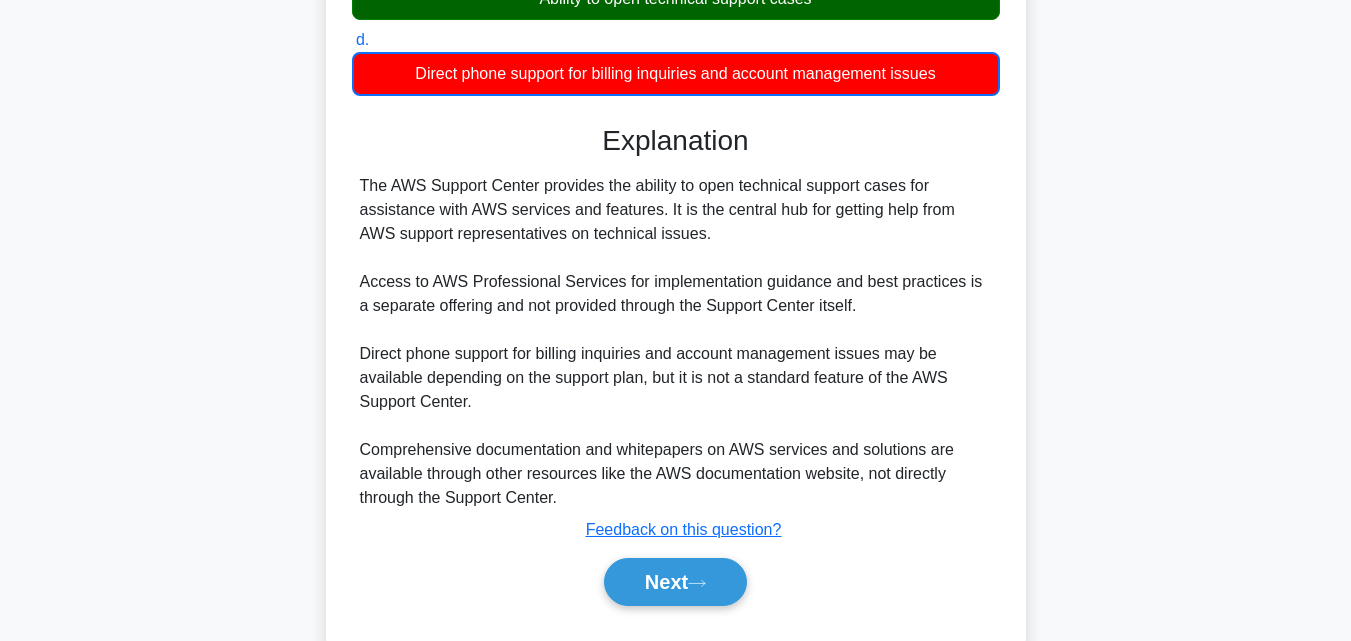 scroll, scrollTop: 451, scrollLeft: 0, axis: vertical 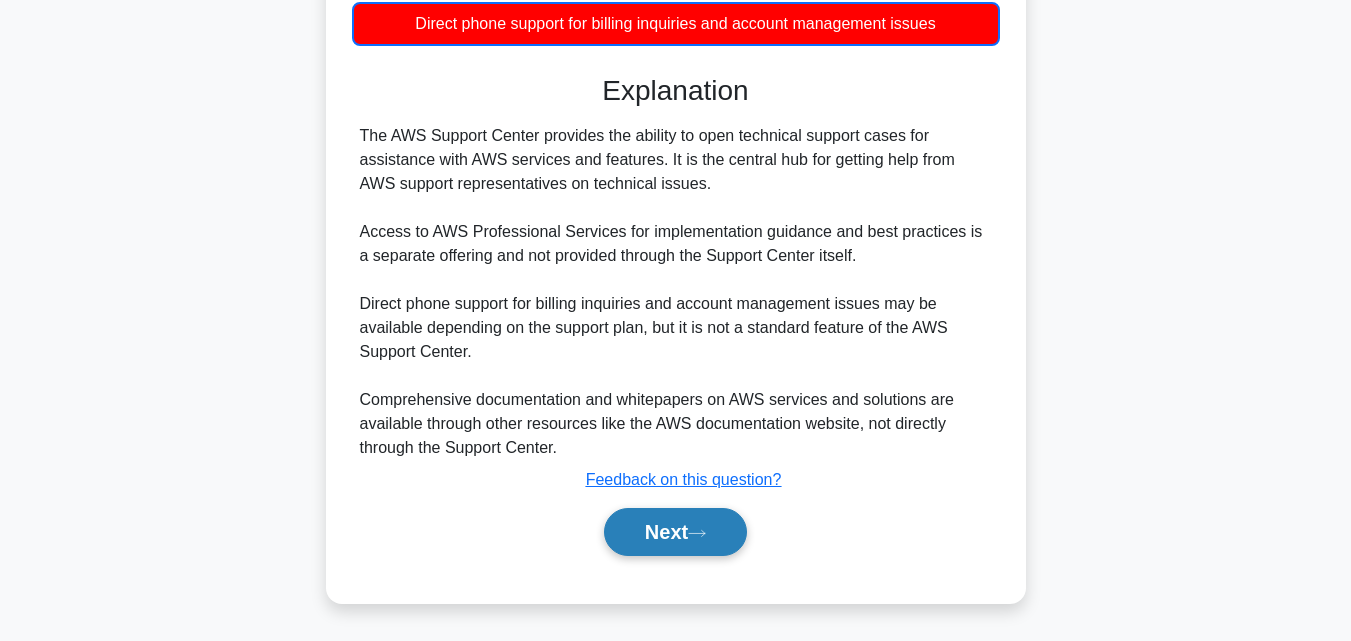 click on "Next" at bounding box center [675, 532] 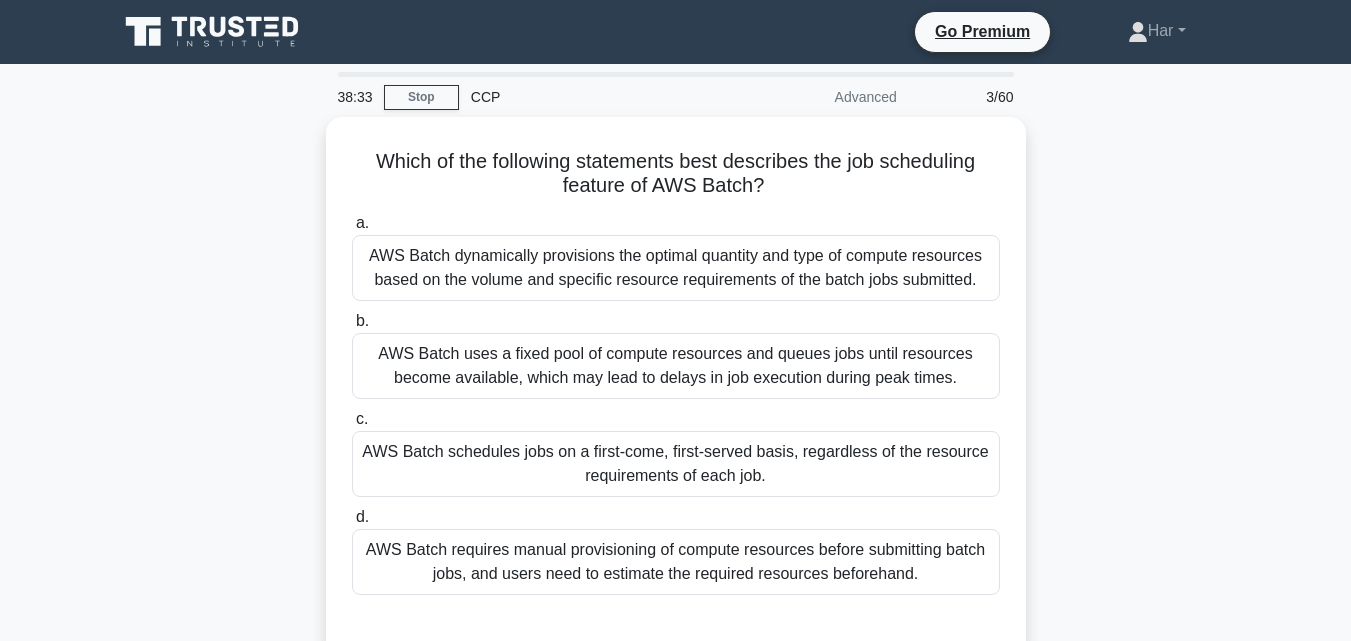 scroll, scrollTop: 100, scrollLeft: 0, axis: vertical 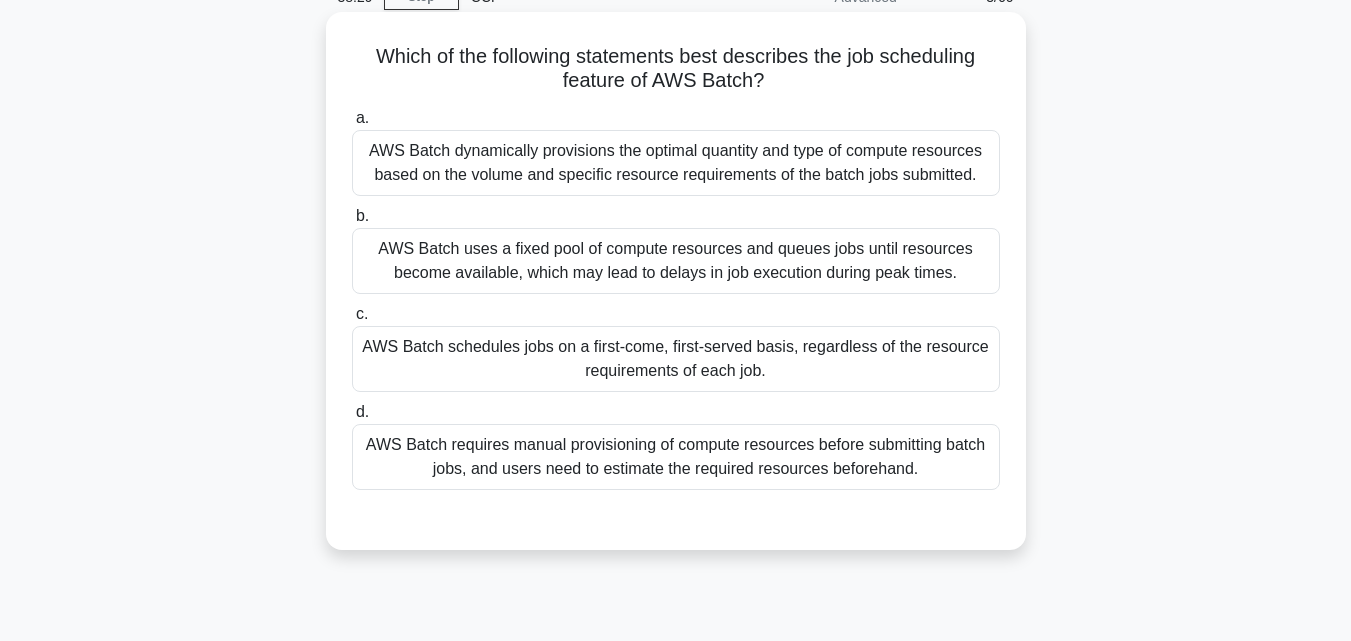 click on "AWS Batch schedules jobs on a first-come, first-served basis, regardless of the resource requirements of each job." at bounding box center (676, 359) 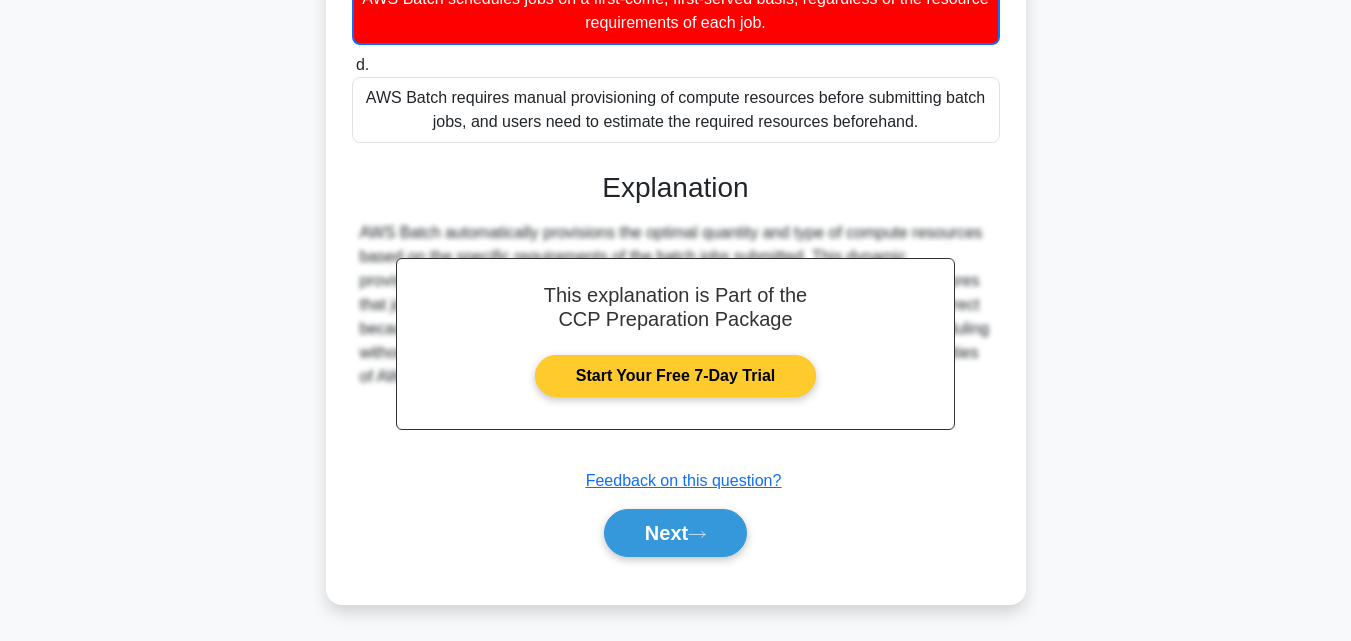 scroll, scrollTop: 475, scrollLeft: 0, axis: vertical 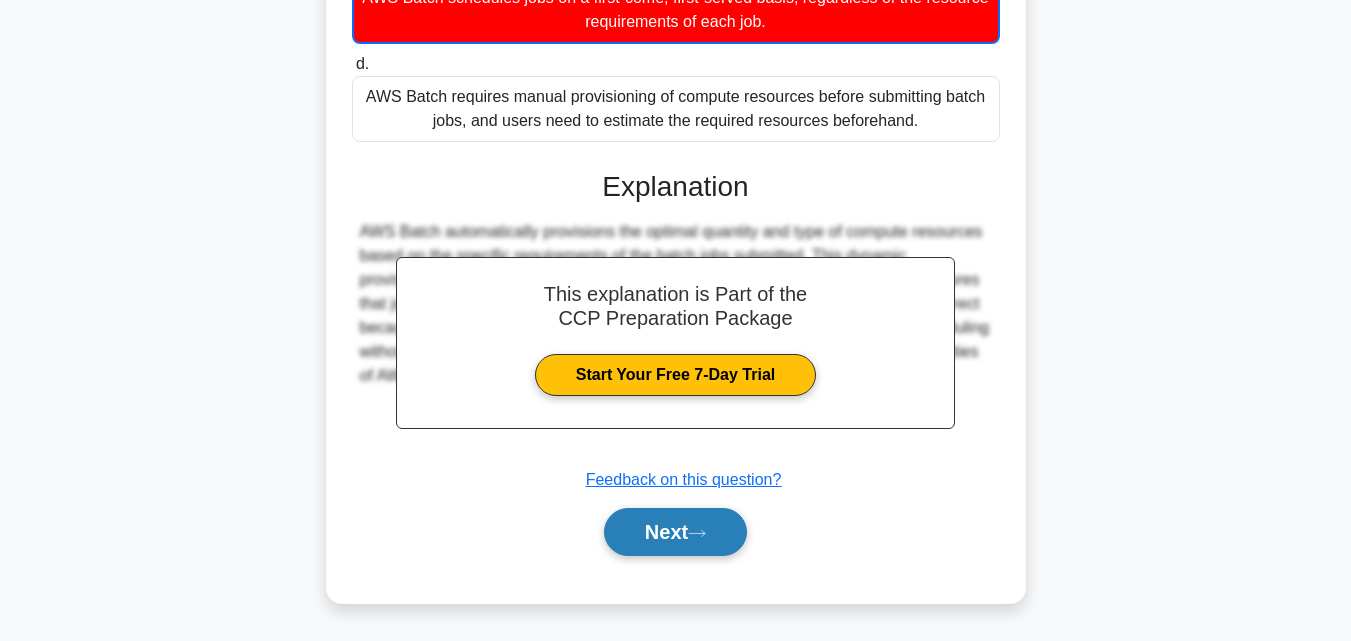 click on "Next" at bounding box center [675, 532] 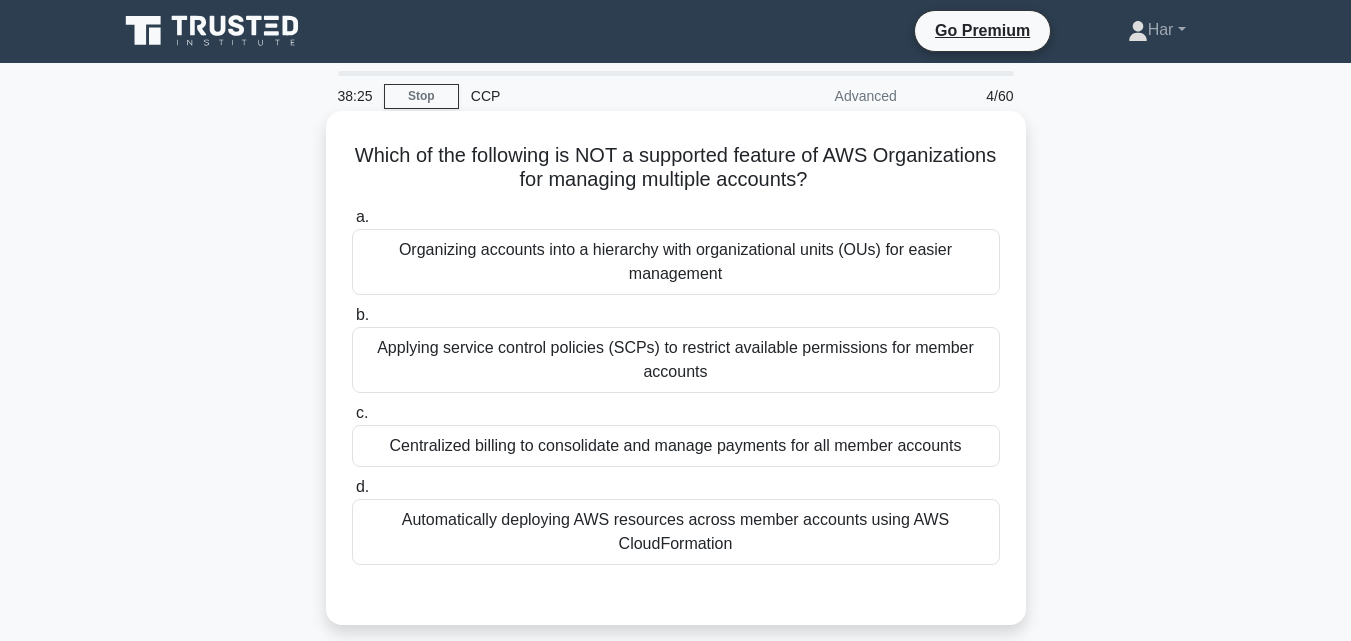 scroll, scrollTop: 0, scrollLeft: 0, axis: both 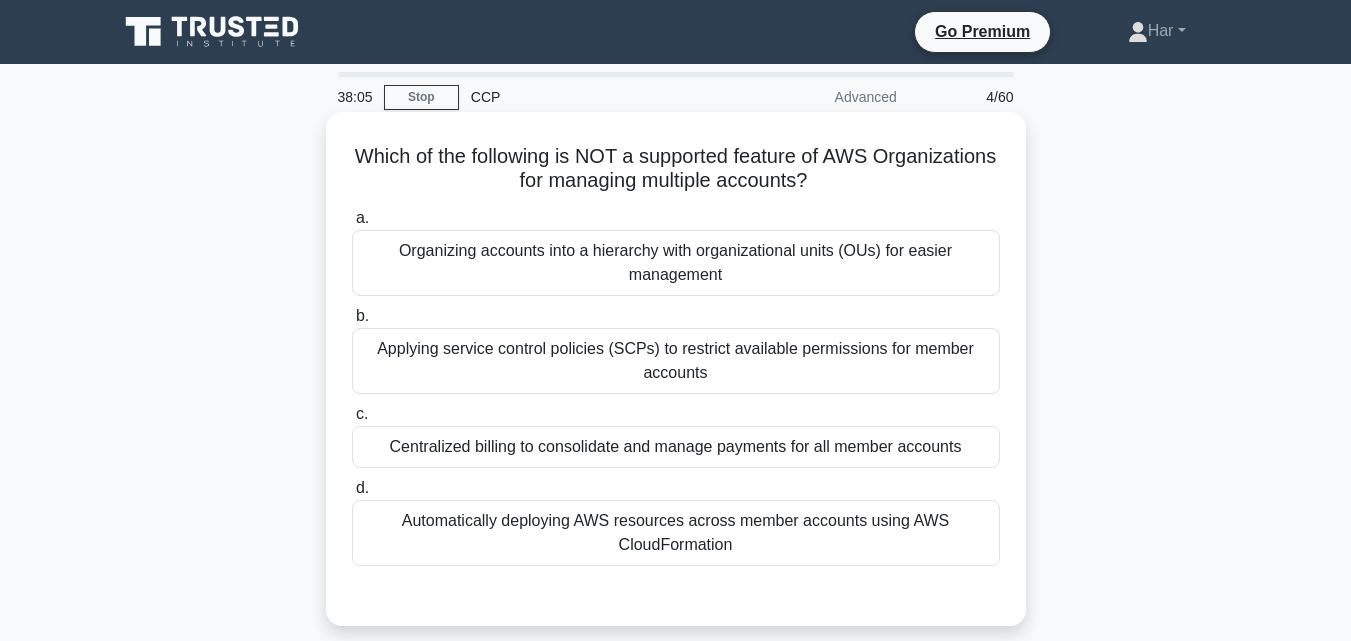 click on "Organizing accounts into a hierarchy with organizational units (OUs) for easier management" at bounding box center (676, 263) 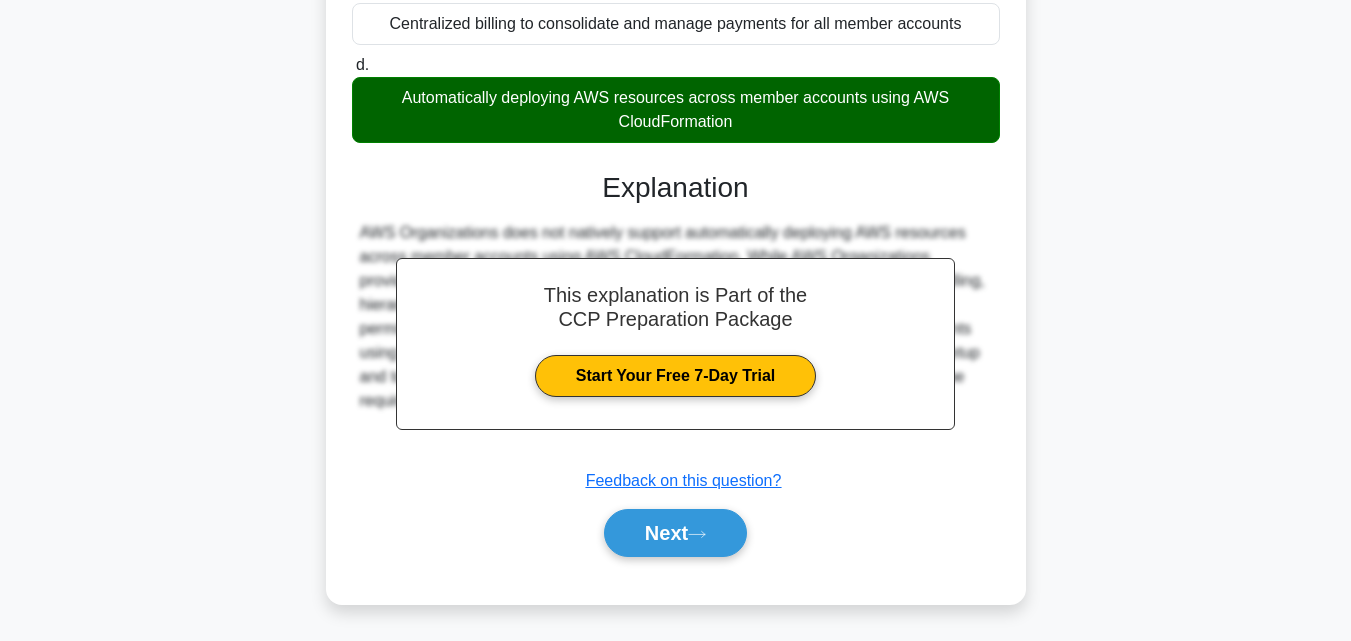scroll, scrollTop: 439, scrollLeft: 0, axis: vertical 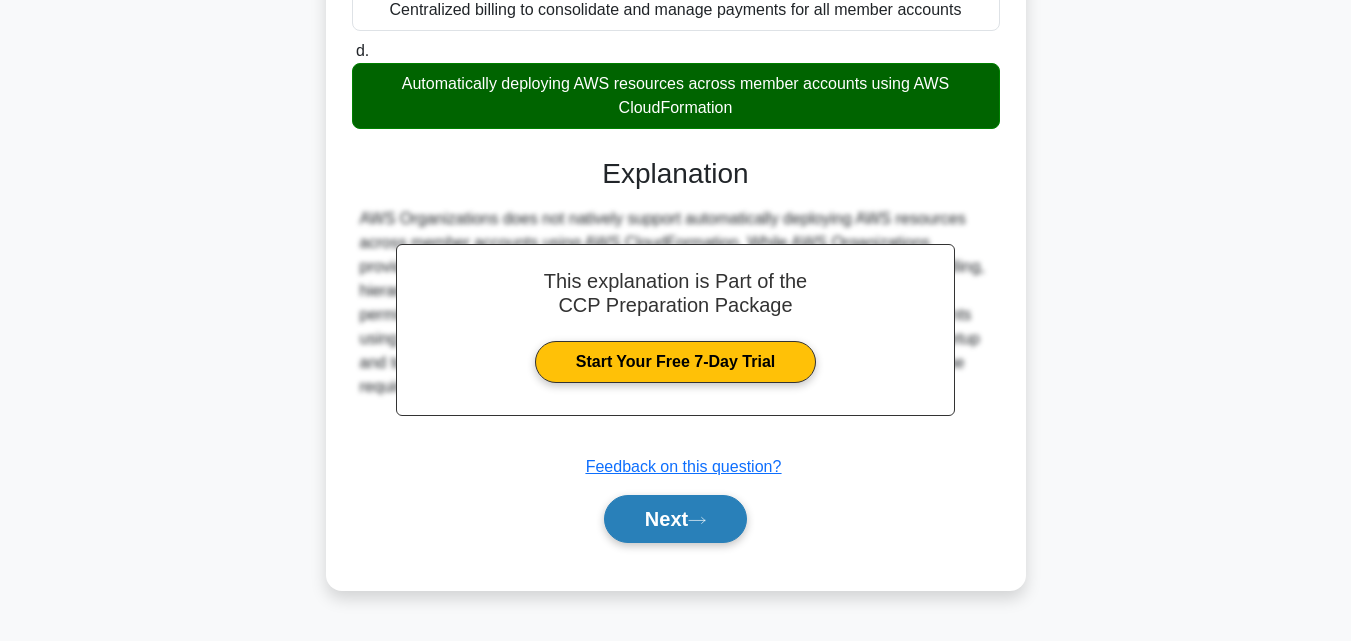 click on "Next" at bounding box center (675, 519) 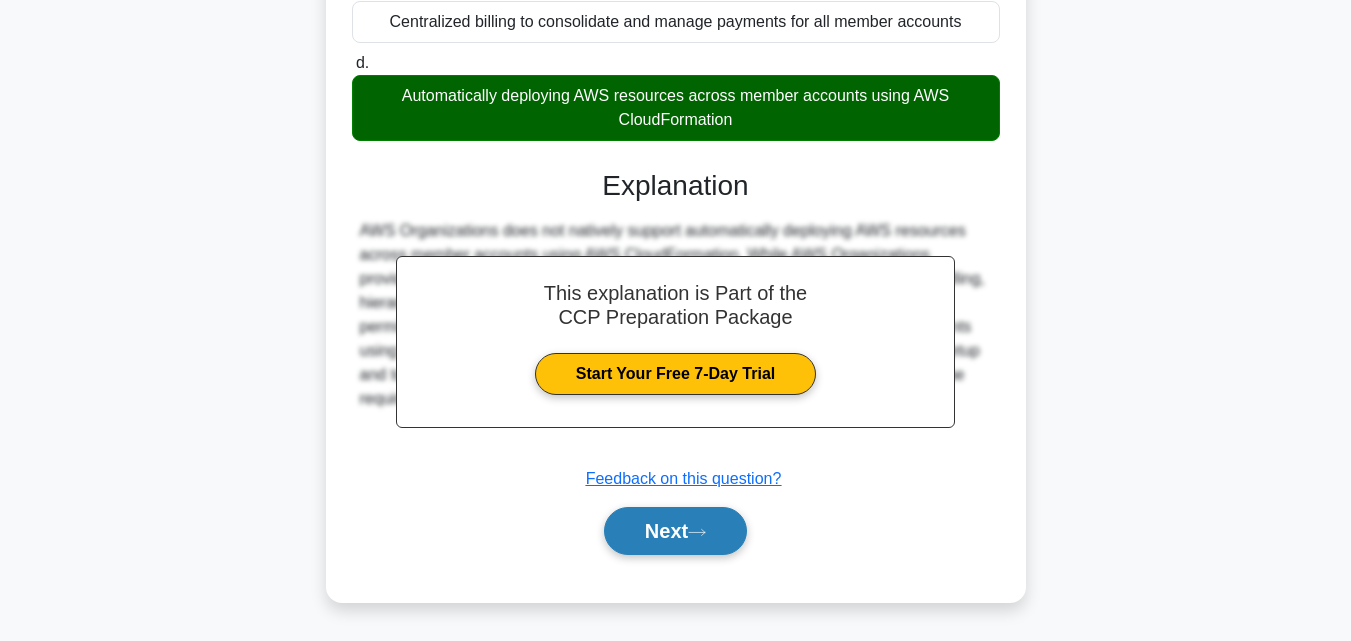 scroll, scrollTop: 439, scrollLeft: 0, axis: vertical 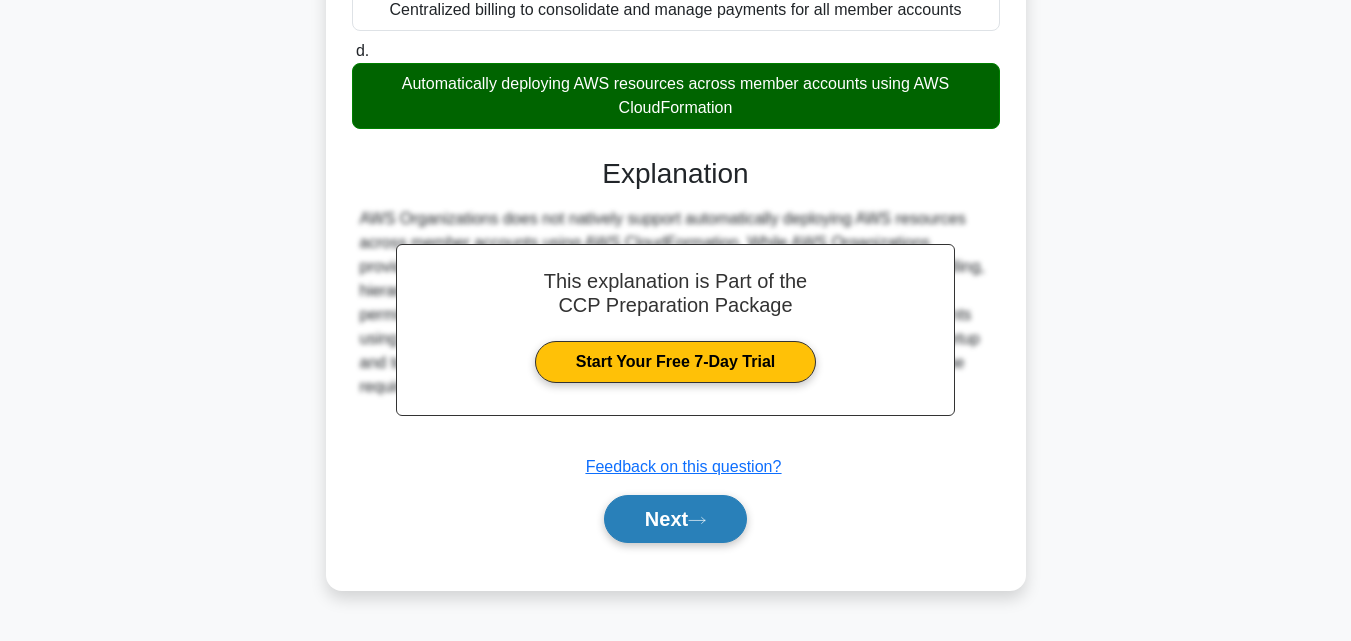 click on "Next" at bounding box center (675, 519) 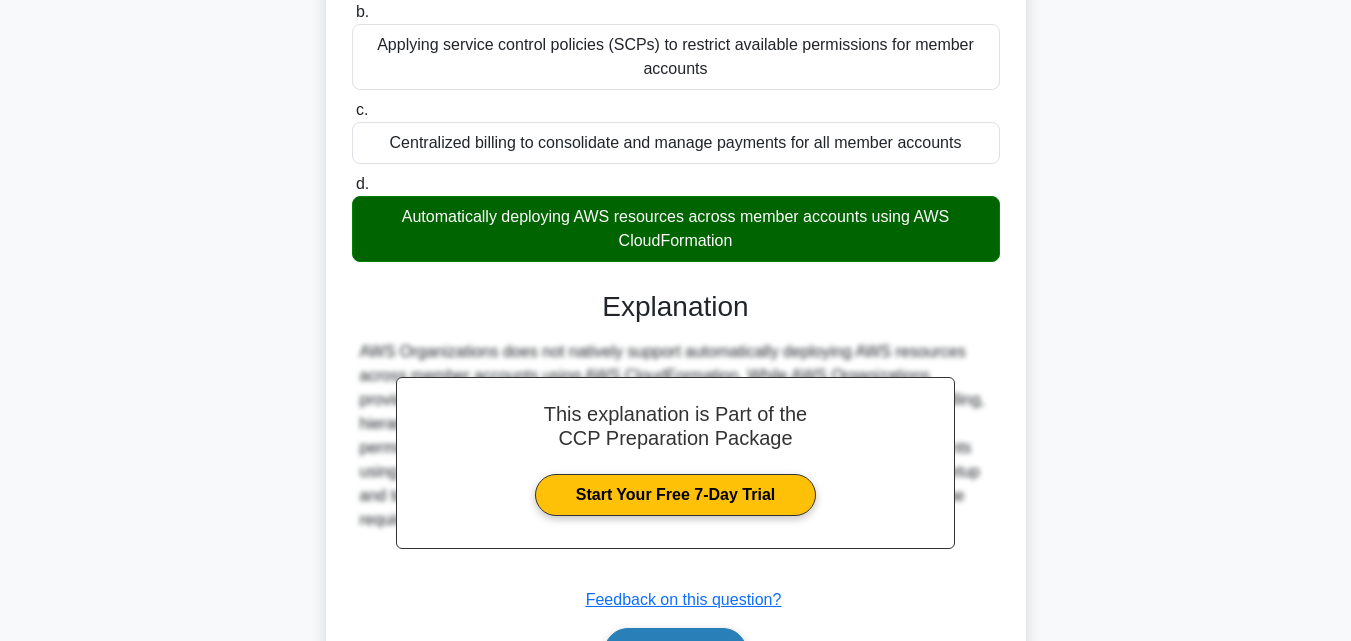 scroll, scrollTop: 39, scrollLeft: 0, axis: vertical 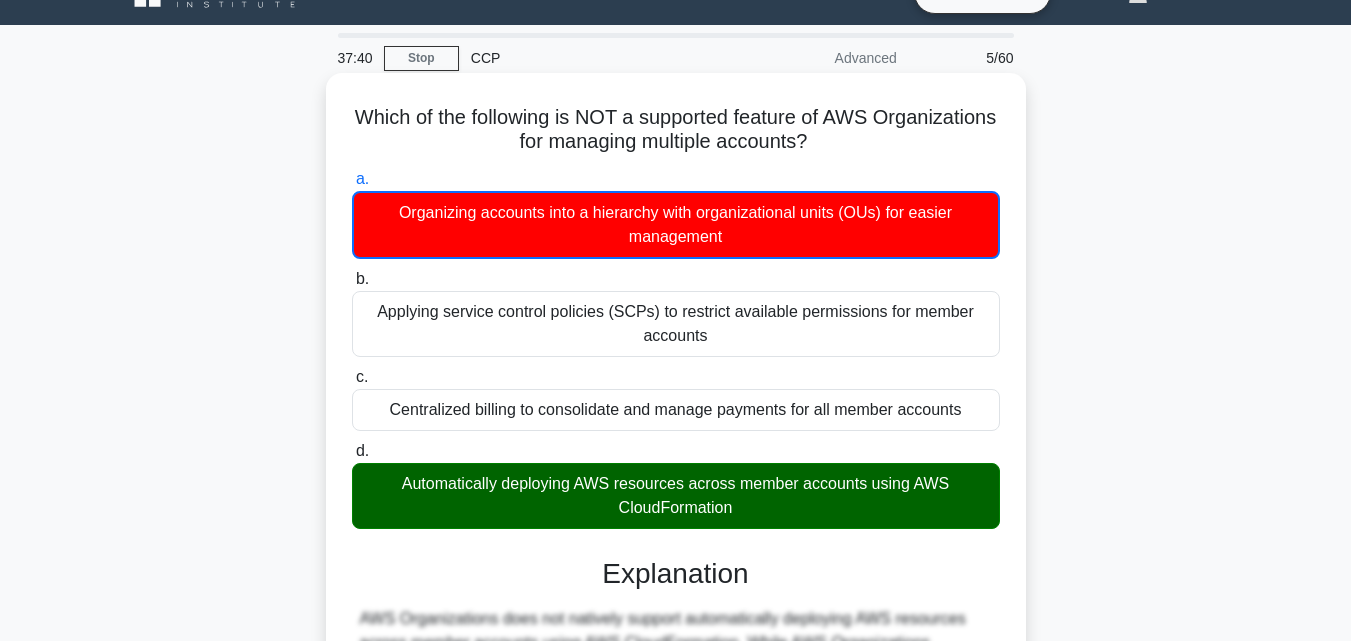 click on "Centralized billing to consolidate and manage payments for all member accounts" at bounding box center (676, 410) 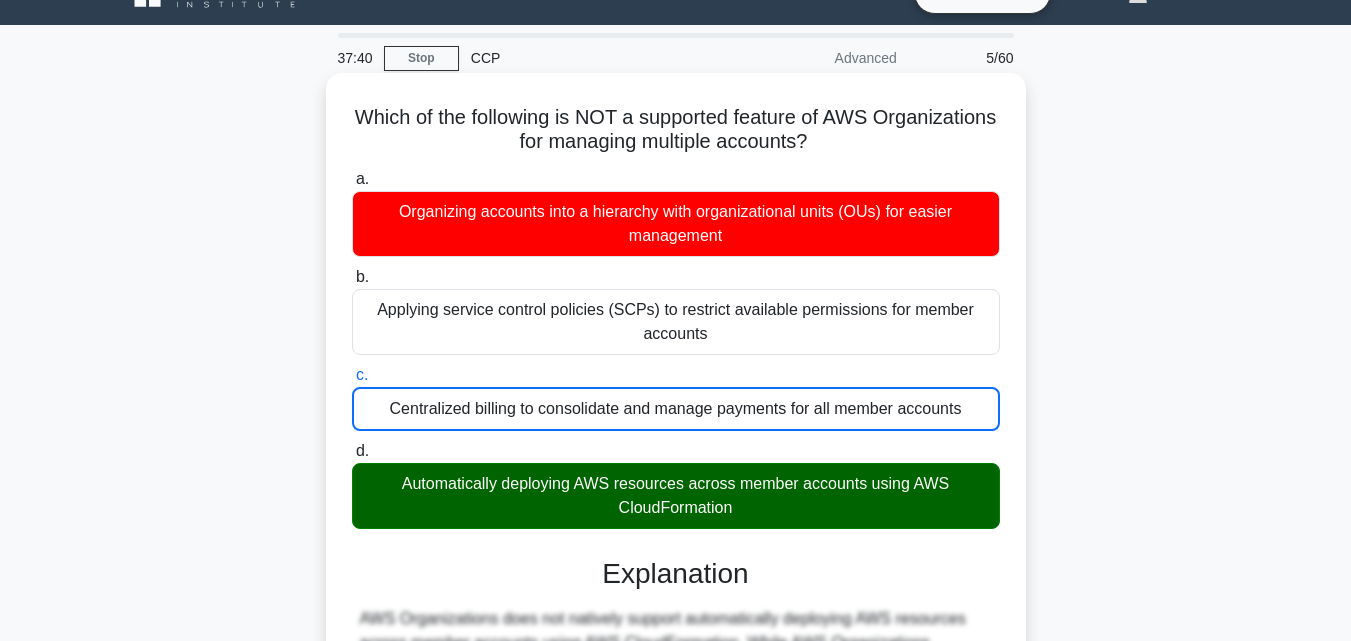 click on "Applying service control policies (SCPs) to restrict available permissions for member accounts" at bounding box center (676, 322) 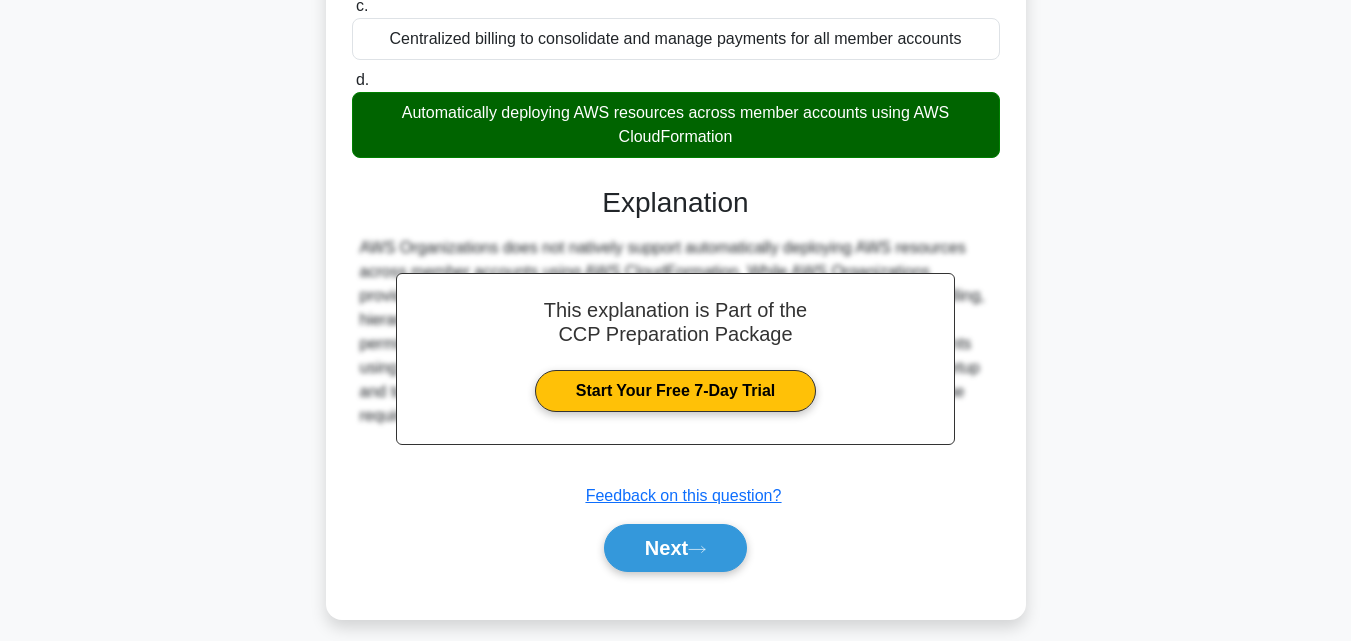 scroll, scrollTop: 439, scrollLeft: 0, axis: vertical 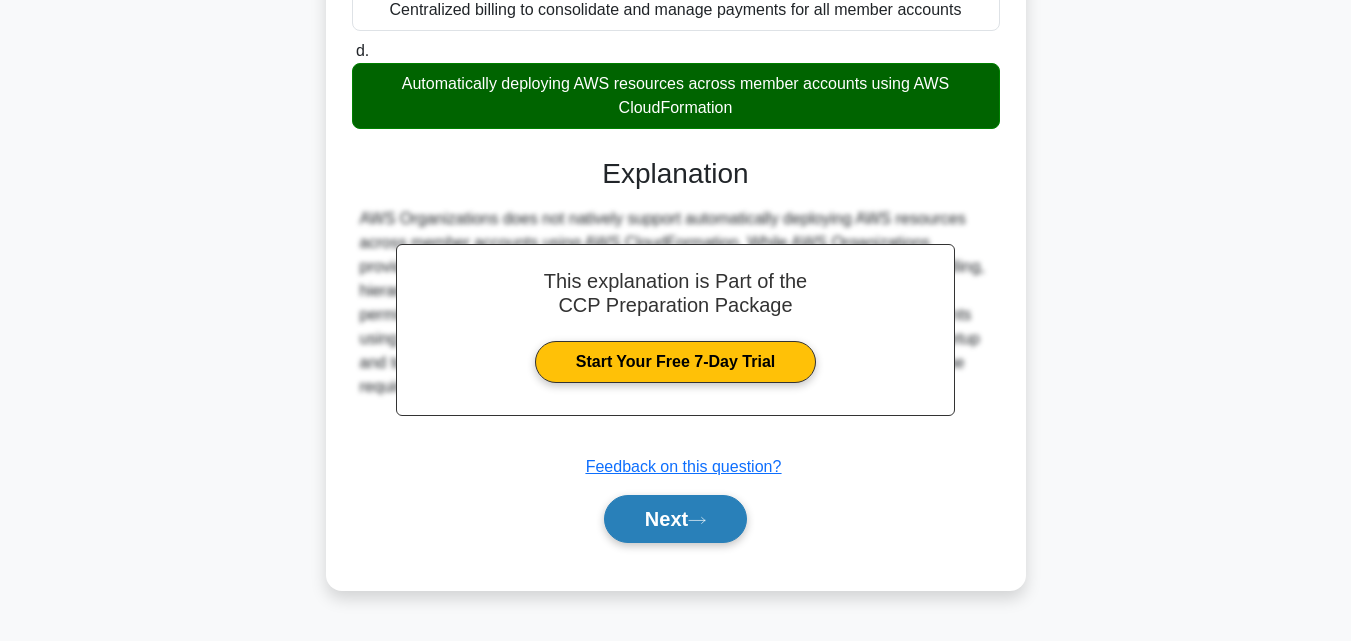 click on "Next" at bounding box center (675, 519) 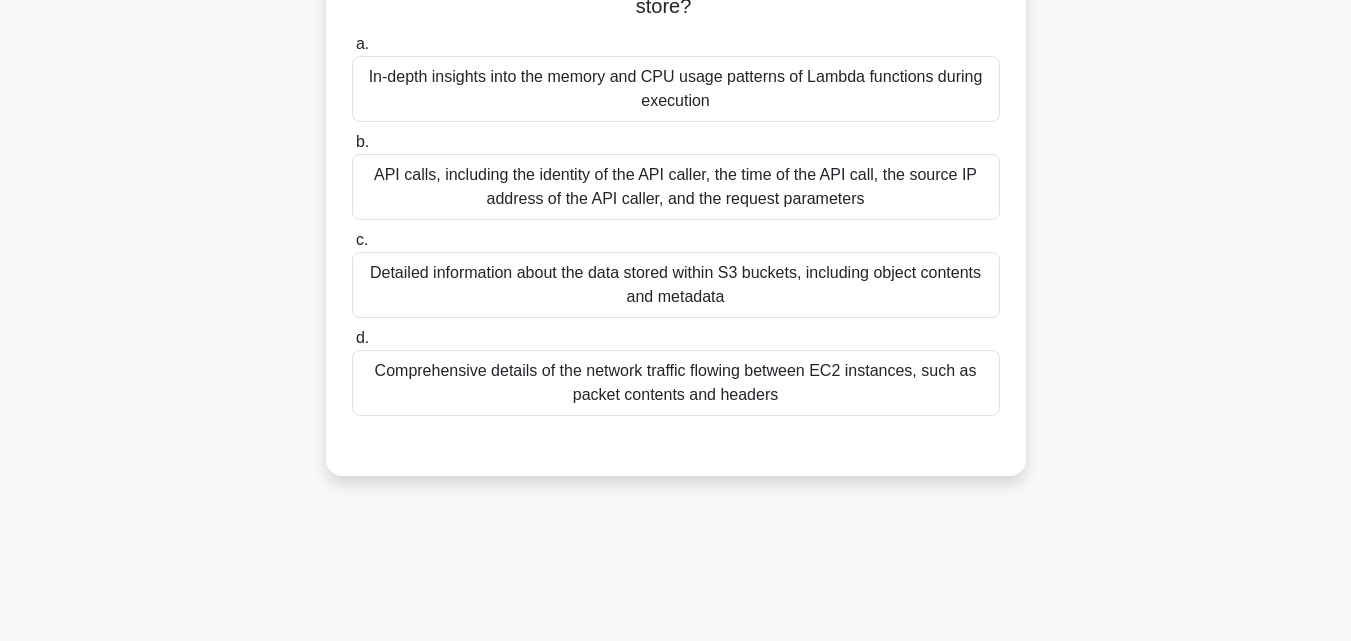 scroll, scrollTop: 39, scrollLeft: 0, axis: vertical 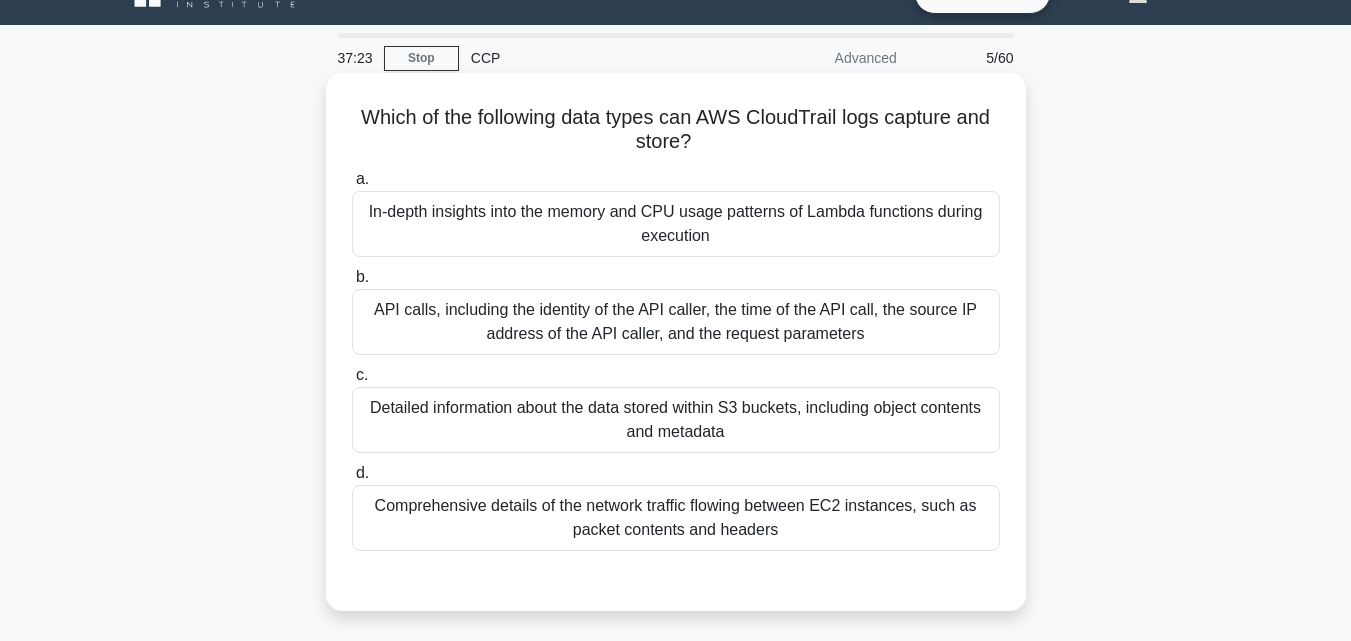 click on "API calls, including the identity of the API caller, the time of the API call, the source IP address of the API caller, and the request parameters" at bounding box center (676, 322) 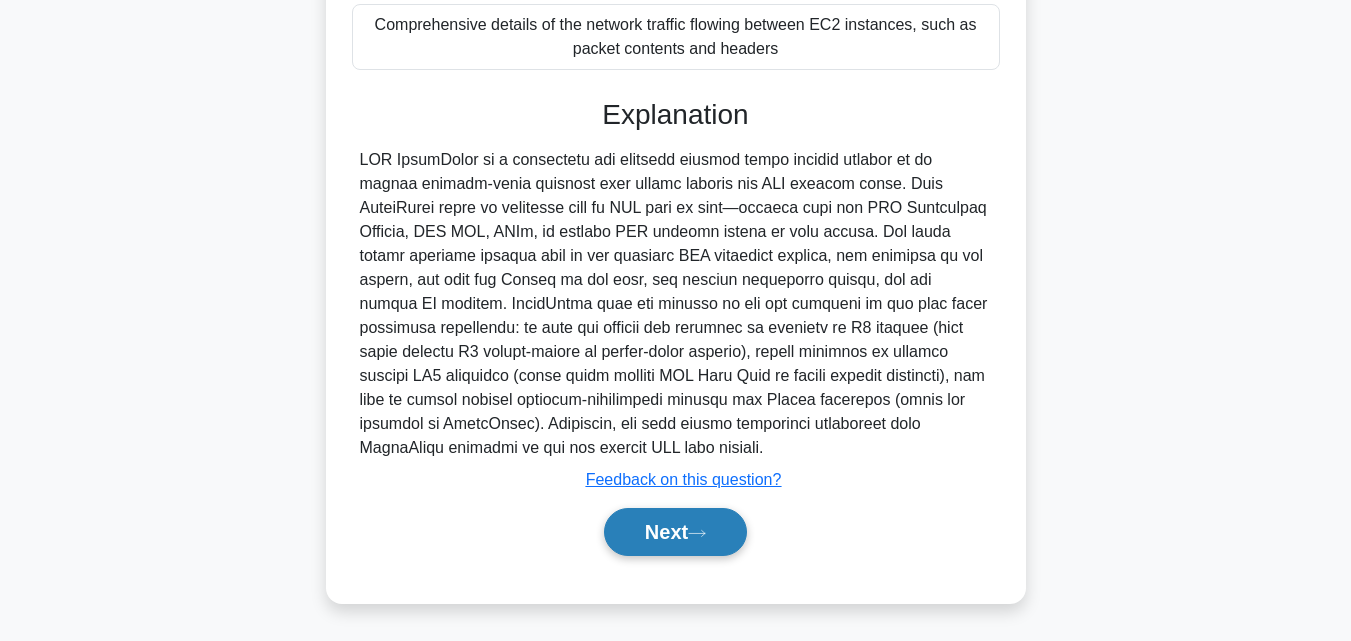 click on "Next" at bounding box center (675, 532) 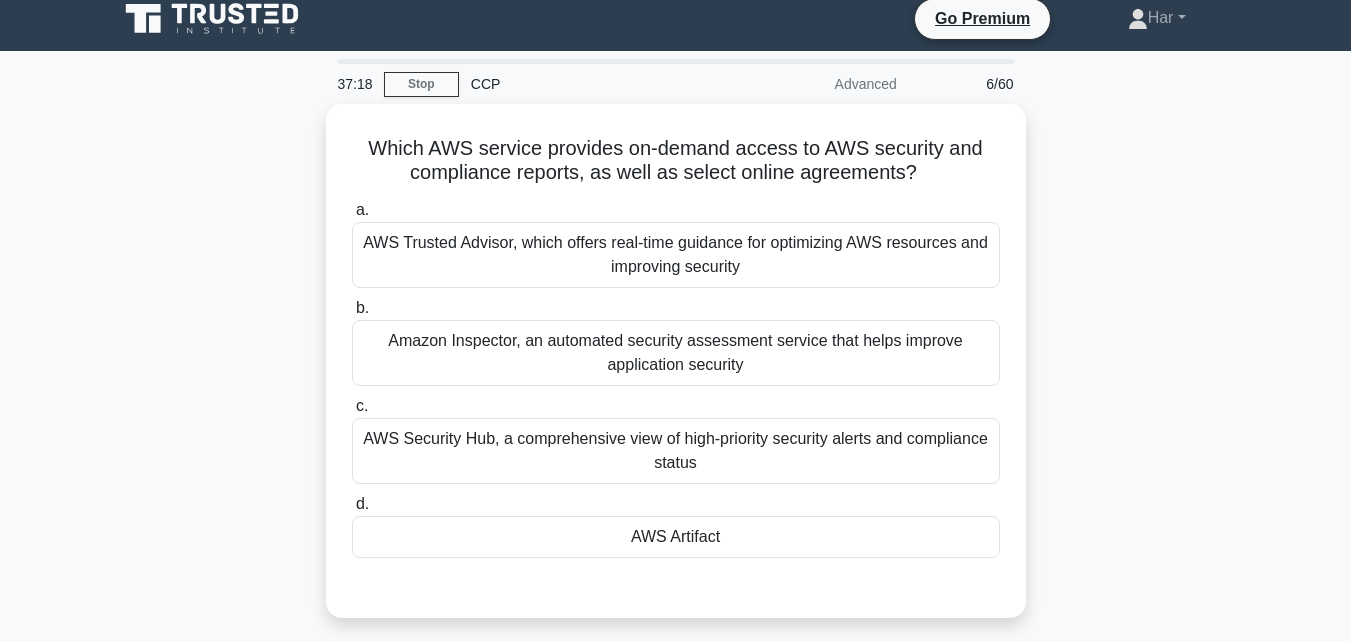 scroll, scrollTop: 0, scrollLeft: 0, axis: both 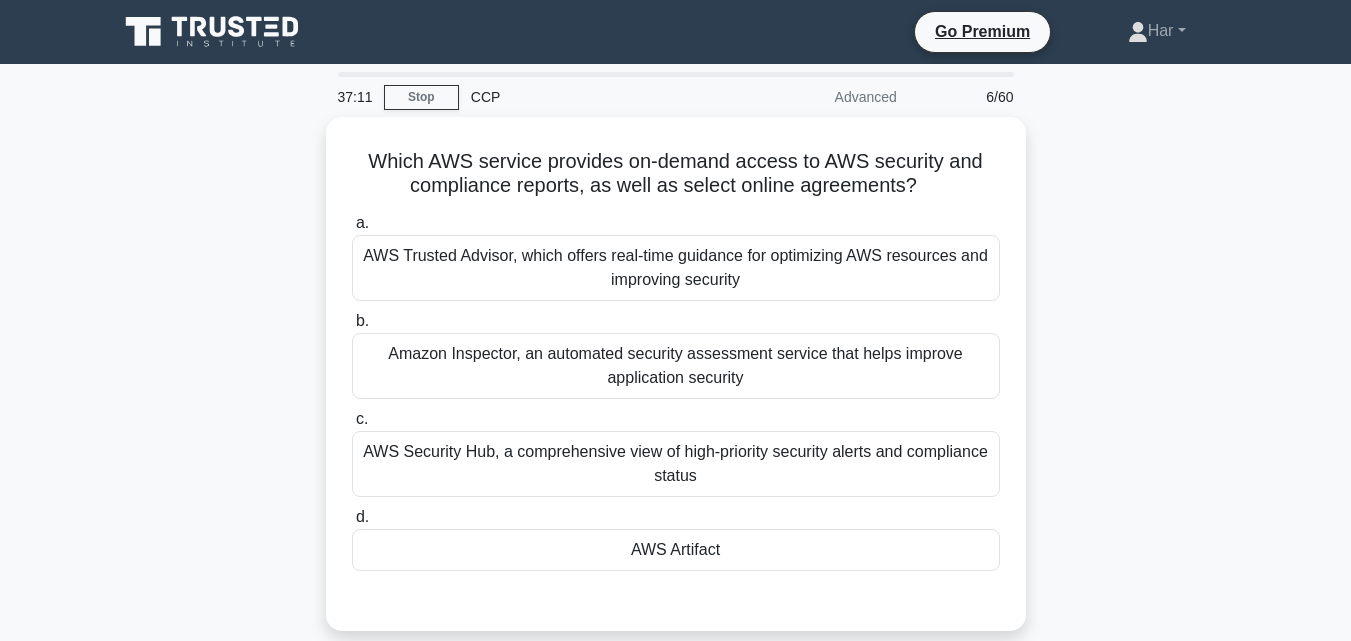 click on "AWS Security Hub, a comprehensive view of high-priority security alerts and compliance status" at bounding box center (676, 464) 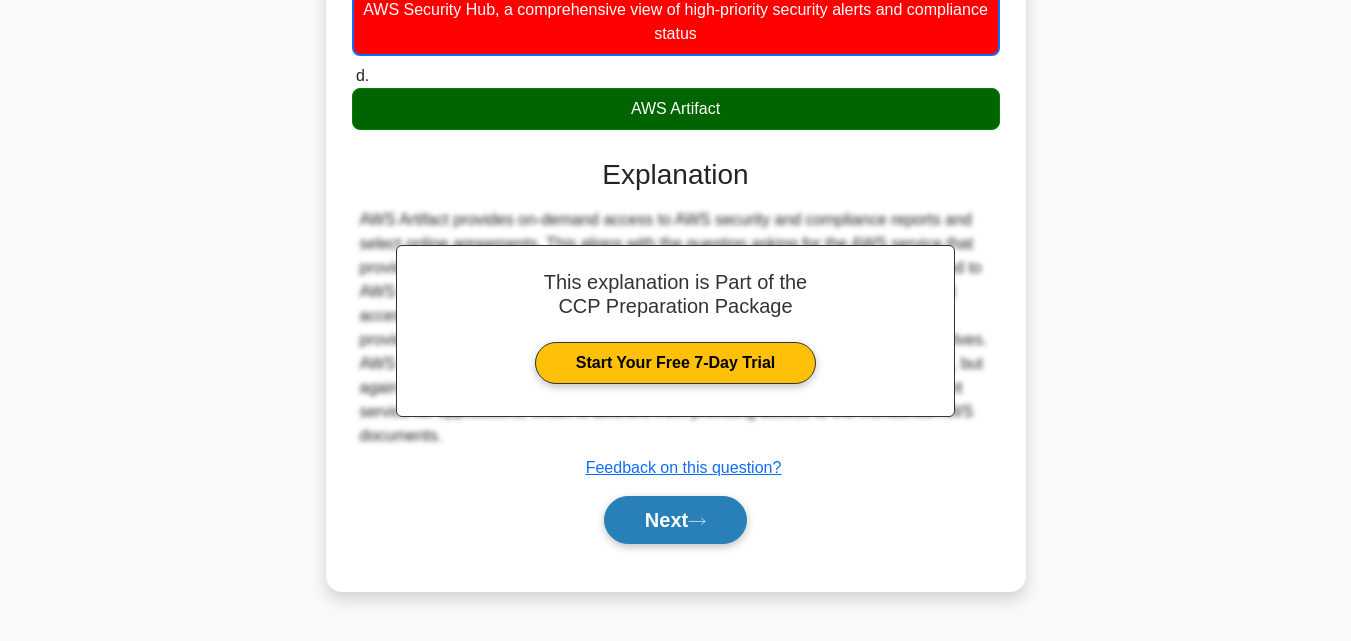 scroll, scrollTop: 439, scrollLeft: 0, axis: vertical 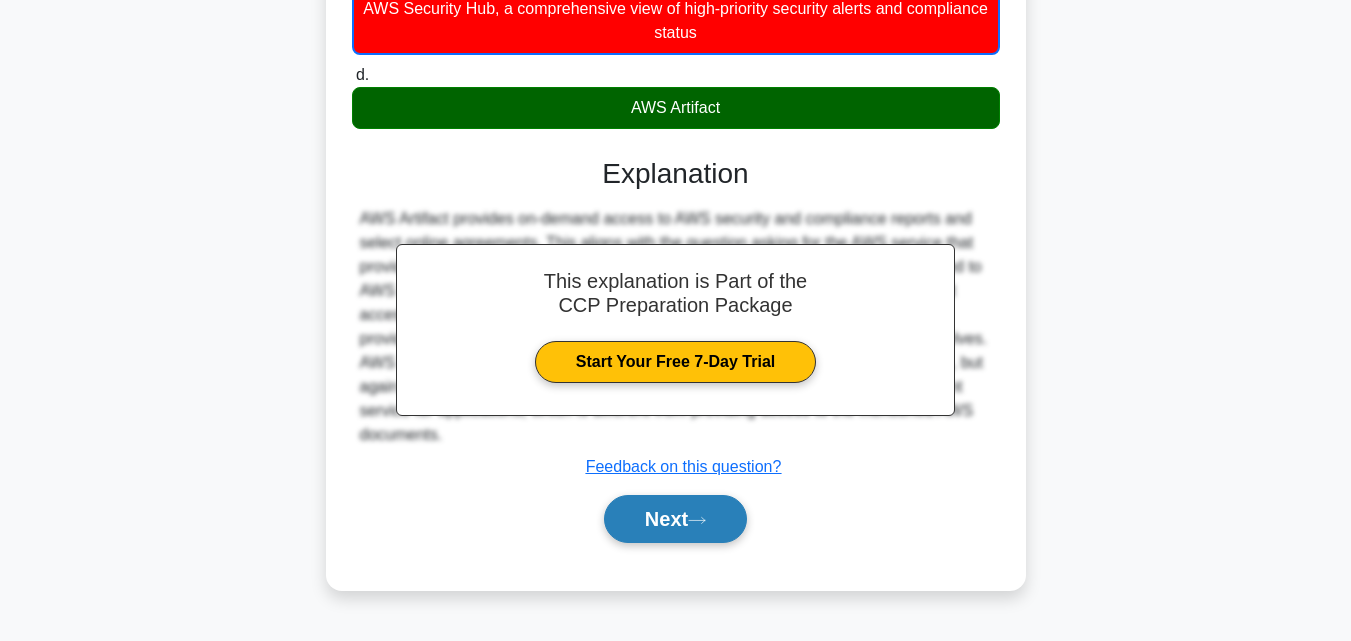 click on "Next" at bounding box center (675, 519) 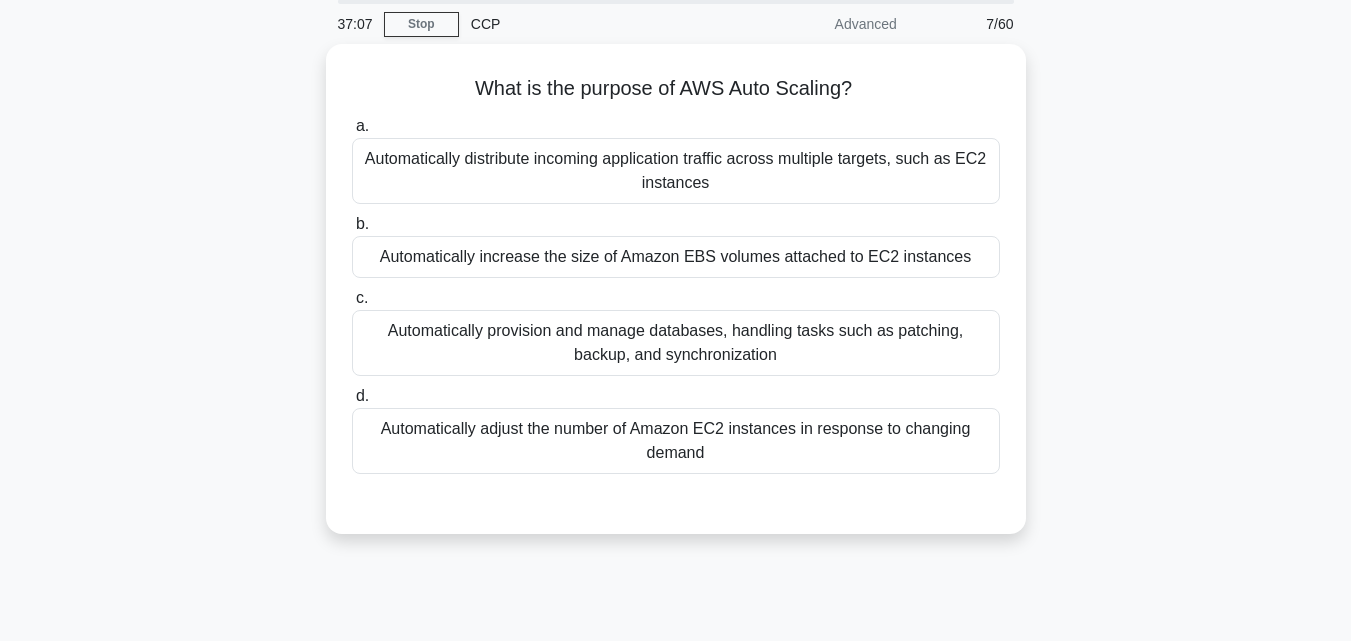 scroll, scrollTop: 0, scrollLeft: 0, axis: both 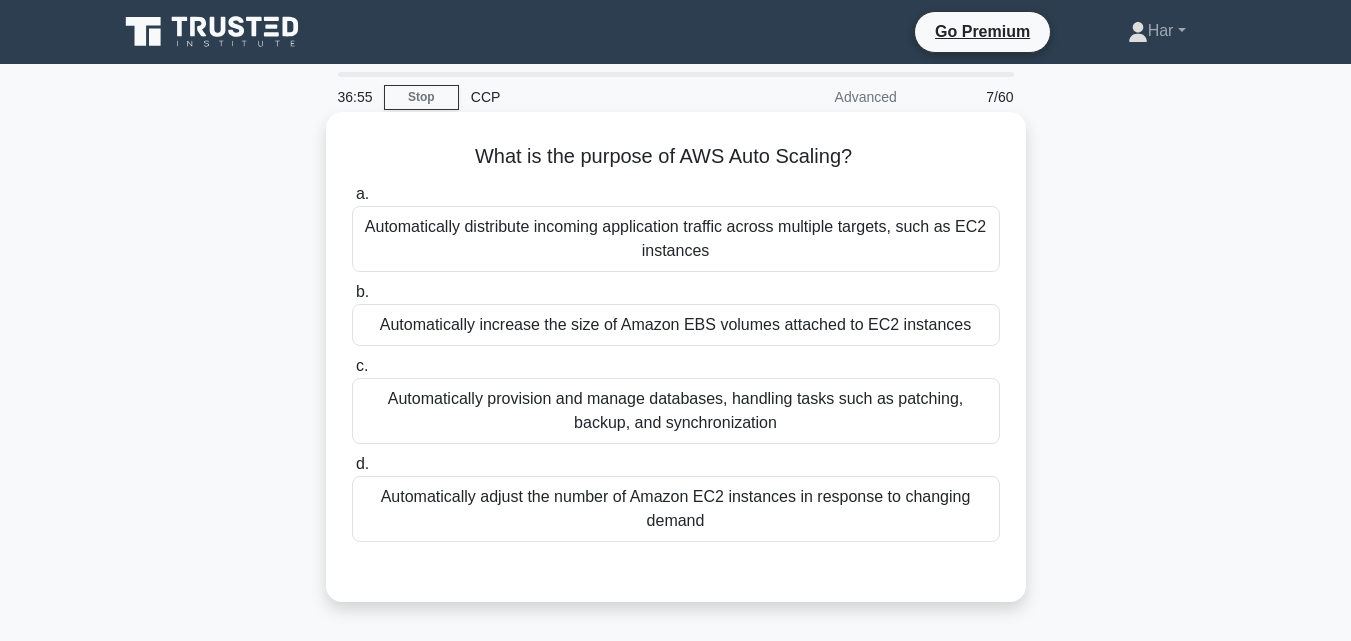 click on "Automatically adjust the number of Amazon EC2 instances in response to changing demand" at bounding box center (676, 509) 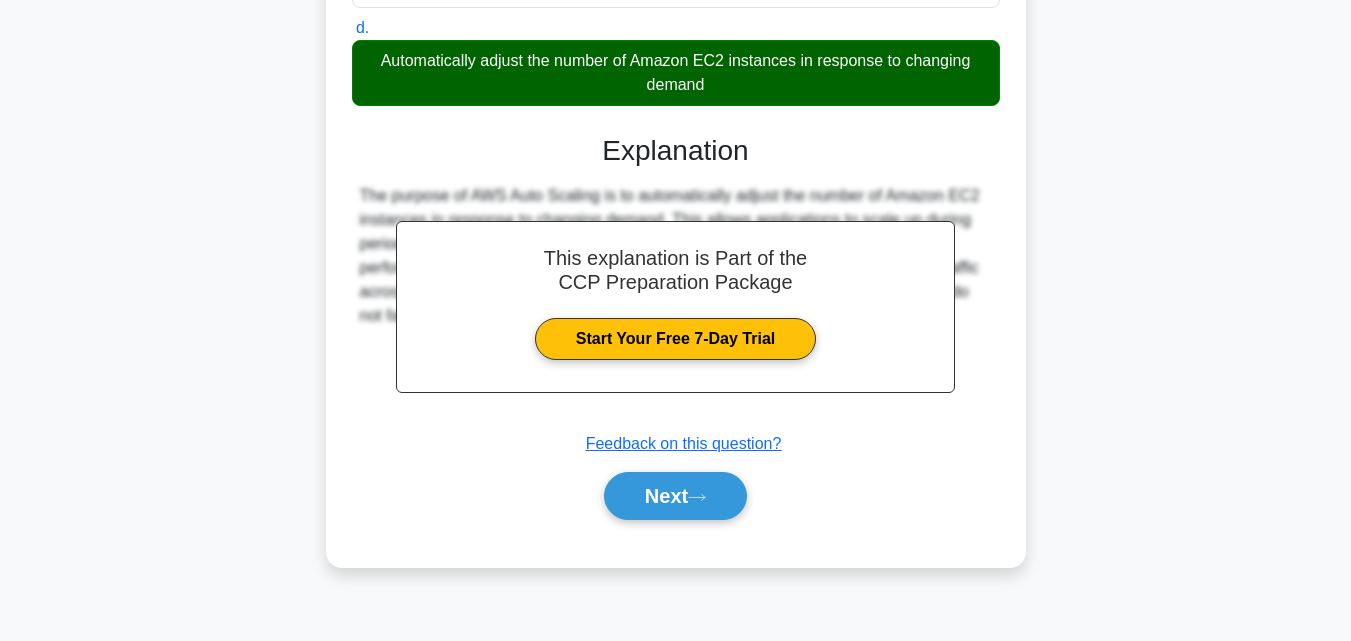 scroll, scrollTop: 439, scrollLeft: 0, axis: vertical 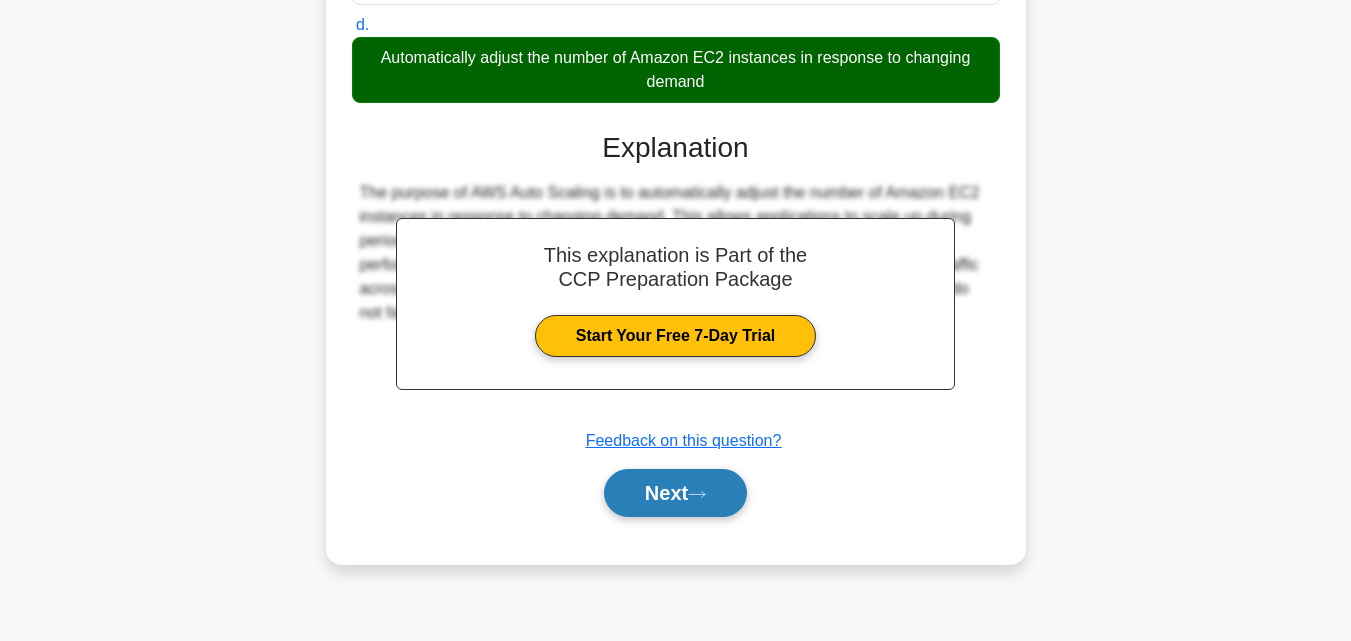 click on "Next" at bounding box center (675, 493) 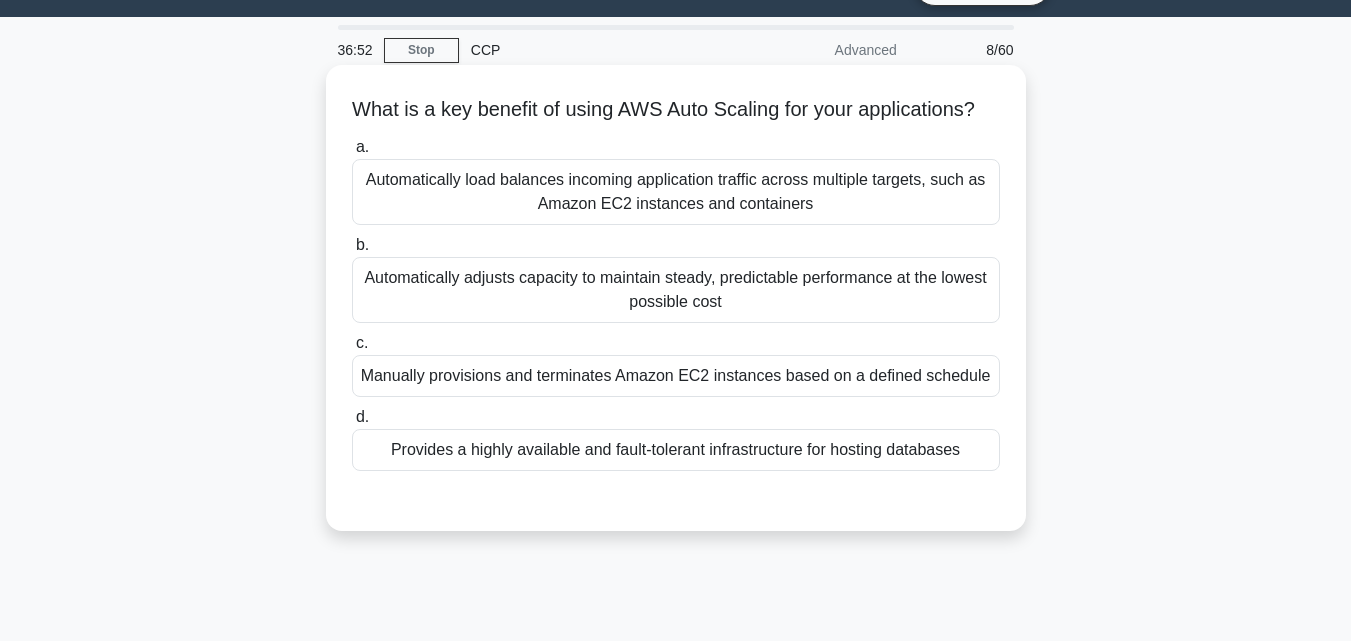 scroll, scrollTop: 0, scrollLeft: 0, axis: both 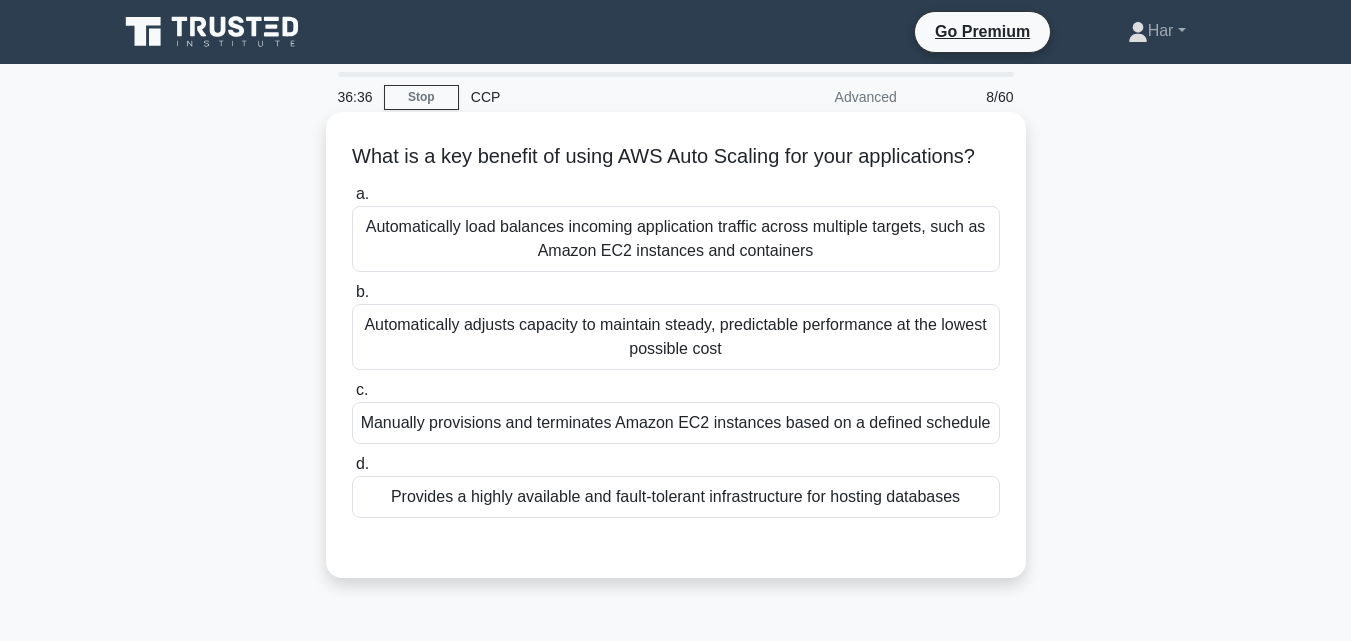 click on "Automatically adjusts capacity to maintain steady, predictable performance at the lowest possible cost" at bounding box center [676, 337] 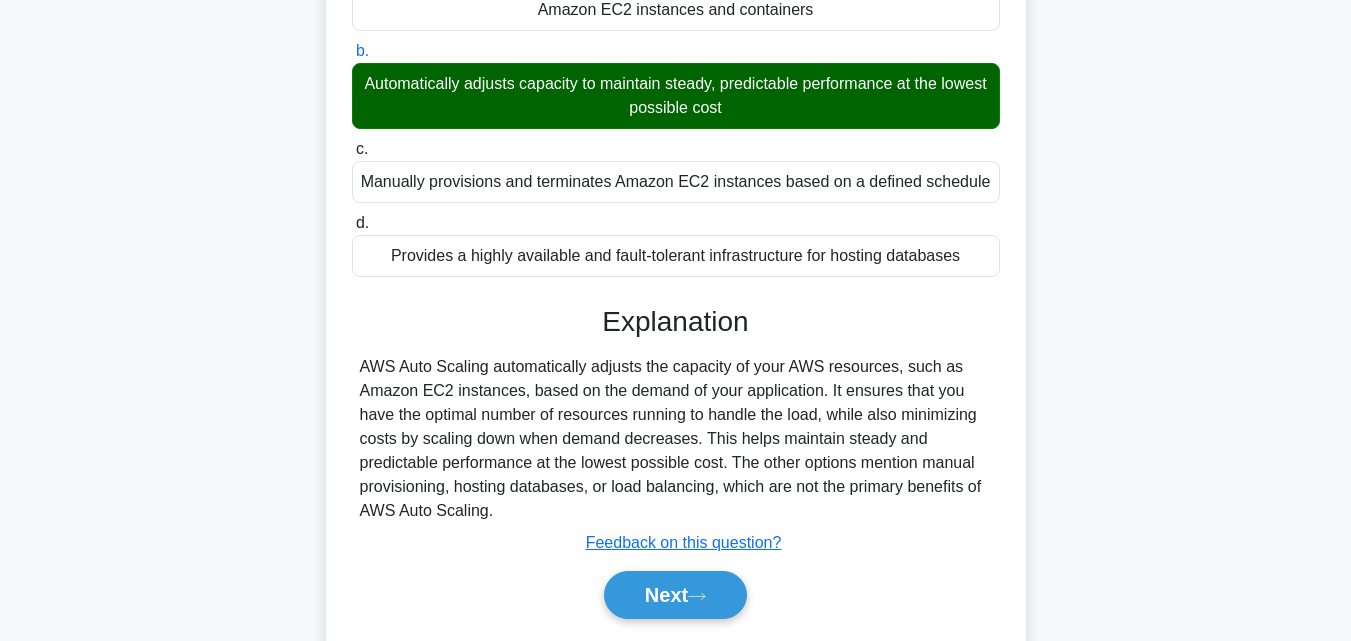 scroll, scrollTop: 400, scrollLeft: 0, axis: vertical 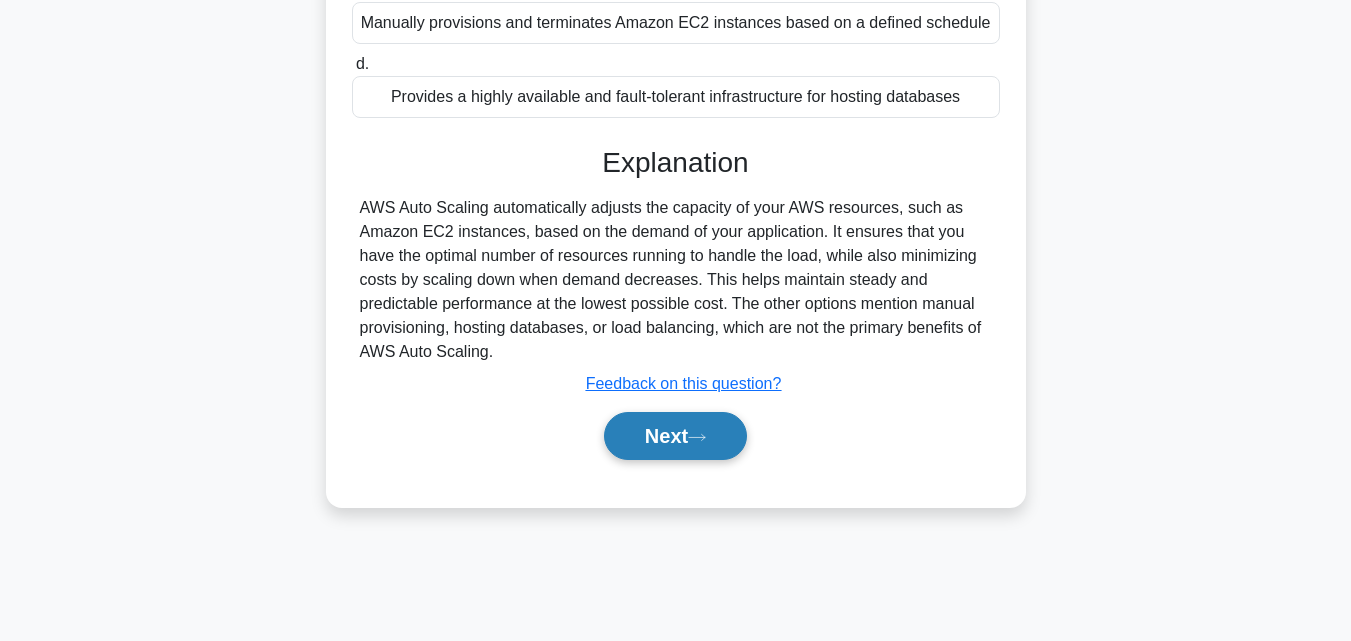 click on "Next" at bounding box center [675, 436] 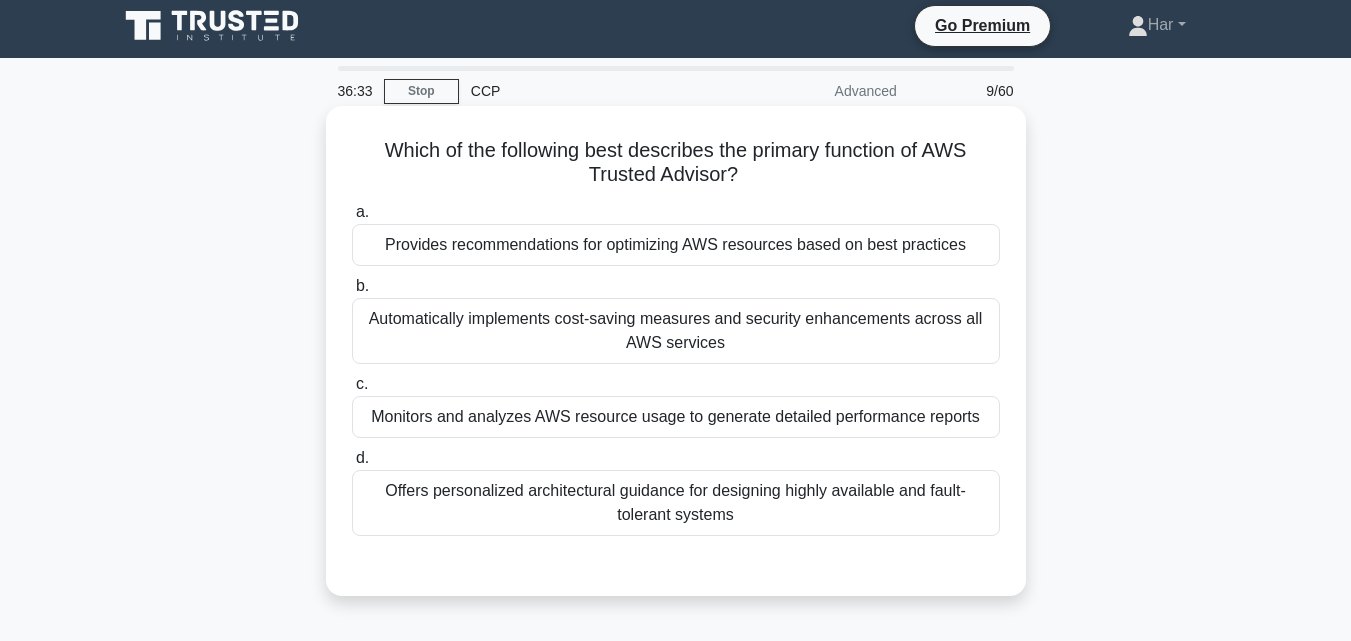 scroll, scrollTop: 0, scrollLeft: 0, axis: both 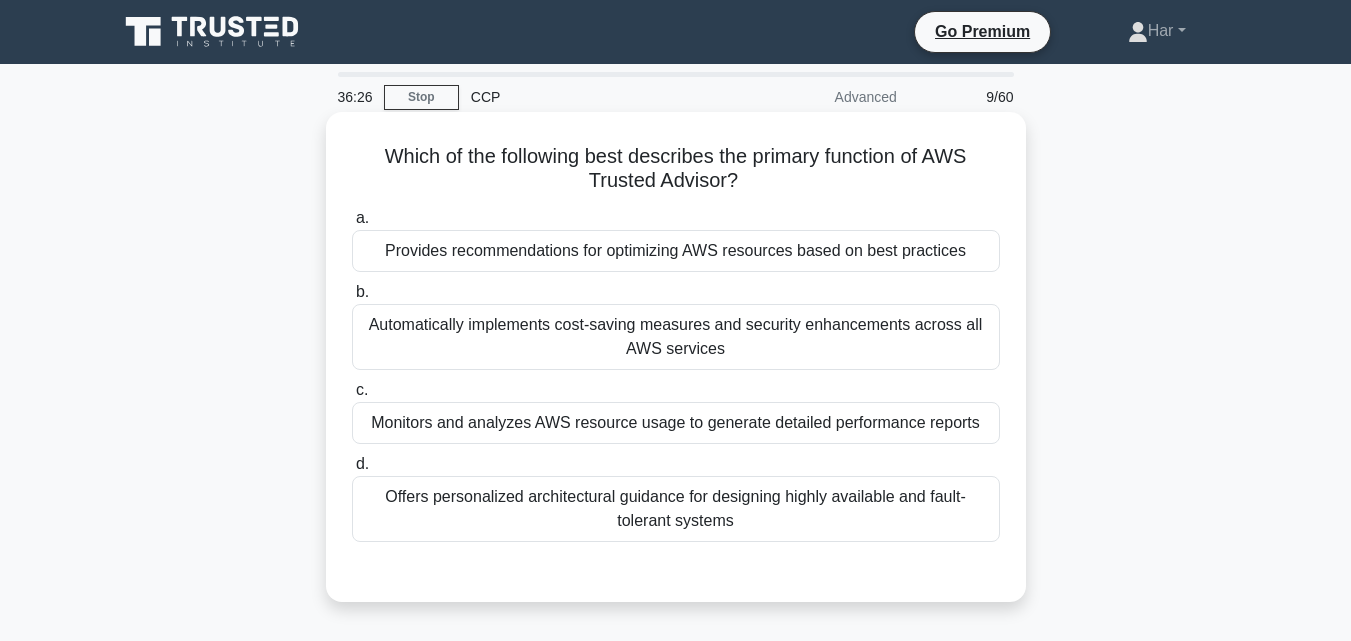 click on "Provides recommendations for optimizing AWS resources based on best practices" at bounding box center [676, 251] 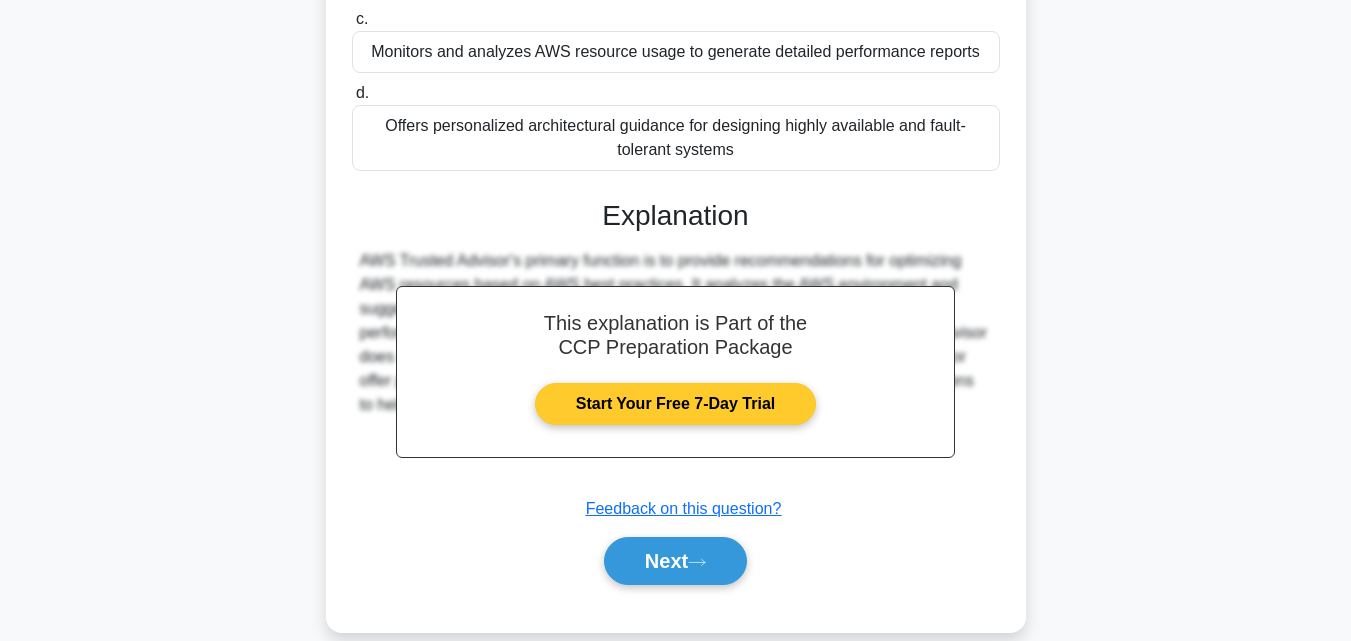 scroll, scrollTop: 439, scrollLeft: 0, axis: vertical 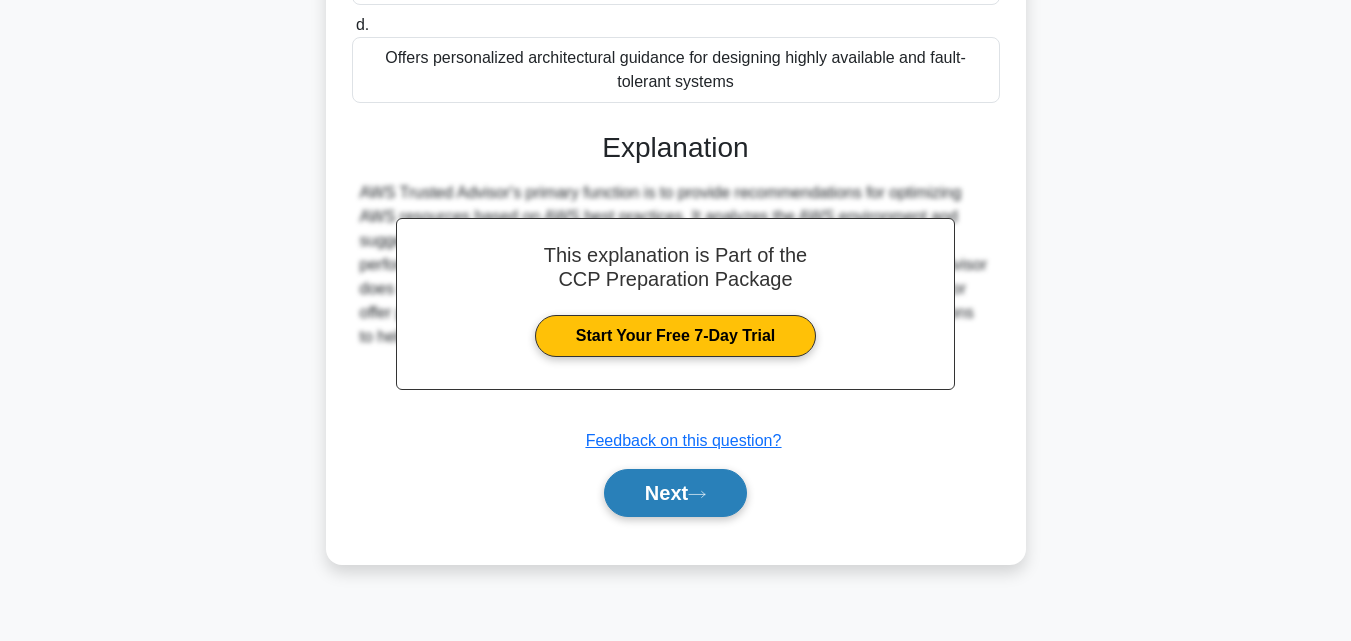 click on "Next" at bounding box center [675, 493] 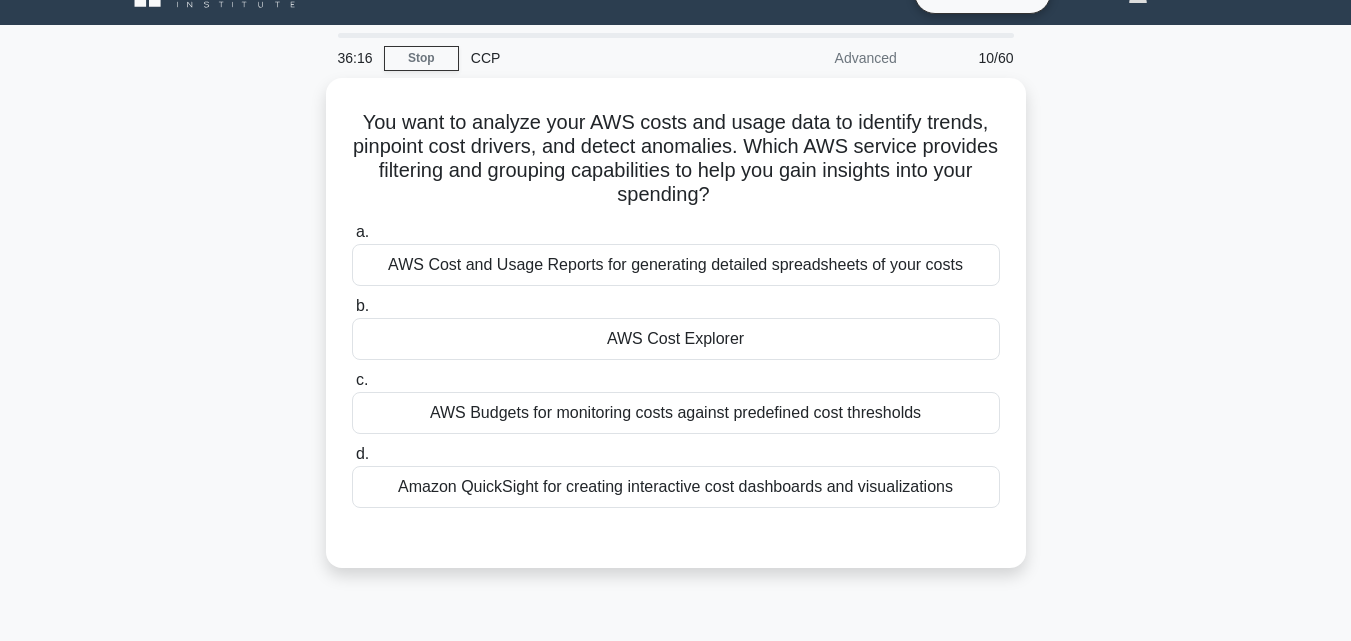 scroll, scrollTop: 0, scrollLeft: 0, axis: both 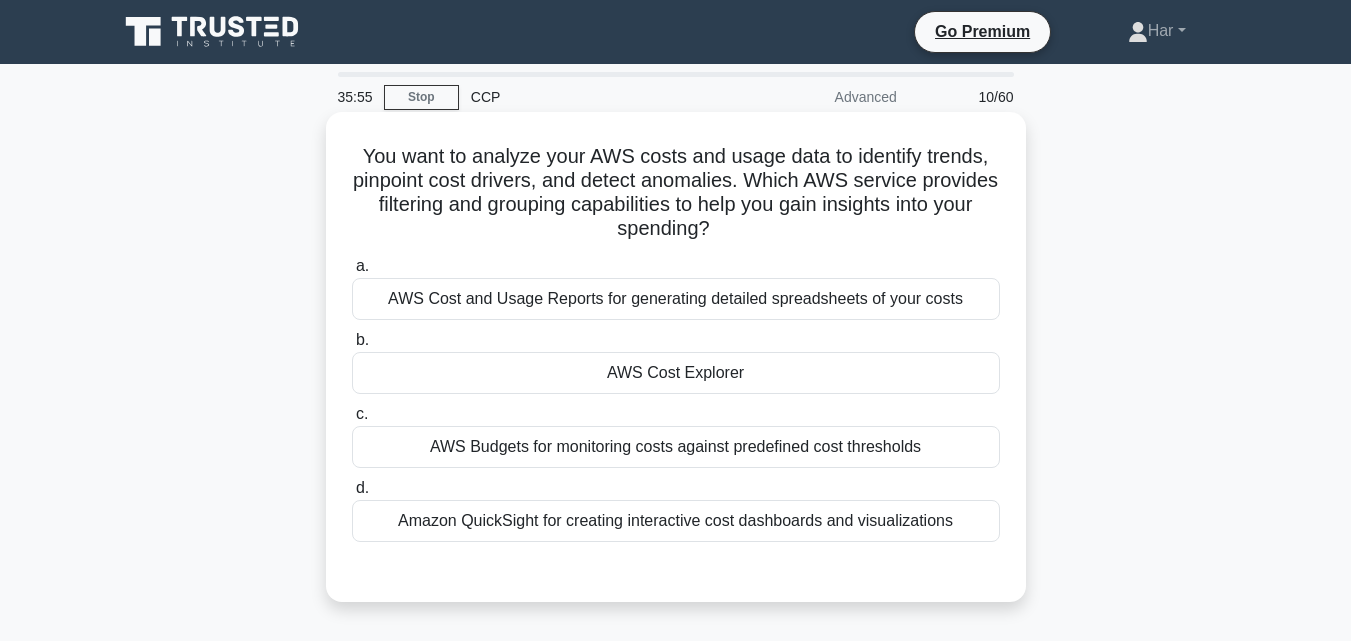 drag, startPoint x: 694, startPoint y: 376, endPoint x: 695, endPoint y: 390, distance: 14.035668 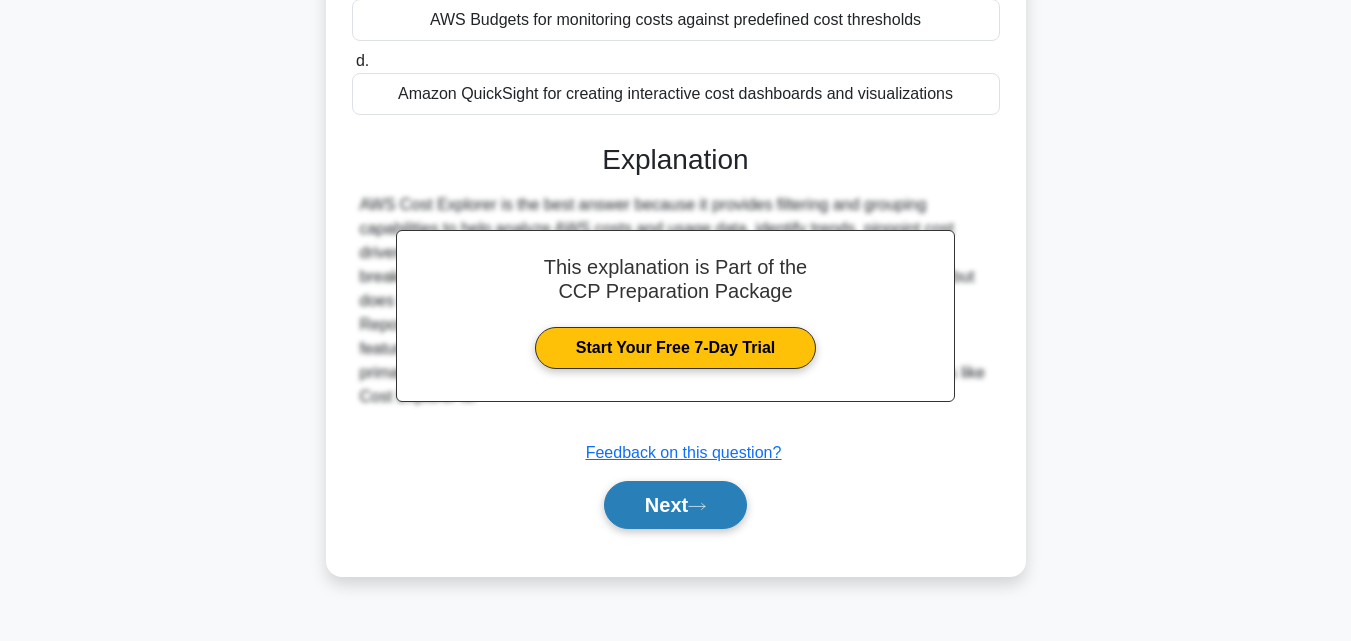 scroll, scrollTop: 439, scrollLeft: 0, axis: vertical 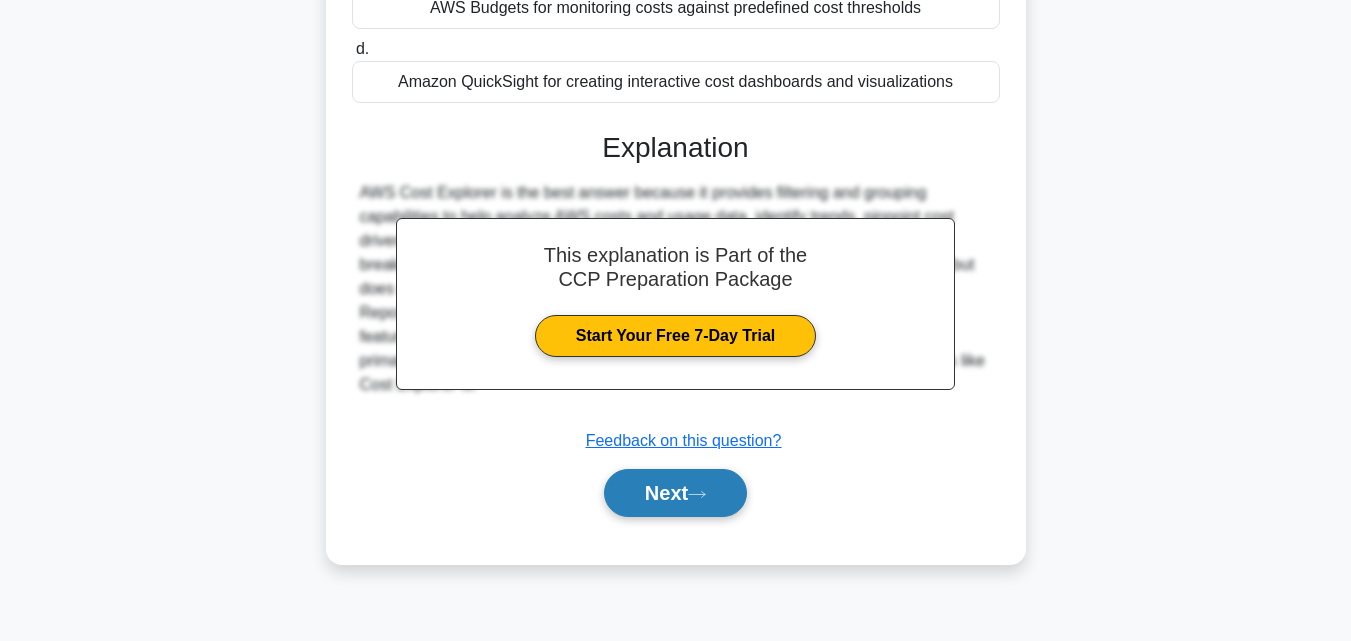 click on "Next" at bounding box center (675, 493) 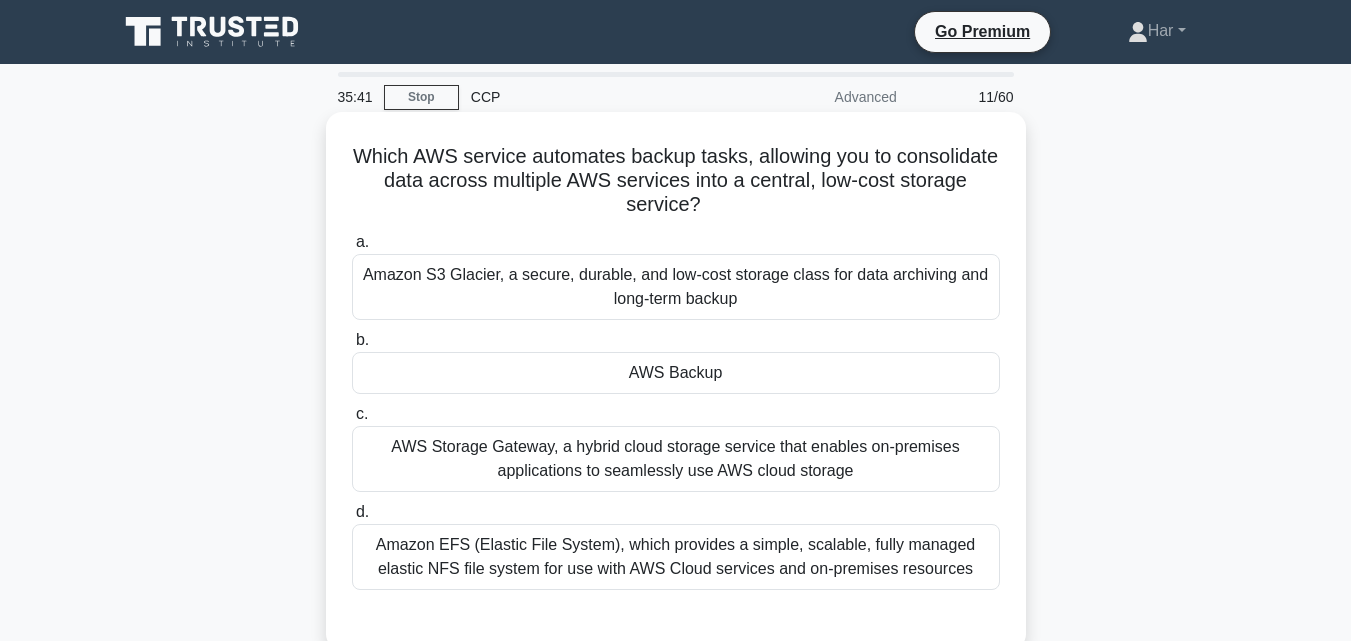 scroll, scrollTop: 100, scrollLeft: 0, axis: vertical 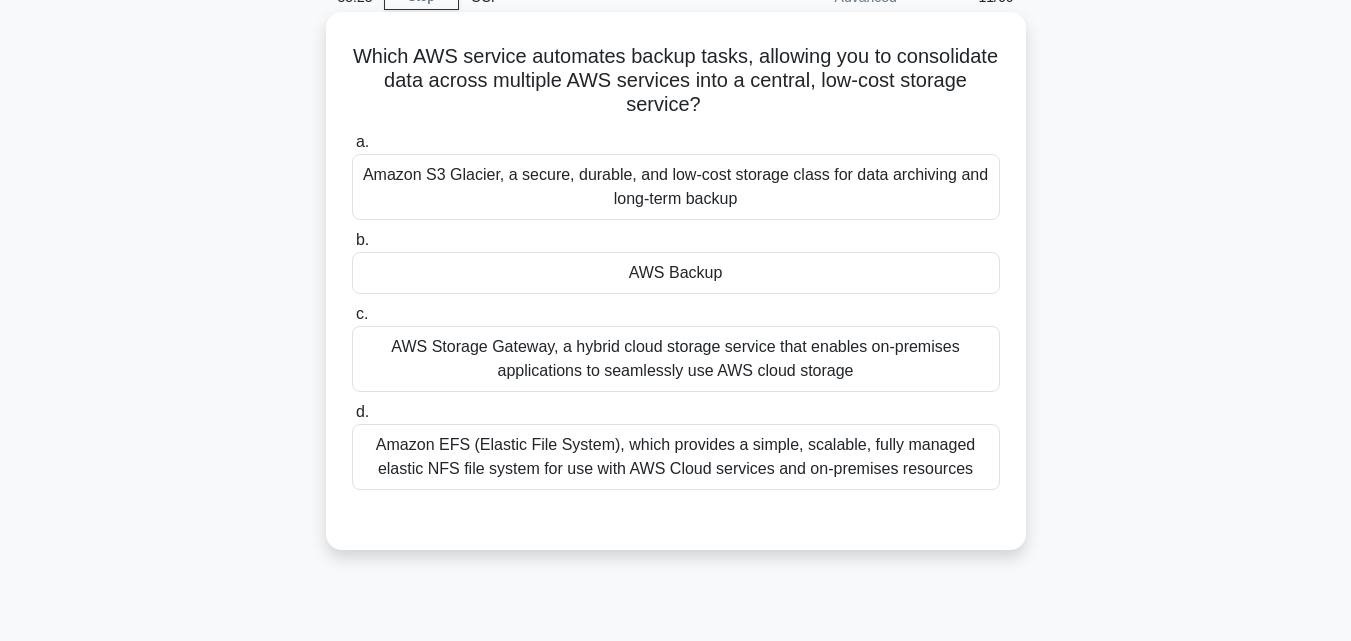 click on "AWS Backup" at bounding box center [676, 273] 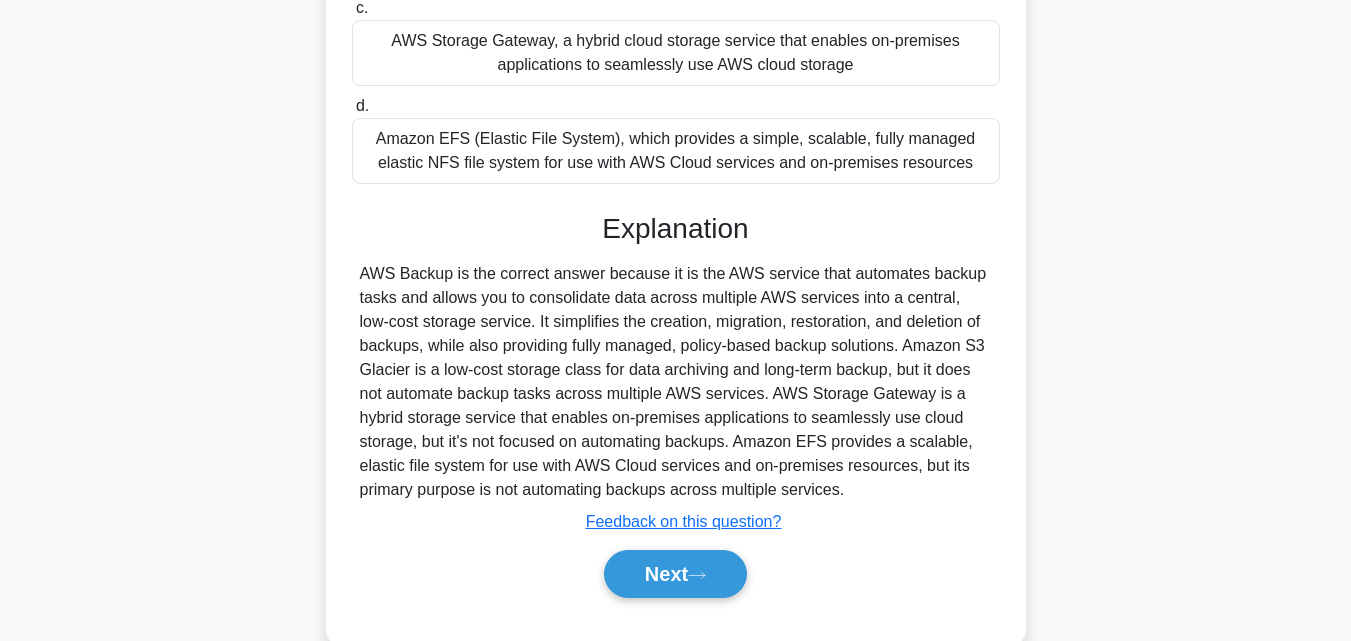 scroll, scrollTop: 449, scrollLeft: 0, axis: vertical 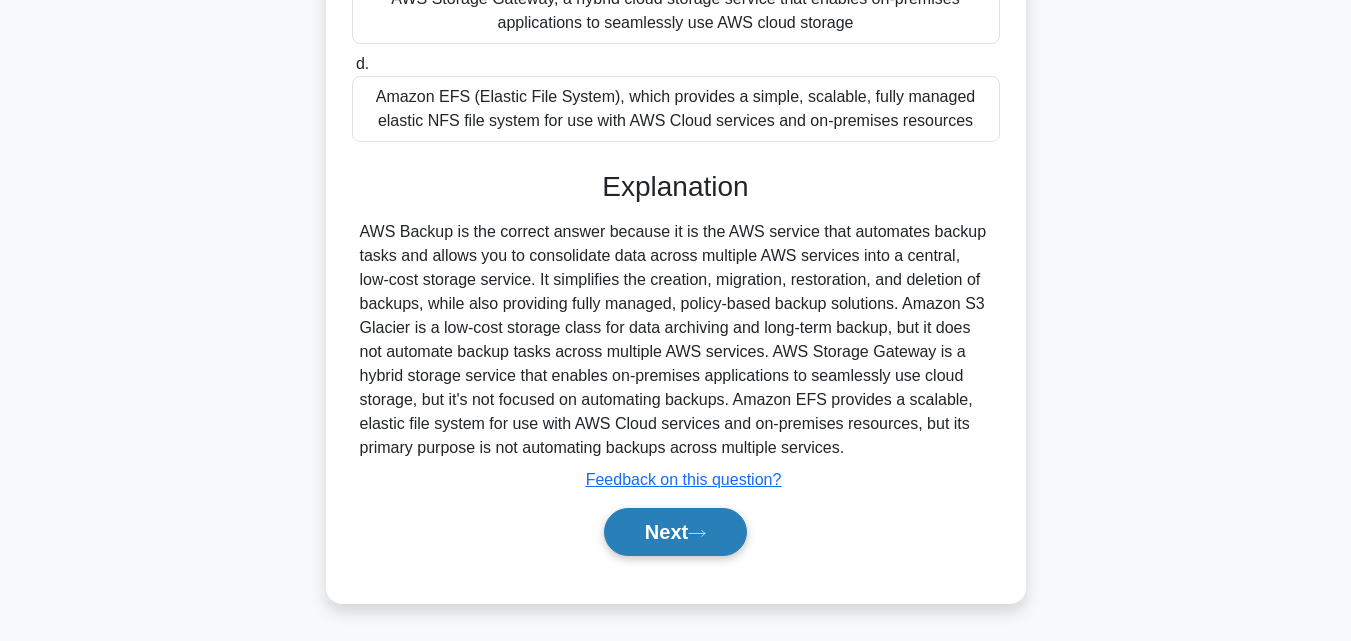 click on "Next" at bounding box center [675, 532] 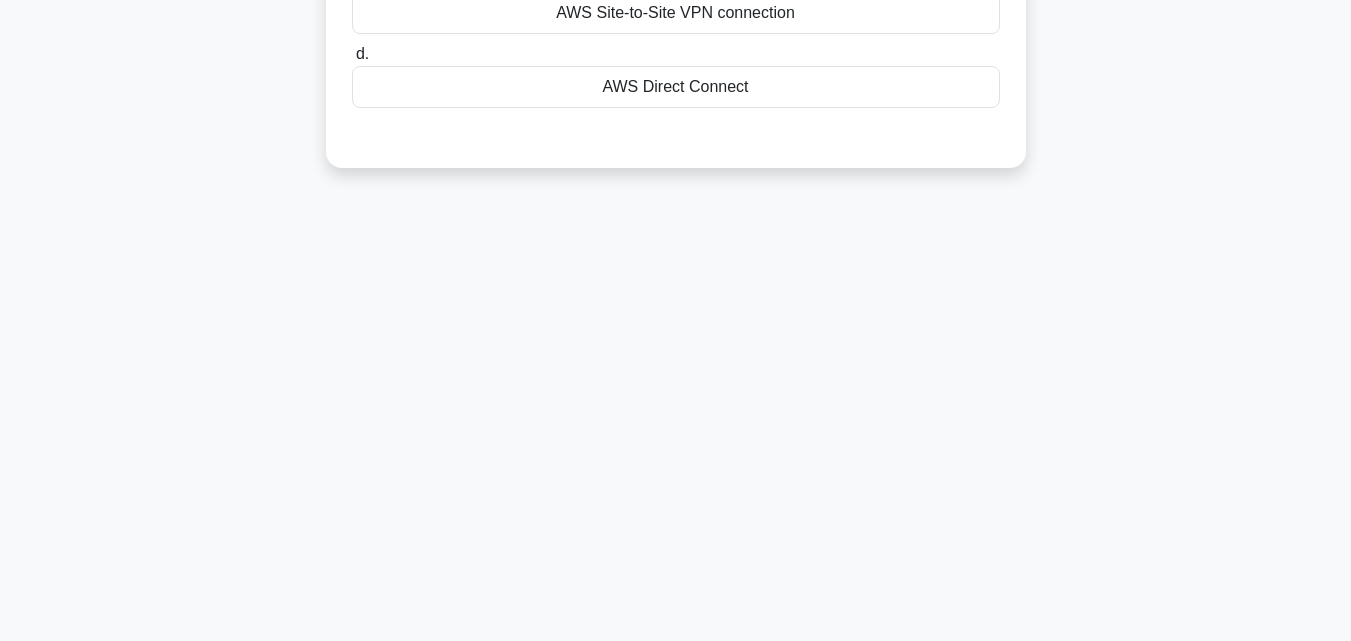 scroll, scrollTop: 39, scrollLeft: 0, axis: vertical 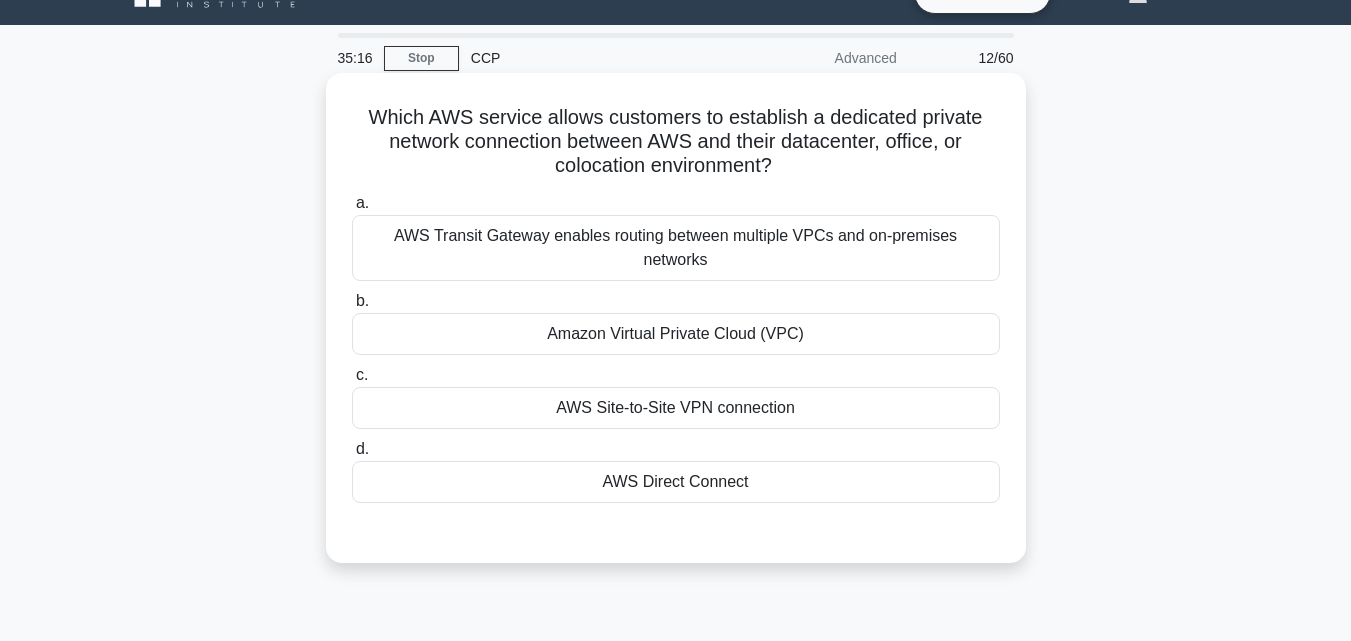 click on "AWS Direct Connect" at bounding box center (676, 482) 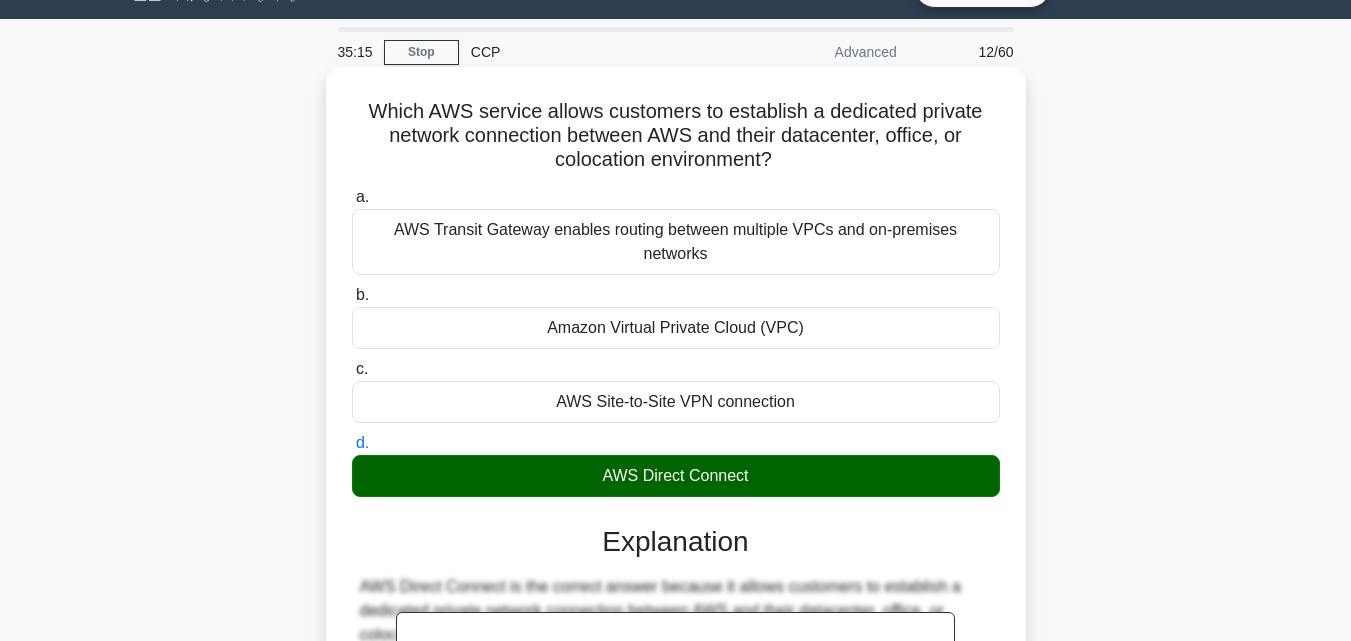 scroll, scrollTop: 439, scrollLeft: 0, axis: vertical 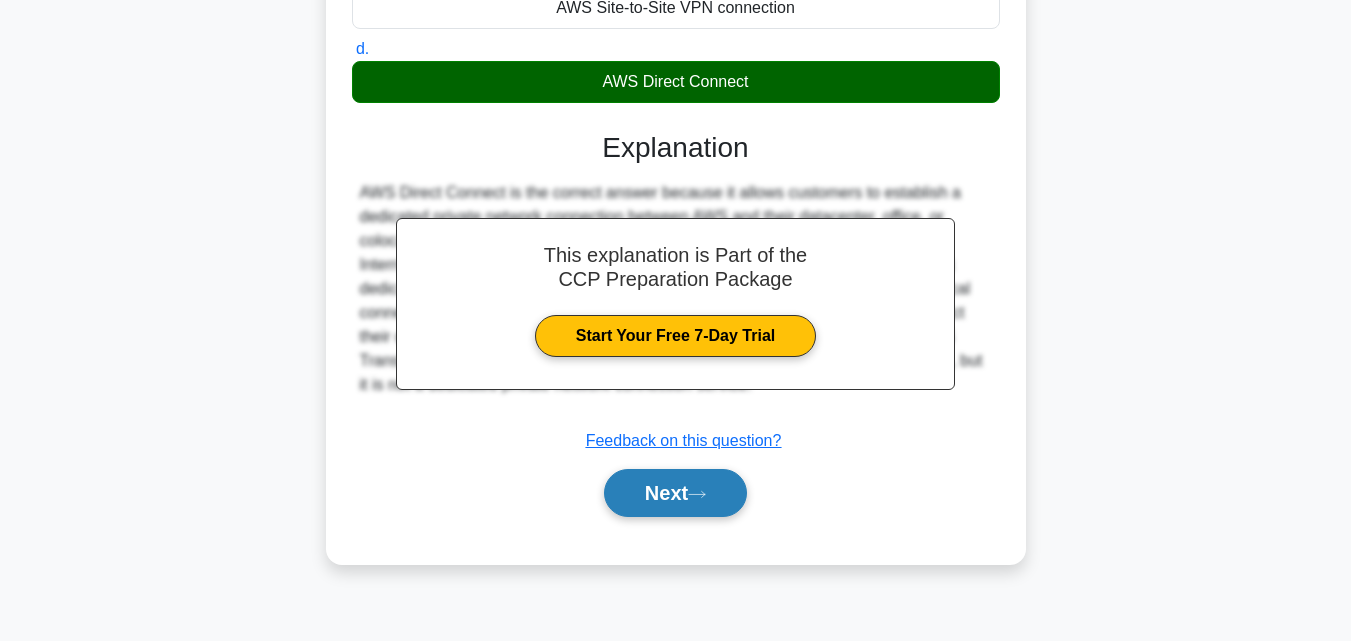 click on "Next" at bounding box center [675, 493] 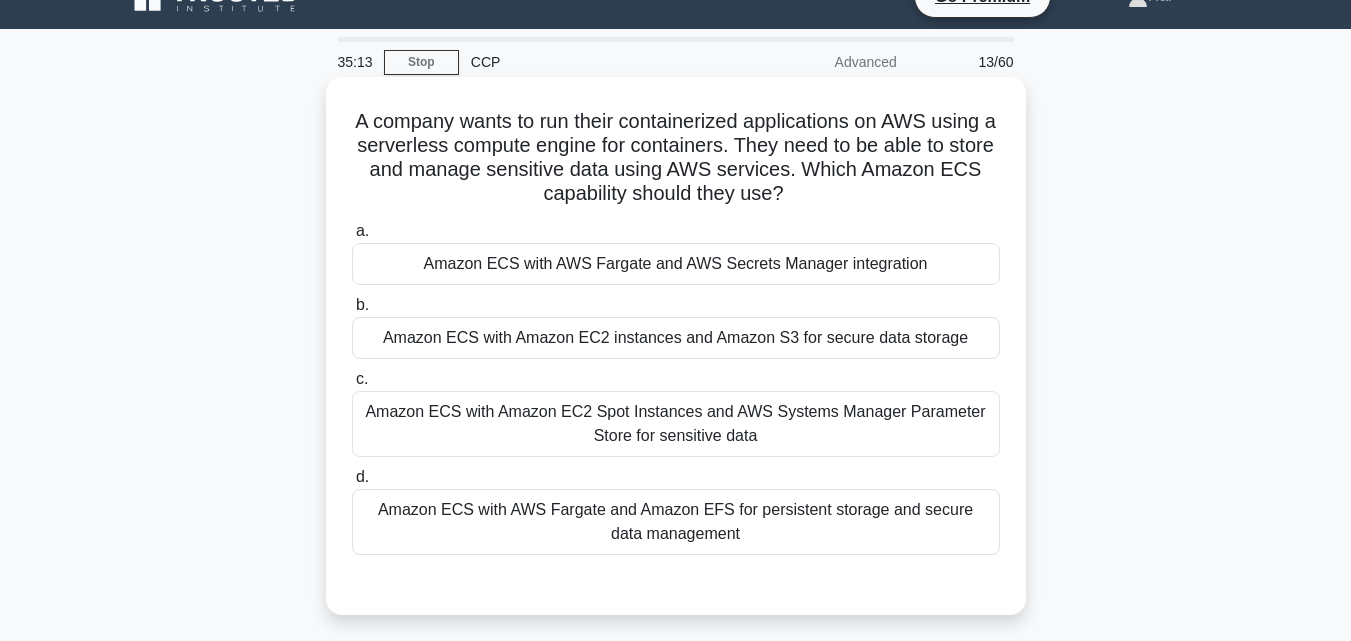 scroll, scrollTop: 0, scrollLeft: 0, axis: both 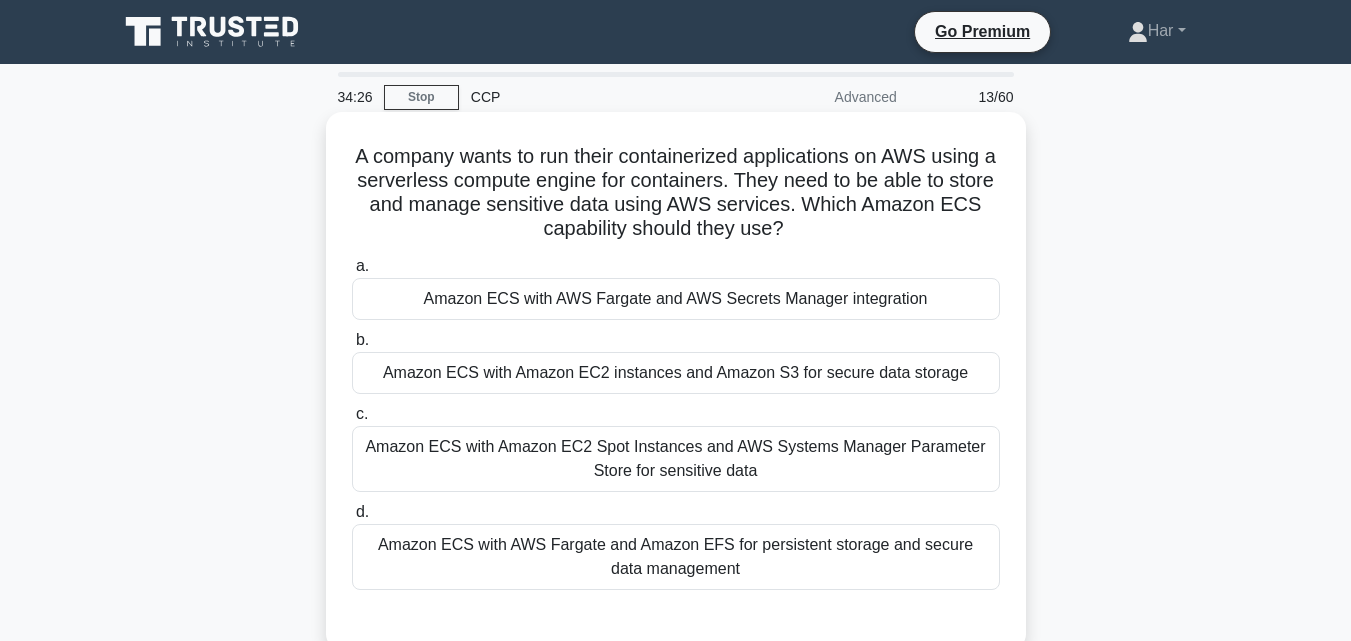 click on "Amazon ECS with AWS Fargate and Amazon EFS for persistent storage and secure data management" at bounding box center (676, 557) 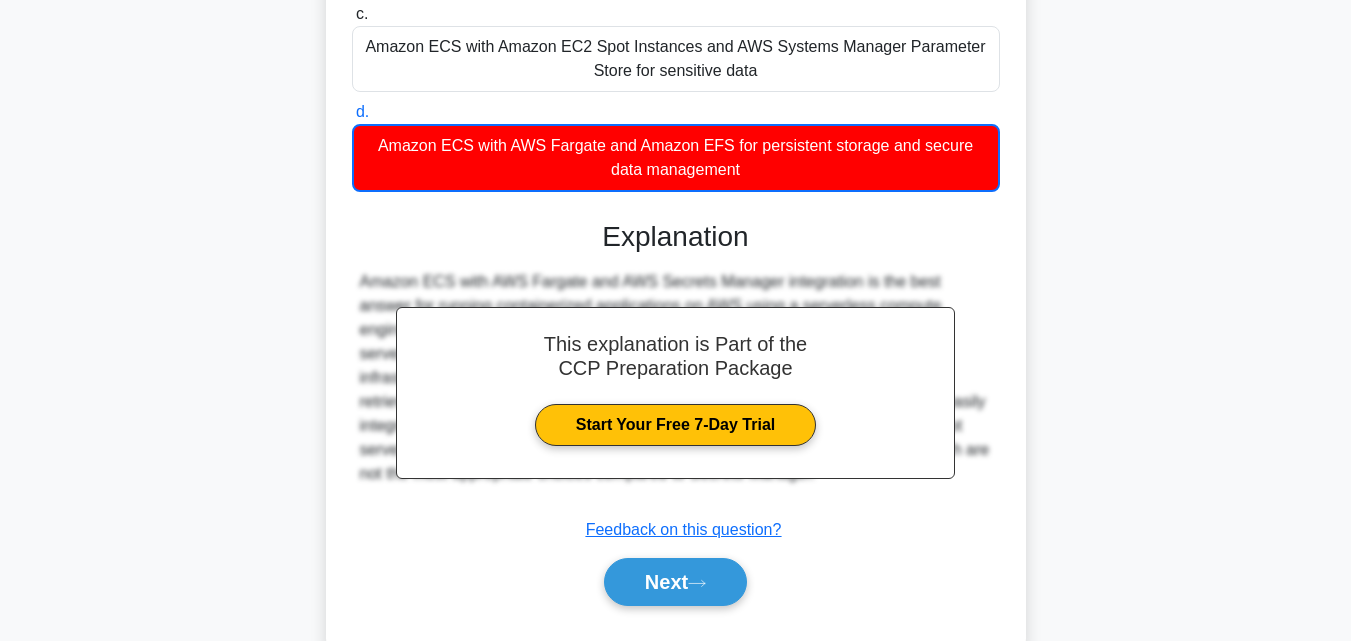 scroll, scrollTop: 451, scrollLeft: 0, axis: vertical 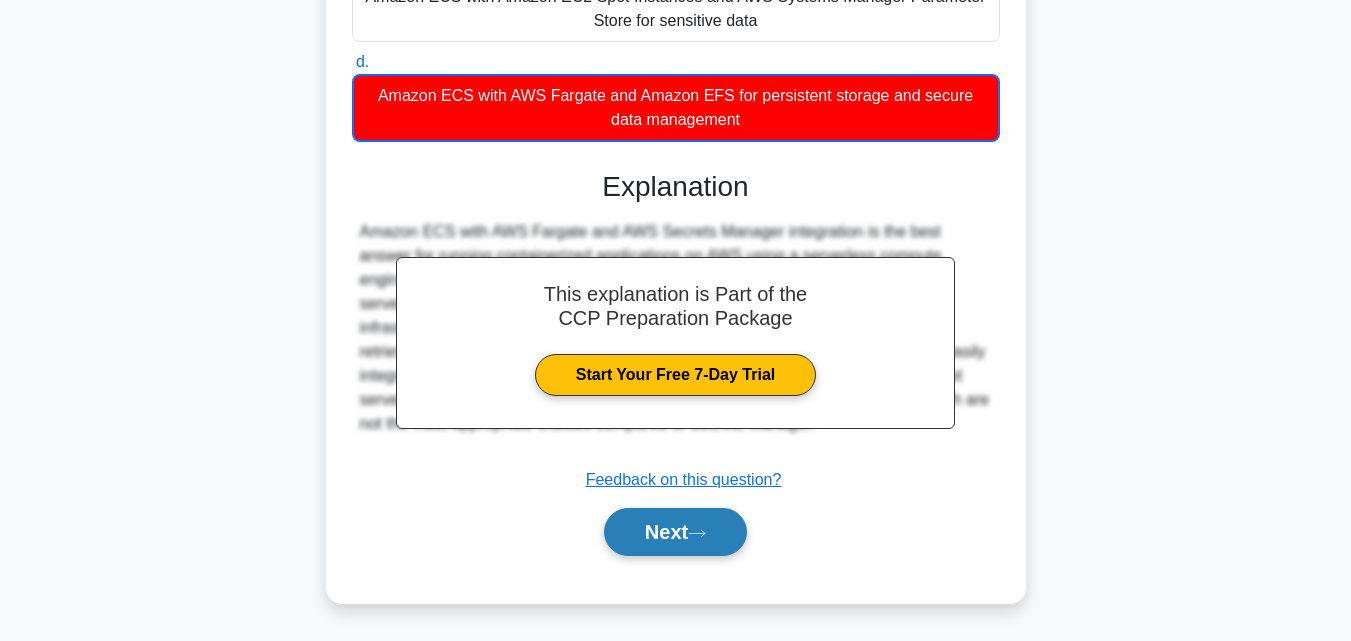 click on "Next" at bounding box center (675, 532) 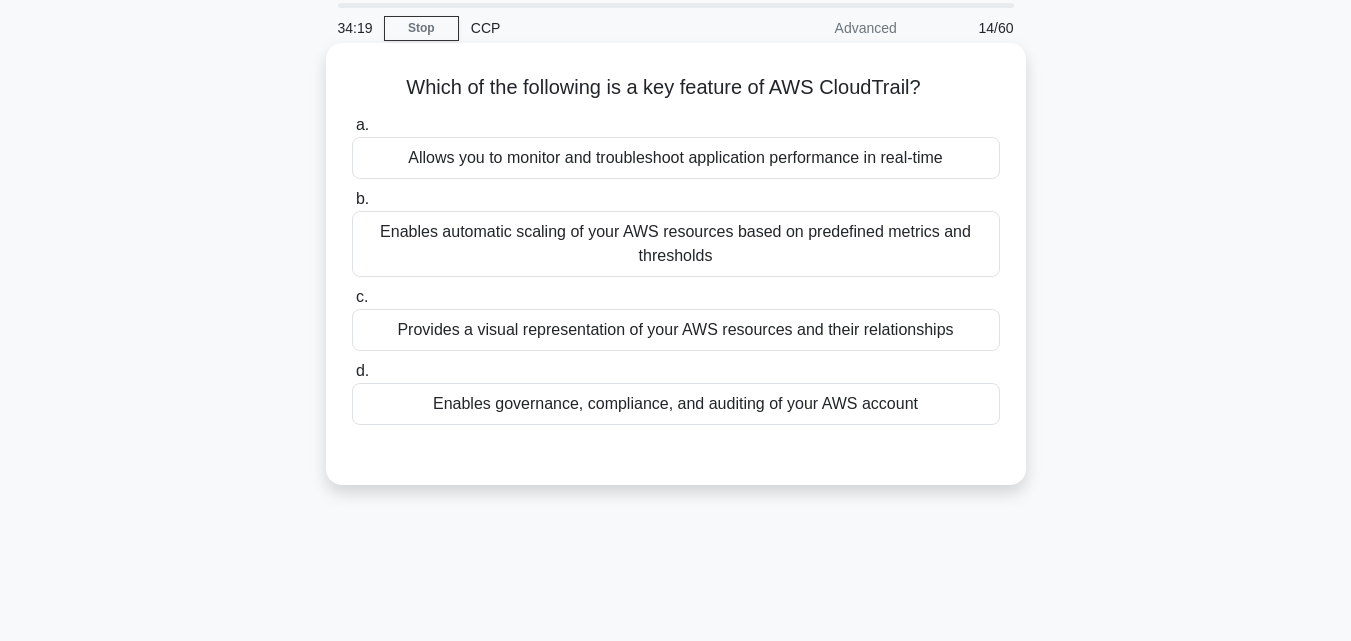 scroll, scrollTop: 0, scrollLeft: 0, axis: both 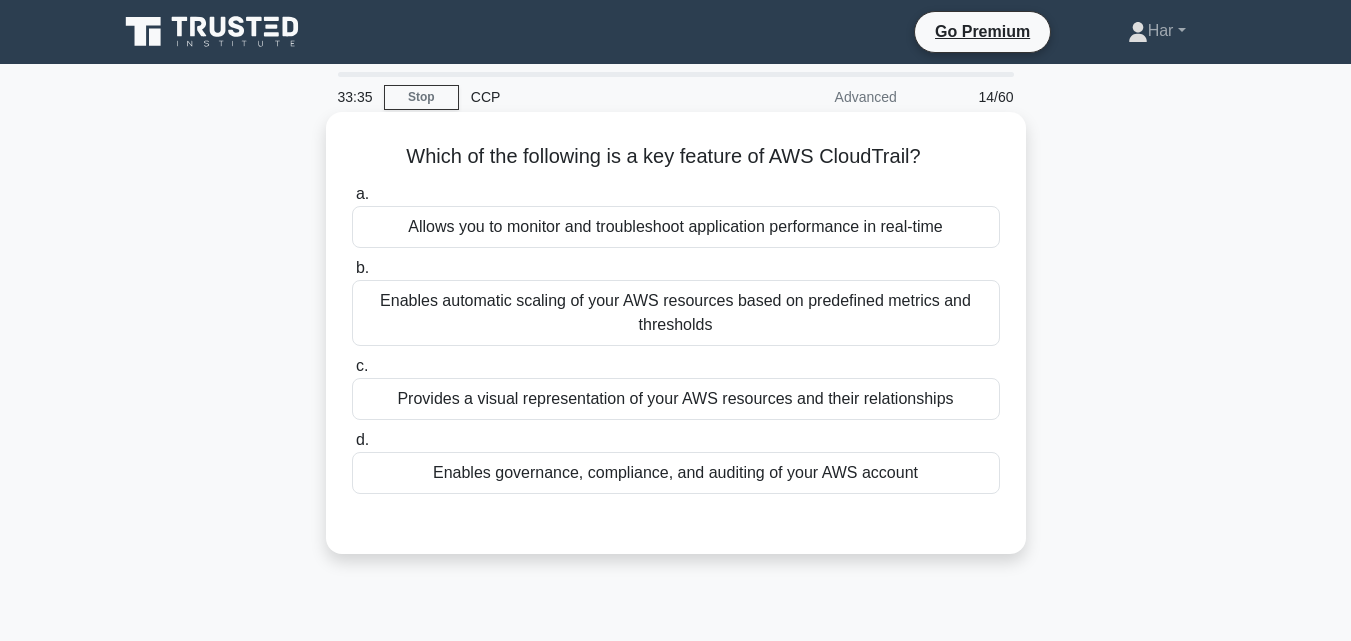 click on "Allows you to monitor and troubleshoot application performance in real-time" at bounding box center (676, 227) 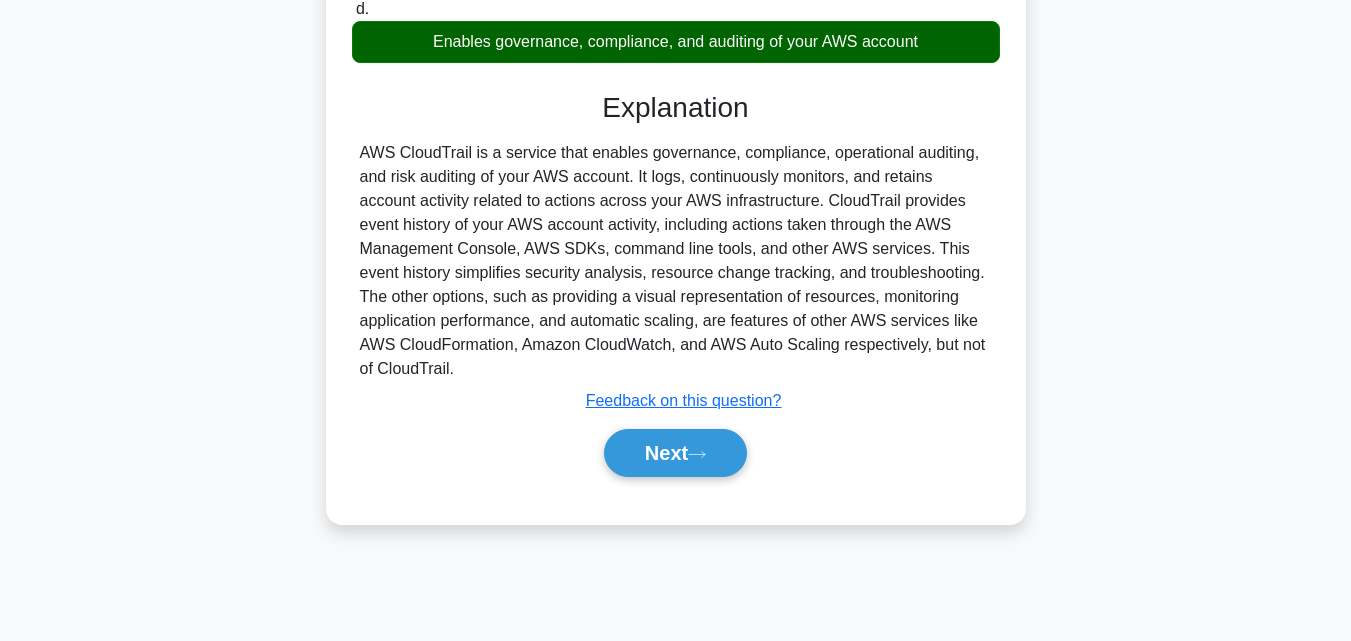 scroll, scrollTop: 439, scrollLeft: 0, axis: vertical 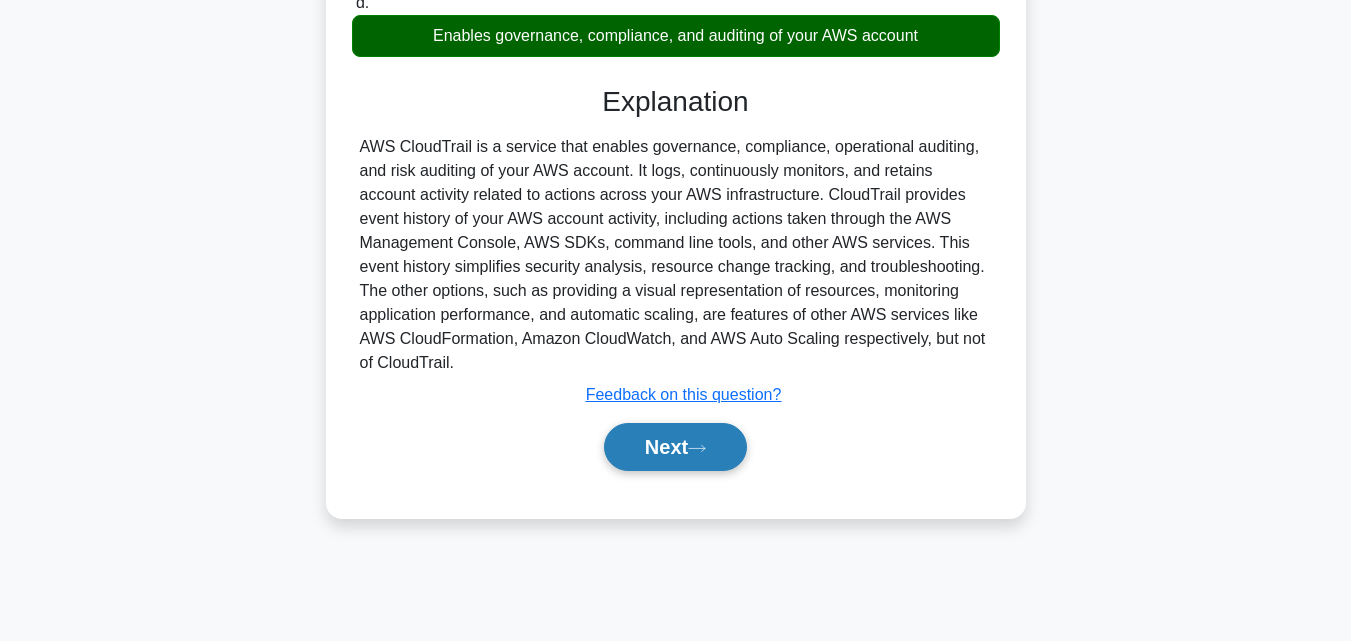 click on "Next" at bounding box center (675, 447) 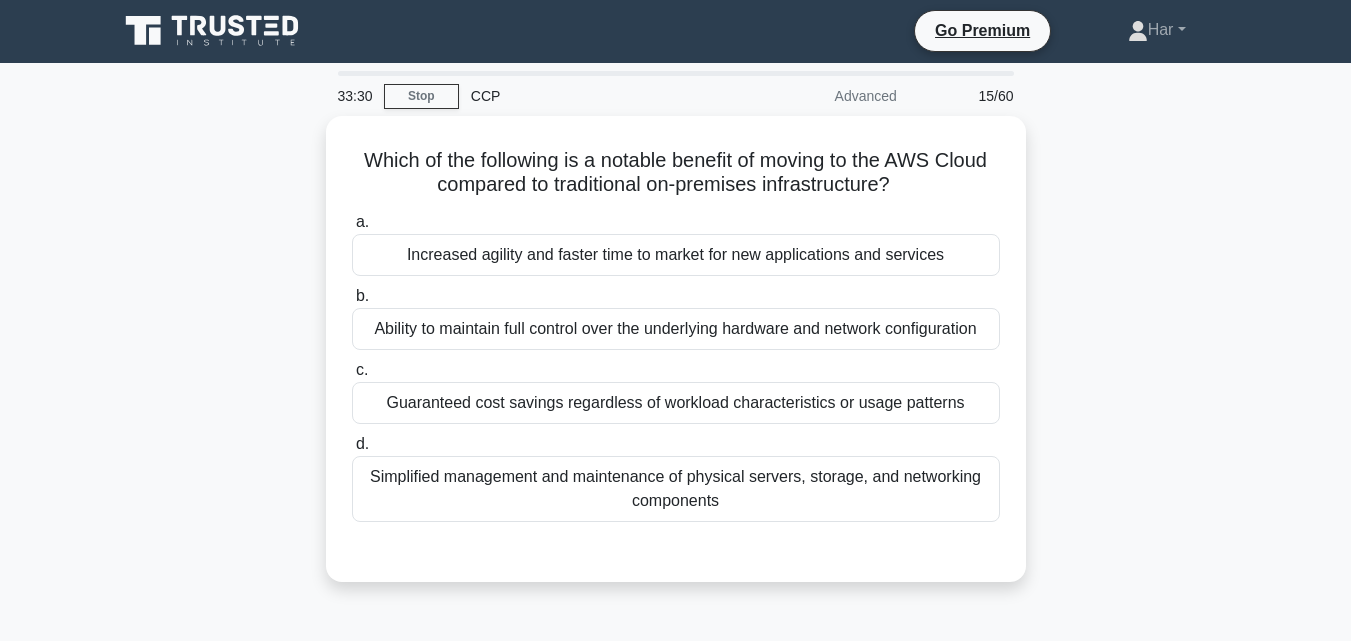 scroll, scrollTop: 0, scrollLeft: 0, axis: both 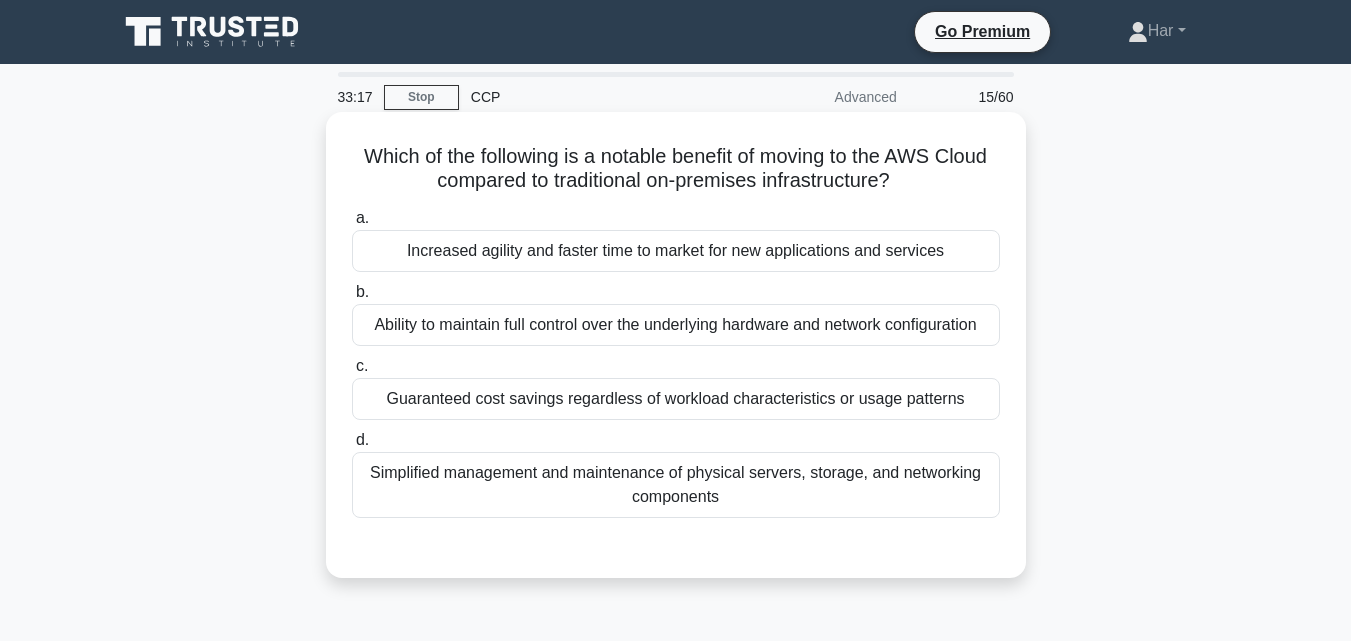 click on "Ability to maintain full control over the underlying hardware and network configuration" at bounding box center (676, 325) 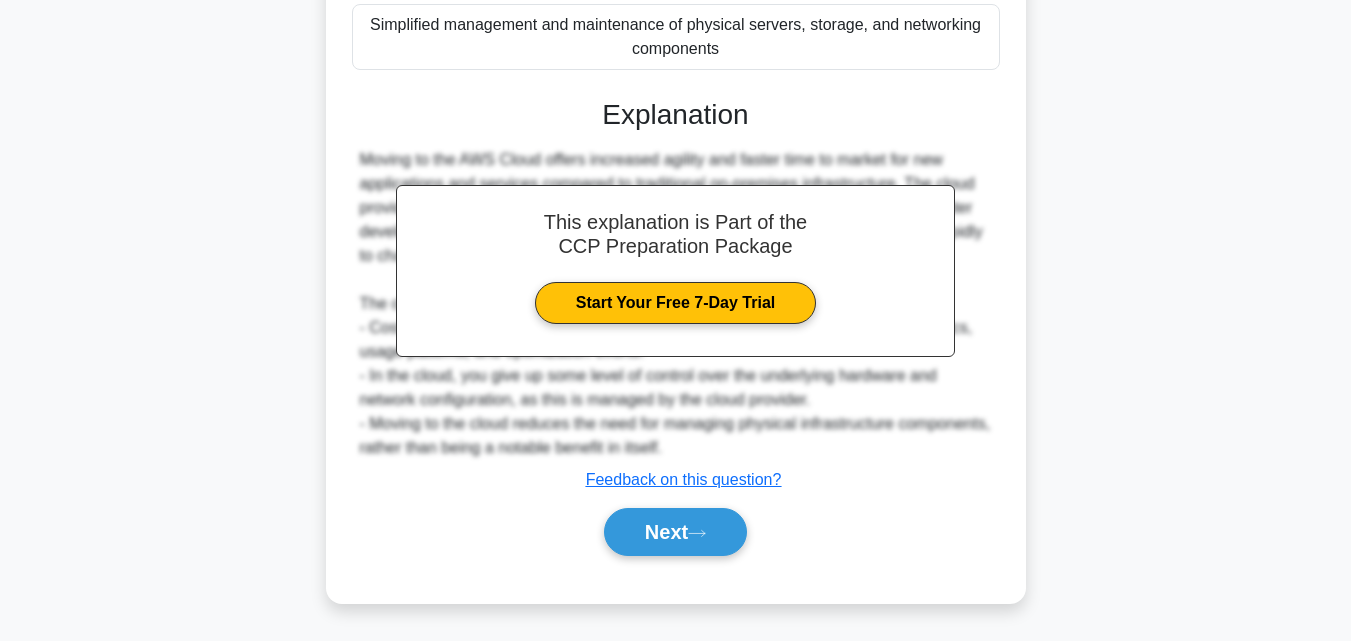 scroll, scrollTop: 475, scrollLeft: 0, axis: vertical 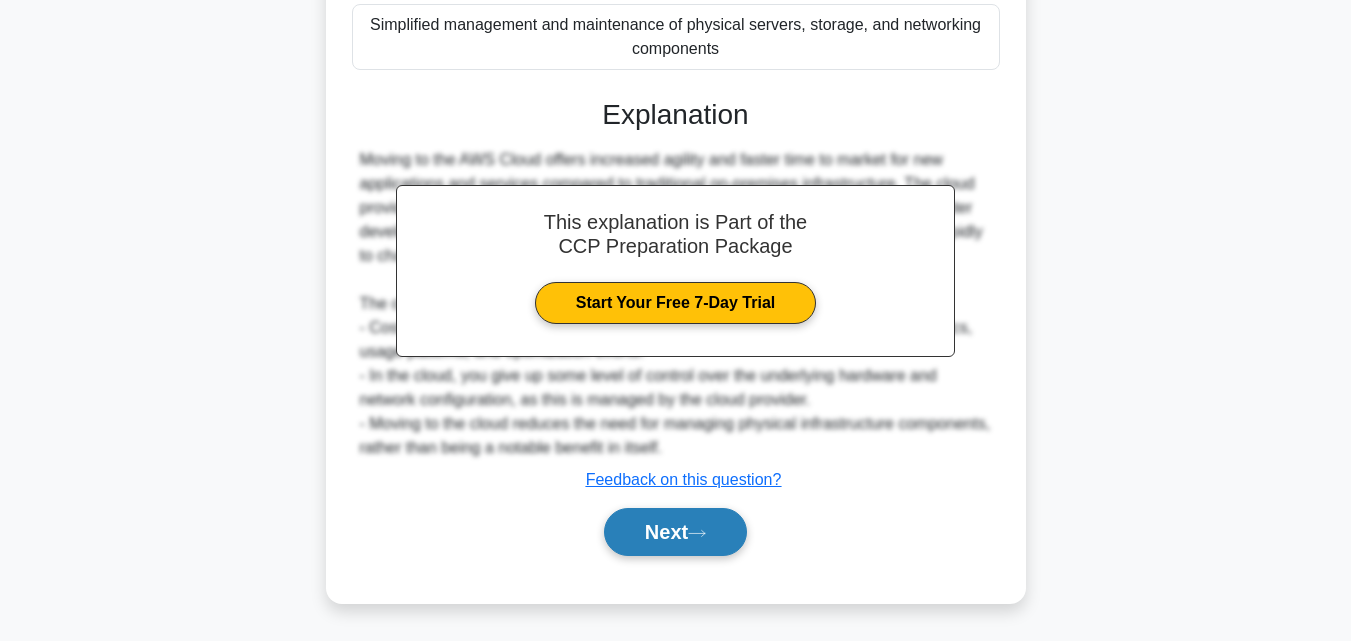 click on "Next" at bounding box center (675, 532) 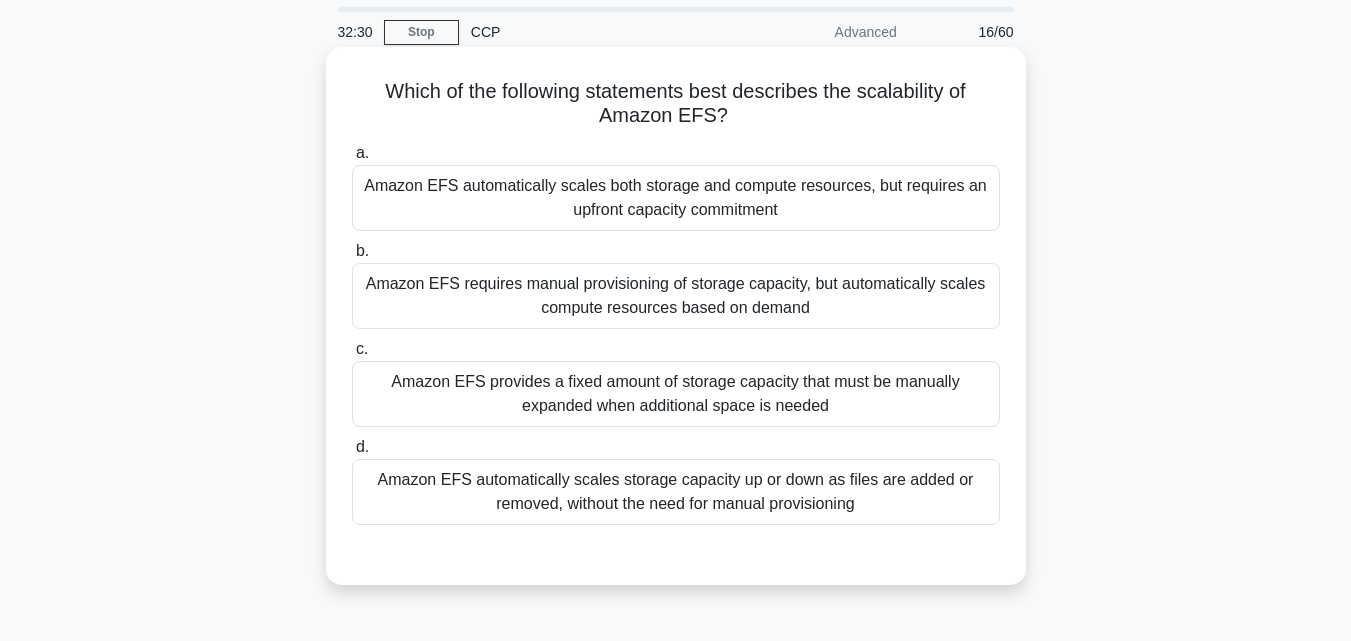 scroll, scrollTop: 100, scrollLeft: 0, axis: vertical 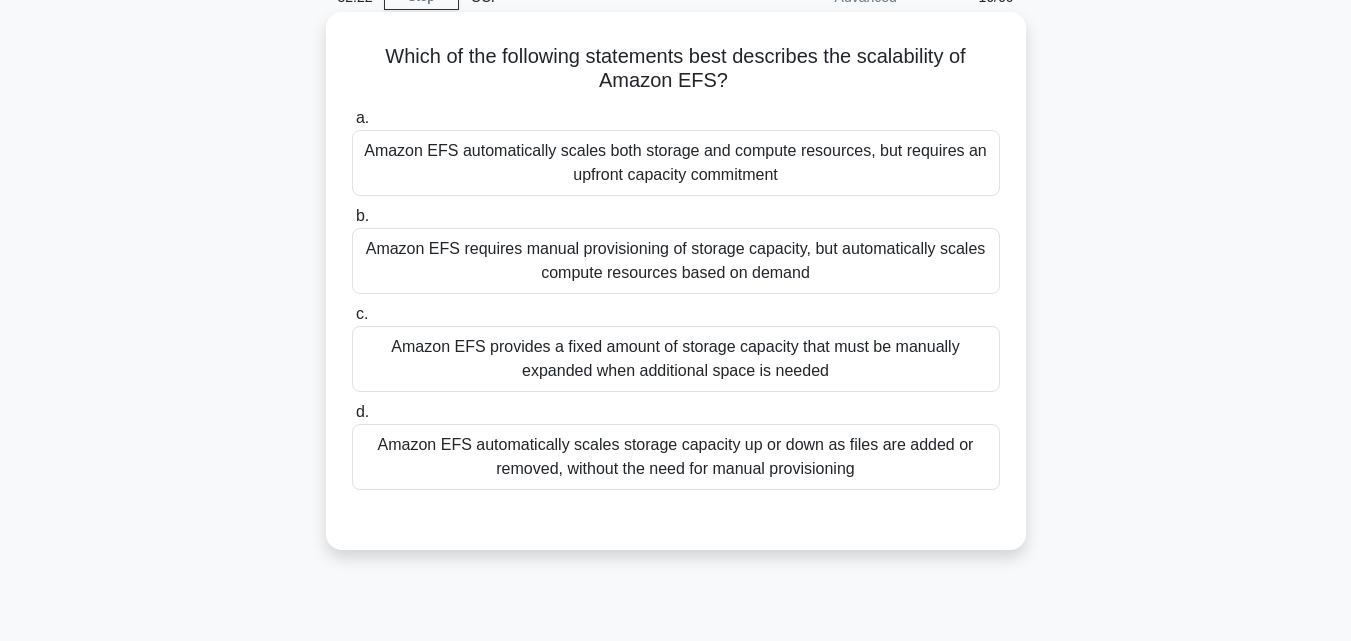 click on "Amazon EFS automatically scales storage capacity up or down as files are added or removed, without the need for manual provisioning" at bounding box center (676, 457) 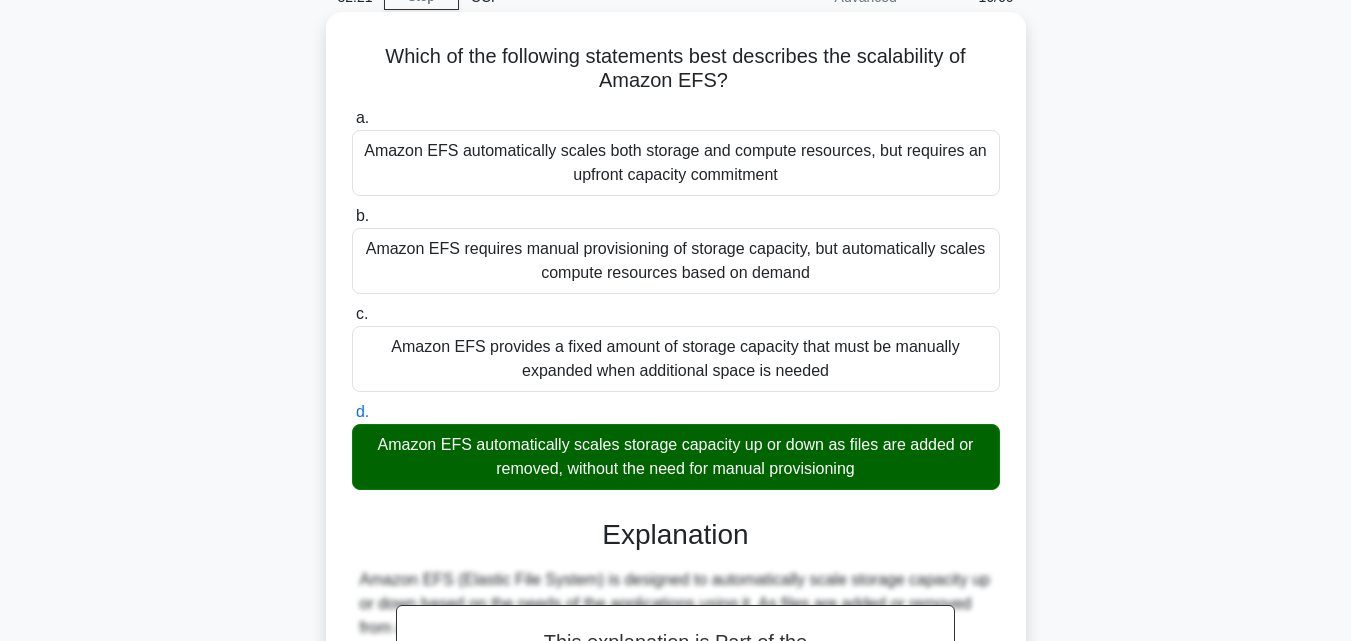 scroll, scrollTop: 449, scrollLeft: 0, axis: vertical 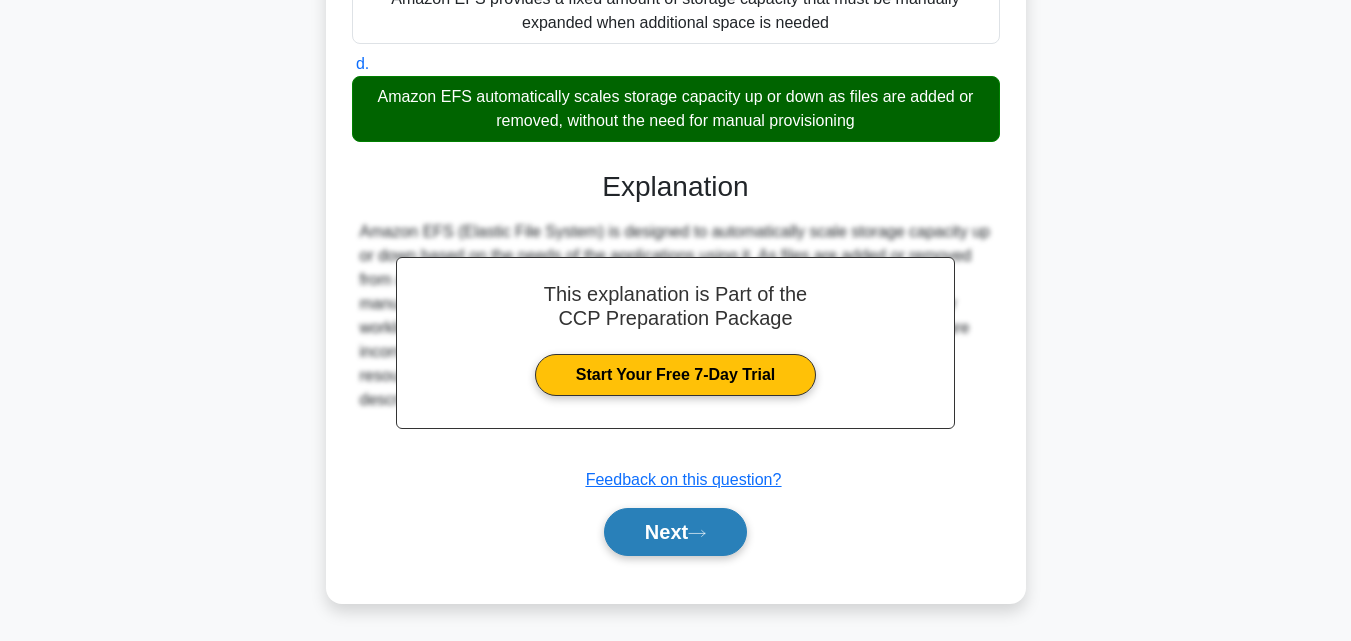 click on "Next" at bounding box center (675, 532) 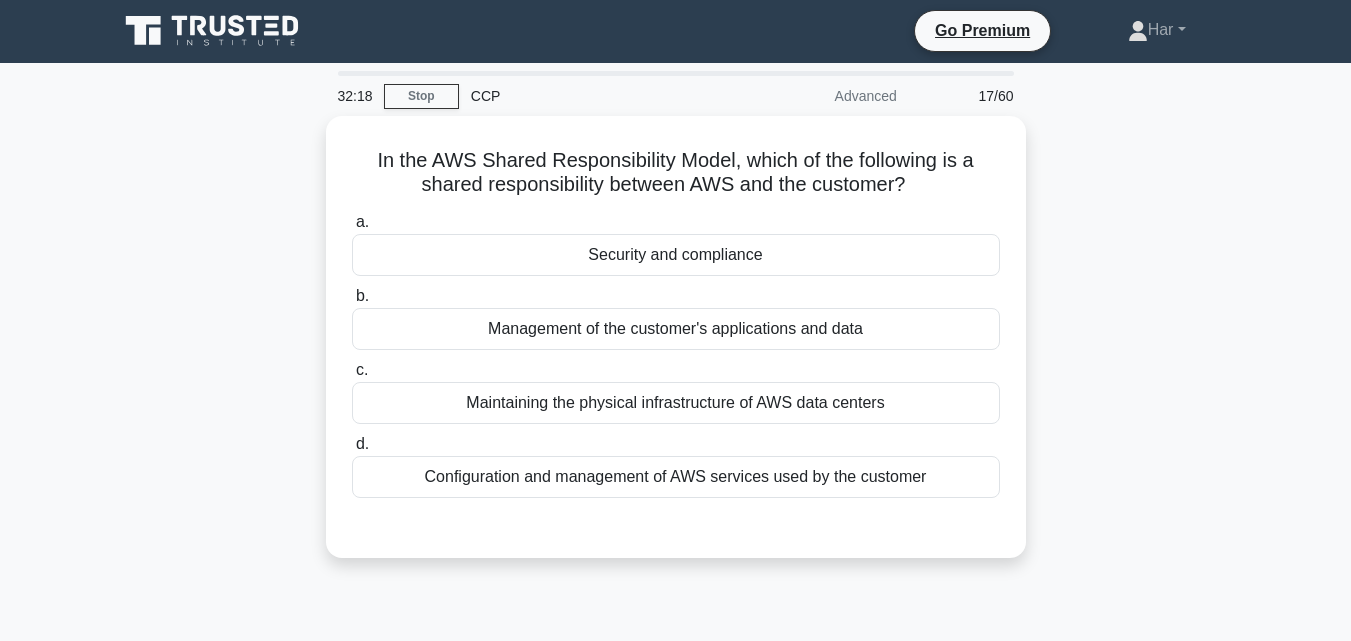 scroll, scrollTop: 0, scrollLeft: 0, axis: both 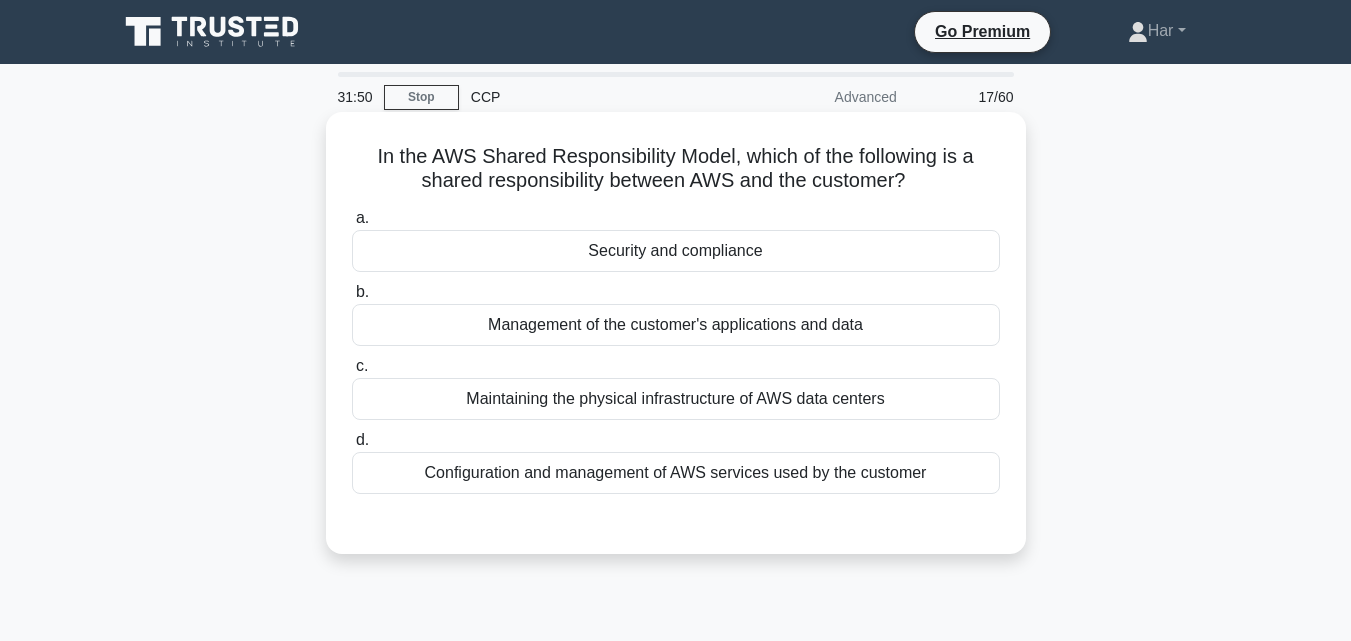 click on "Configuration and management of AWS services used by the customer" at bounding box center (676, 473) 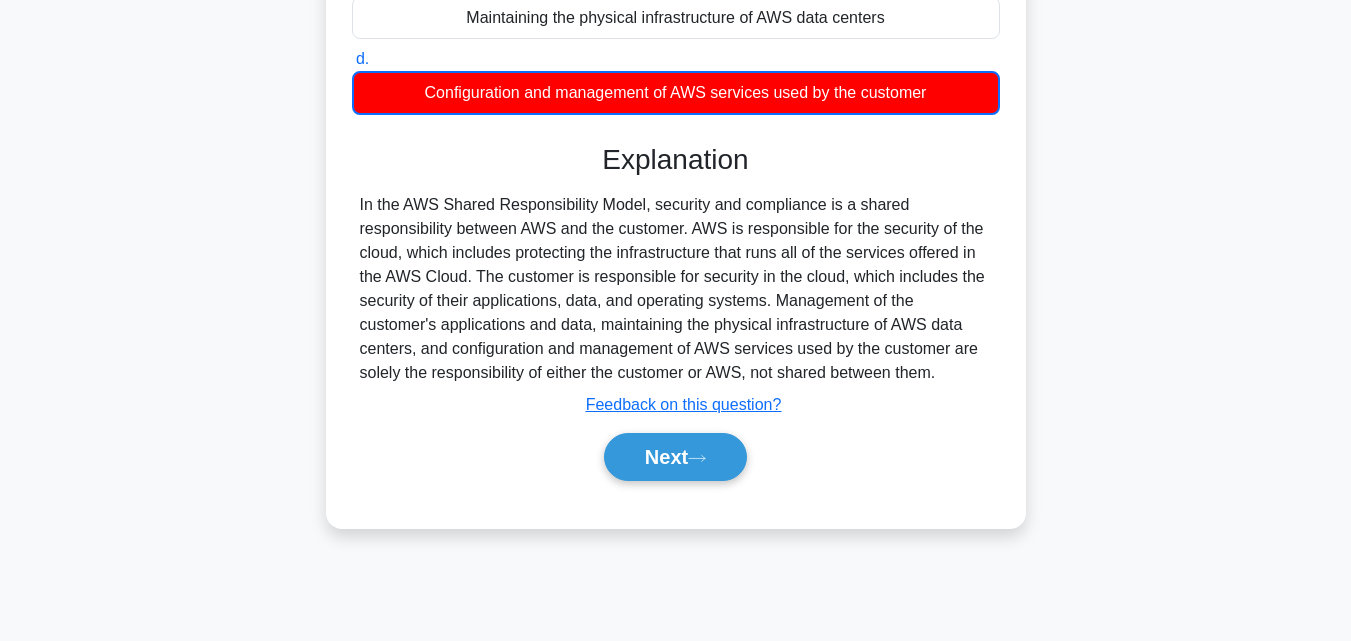 scroll, scrollTop: 439, scrollLeft: 0, axis: vertical 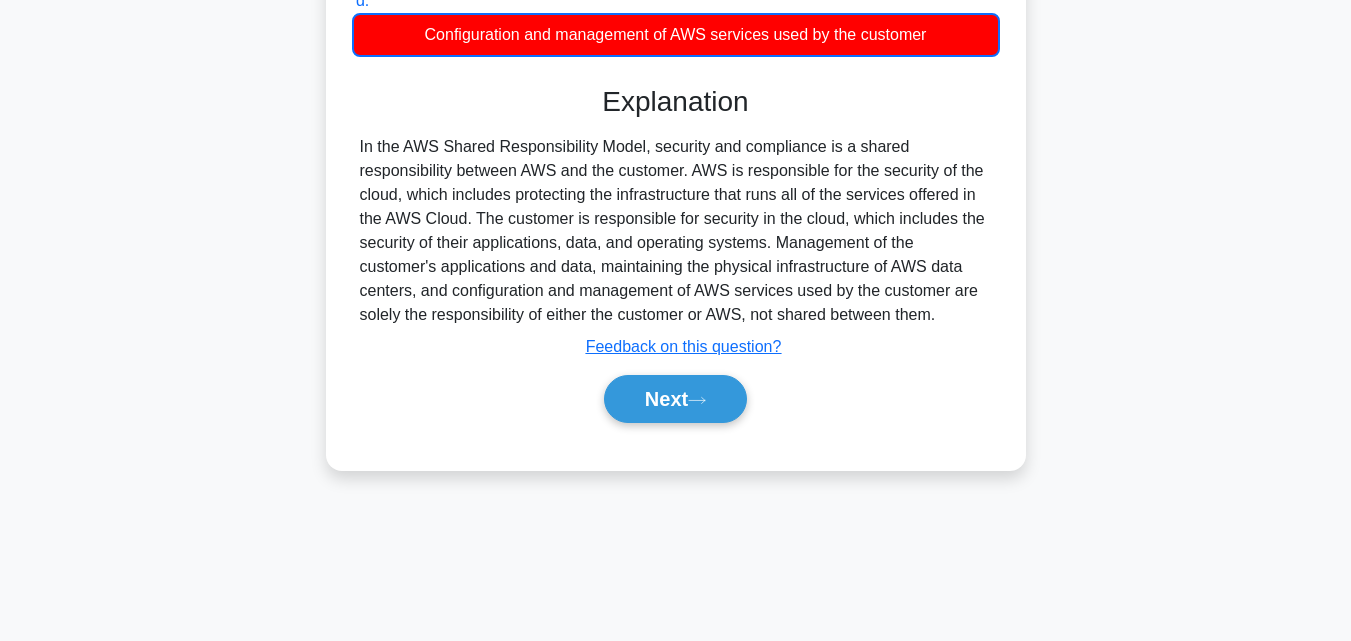 click on "Next" at bounding box center (676, 399) 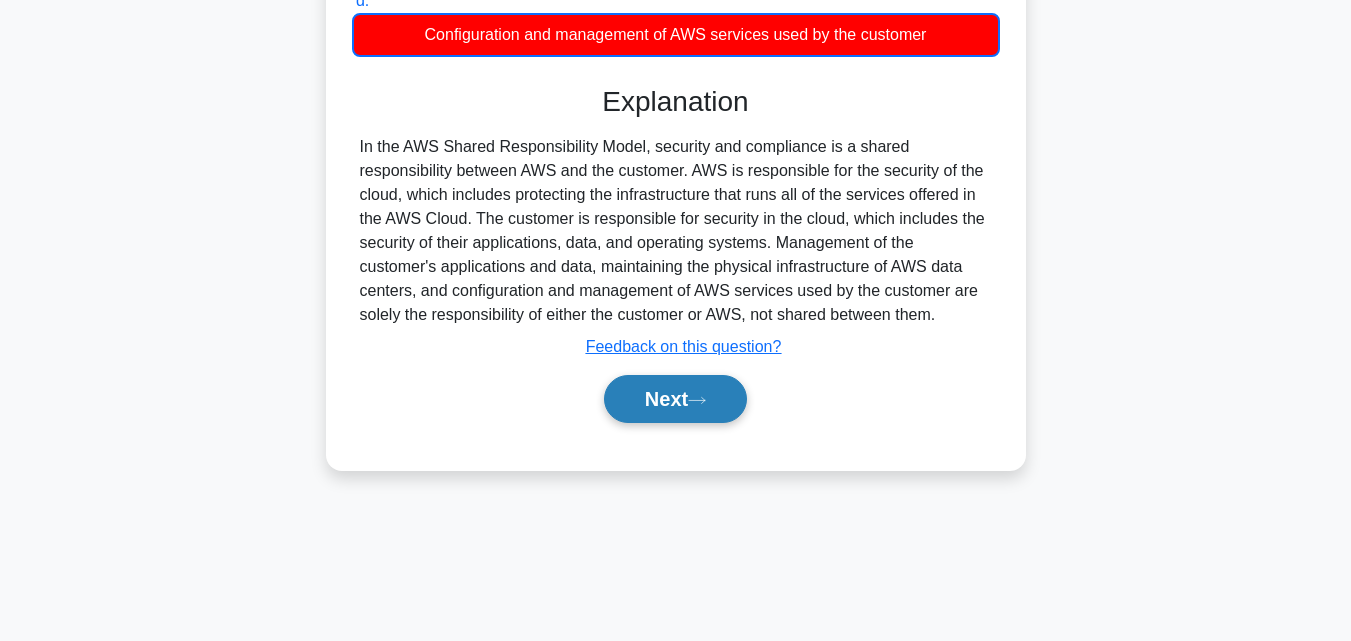click on "Next" at bounding box center (675, 399) 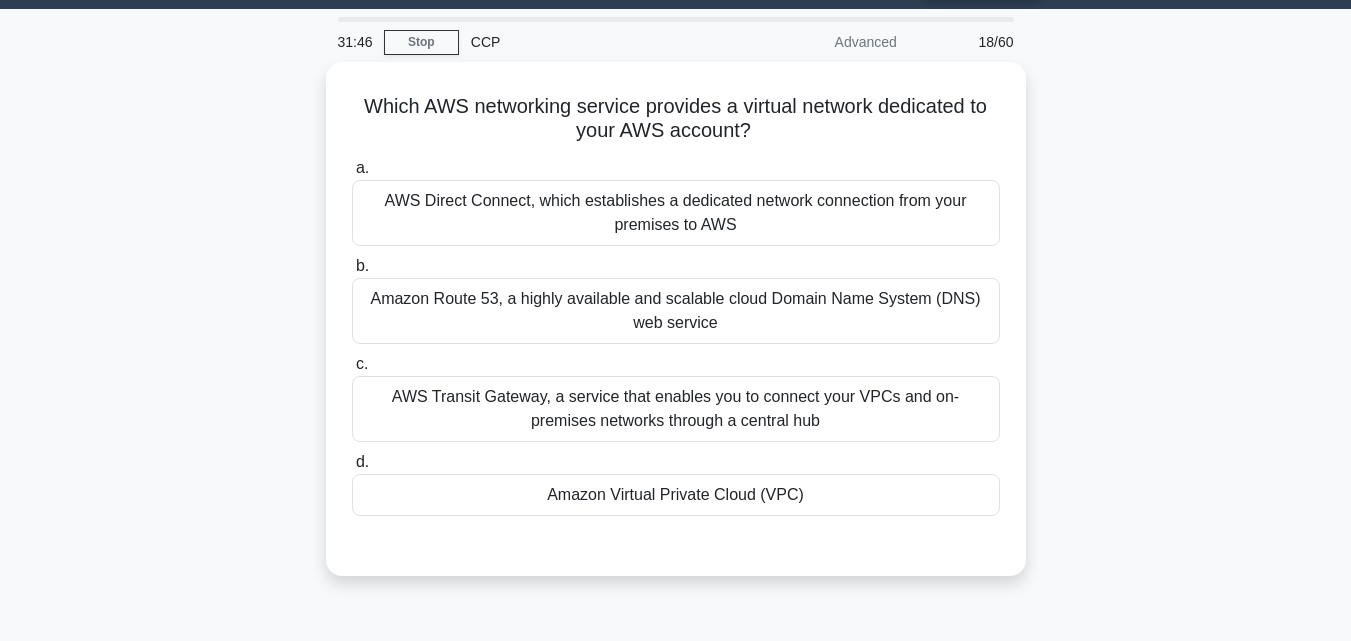 scroll, scrollTop: 39, scrollLeft: 0, axis: vertical 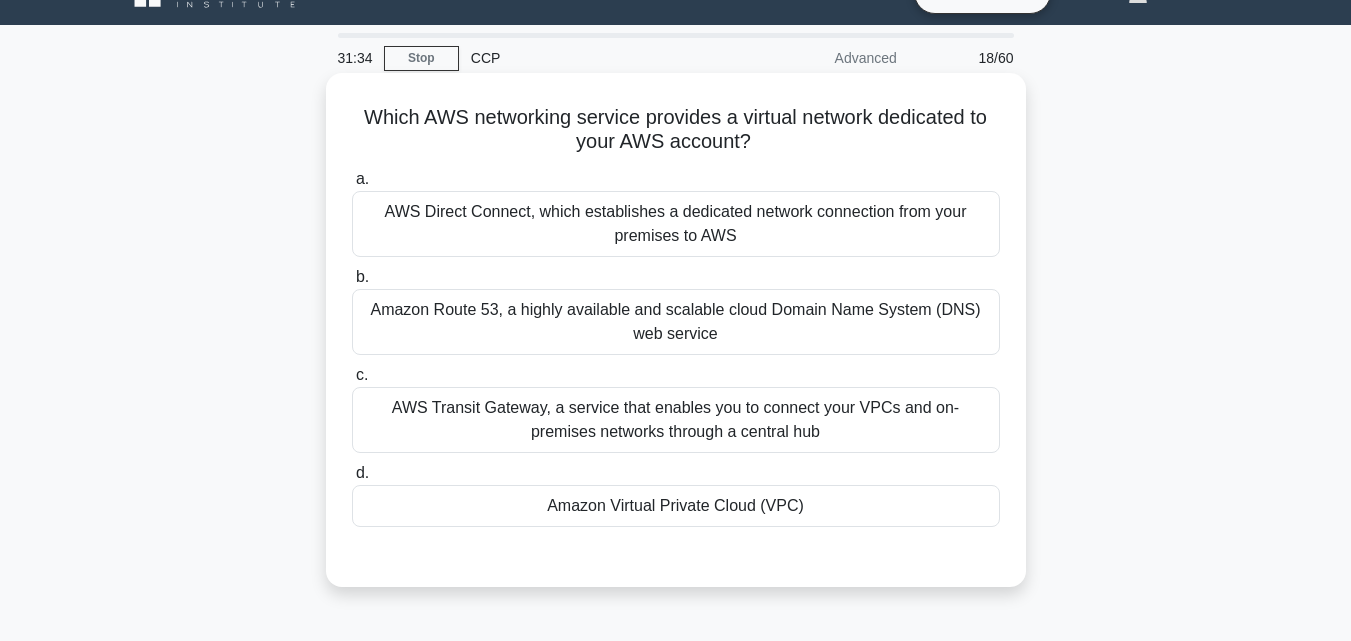click on "Amazon Virtual Private Cloud (VPC)" at bounding box center [676, 506] 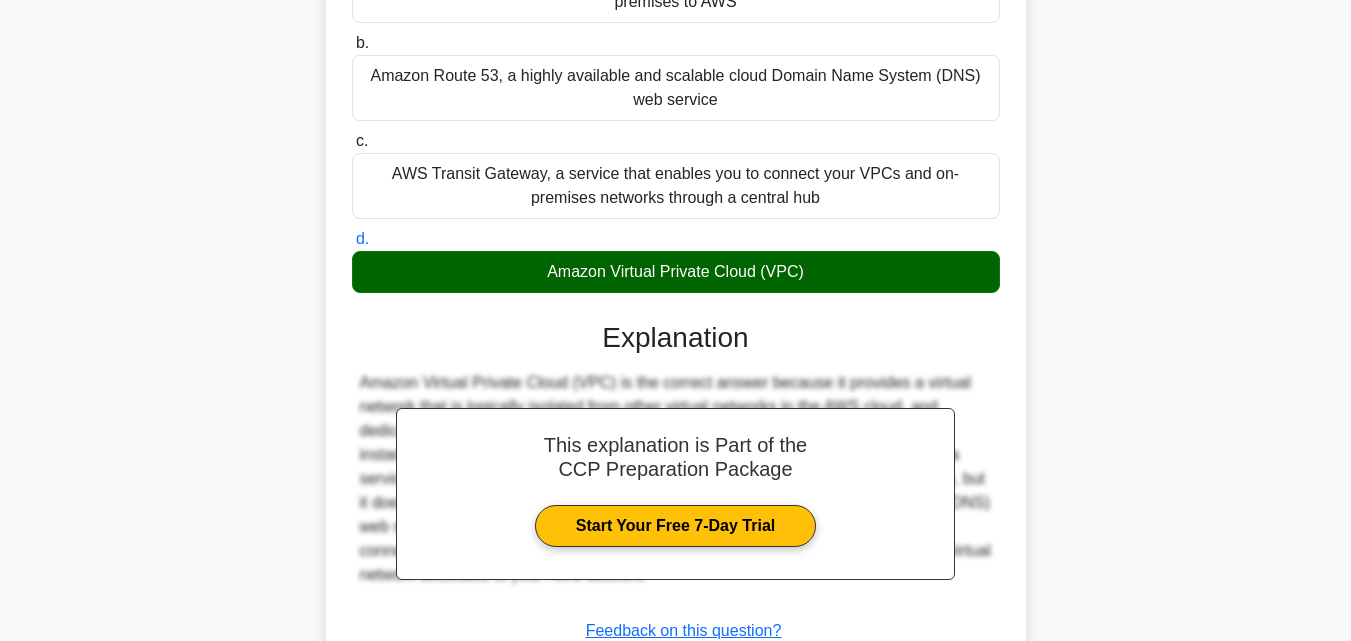 scroll, scrollTop: 439, scrollLeft: 0, axis: vertical 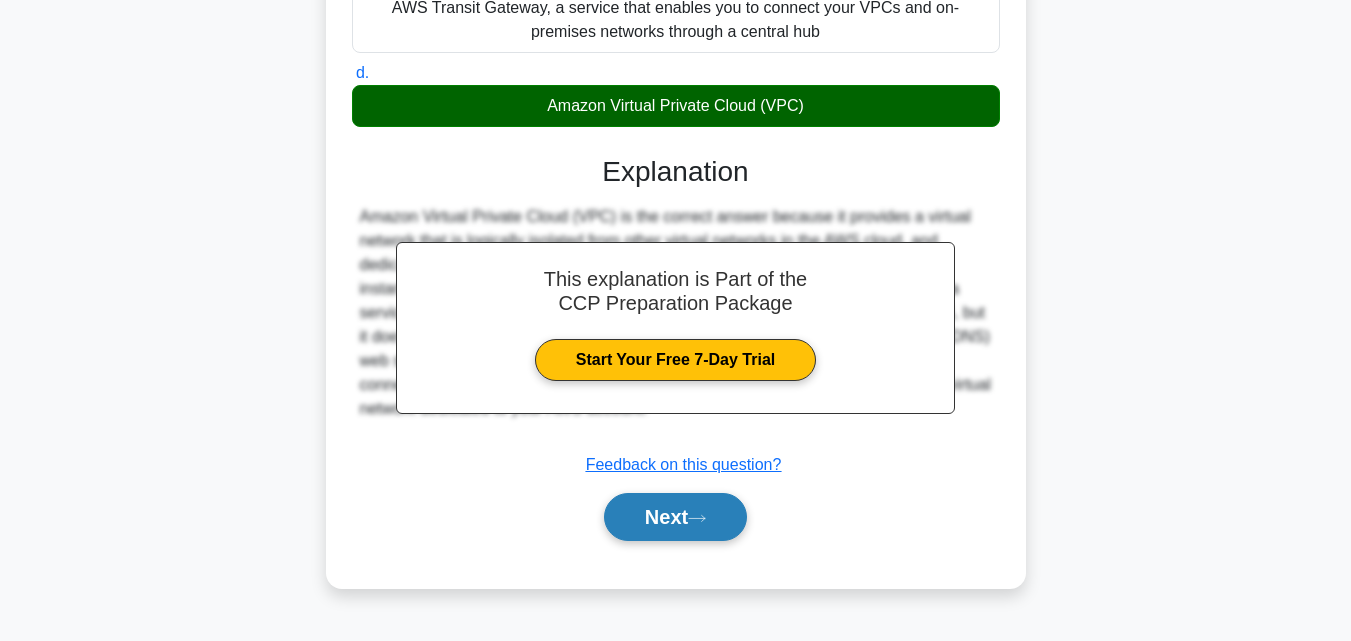 click on "Next" at bounding box center [675, 517] 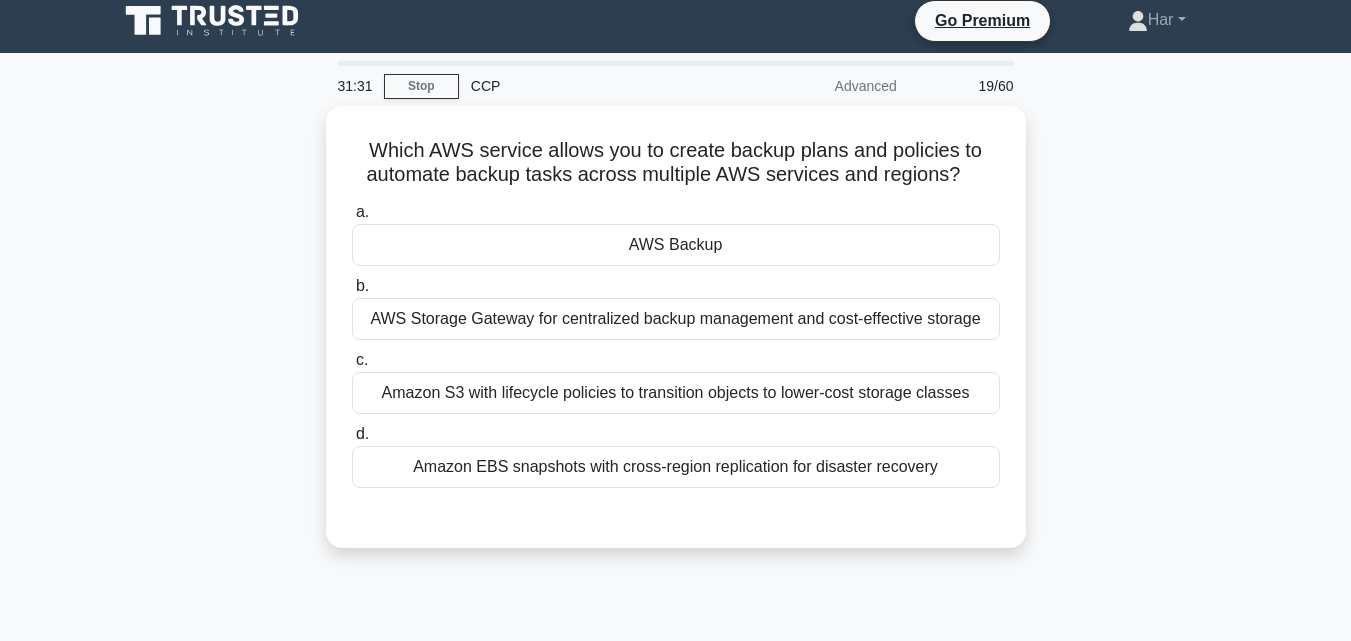 scroll, scrollTop: 0, scrollLeft: 0, axis: both 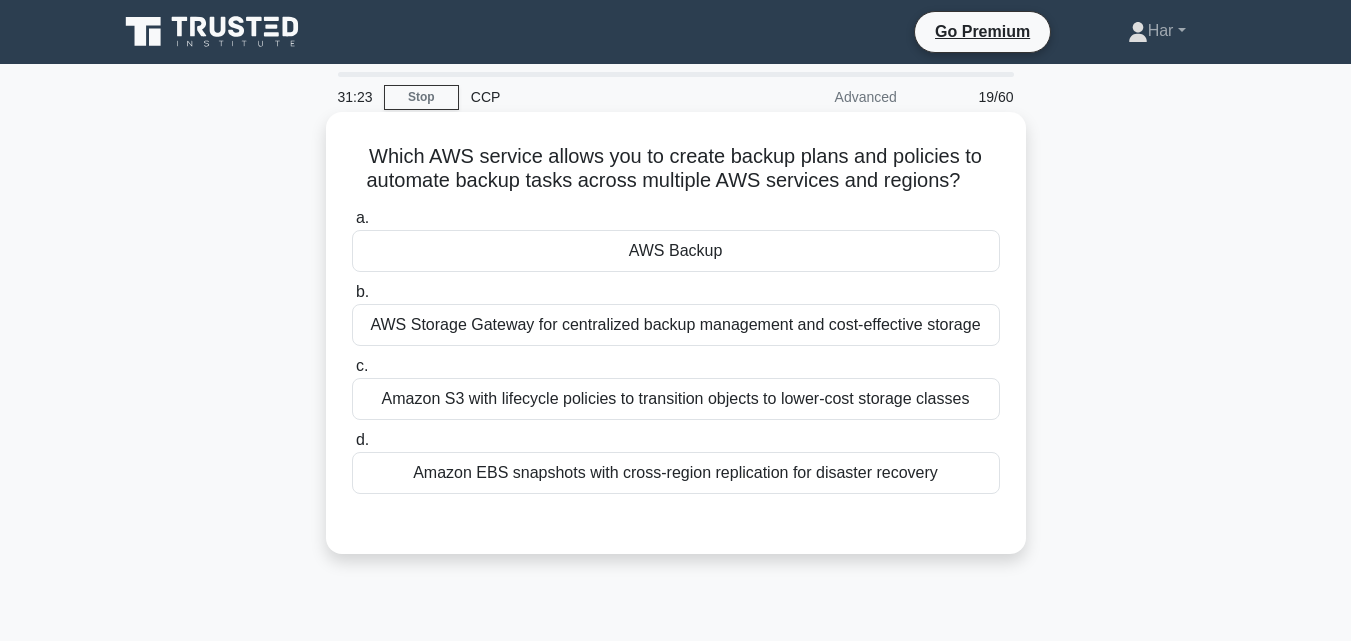 click on "AWS Backup" at bounding box center [676, 251] 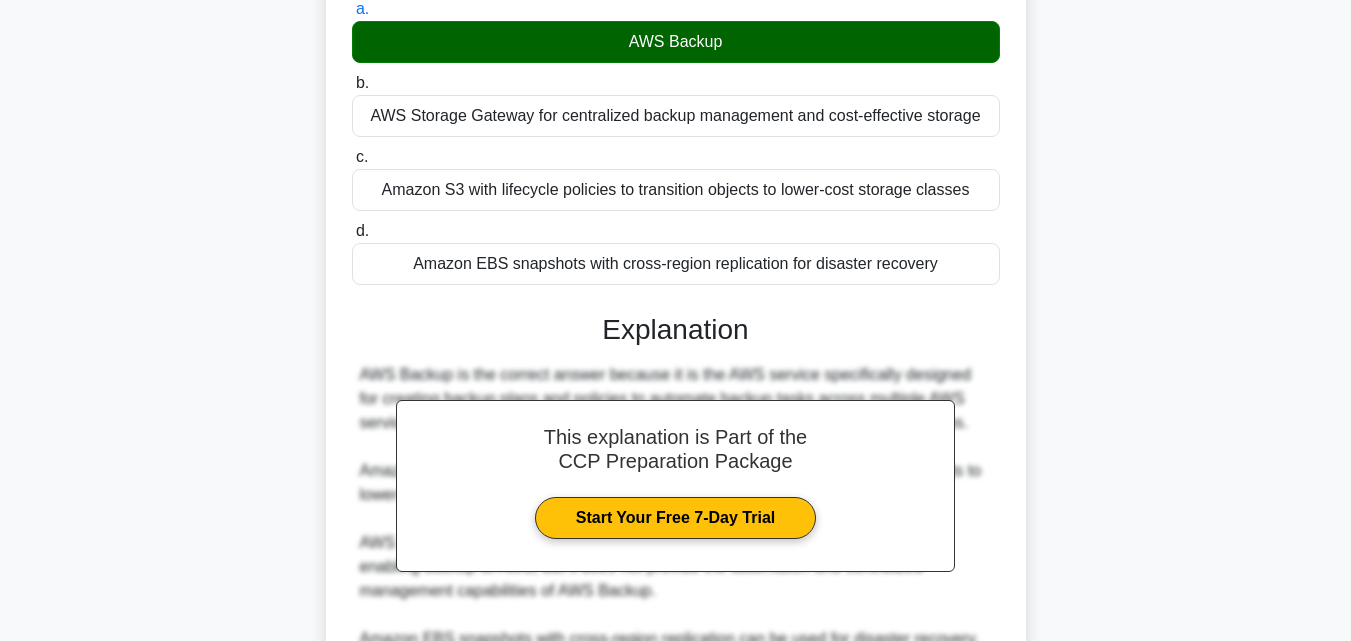 scroll, scrollTop: 449, scrollLeft: 0, axis: vertical 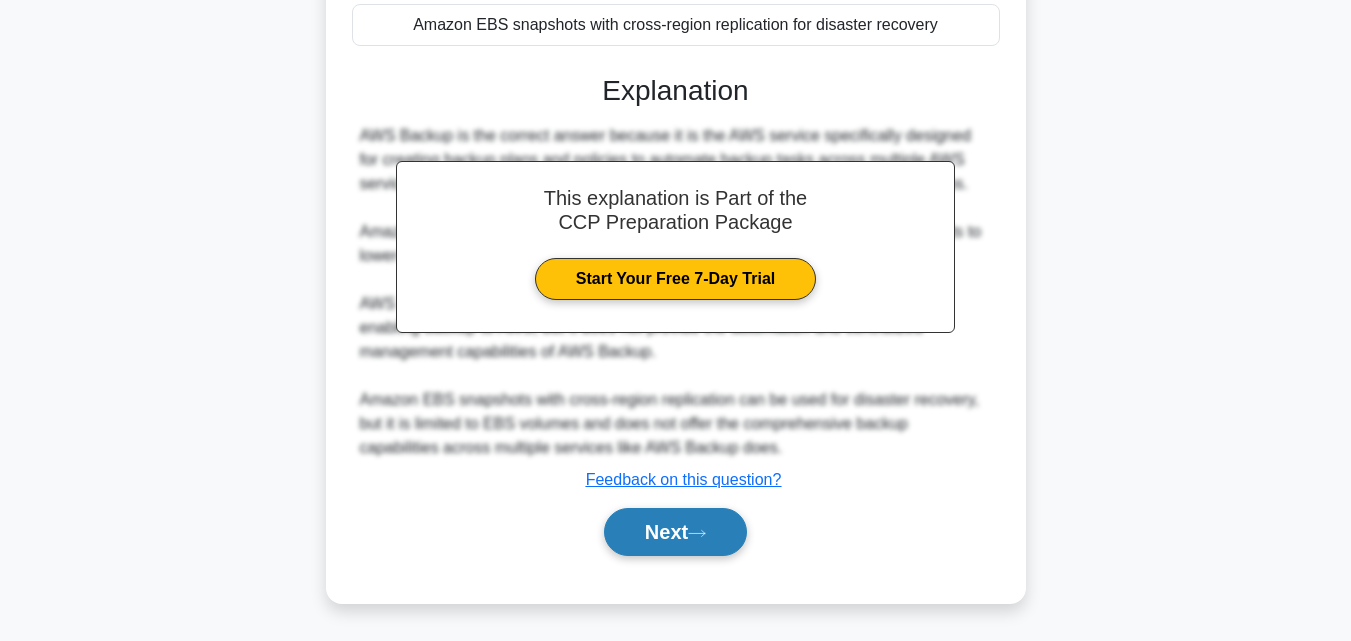 click on "Next" at bounding box center [675, 532] 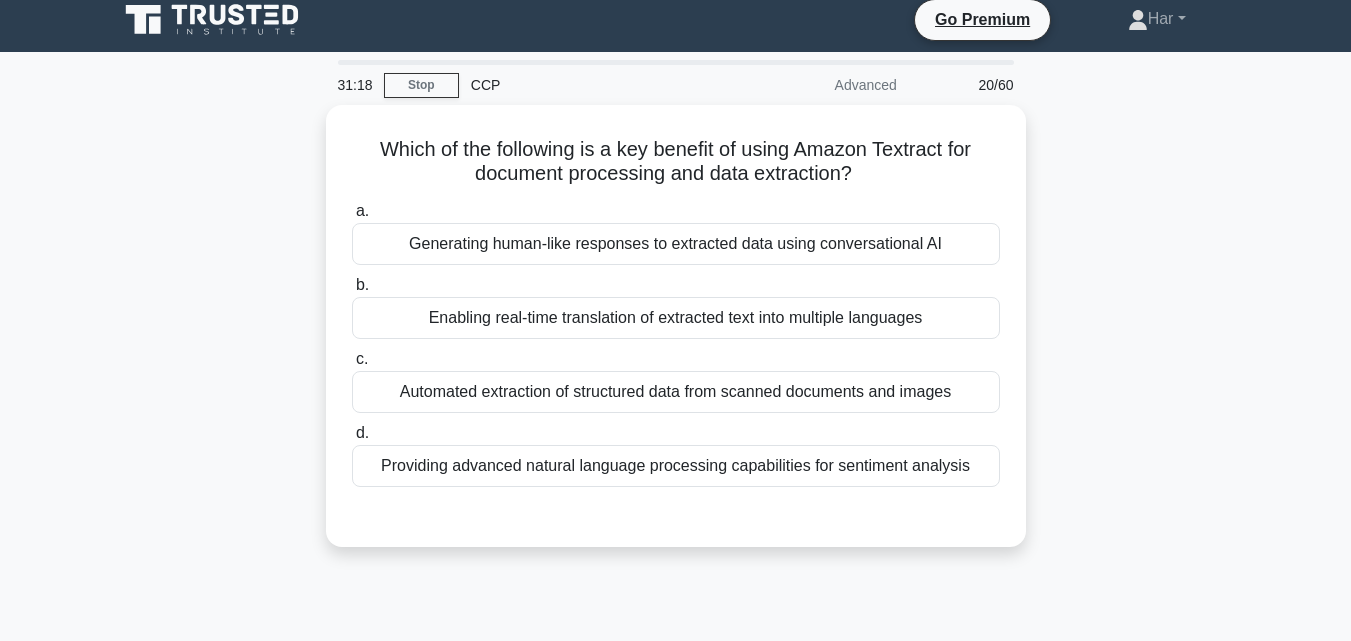 scroll, scrollTop: 0, scrollLeft: 0, axis: both 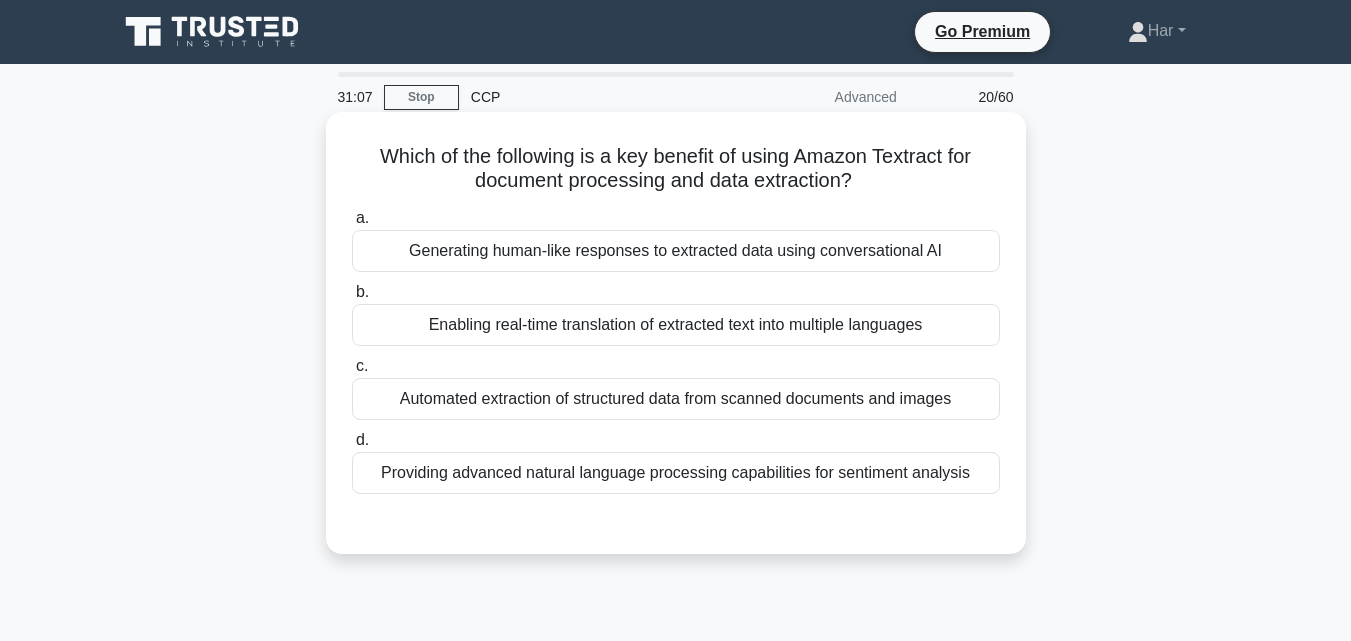 click on "Automated extraction of structured data from scanned documents and images" at bounding box center (676, 399) 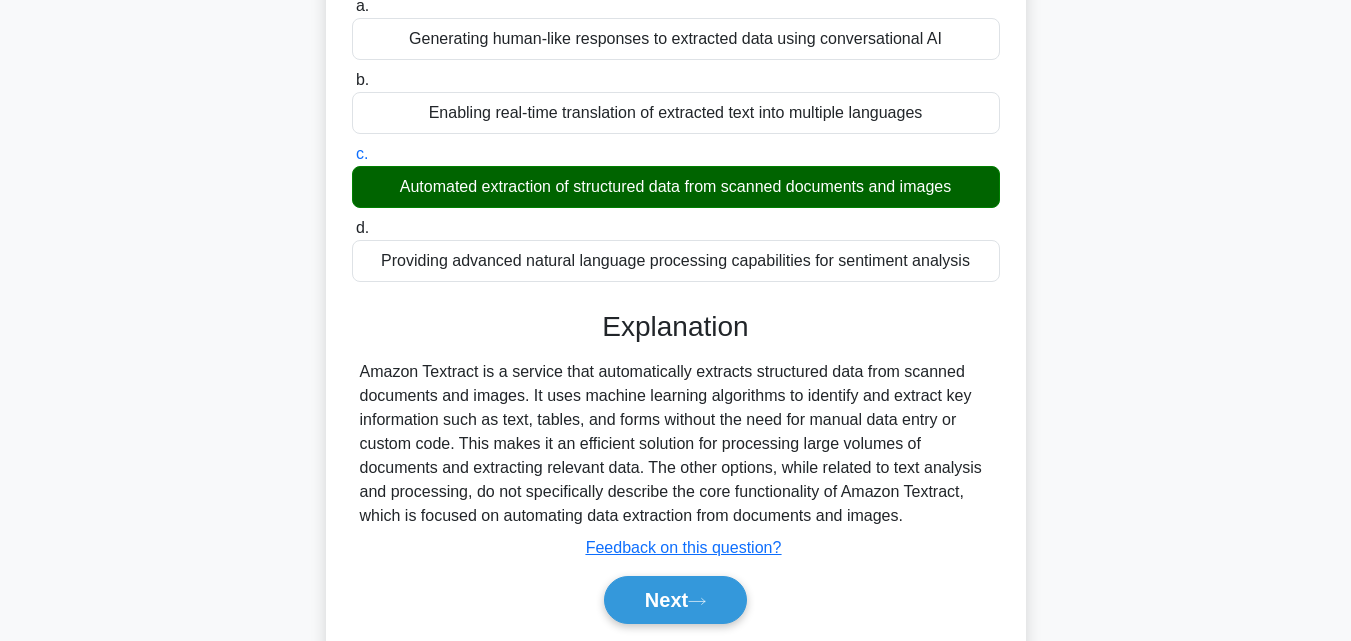 scroll, scrollTop: 439, scrollLeft: 0, axis: vertical 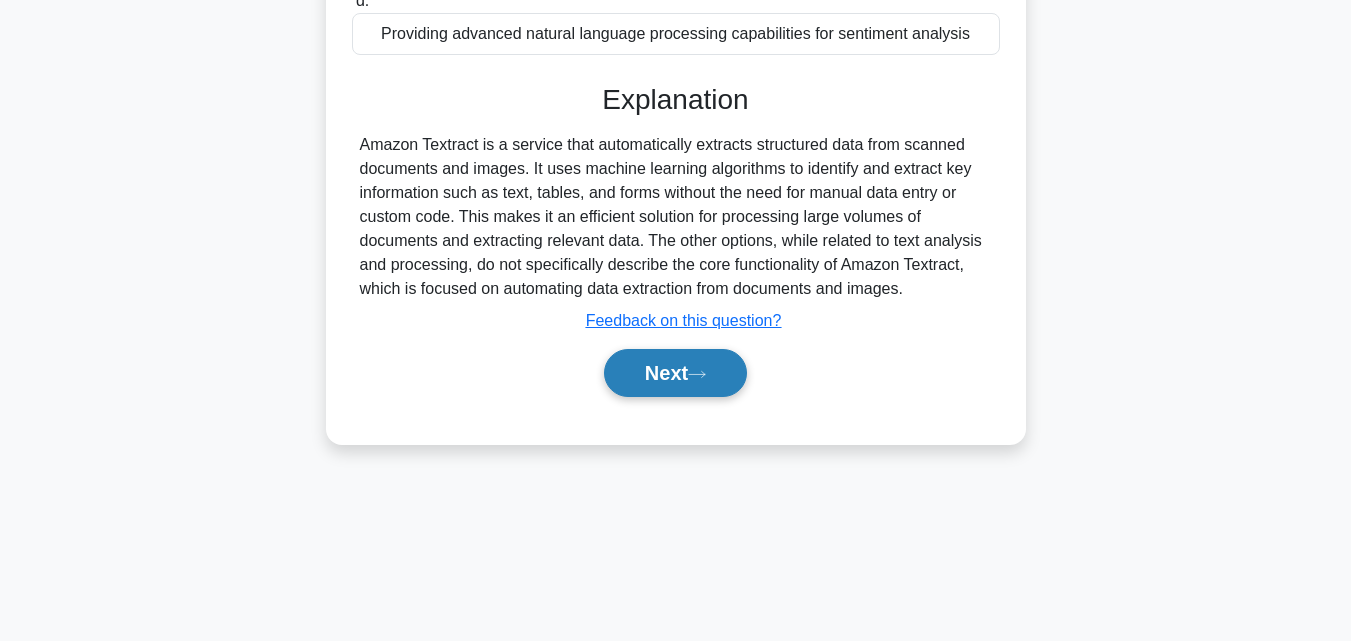 click on "Next" at bounding box center (675, 373) 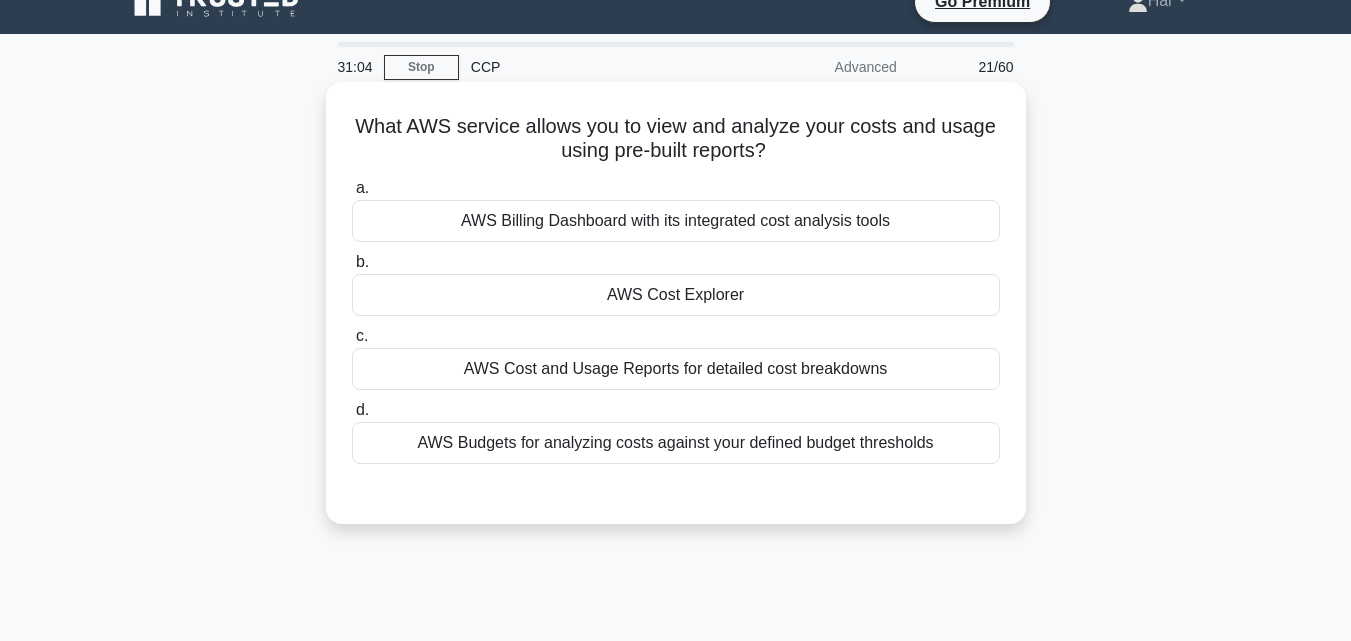 scroll, scrollTop: 0, scrollLeft: 0, axis: both 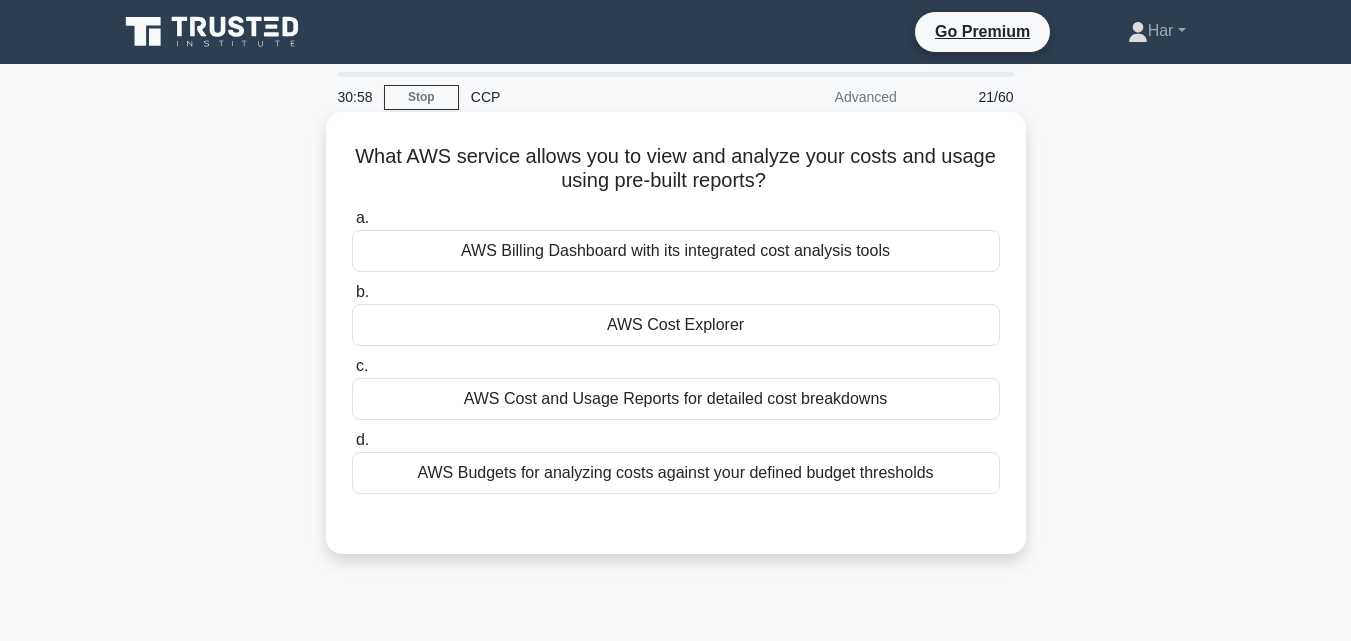 click on "AWS Cost Explorer" at bounding box center (676, 325) 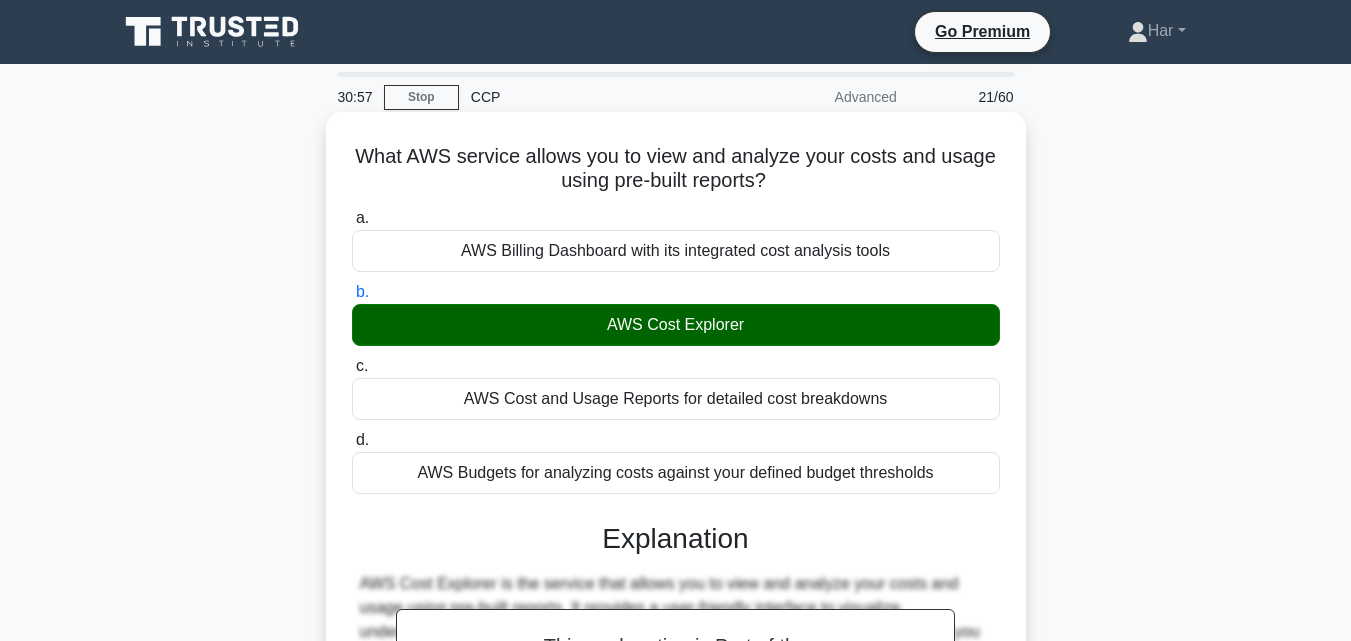 scroll, scrollTop: 439, scrollLeft: 0, axis: vertical 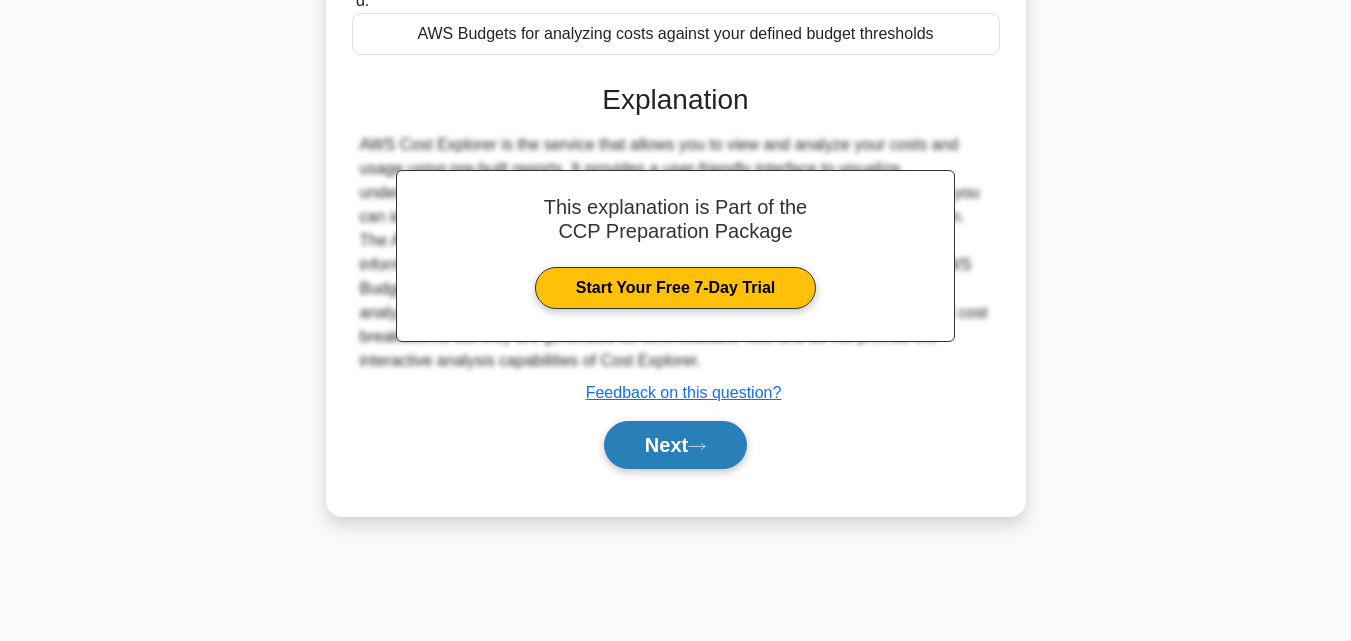 click on "Next" at bounding box center [675, 445] 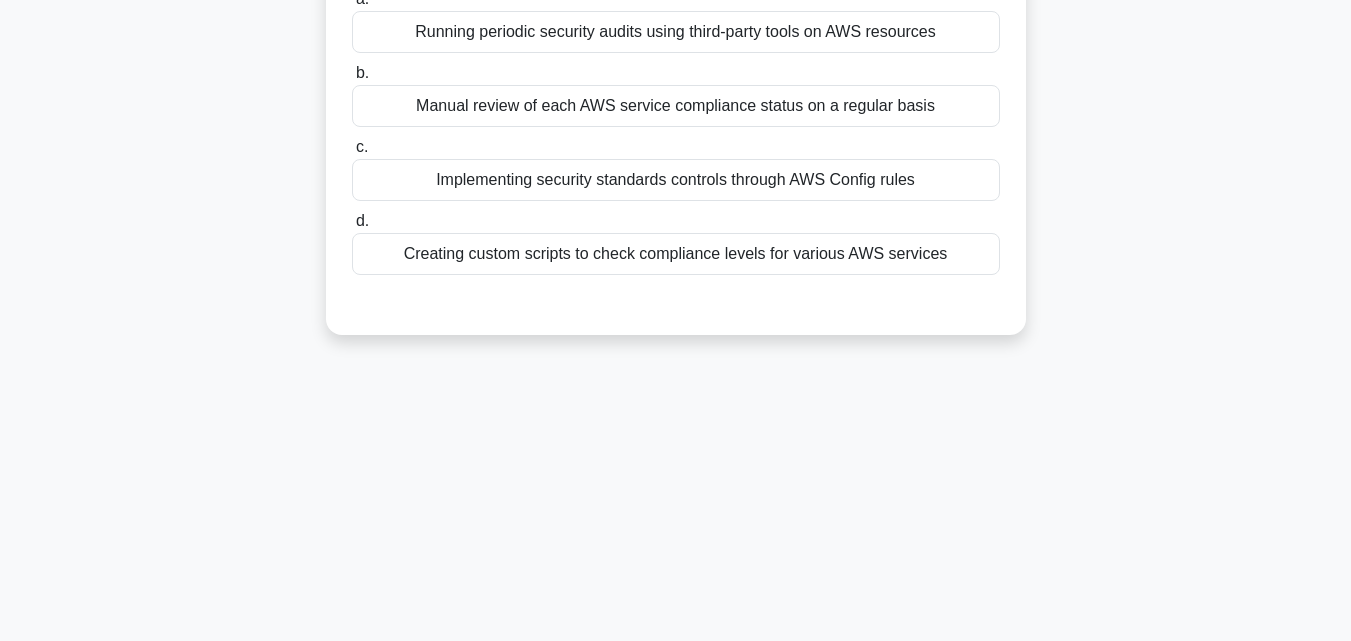 scroll, scrollTop: 0, scrollLeft: 0, axis: both 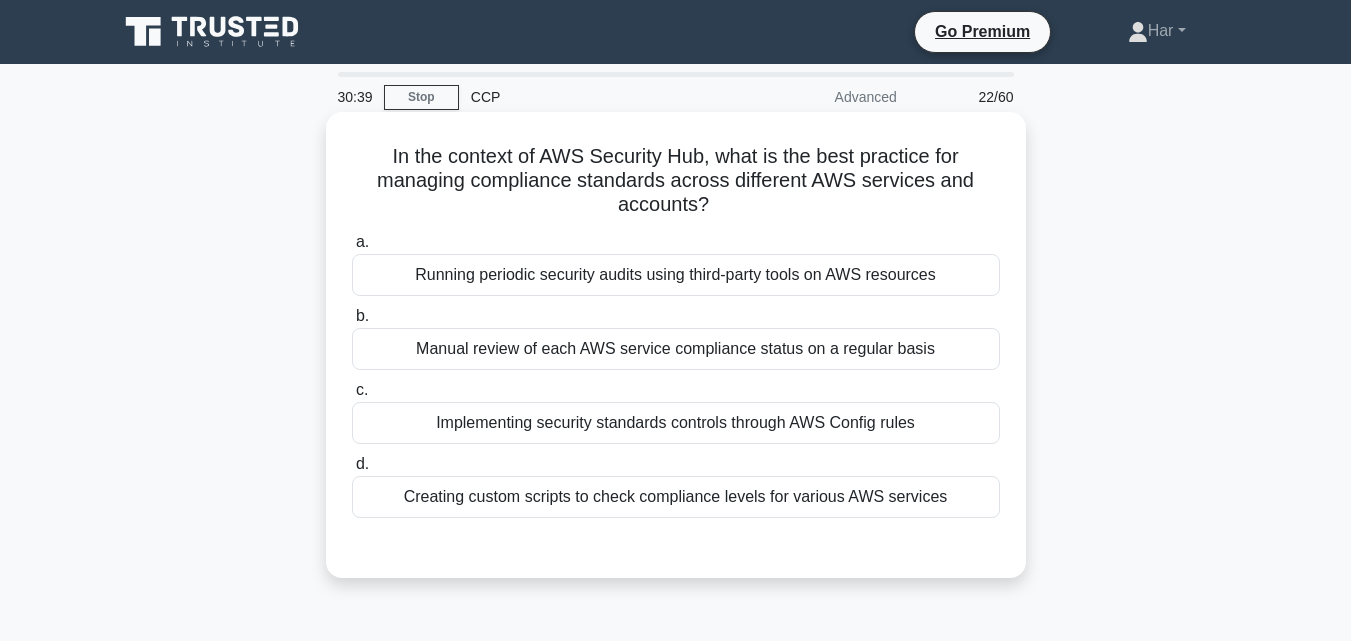 click on "Implementing security standards controls through AWS Config rules" at bounding box center [676, 423] 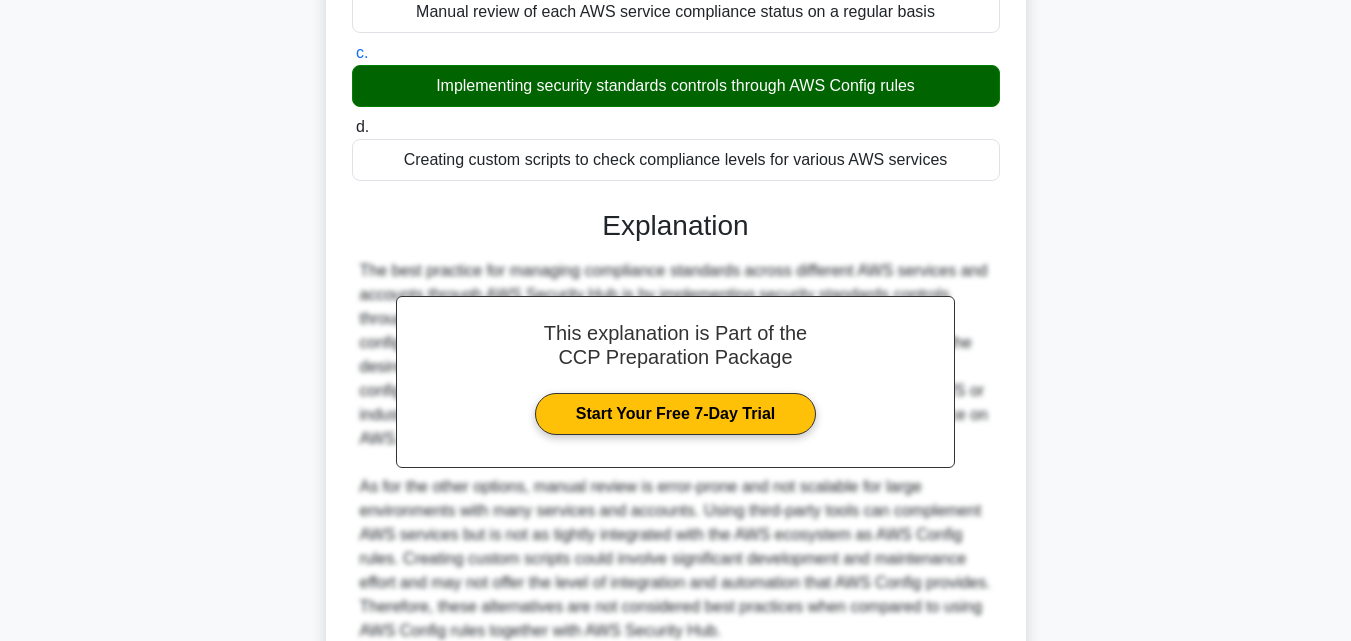 scroll, scrollTop: 500, scrollLeft: 0, axis: vertical 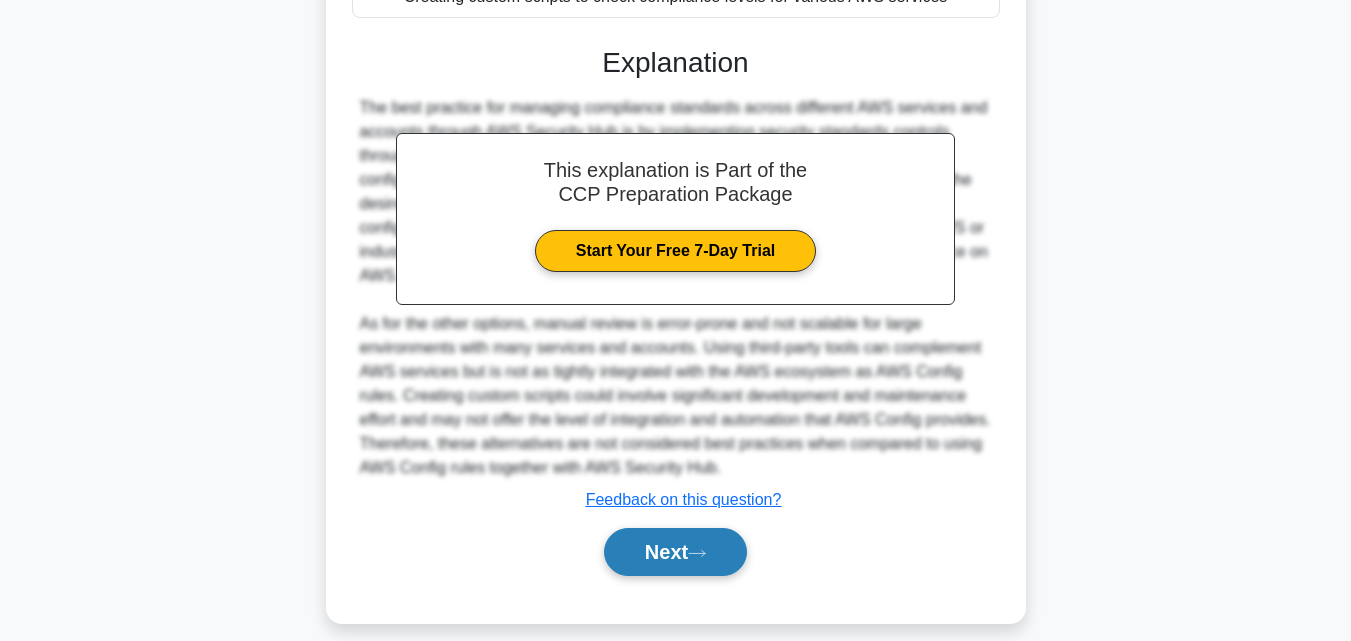 click on "Next" at bounding box center (675, 552) 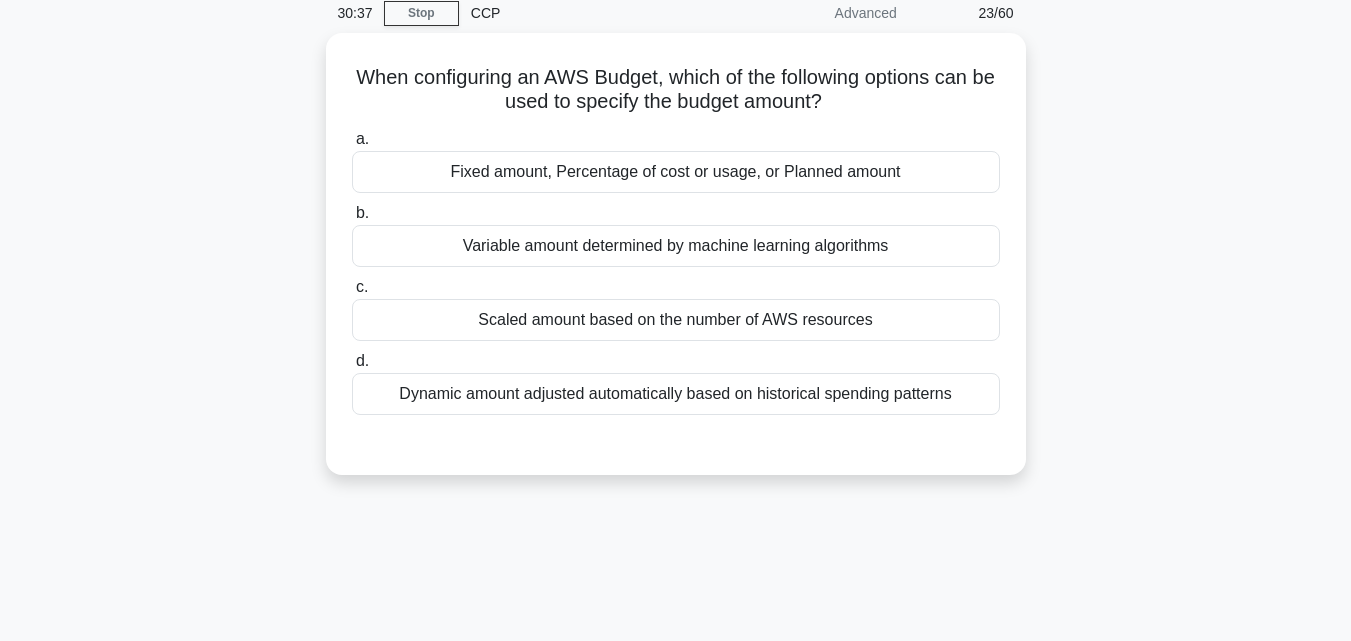 scroll, scrollTop: 39, scrollLeft: 0, axis: vertical 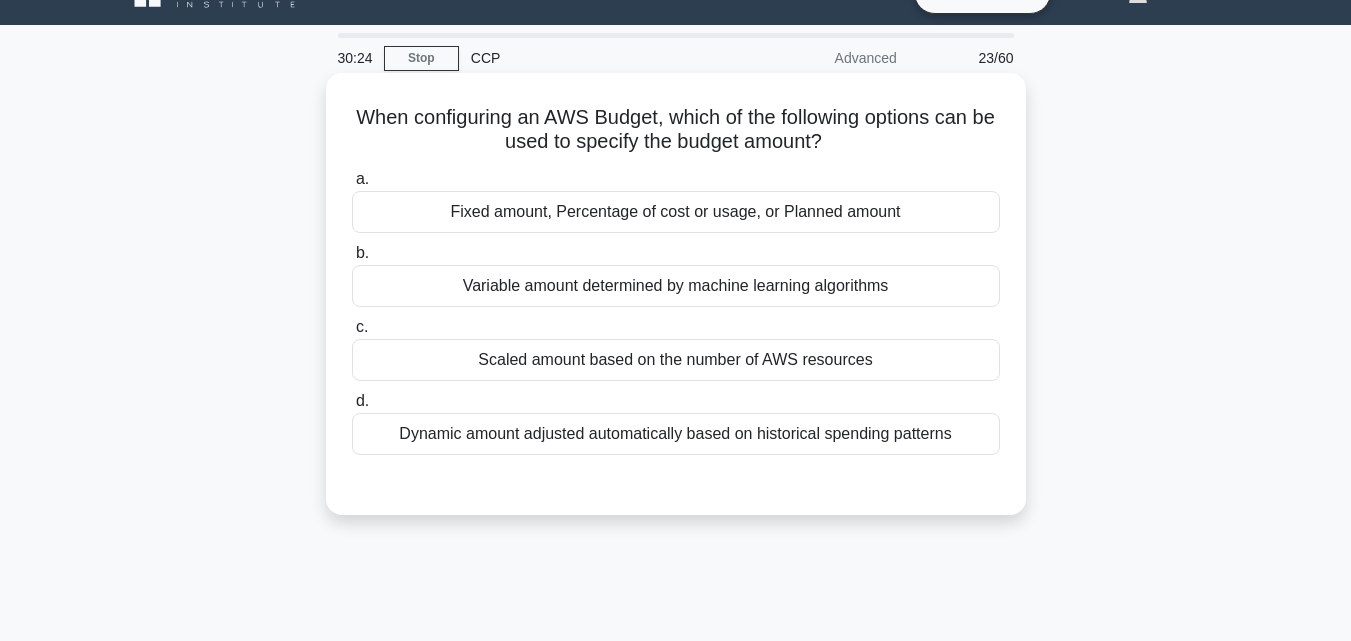click on "Fixed amount, Percentage of cost or usage, or Planned amount" at bounding box center (676, 212) 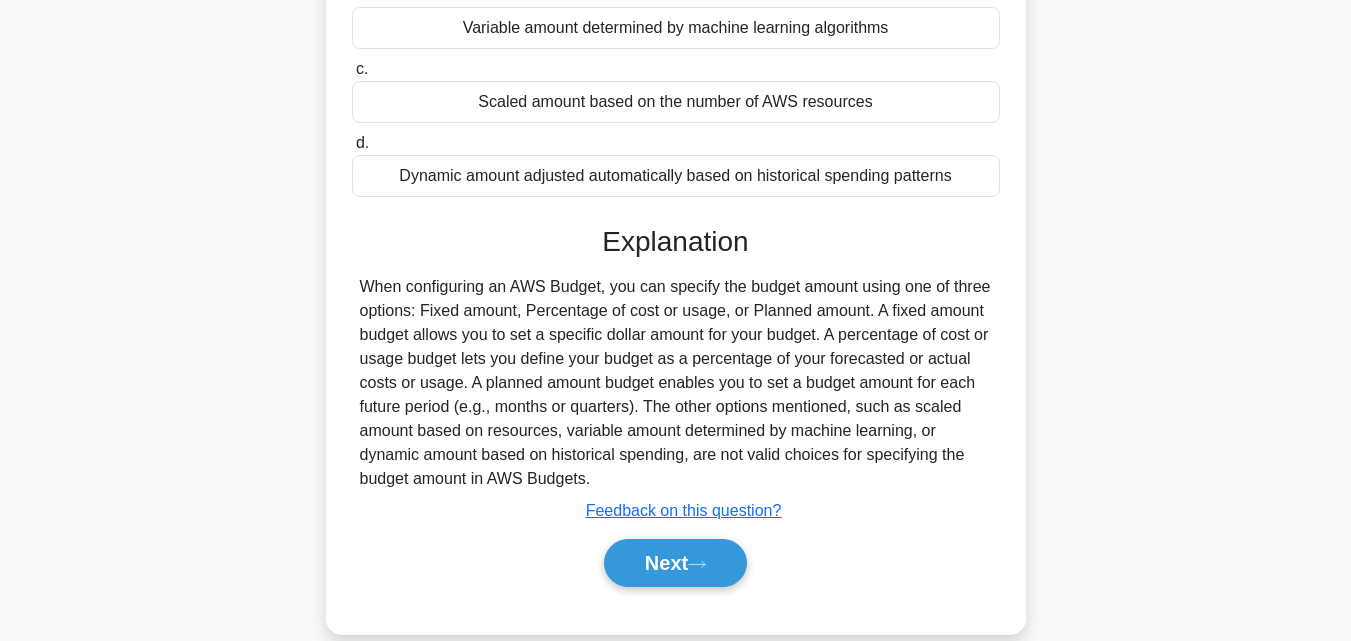 scroll, scrollTop: 439, scrollLeft: 0, axis: vertical 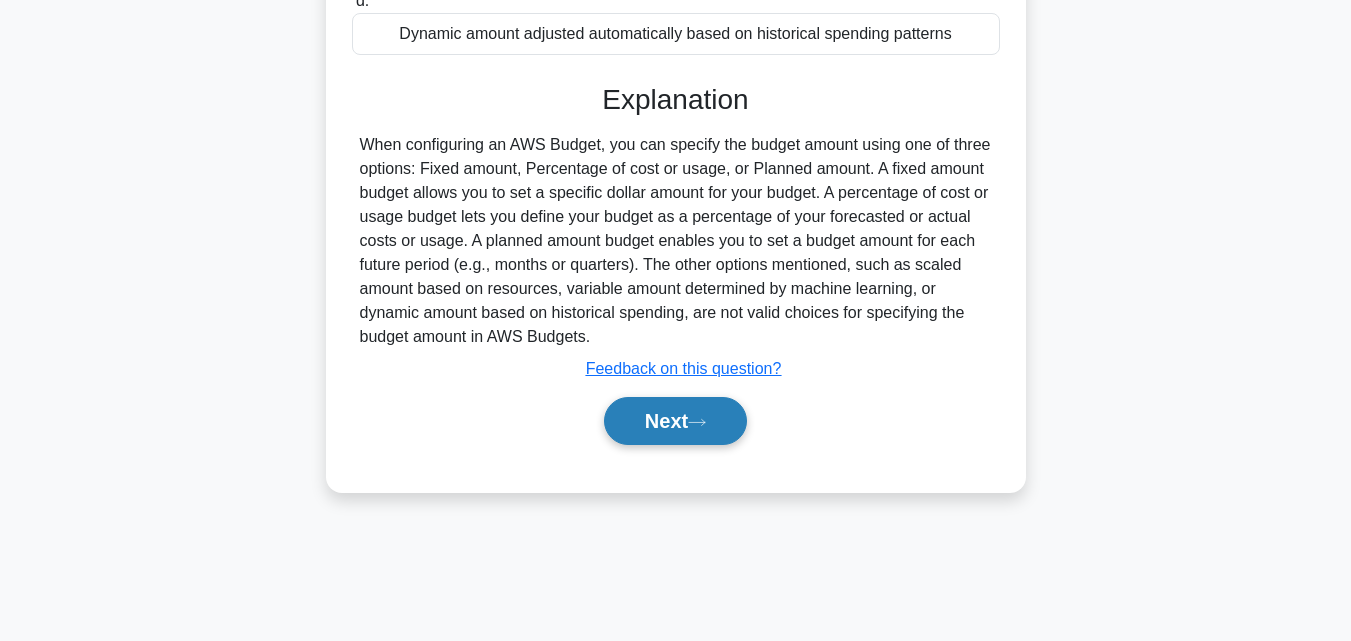 click on "Next" at bounding box center [675, 421] 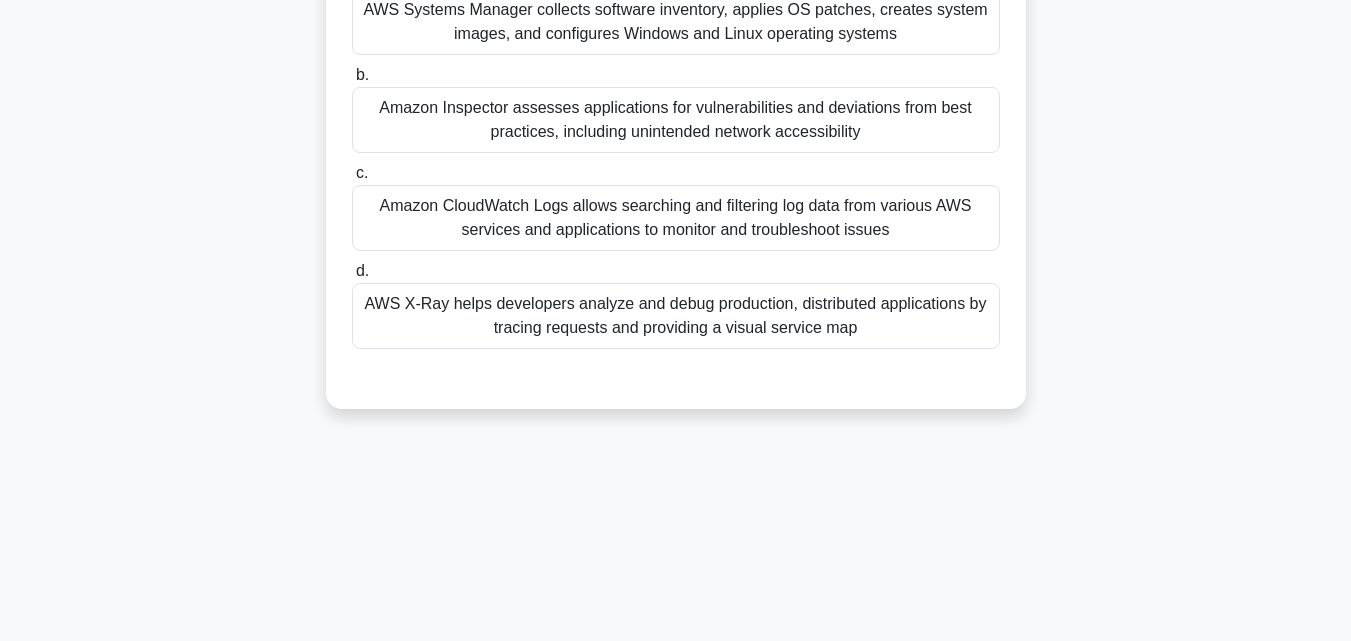 scroll, scrollTop: 39, scrollLeft: 0, axis: vertical 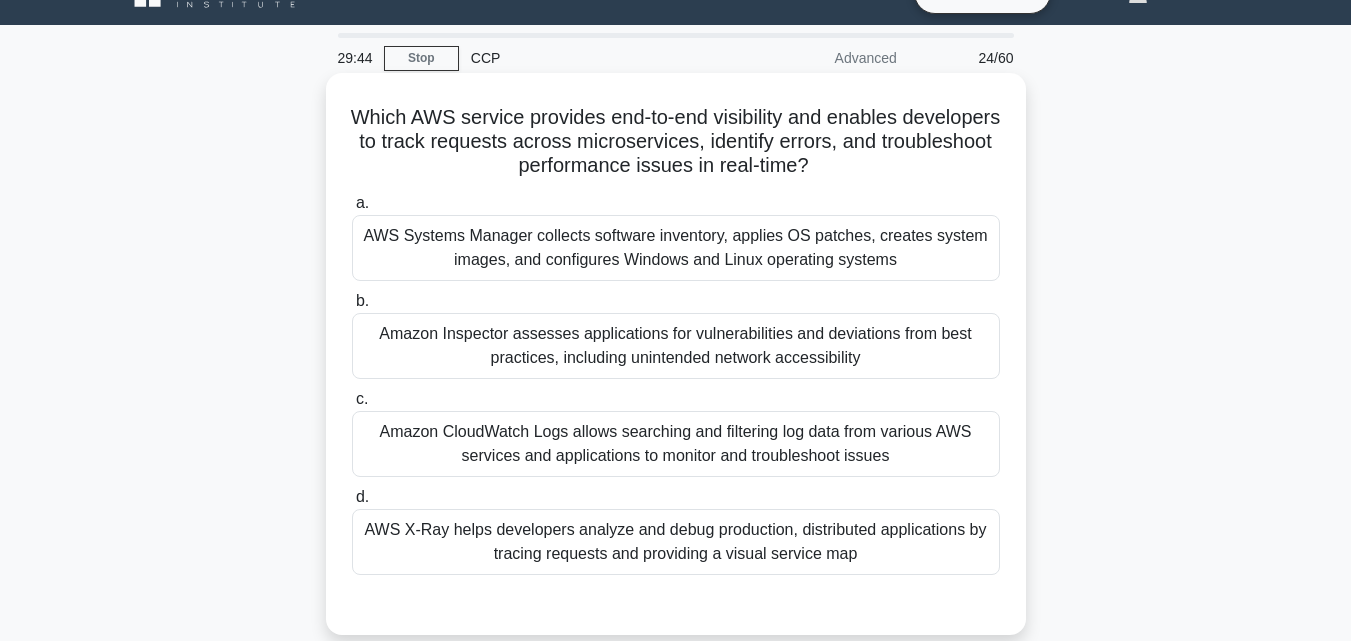 click on "Amazon CloudWatch Logs allows searching and filtering log data from various AWS services and applications to monitor and troubleshoot issues" at bounding box center (676, 444) 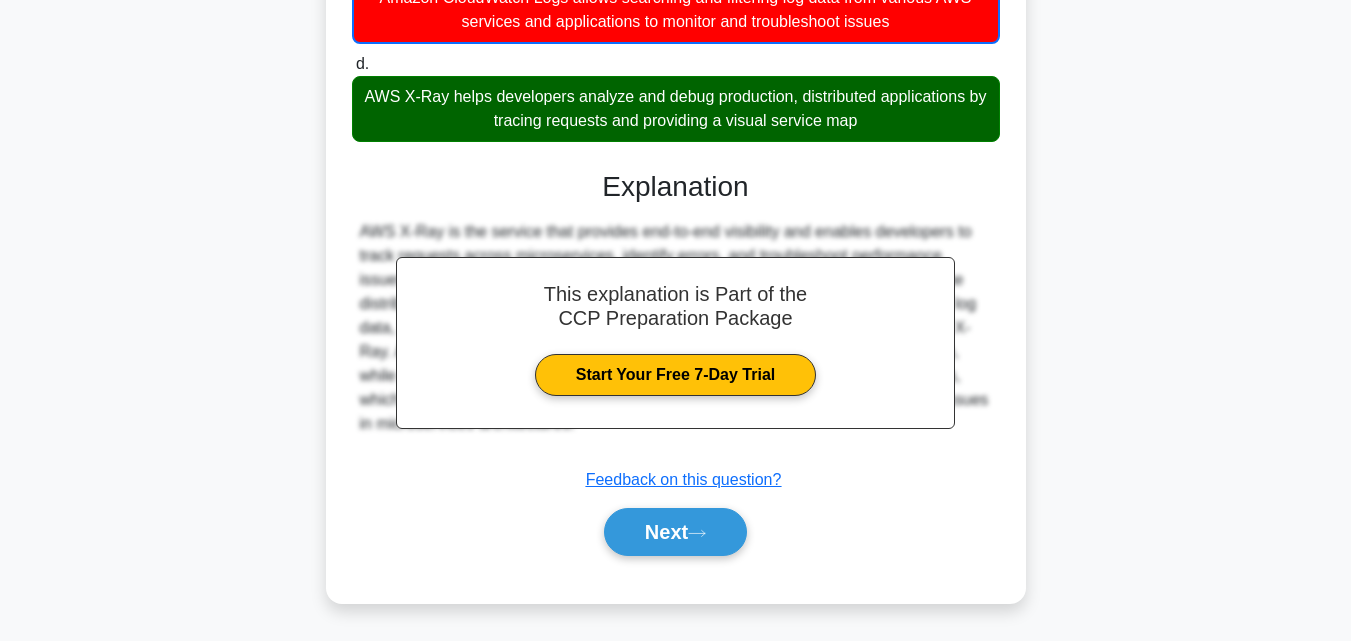 scroll, scrollTop: 475, scrollLeft: 0, axis: vertical 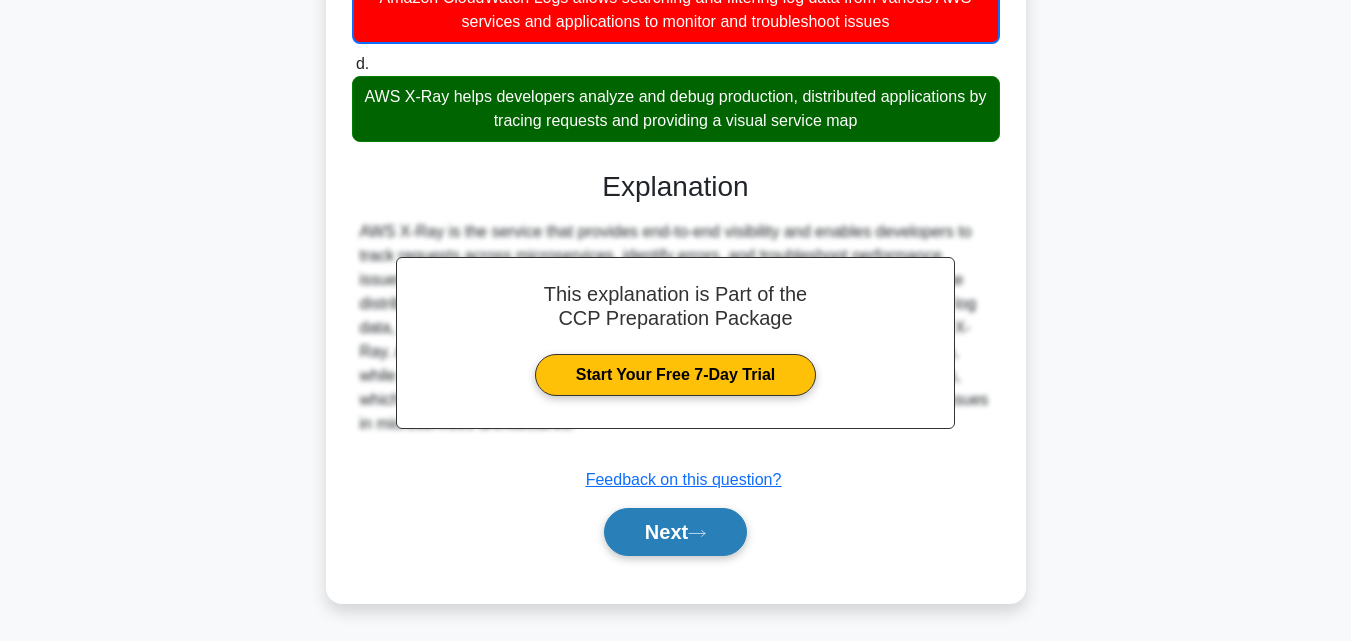 click on "Next" at bounding box center (675, 532) 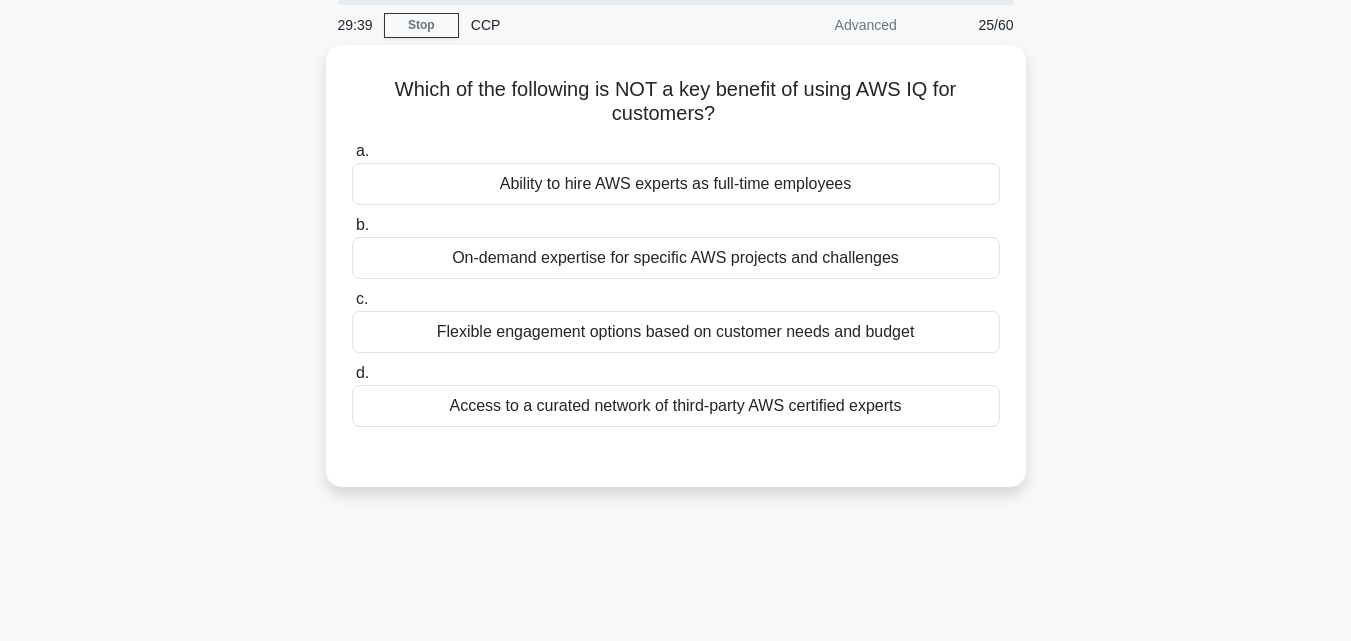 scroll, scrollTop: 0, scrollLeft: 0, axis: both 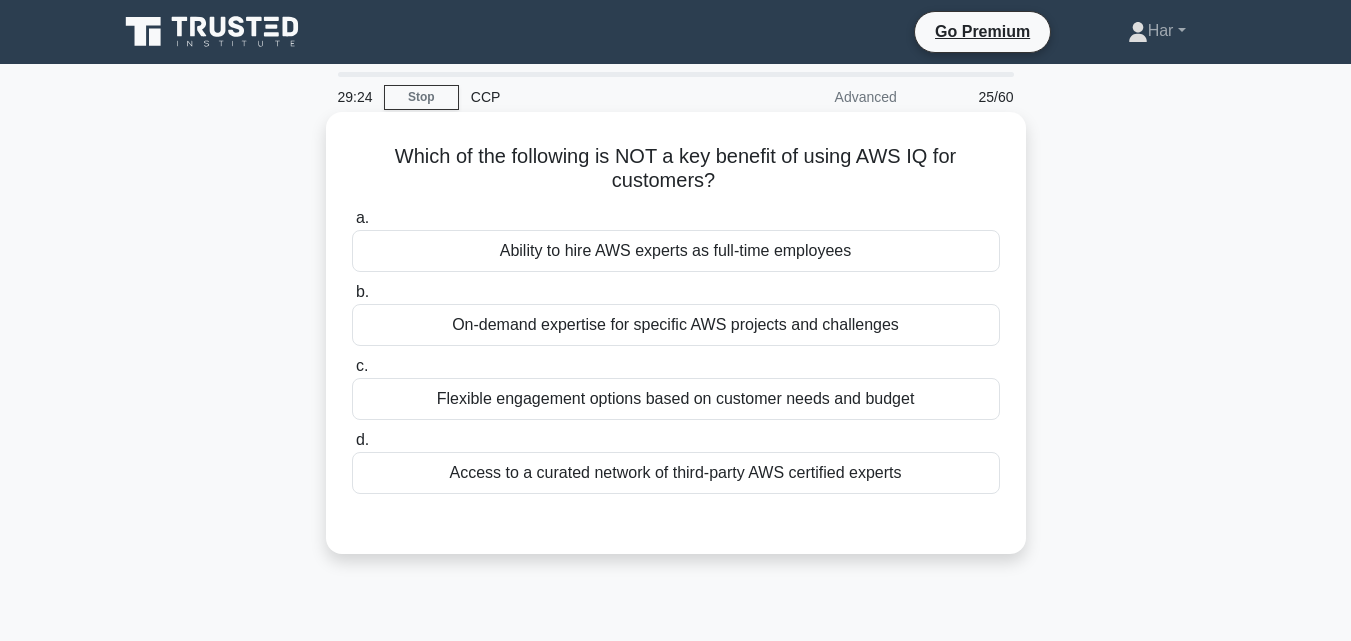 click on "Ability to hire AWS experts as full-time employees" at bounding box center (676, 251) 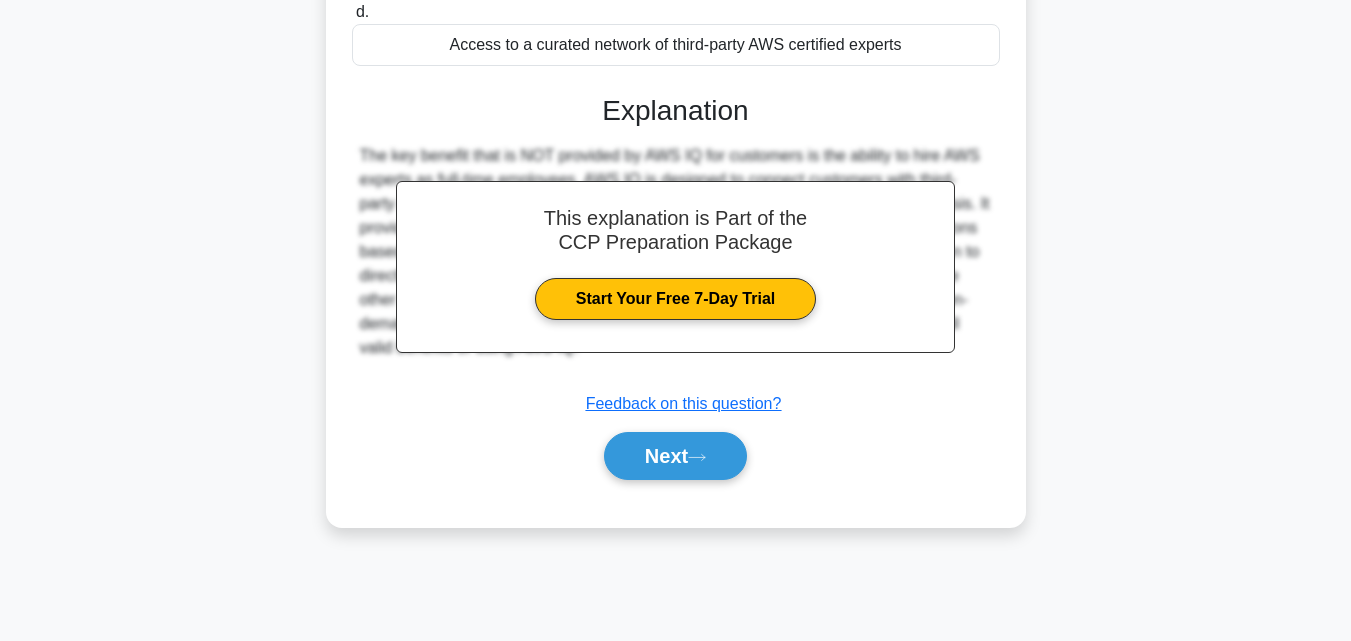 scroll, scrollTop: 439, scrollLeft: 0, axis: vertical 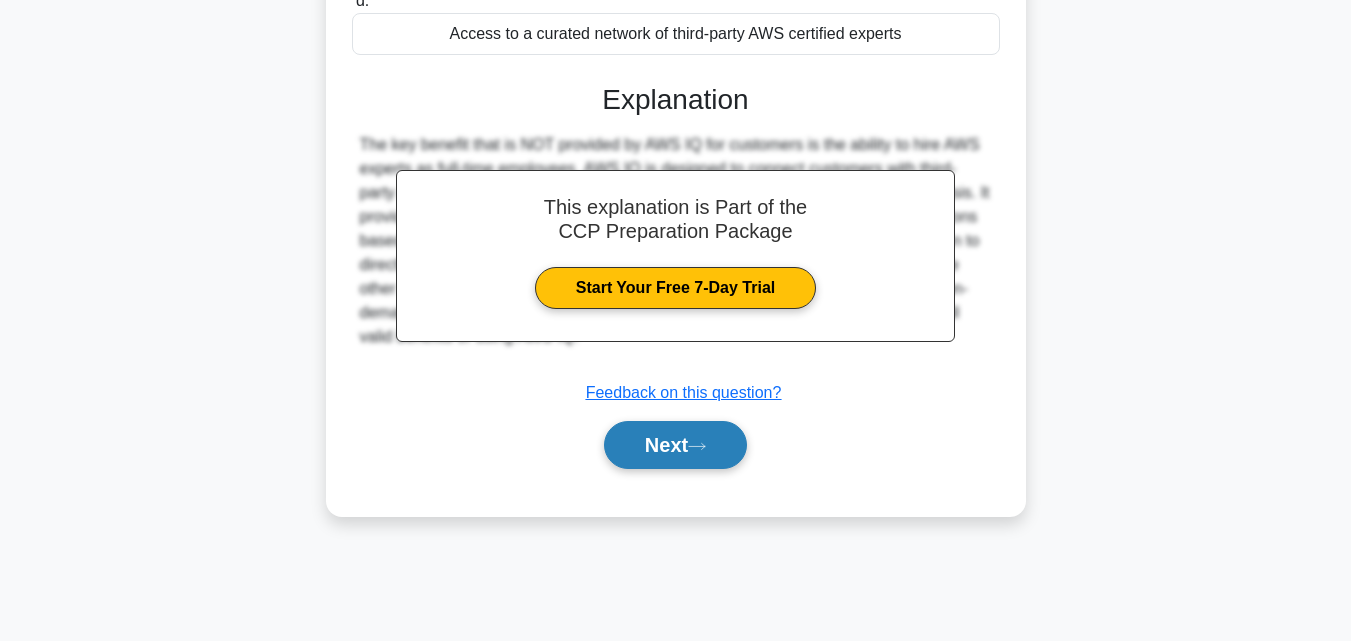 click on "Next" at bounding box center [675, 445] 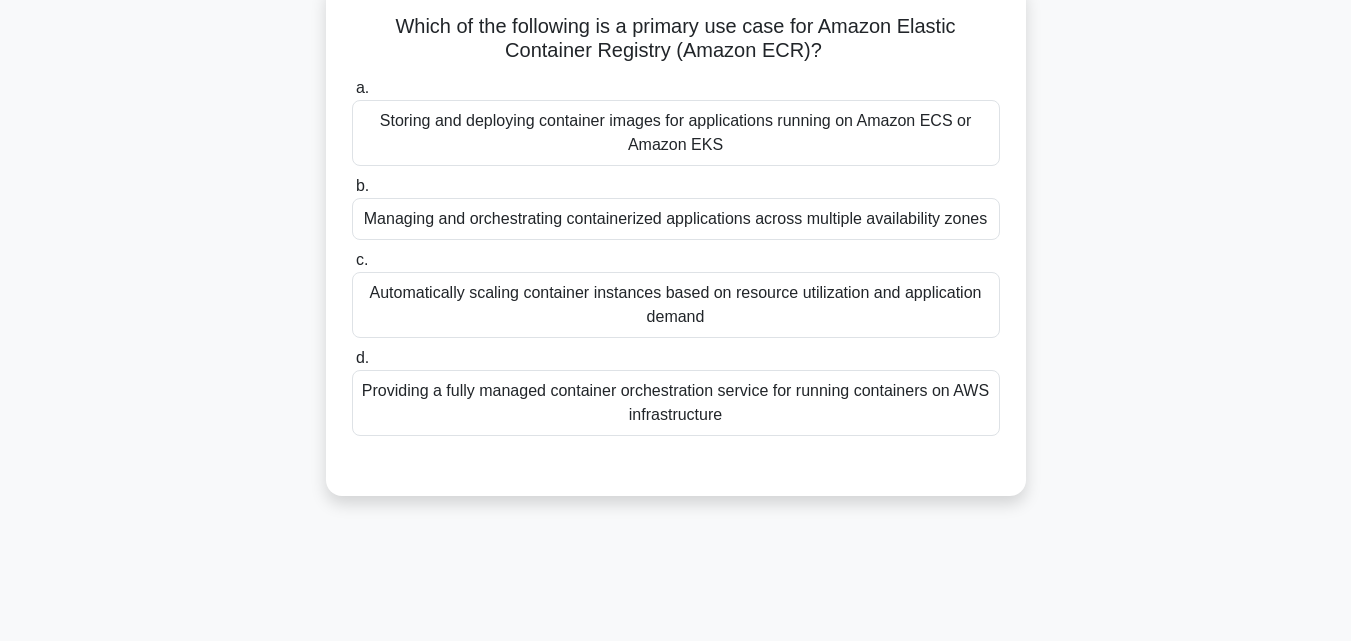 scroll, scrollTop: 39, scrollLeft: 0, axis: vertical 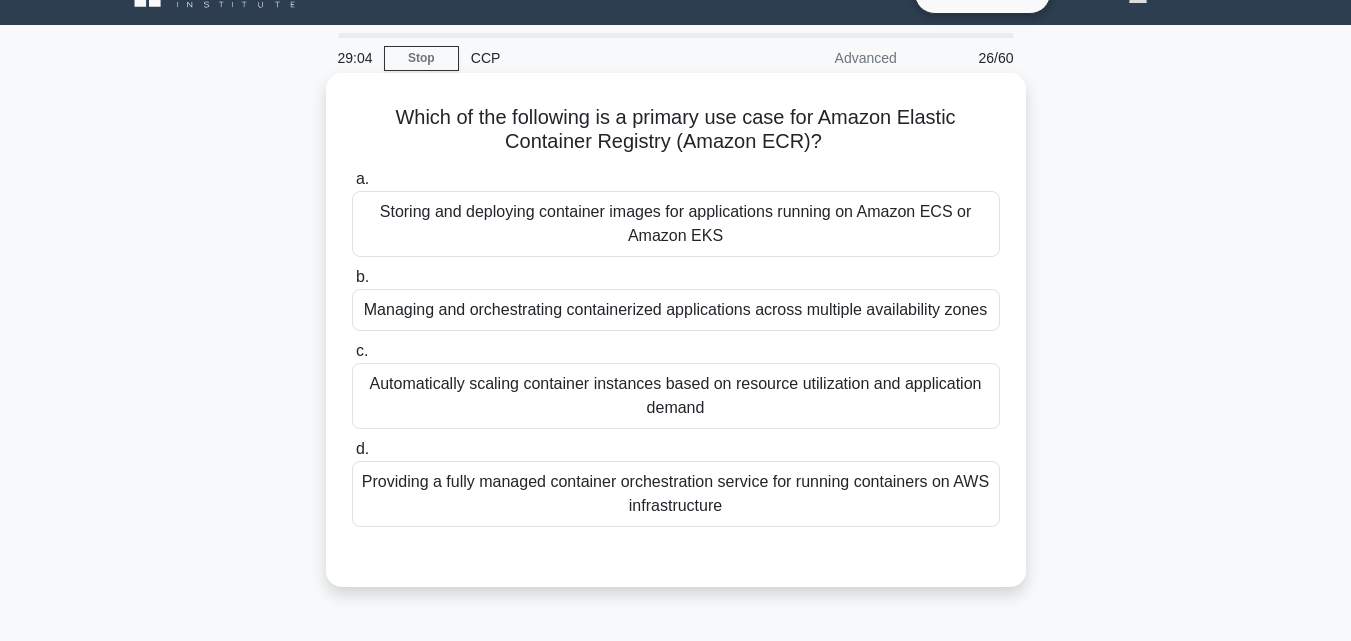 click on "Storing and deploying container images for applications running on Amazon ECS or Amazon EKS" at bounding box center [676, 224] 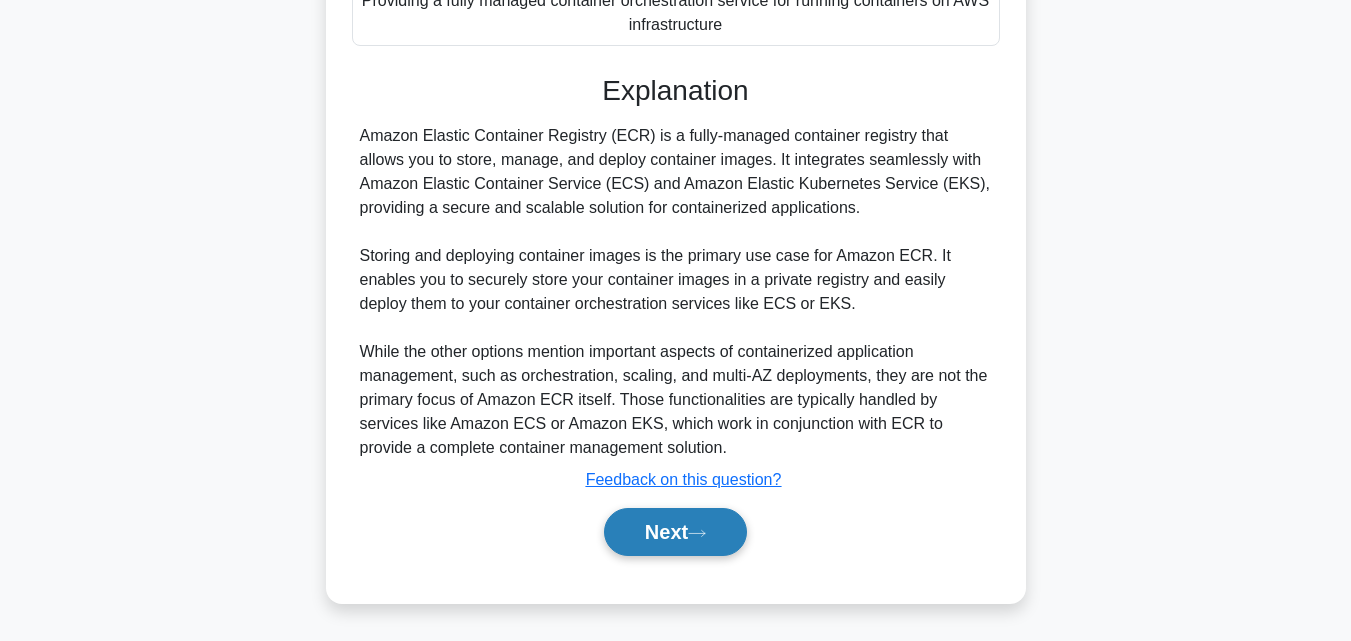 click on "Next" at bounding box center [675, 532] 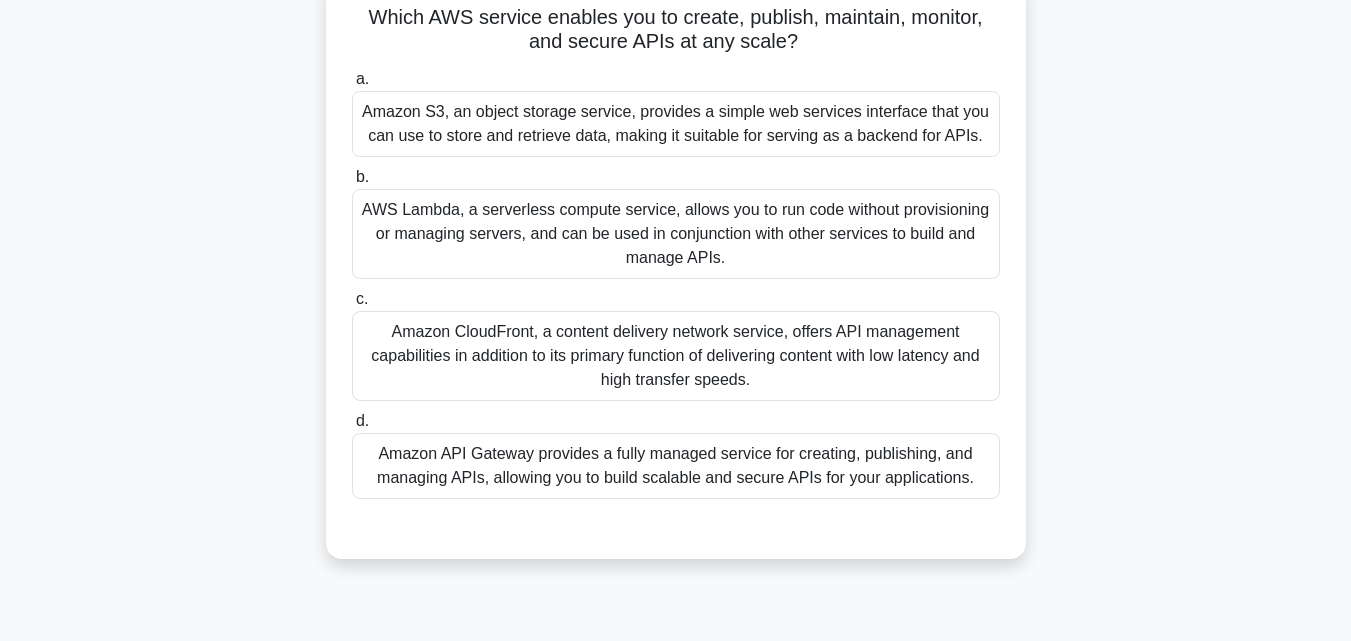 scroll, scrollTop: 39, scrollLeft: 0, axis: vertical 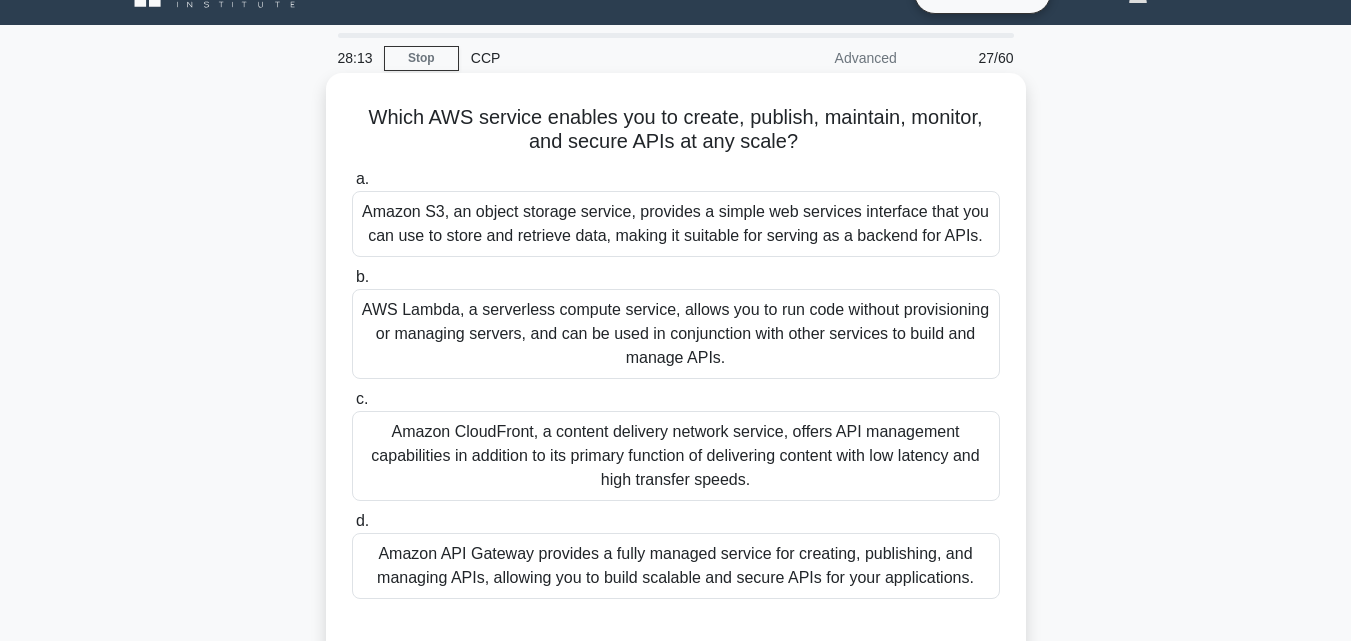 click on "AWS Lambda, a serverless compute service, allows you to run code without provisioning or managing servers, and can be used in conjunction with other services to build and manage APIs." at bounding box center (676, 334) 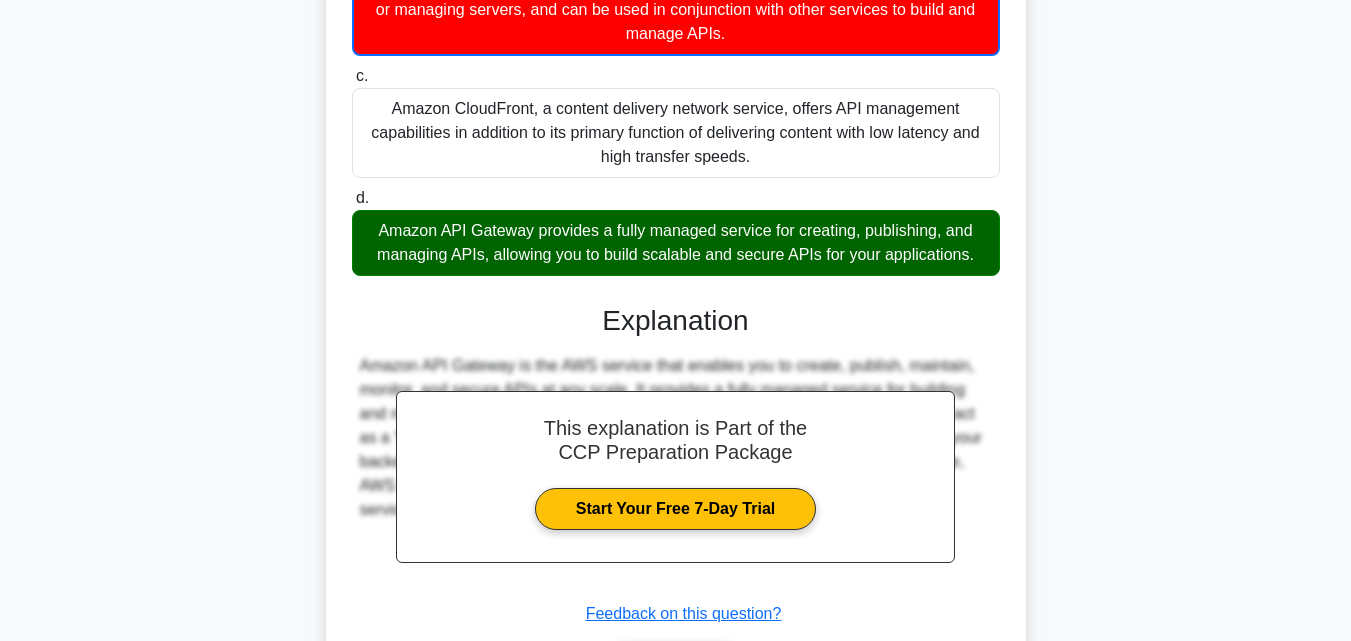 scroll, scrollTop: 499, scrollLeft: 0, axis: vertical 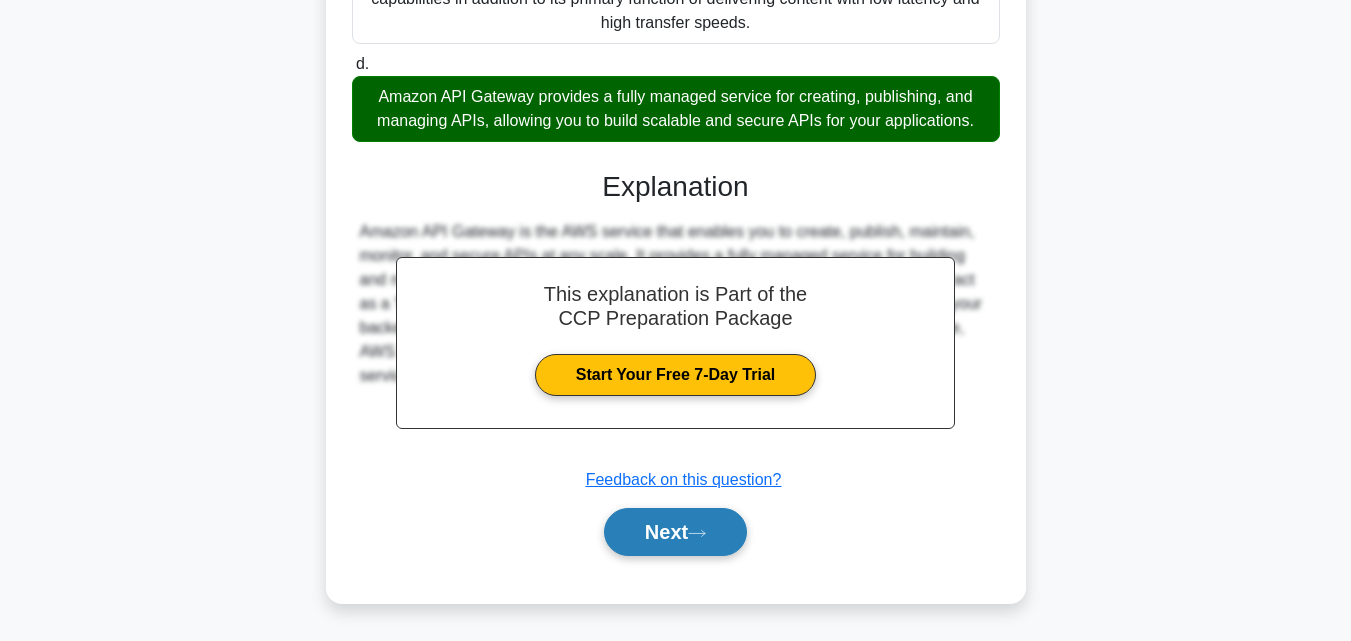 click on "Next" at bounding box center (675, 532) 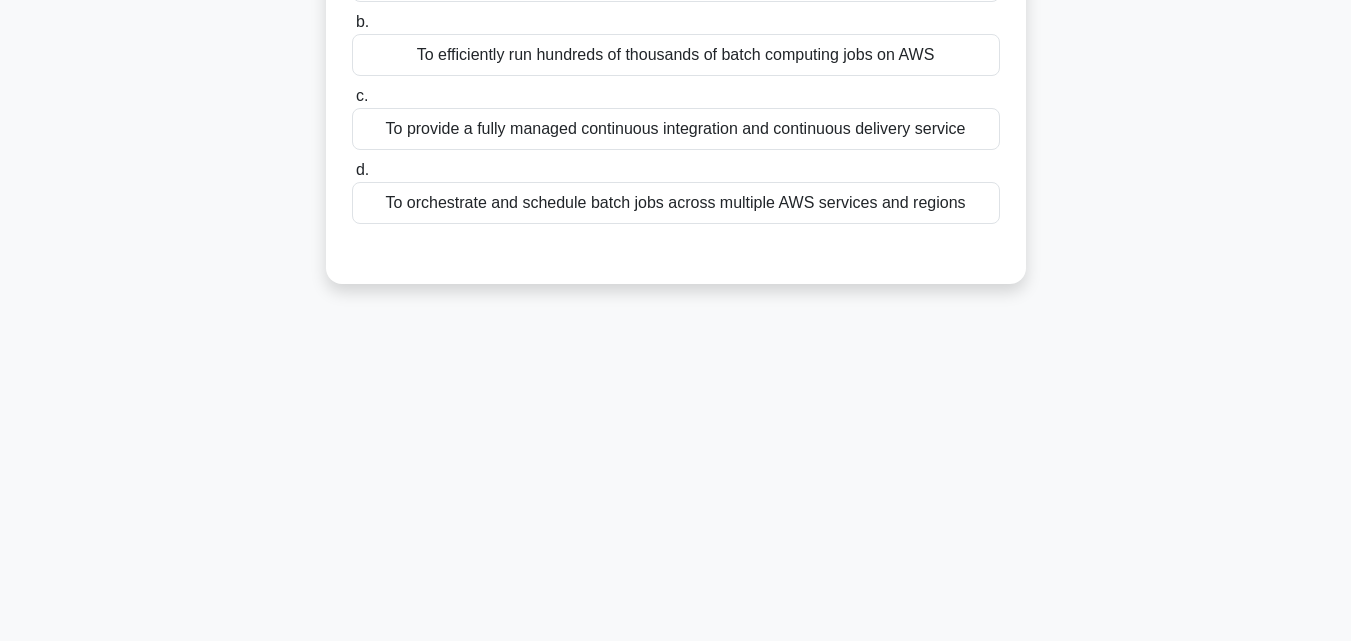 scroll, scrollTop: 39, scrollLeft: 0, axis: vertical 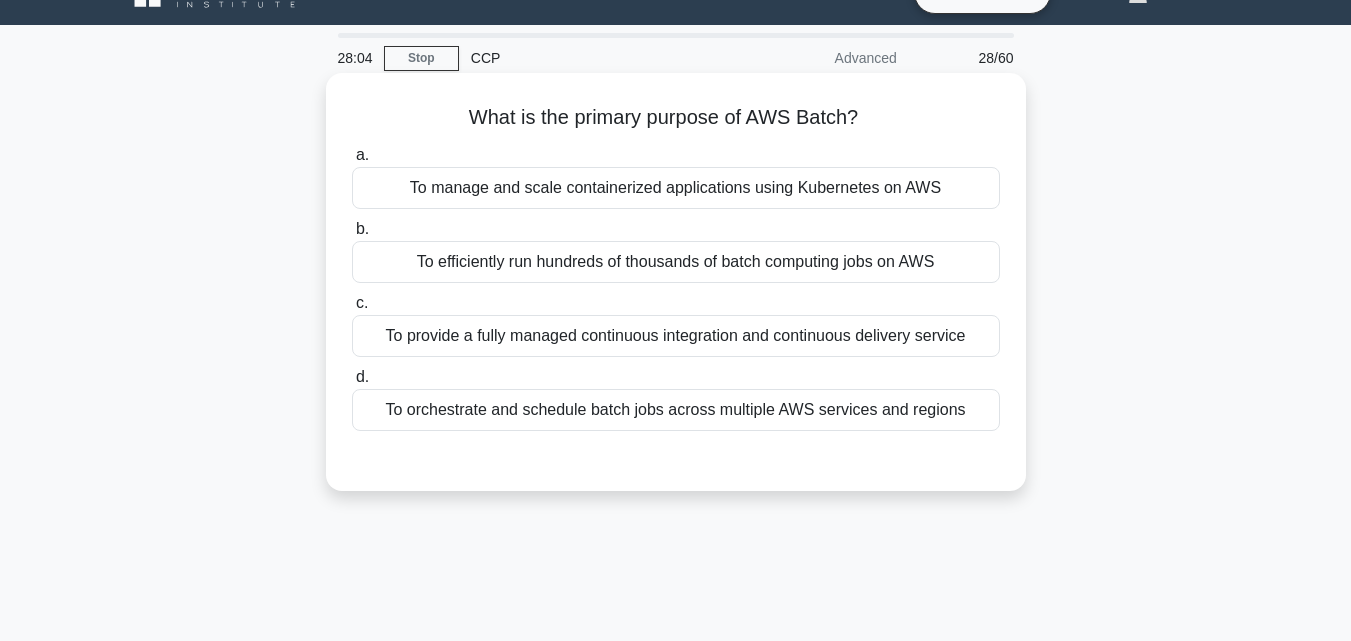click on "To efficiently run hundreds of thousands of batch computing jobs on AWS" at bounding box center [676, 262] 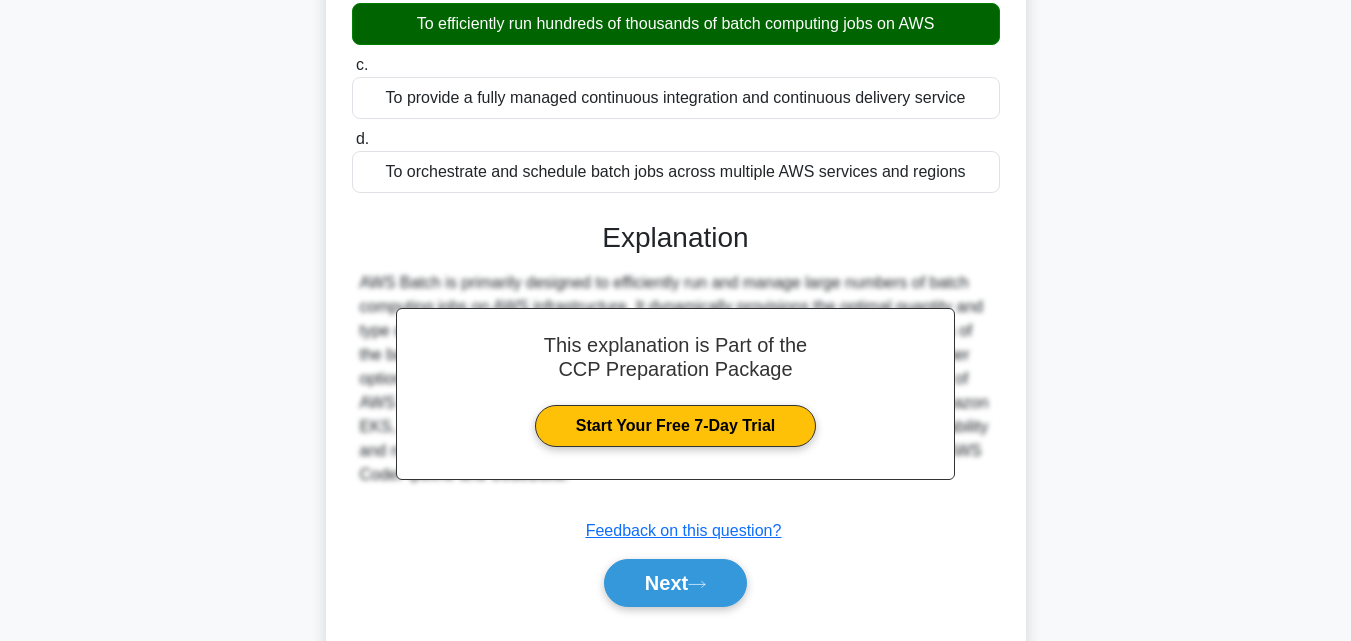 scroll, scrollTop: 439, scrollLeft: 0, axis: vertical 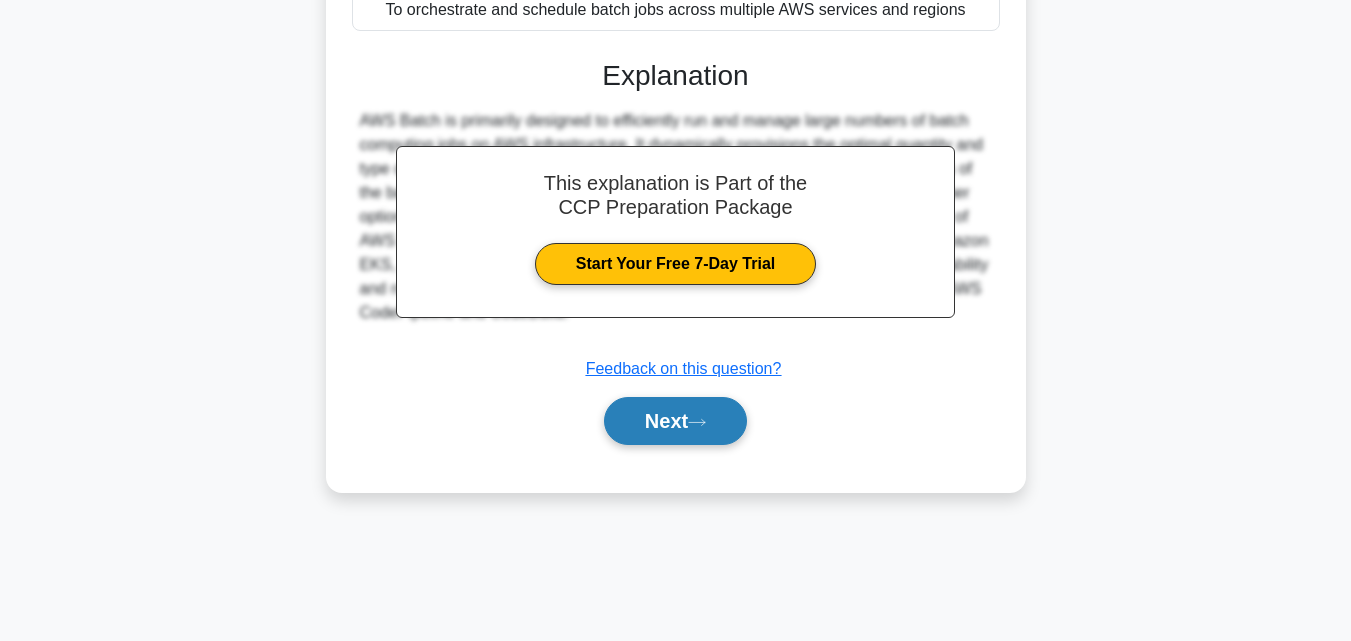 click on "Next" at bounding box center (675, 421) 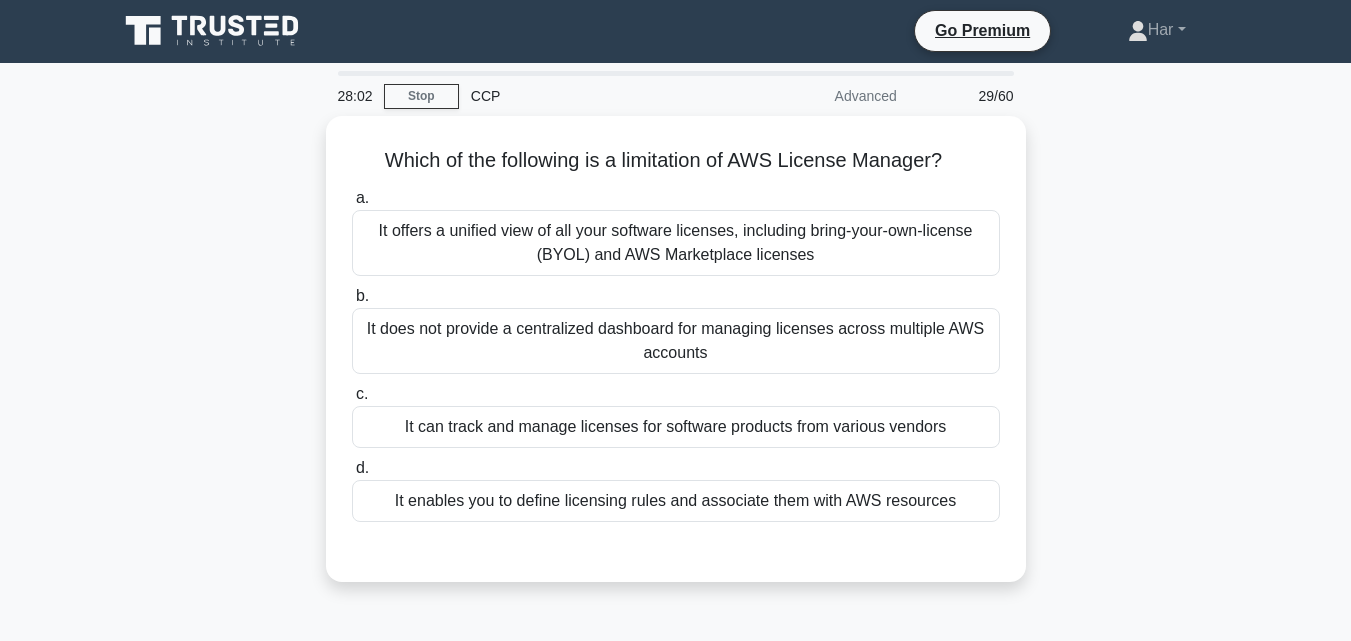 scroll, scrollTop: 0, scrollLeft: 0, axis: both 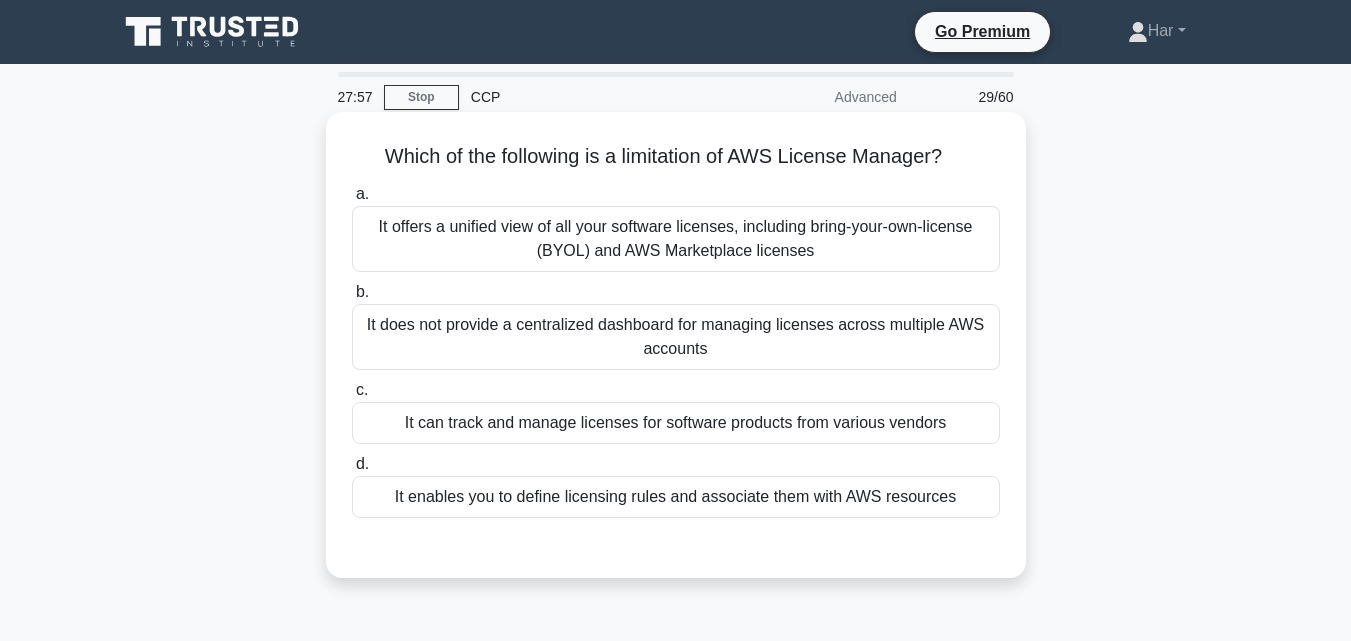 click on "It can track and manage licenses for software products from various vendors" at bounding box center [676, 423] 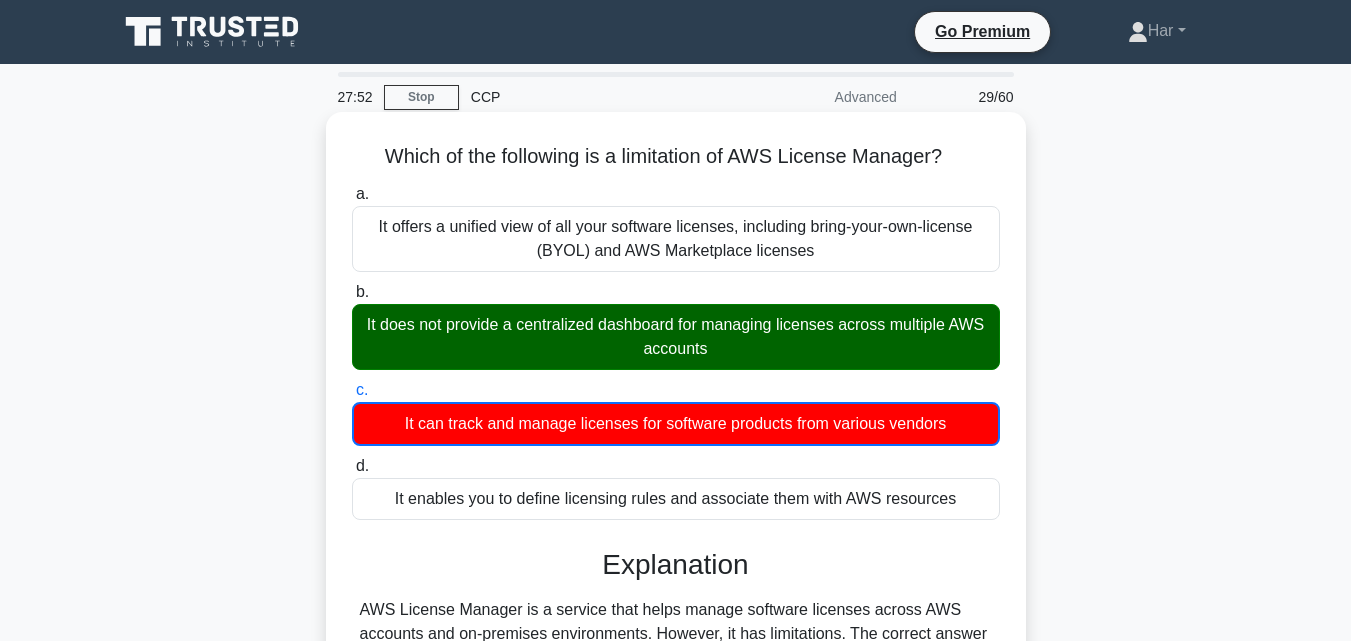 scroll, scrollTop: 439, scrollLeft: 0, axis: vertical 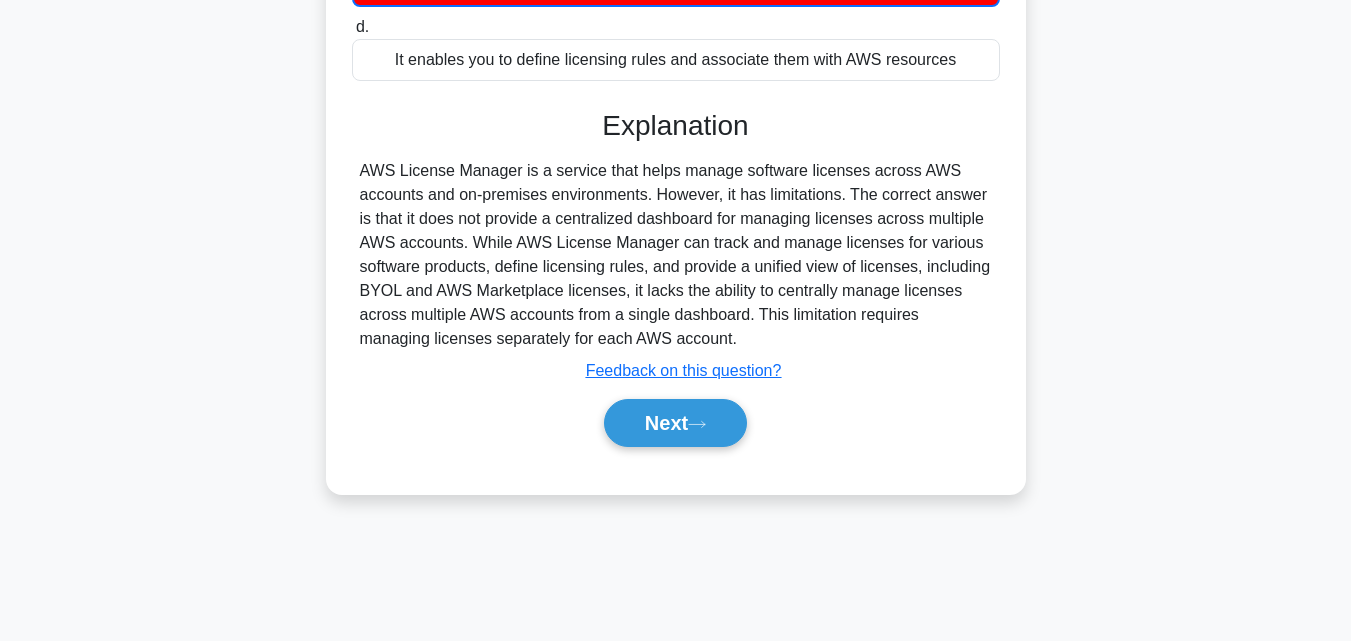 click on "Next" at bounding box center (675, 423) 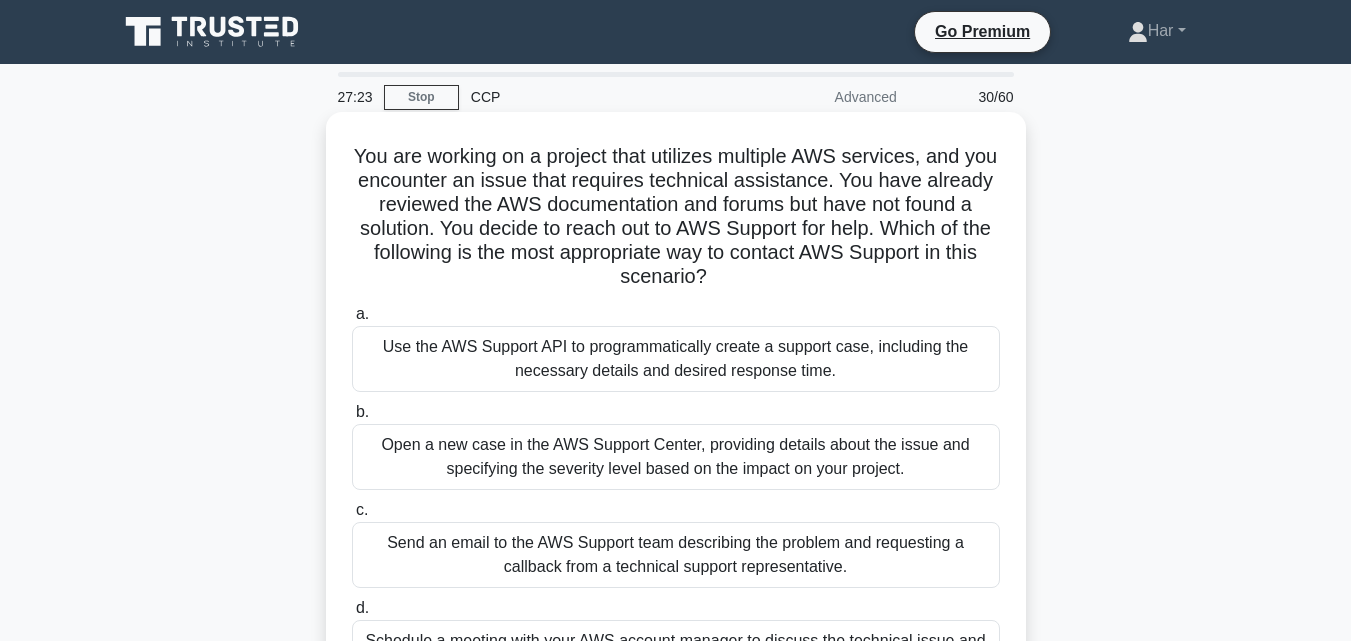 scroll, scrollTop: 100, scrollLeft: 0, axis: vertical 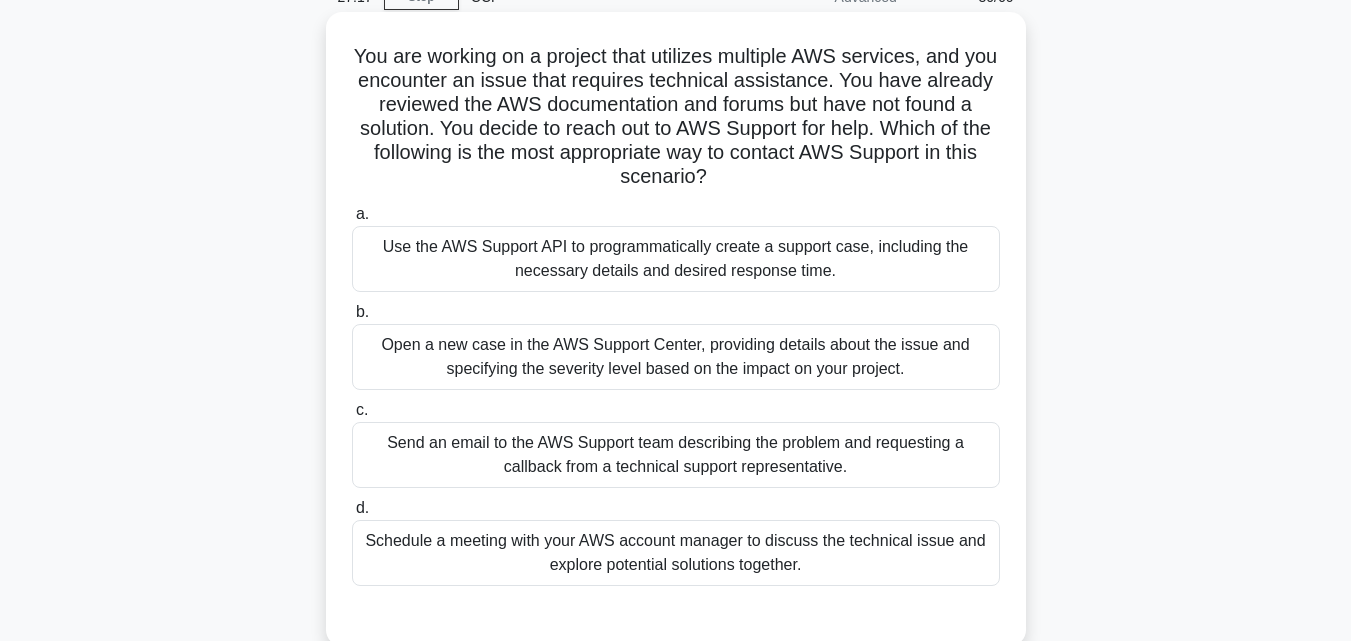 click on "Use the AWS Support API to programmatically create a support case, including the necessary details and desired response time." at bounding box center [676, 259] 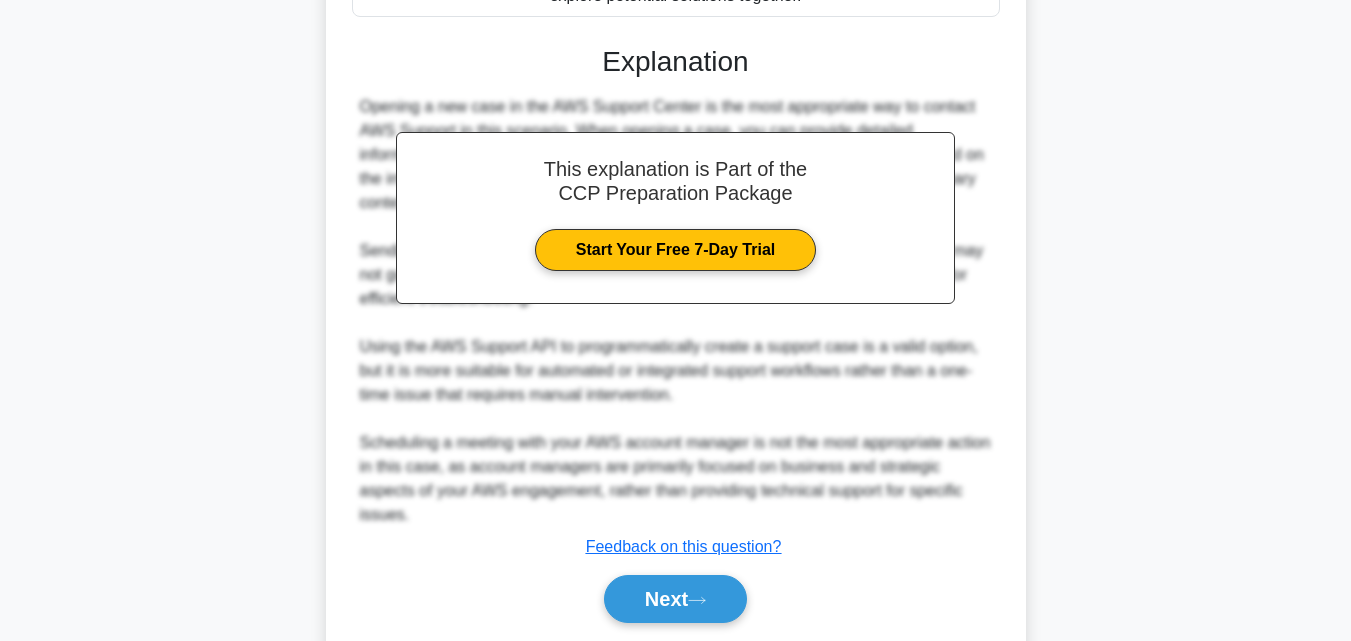 scroll, scrollTop: 739, scrollLeft: 0, axis: vertical 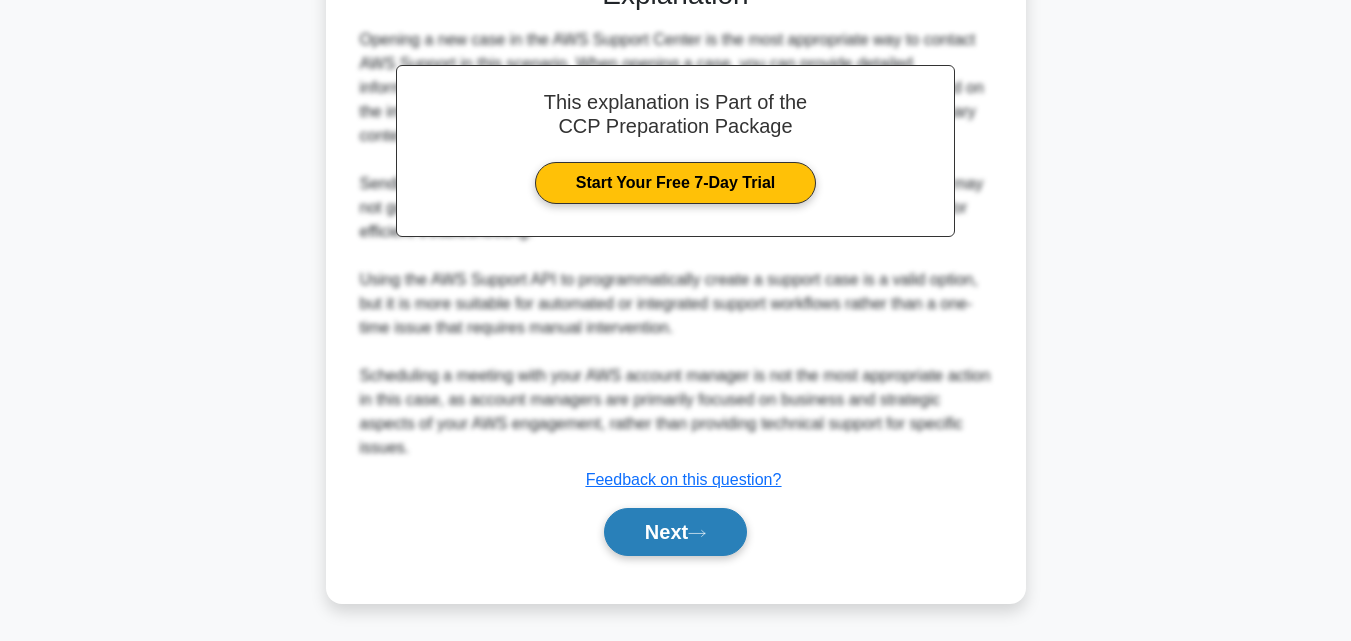 click 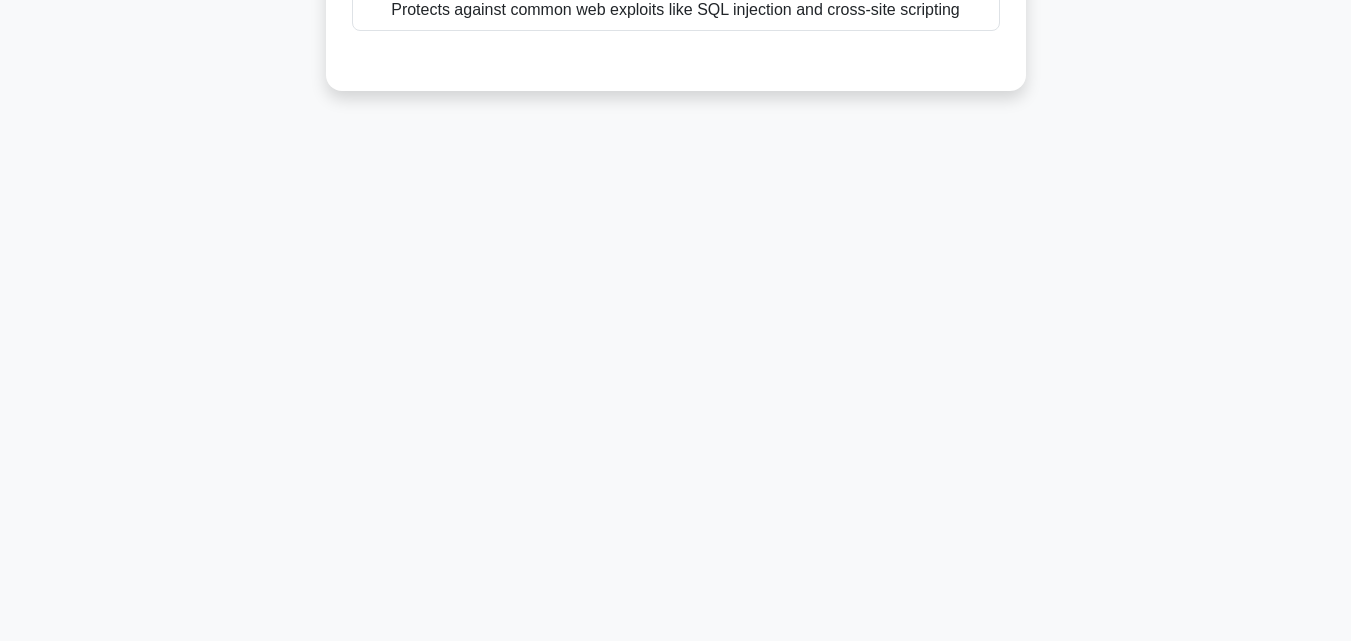 scroll, scrollTop: 0, scrollLeft: 0, axis: both 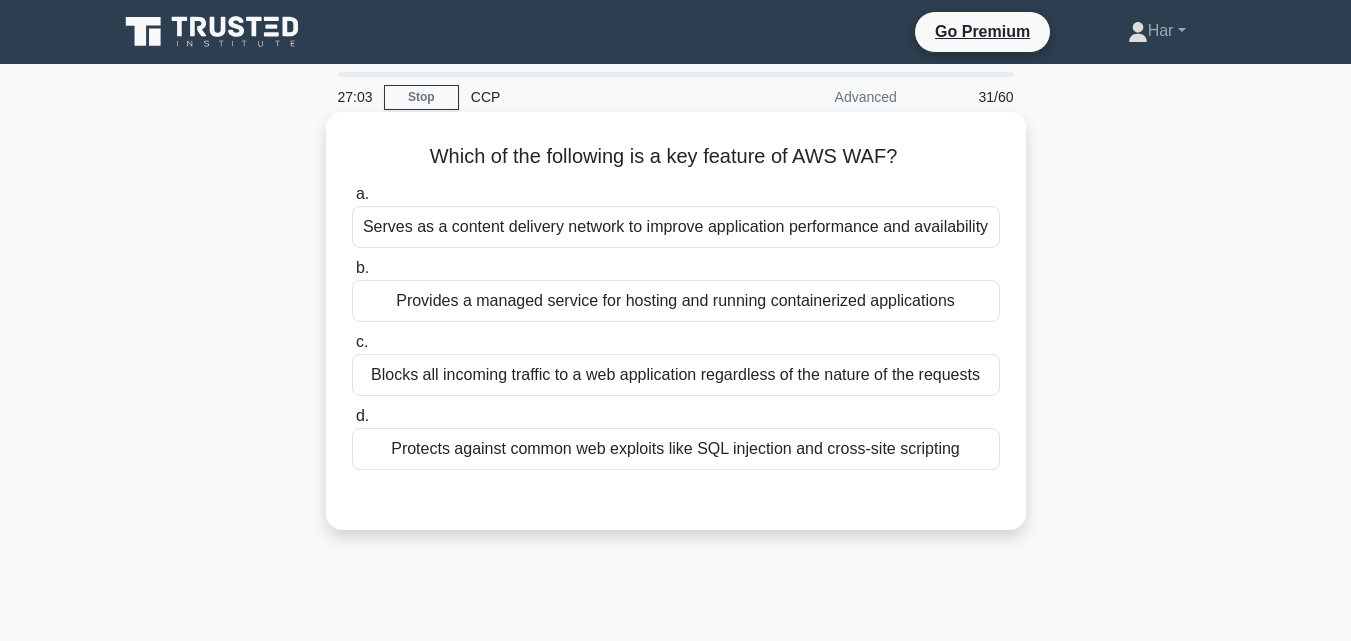 click on "Protects against common web exploits like SQL injection and cross-site scripting" at bounding box center (676, 449) 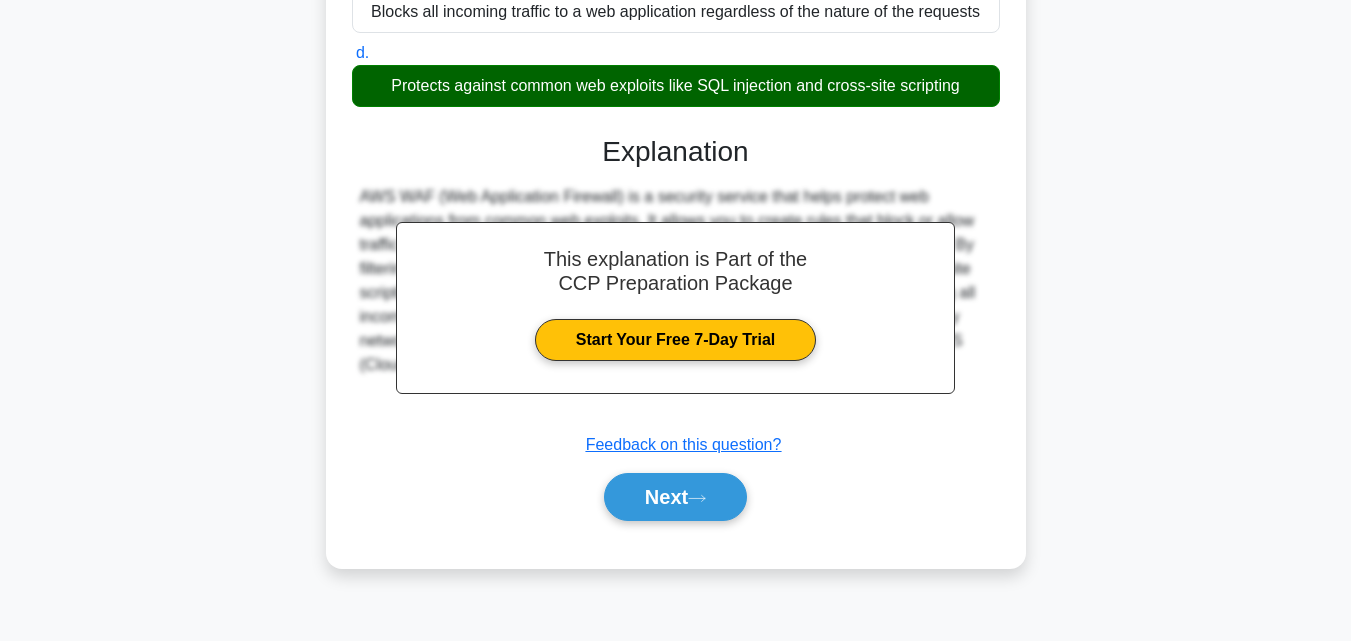 scroll, scrollTop: 439, scrollLeft: 0, axis: vertical 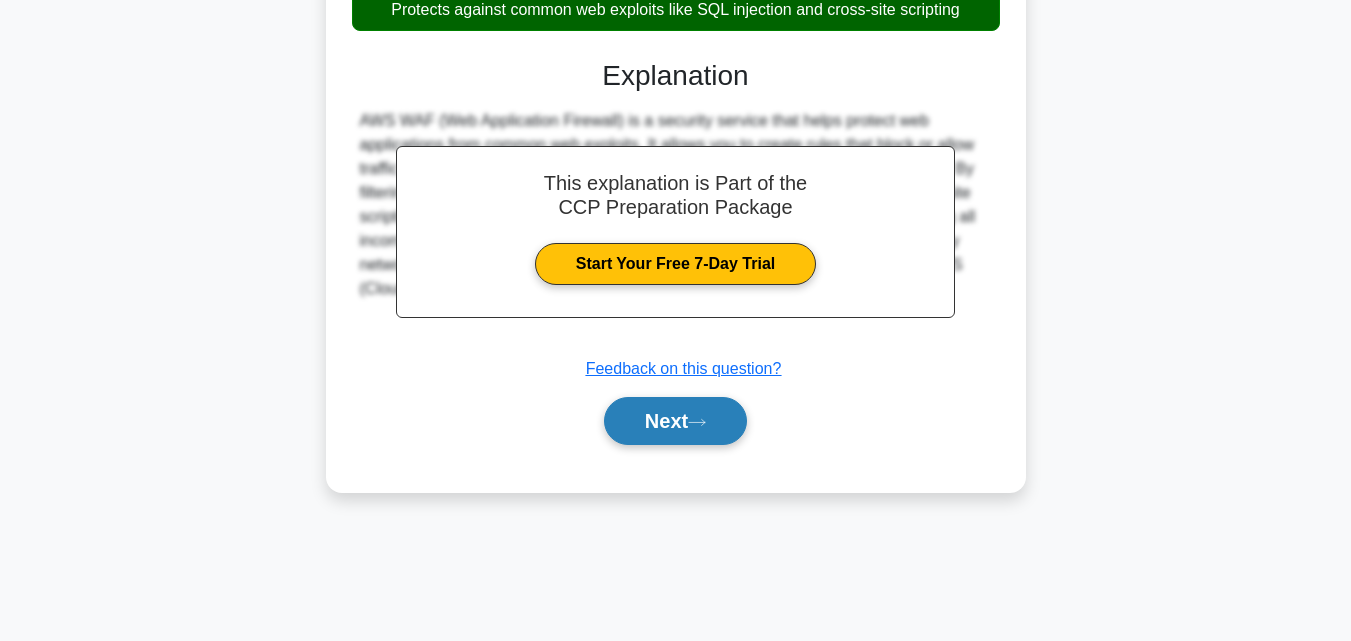 click on "Next" at bounding box center (675, 421) 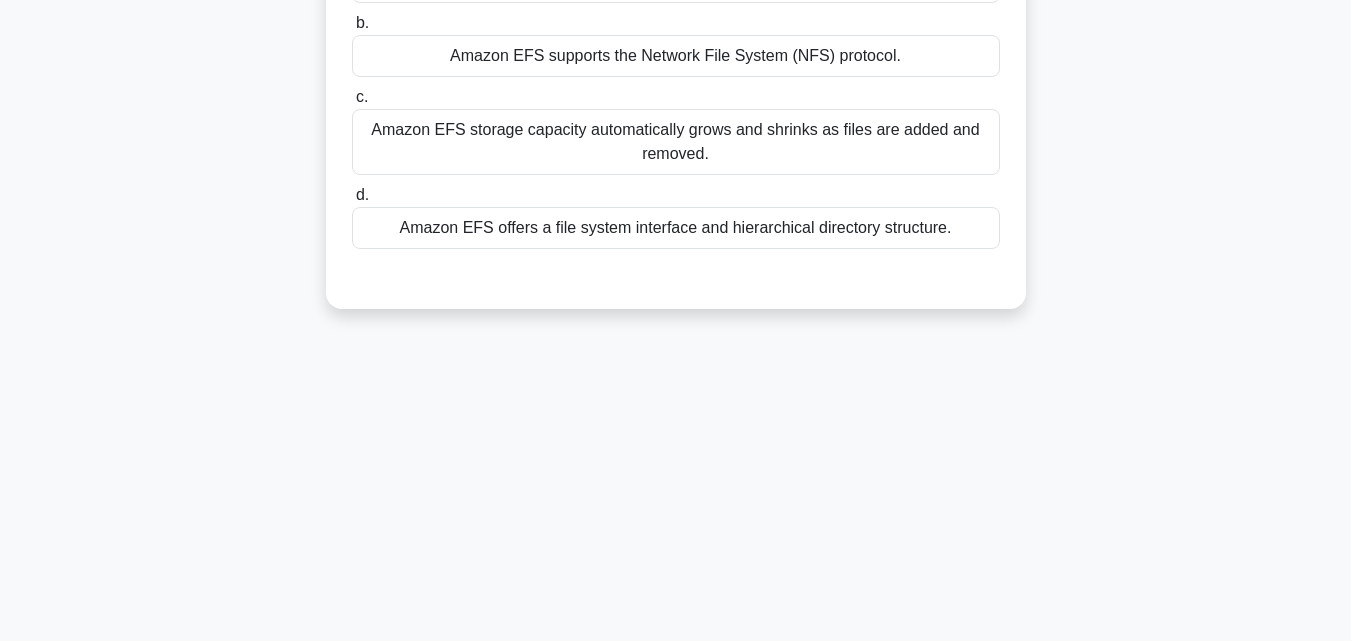 scroll, scrollTop: 39, scrollLeft: 0, axis: vertical 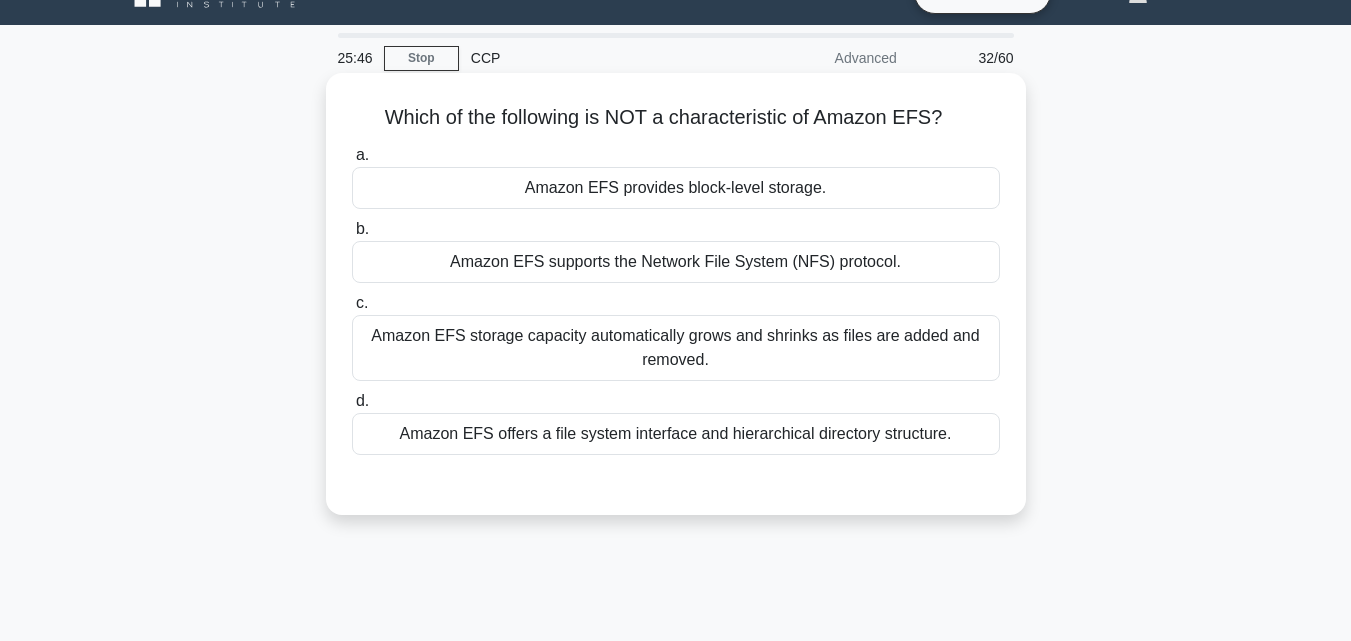 click on "Amazon EFS provides block-level storage." at bounding box center (676, 188) 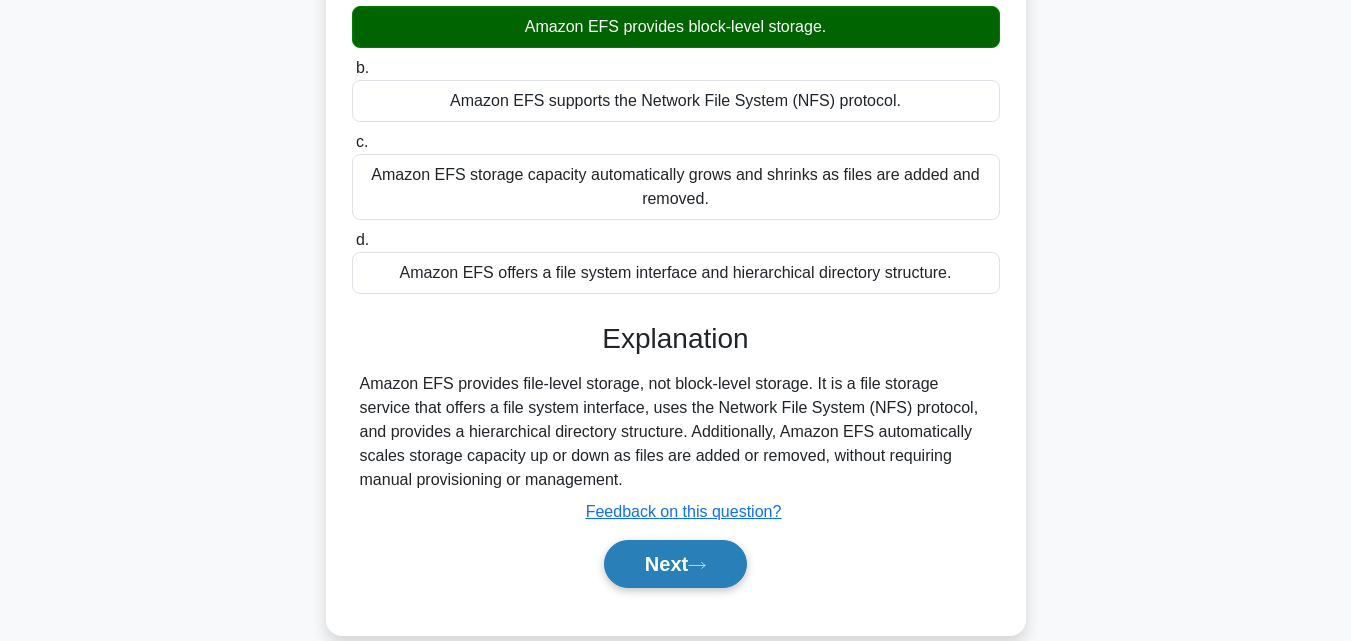scroll, scrollTop: 439, scrollLeft: 0, axis: vertical 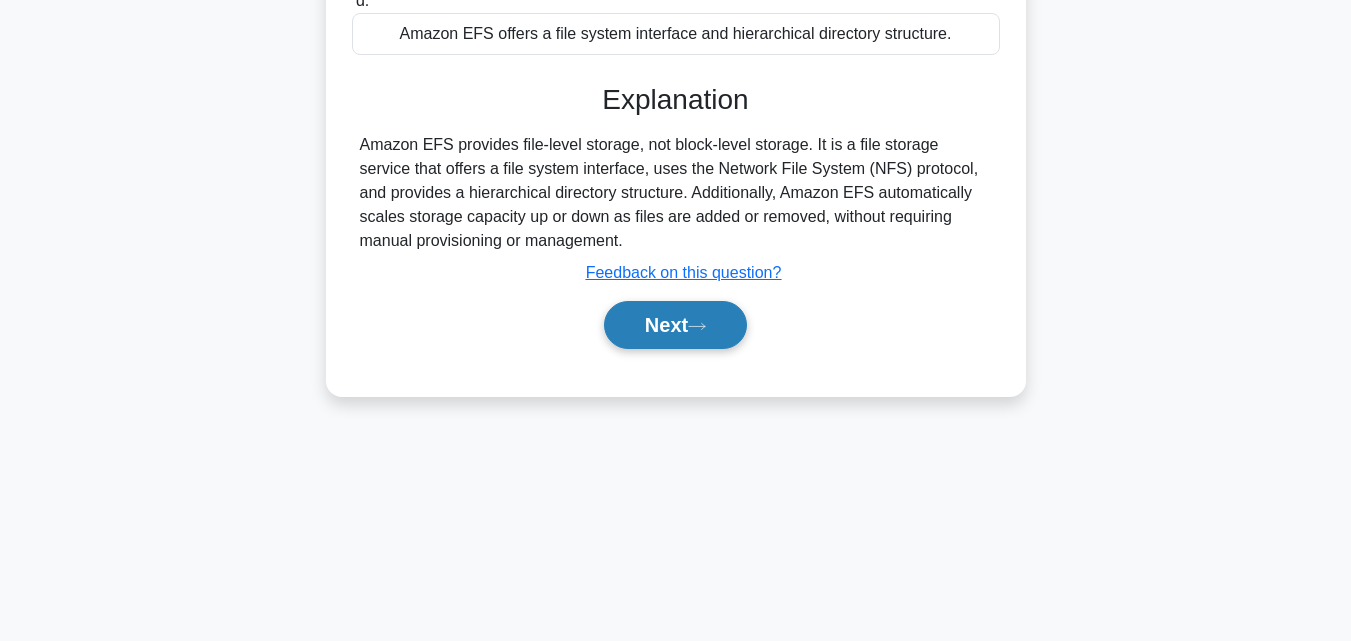 click on "Next" at bounding box center (675, 325) 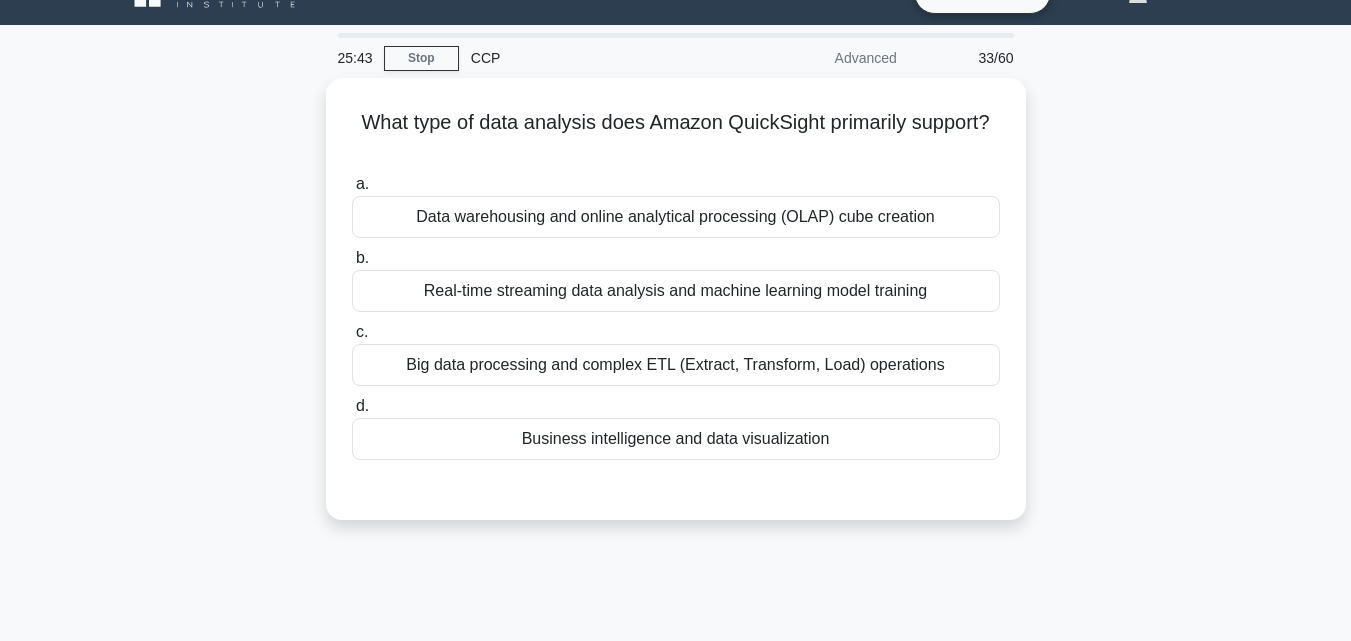 scroll, scrollTop: 0, scrollLeft: 0, axis: both 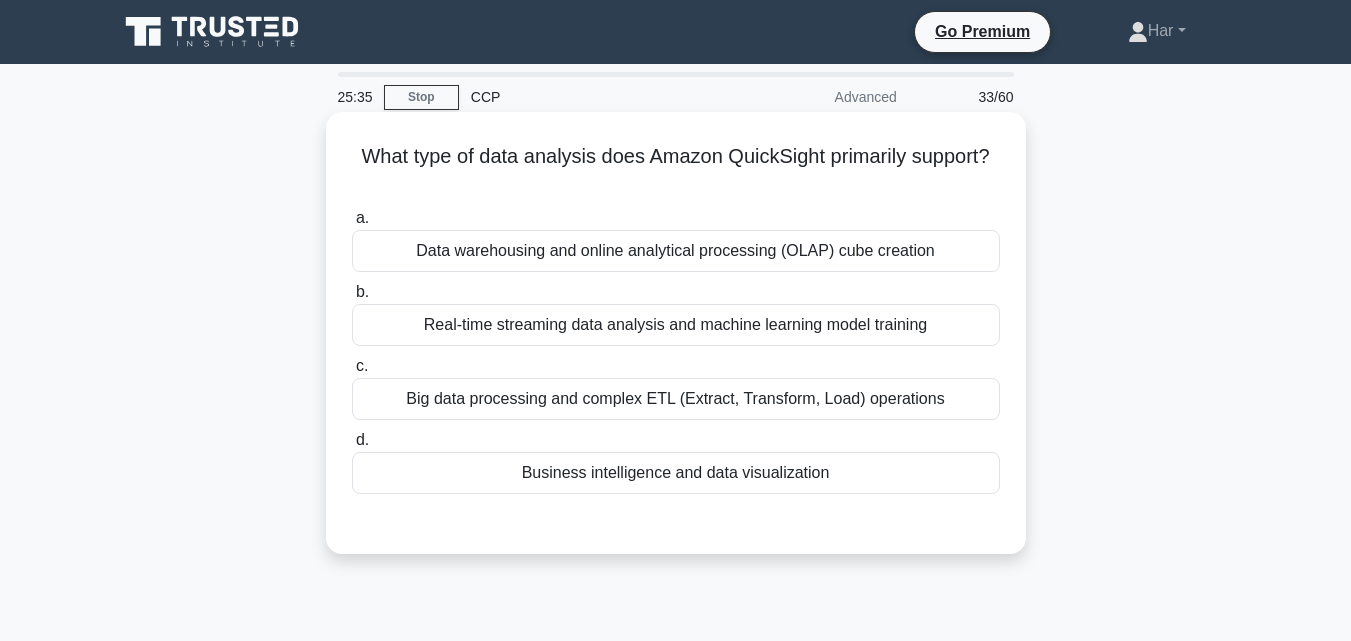 click on "Real-time streaming data analysis and machine learning model training" at bounding box center (676, 325) 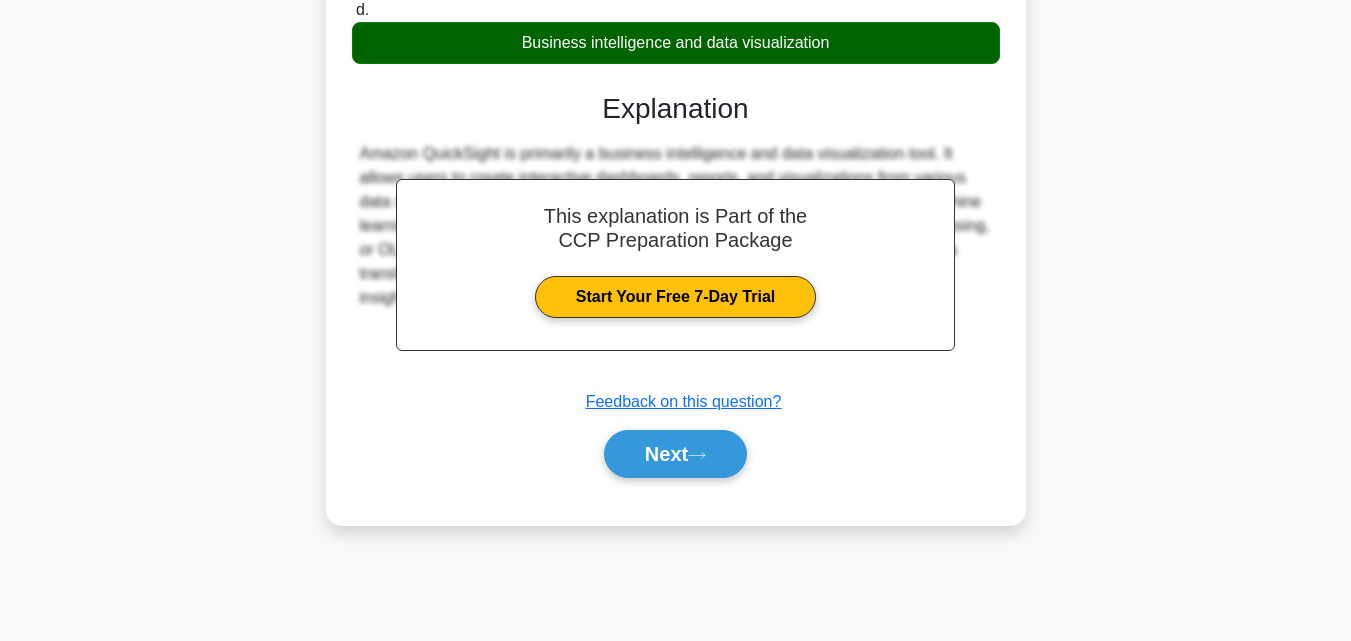 scroll, scrollTop: 439, scrollLeft: 0, axis: vertical 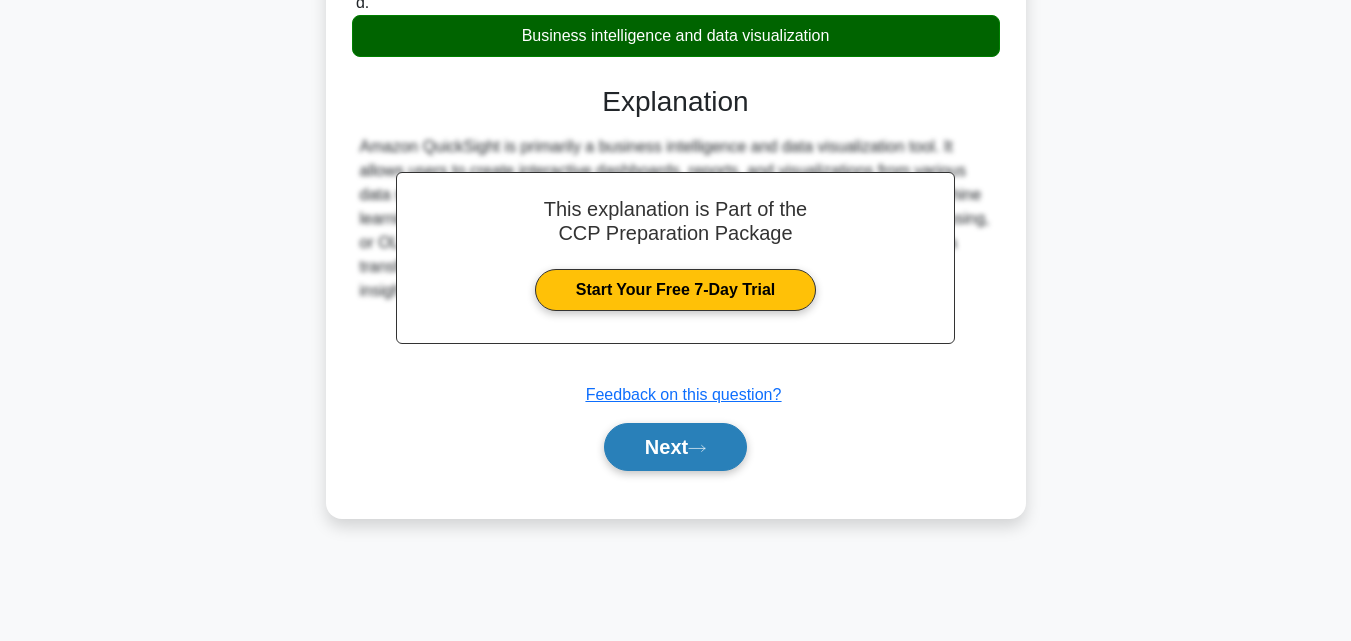 click on "Next" at bounding box center (675, 447) 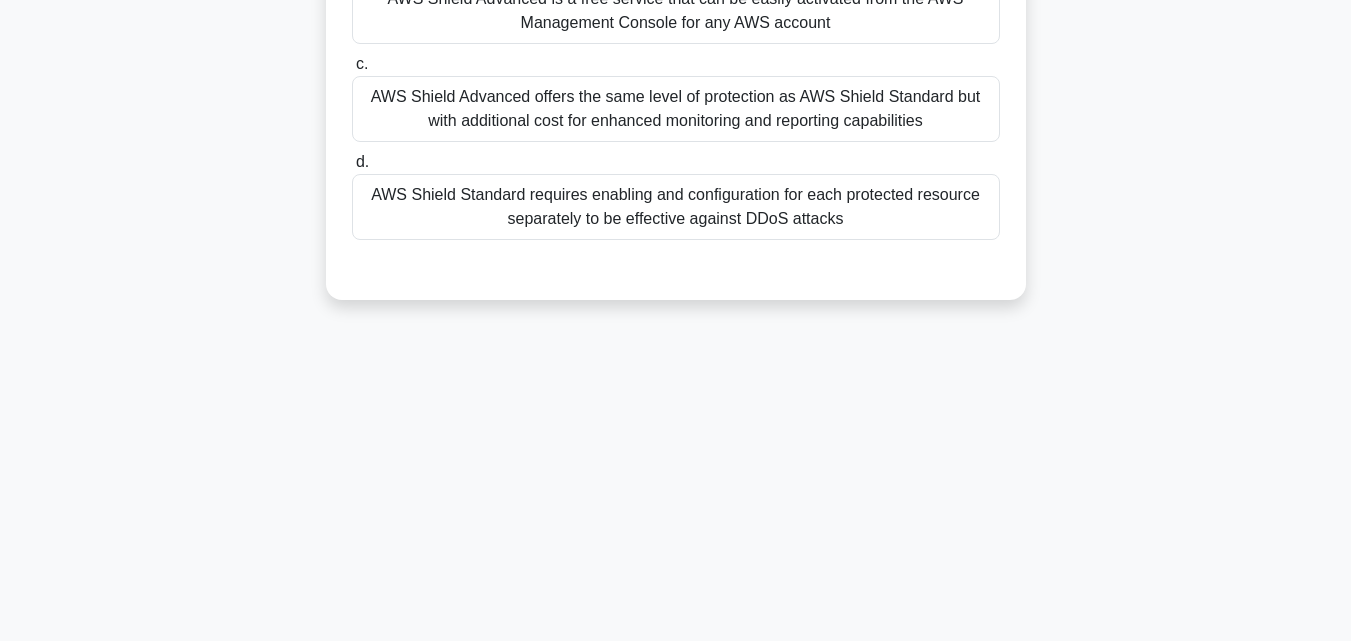 scroll, scrollTop: 39, scrollLeft: 0, axis: vertical 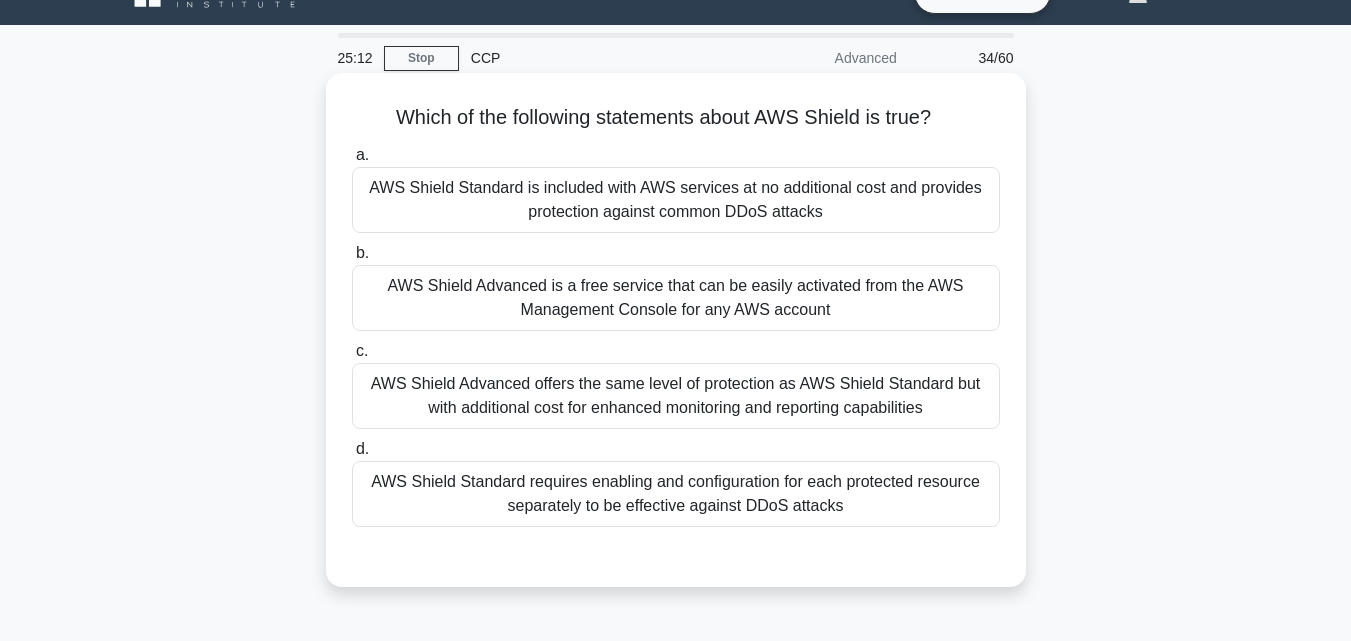 click on "AWS Shield Standard is included with AWS services at no additional cost and provides protection against common DDoS attacks" at bounding box center (676, 200) 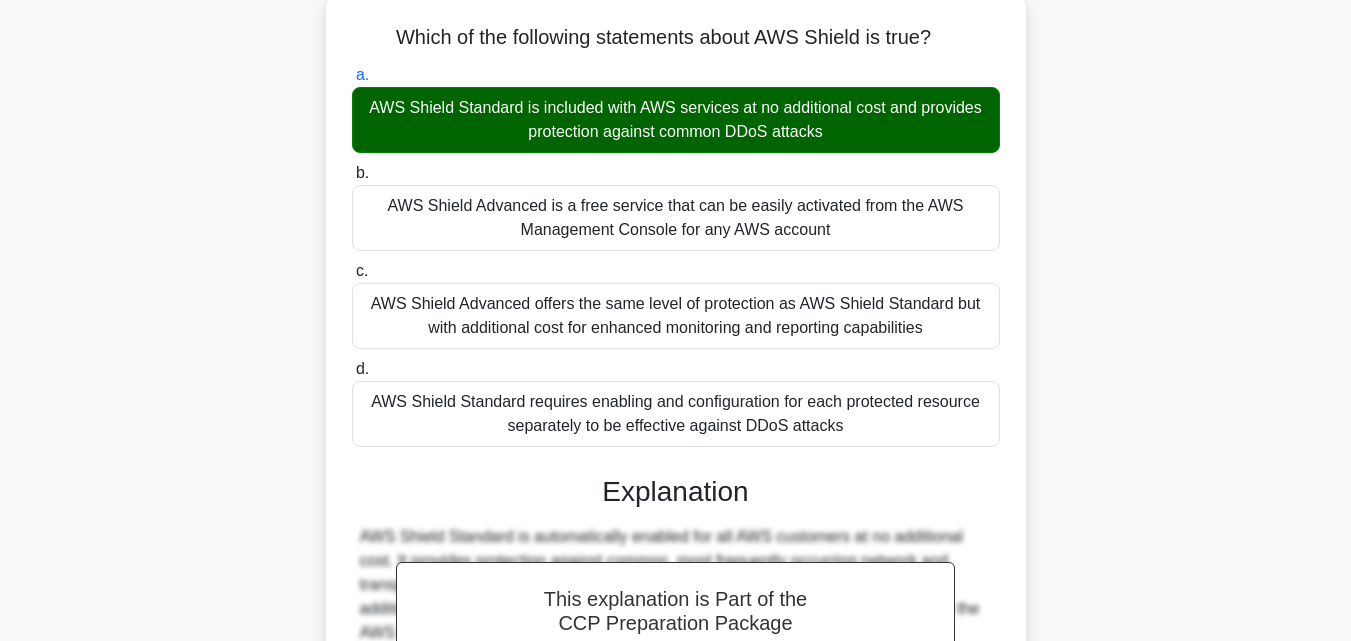 scroll, scrollTop: 439, scrollLeft: 0, axis: vertical 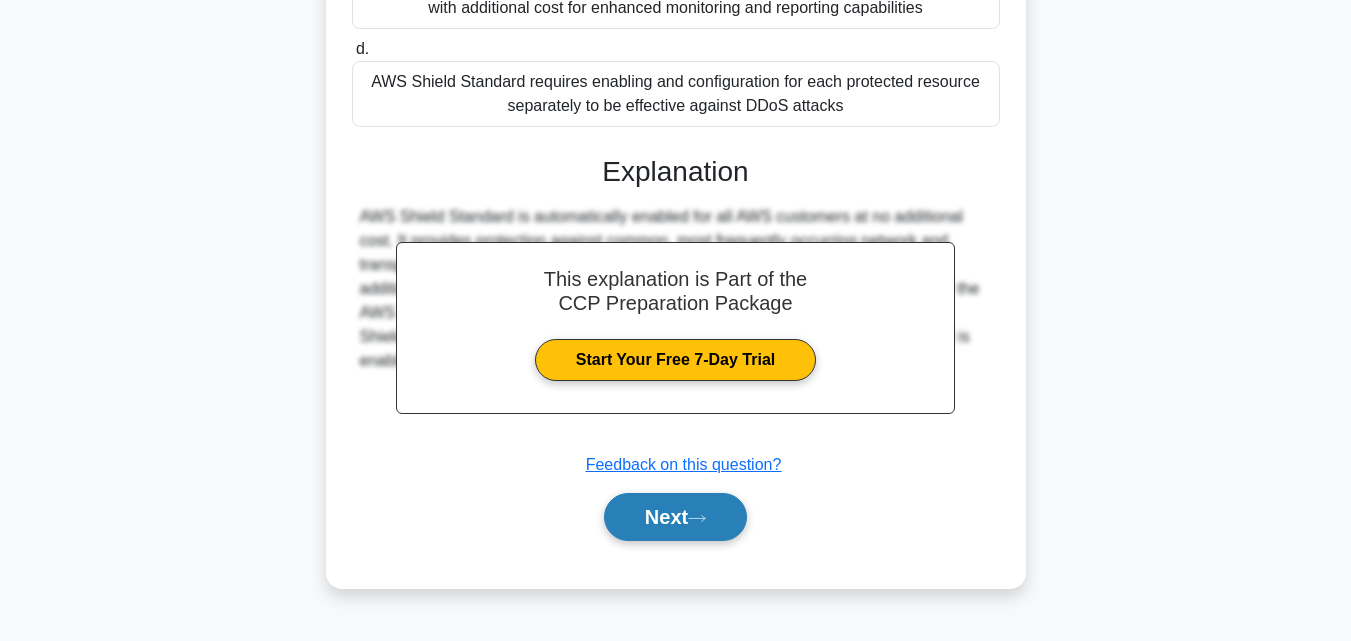 click on "Next" at bounding box center (675, 517) 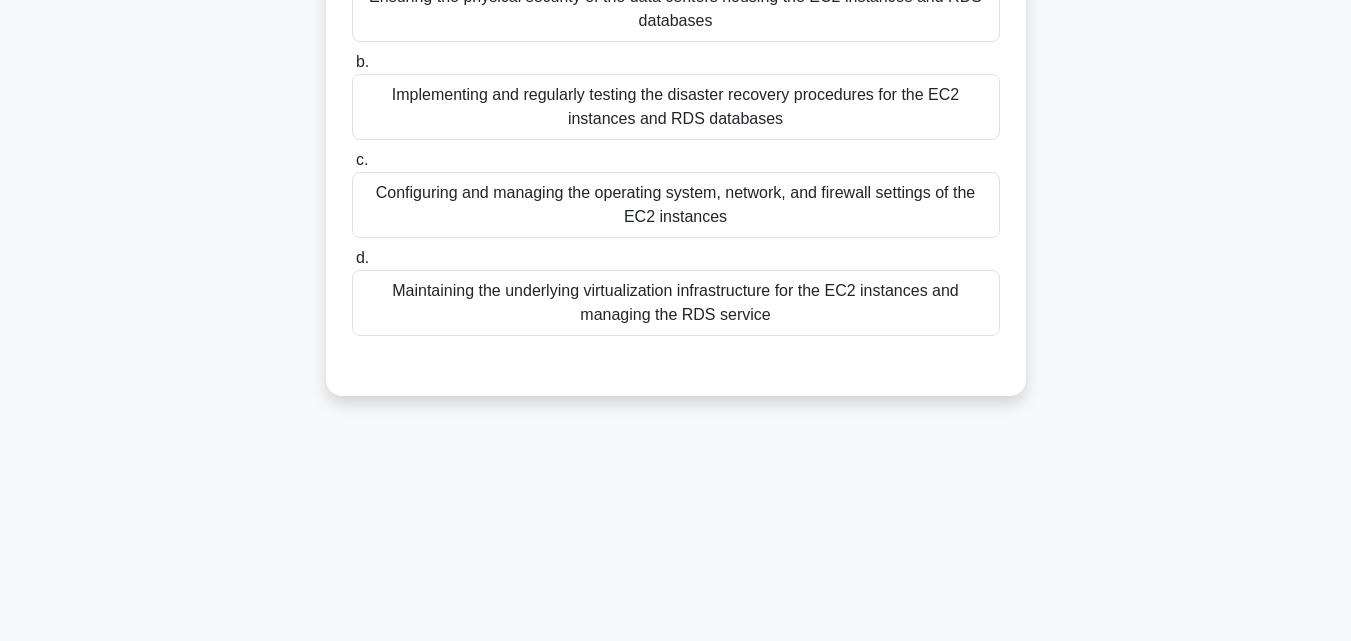 scroll, scrollTop: 39, scrollLeft: 0, axis: vertical 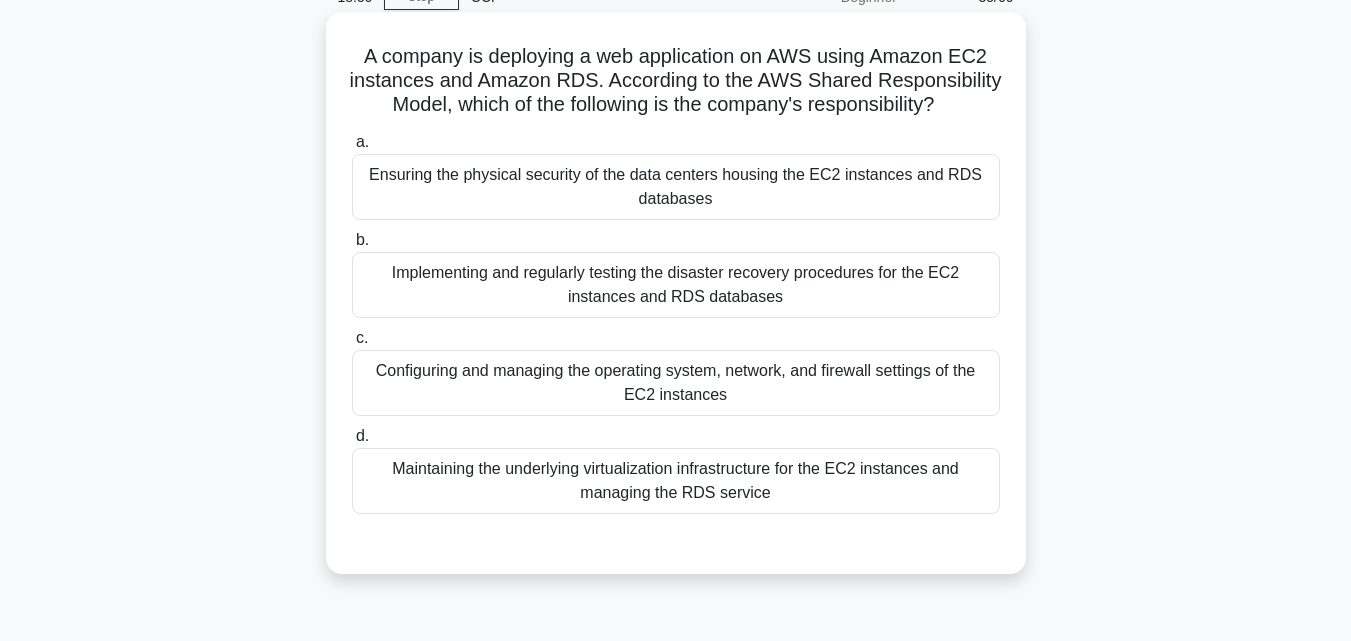 click on "Configuring and managing the operating system, network, and firewall settings of the EC2 instances" at bounding box center [676, 383] 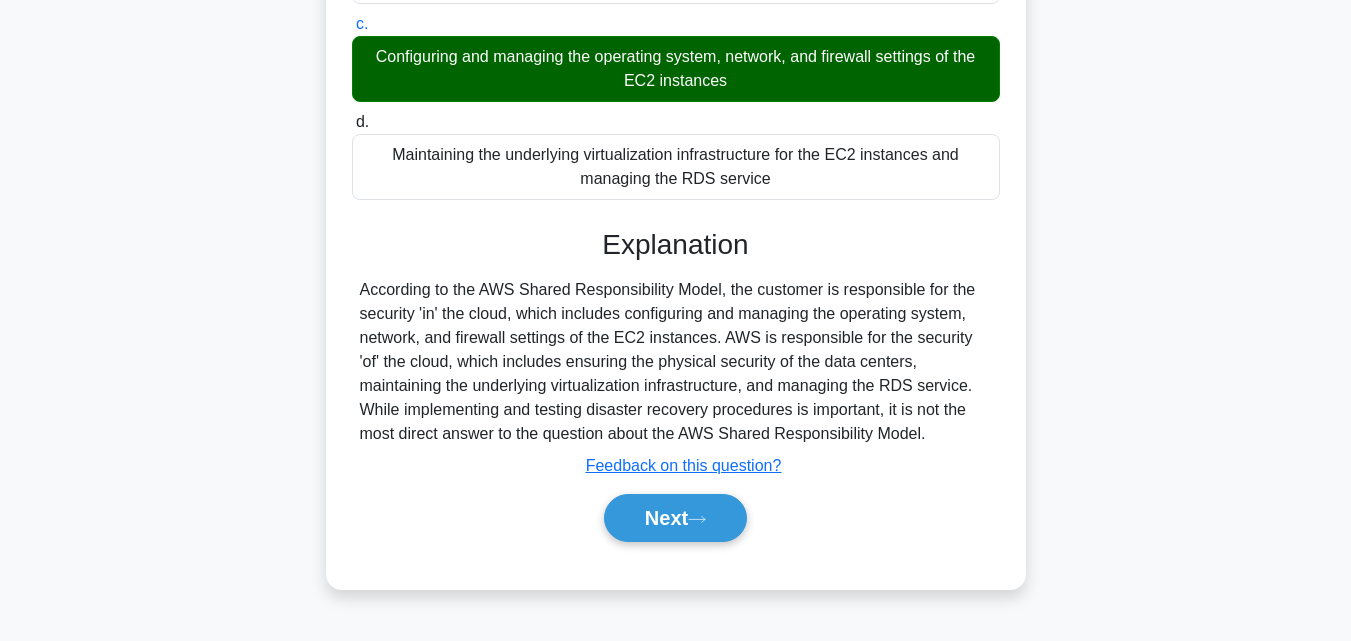 scroll, scrollTop: 439, scrollLeft: 0, axis: vertical 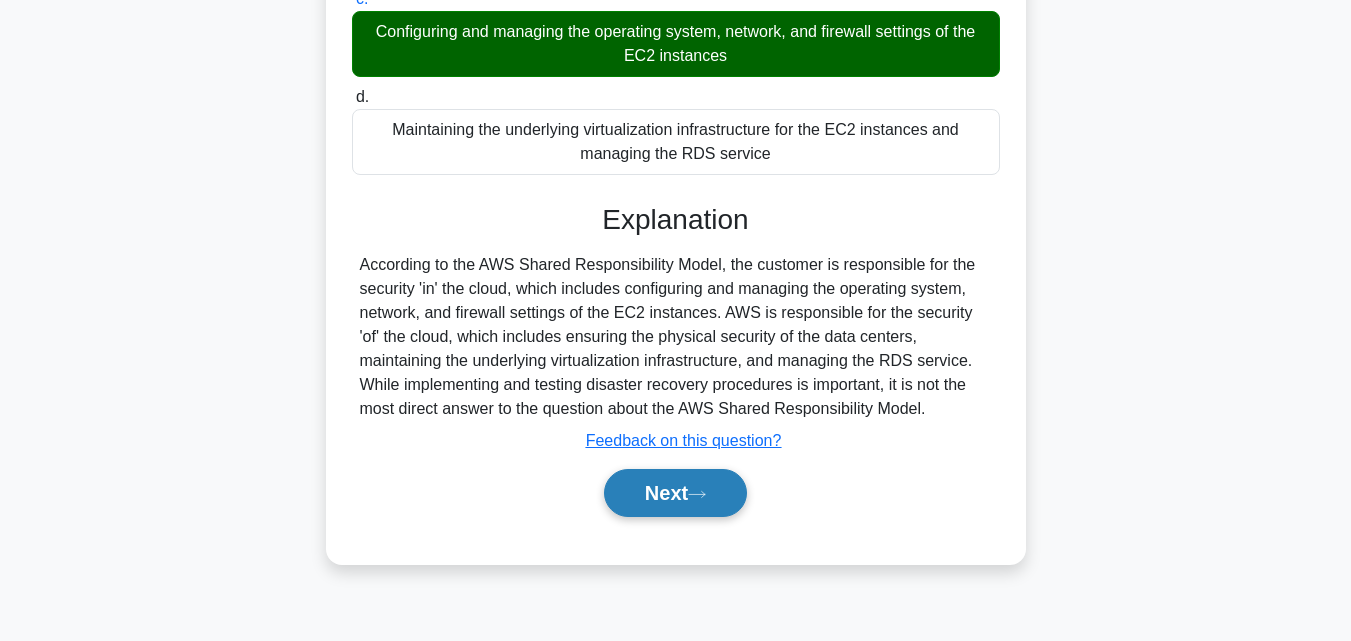 click on "Next" at bounding box center (675, 493) 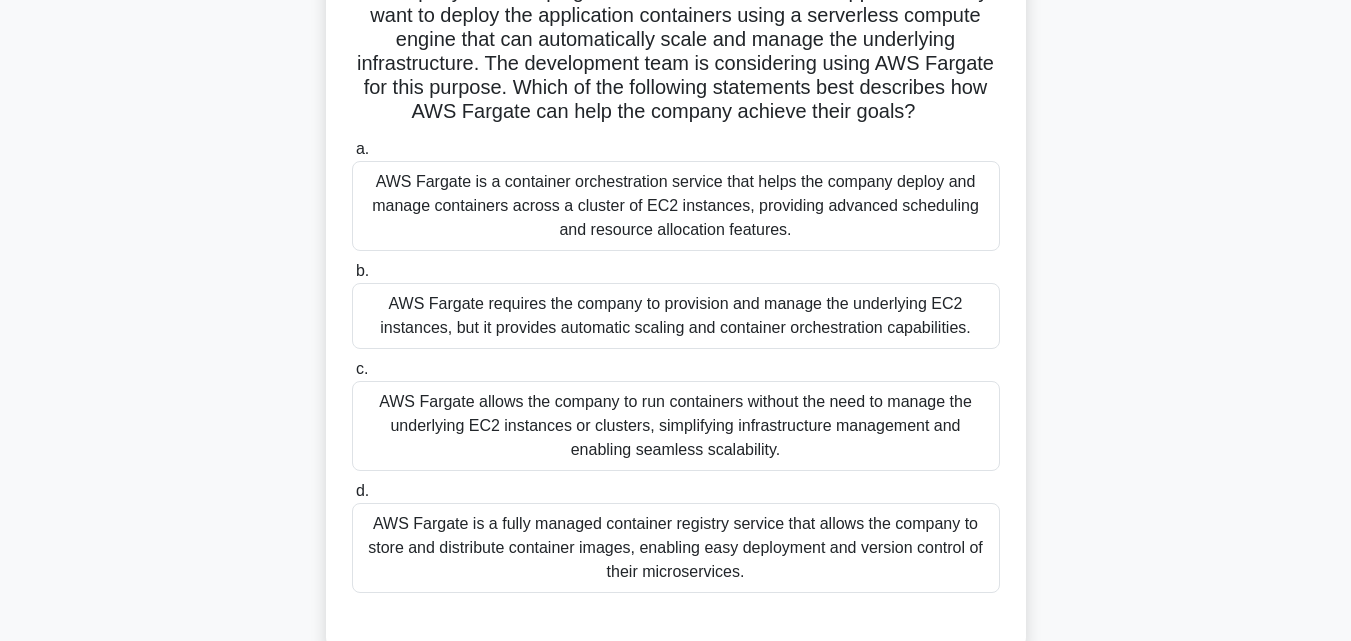 scroll, scrollTop: 200, scrollLeft: 0, axis: vertical 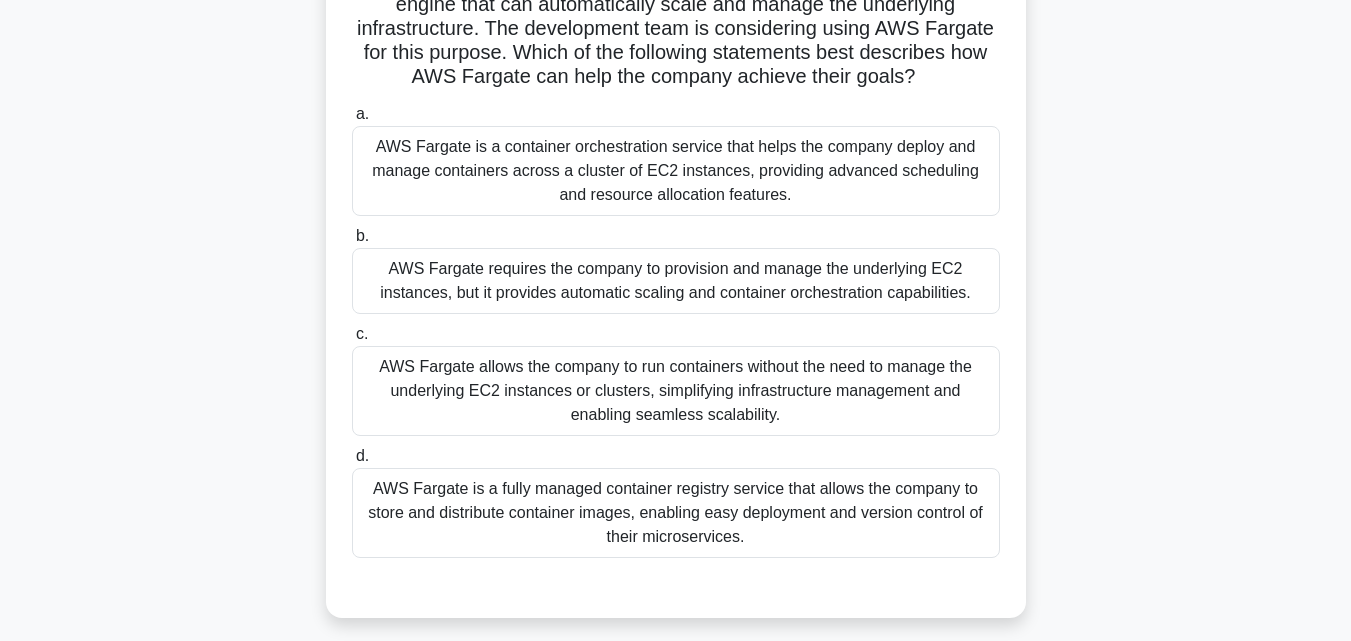 click on "AWS Fargate allows the company to run containers without the need to manage the underlying EC2 instances or clusters, simplifying infrastructure management and enabling seamless scalability." at bounding box center (676, 391) 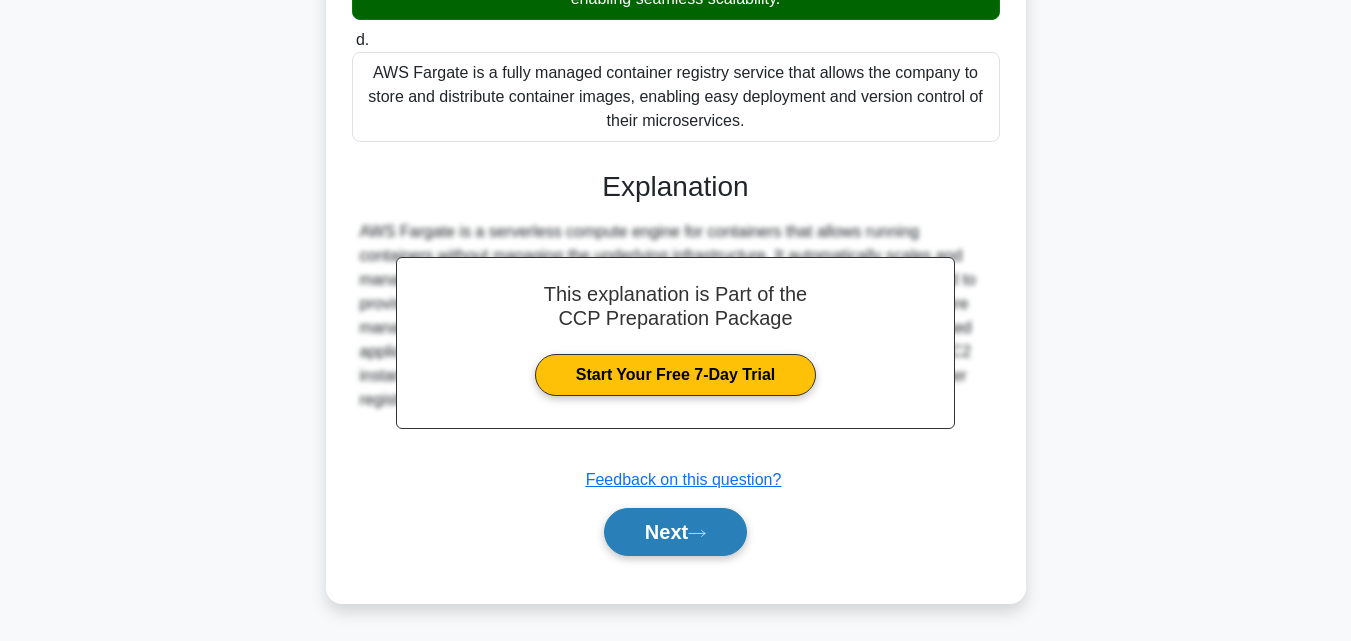 click on "Next" at bounding box center [675, 532] 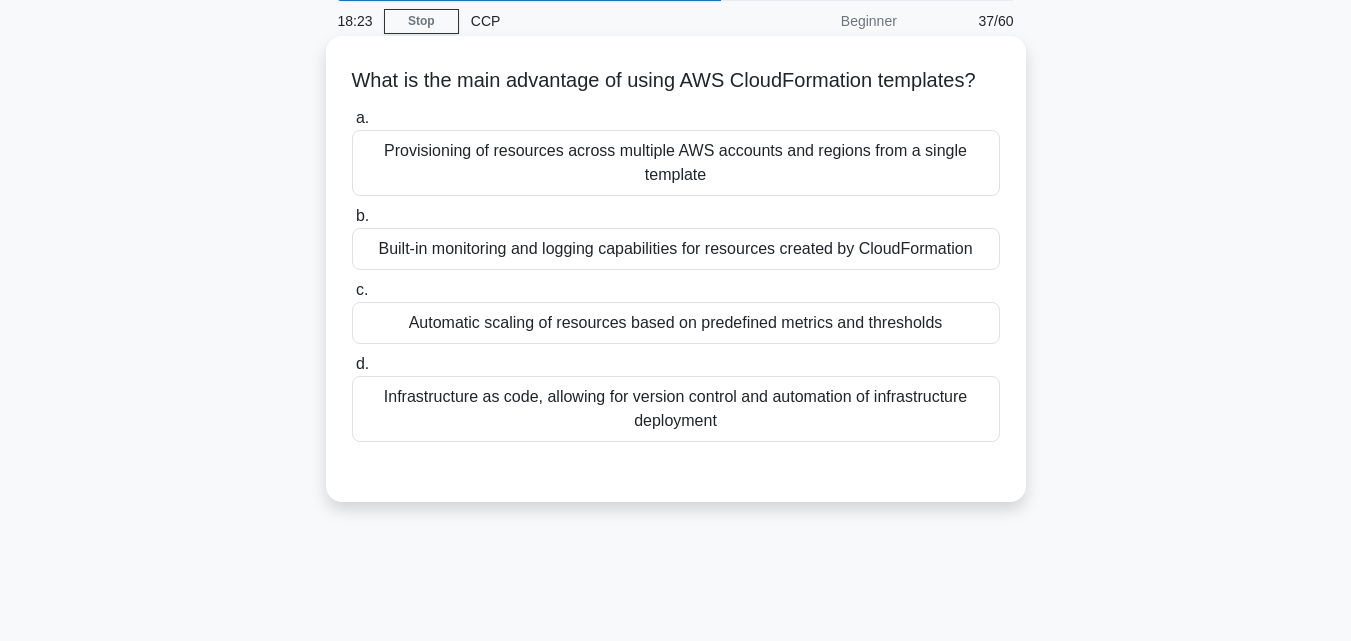 scroll, scrollTop: 0, scrollLeft: 0, axis: both 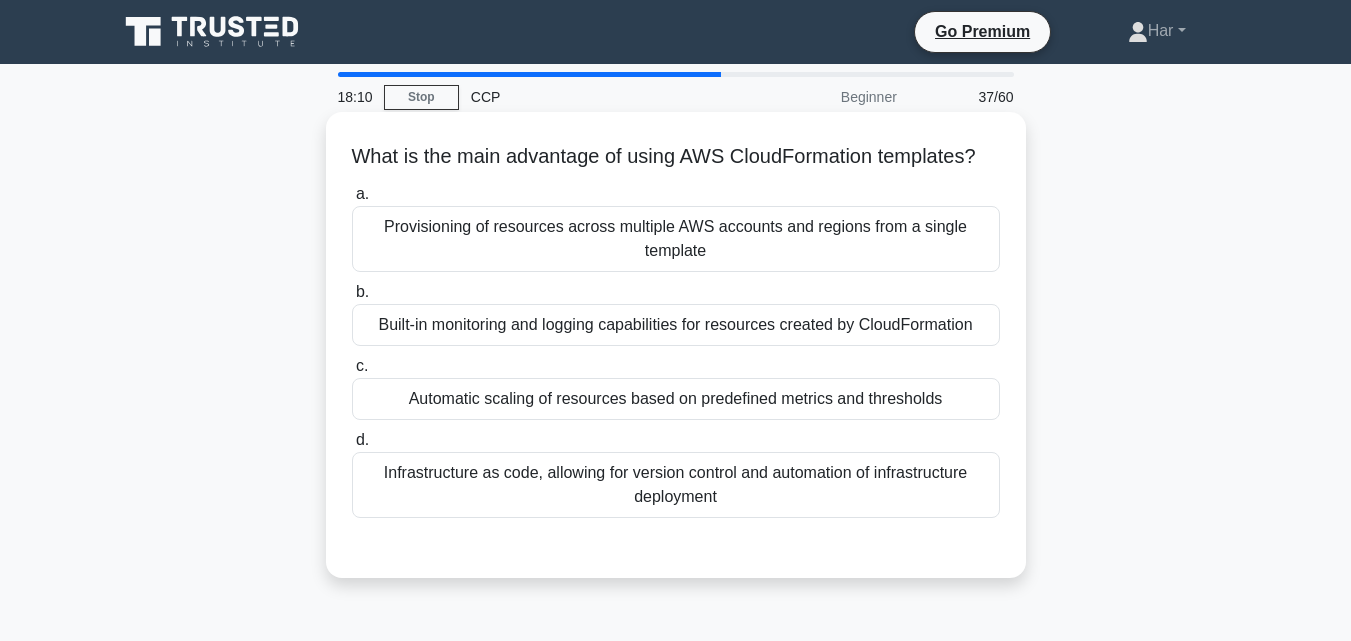 click on "Infrastructure as code, allowing for version control and automation of infrastructure deployment" at bounding box center (676, 485) 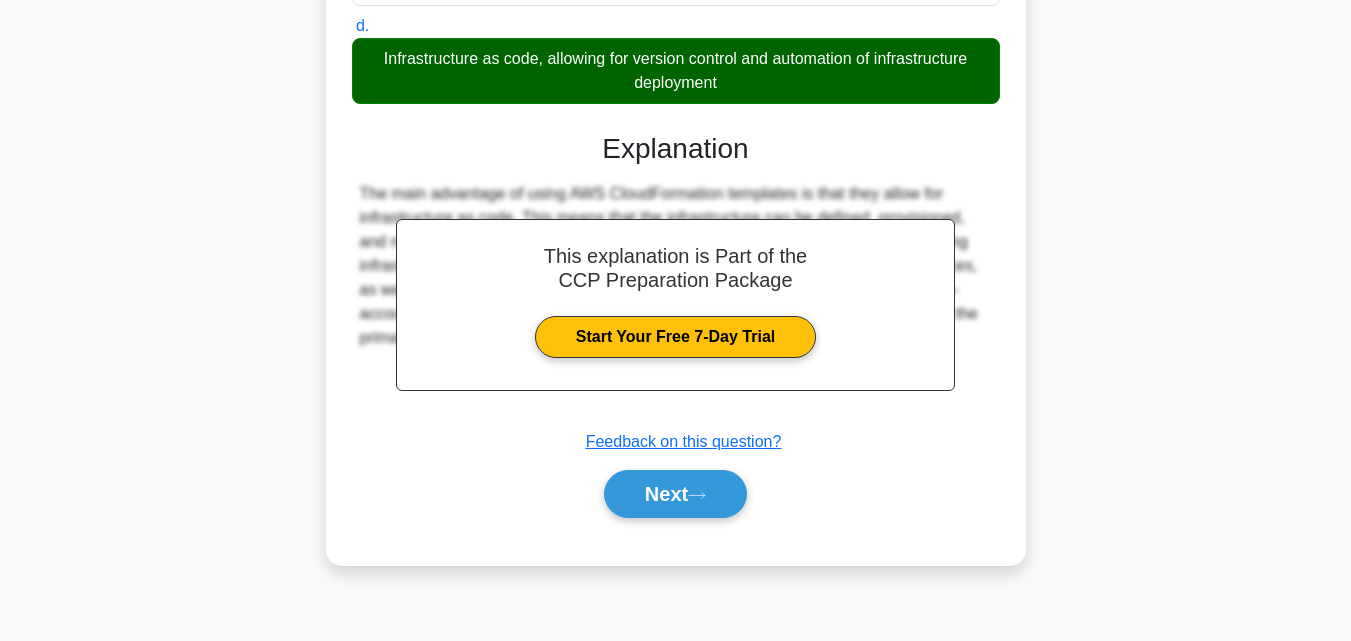 scroll, scrollTop: 439, scrollLeft: 0, axis: vertical 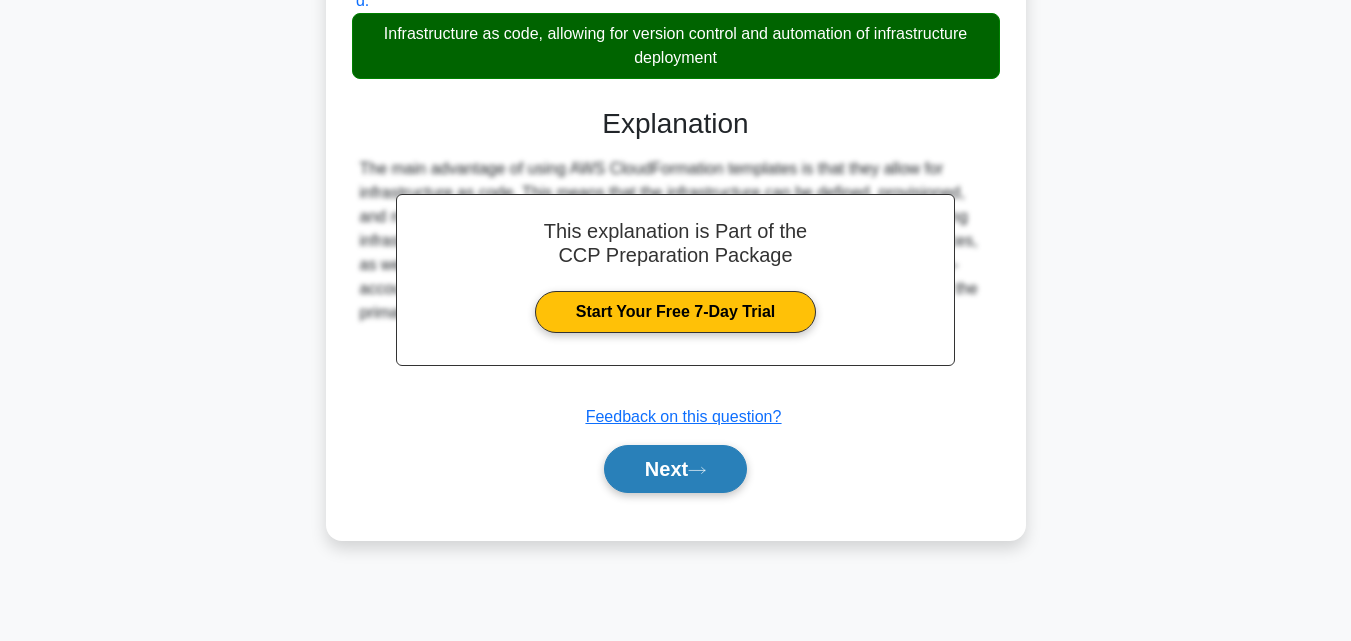 click on "Next" at bounding box center (675, 469) 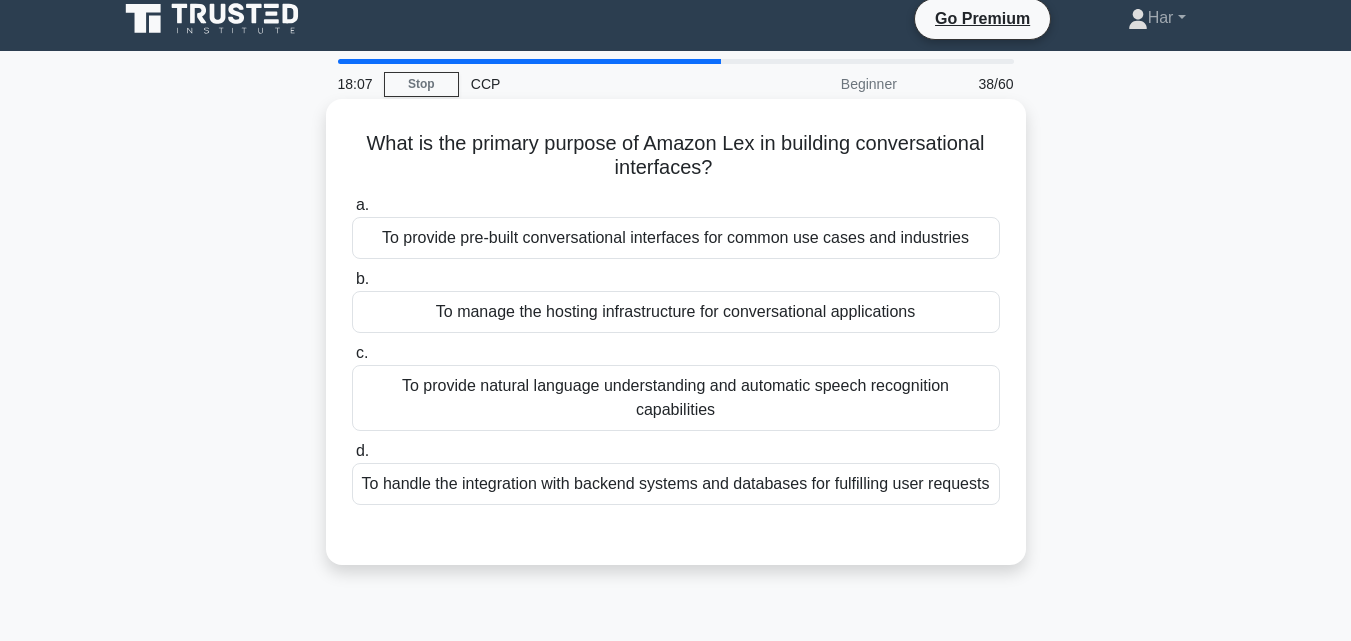 scroll, scrollTop: 0, scrollLeft: 0, axis: both 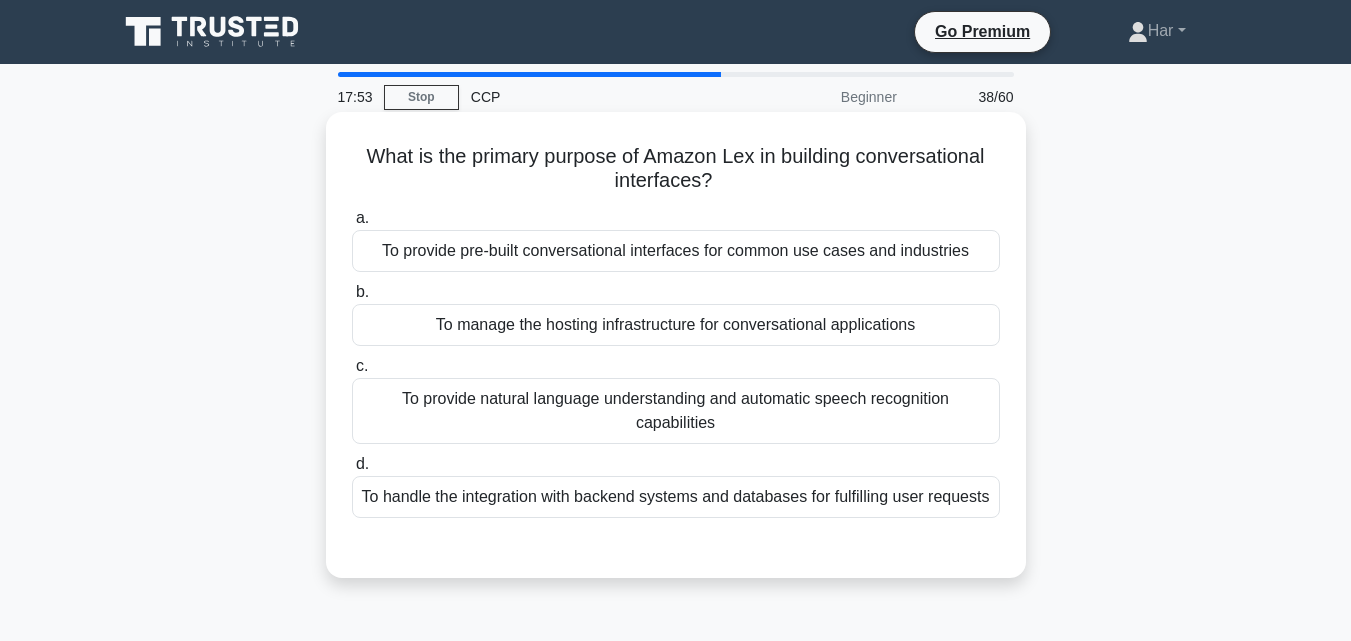 click on "To provide natural language understanding and automatic speech recognition capabilities" at bounding box center (676, 411) 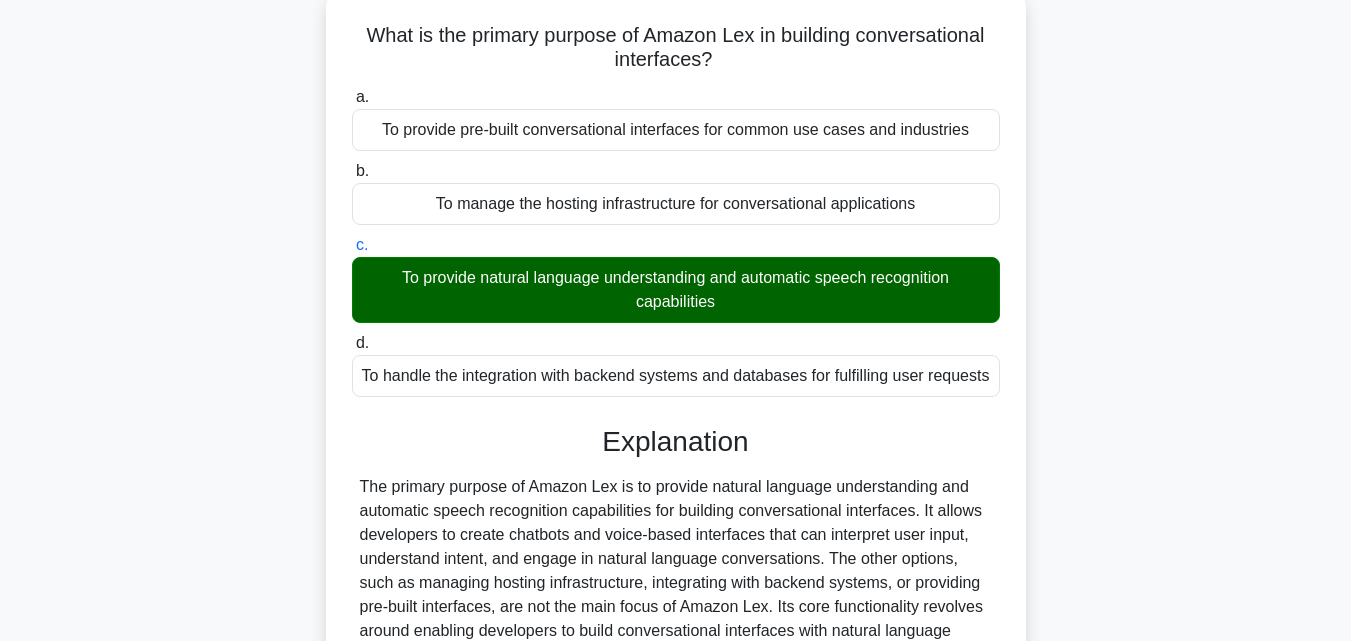 scroll, scrollTop: 400, scrollLeft: 0, axis: vertical 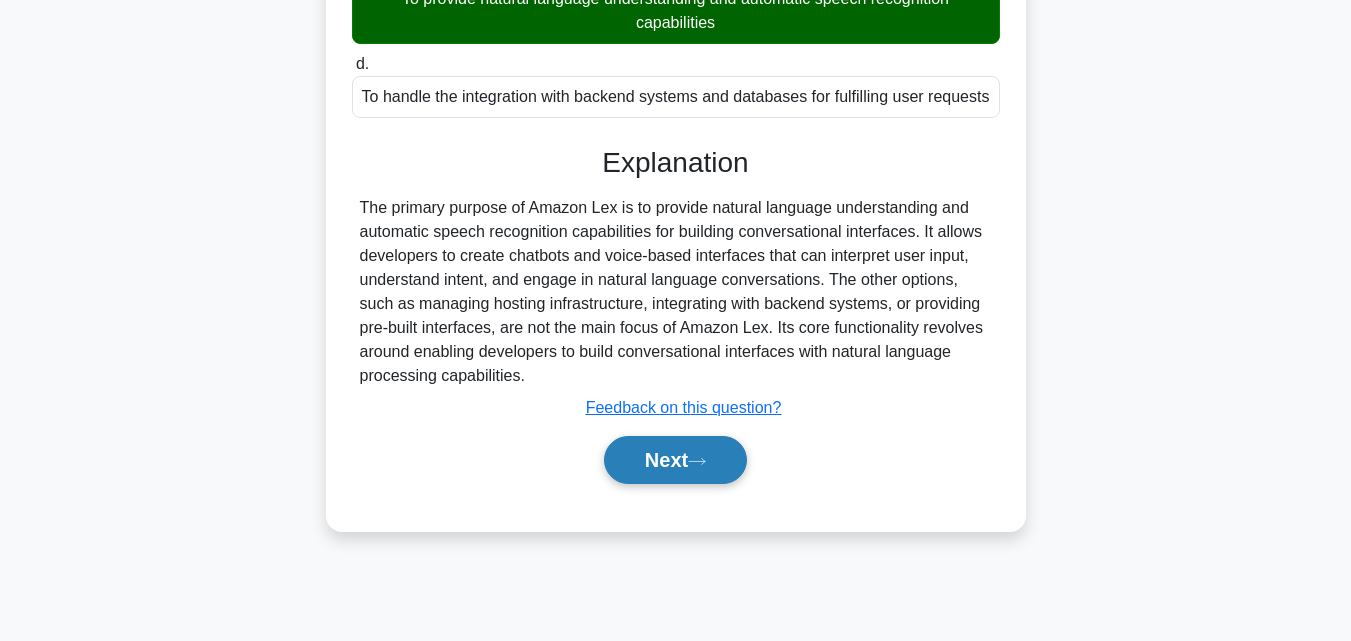 click on "Next" at bounding box center [675, 460] 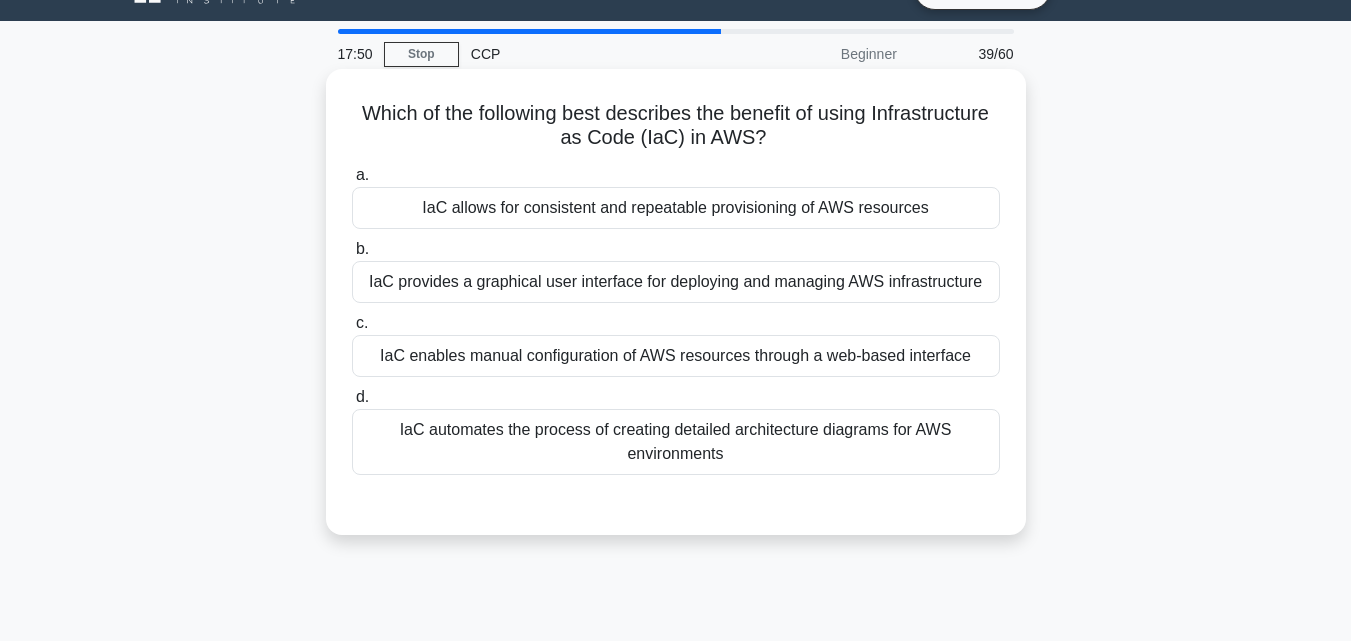 scroll, scrollTop: 0, scrollLeft: 0, axis: both 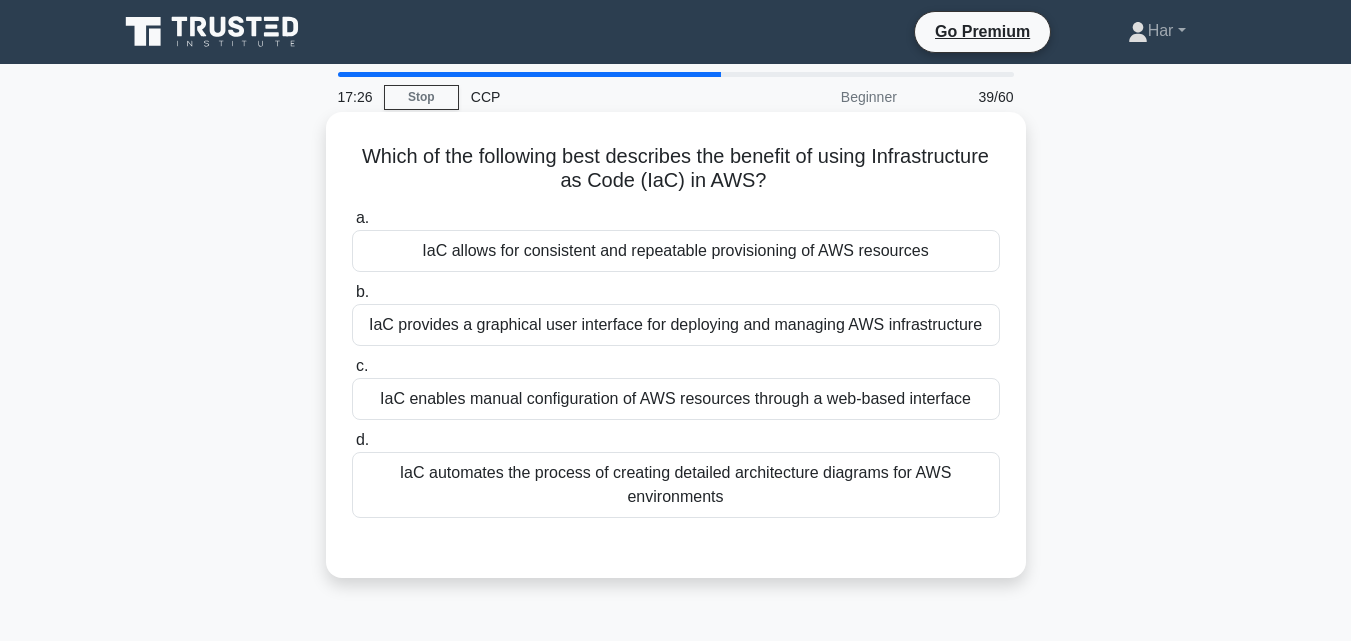 click on "IaC provides a graphical user interface for deploying and managing AWS infrastructure" at bounding box center [676, 325] 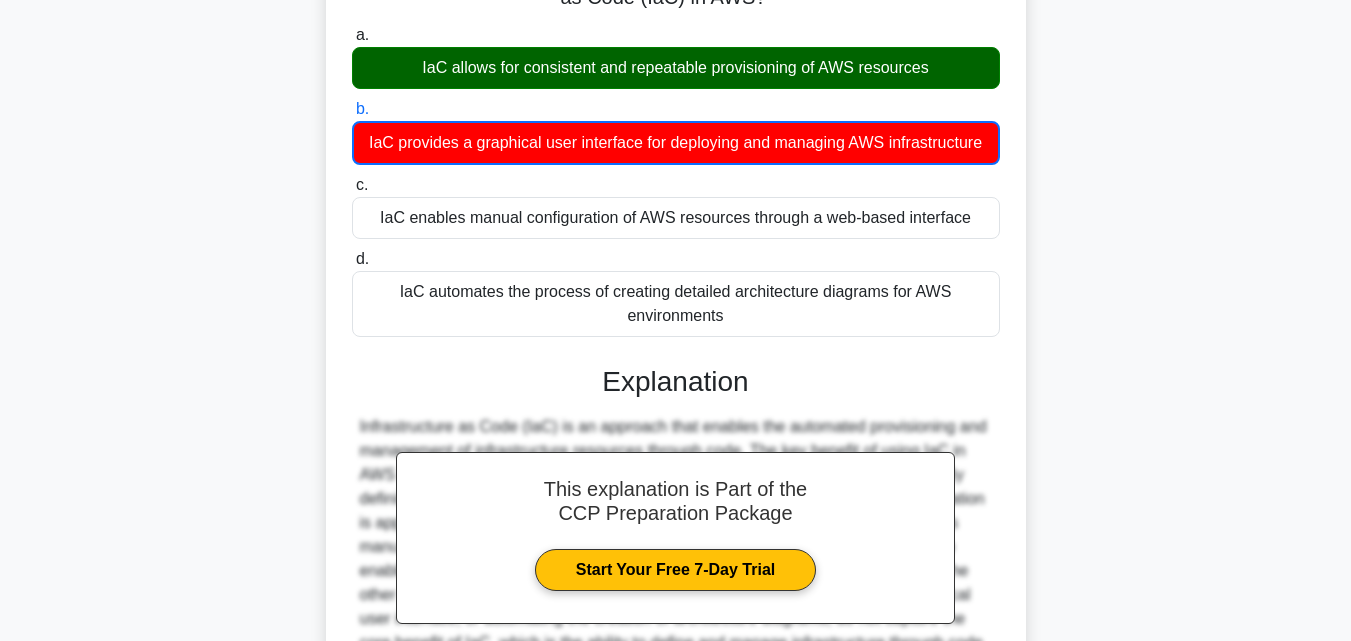 scroll, scrollTop: 439, scrollLeft: 0, axis: vertical 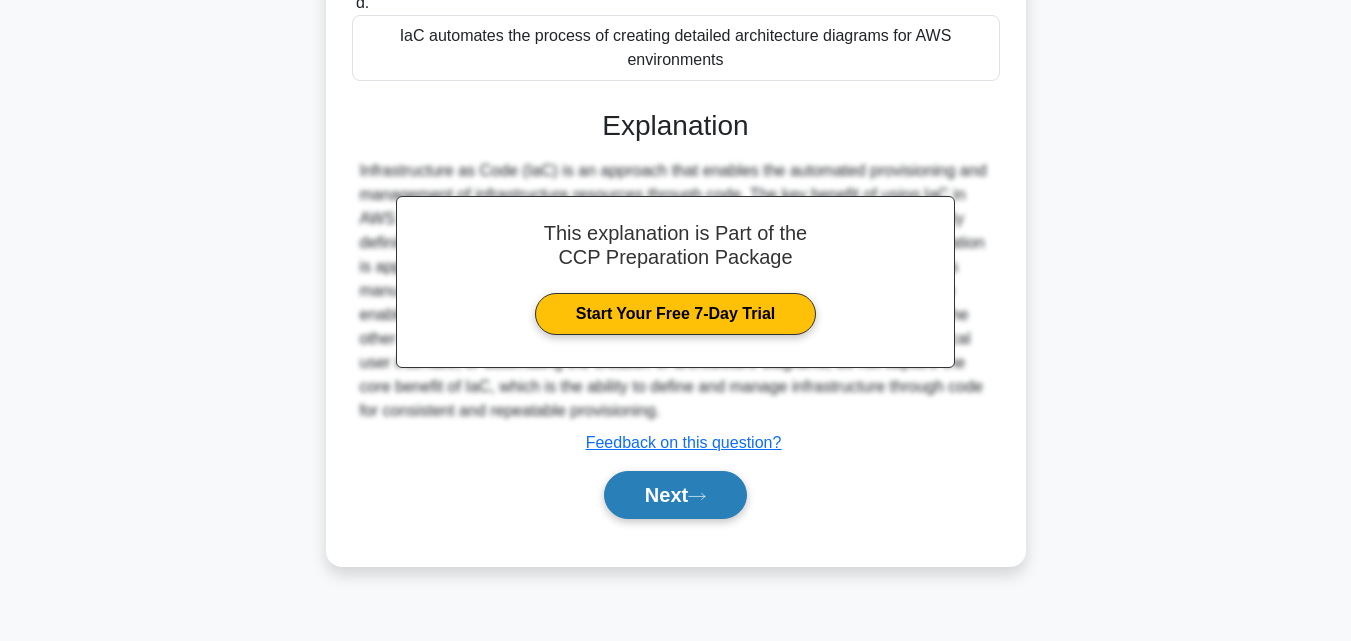 click on "Next" at bounding box center [675, 495] 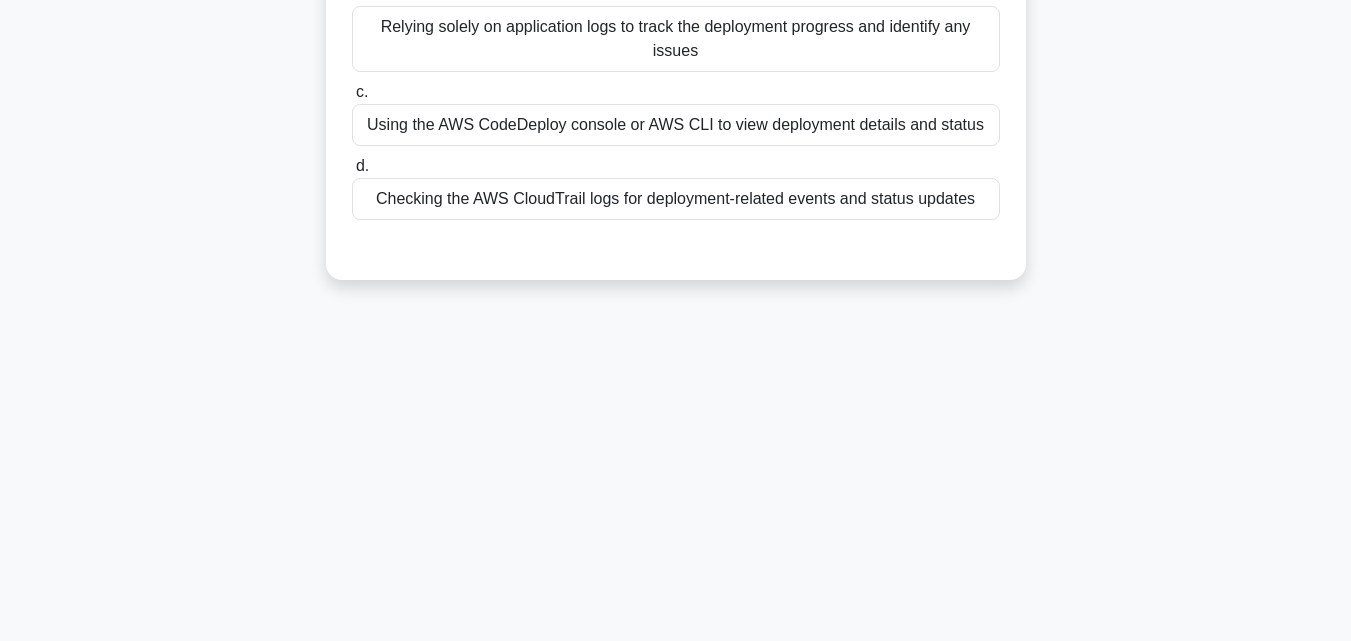 scroll, scrollTop: 39, scrollLeft: 0, axis: vertical 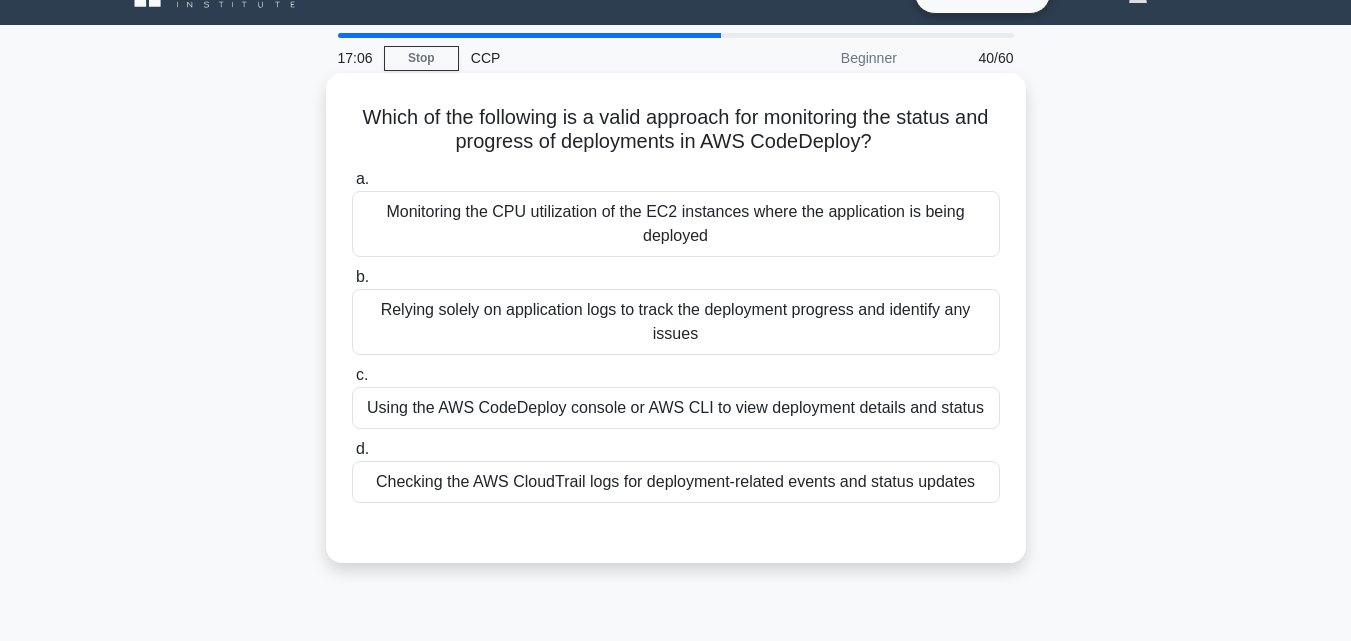click on "Using the AWS CodeDeploy console or AWS CLI to view deployment details and status" at bounding box center (676, 408) 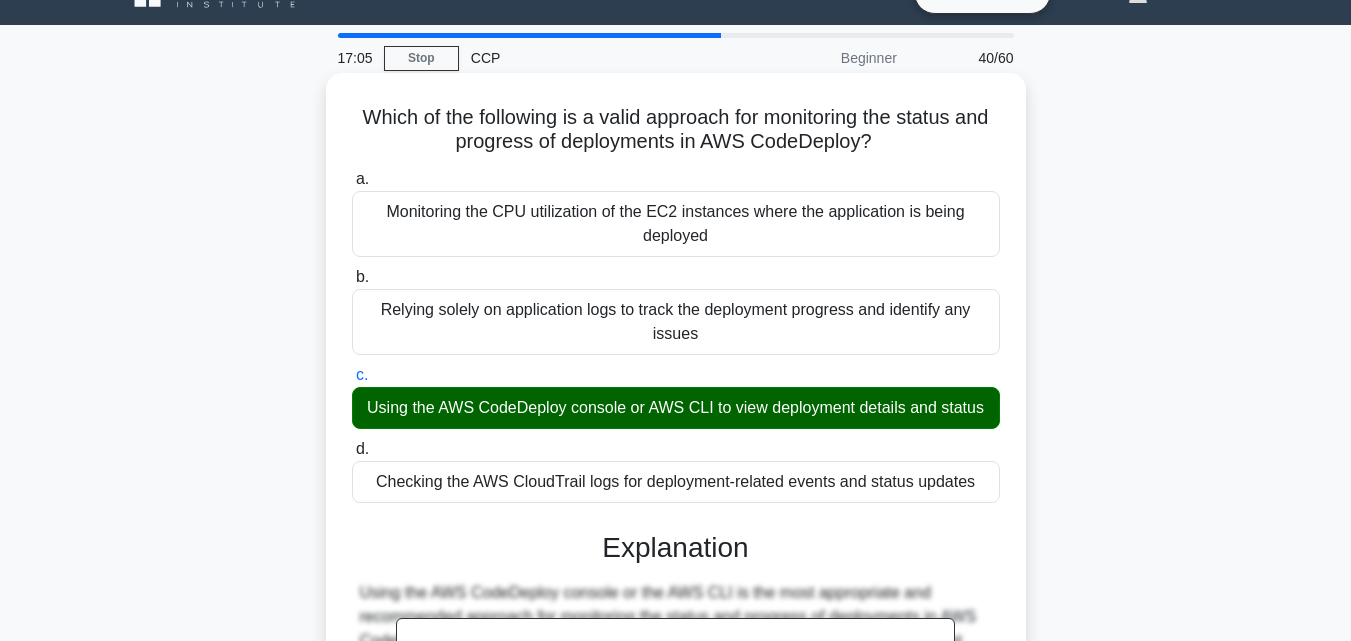 scroll, scrollTop: 539, scrollLeft: 0, axis: vertical 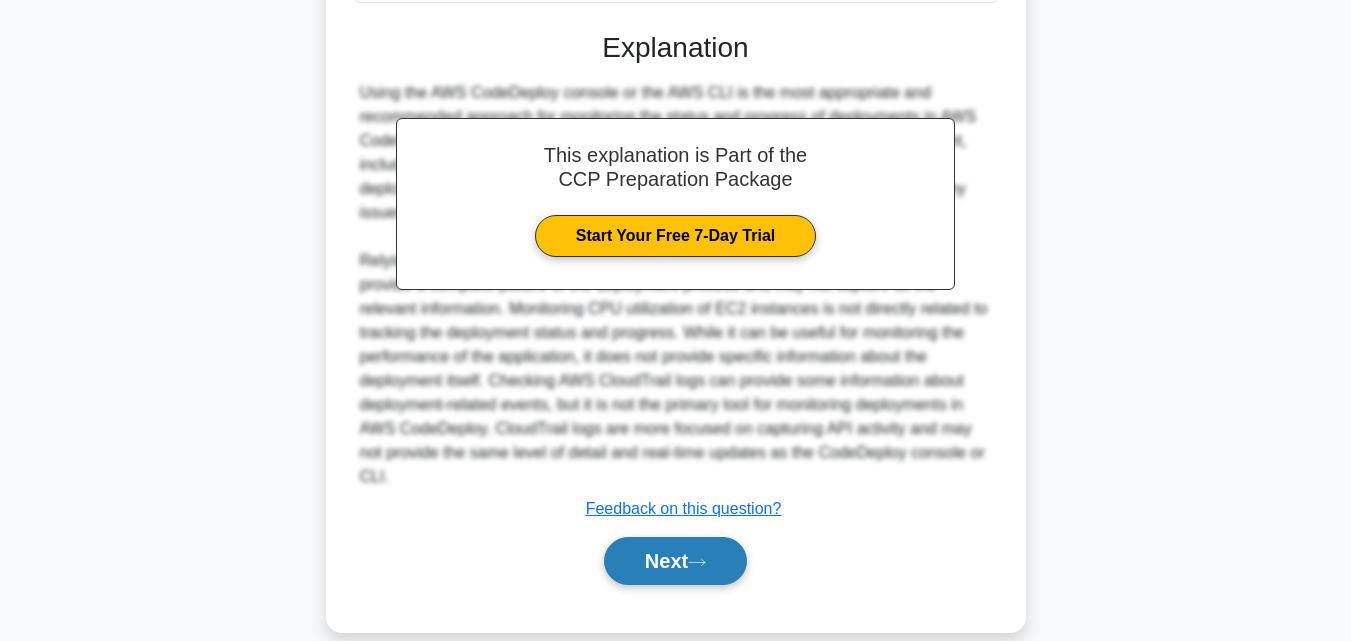 click on "Next" at bounding box center (675, 561) 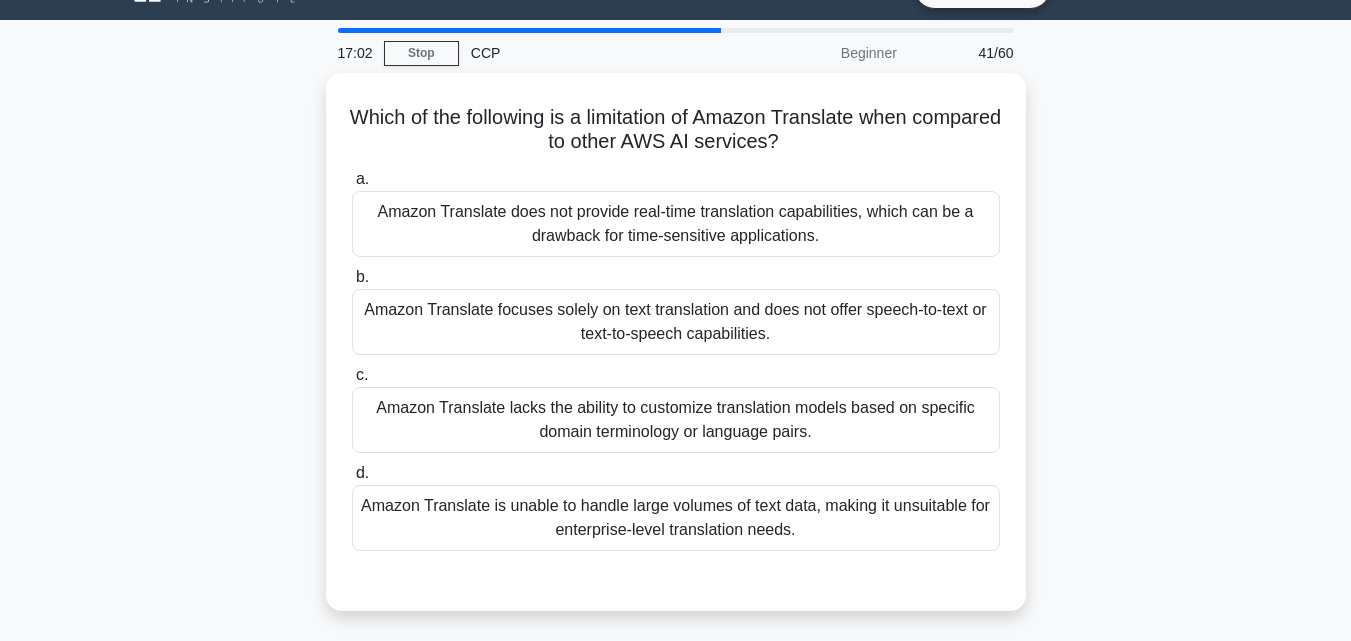 scroll, scrollTop: 39, scrollLeft: 0, axis: vertical 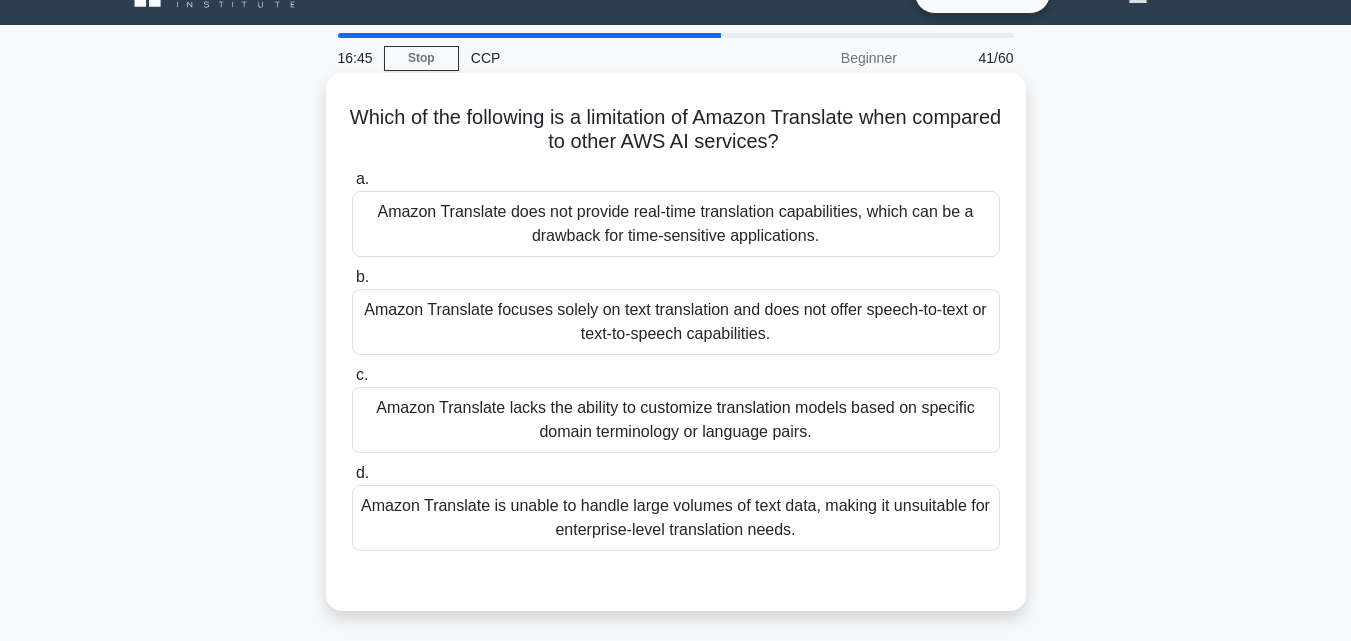 click on "Amazon Translate is unable to handle large volumes of text data, making it unsuitable for enterprise-level translation needs." at bounding box center [676, 518] 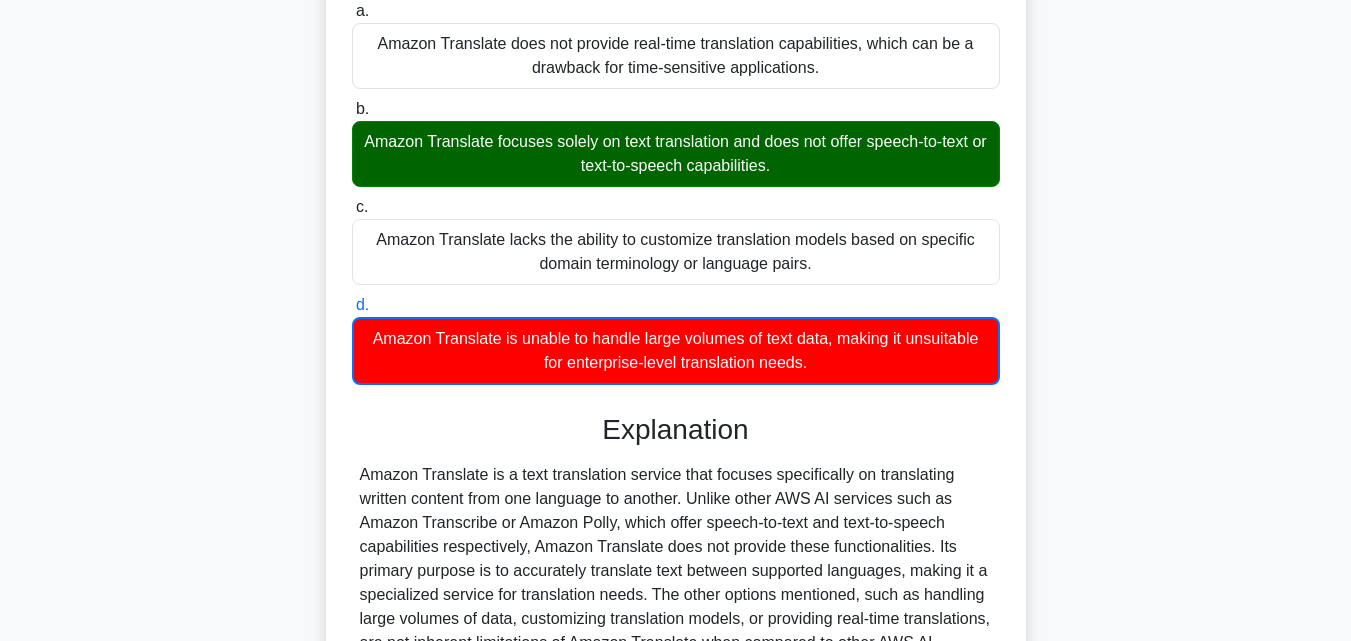 scroll, scrollTop: 439, scrollLeft: 0, axis: vertical 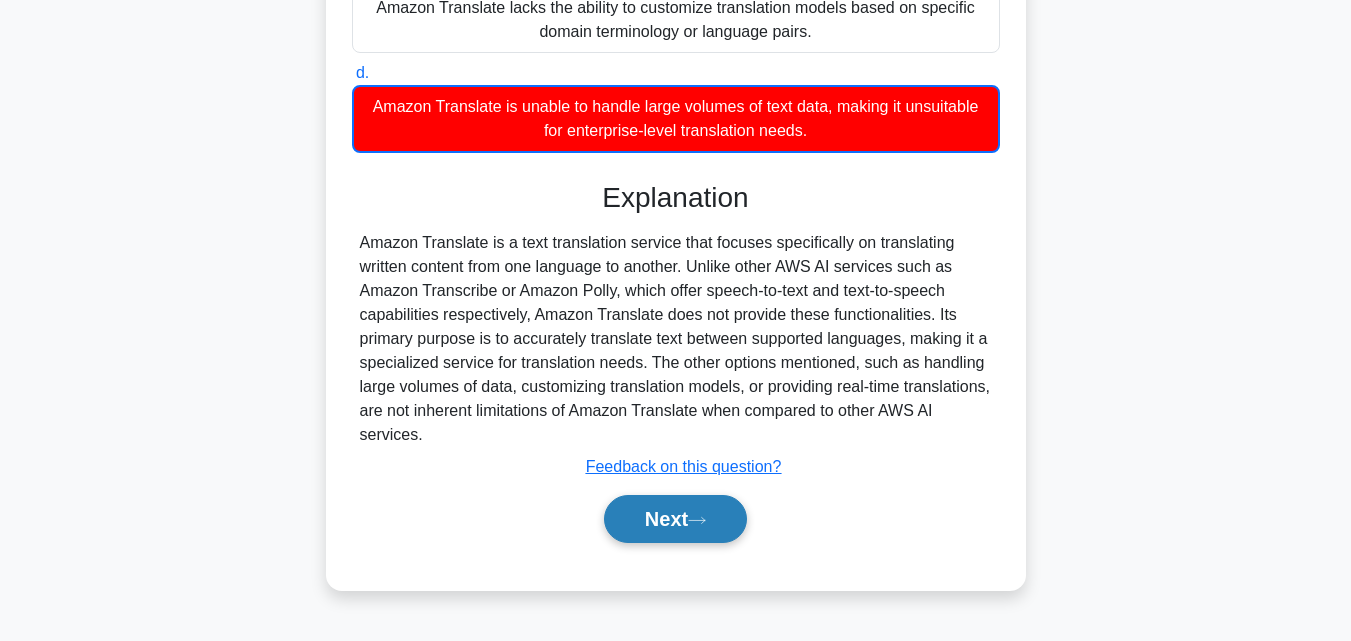 click on "Next" at bounding box center [675, 519] 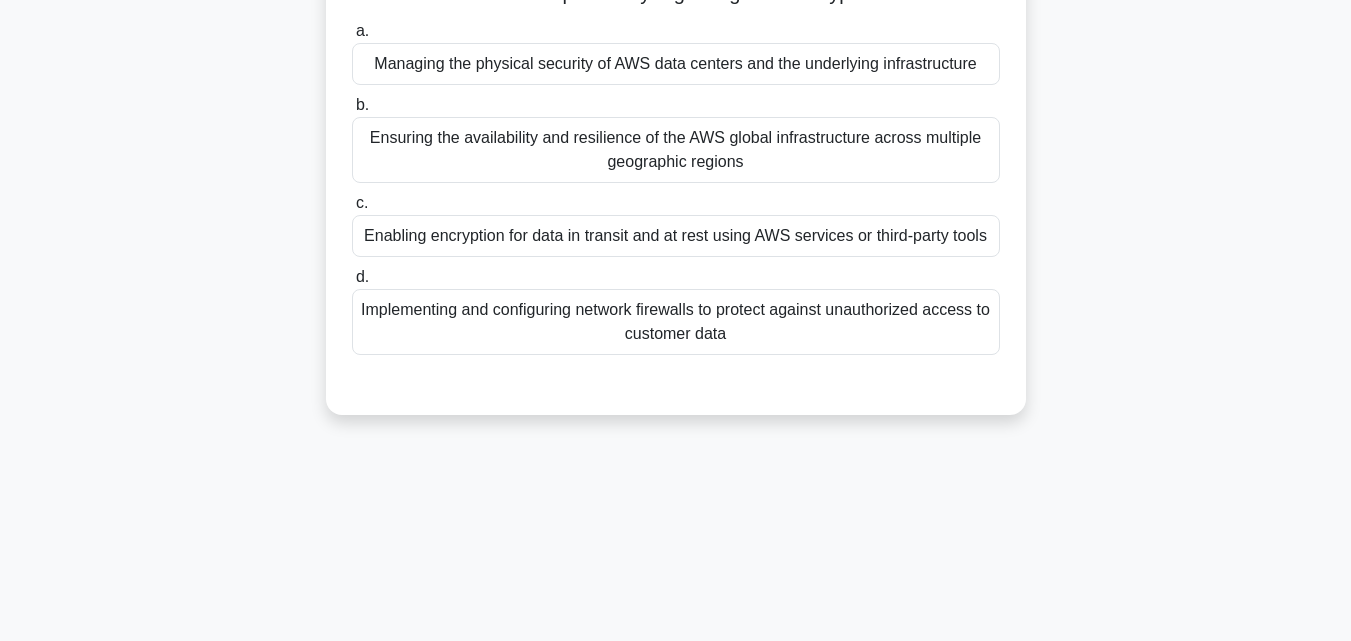 scroll, scrollTop: 0, scrollLeft: 0, axis: both 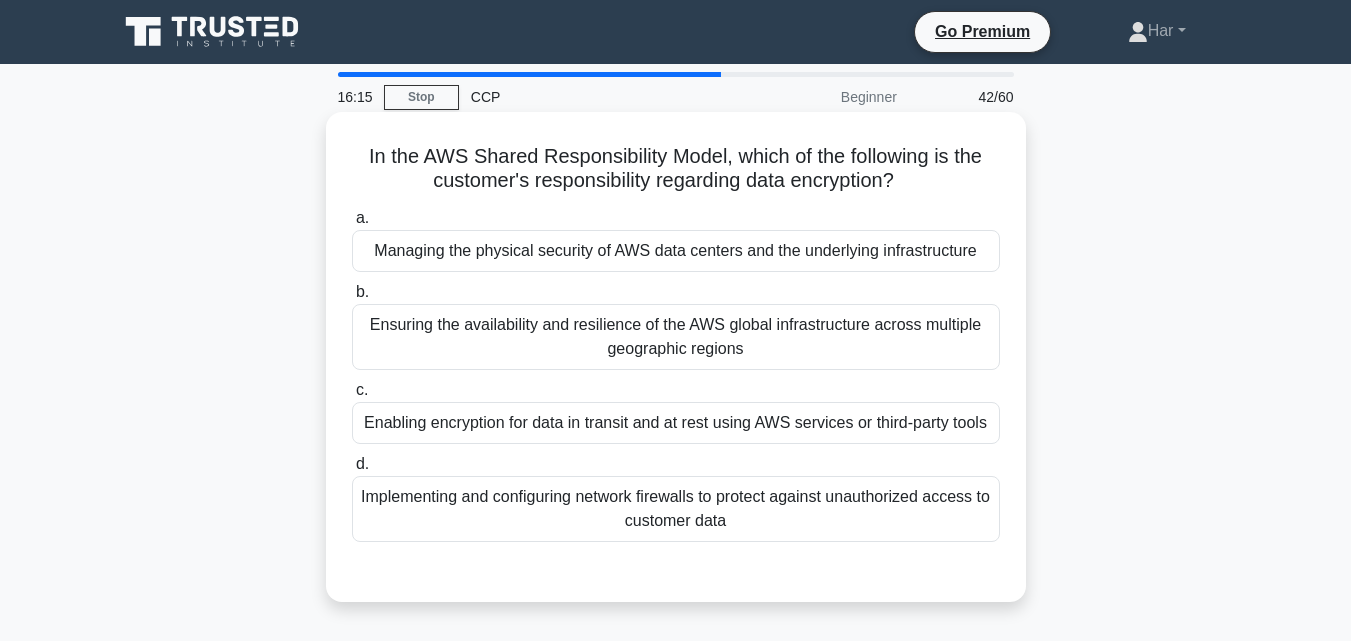 click on "Enabling encryption for data in transit and at rest using AWS services or third-party tools" at bounding box center (676, 423) 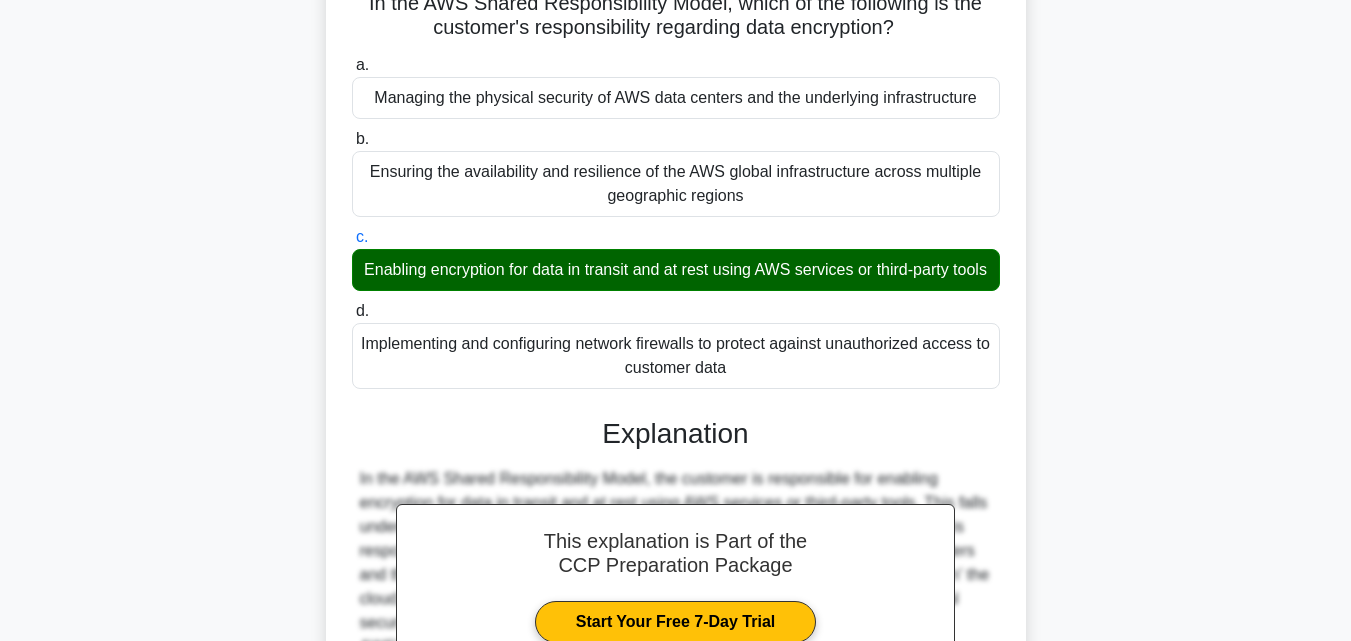 scroll, scrollTop: 400, scrollLeft: 0, axis: vertical 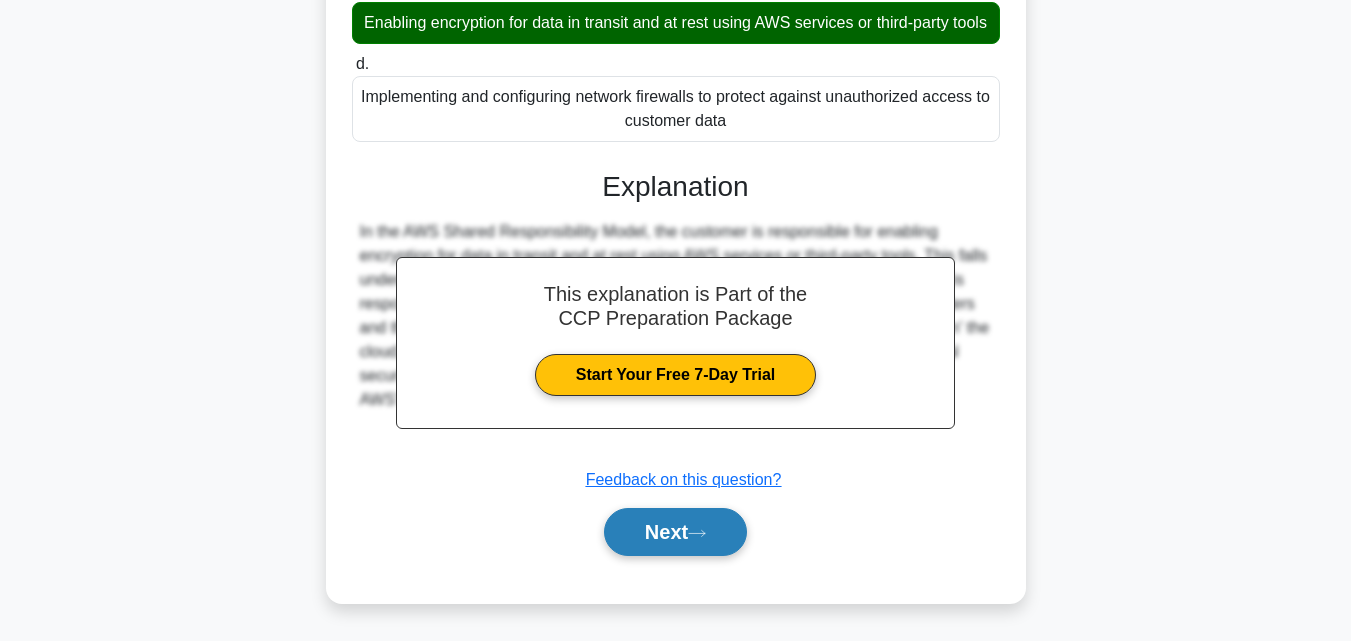 click on "Next" at bounding box center (675, 532) 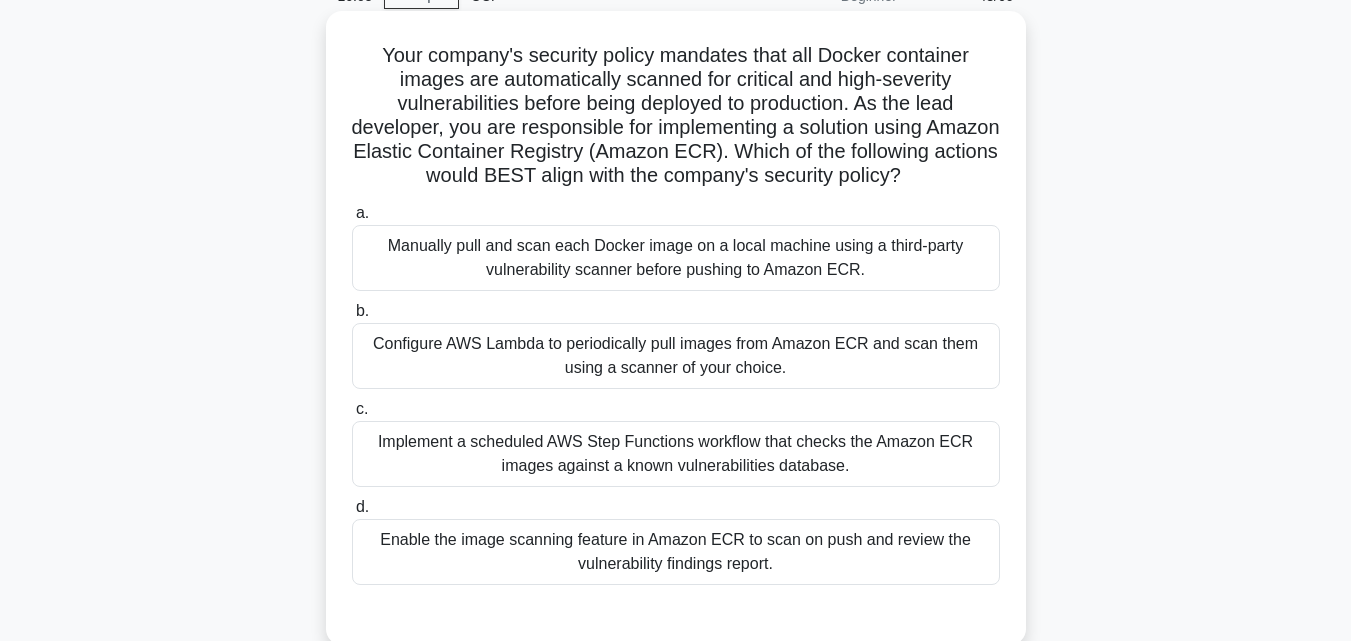 scroll, scrollTop: 100, scrollLeft: 0, axis: vertical 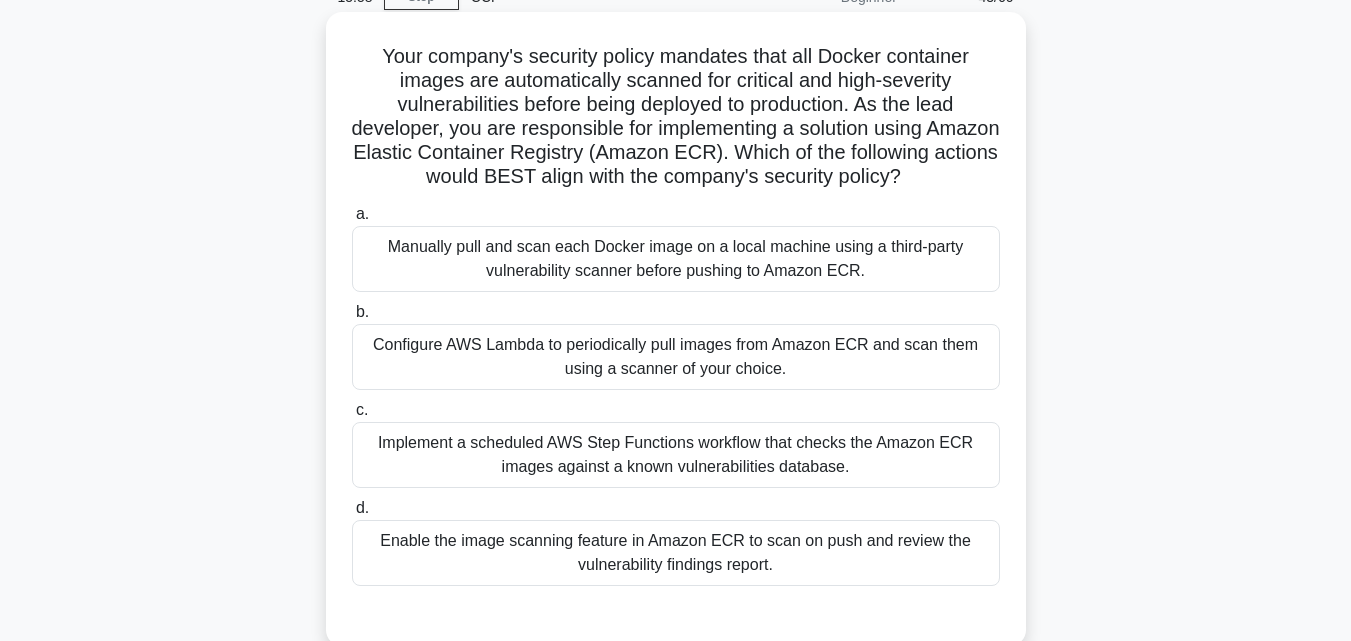 click on "Configure AWS Lambda to periodically pull images from Amazon ECR and scan them using a scanner of your choice." at bounding box center (676, 357) 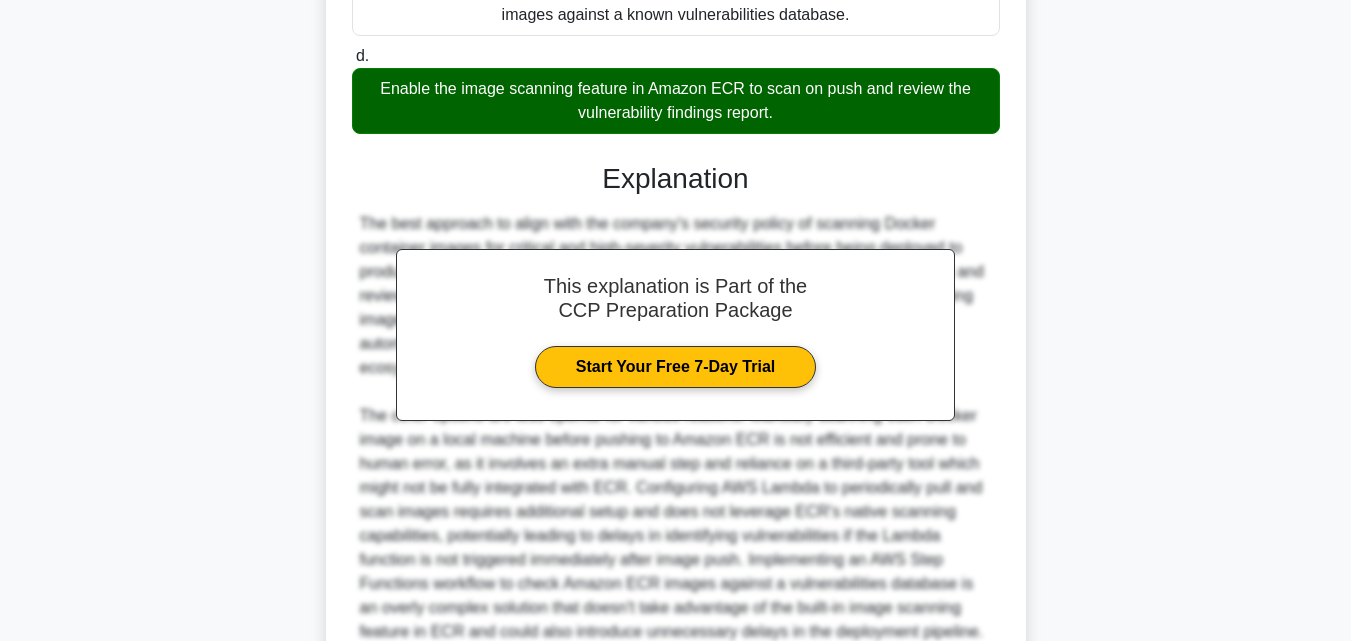 scroll, scrollTop: 763, scrollLeft: 0, axis: vertical 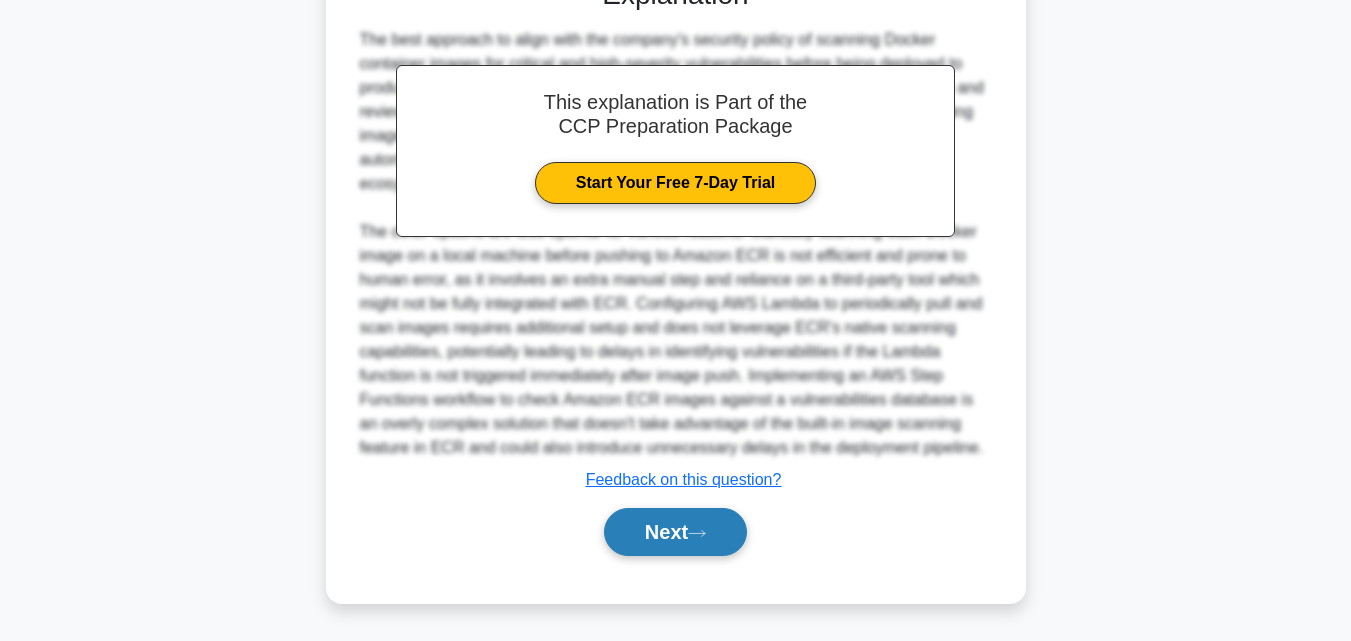 click on "Next" at bounding box center (675, 532) 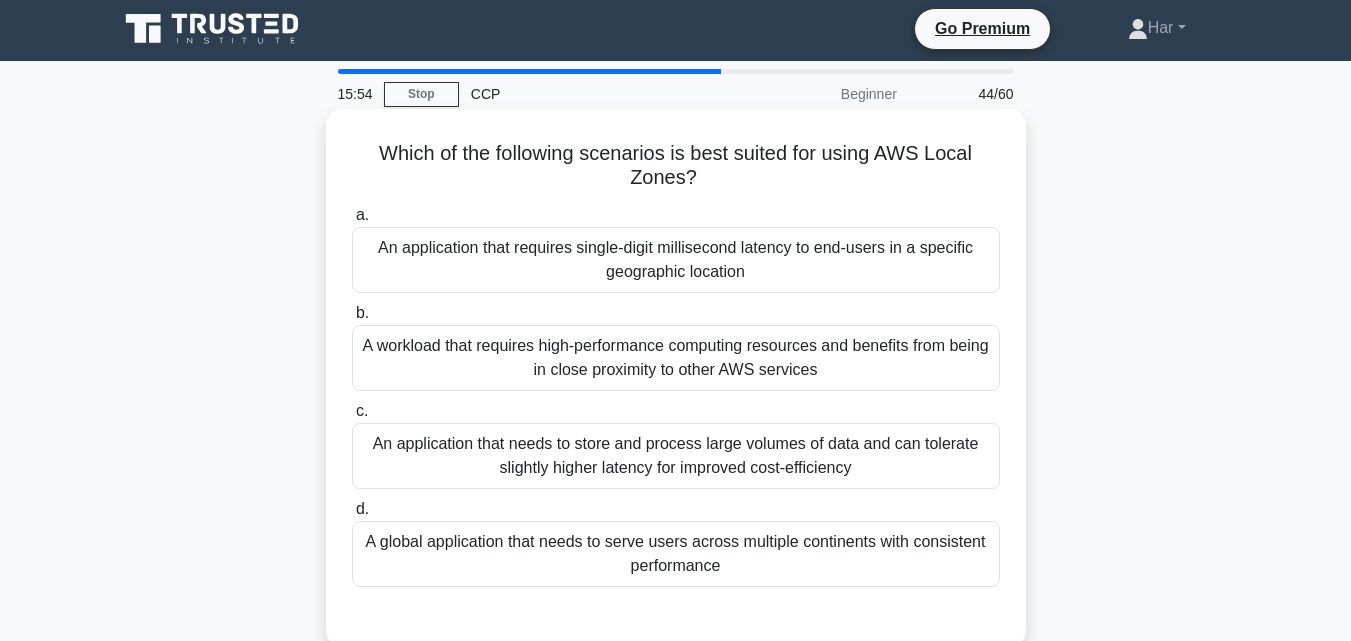 scroll, scrollTop: 0, scrollLeft: 0, axis: both 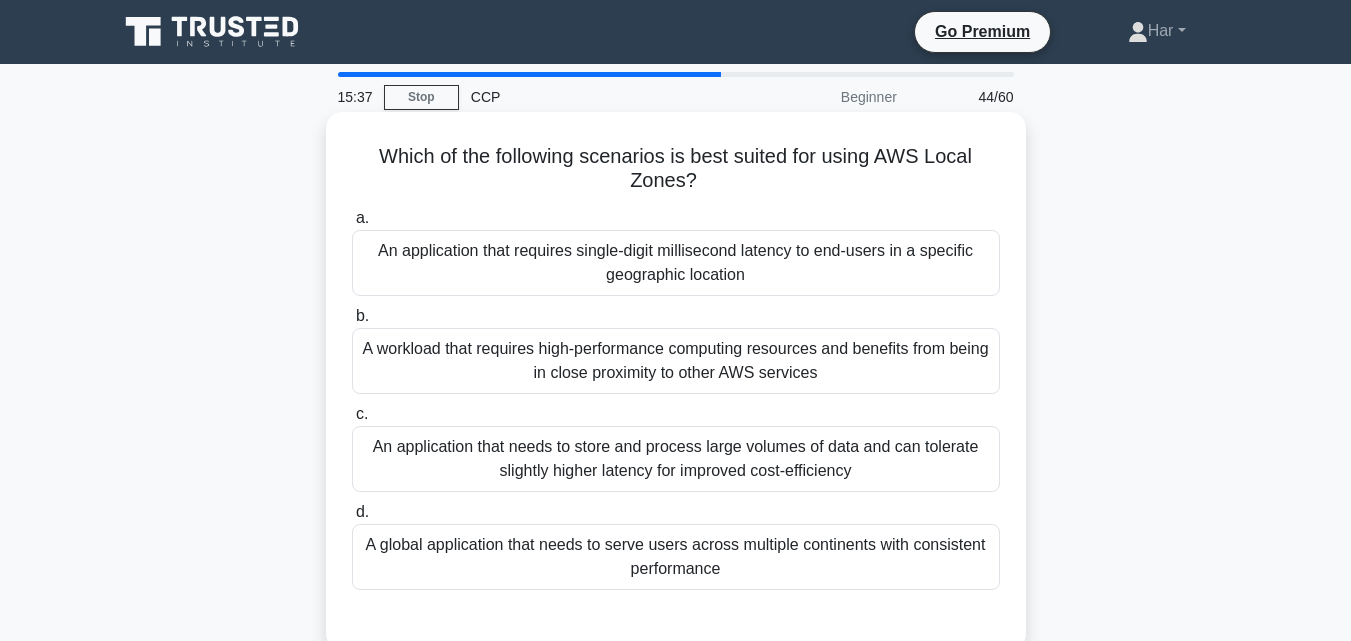 click on "An application that requires single-digit millisecond latency to end-users in a specific geographic location" at bounding box center [676, 263] 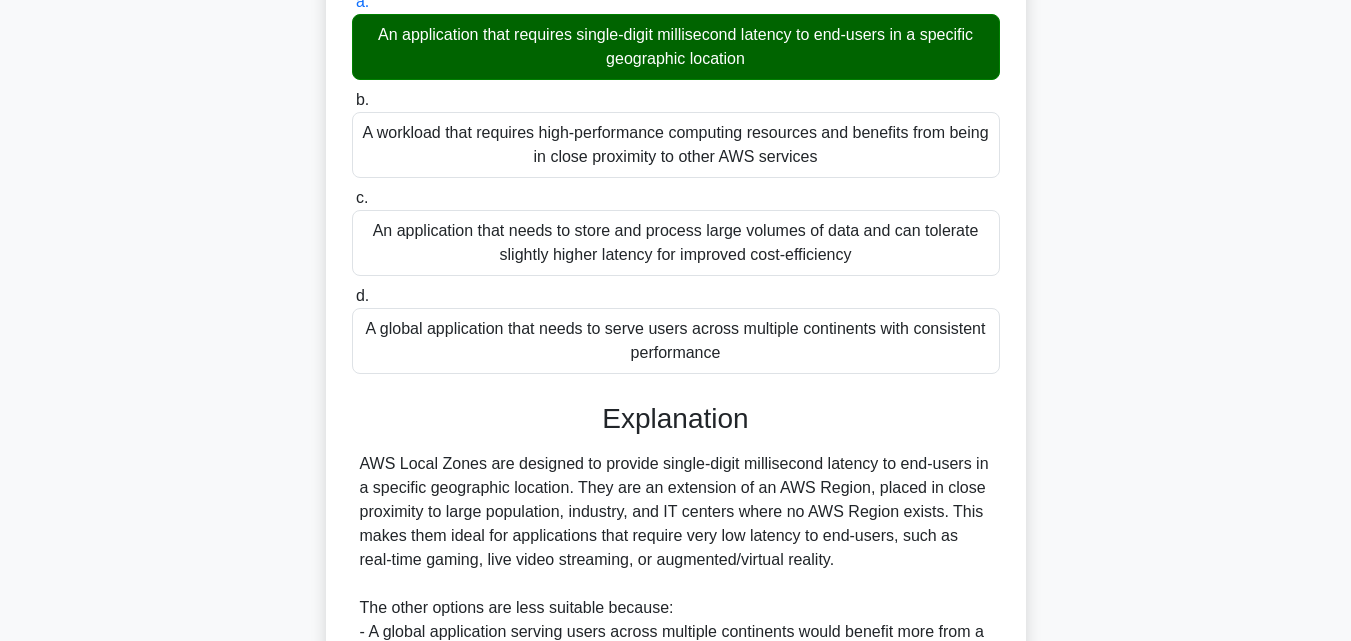 scroll, scrollTop: 500, scrollLeft: 0, axis: vertical 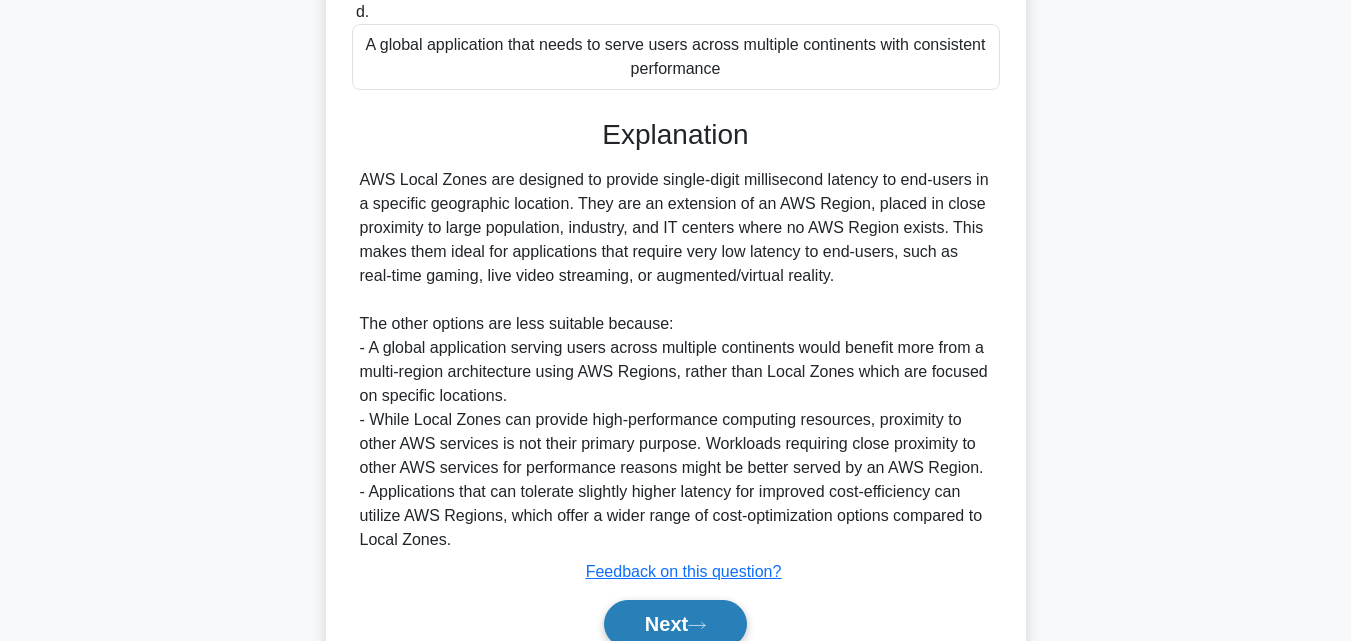 click on "Next" at bounding box center [675, 624] 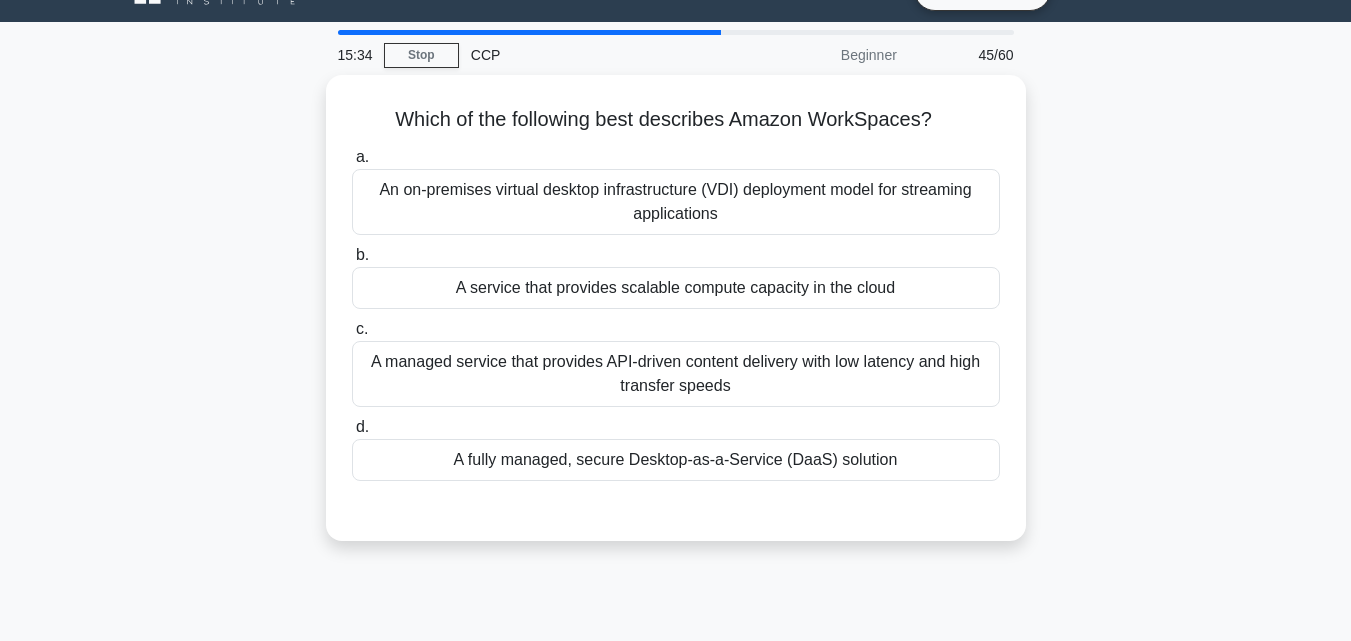 scroll, scrollTop: 39, scrollLeft: 0, axis: vertical 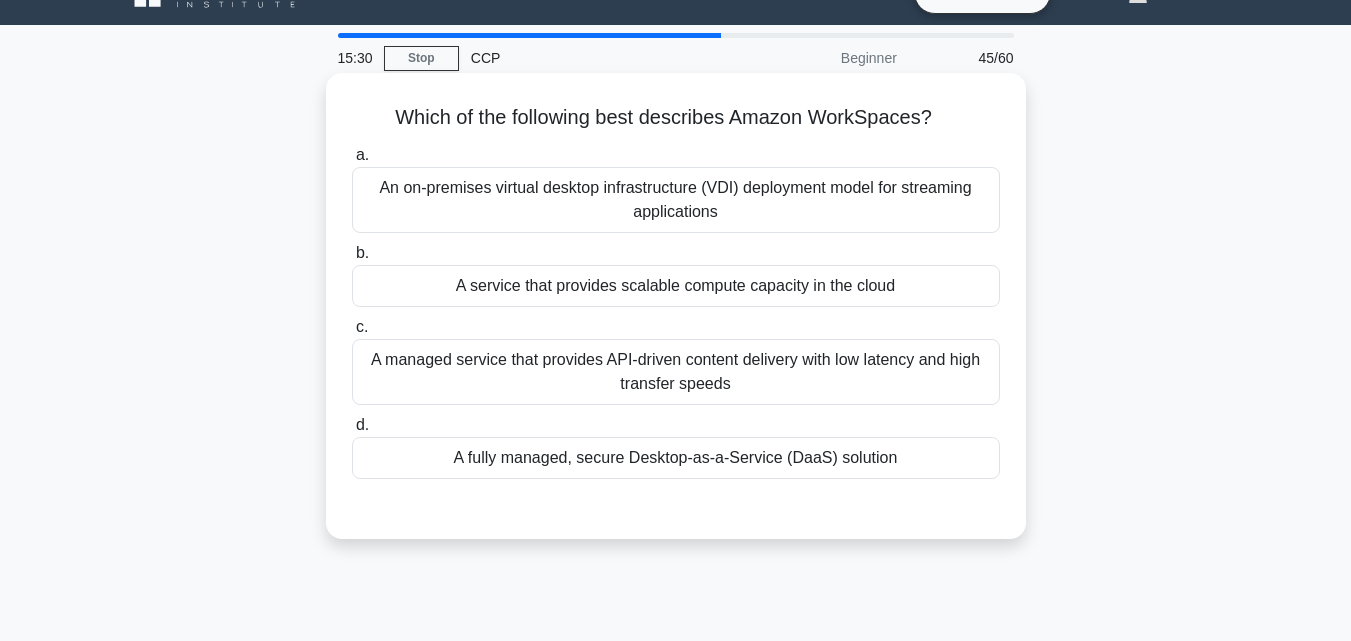 click on "An on-premises virtual desktop infrastructure (VDI) deployment model for streaming applications" at bounding box center [676, 200] 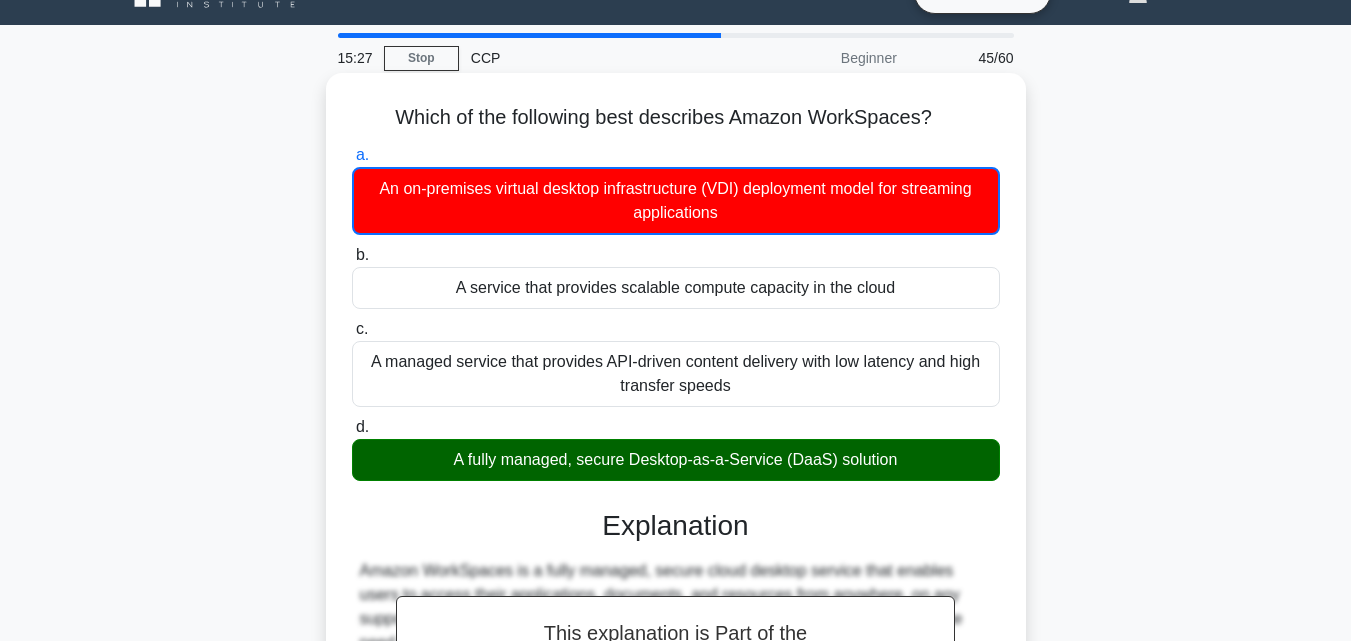 scroll, scrollTop: 439, scrollLeft: 0, axis: vertical 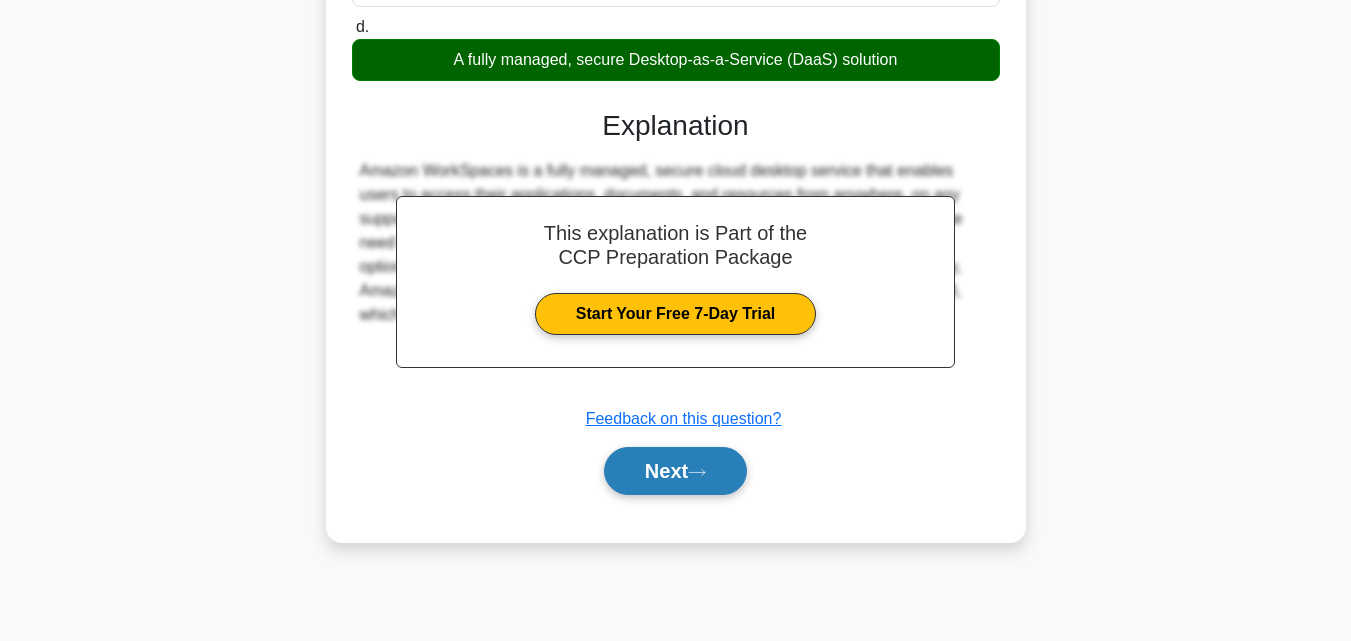 click on "Next" at bounding box center [675, 471] 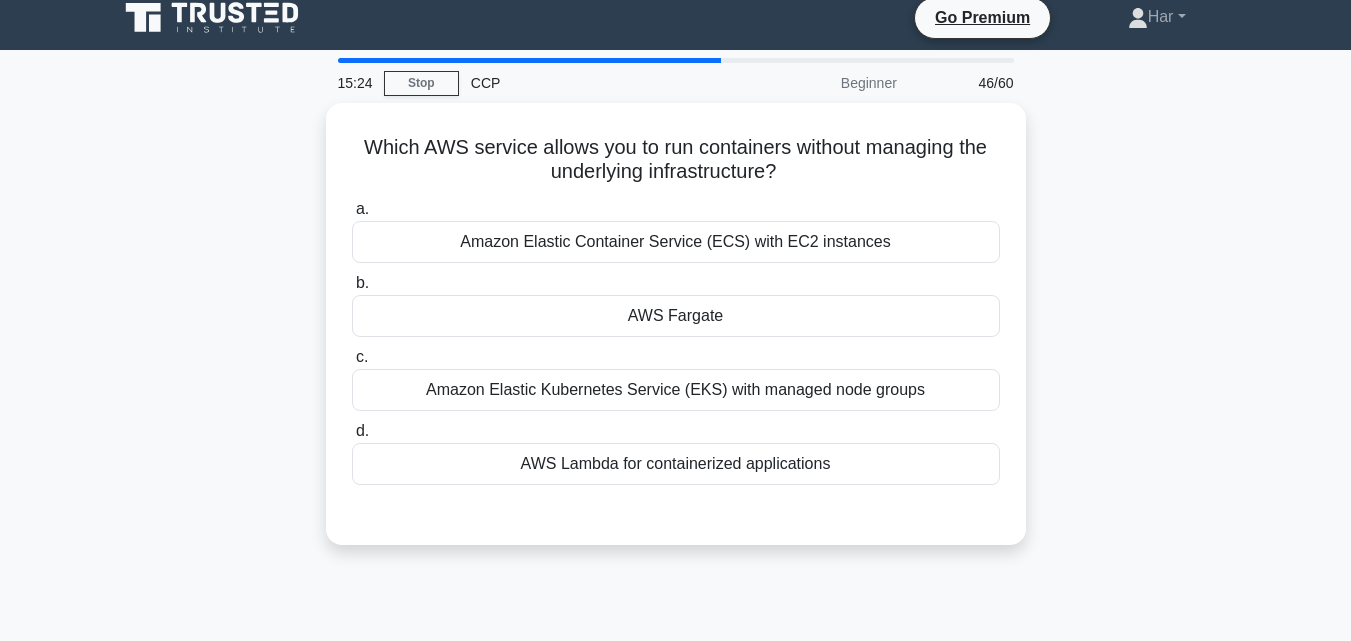 scroll, scrollTop: 0, scrollLeft: 0, axis: both 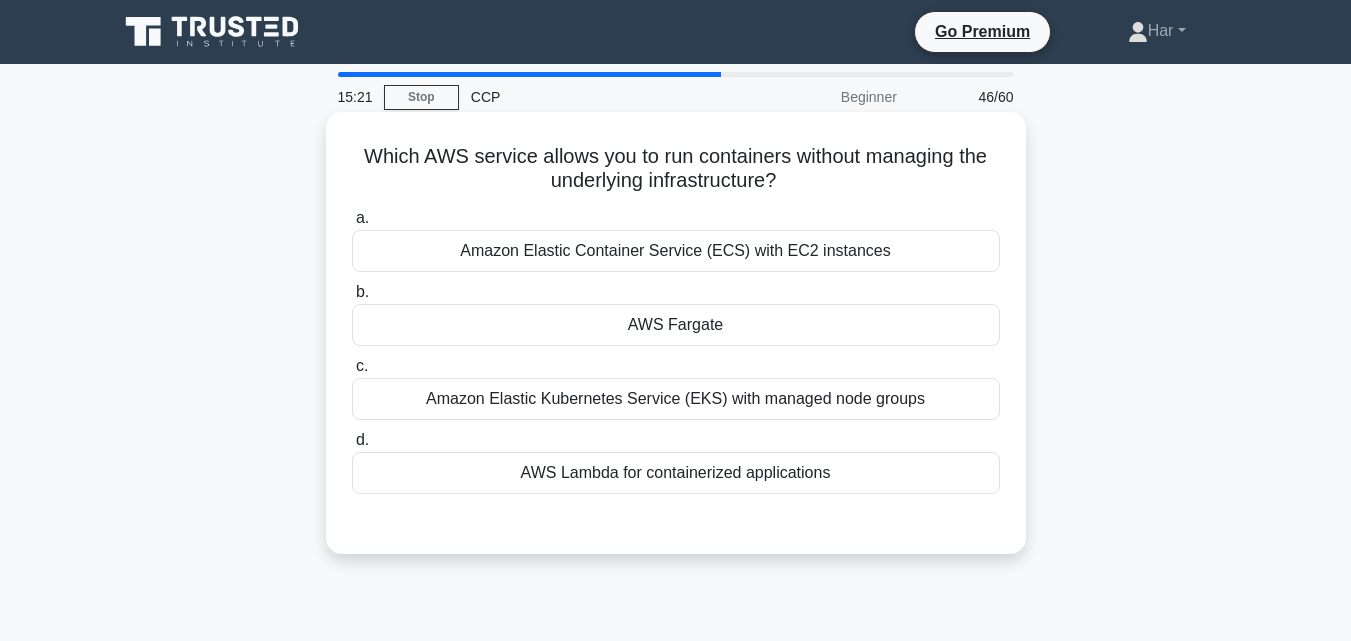 click on "AWS Fargate" at bounding box center [676, 325] 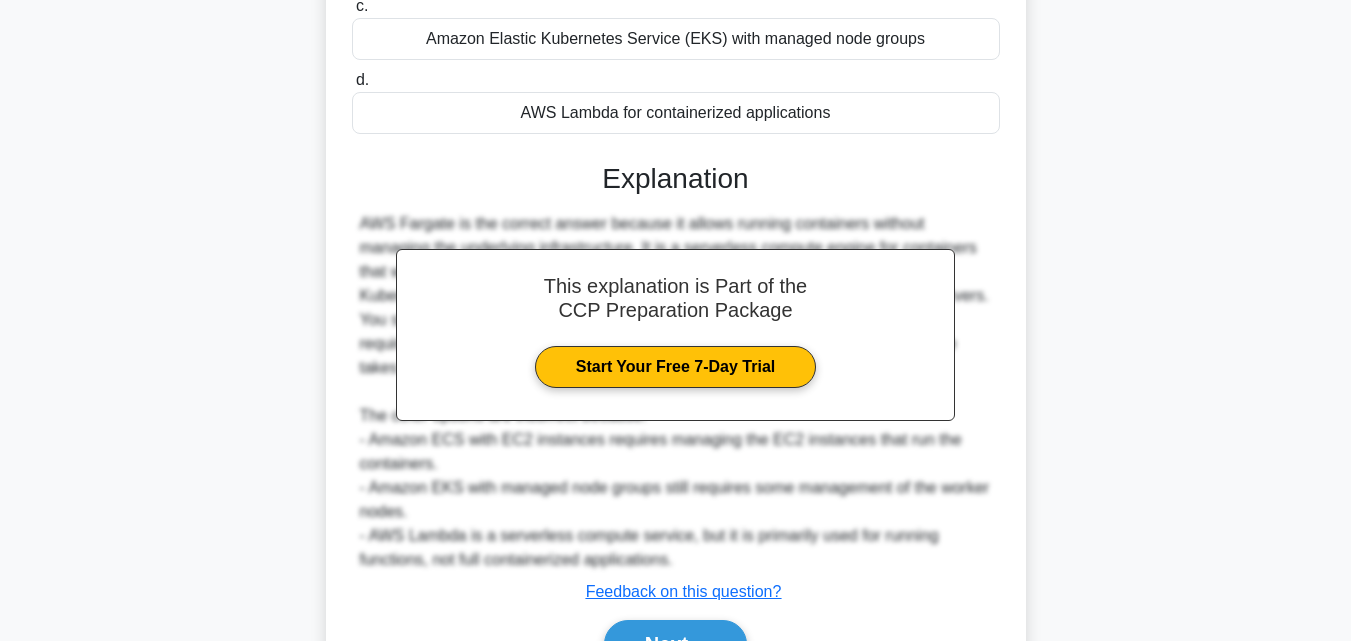 scroll, scrollTop: 473, scrollLeft: 0, axis: vertical 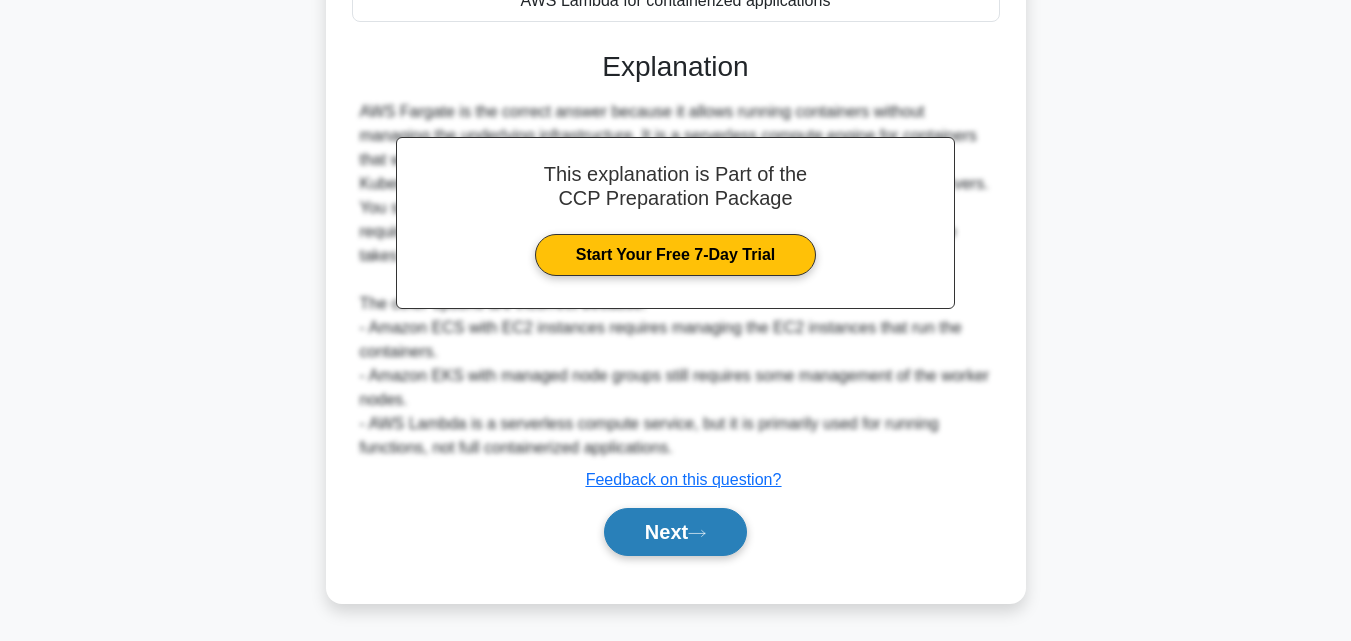 click on "Next" at bounding box center [675, 532] 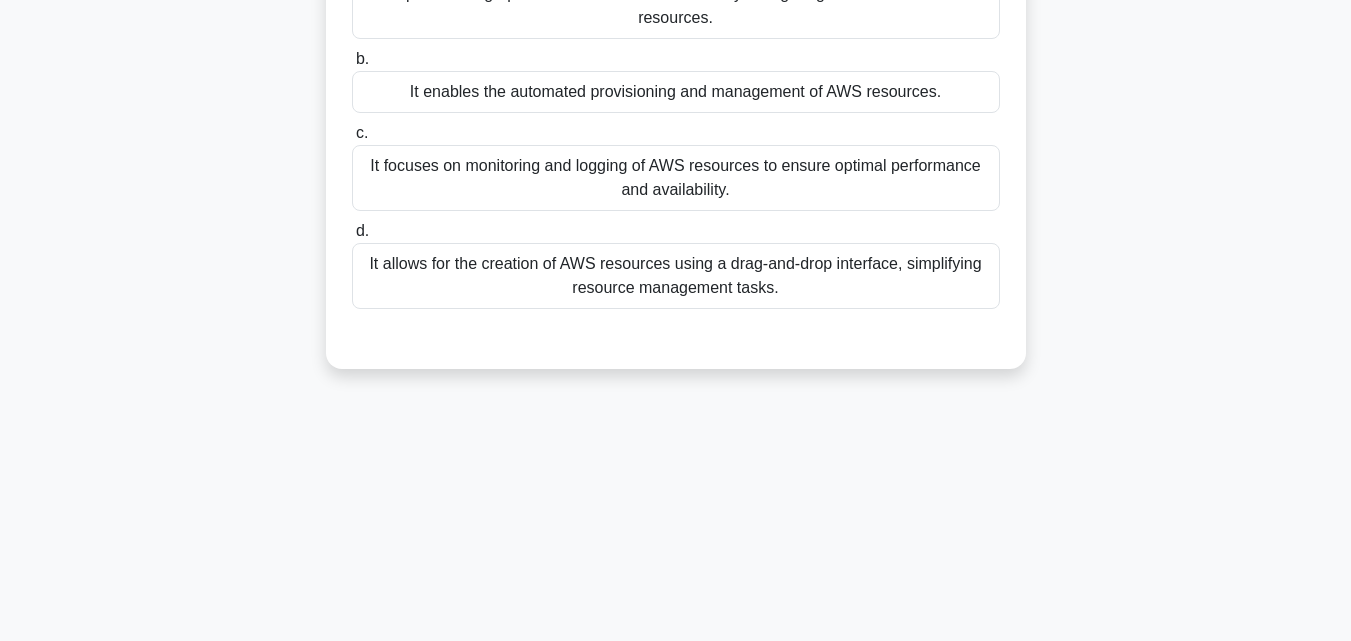 scroll, scrollTop: 0, scrollLeft: 0, axis: both 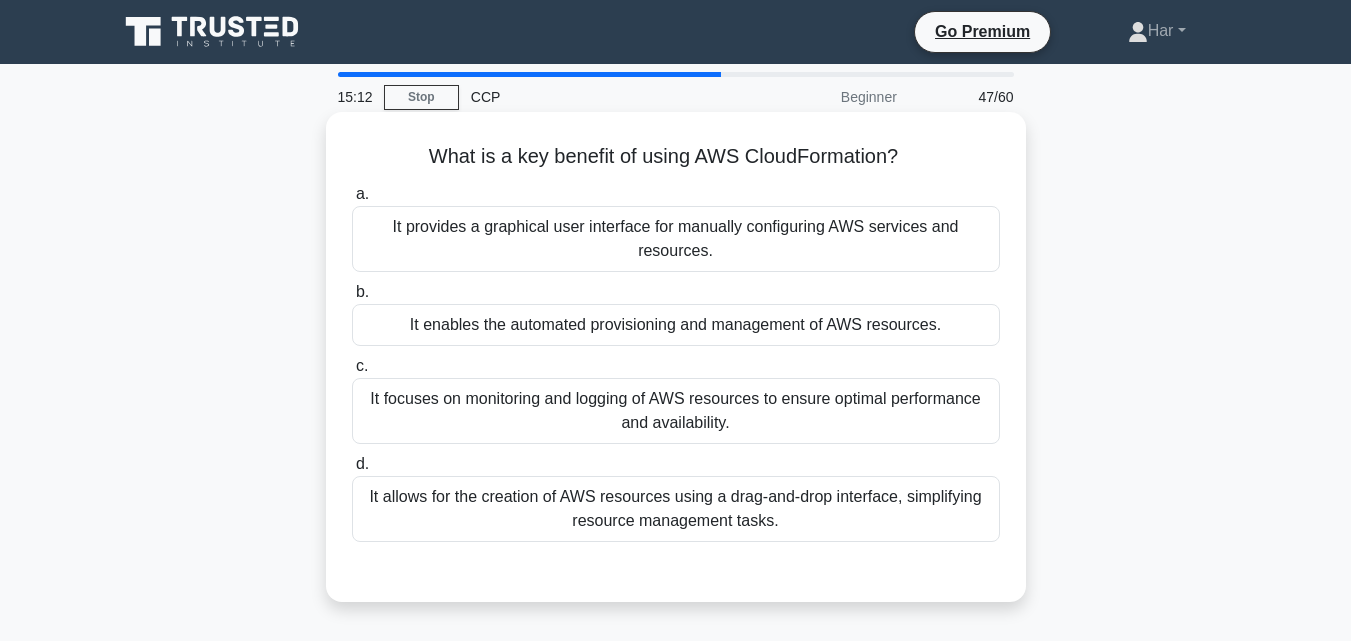 click on "It enables the automated provisioning and management of AWS resources." at bounding box center [676, 325] 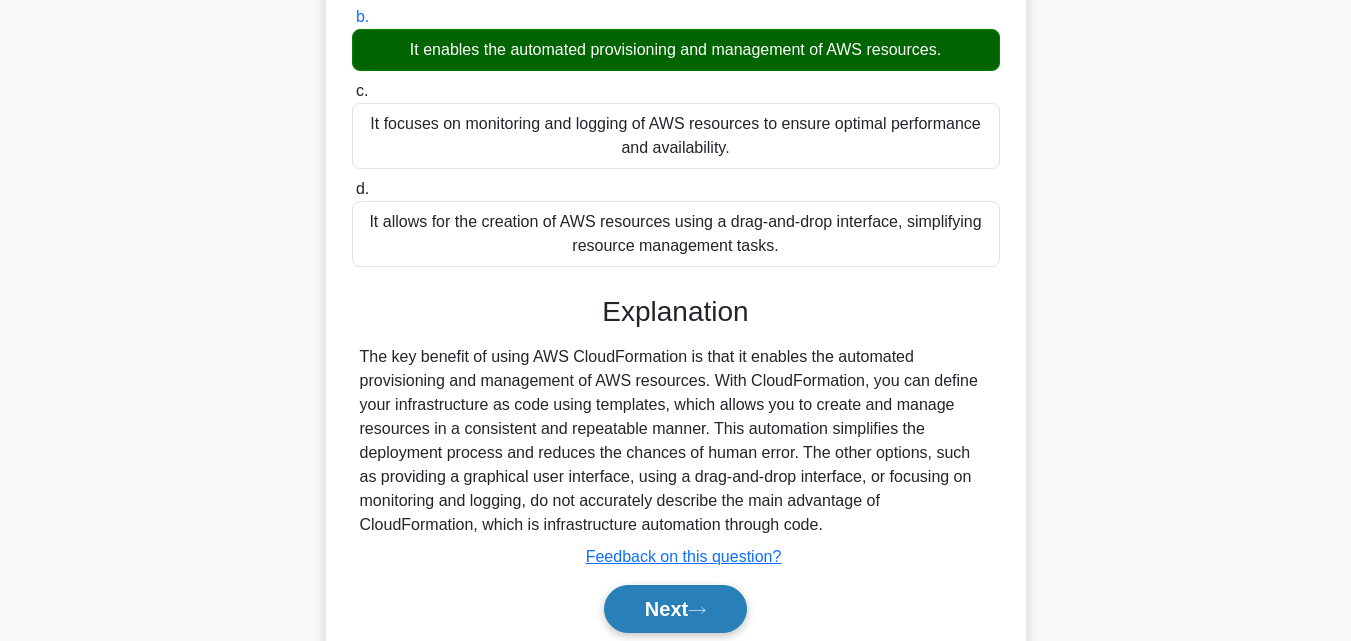 scroll, scrollTop: 439, scrollLeft: 0, axis: vertical 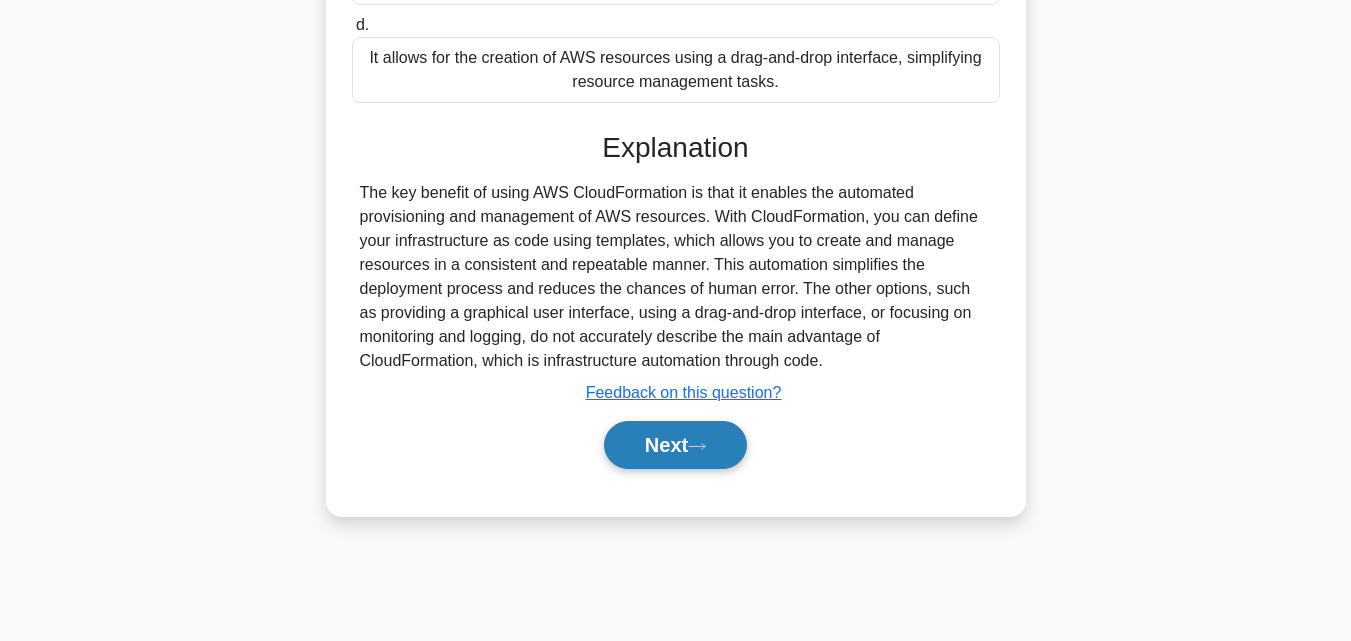 click on "Next" at bounding box center [675, 445] 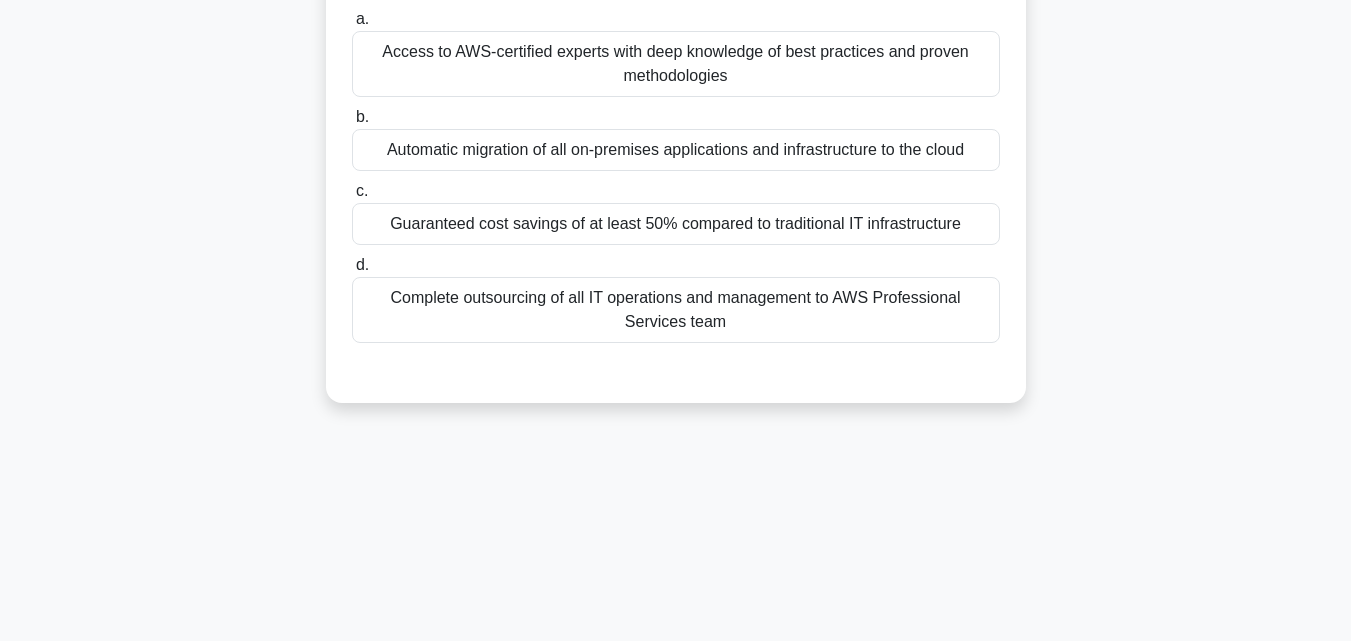 scroll, scrollTop: 0, scrollLeft: 0, axis: both 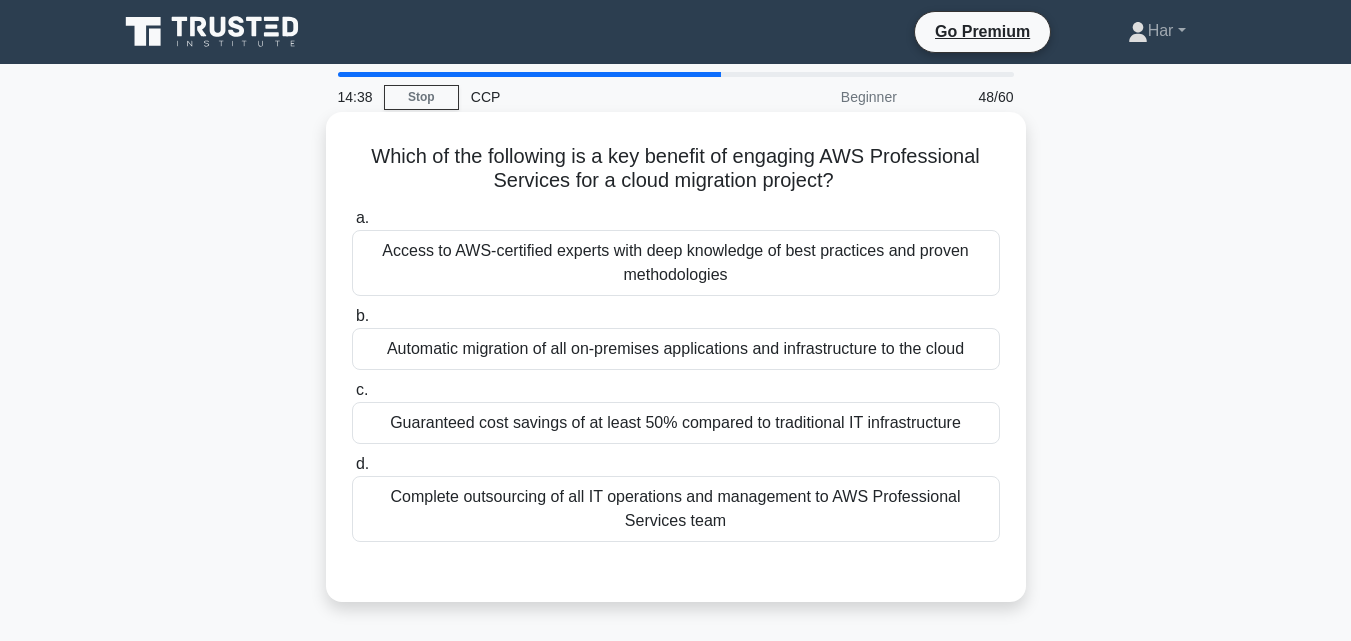 click on "Complete outsourcing of all IT operations and management to AWS Professional Services team" at bounding box center [676, 509] 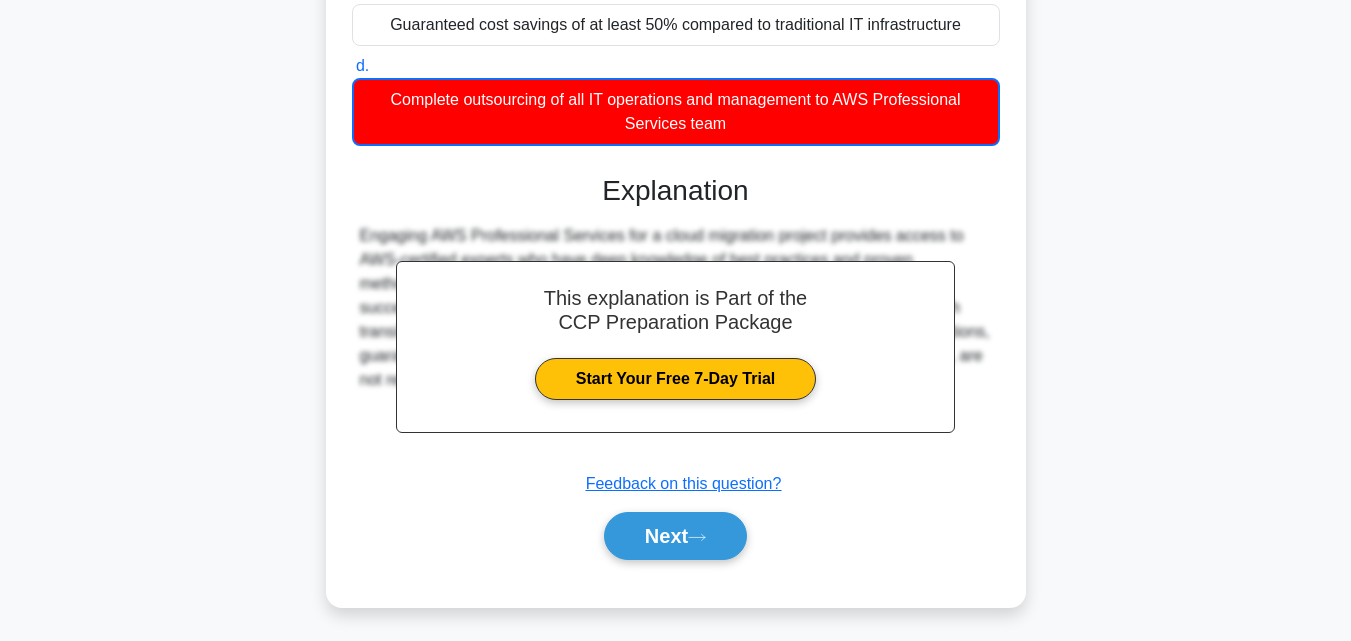 scroll, scrollTop: 439, scrollLeft: 0, axis: vertical 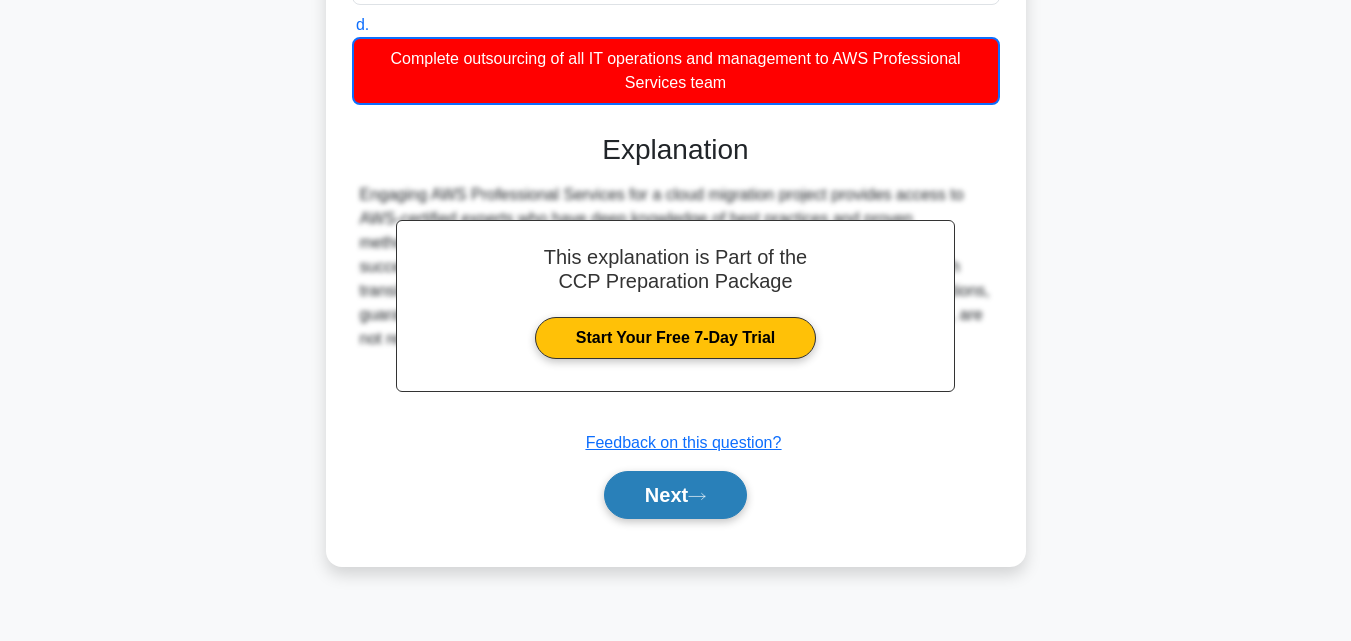click on "Next" at bounding box center (675, 495) 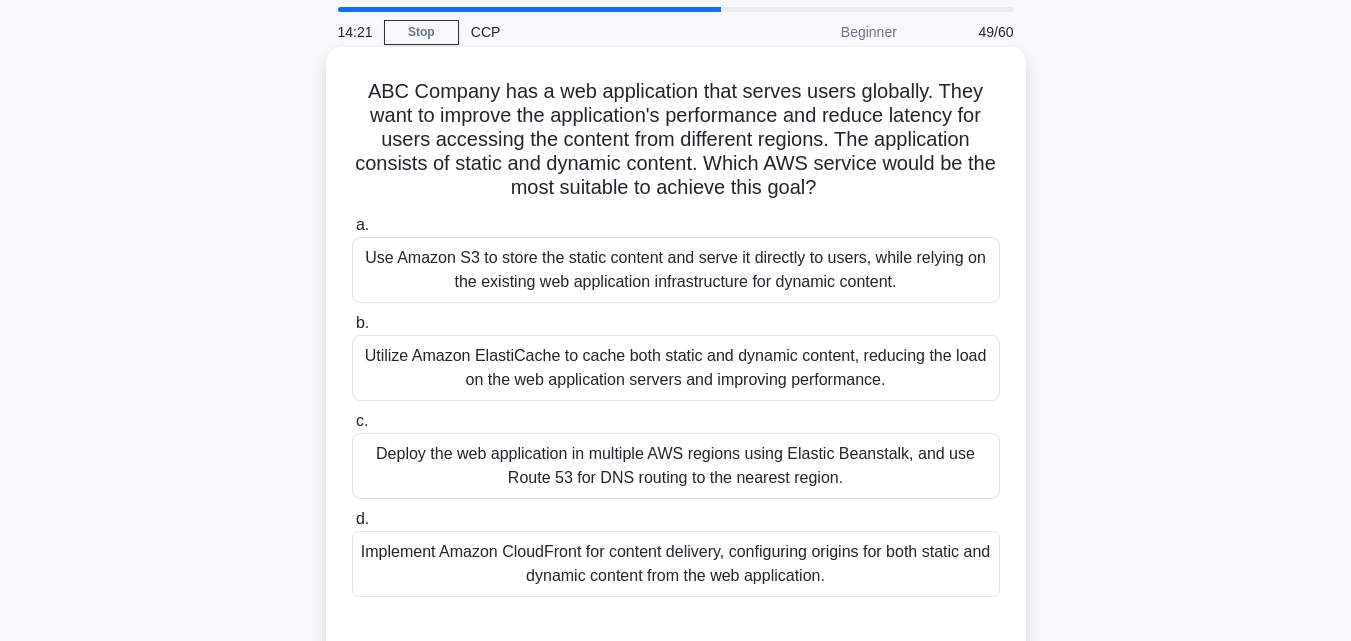 scroll, scrollTop: 100, scrollLeft: 0, axis: vertical 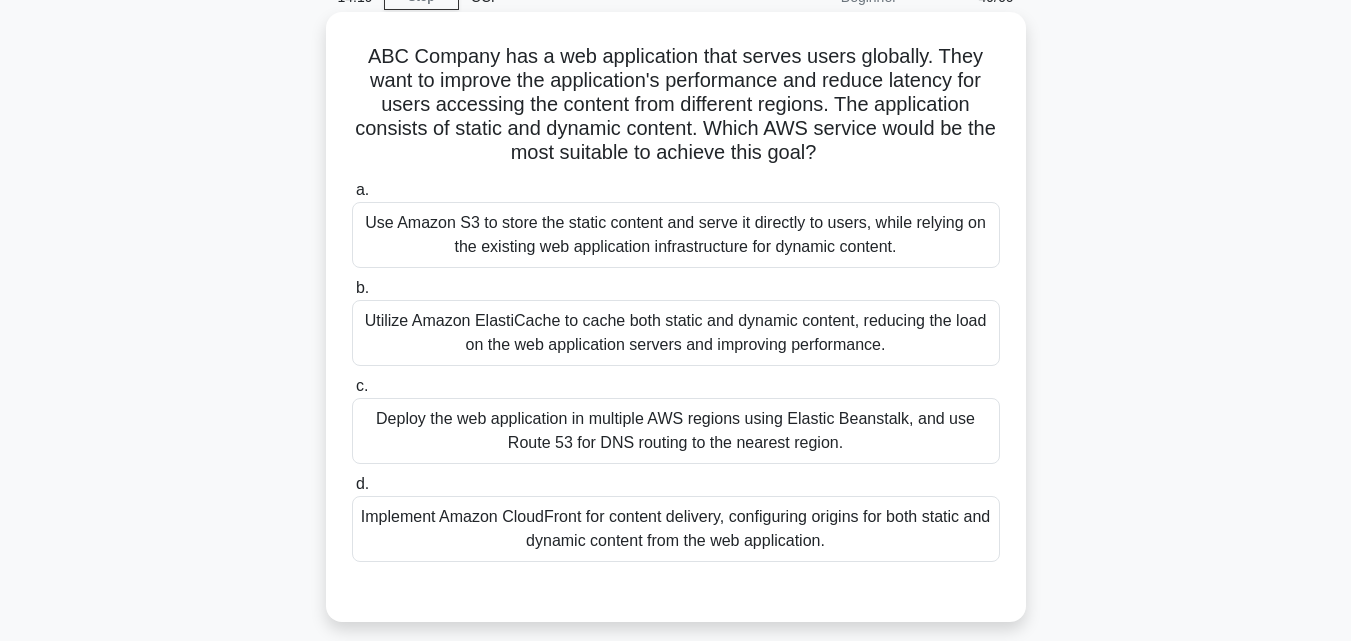 click on "Implement Amazon CloudFront for content delivery, configuring origins for both static and dynamic content from the web application." at bounding box center (676, 529) 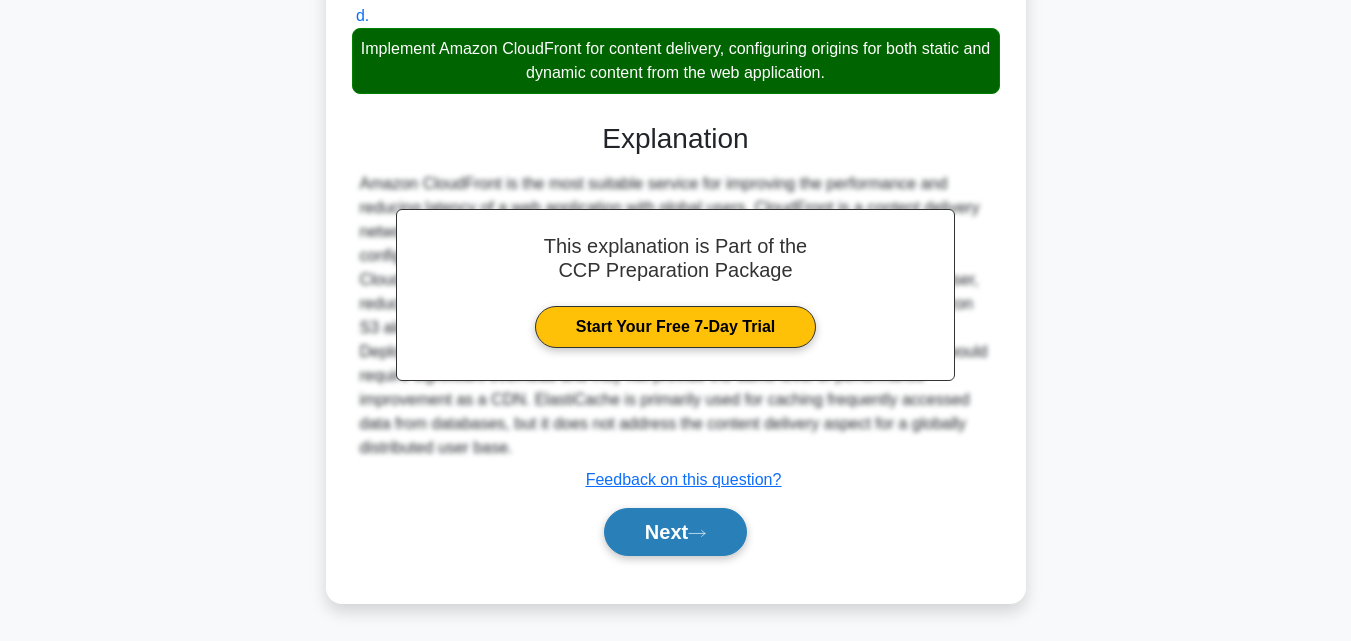 click on "Next" at bounding box center [675, 532] 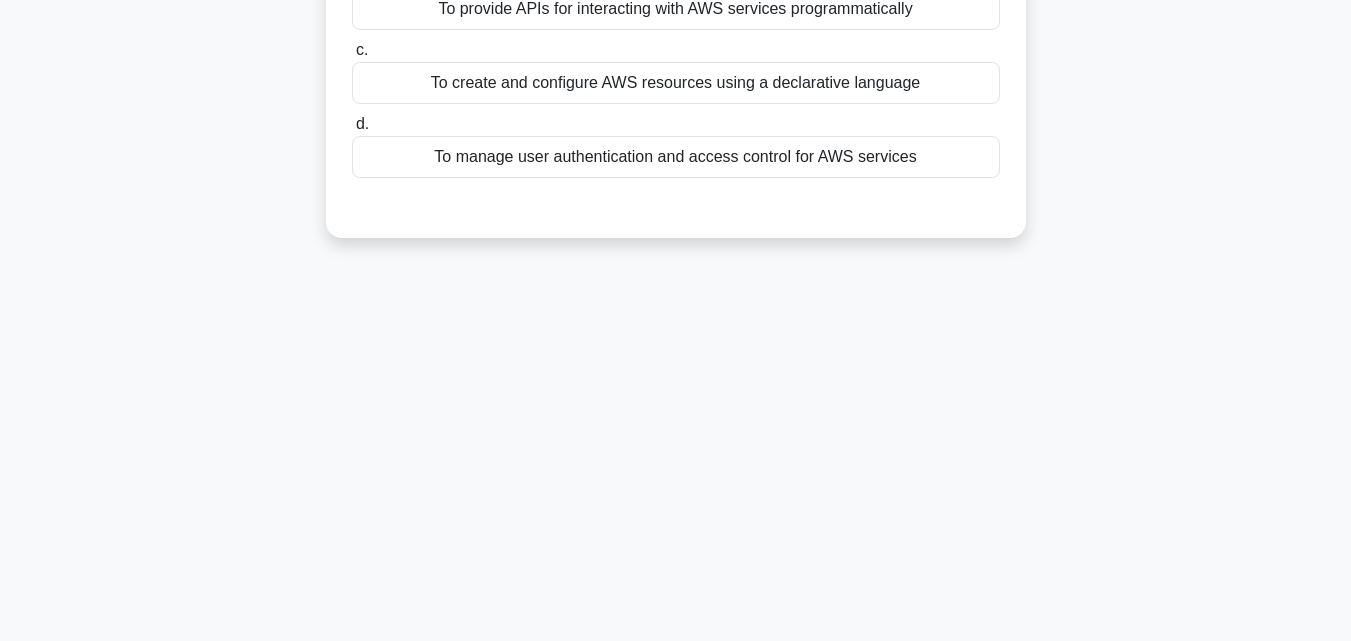 scroll, scrollTop: 39, scrollLeft: 0, axis: vertical 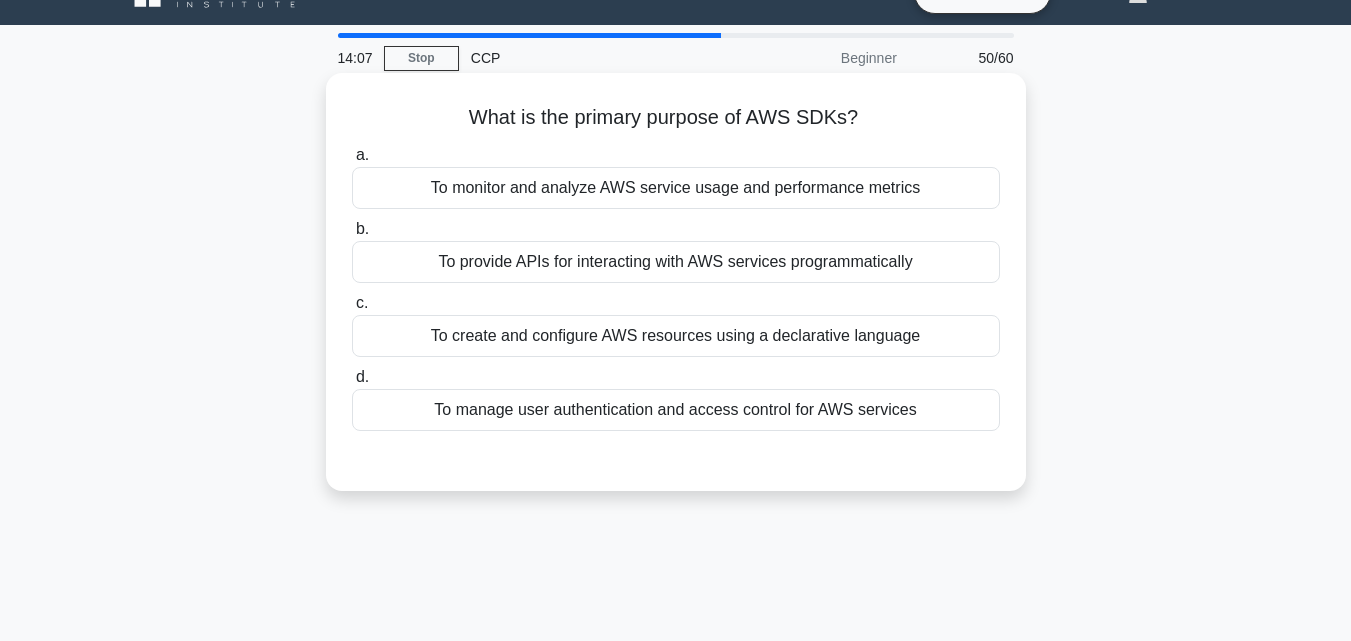 click on "To create and configure AWS resources using a declarative language" at bounding box center [676, 336] 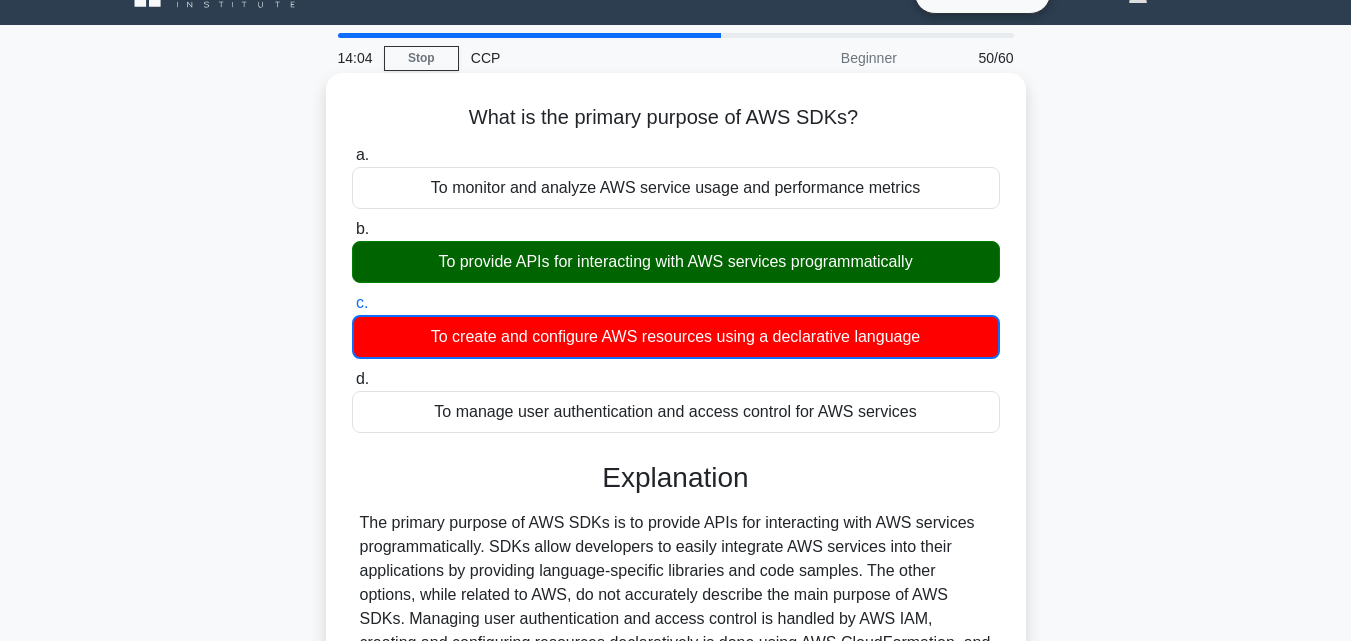 scroll, scrollTop: 439, scrollLeft: 0, axis: vertical 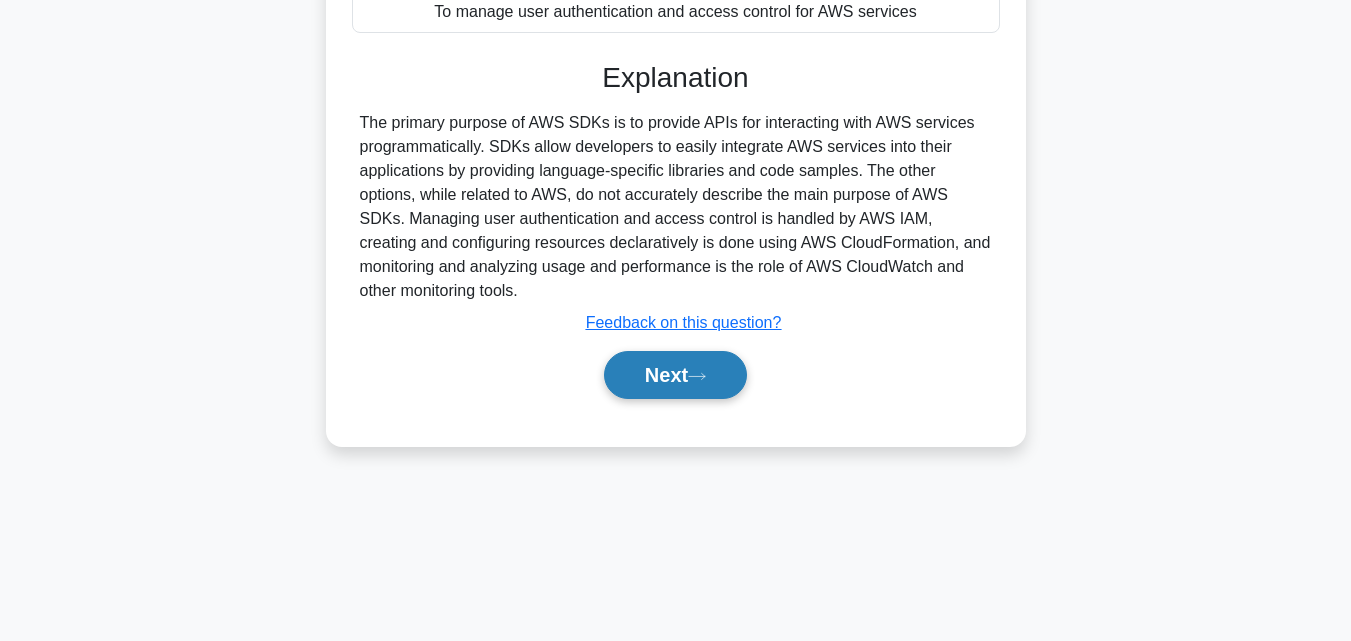 click on "Next" at bounding box center (675, 375) 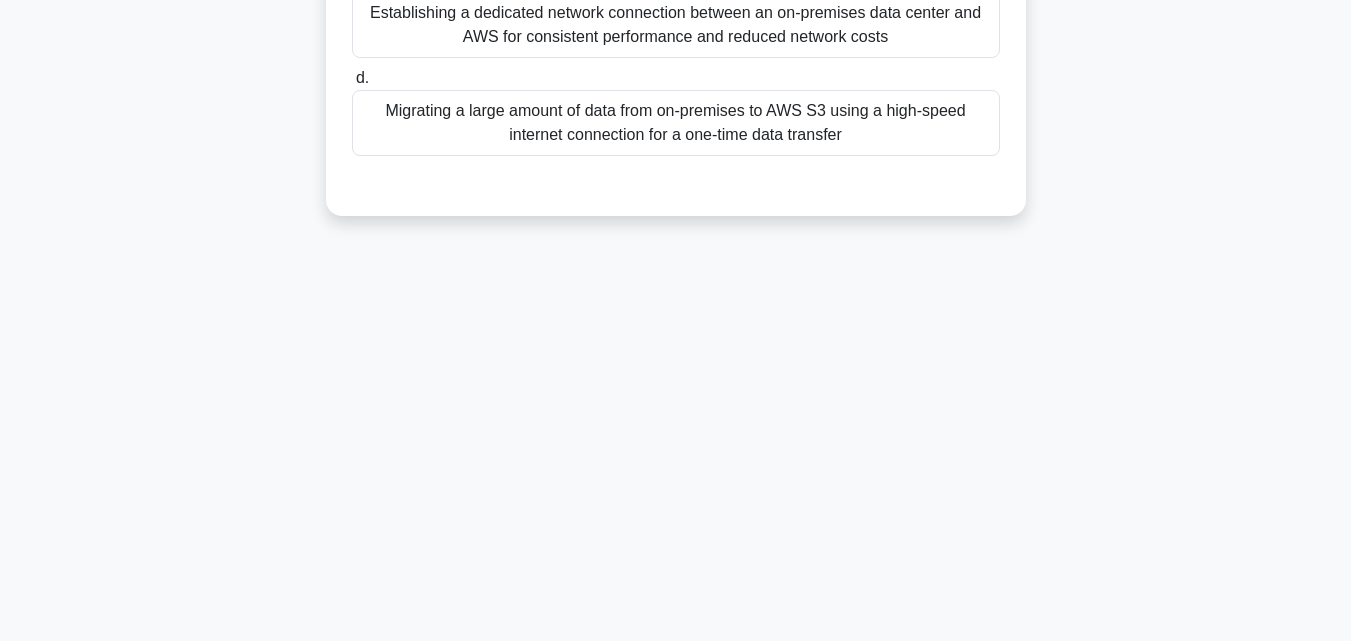 scroll, scrollTop: 39, scrollLeft: 0, axis: vertical 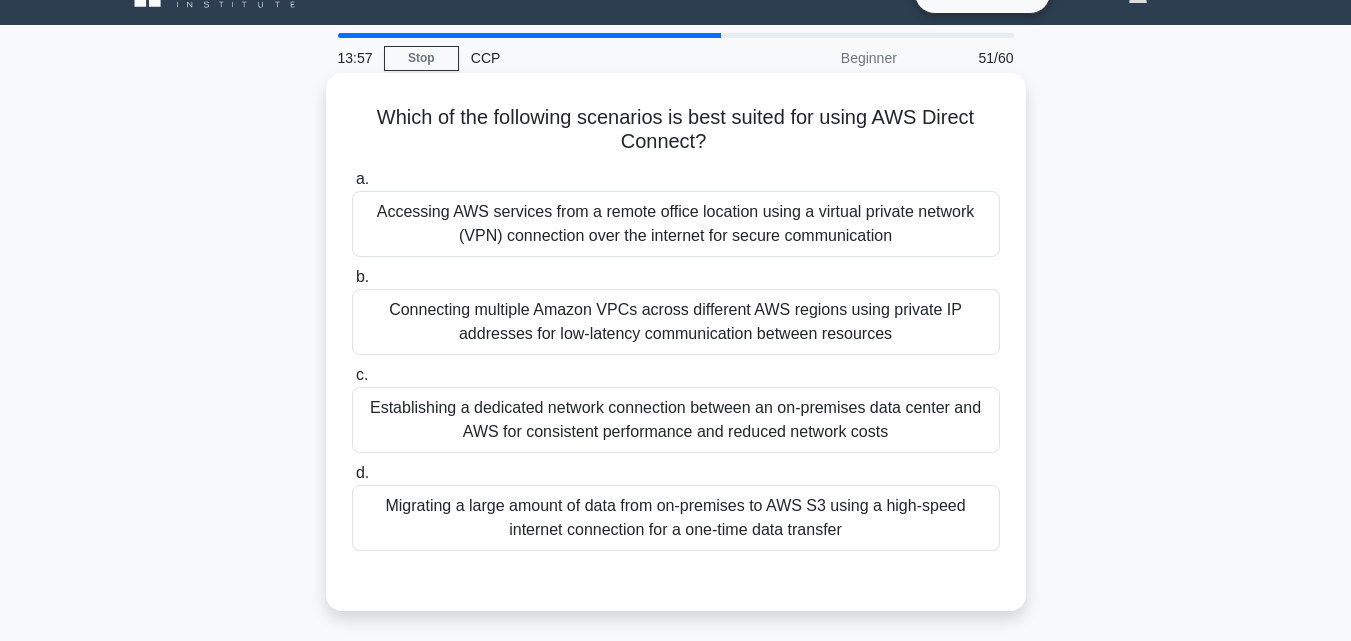 click on "Establishing a dedicated network connection between an on-premises data center and AWS for consistent performance and reduced network costs" at bounding box center [676, 420] 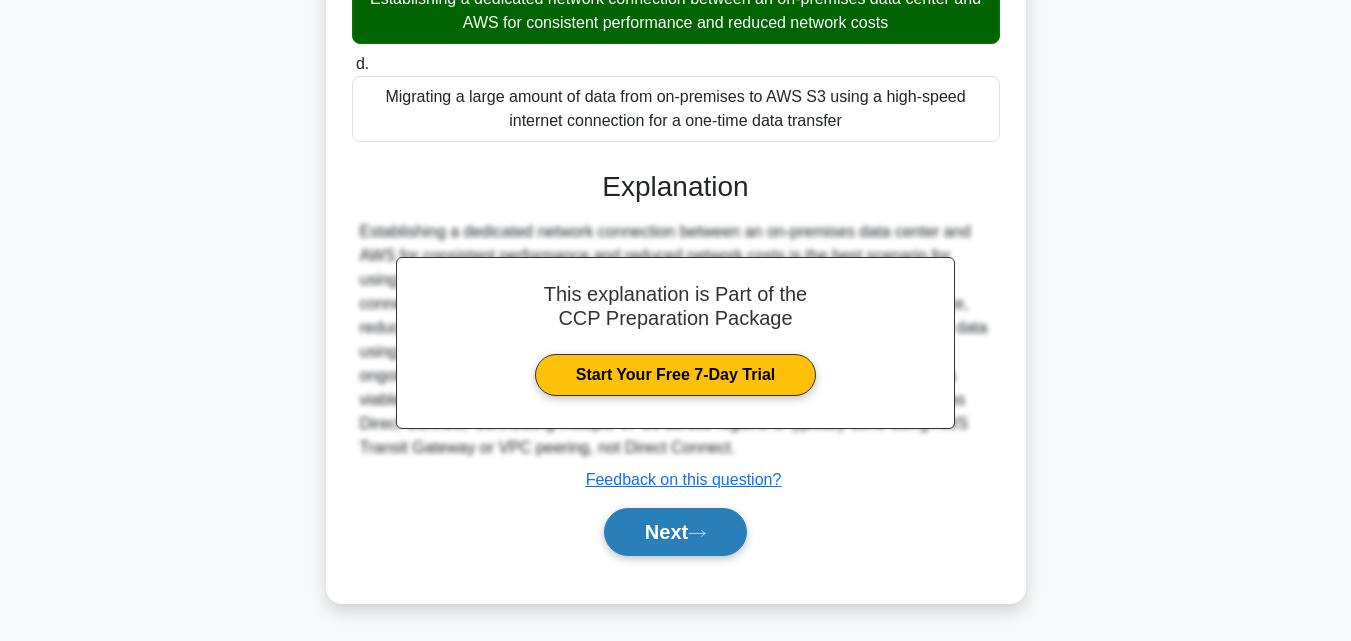 click on "Next" at bounding box center (675, 532) 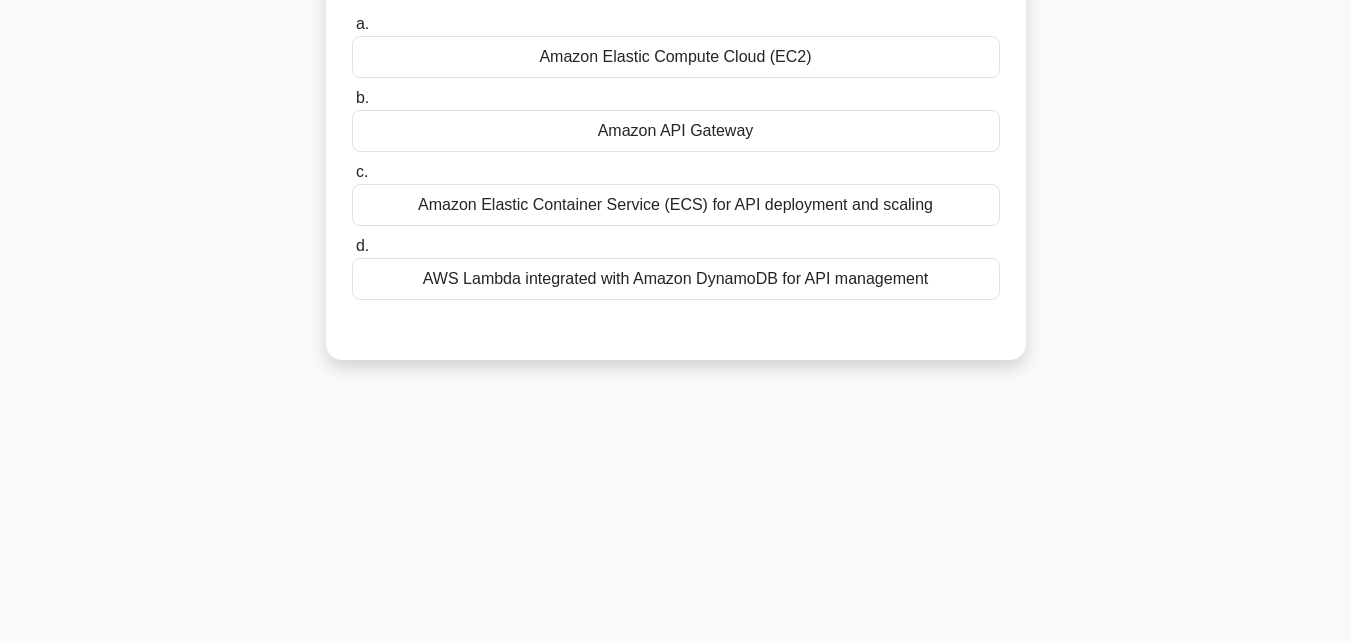 scroll, scrollTop: 0, scrollLeft: 0, axis: both 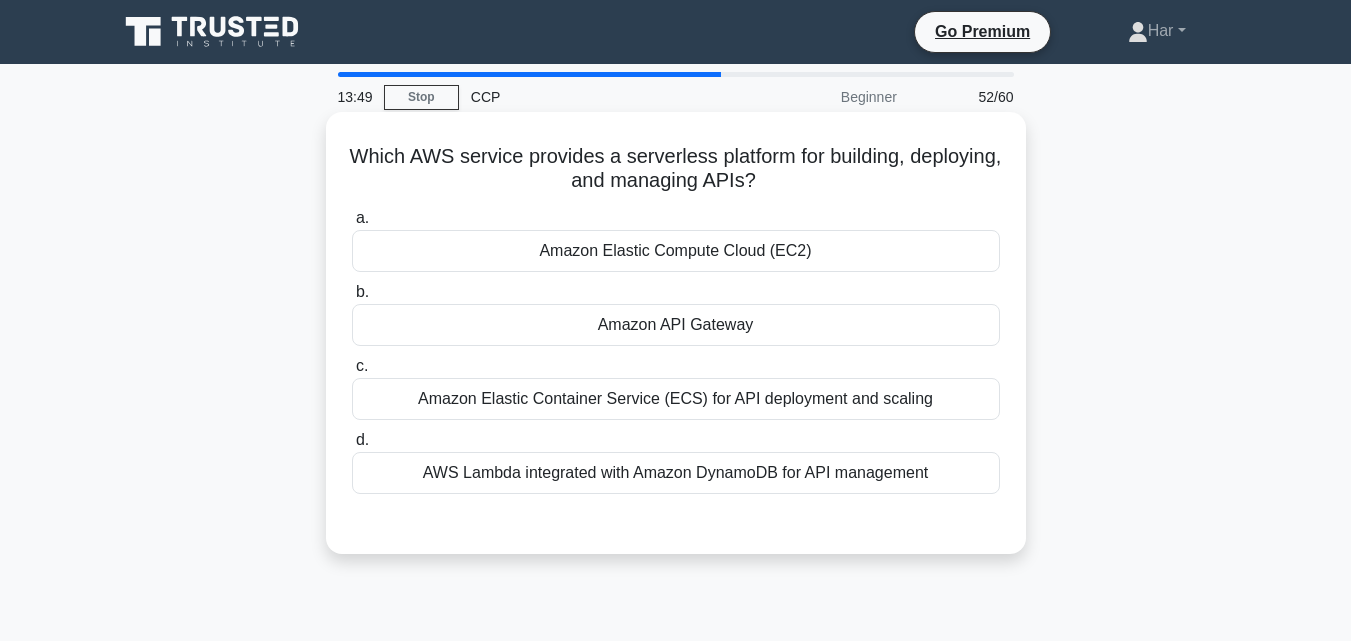 click on "Amazon API Gateway" at bounding box center [676, 325] 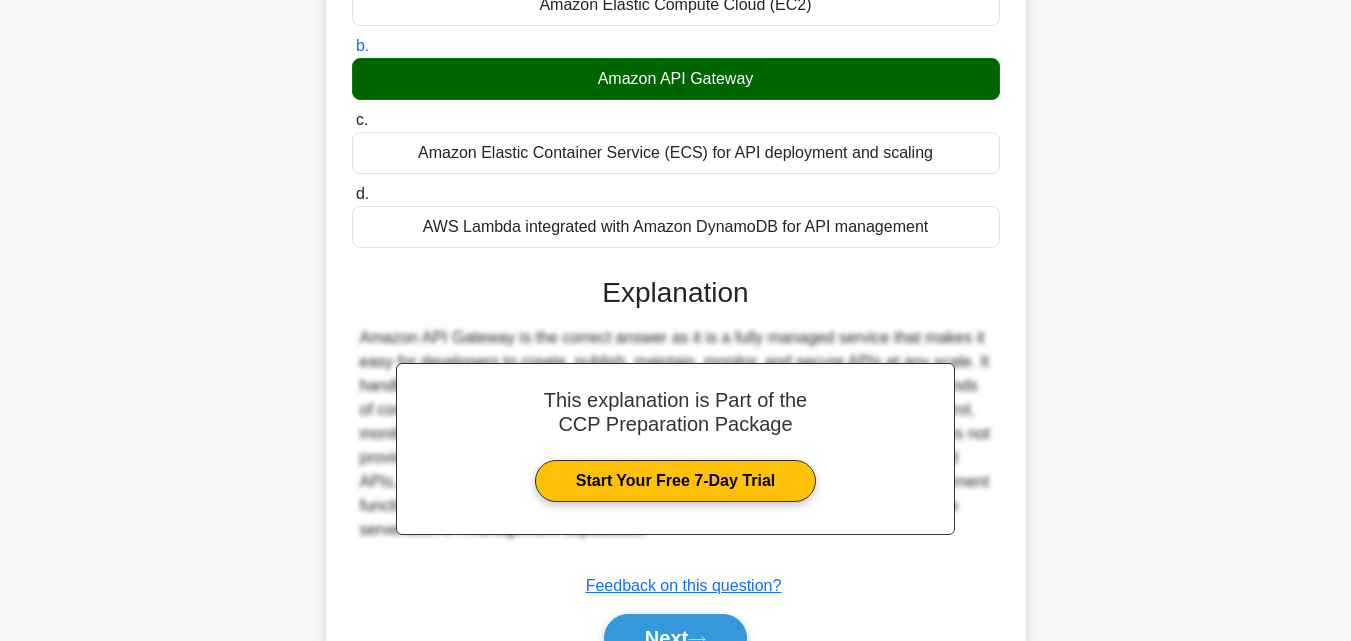 scroll, scrollTop: 439, scrollLeft: 0, axis: vertical 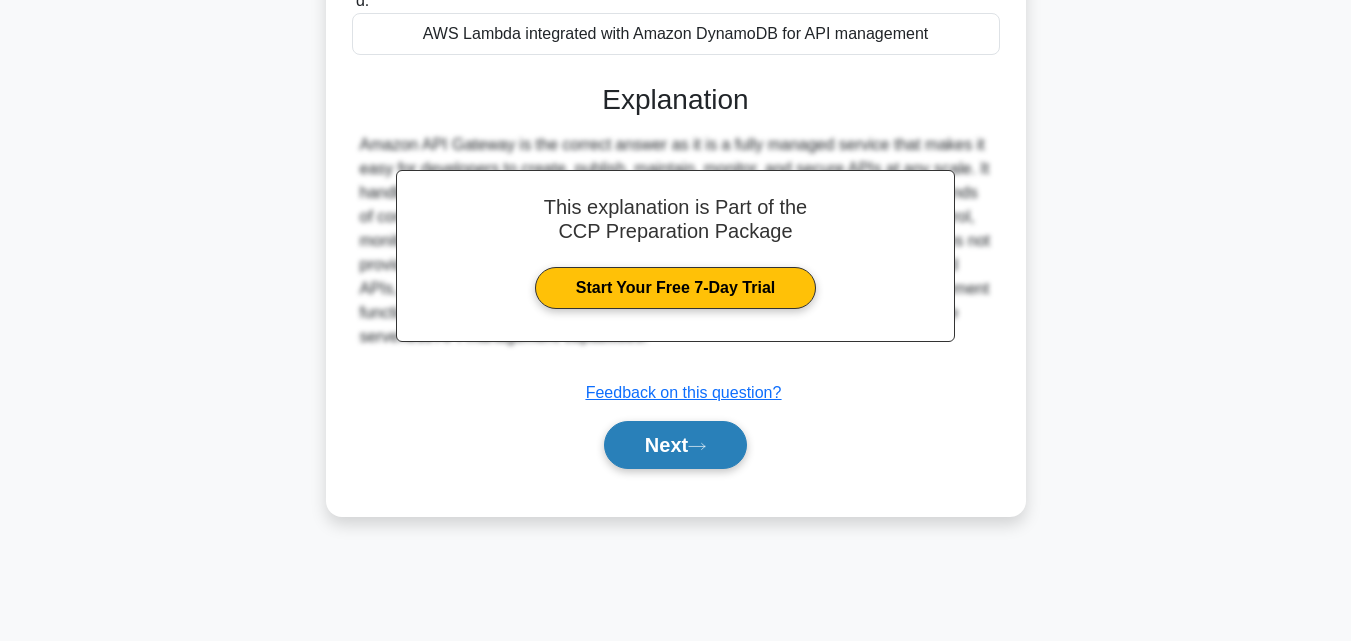 click on "Next" at bounding box center [675, 445] 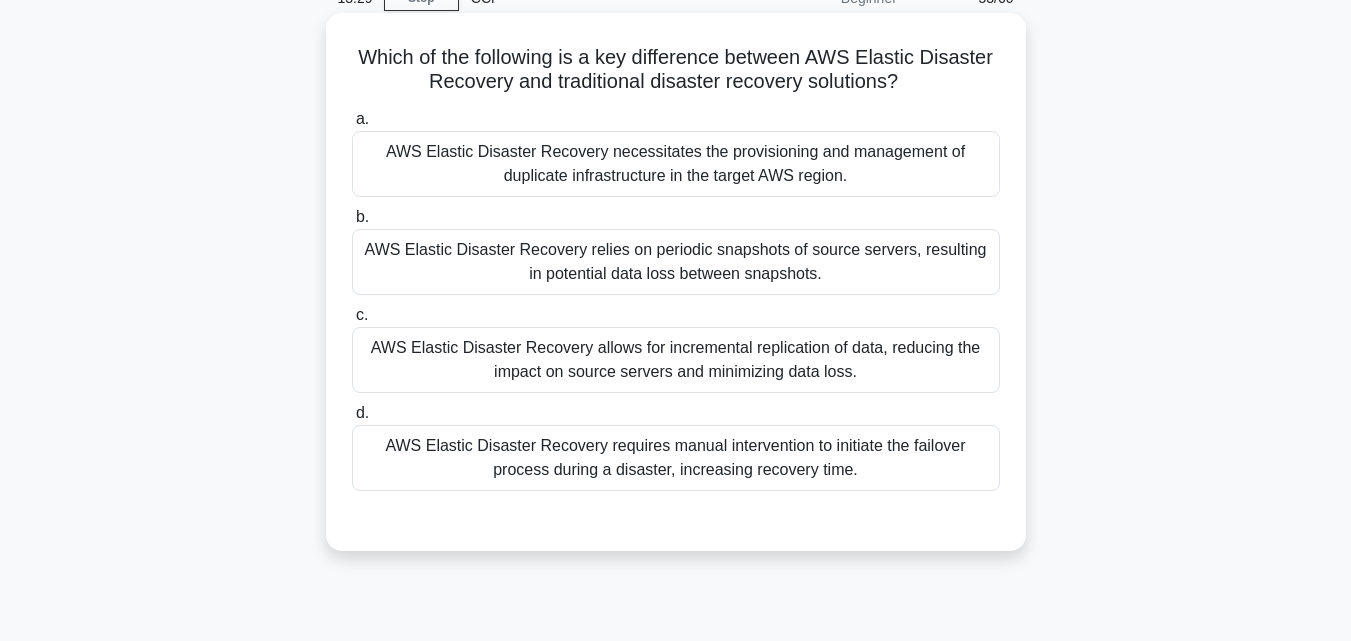 scroll, scrollTop: 100, scrollLeft: 0, axis: vertical 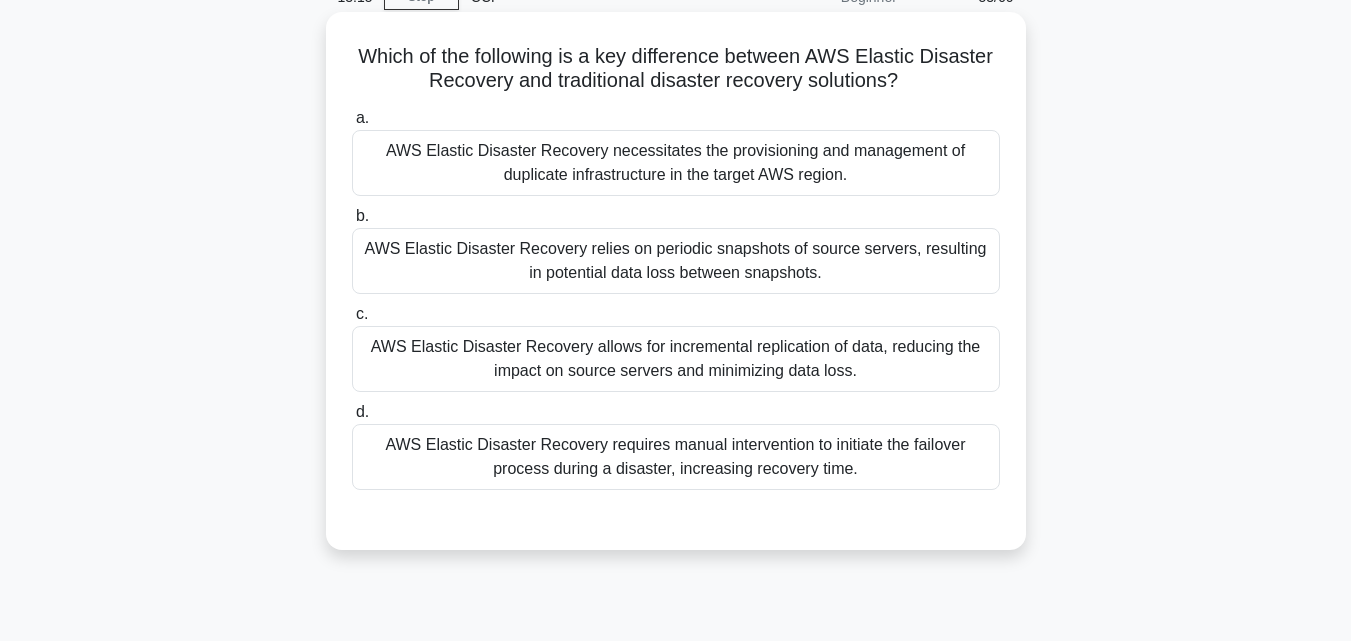click on "AWS Elastic Disaster Recovery allows for incremental replication of data, reducing the impact on source servers and minimizing data loss." at bounding box center [676, 359] 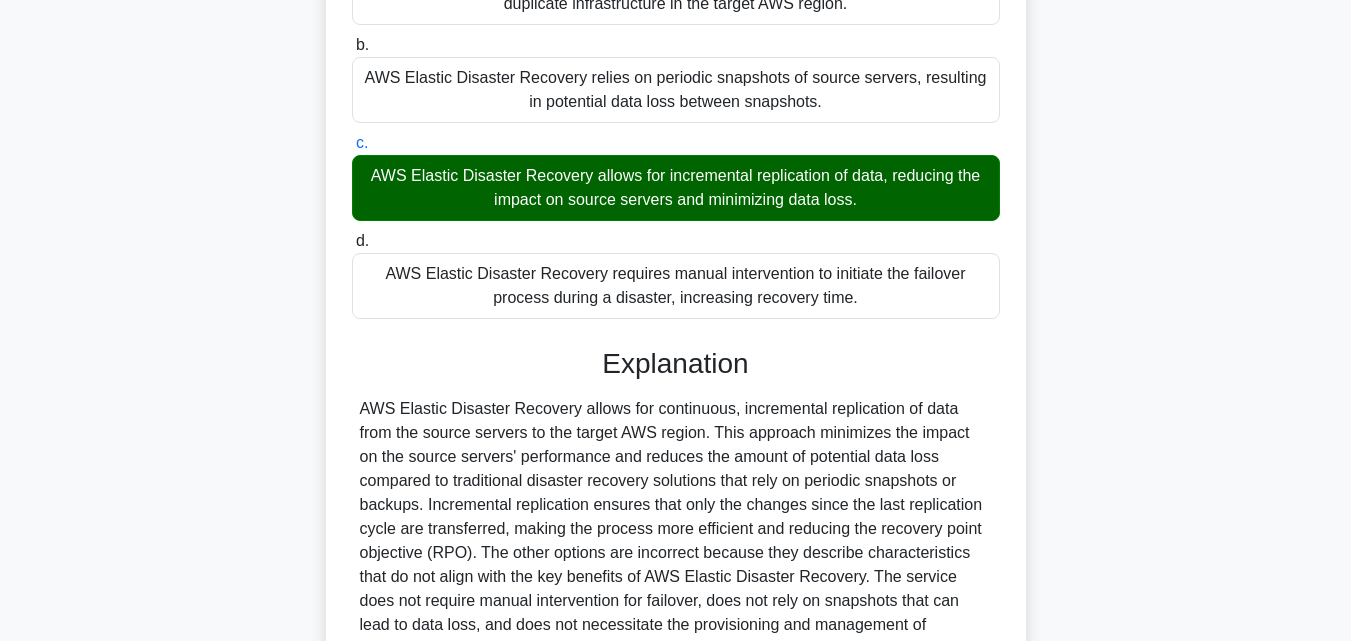 scroll, scrollTop: 473, scrollLeft: 0, axis: vertical 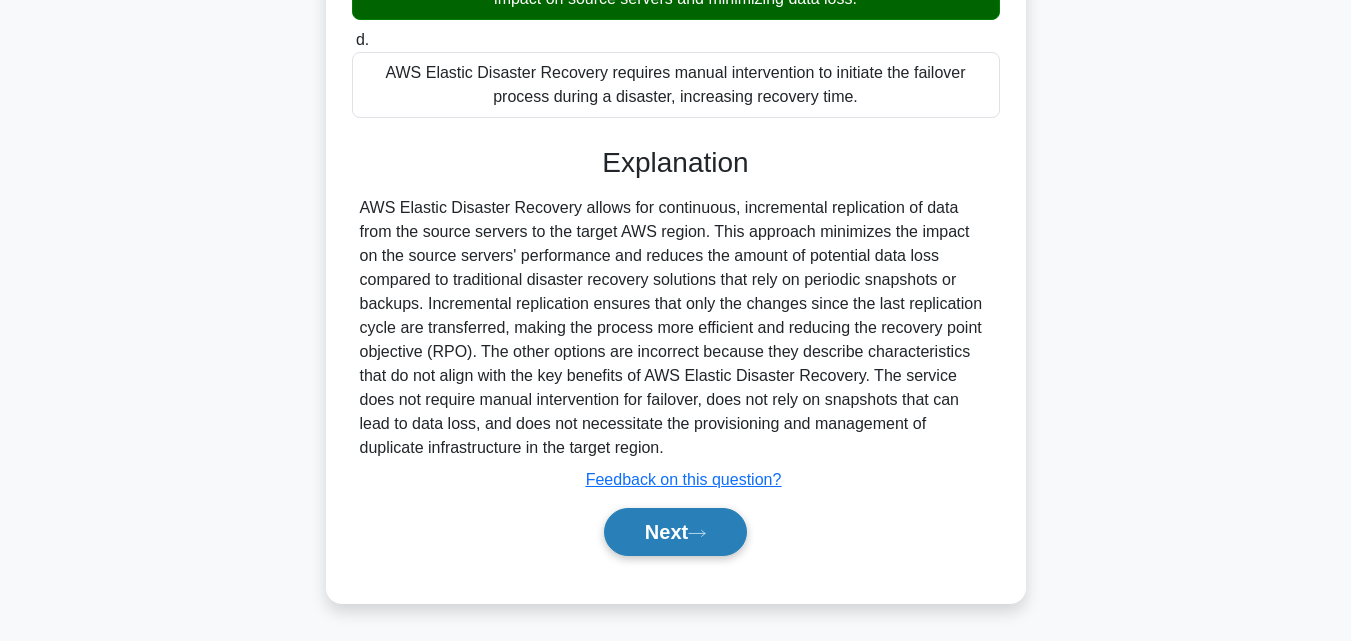 click on "Next" at bounding box center (675, 532) 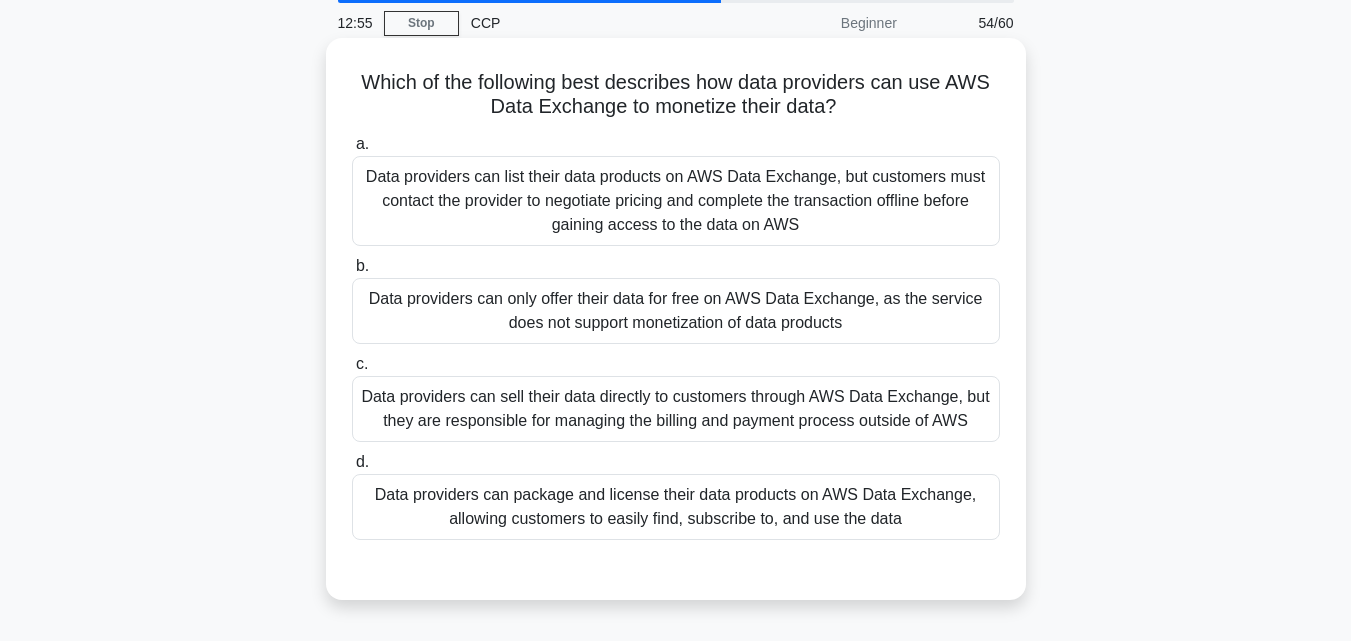 scroll, scrollTop: 39, scrollLeft: 0, axis: vertical 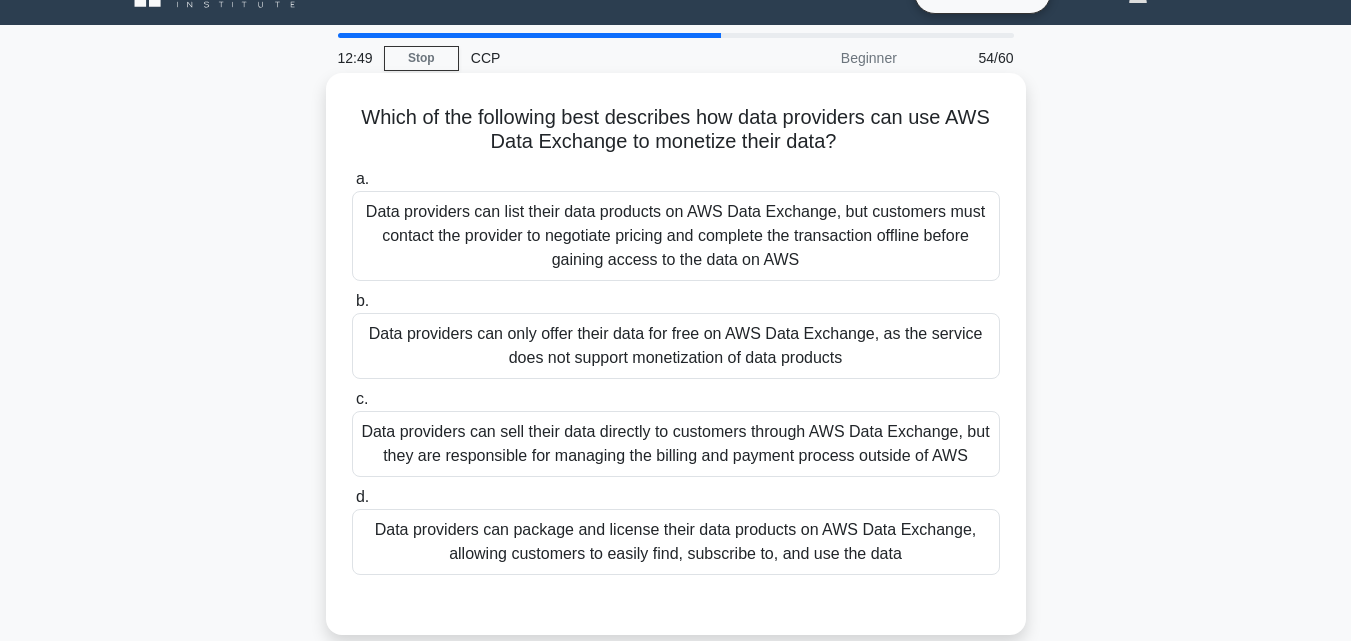 click on "Data providers can only offer their data for free on AWS Data Exchange, as the service does not support monetization of data products" at bounding box center (676, 346) 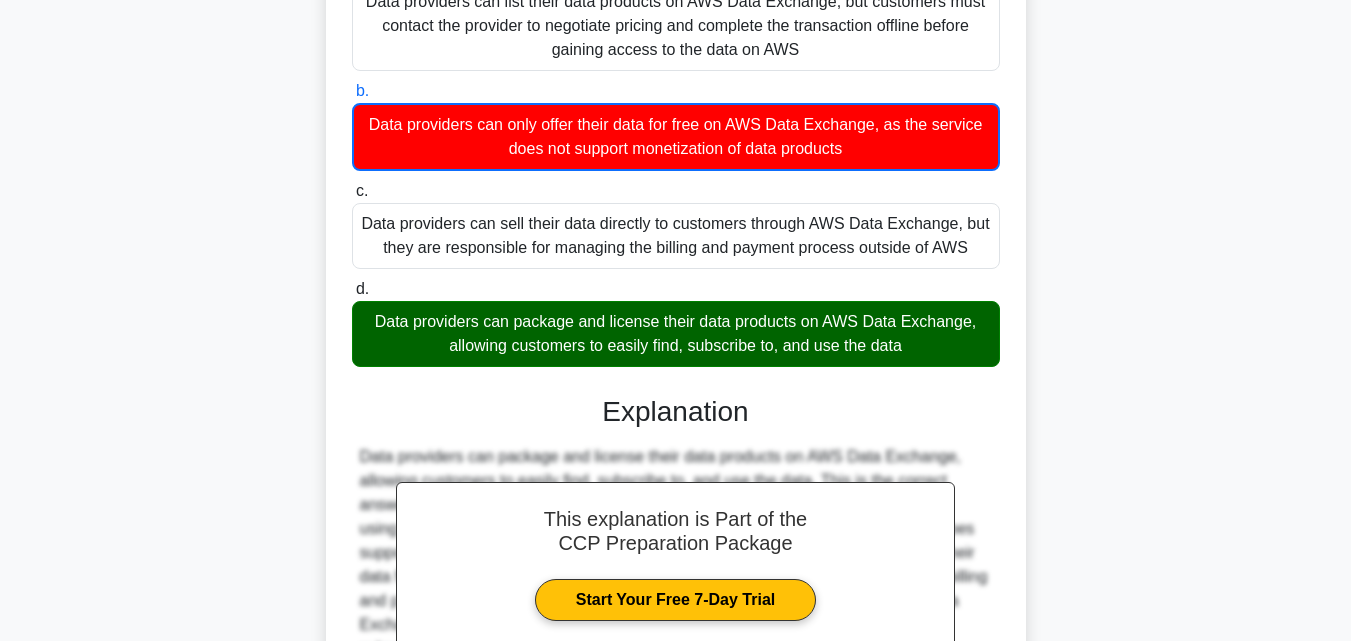 scroll, scrollTop: 475, scrollLeft: 0, axis: vertical 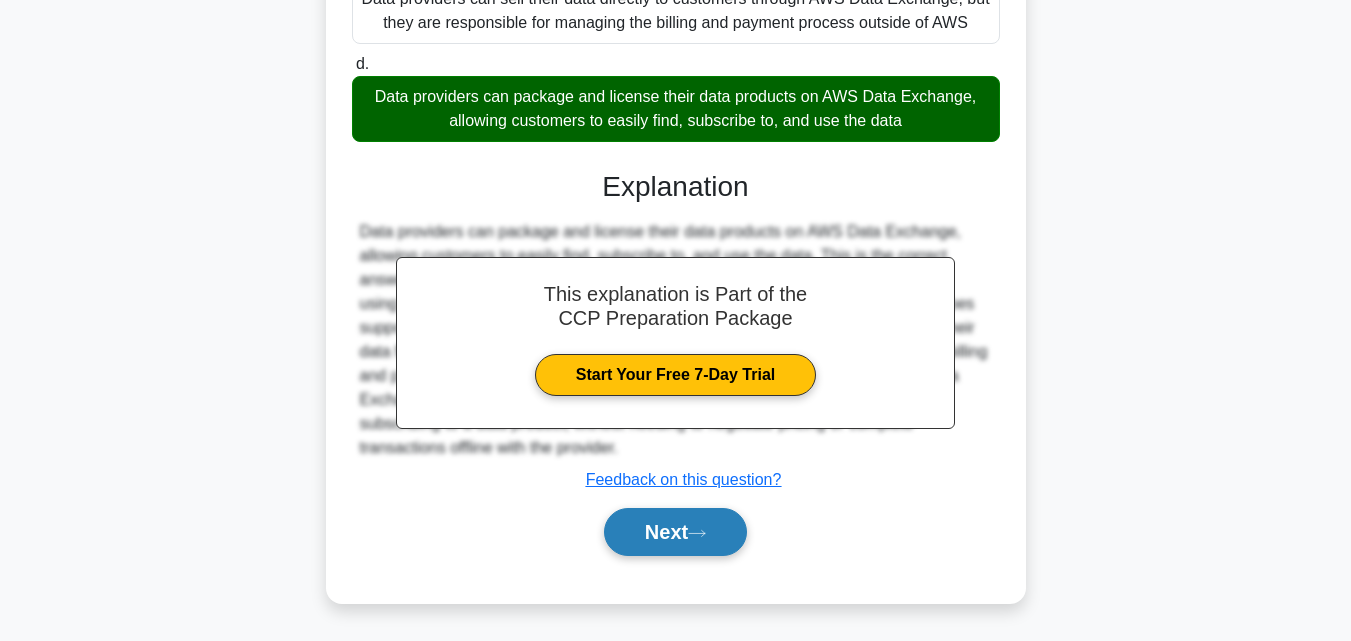 click on "Next" at bounding box center [675, 532] 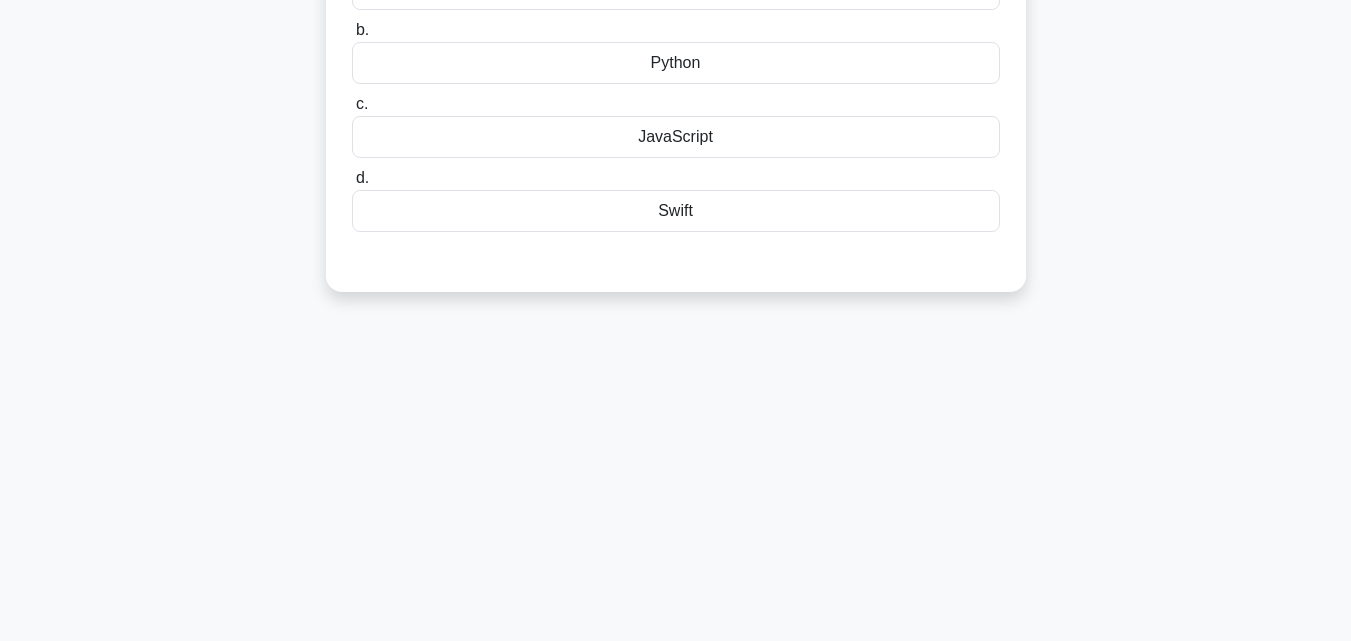 scroll, scrollTop: 39, scrollLeft: 0, axis: vertical 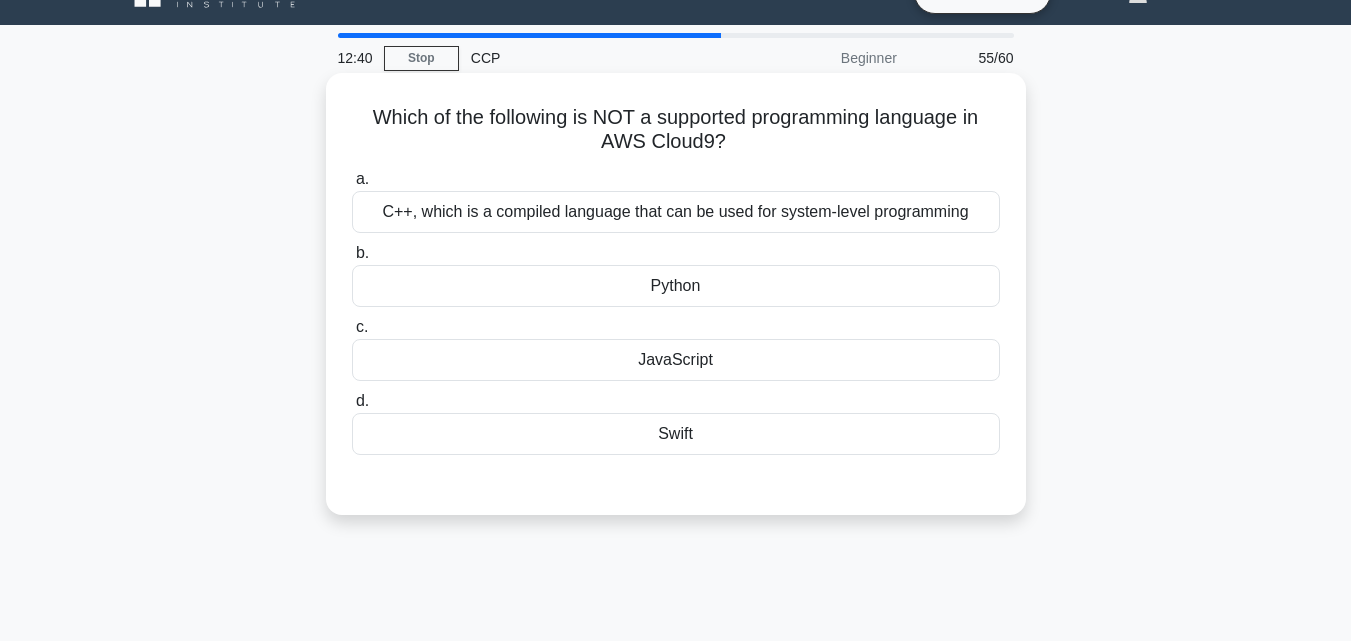 click on "C++, which is a compiled language that can be used for system-level programming" at bounding box center [676, 212] 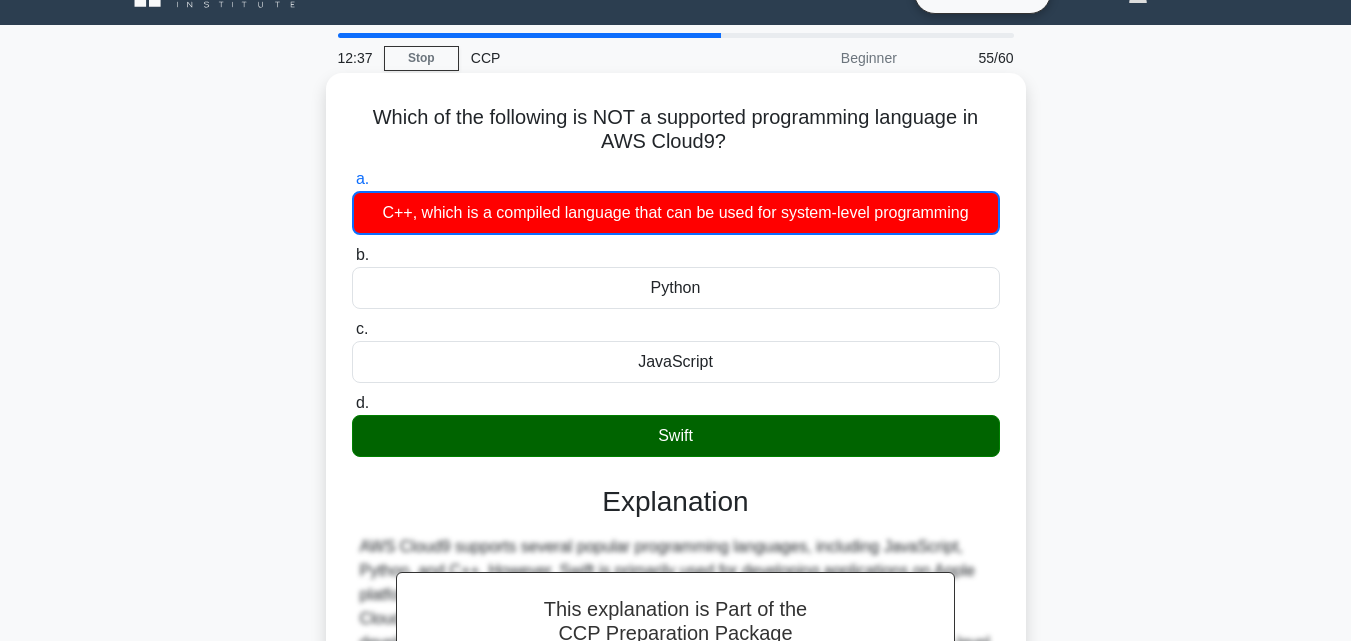 scroll, scrollTop: 439, scrollLeft: 0, axis: vertical 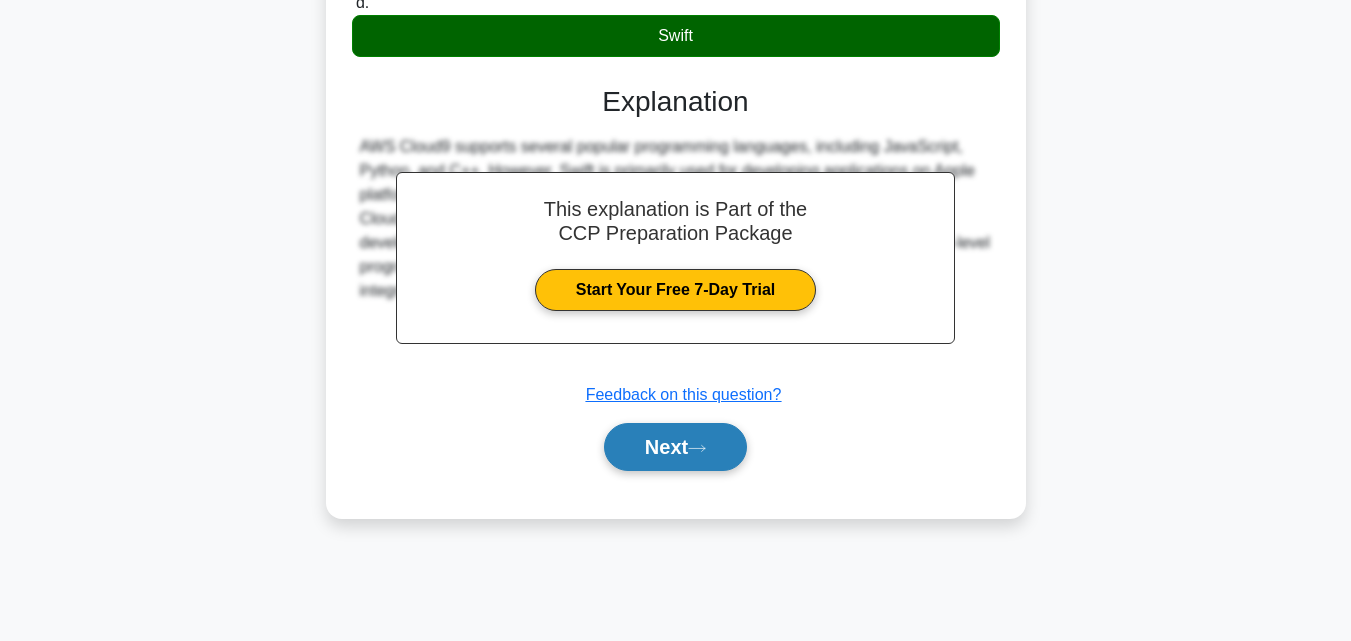 click on "Next" at bounding box center (675, 447) 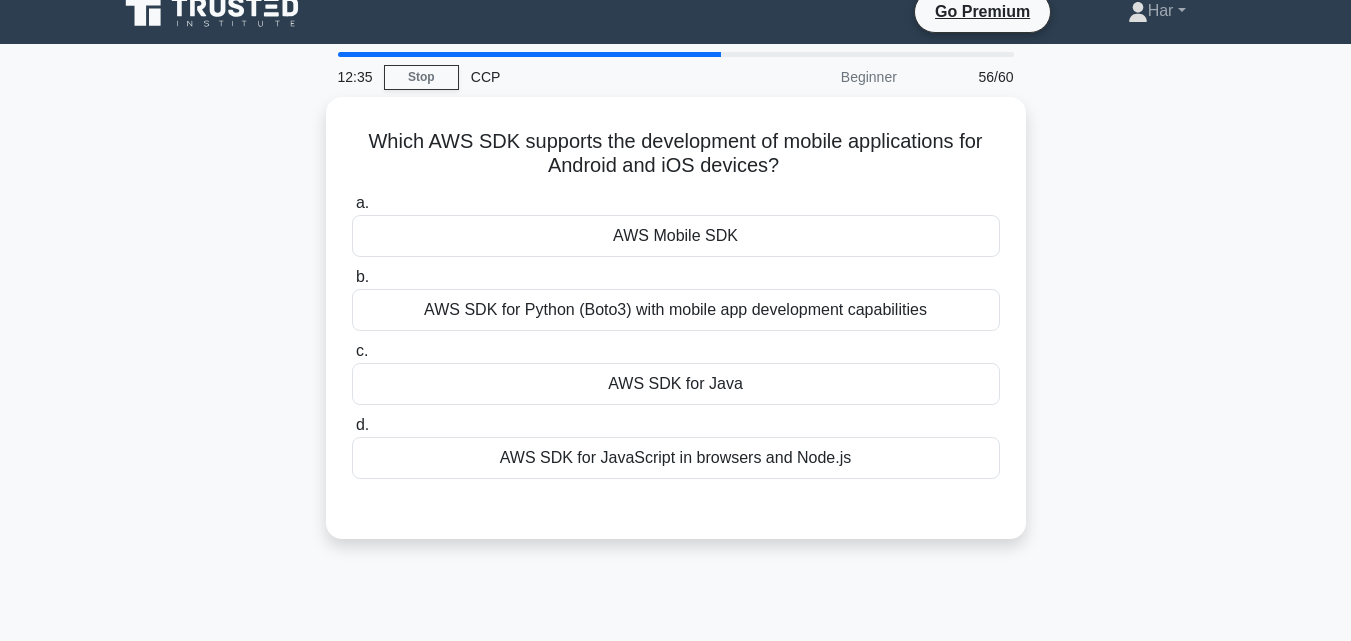 scroll, scrollTop: 0, scrollLeft: 0, axis: both 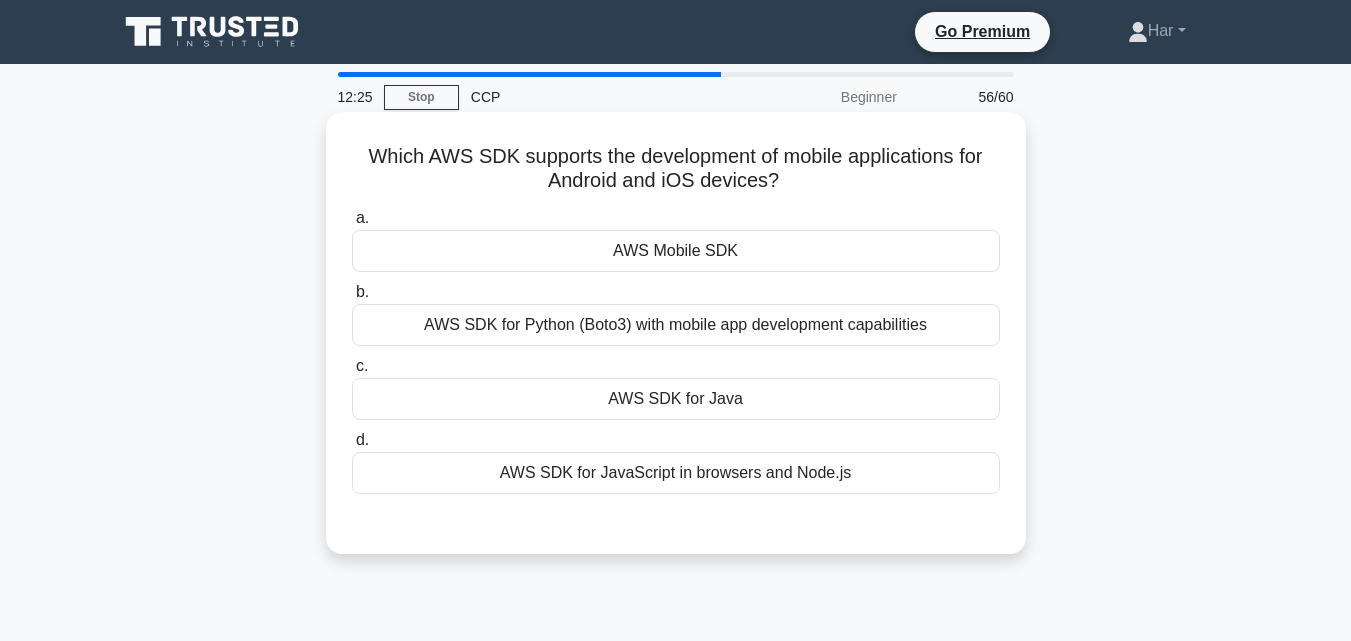 click on "AWS SDK for Python (Boto3) with mobile app development capabilities" at bounding box center (676, 325) 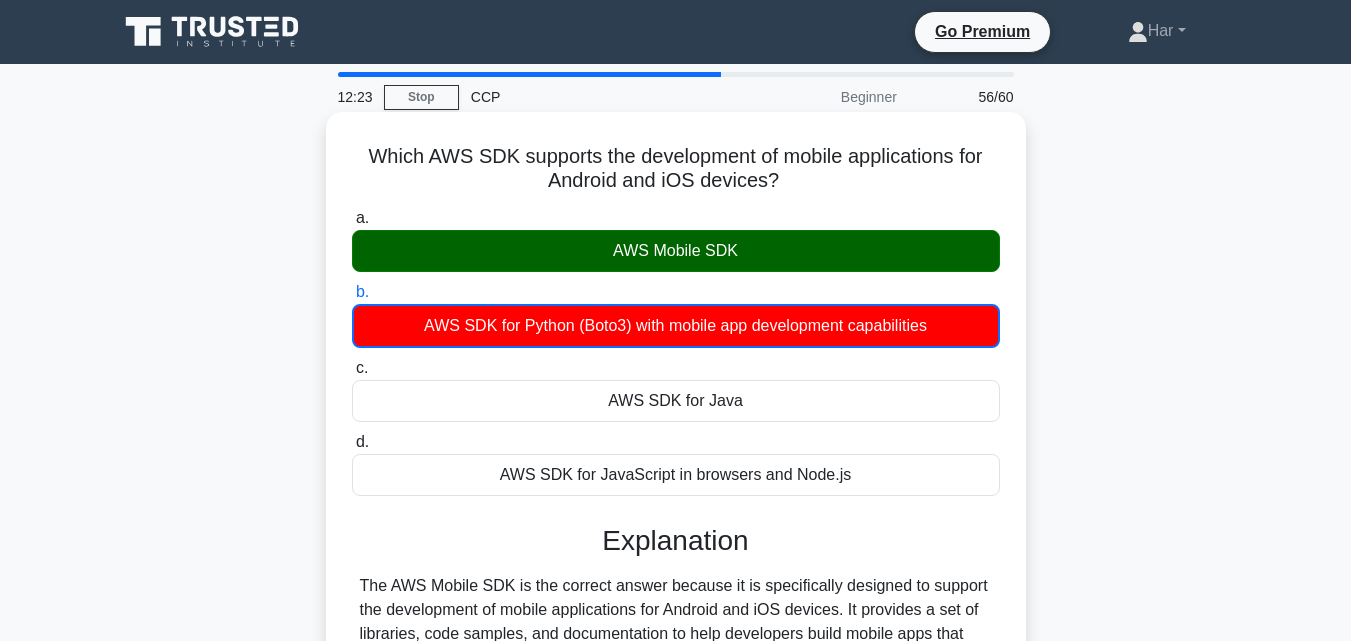 scroll, scrollTop: 439, scrollLeft: 0, axis: vertical 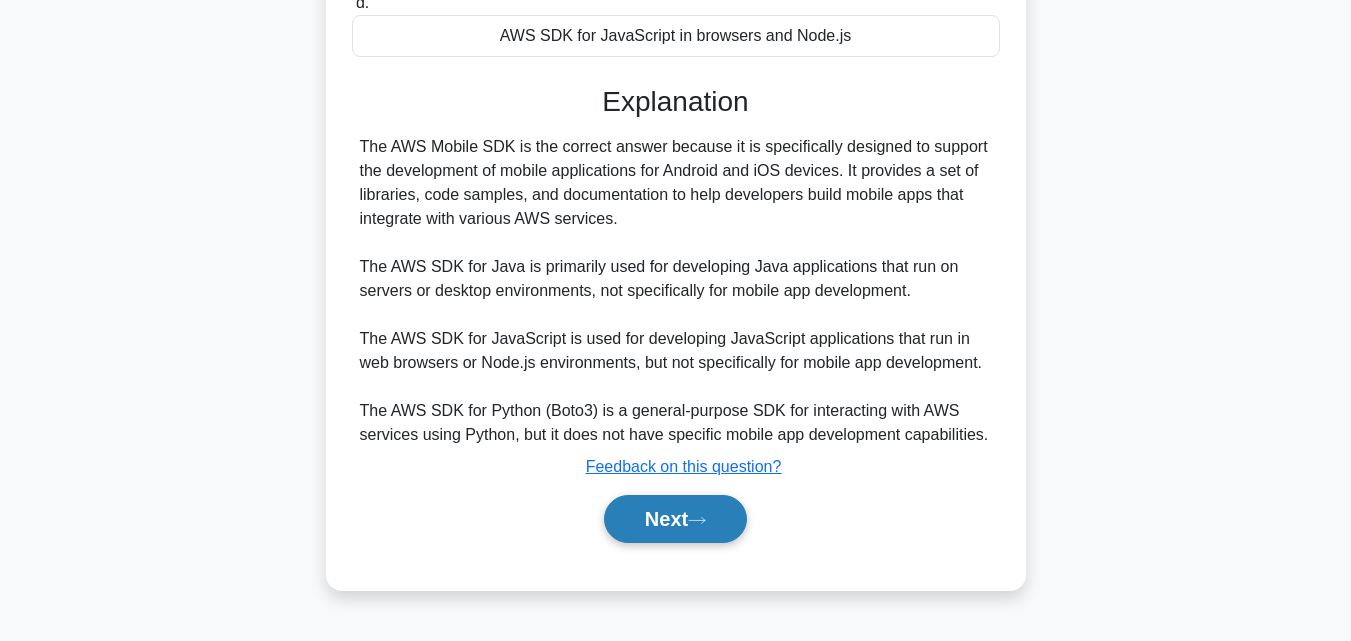 click on "Next" at bounding box center (675, 519) 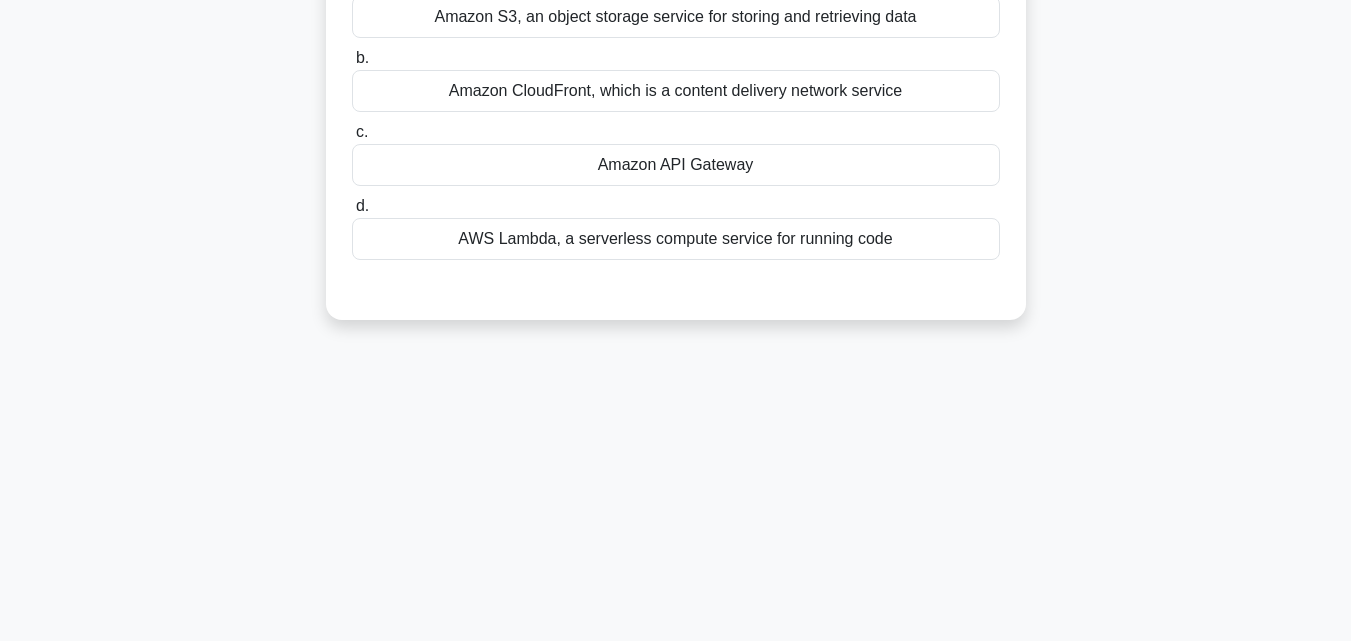 scroll, scrollTop: 0, scrollLeft: 0, axis: both 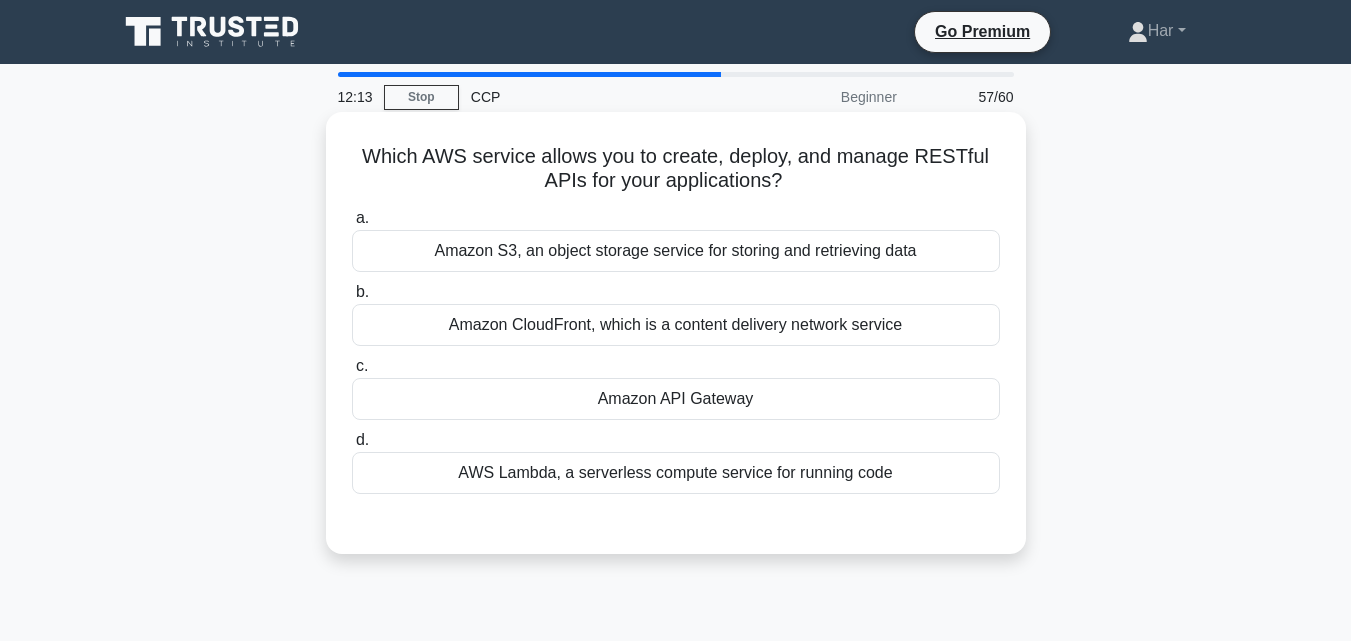 click on "Amazon API Gateway" at bounding box center [676, 399] 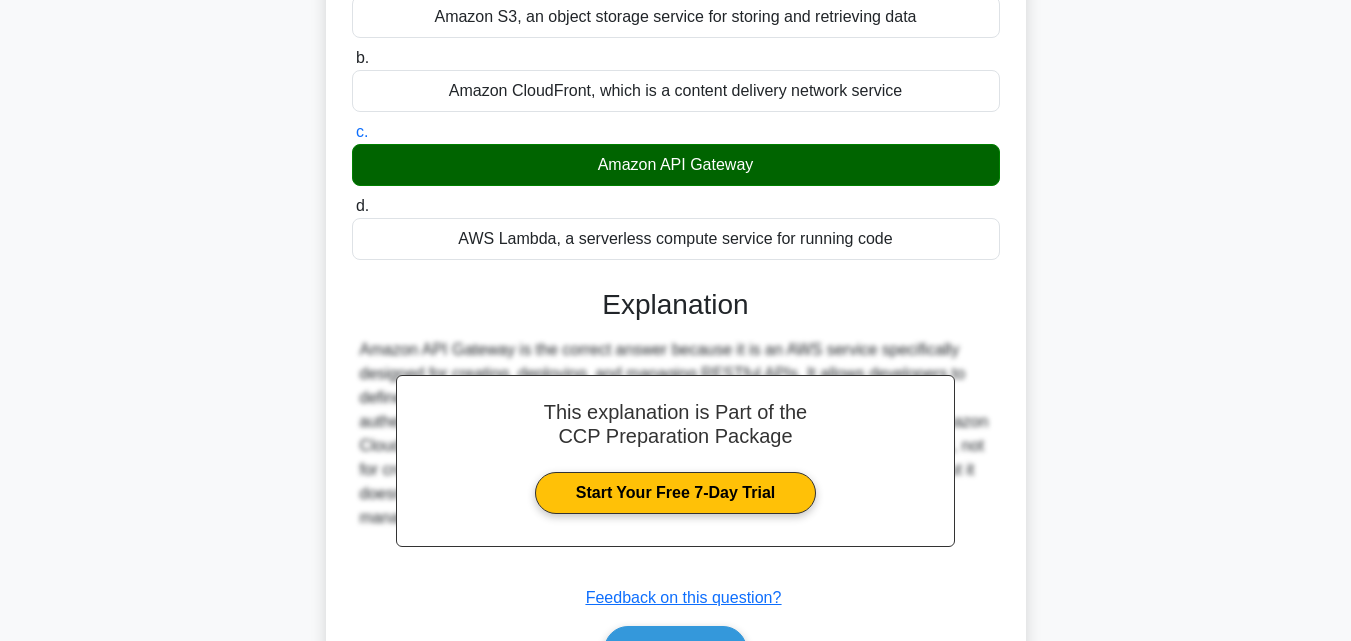 scroll, scrollTop: 400, scrollLeft: 0, axis: vertical 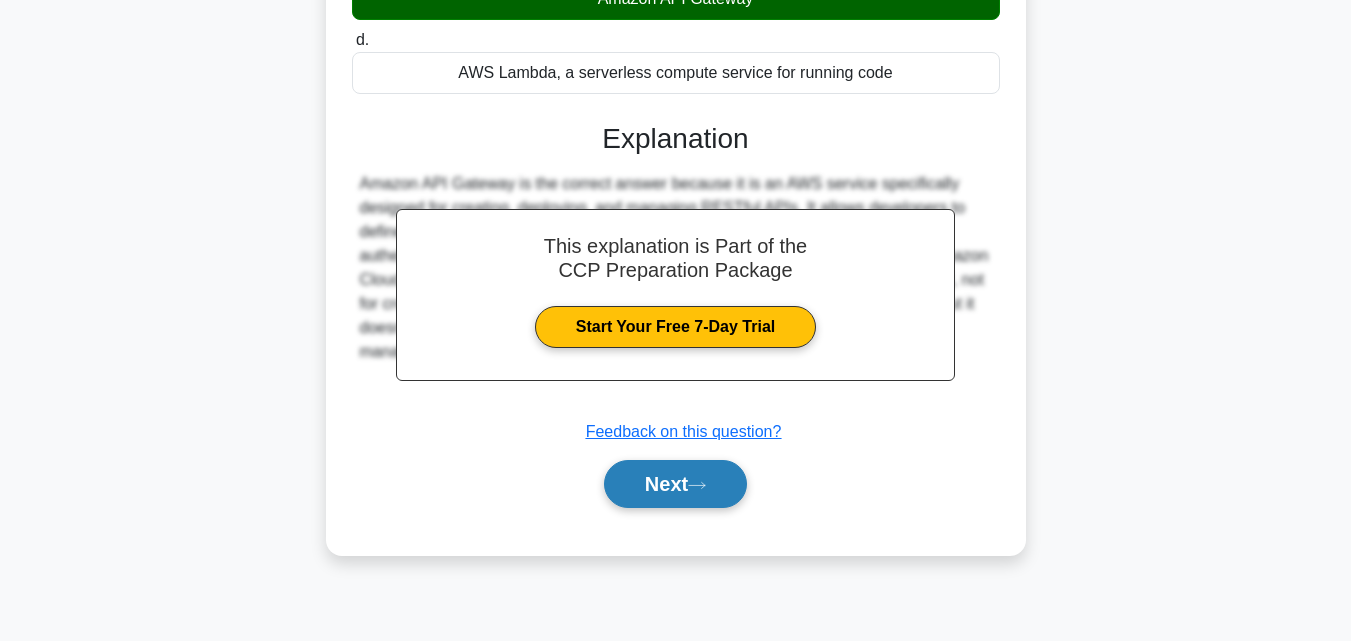click on "Next" at bounding box center (675, 484) 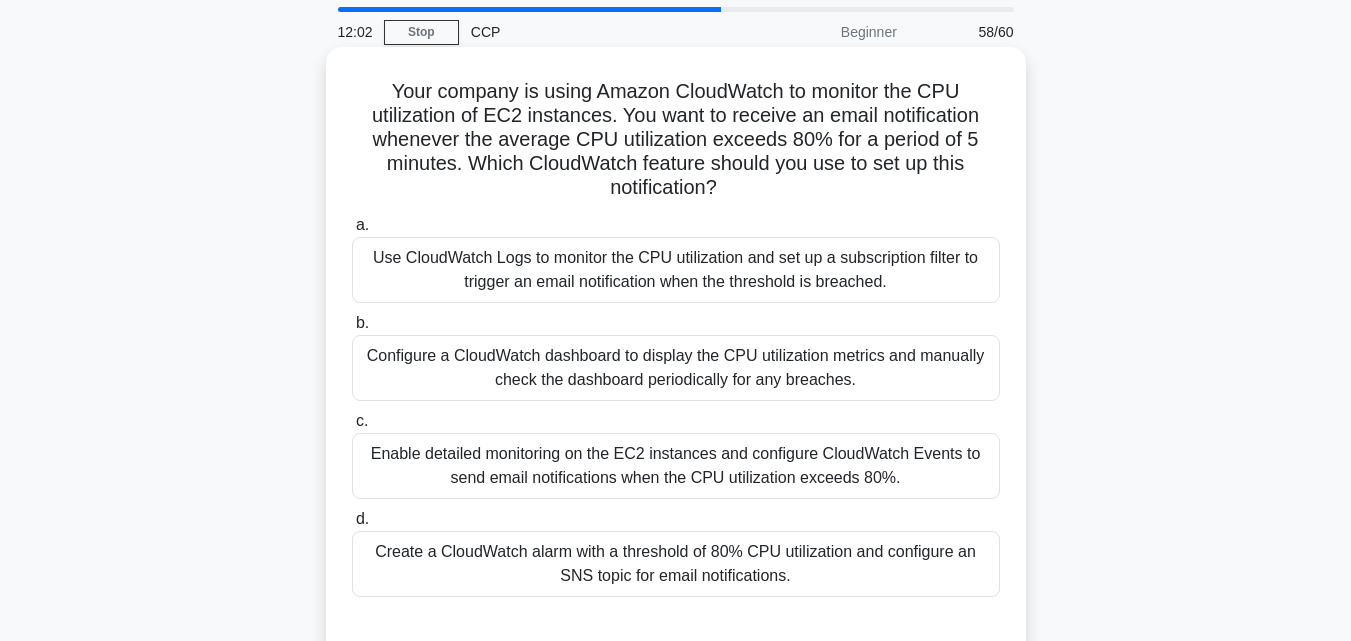scroll, scrollTop: 100, scrollLeft: 0, axis: vertical 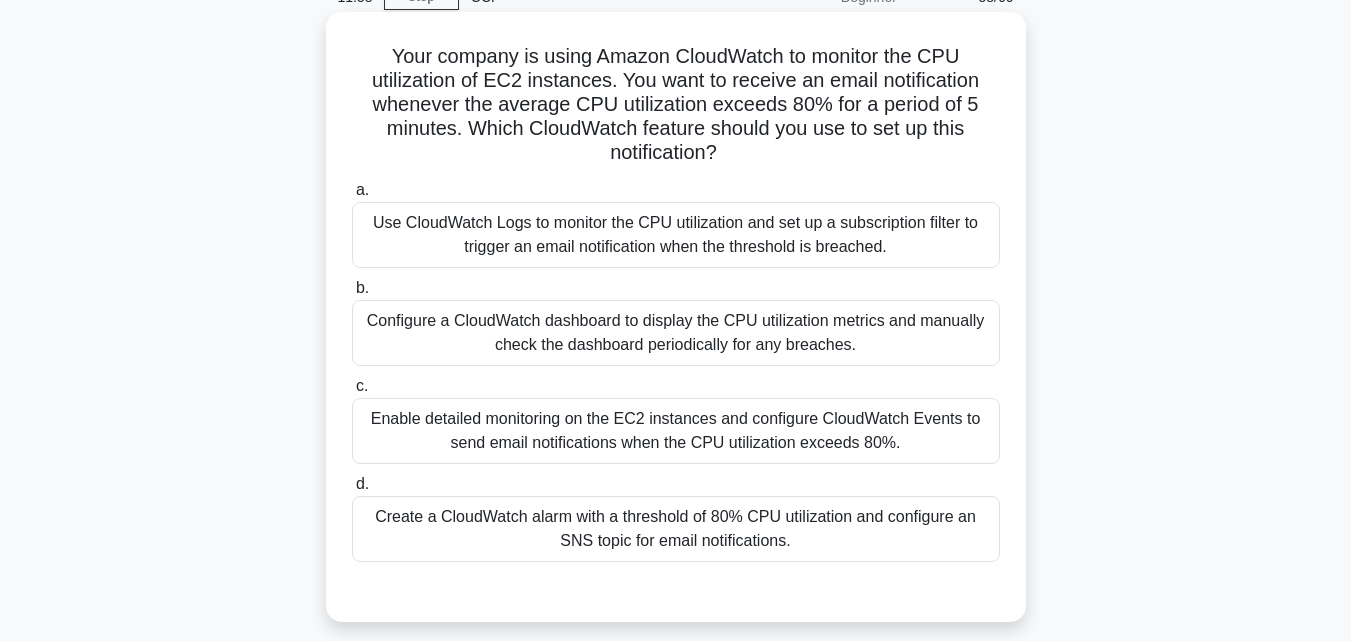 click on "Create a CloudWatch alarm with a threshold of 80% CPU utilization and configure an SNS topic for email notifications." at bounding box center [676, 529] 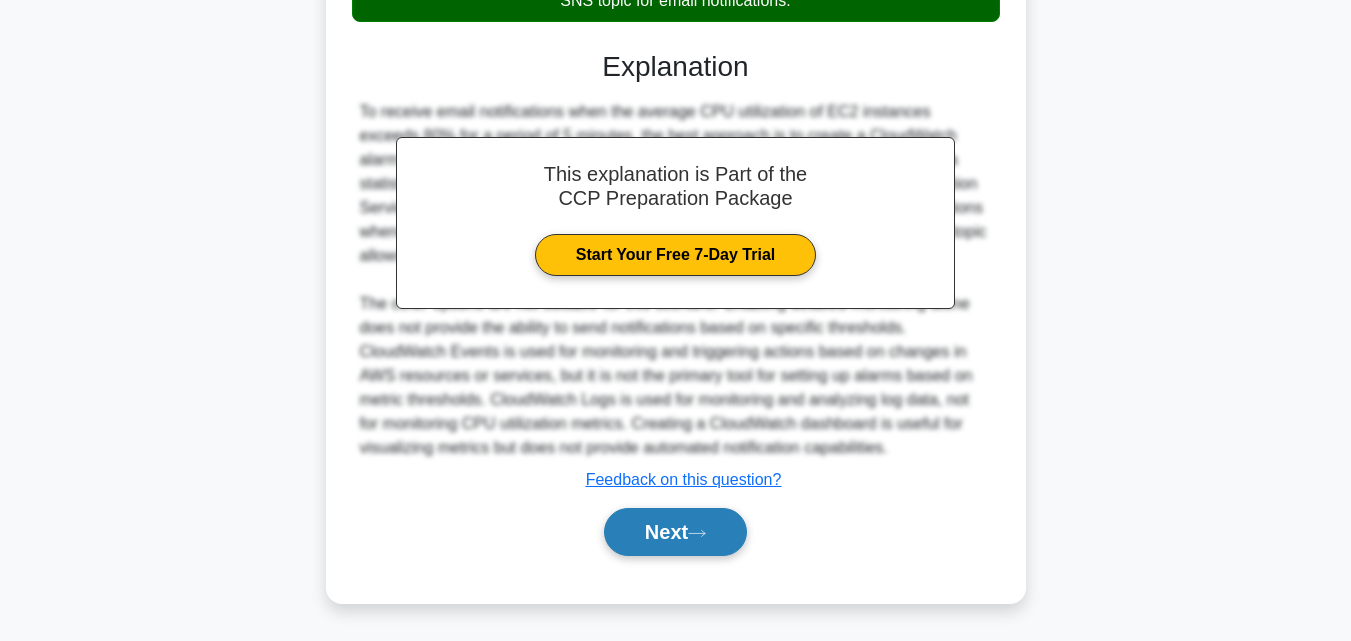 click on "Next" at bounding box center [675, 532] 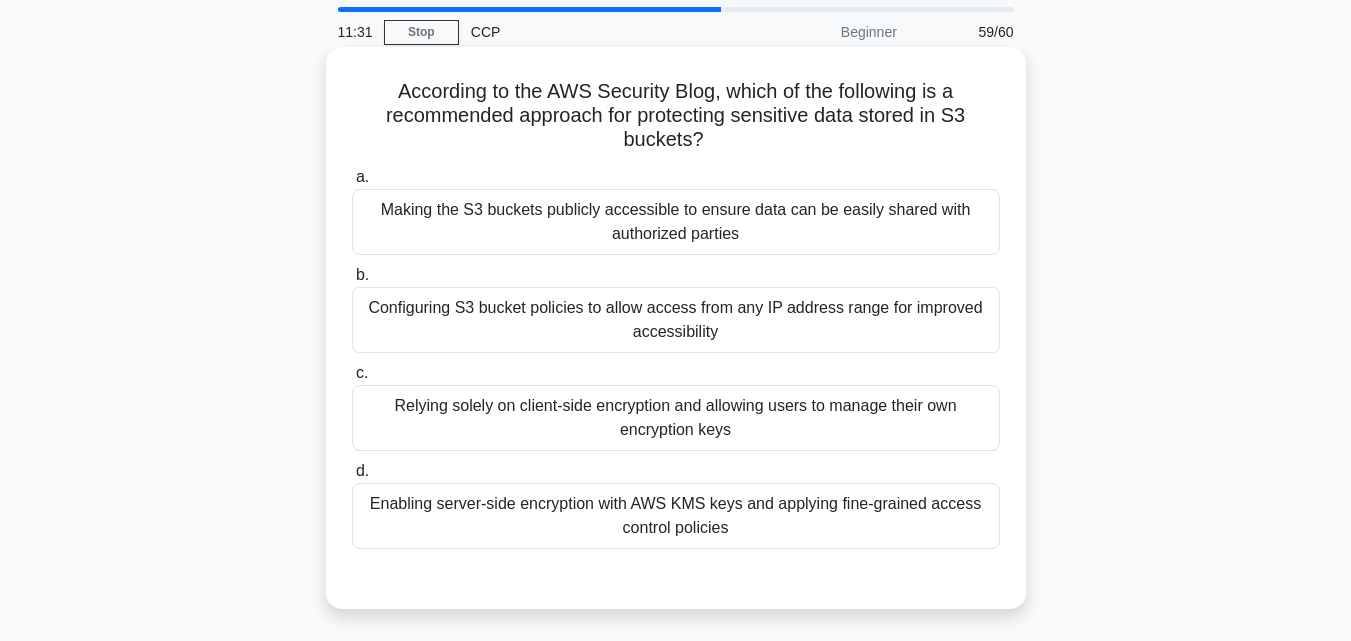 scroll, scrollTop: 100, scrollLeft: 0, axis: vertical 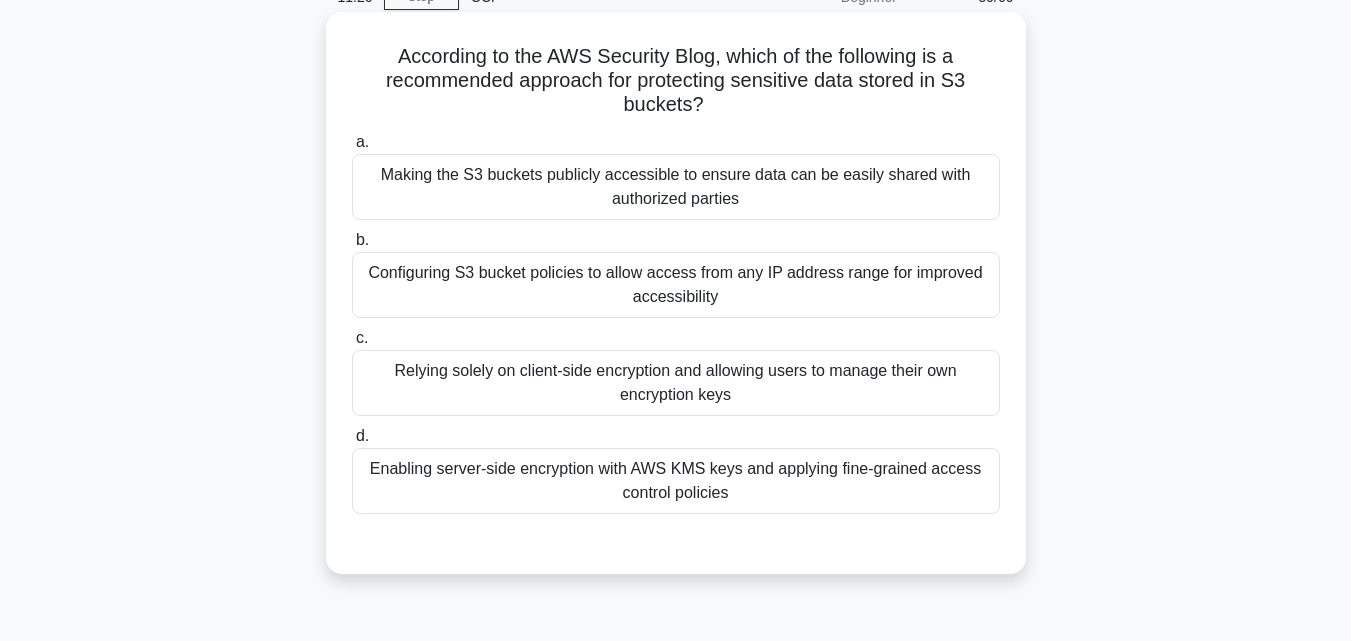 click on "Enabling server-side encryption with AWS KMS keys and applying fine-grained access control policies" at bounding box center (676, 481) 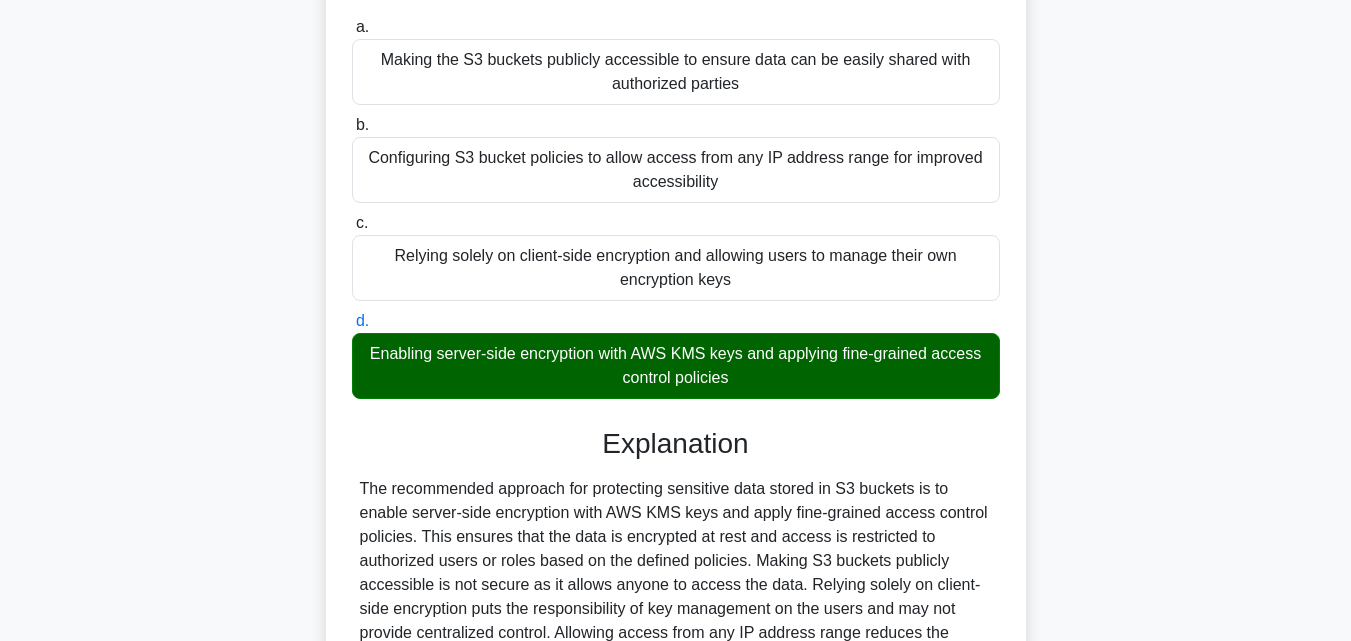 scroll, scrollTop: 439, scrollLeft: 0, axis: vertical 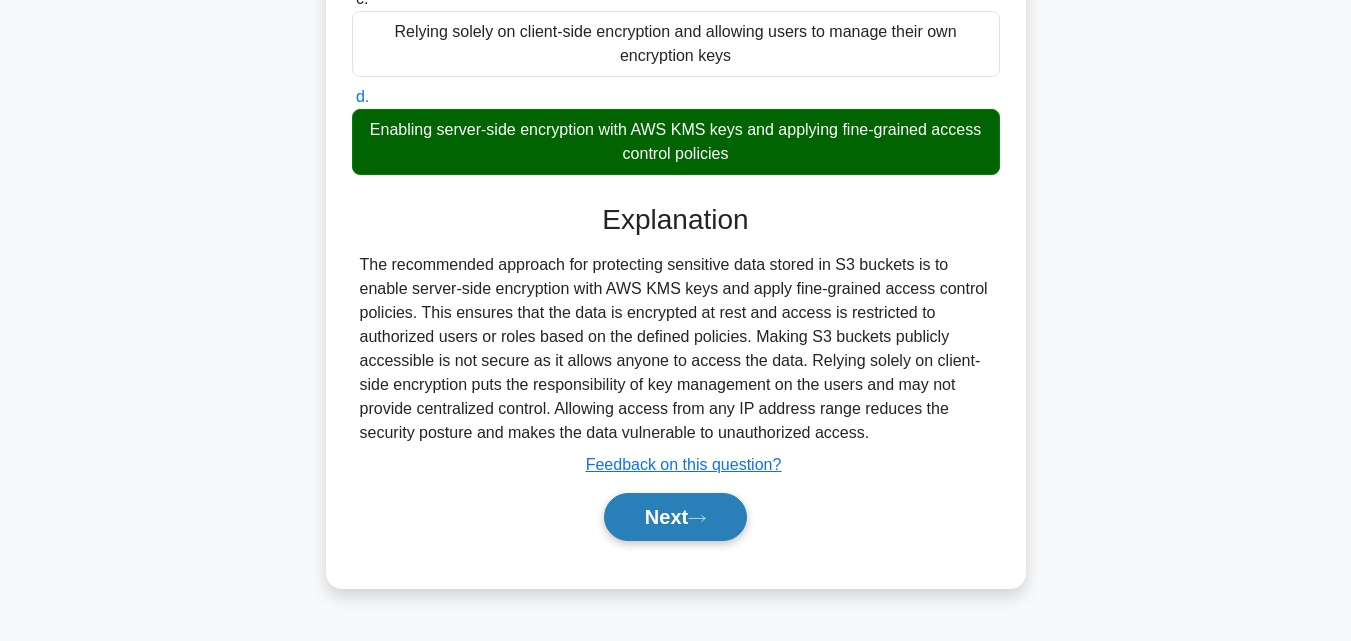click 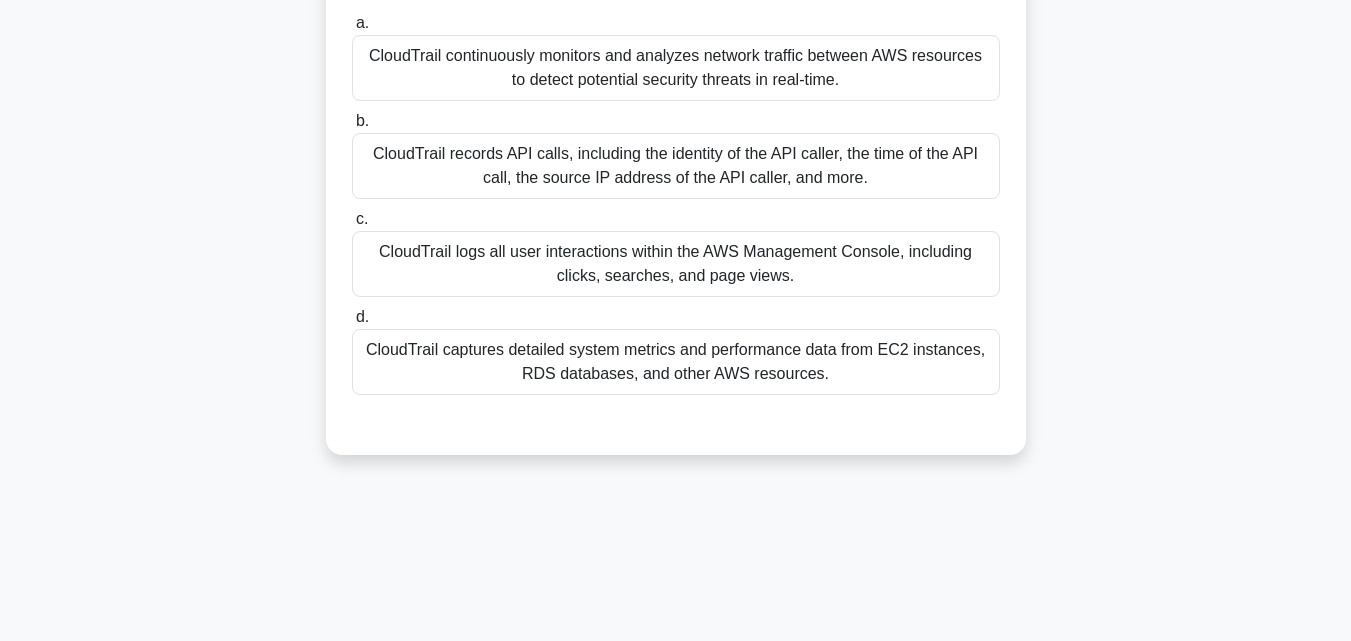 scroll, scrollTop: 0, scrollLeft: 0, axis: both 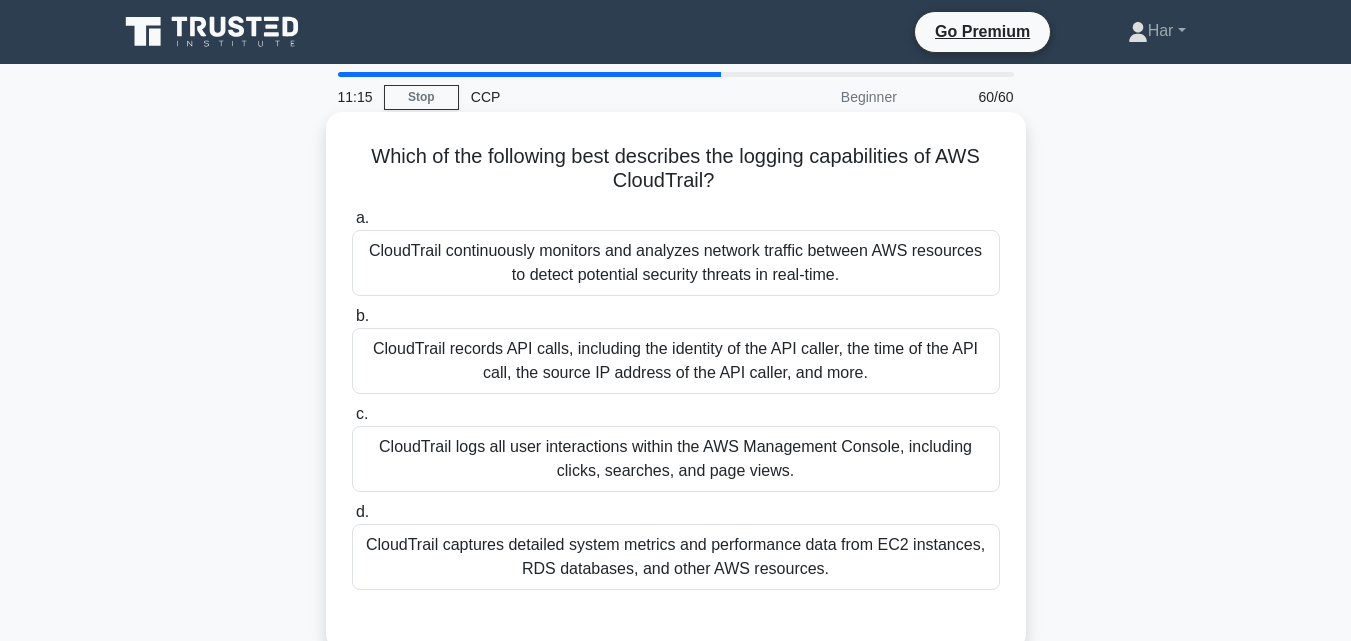 click on "CloudTrail records API calls, including the identity of the API caller, the time of the API call, the source IP address of the API caller, and more." at bounding box center (676, 361) 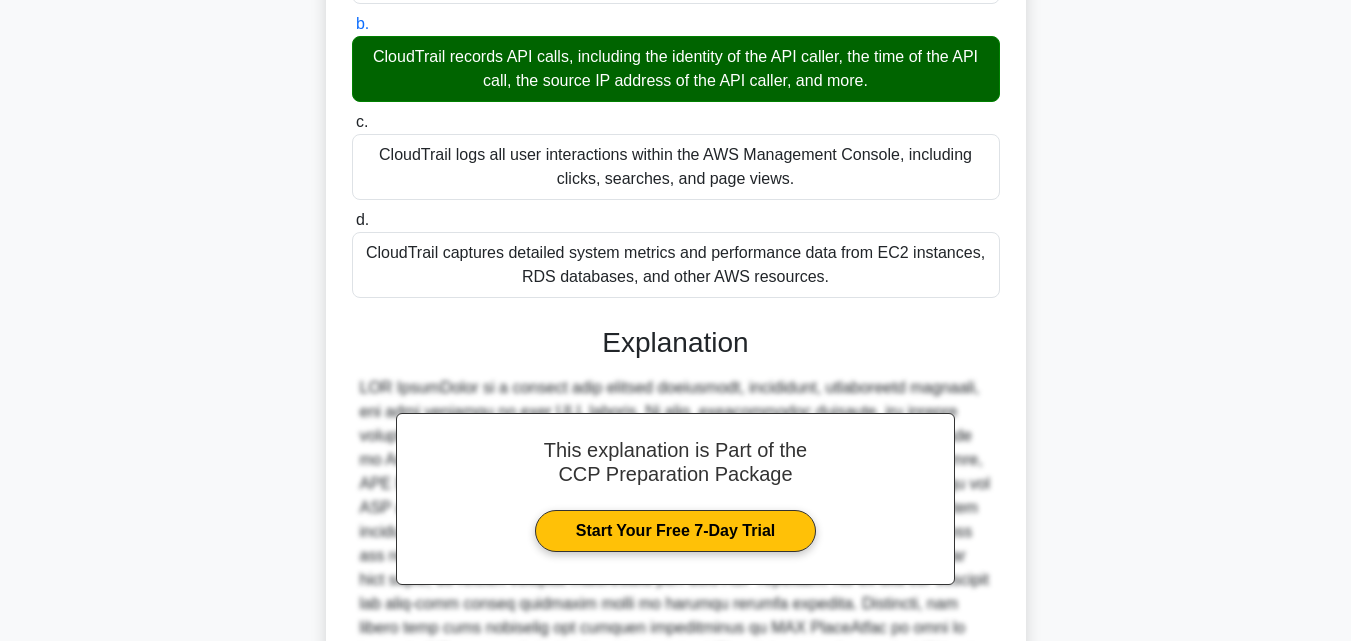 scroll, scrollTop: 500, scrollLeft: 0, axis: vertical 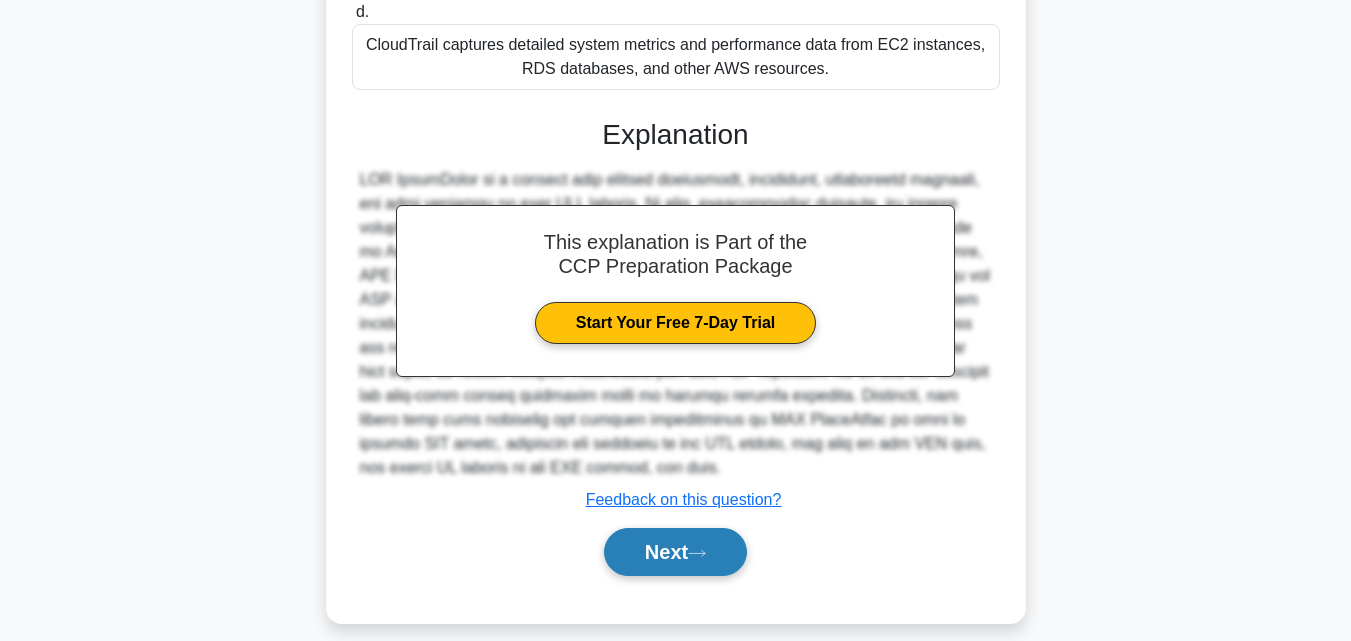 click on "Next" at bounding box center (675, 552) 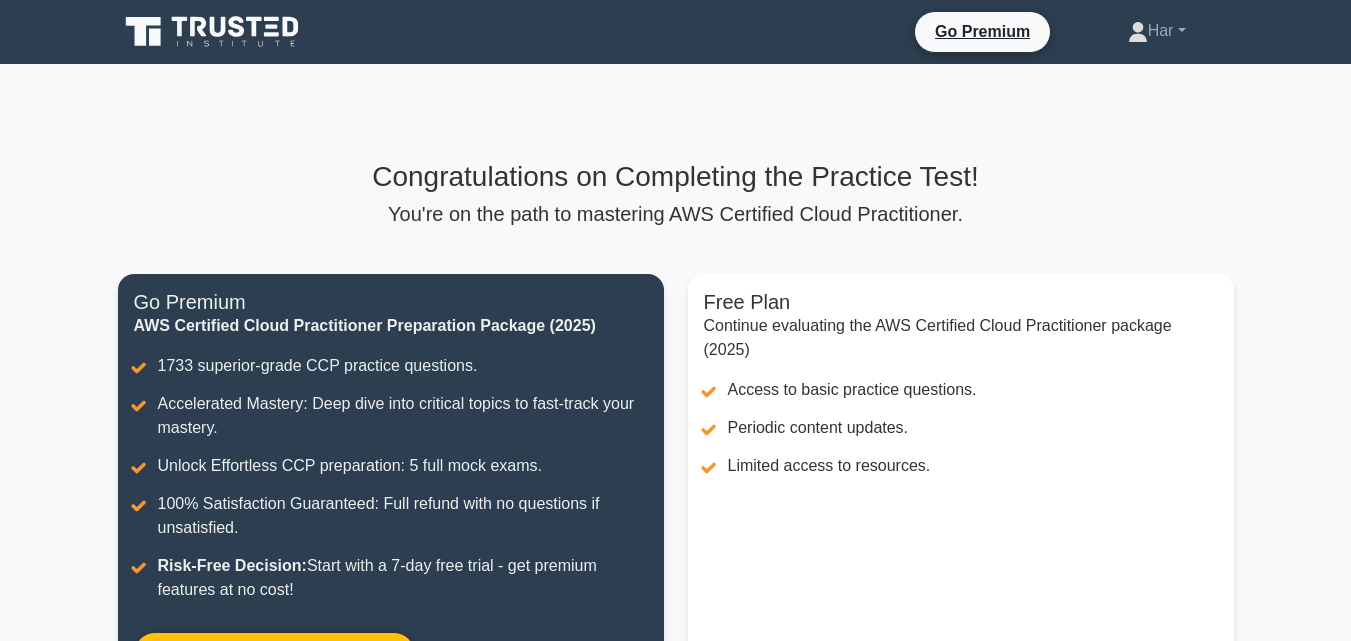 scroll, scrollTop: 0, scrollLeft: 0, axis: both 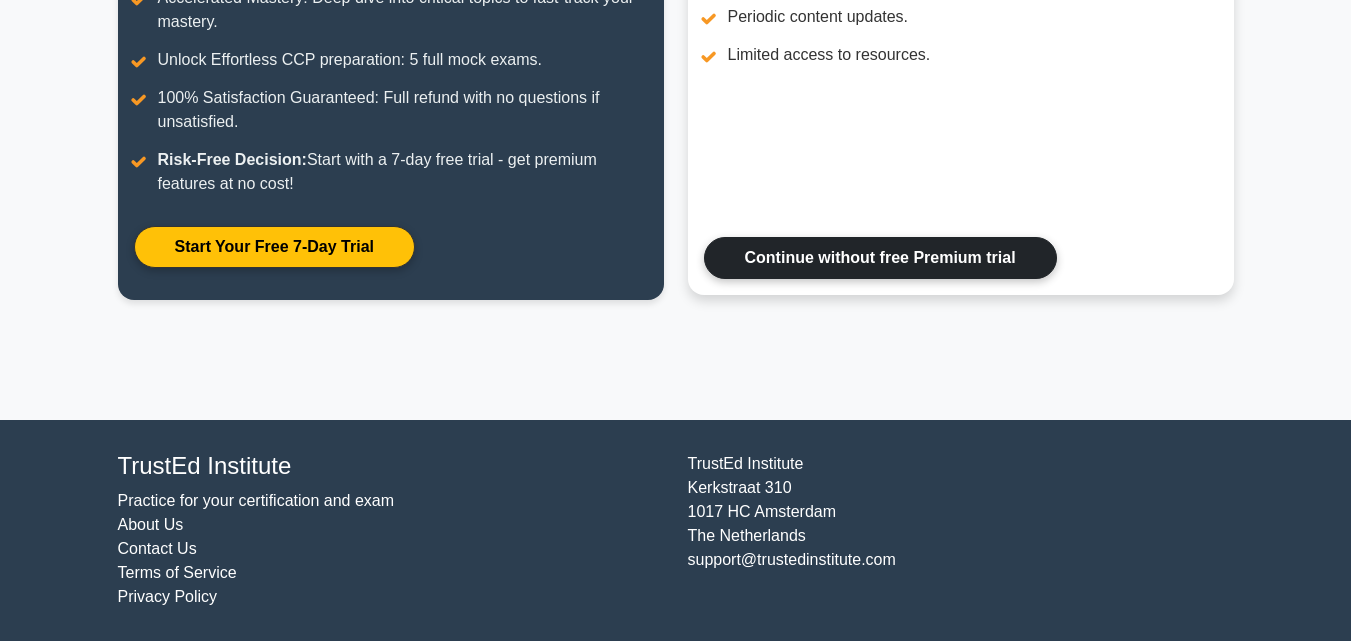 click on "Continue without free Premium trial" at bounding box center (880, 258) 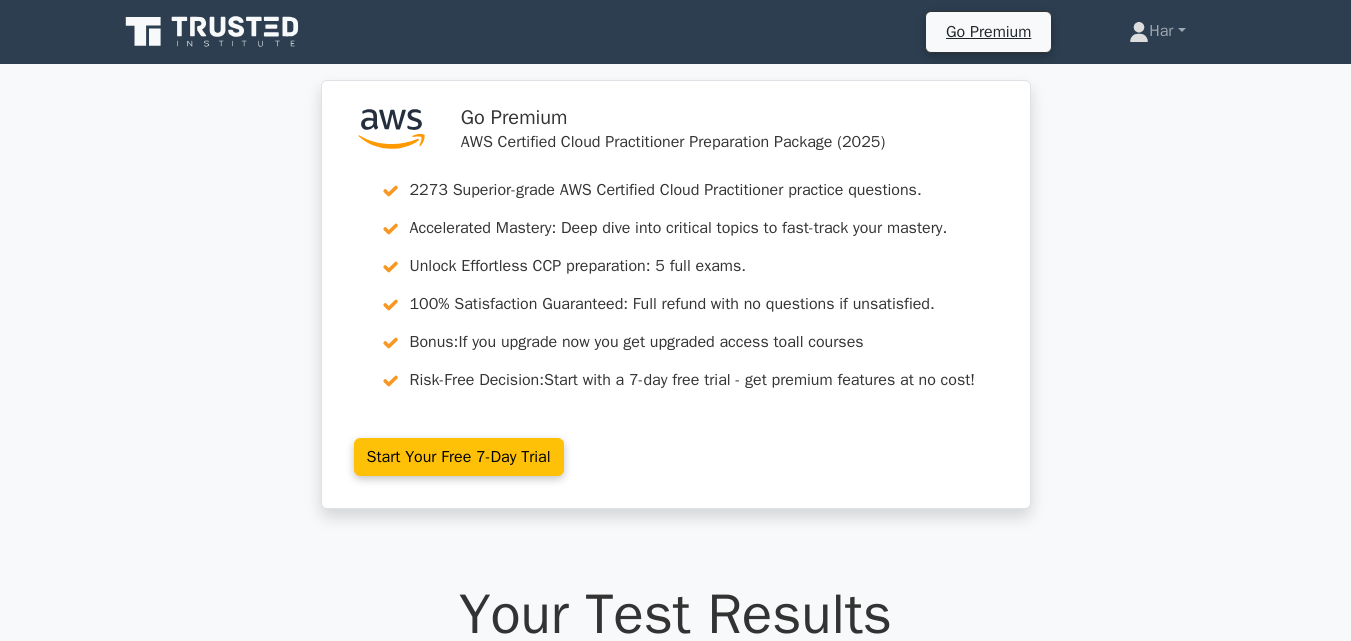 scroll, scrollTop: 0, scrollLeft: 0, axis: both 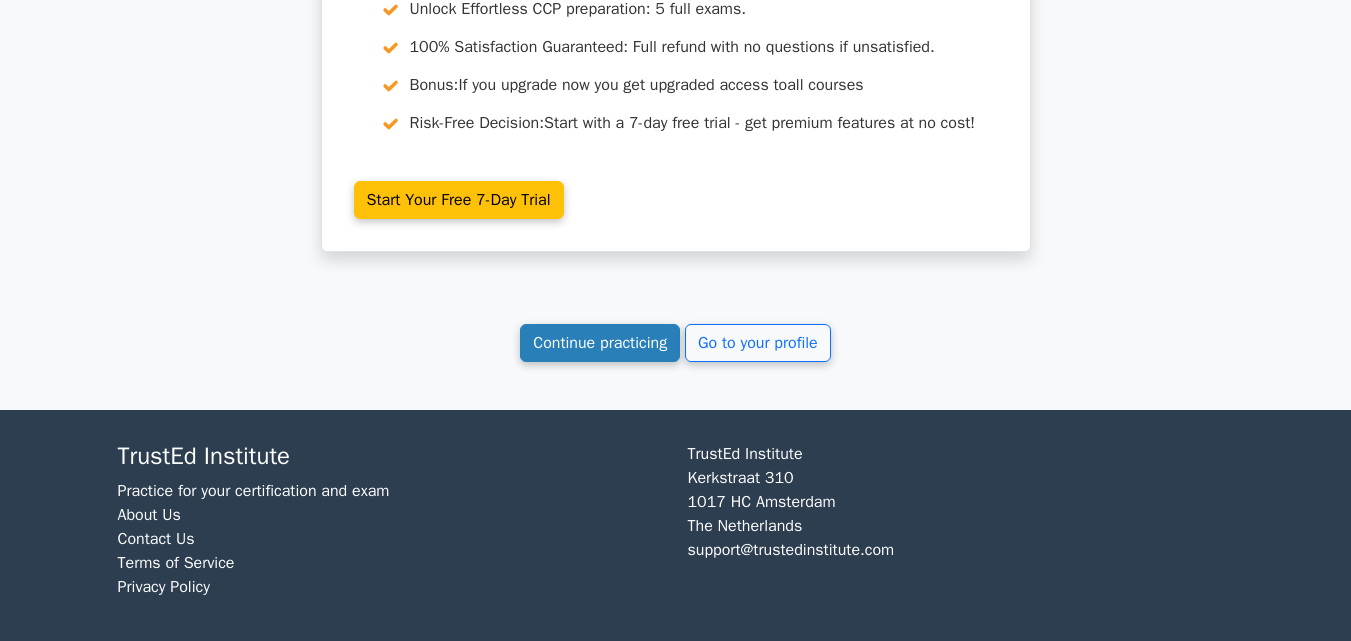 click on "Continue practicing" at bounding box center [600, 343] 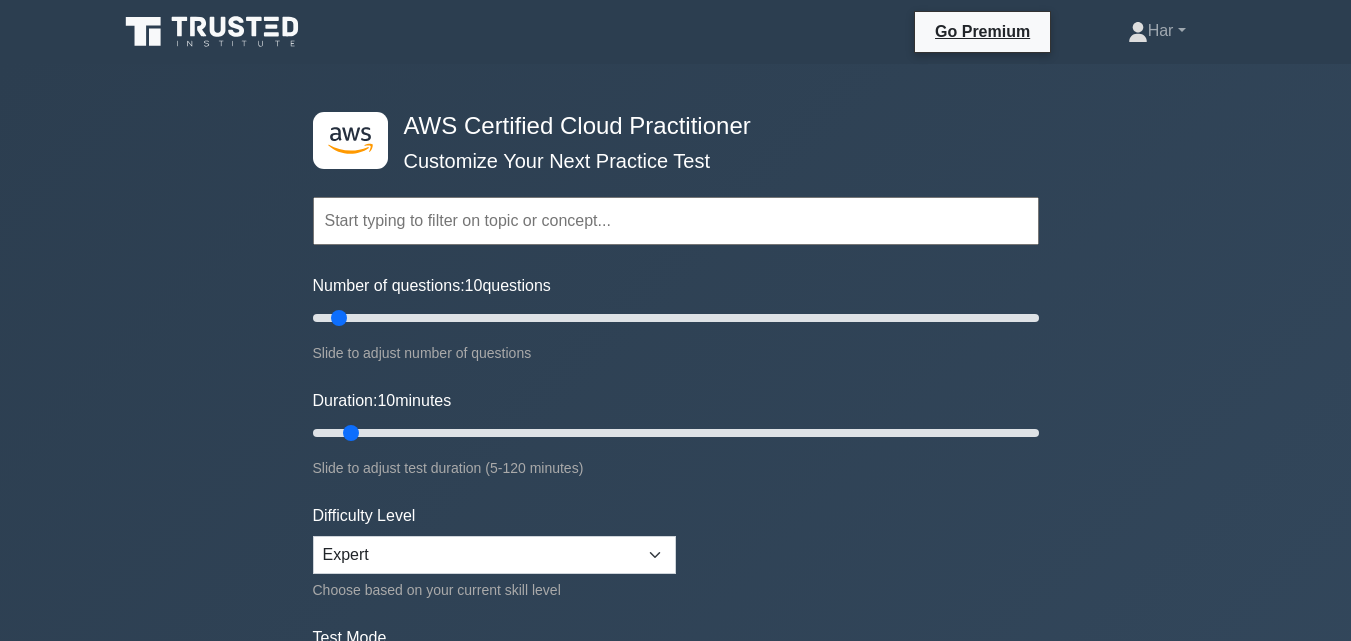 scroll, scrollTop: 0, scrollLeft: 0, axis: both 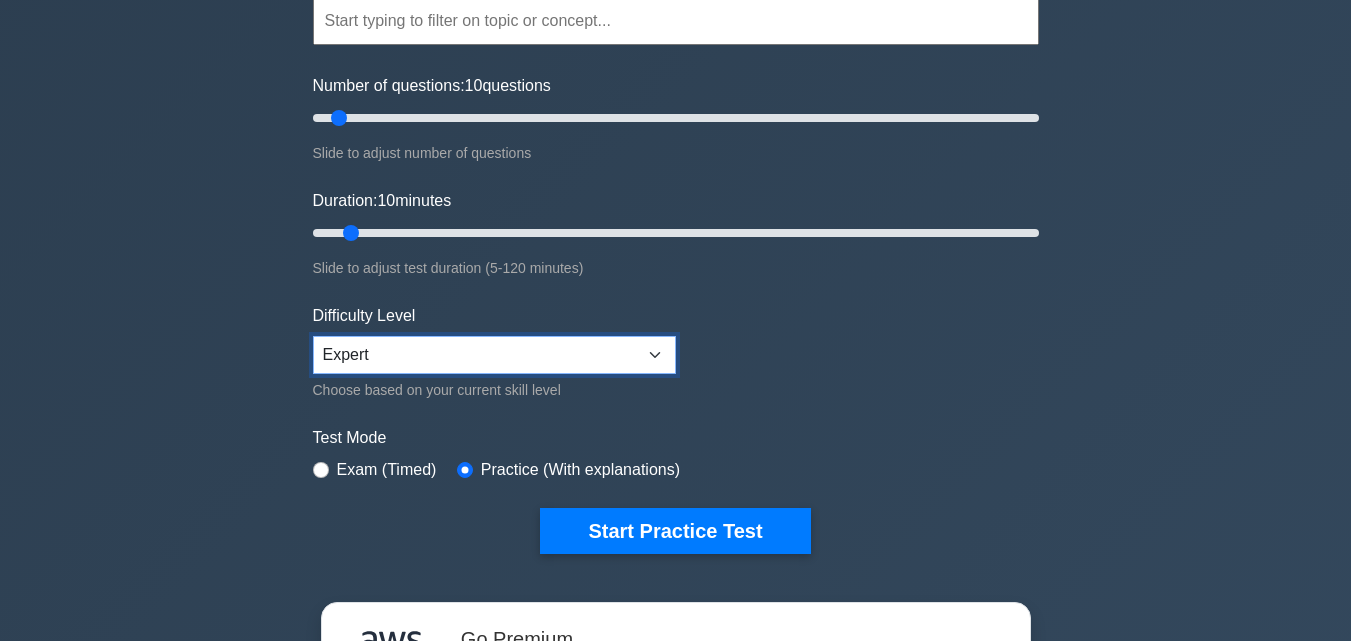 click on "Beginner
Intermediate
Expert" at bounding box center [494, 355] 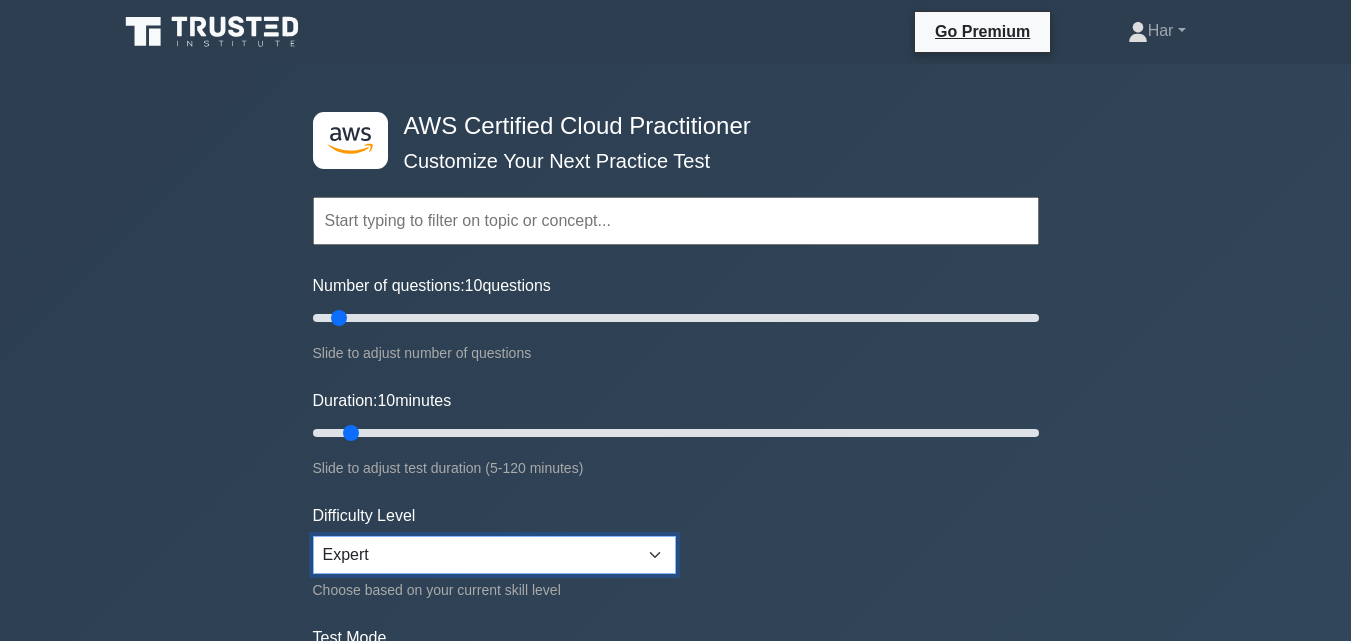 scroll, scrollTop: 200, scrollLeft: 0, axis: vertical 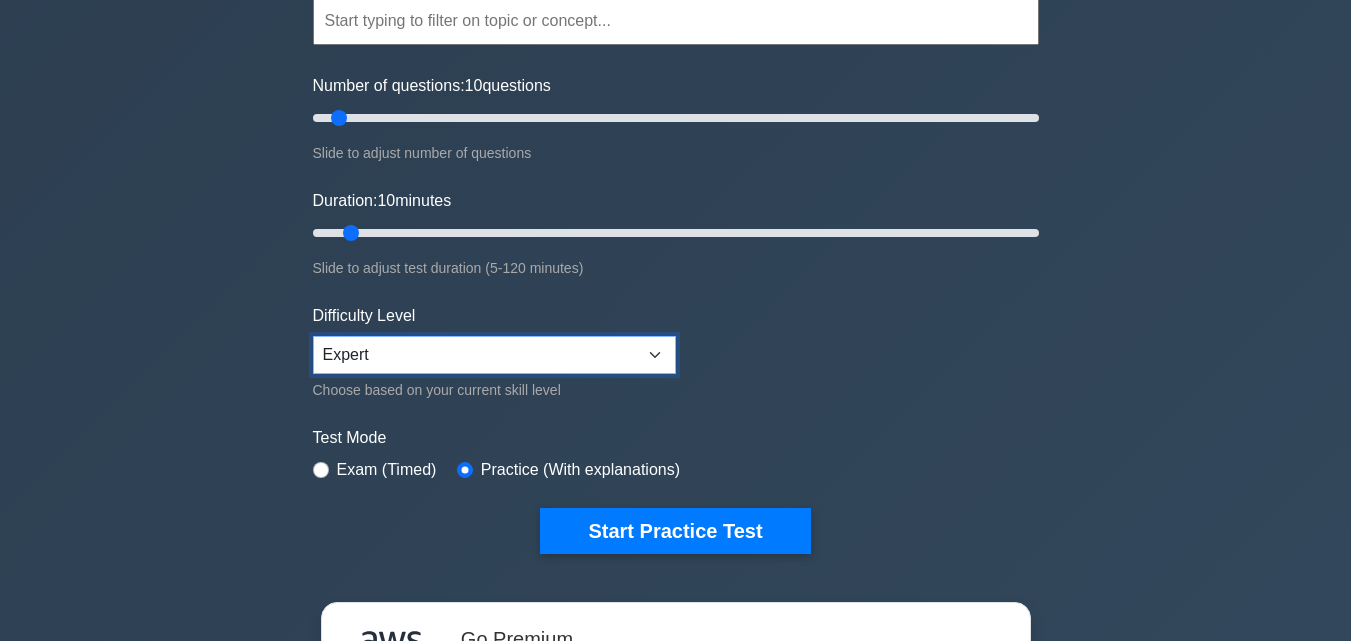 click on "Beginner
Intermediate
Expert" at bounding box center [494, 355] 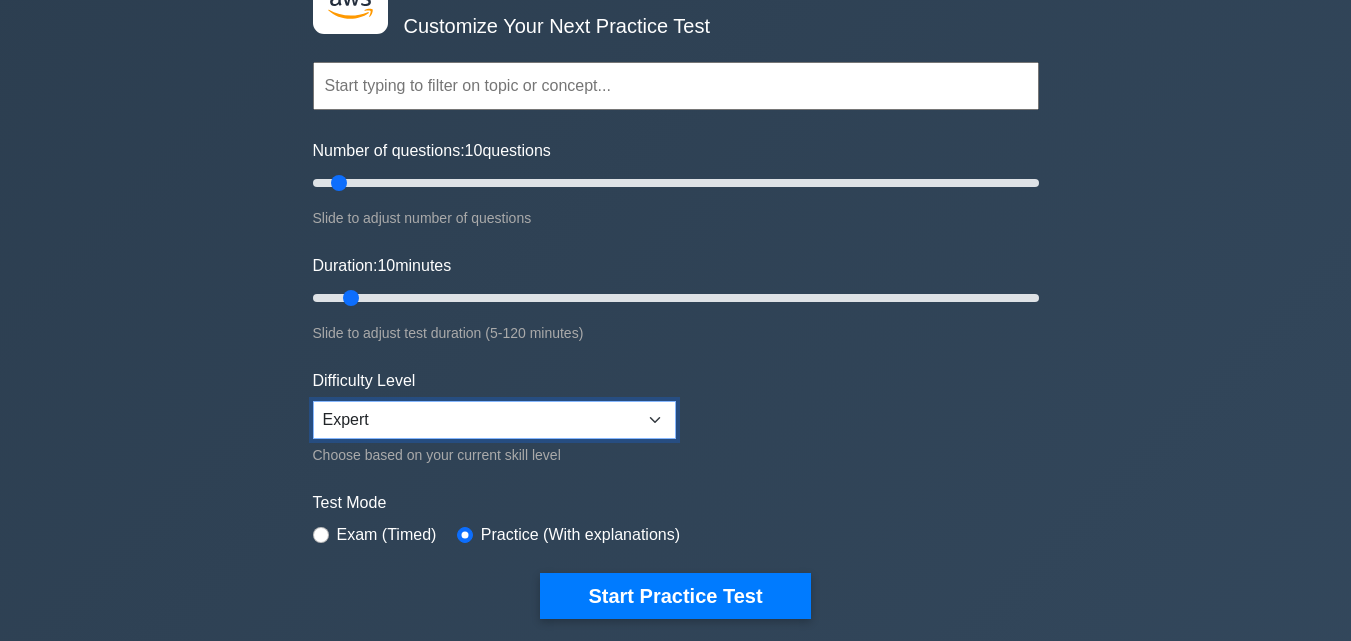 scroll, scrollTop: 100, scrollLeft: 0, axis: vertical 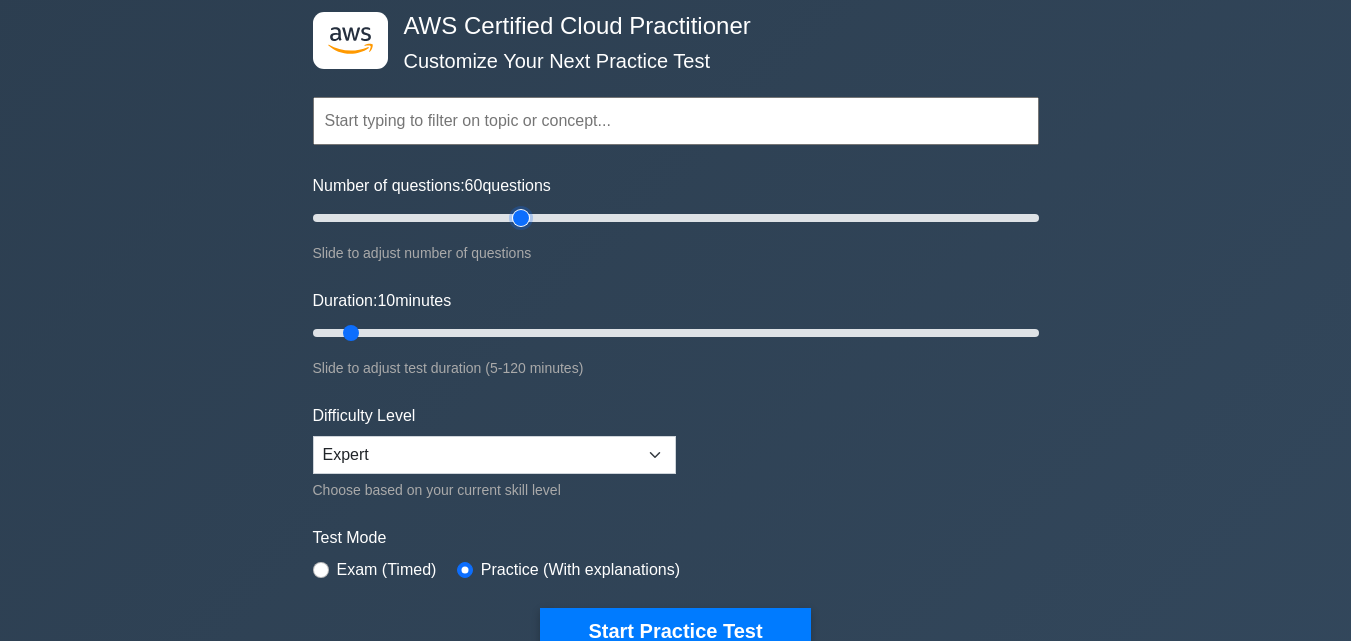 drag, startPoint x: 435, startPoint y: 209, endPoint x: 527, endPoint y: 220, distance: 92.65527 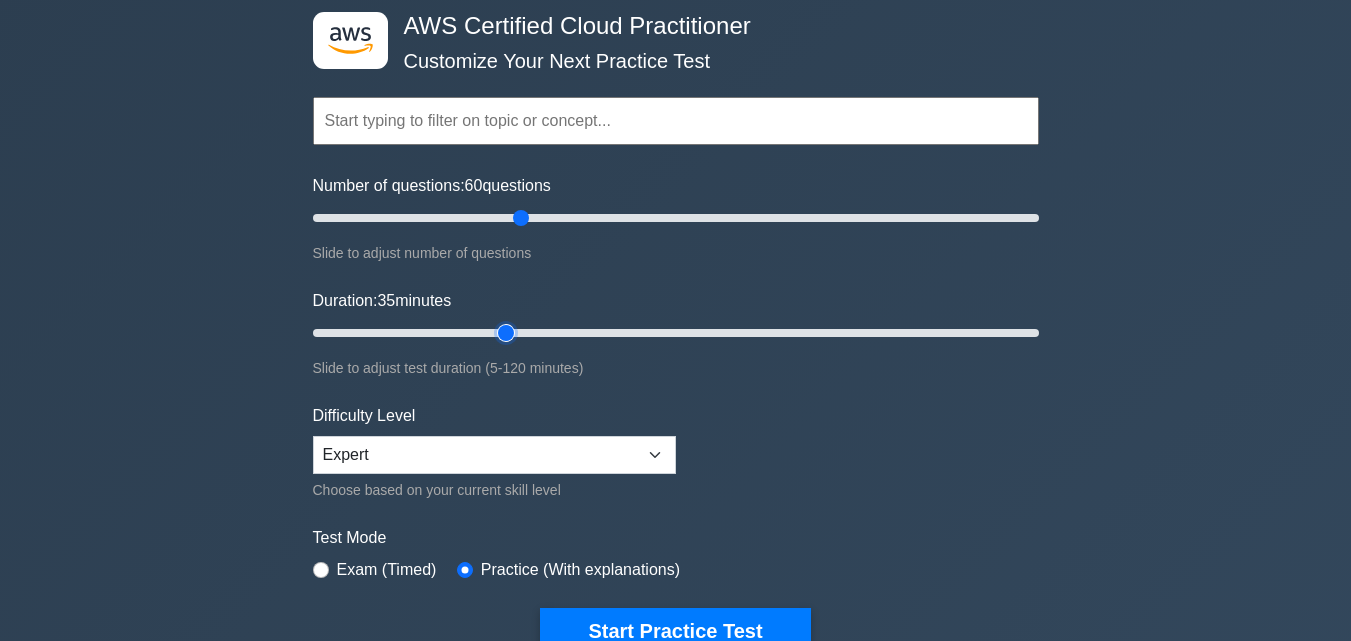 drag, startPoint x: 371, startPoint y: 327, endPoint x: 500, endPoint y: 334, distance: 129.18979 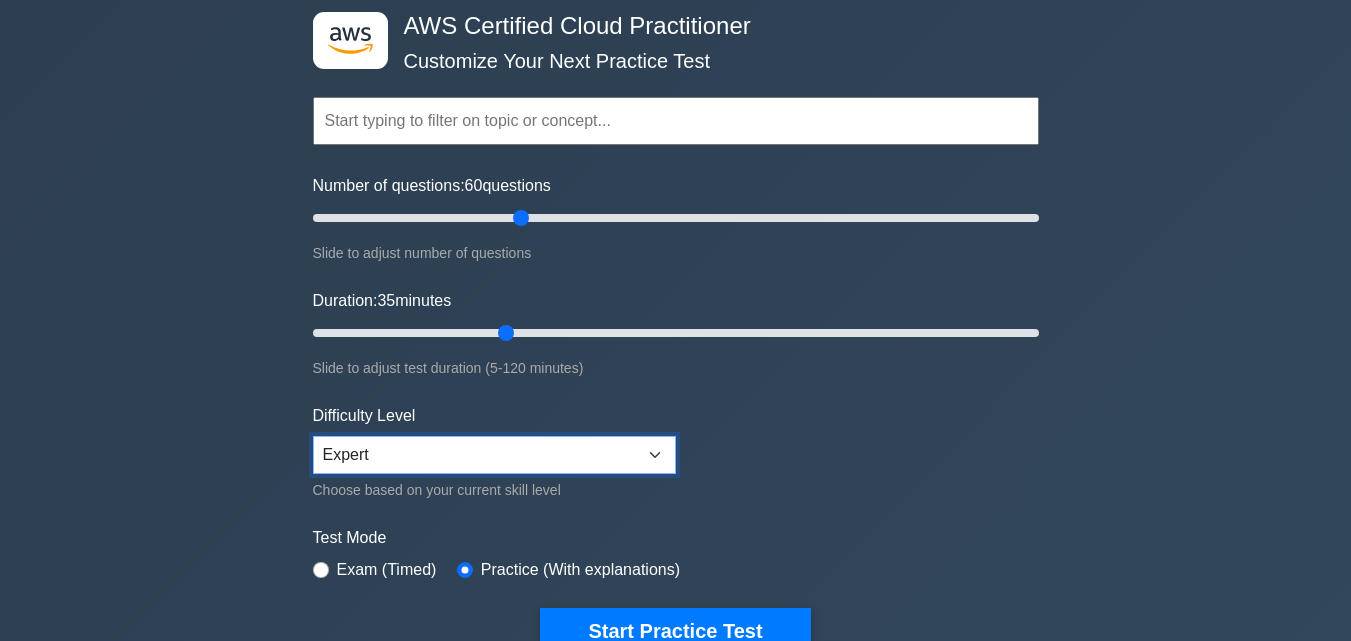 click on "Beginner
Intermediate
Expert" at bounding box center [494, 455] 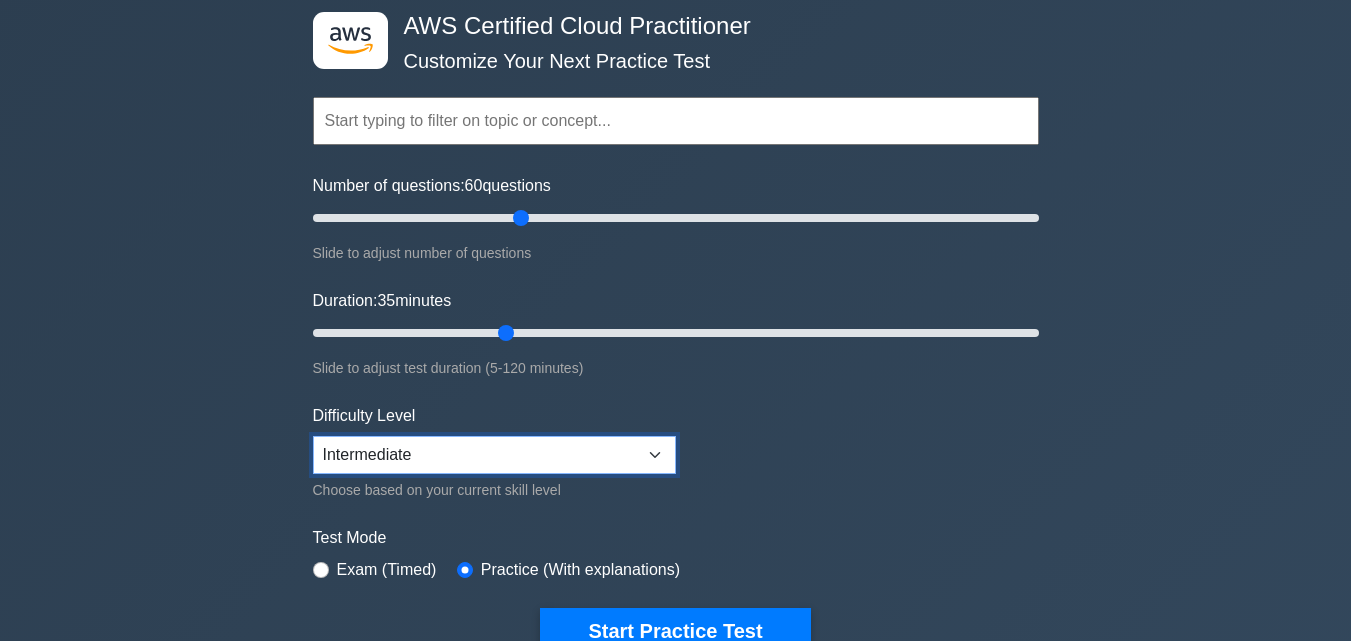 click on "Beginner
Intermediate
Expert" at bounding box center (494, 455) 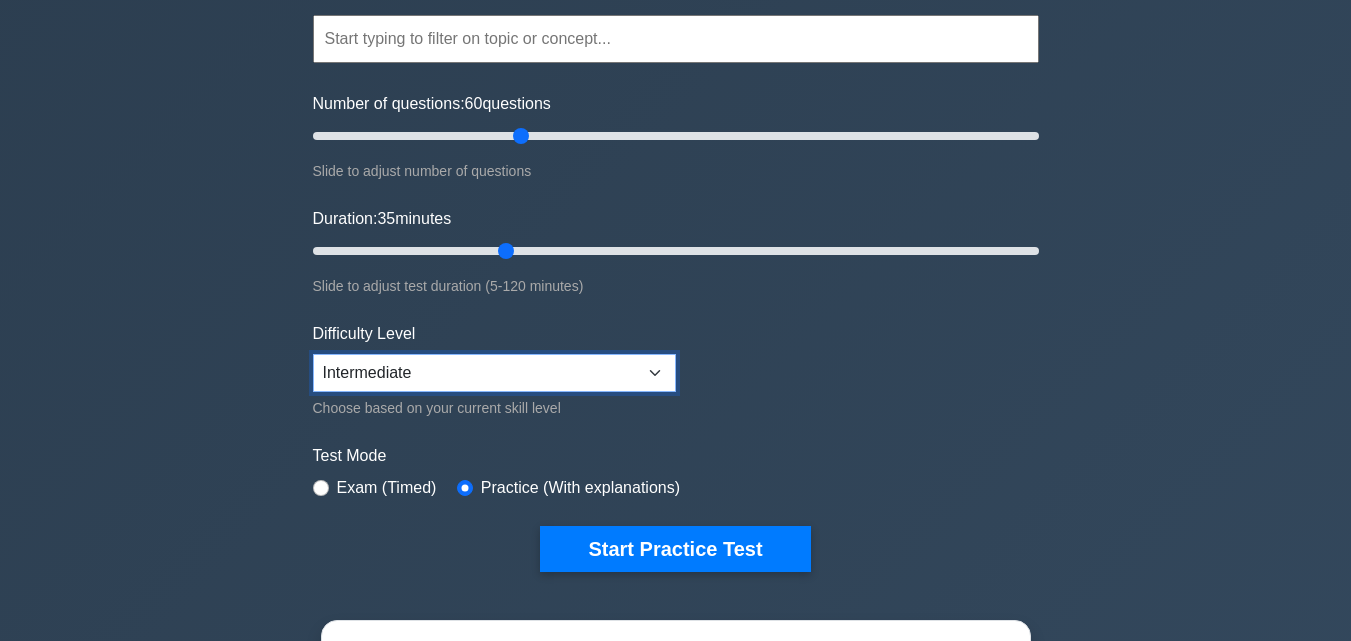 scroll, scrollTop: 300, scrollLeft: 0, axis: vertical 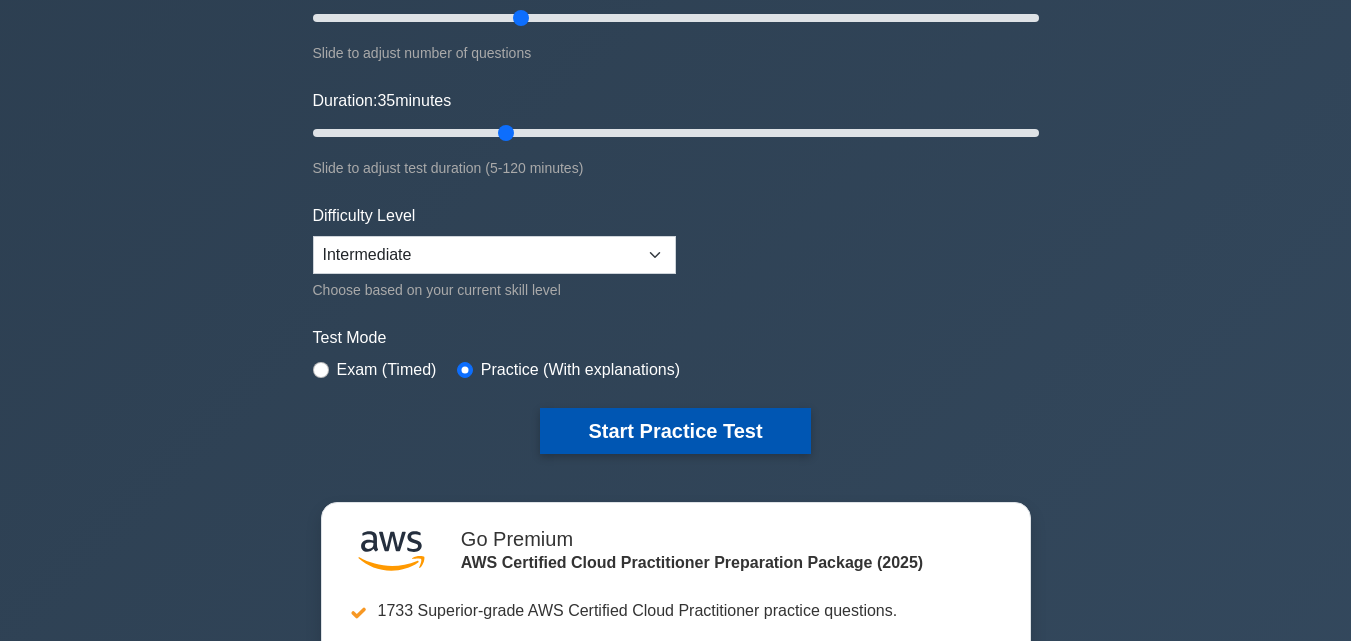 click on "Start Practice Test" at bounding box center (675, 431) 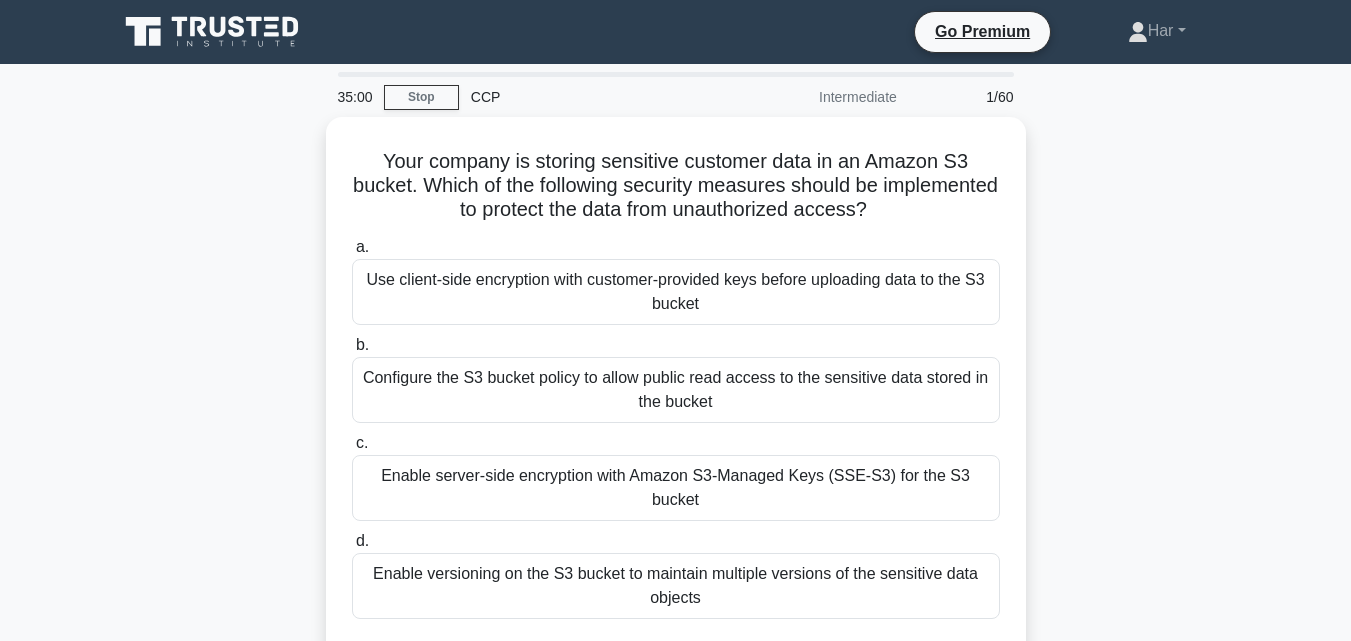 scroll, scrollTop: 0, scrollLeft: 0, axis: both 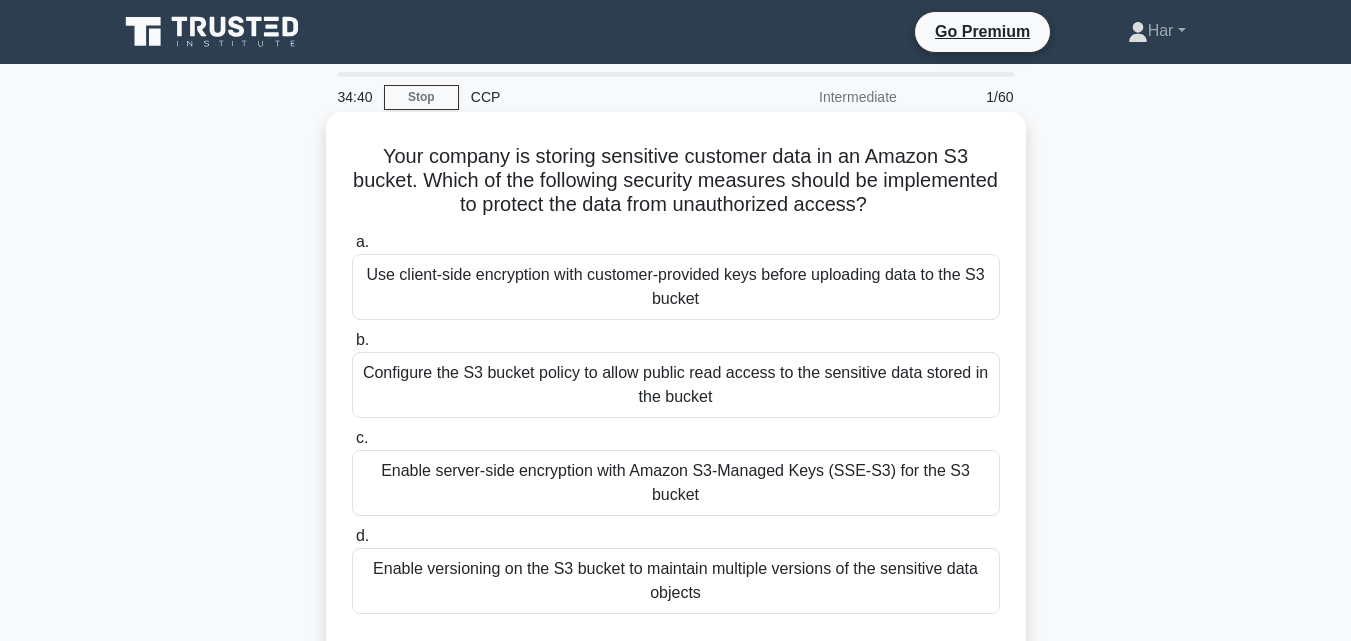 click on "Enable server-side encryption with Amazon S3-Managed Keys (SSE-S3) for the S3 bucket" at bounding box center [676, 483] 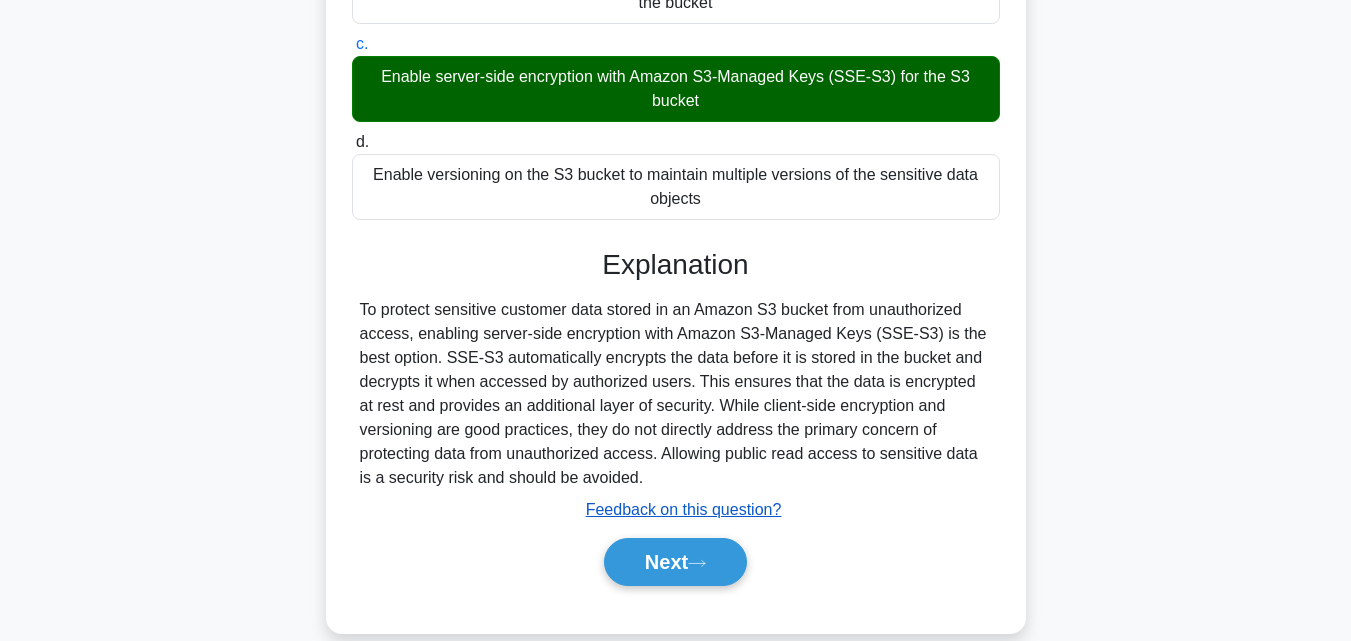 scroll, scrollTop: 400, scrollLeft: 0, axis: vertical 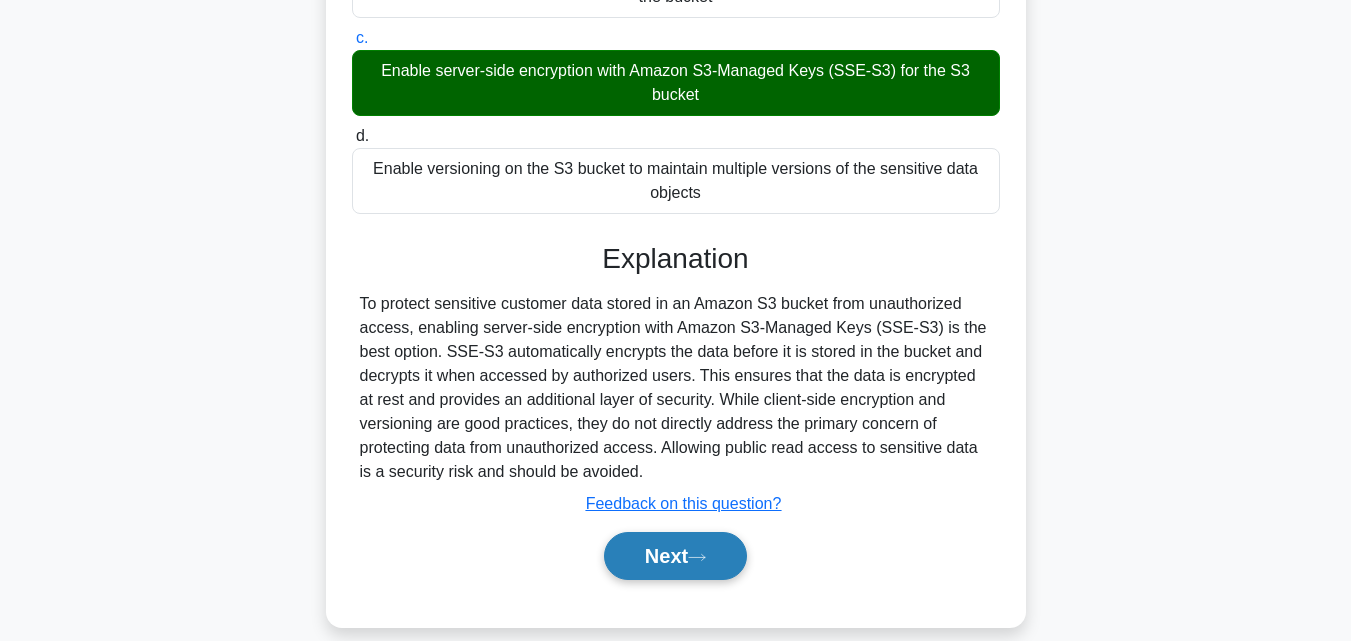 click on "Next" at bounding box center [675, 556] 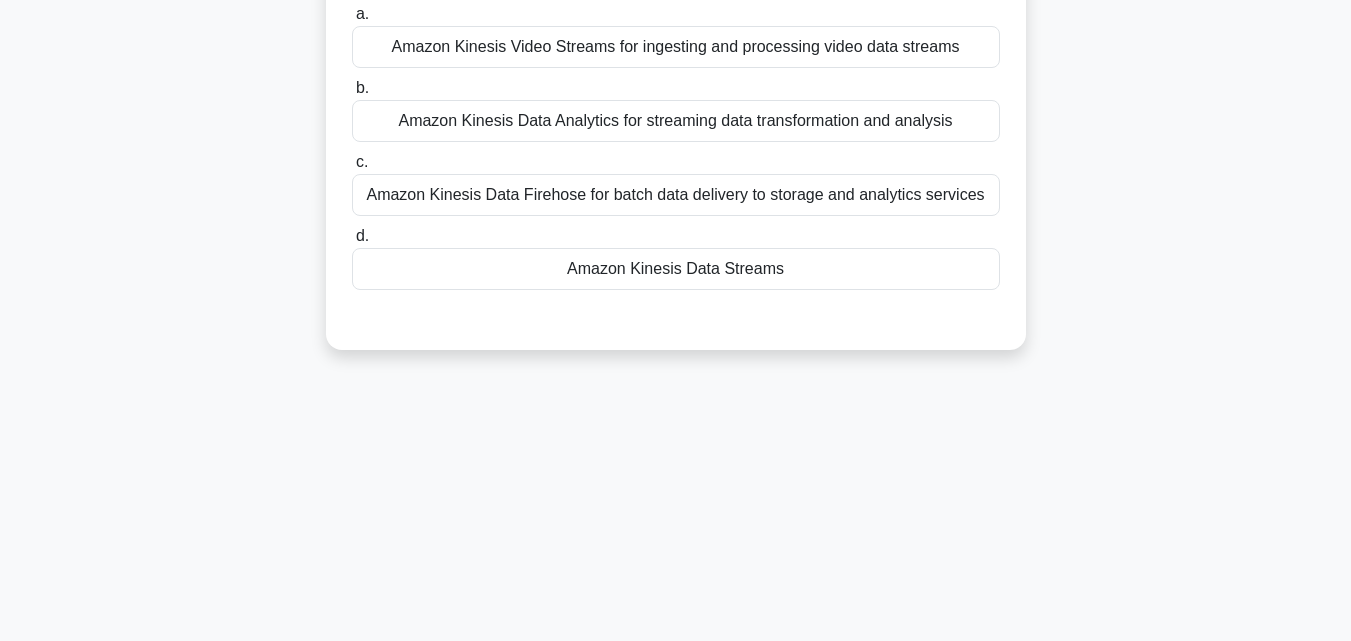 scroll, scrollTop: 0, scrollLeft: 0, axis: both 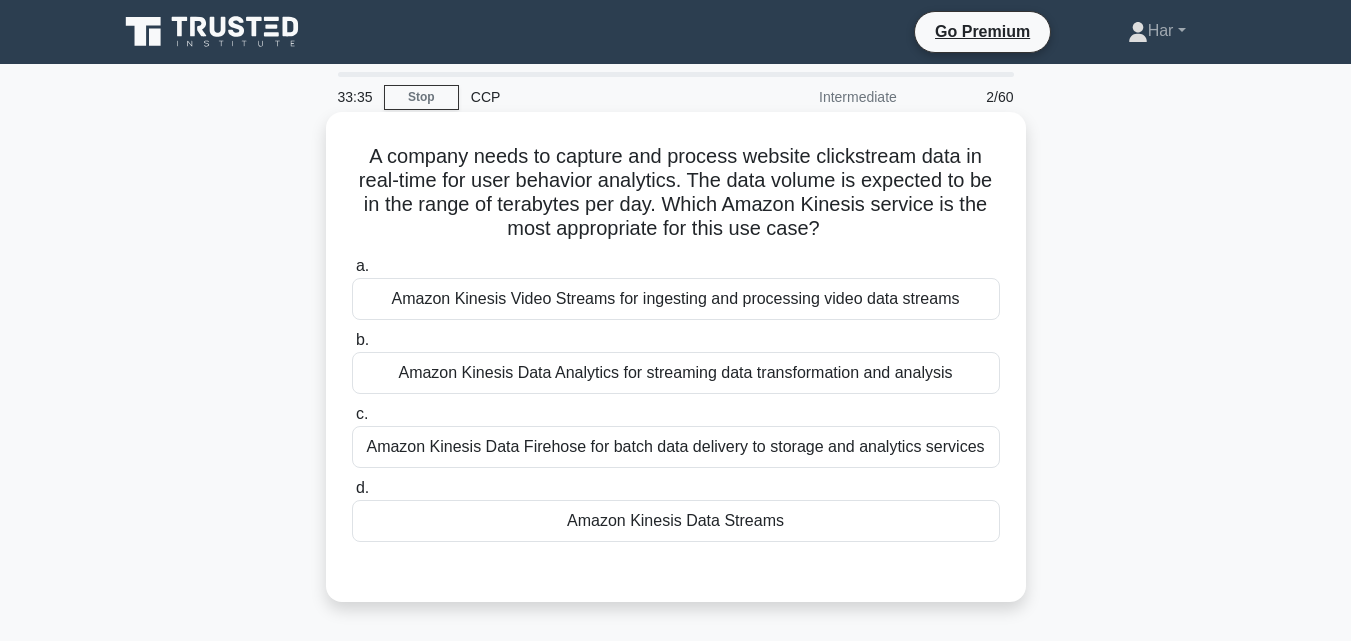 click on "Amazon Kinesis Data Streams" at bounding box center (676, 521) 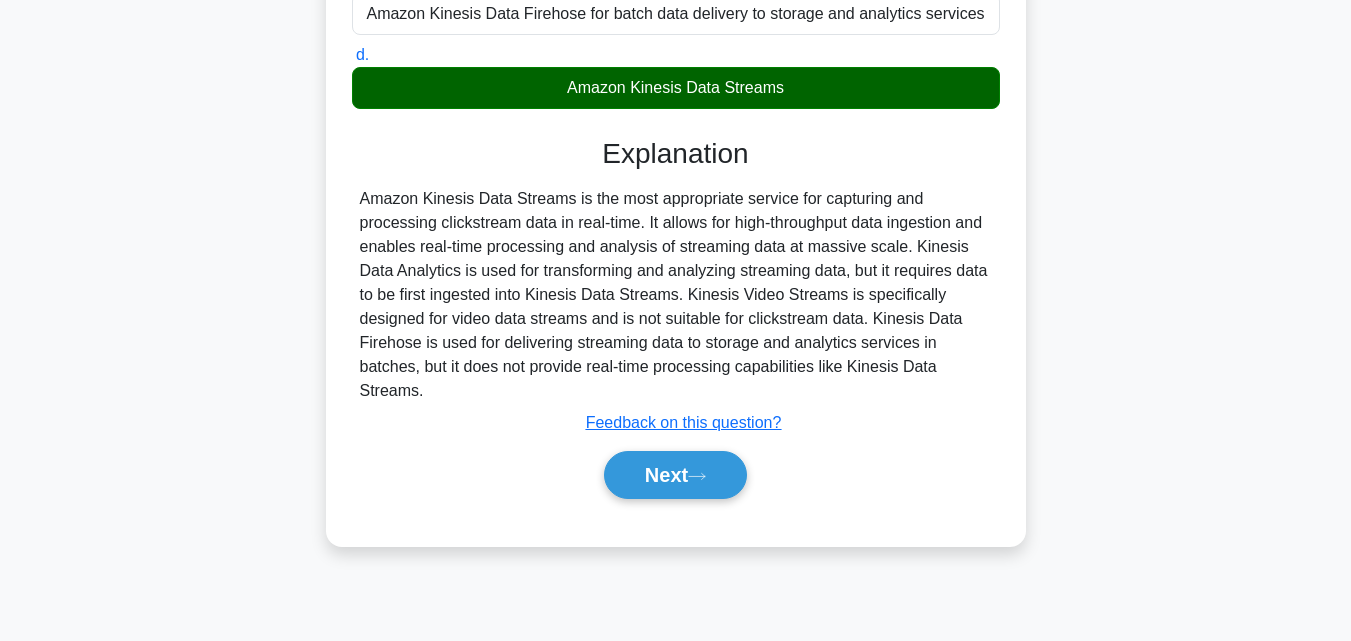 scroll, scrollTop: 439, scrollLeft: 0, axis: vertical 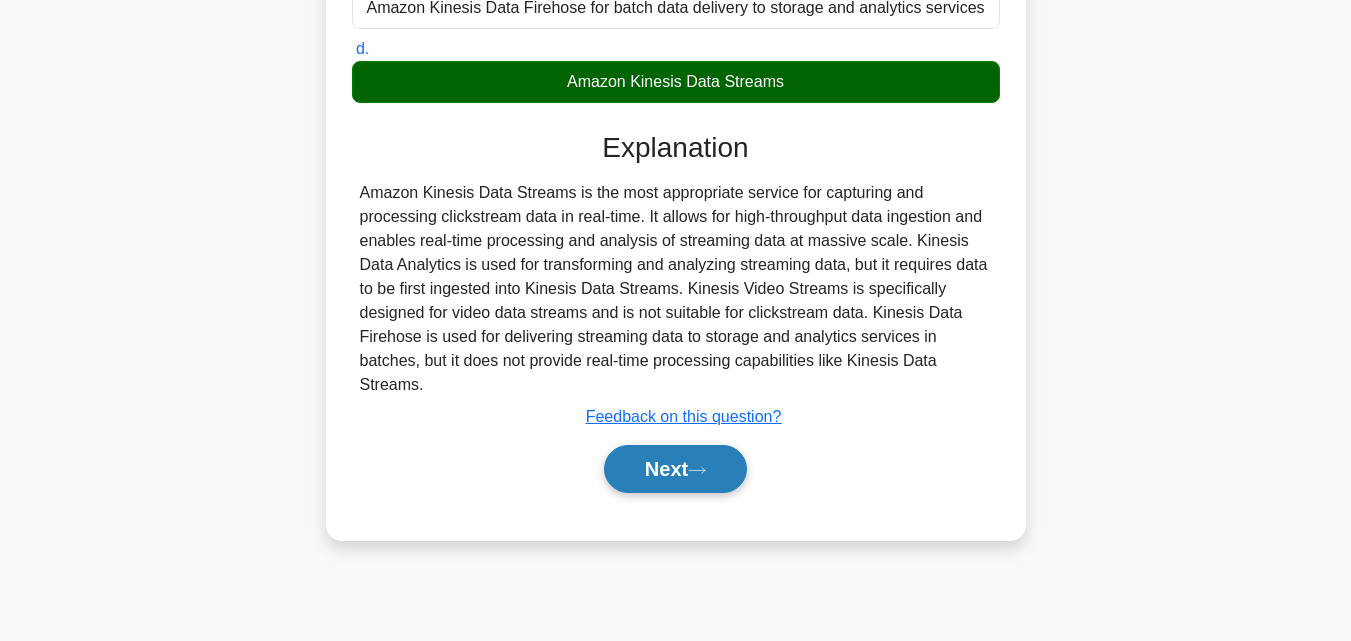 click on "Next" at bounding box center (675, 469) 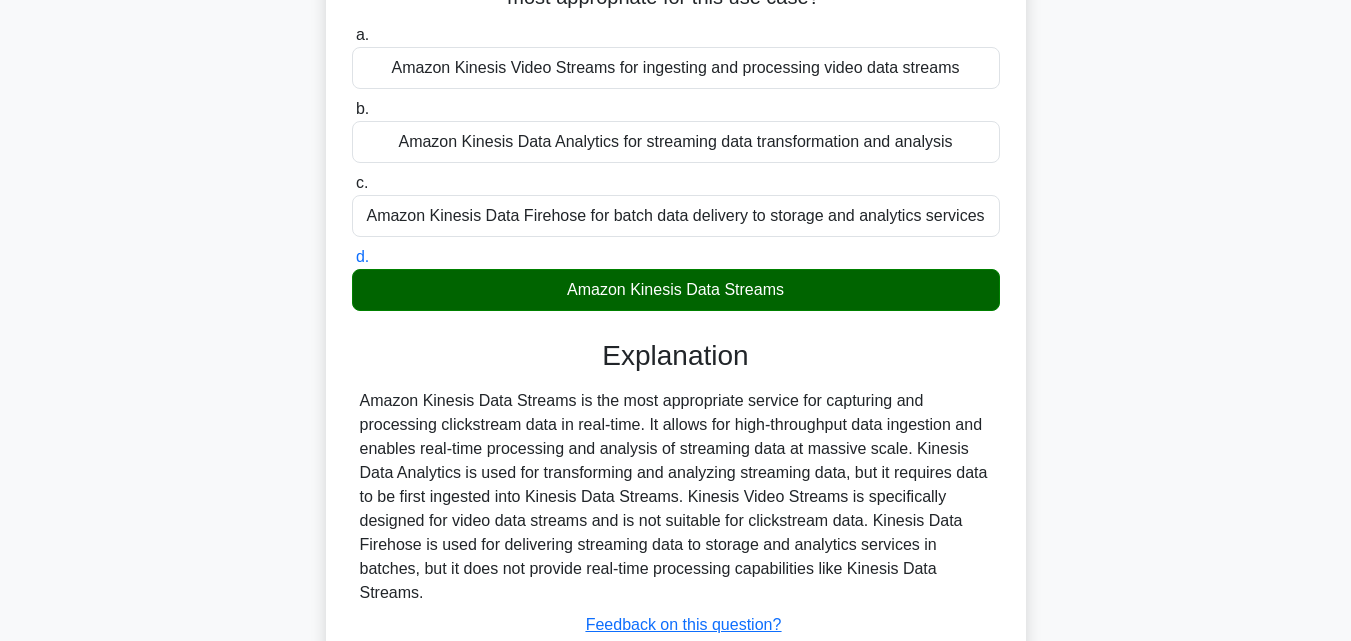 scroll, scrollTop: 339, scrollLeft: 0, axis: vertical 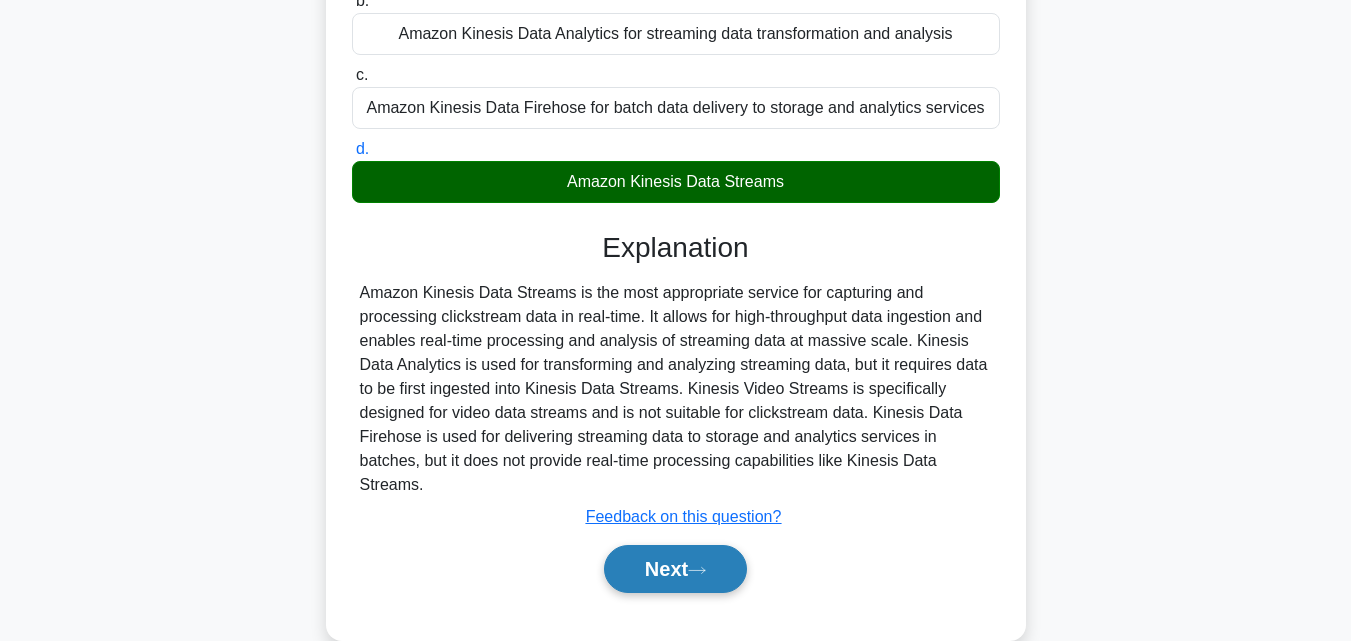 click on "Next" at bounding box center (675, 569) 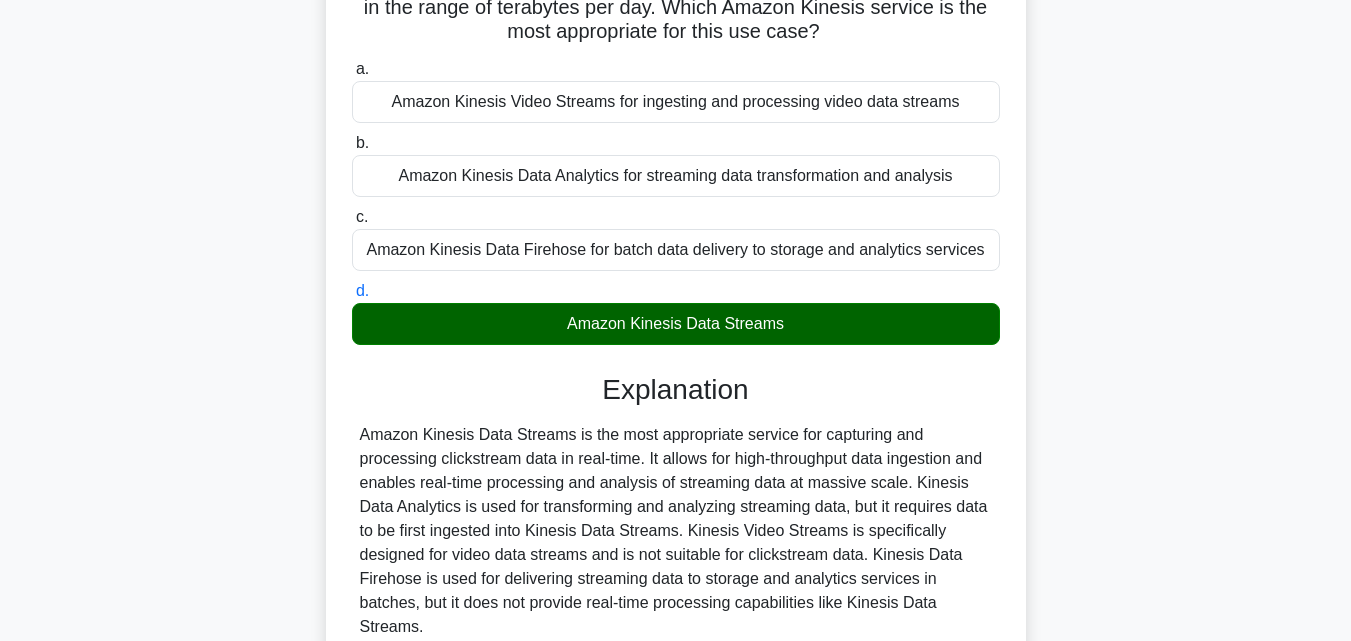scroll, scrollTop: 200, scrollLeft: 0, axis: vertical 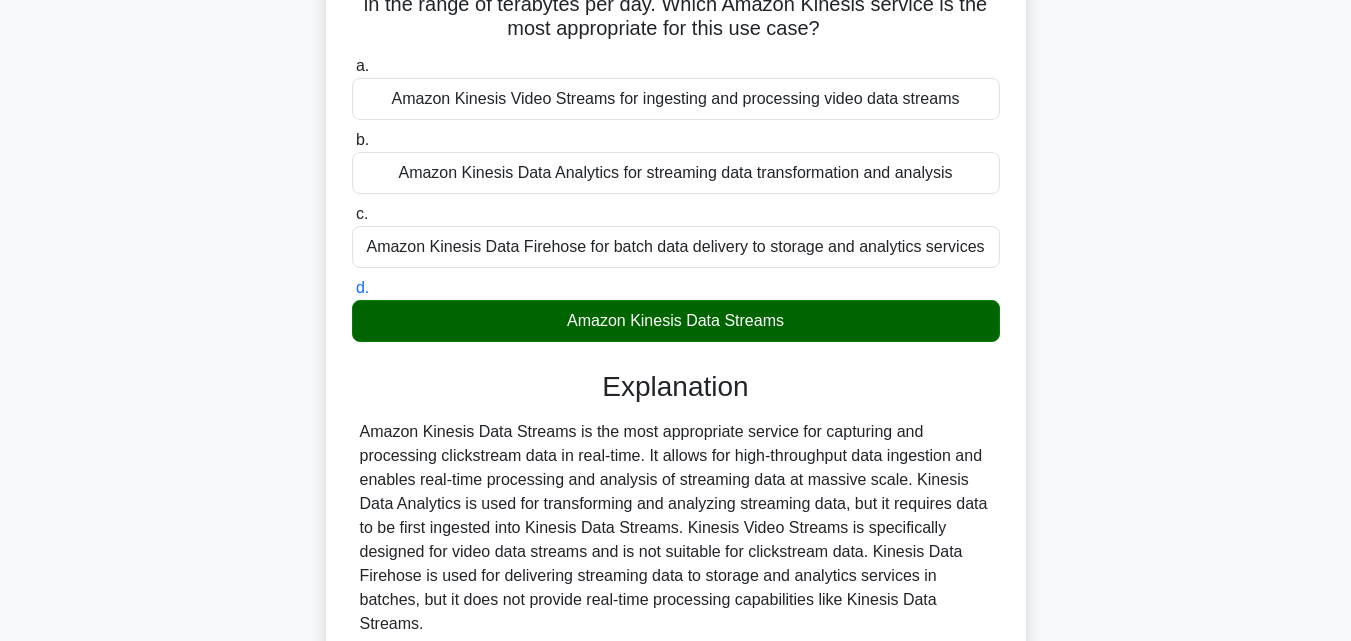 click on "Amazon Kinesis Data Streams" at bounding box center (676, 321) 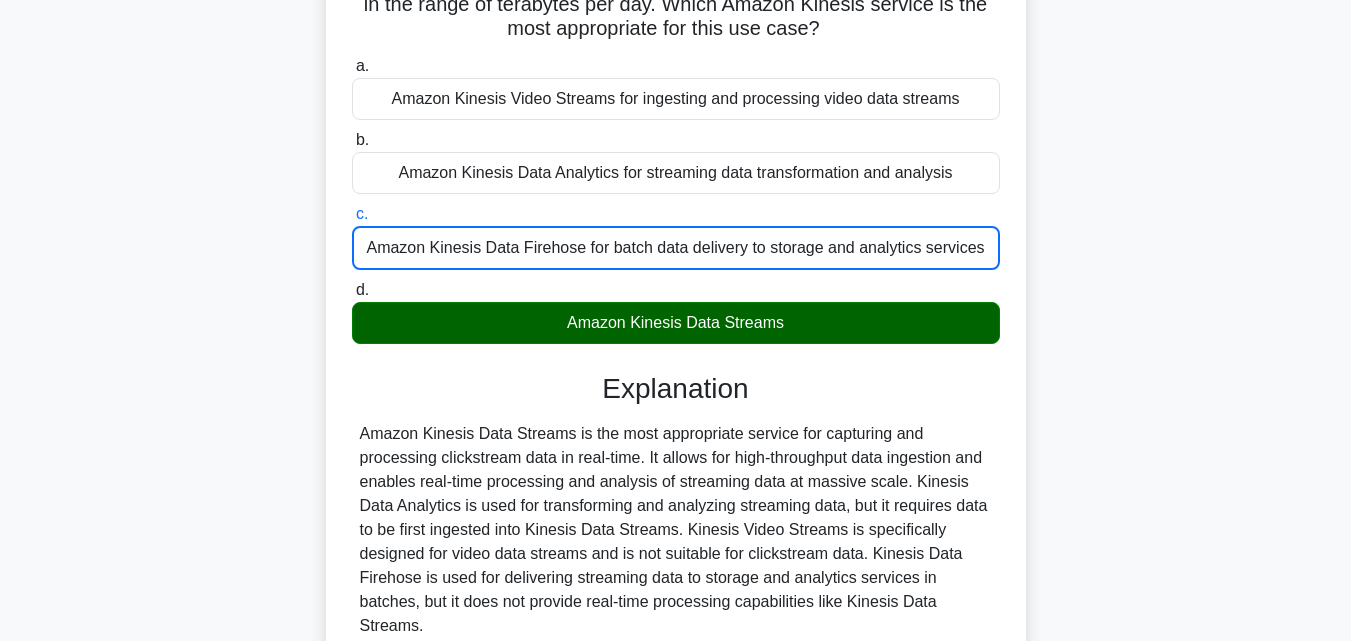 click on "d.
Amazon Kinesis Data Streams" at bounding box center (676, 311) 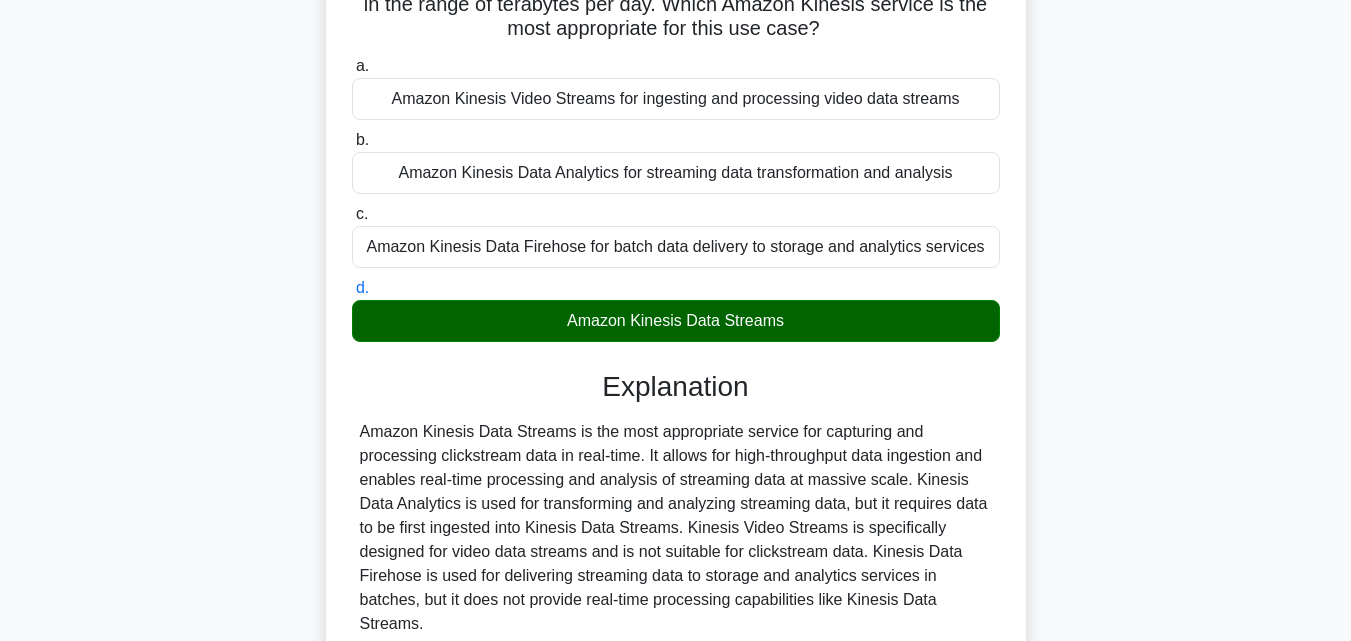 click on "Amazon Kinesis Data Streams" at bounding box center [676, 321] 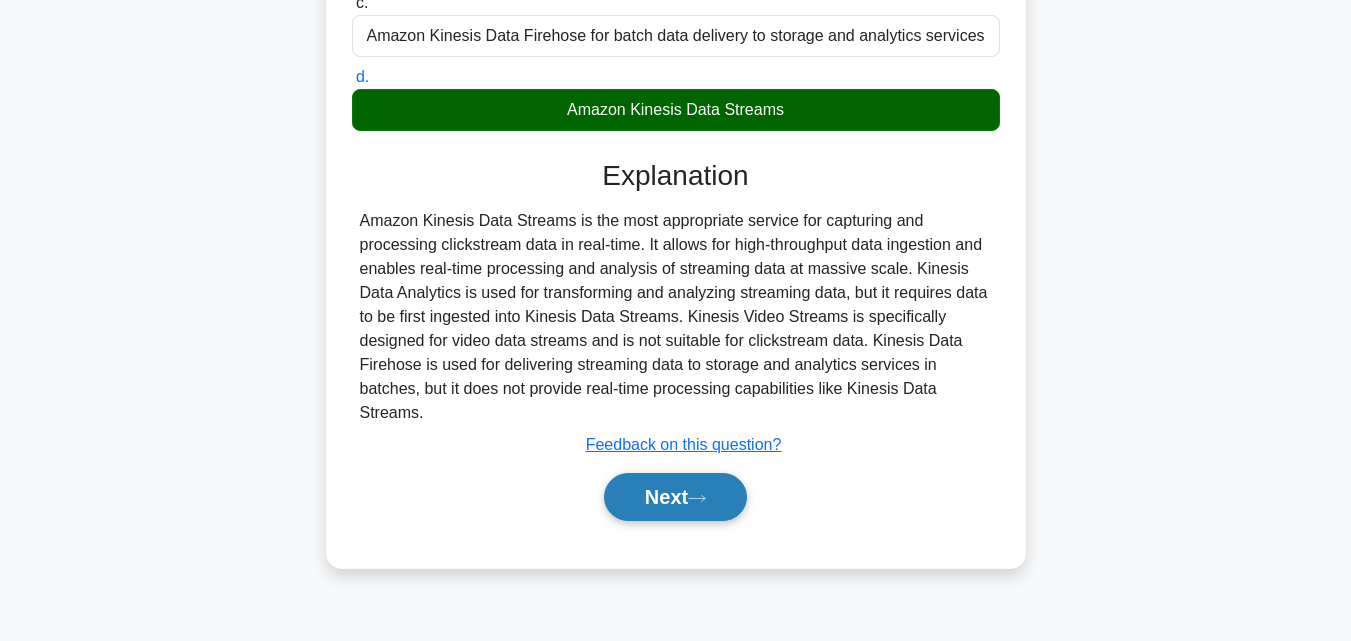 scroll, scrollTop: 439, scrollLeft: 0, axis: vertical 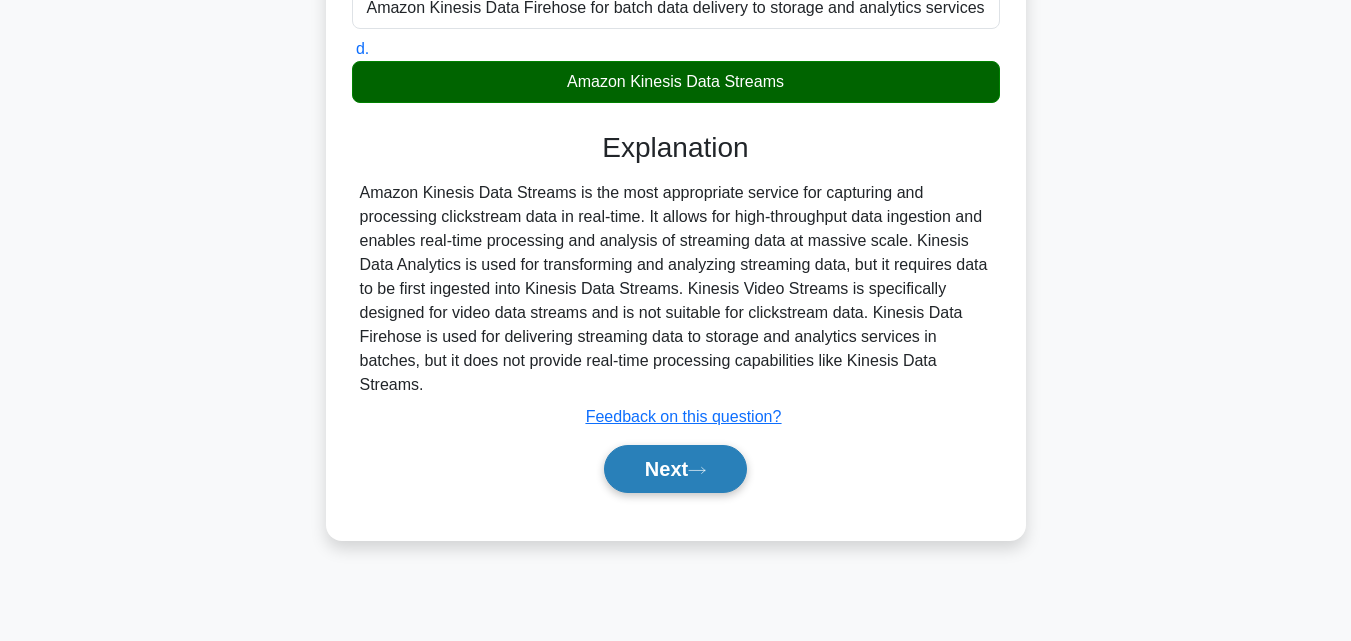 click on "Next" at bounding box center (675, 469) 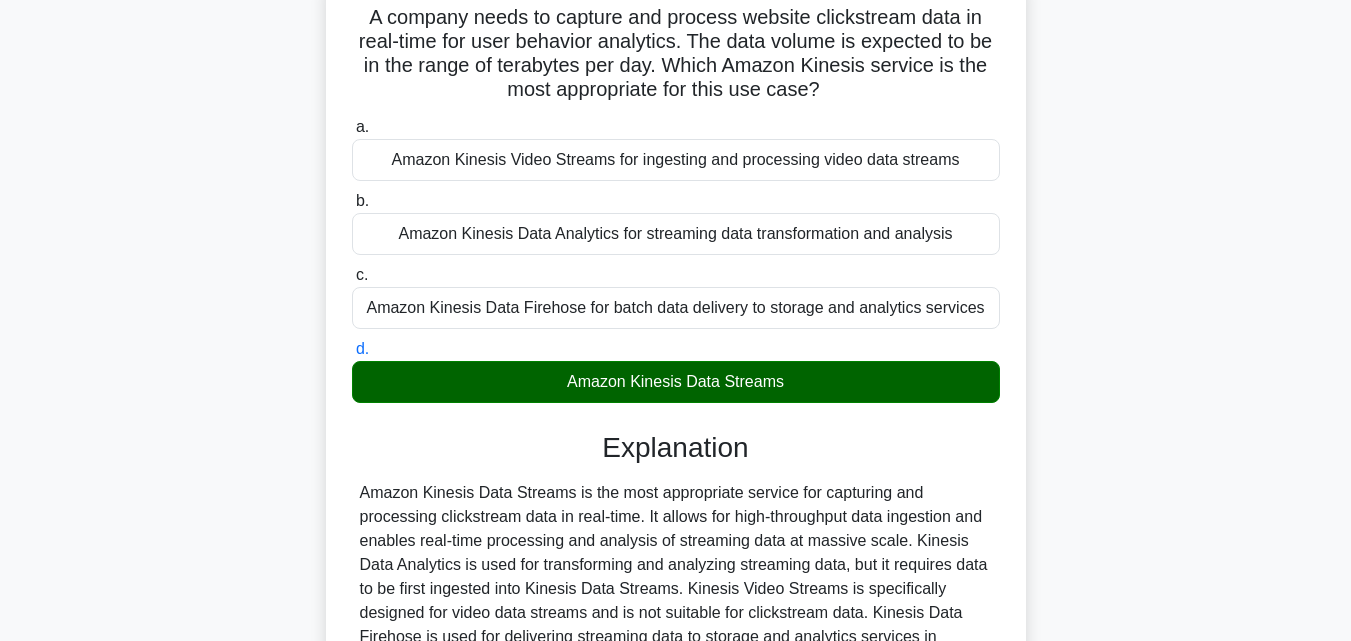 click on "Amazon Kinesis Data Firehose for batch data delivery to storage and analytics services" at bounding box center (676, 308) 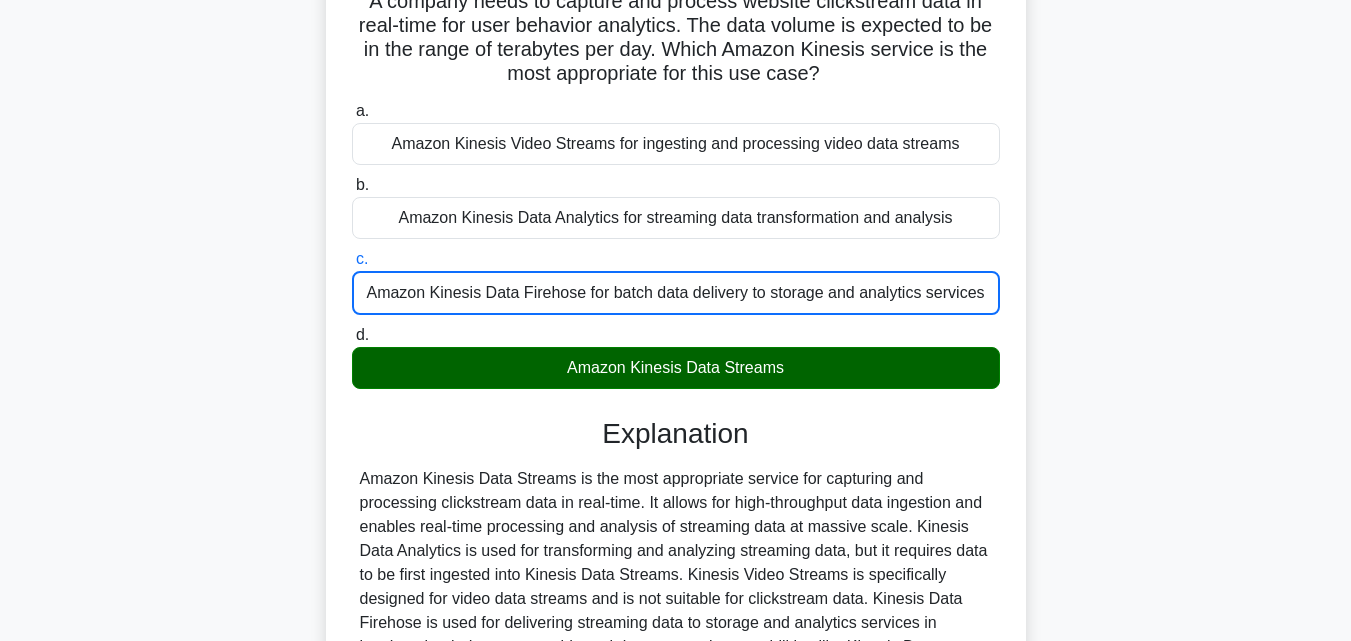 scroll, scrollTop: 439, scrollLeft: 0, axis: vertical 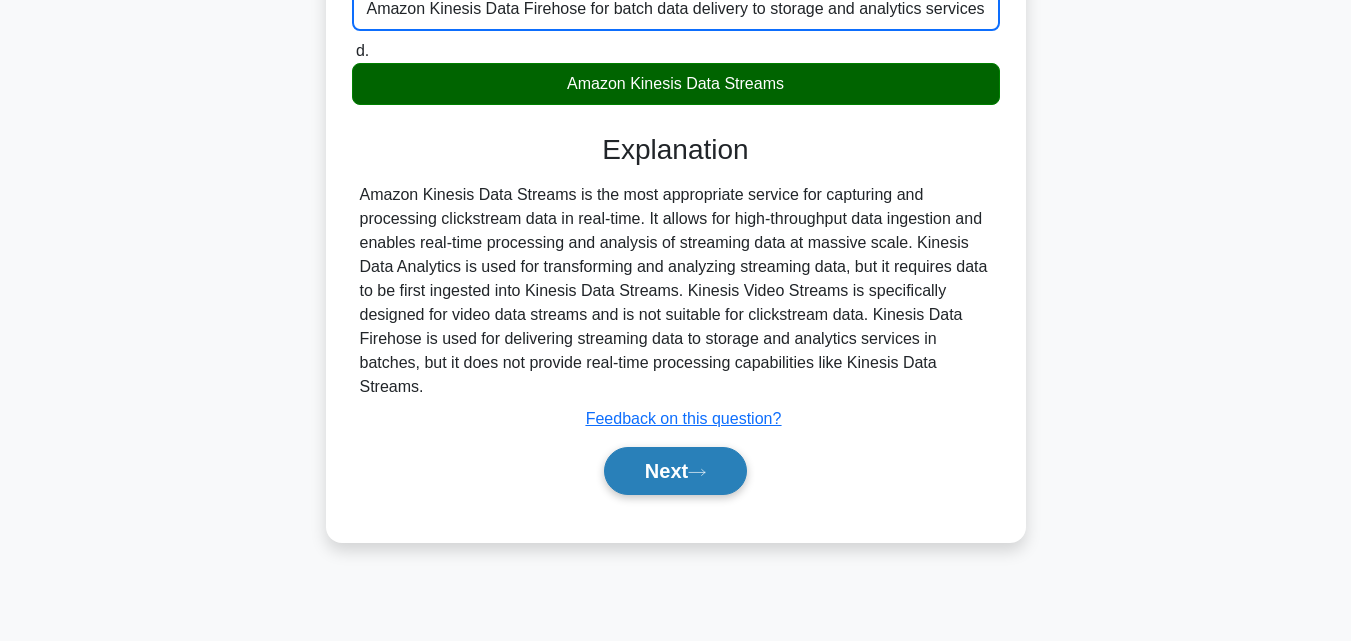 click on "Next" at bounding box center [675, 471] 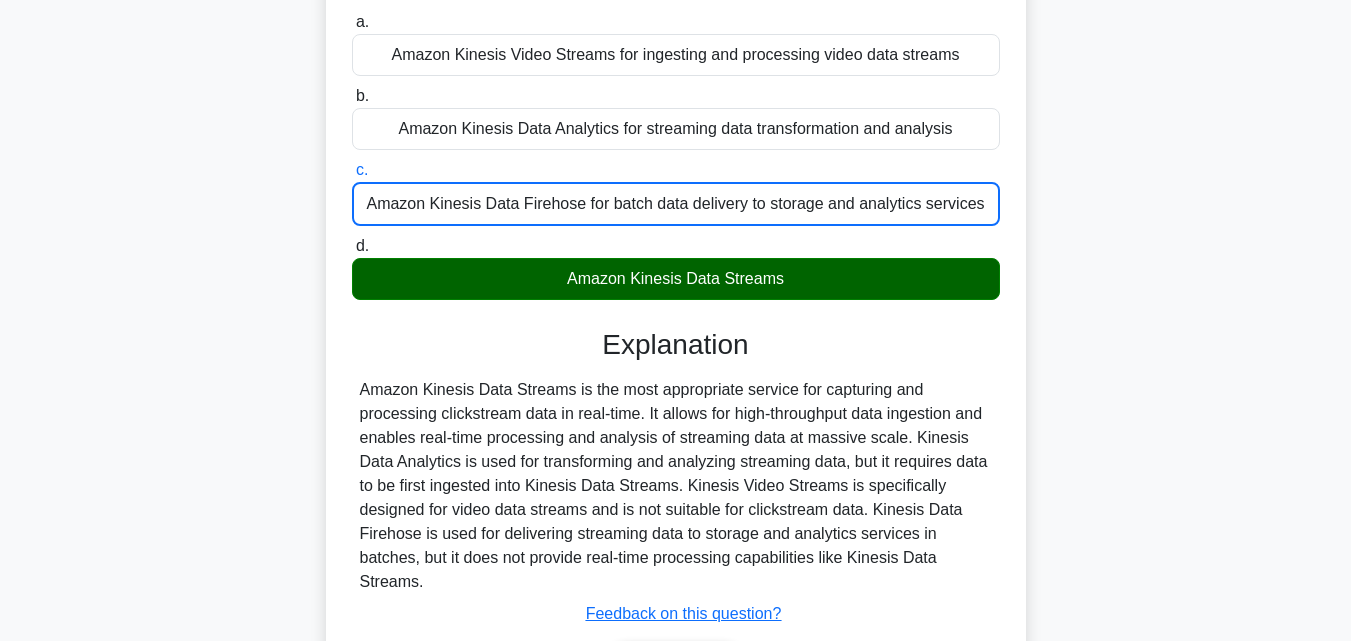 scroll, scrollTop: 139, scrollLeft: 0, axis: vertical 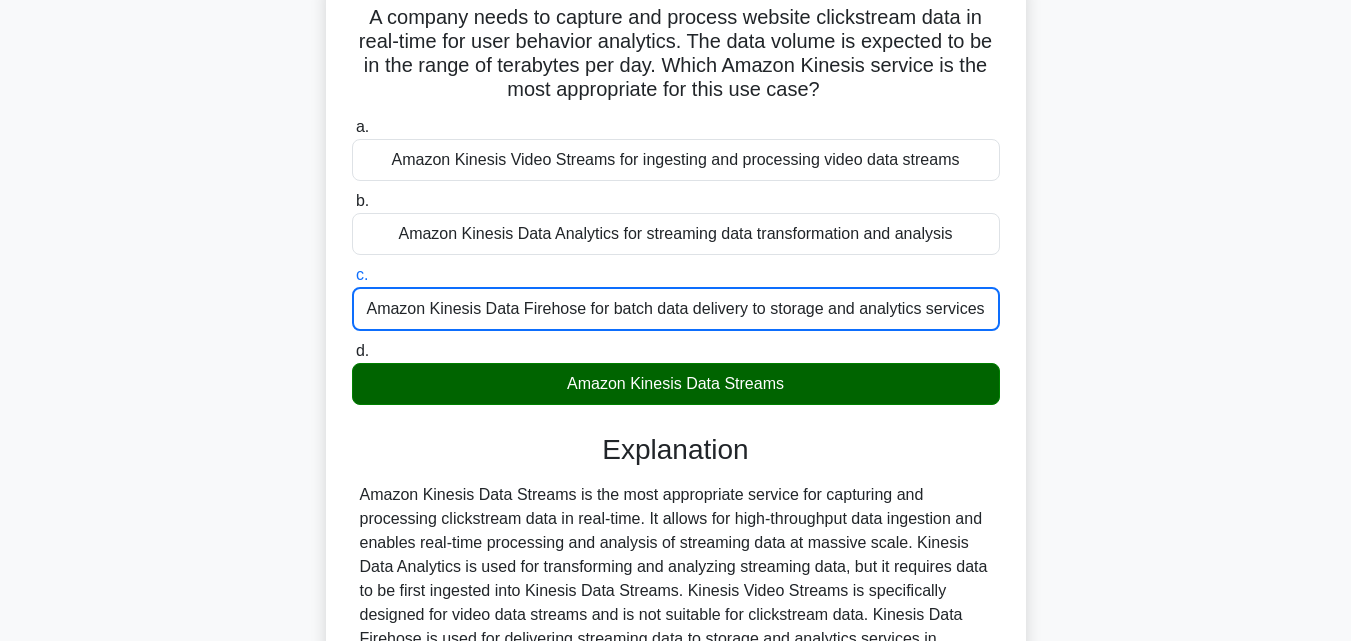 click on "Amazon Kinesis Data Streams" at bounding box center [676, 384] 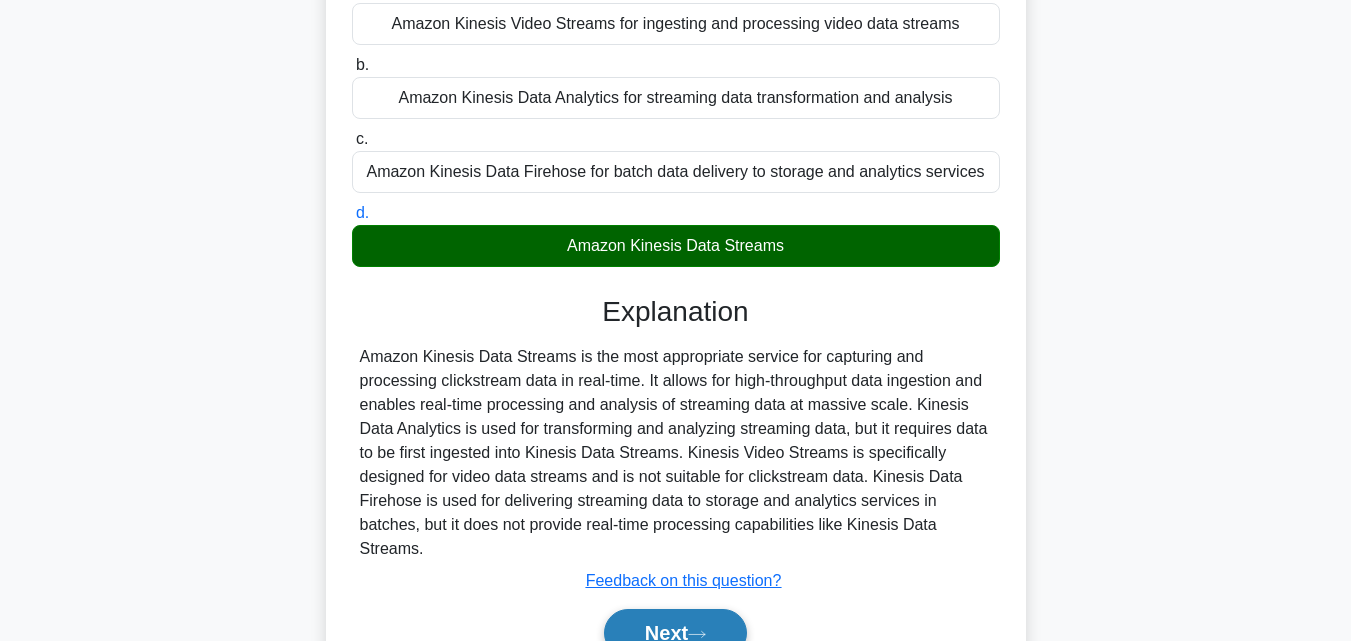 scroll, scrollTop: 439, scrollLeft: 0, axis: vertical 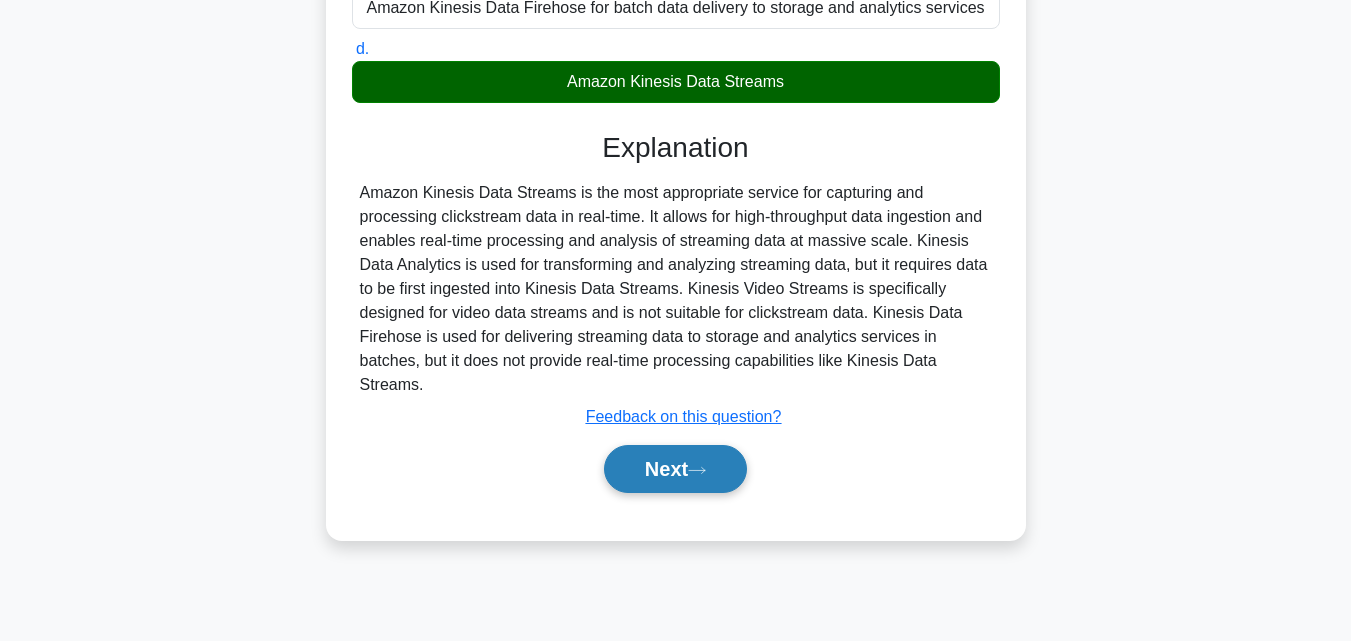 click on "Next" at bounding box center [675, 469] 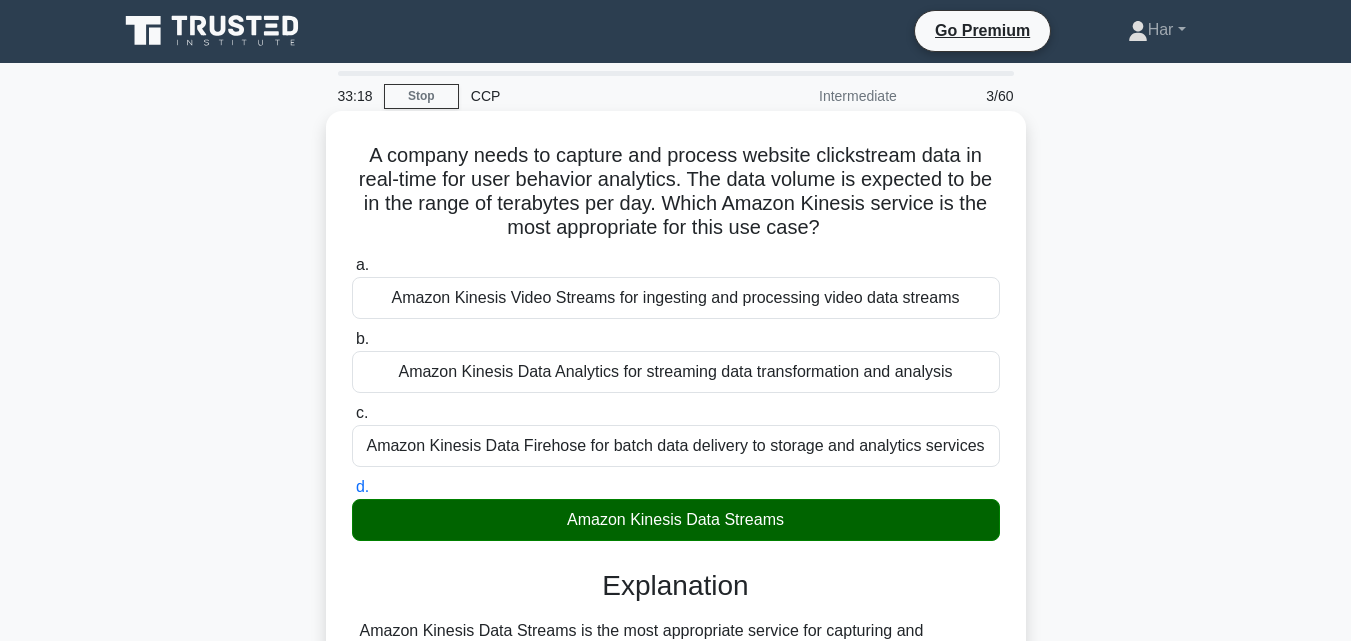 scroll, scrollTop: 0, scrollLeft: 0, axis: both 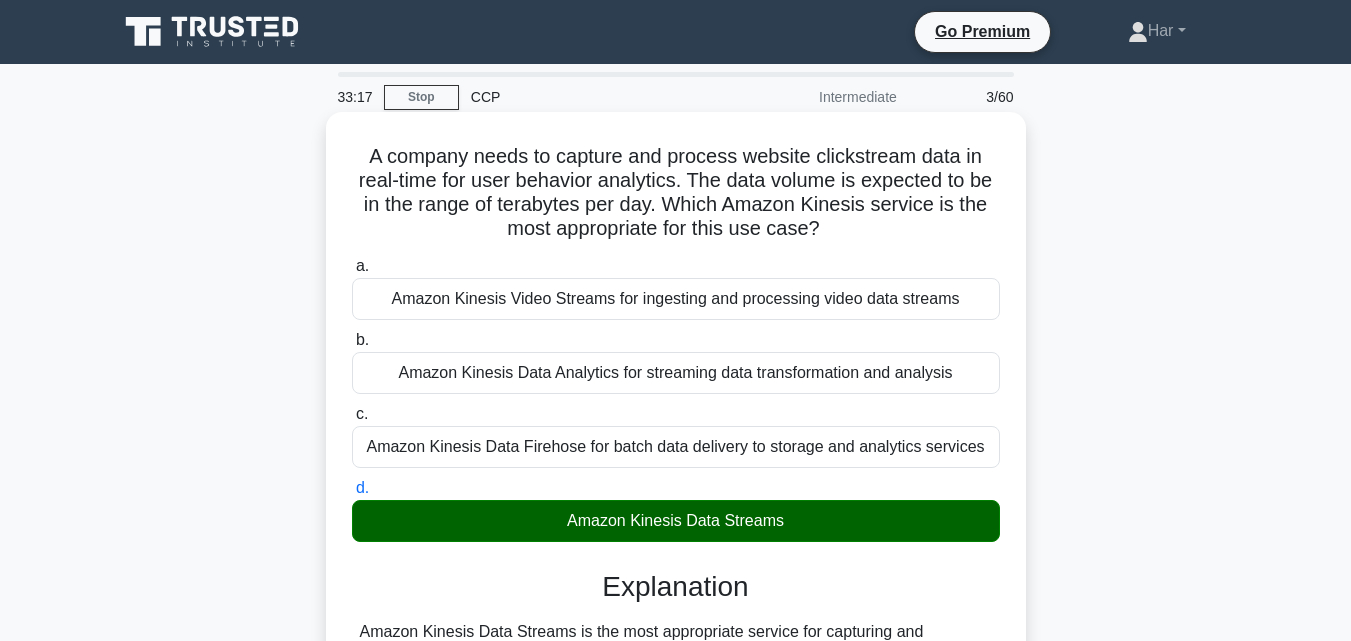 click on "Amazon Kinesis Video Streams for ingesting and processing video data streams" at bounding box center (676, 299) 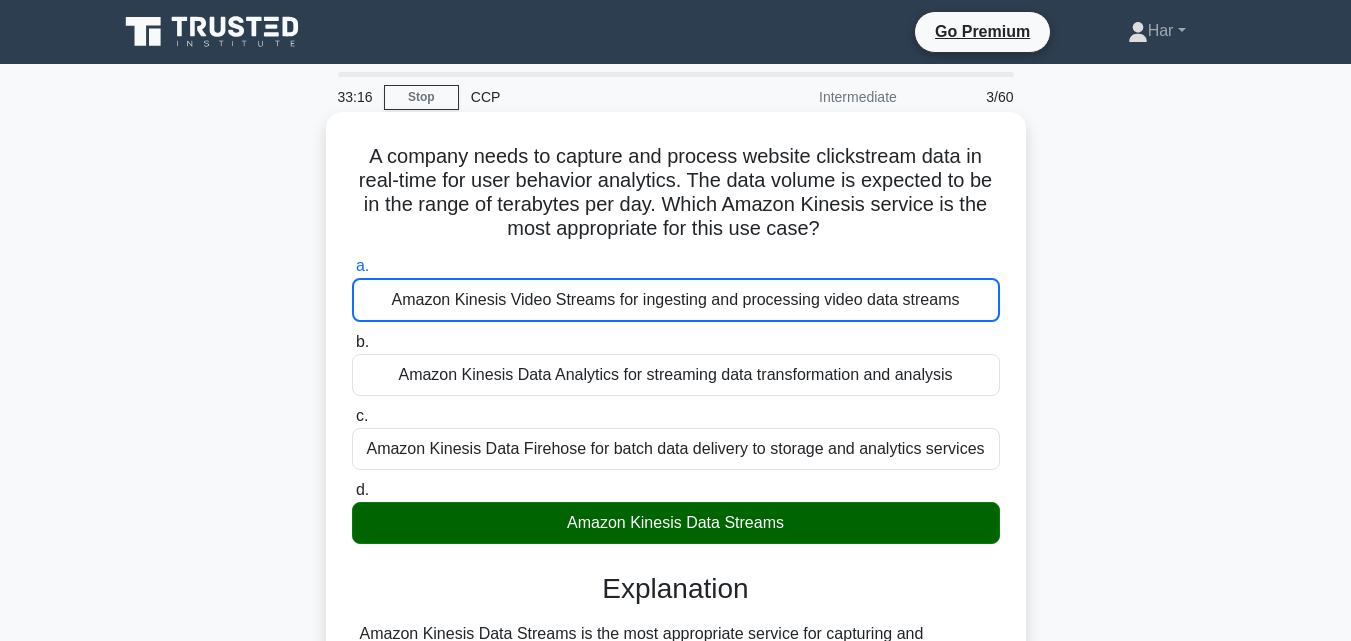 click on "Amazon Kinesis Data Analytics for streaming data transformation and analysis" at bounding box center (676, 375) 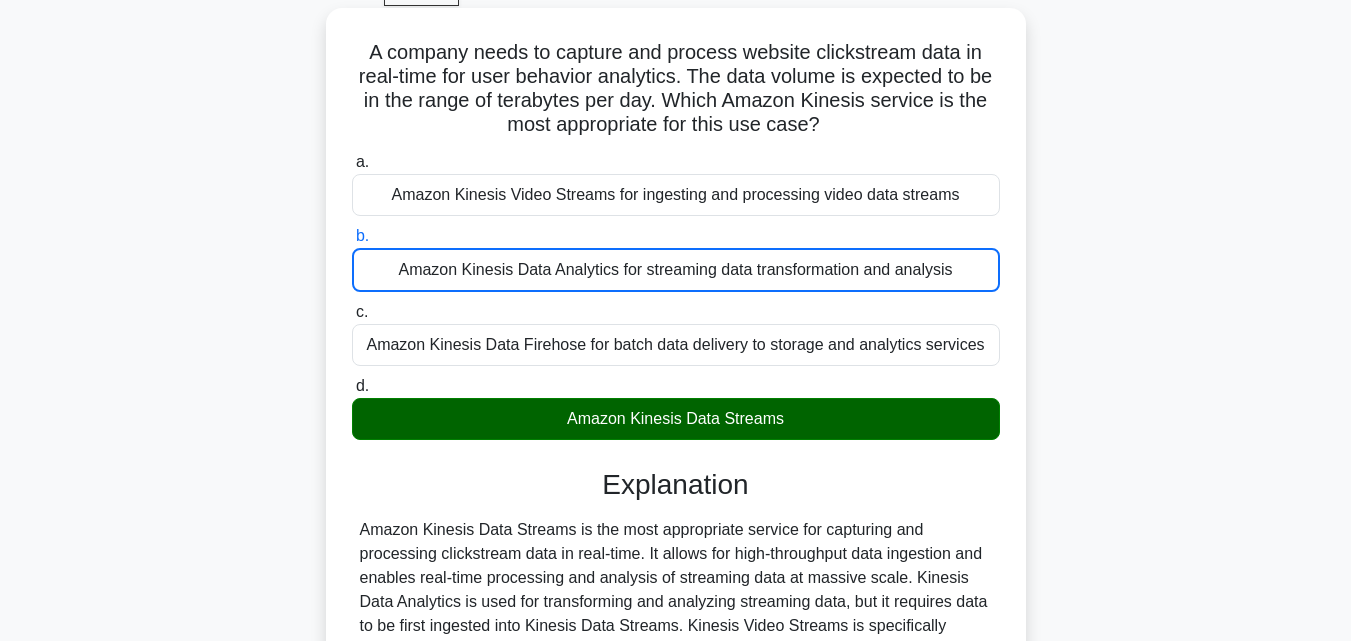 scroll, scrollTop: 300, scrollLeft: 0, axis: vertical 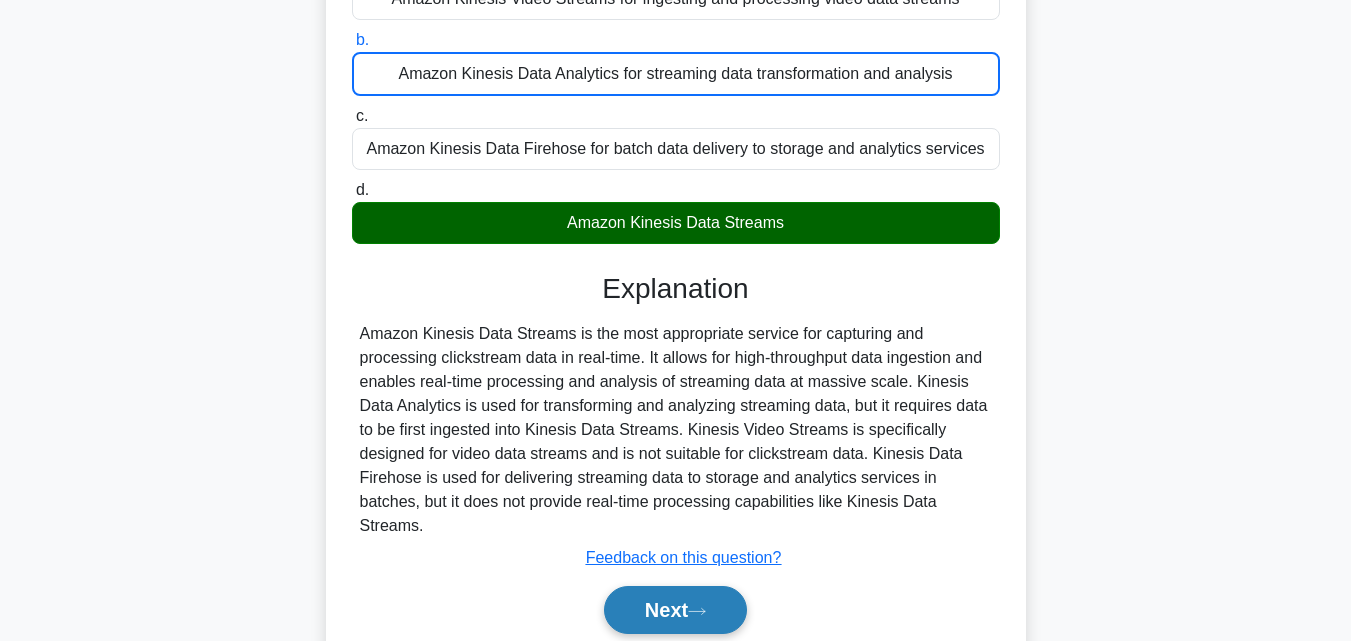 click on "Next" at bounding box center [675, 610] 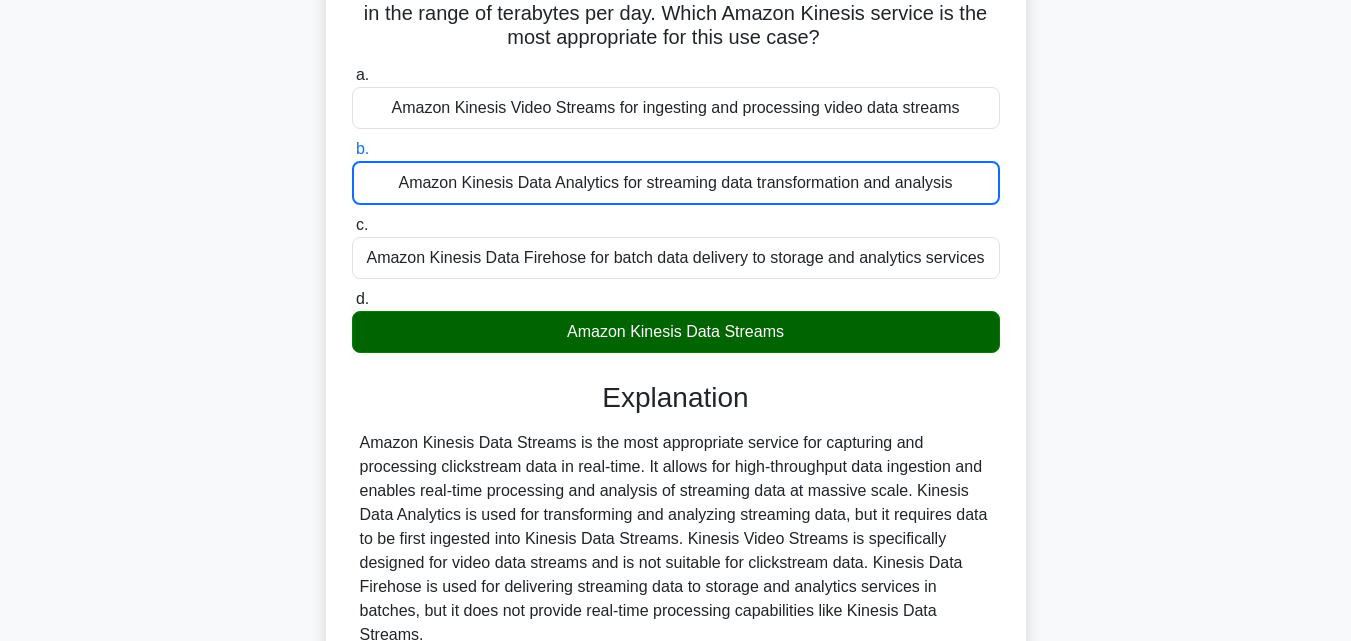 scroll, scrollTop: 0, scrollLeft: 0, axis: both 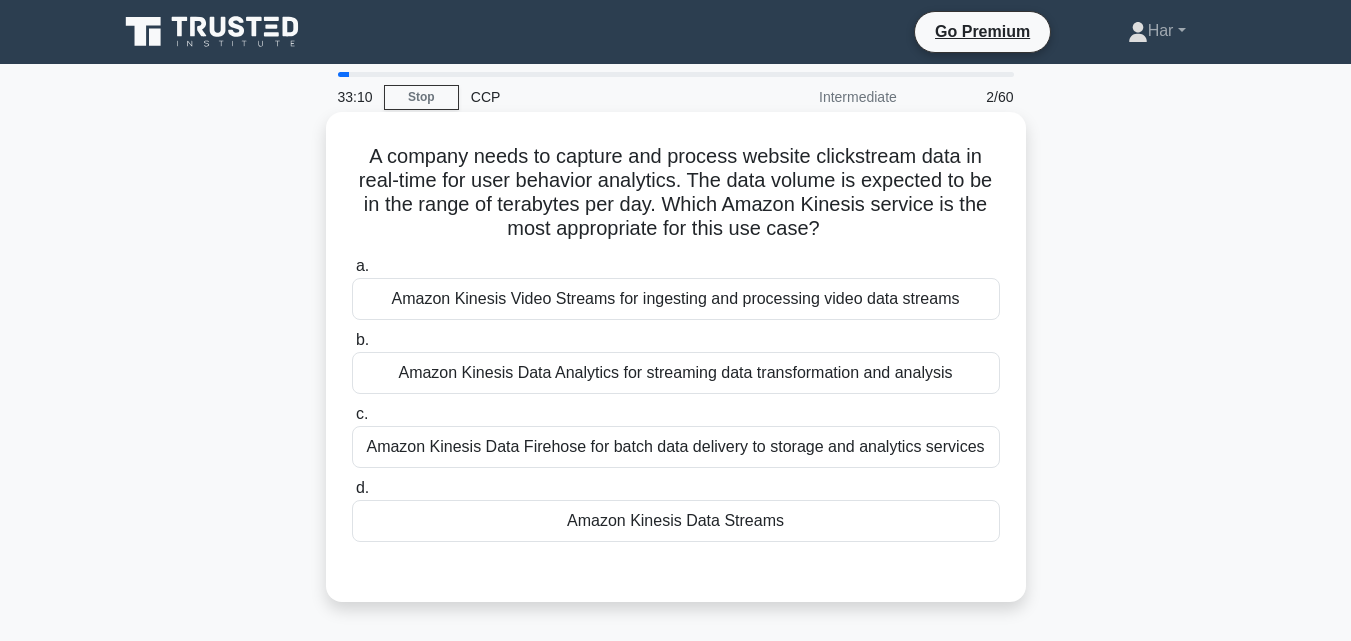 click on "Amazon Kinesis Data Streams" at bounding box center (676, 521) 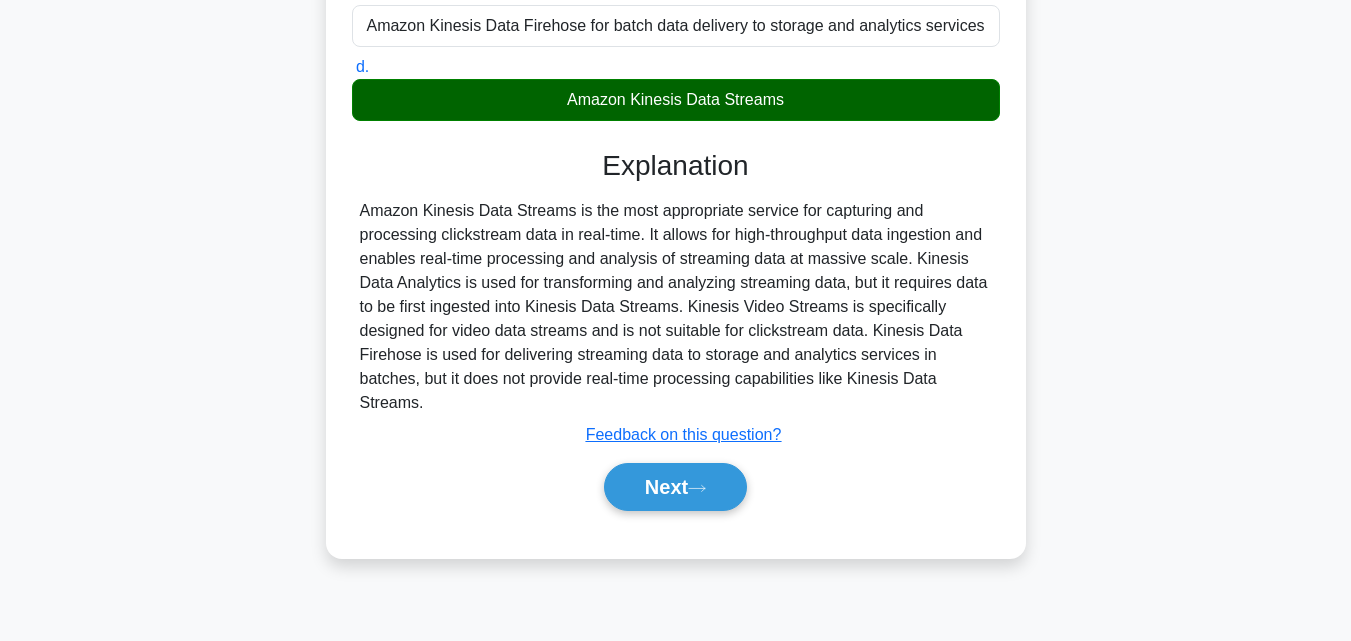 scroll, scrollTop: 439, scrollLeft: 0, axis: vertical 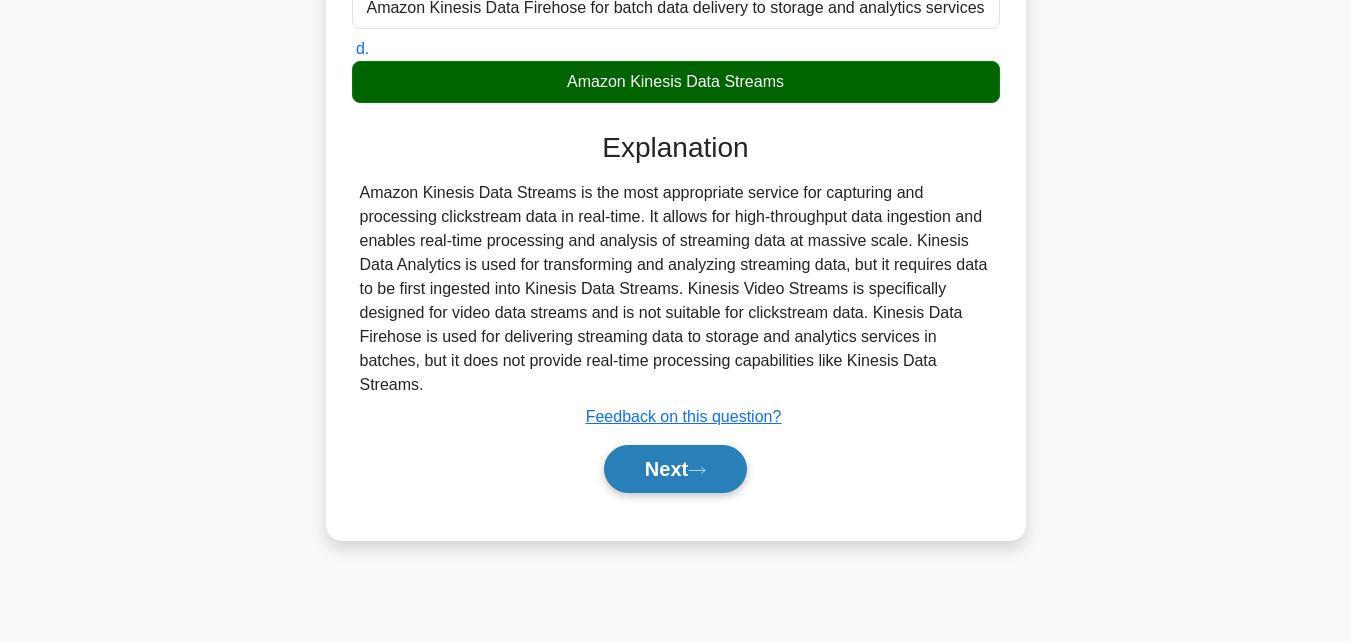 click on "Next" at bounding box center (675, 469) 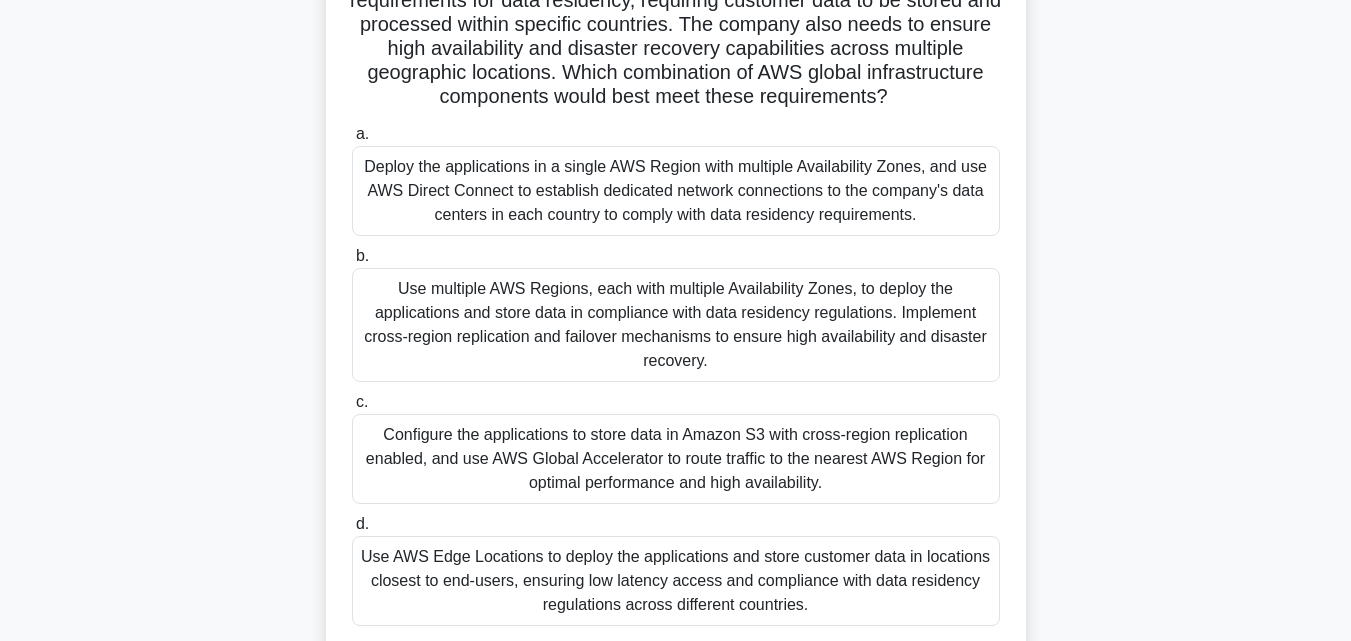 scroll, scrollTop: 239, scrollLeft: 0, axis: vertical 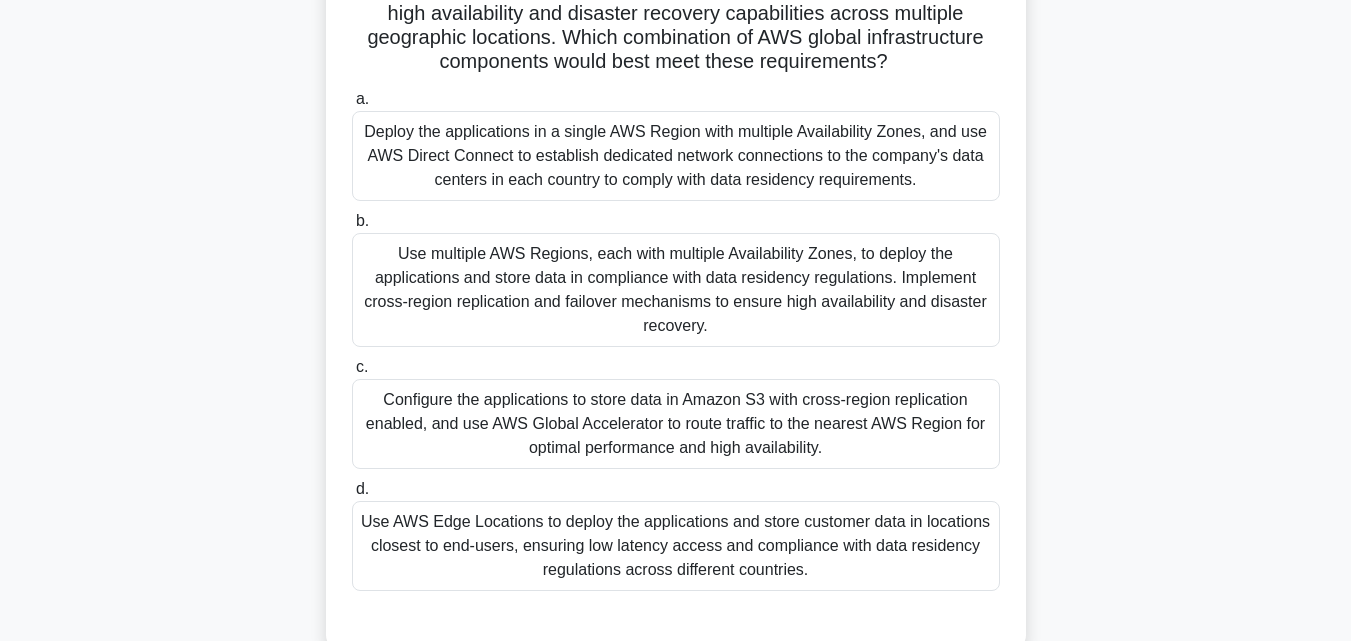 click on "Use multiple AWS Regions, each with multiple Availability Zones, to deploy the applications and store data in compliance with data residency regulations. Implement cross-region replication and failover mechanisms to ensure high availability and disaster recovery." at bounding box center (676, 290) 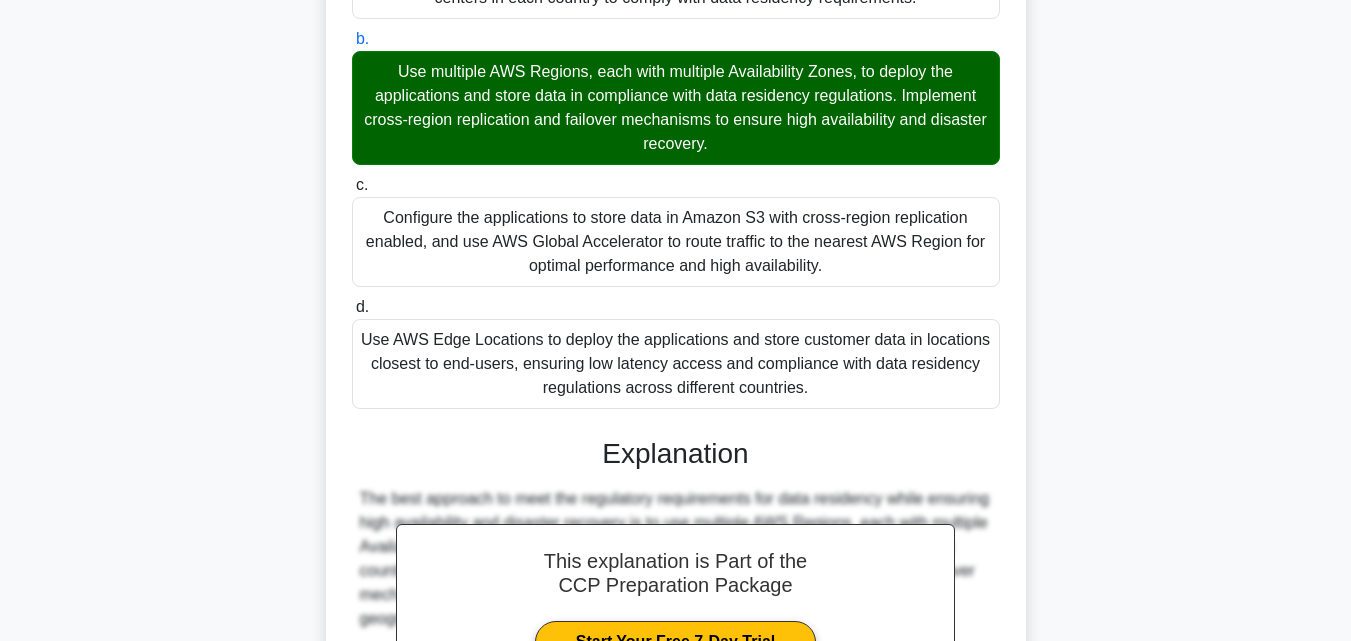 scroll, scrollTop: 737, scrollLeft: 0, axis: vertical 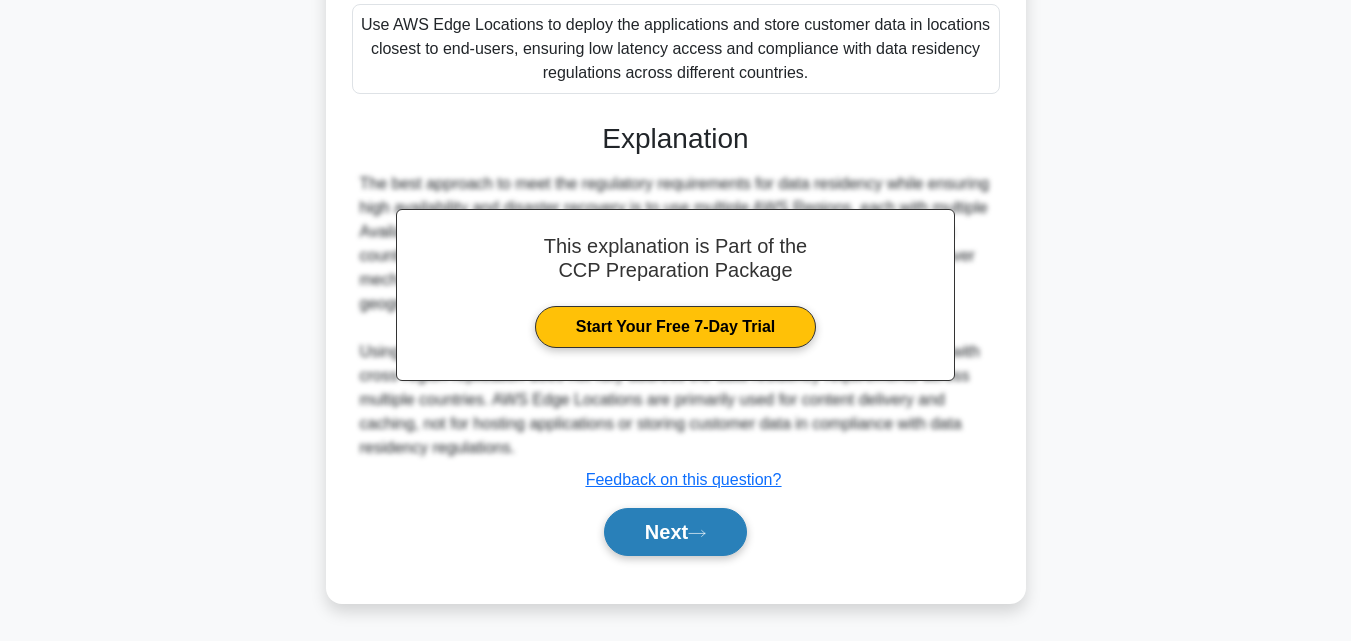 click on "Next" at bounding box center (675, 532) 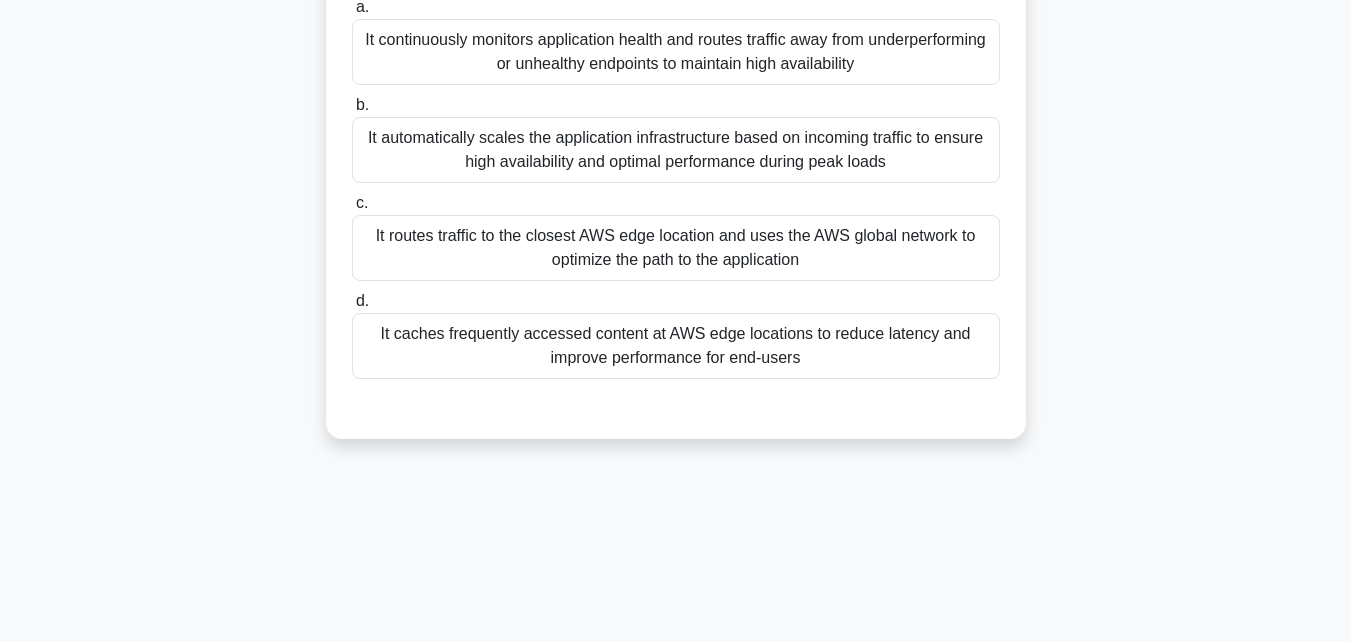 scroll, scrollTop: 239, scrollLeft: 0, axis: vertical 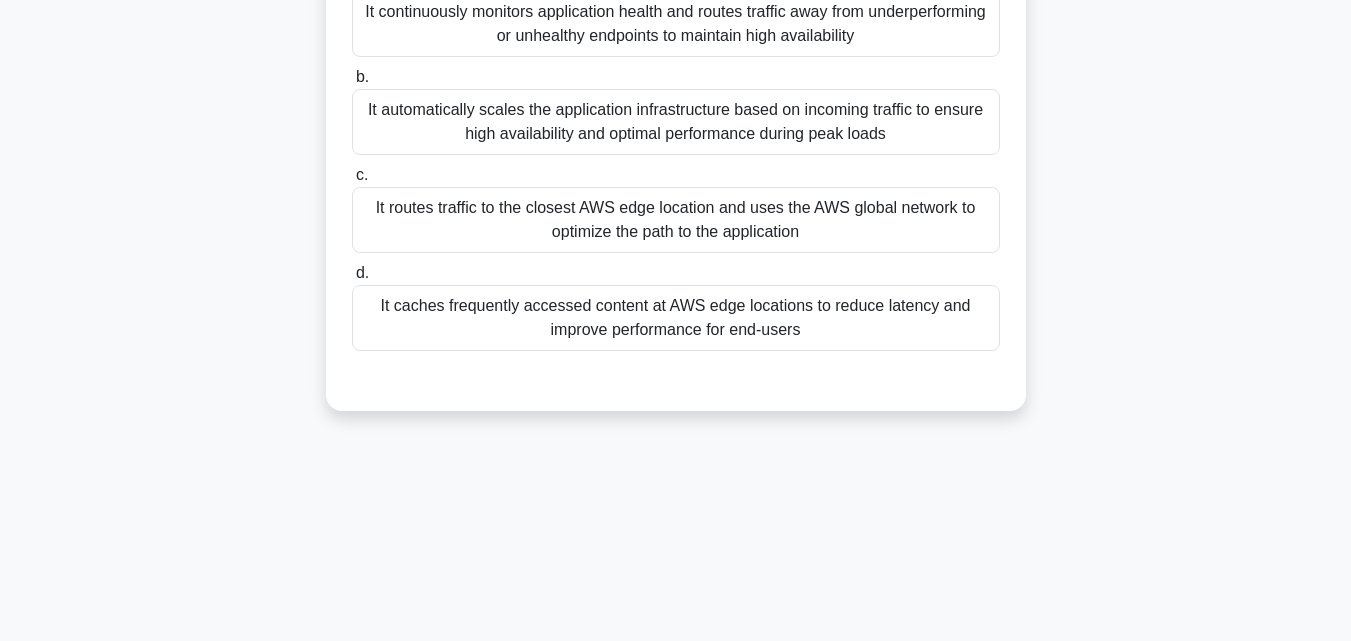 click on "It caches frequently accessed content at AWS edge locations to reduce latency and improve performance for end-users" at bounding box center (676, 318) 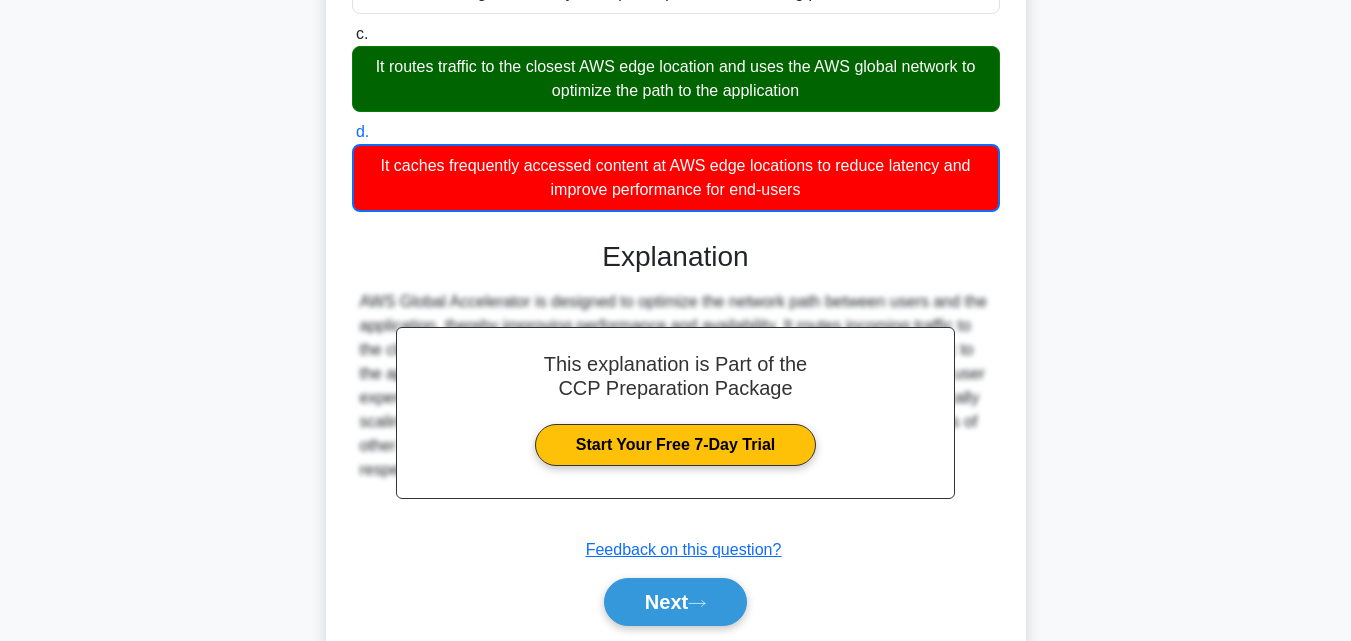 scroll, scrollTop: 475, scrollLeft: 0, axis: vertical 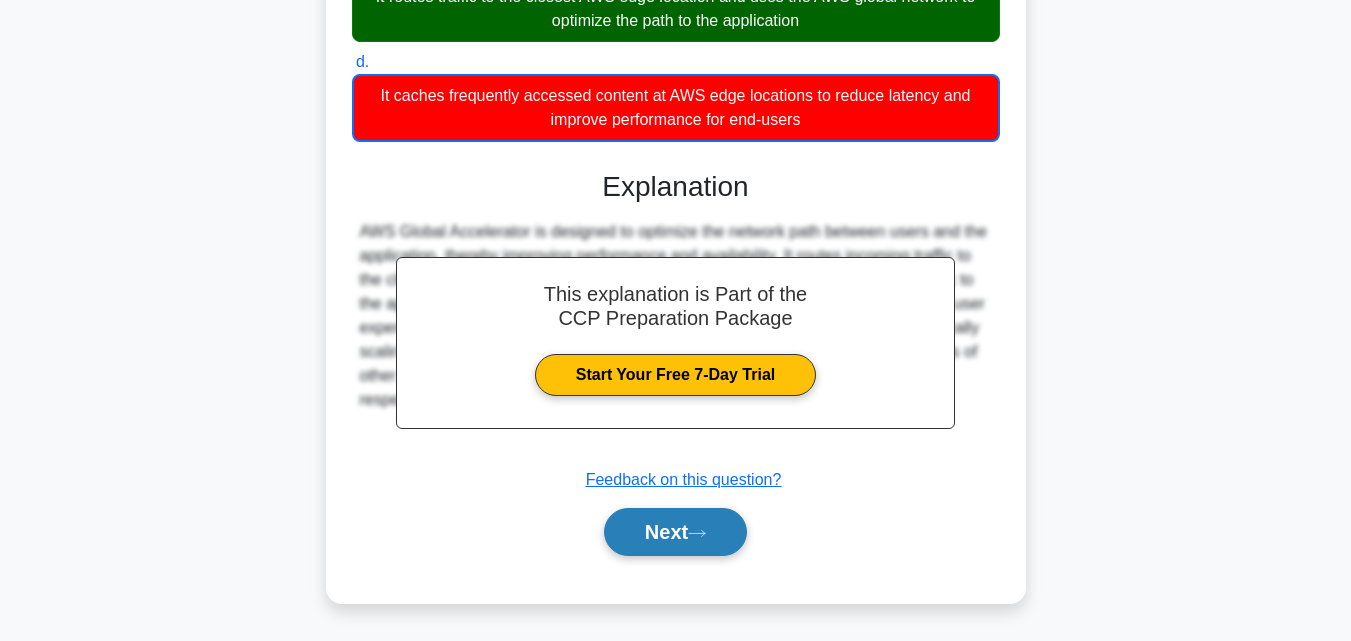 click on "Next" at bounding box center [675, 532] 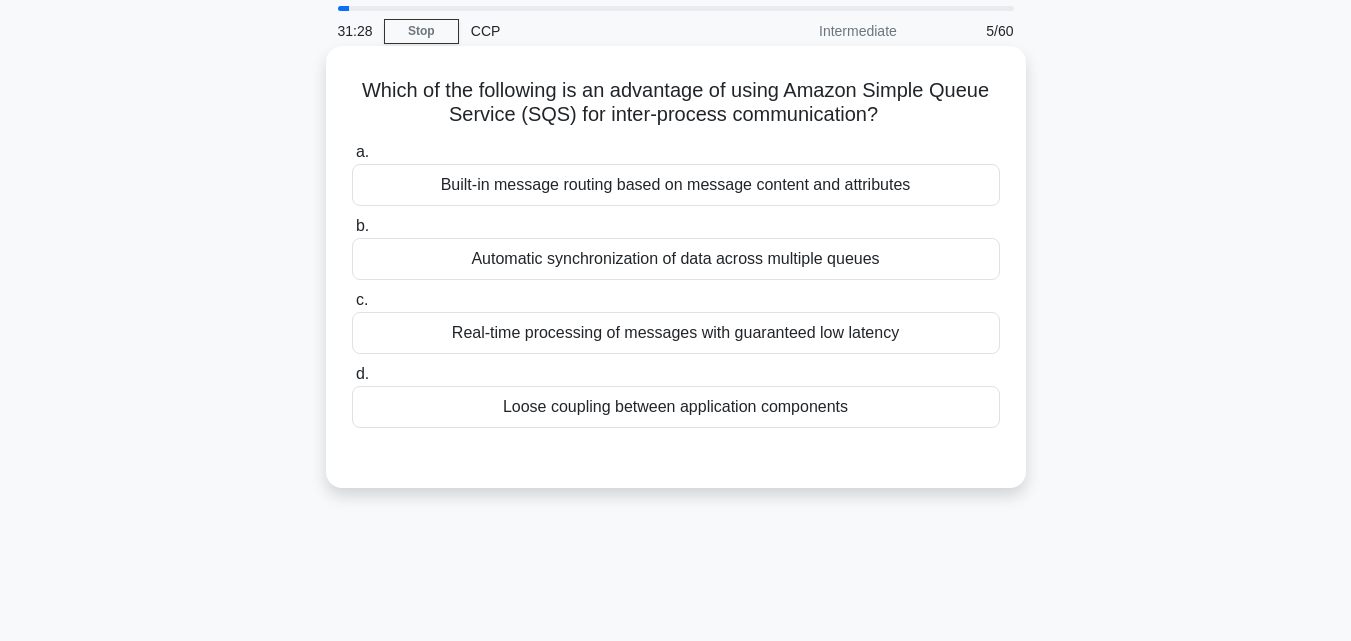 scroll, scrollTop: 39, scrollLeft: 0, axis: vertical 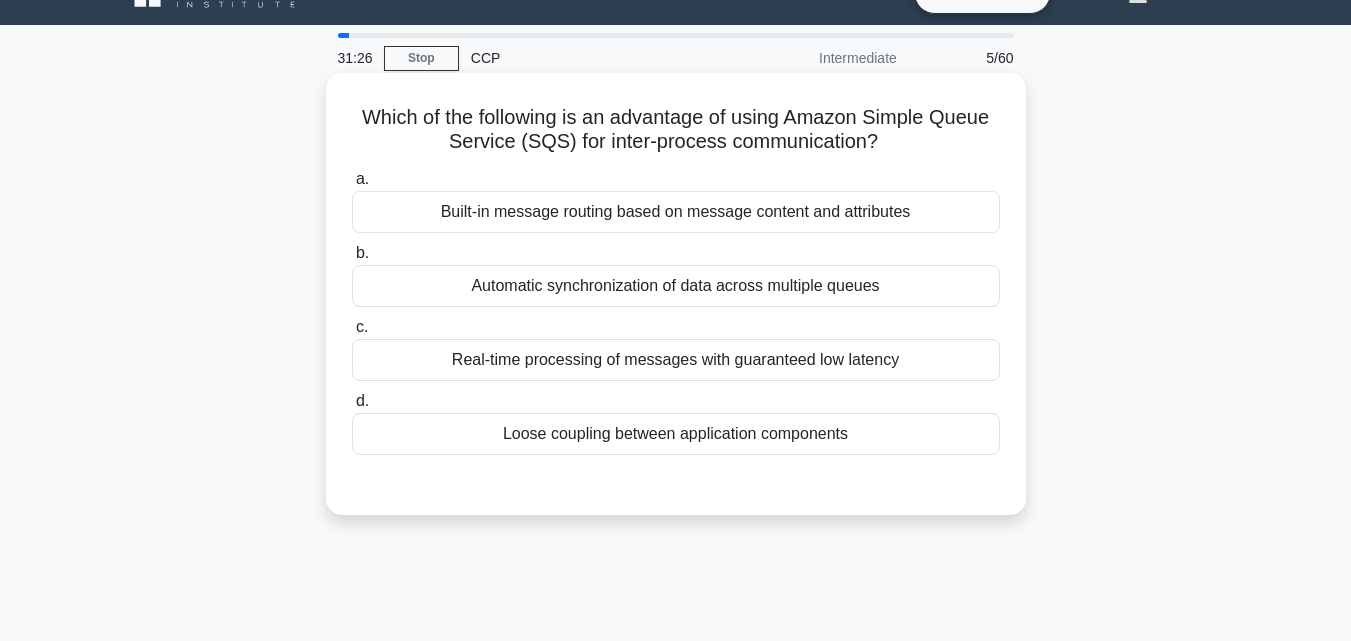 click on "Loose coupling between application components" at bounding box center (676, 434) 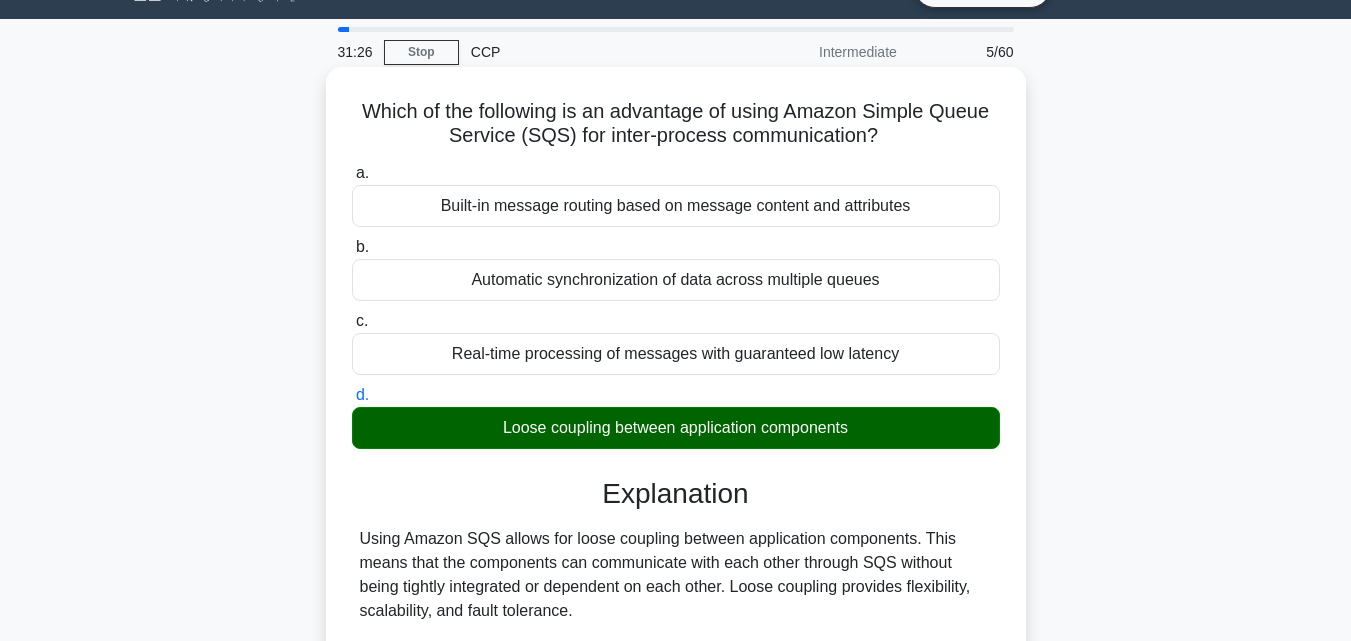 scroll, scrollTop: 439, scrollLeft: 0, axis: vertical 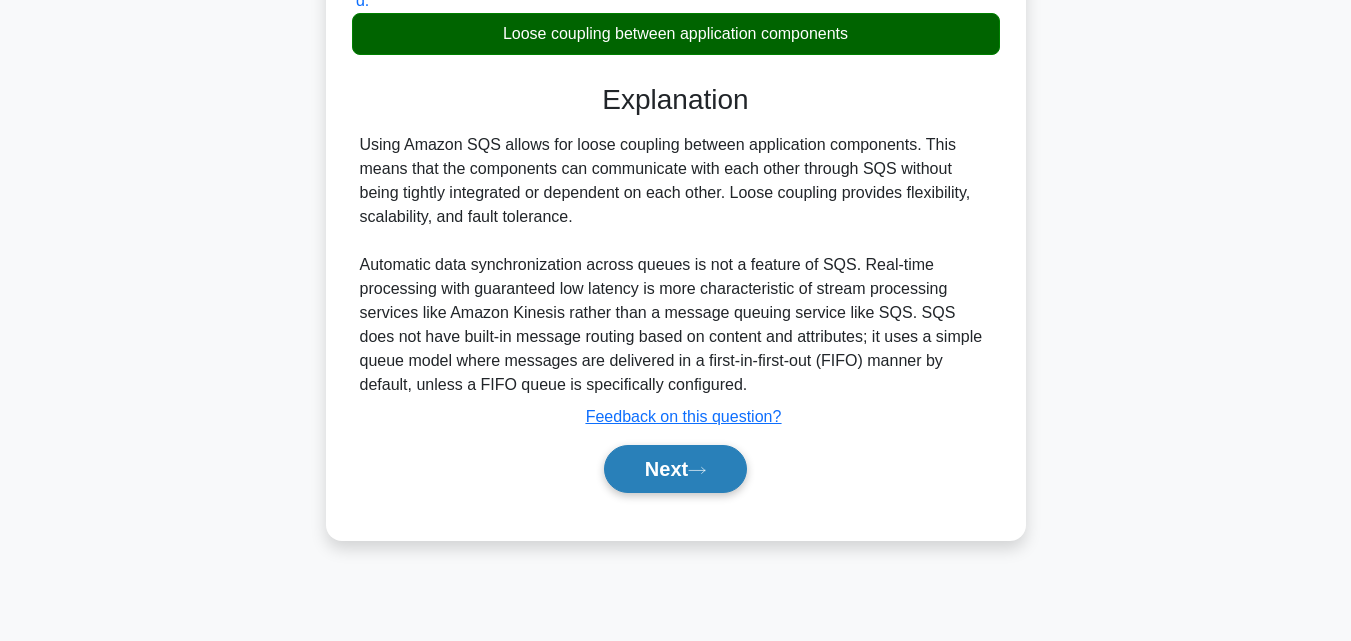 click on "Next" at bounding box center (675, 469) 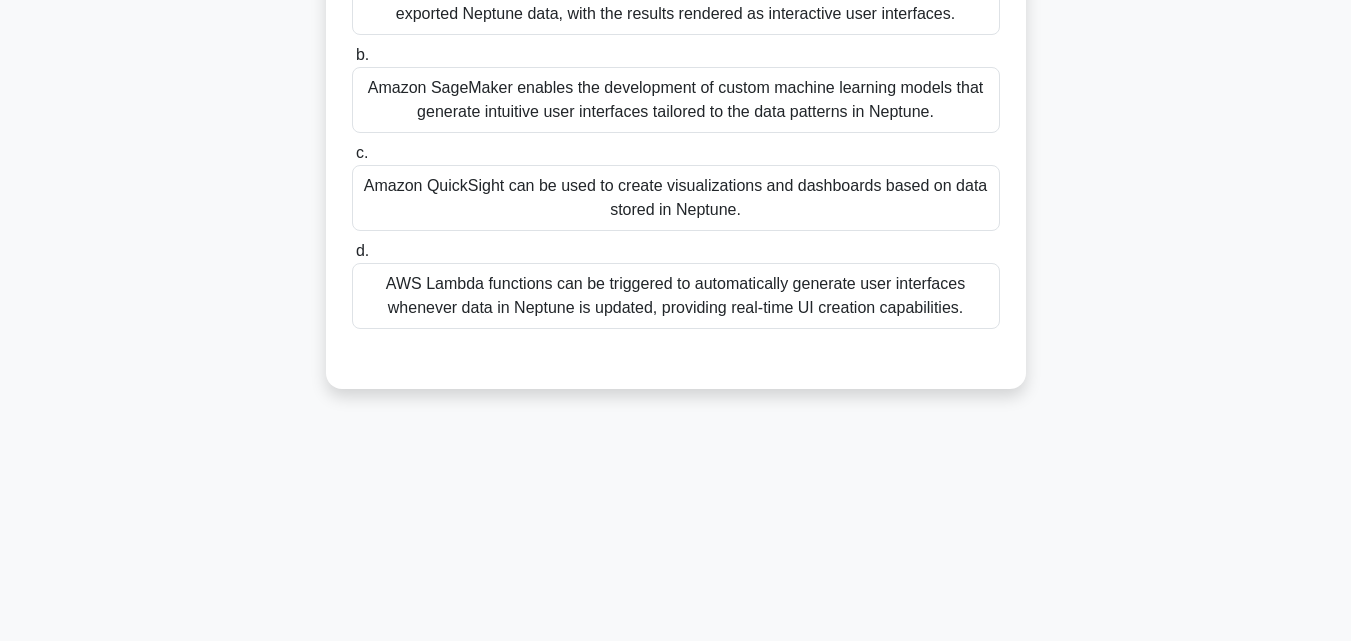 scroll, scrollTop: 39, scrollLeft: 0, axis: vertical 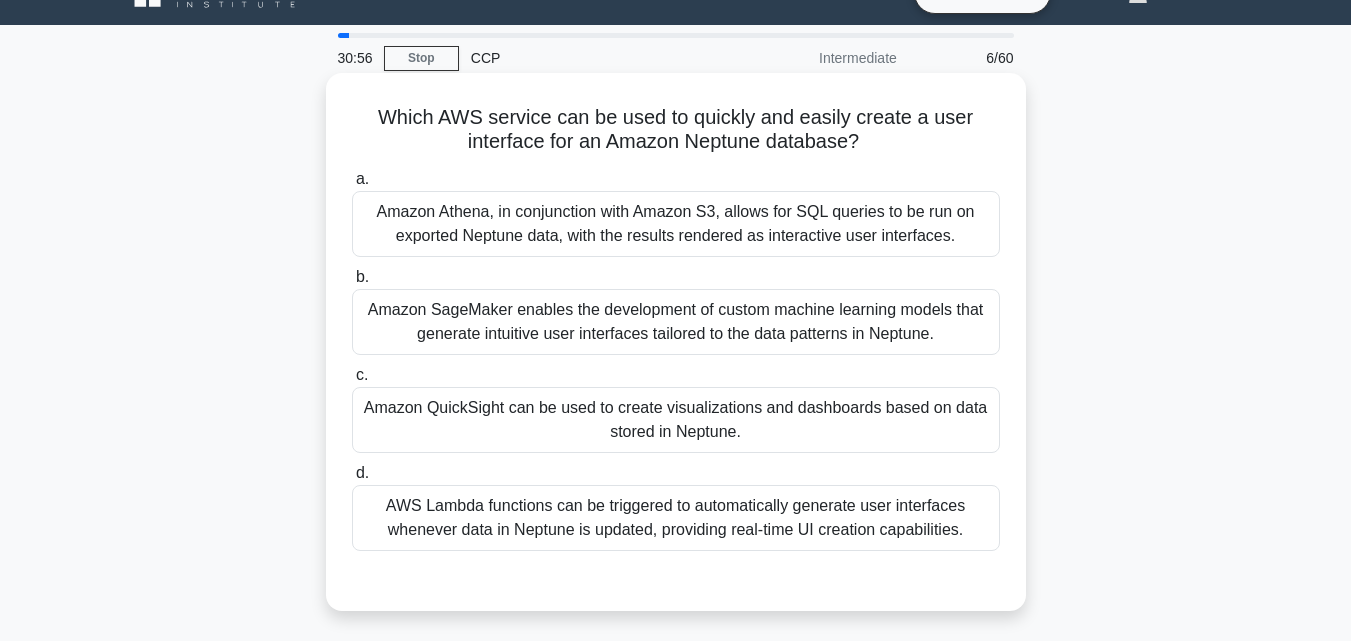 click on "Amazon Athena, in conjunction with Amazon S3, allows for SQL queries to be run on exported Neptune data, with the results rendered as interactive user interfaces." at bounding box center [676, 224] 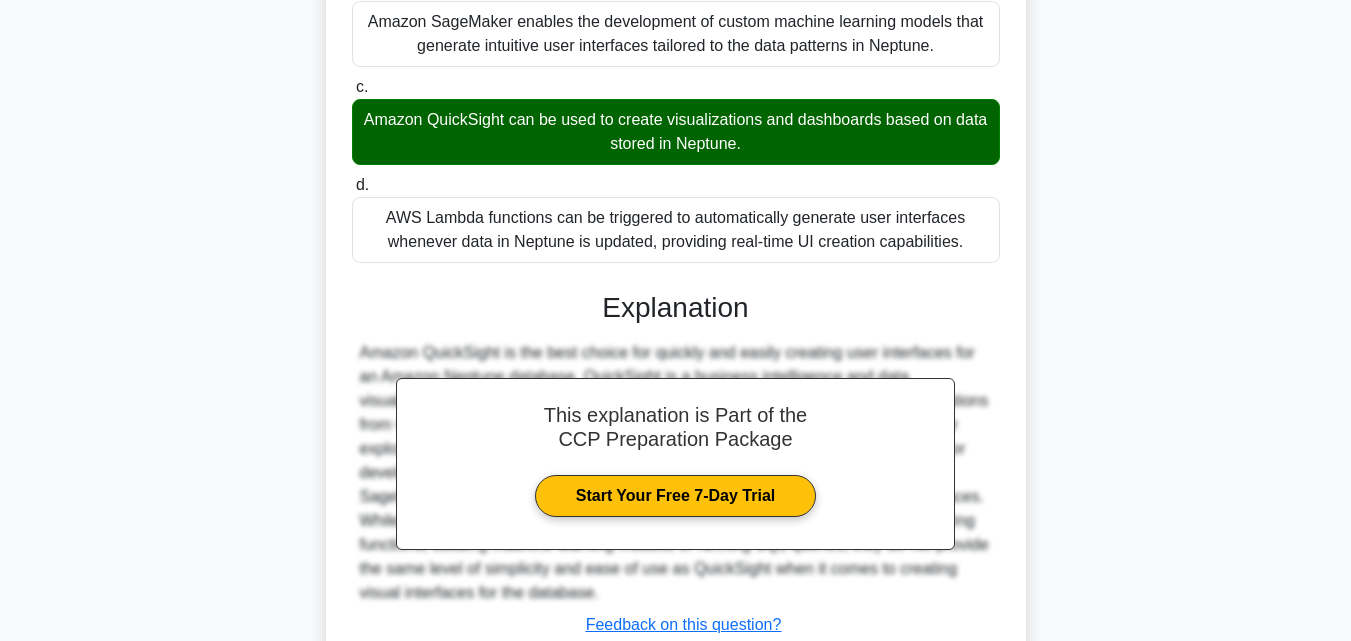 scroll, scrollTop: 475, scrollLeft: 0, axis: vertical 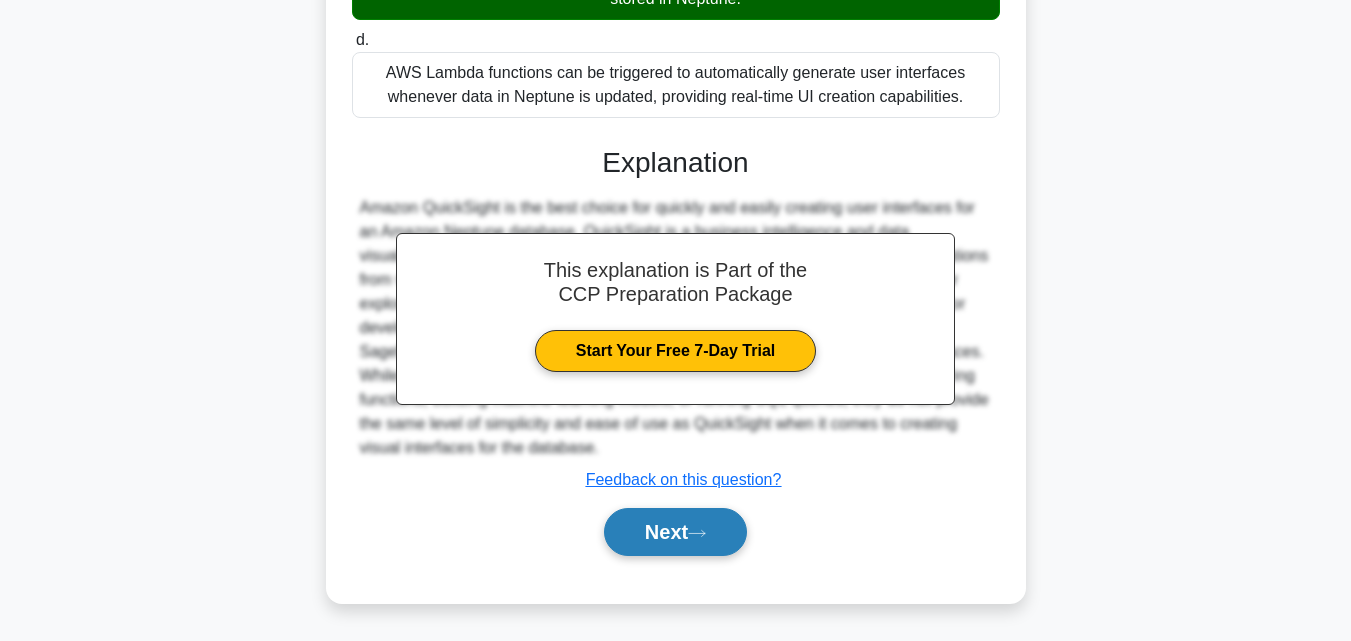 click on "Next" at bounding box center [675, 532] 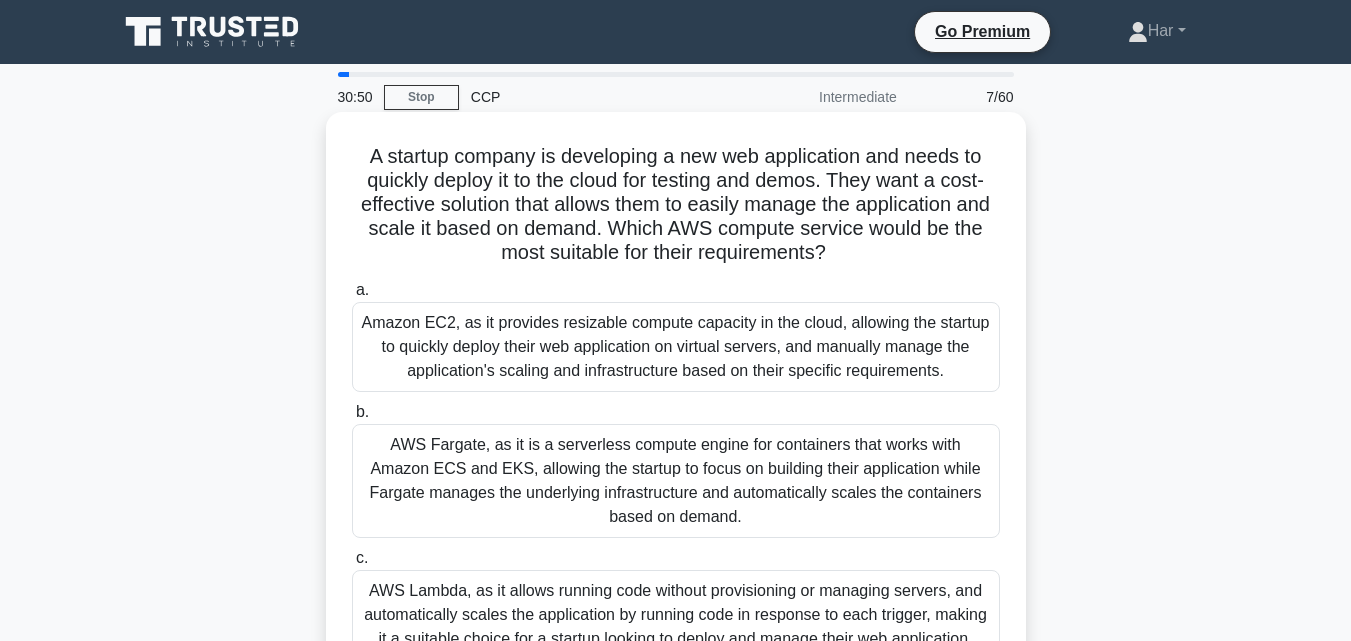 scroll, scrollTop: 100, scrollLeft: 0, axis: vertical 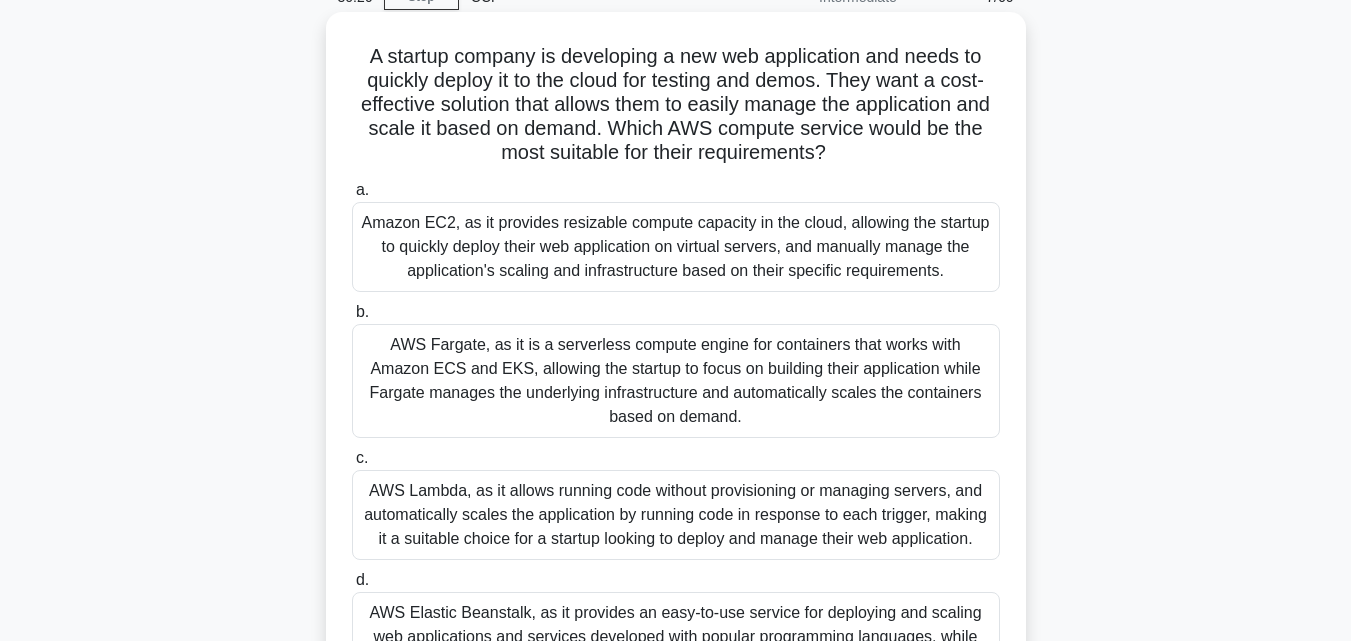 click on "Amazon EC2, as it provides resizable compute capacity in the cloud, allowing the startup to quickly deploy their web application on virtual servers, and manually manage the application's scaling and infrastructure based on their specific requirements." at bounding box center (676, 247) 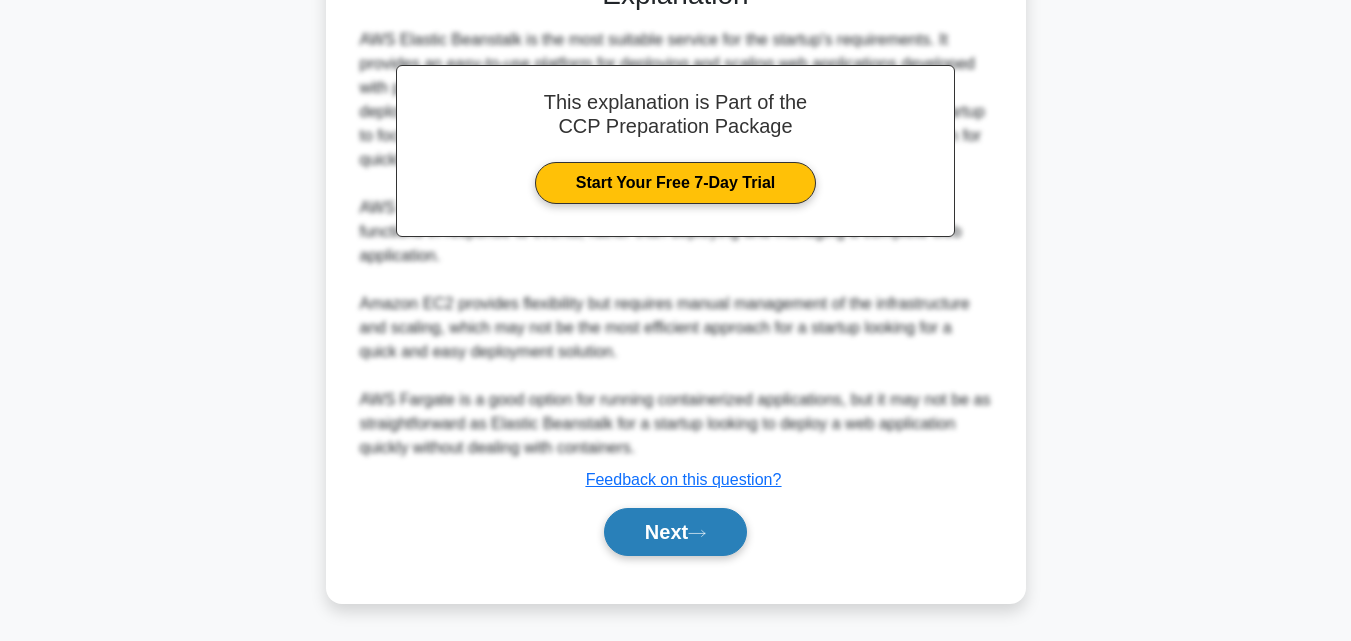click on "Next" at bounding box center [675, 532] 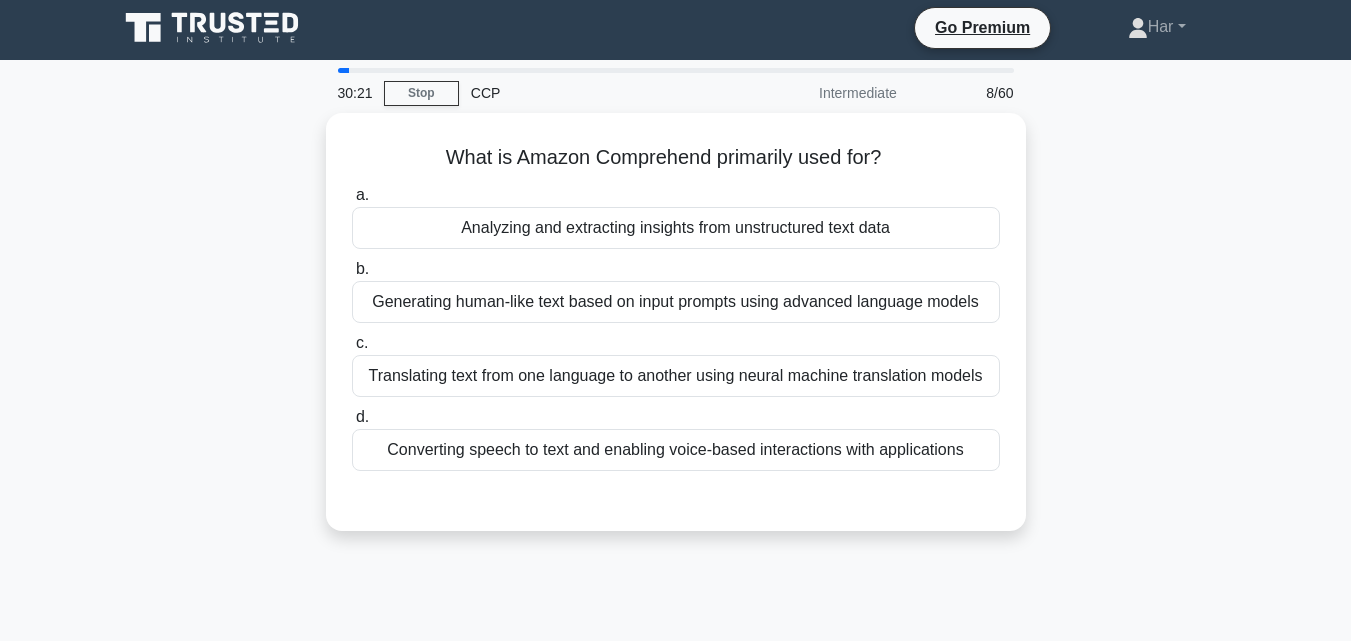 scroll, scrollTop: 0, scrollLeft: 0, axis: both 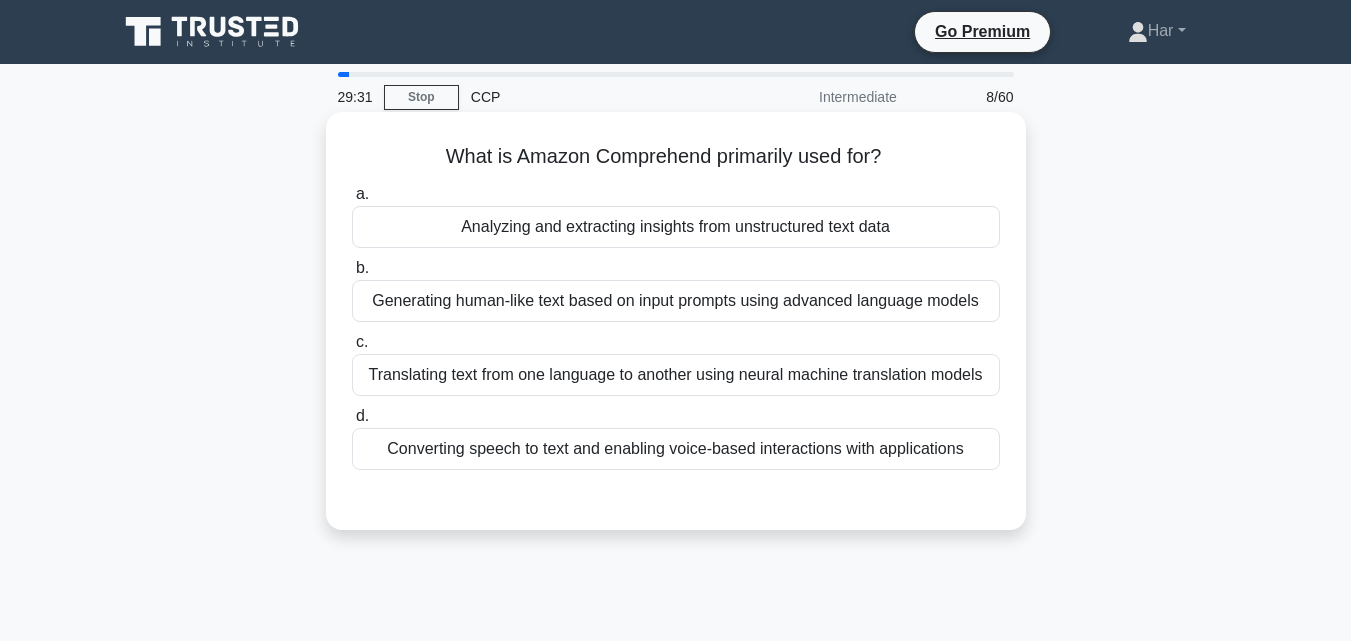 click on "Analyzing and extracting insights from unstructured text data" at bounding box center [676, 227] 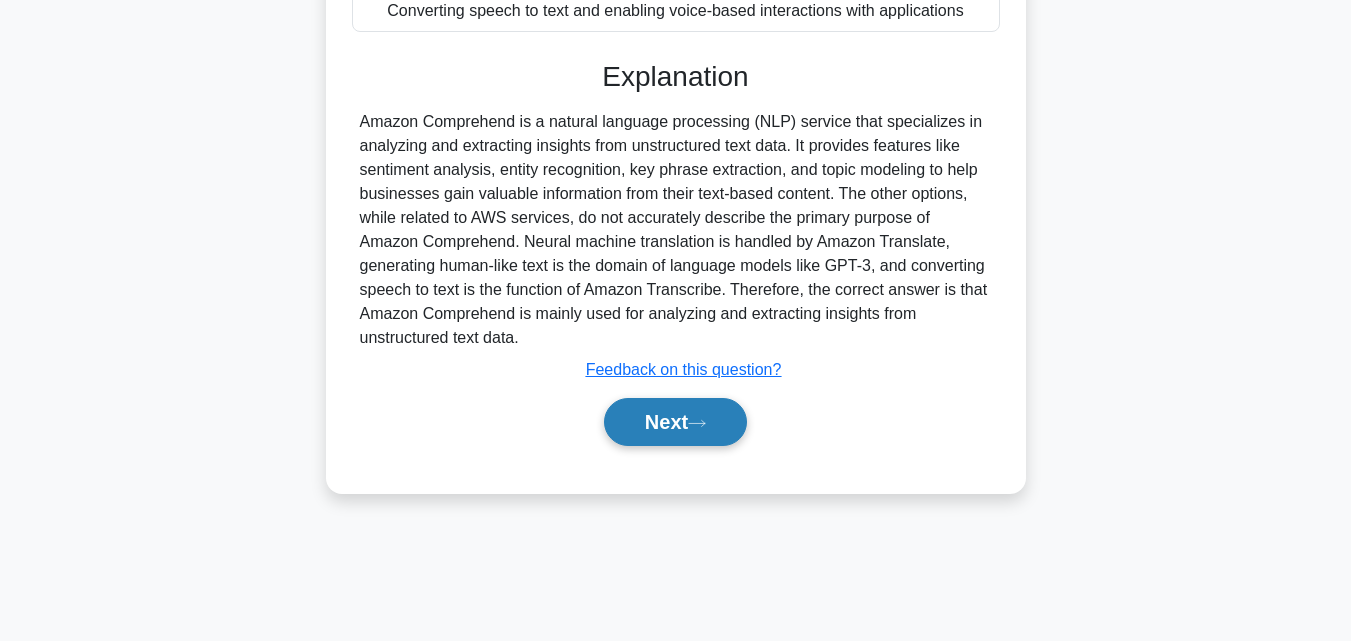 scroll, scrollTop: 439, scrollLeft: 0, axis: vertical 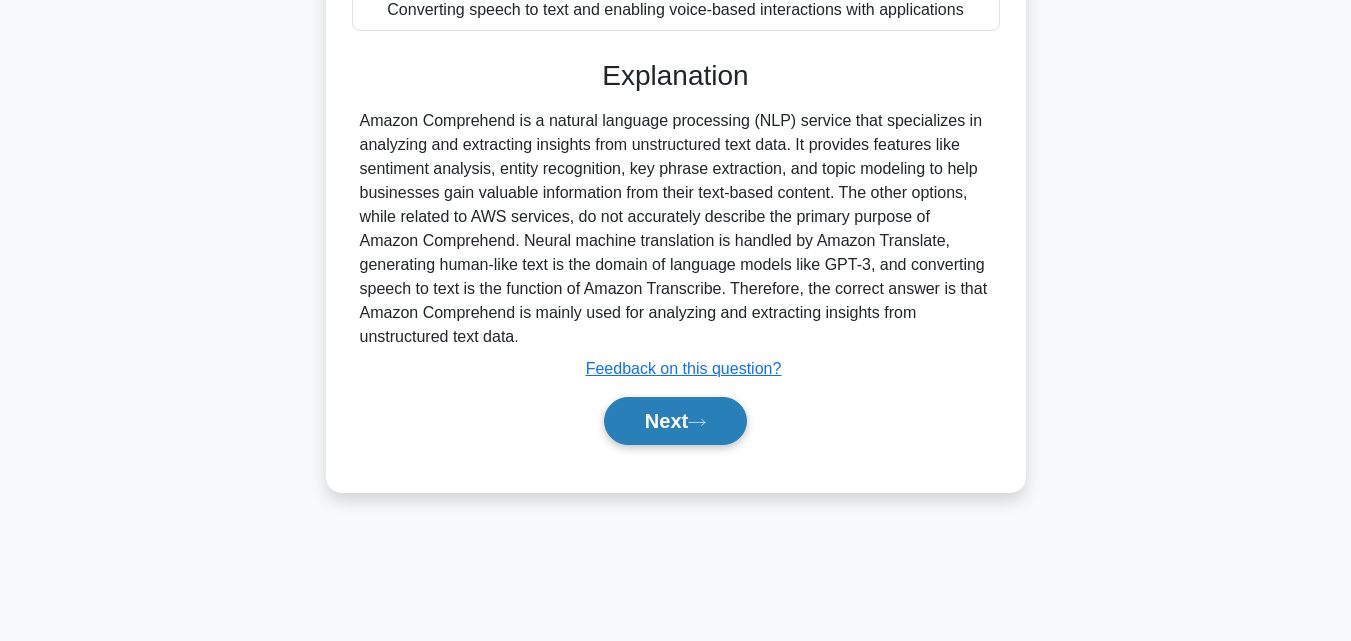 click on "Next" at bounding box center (675, 421) 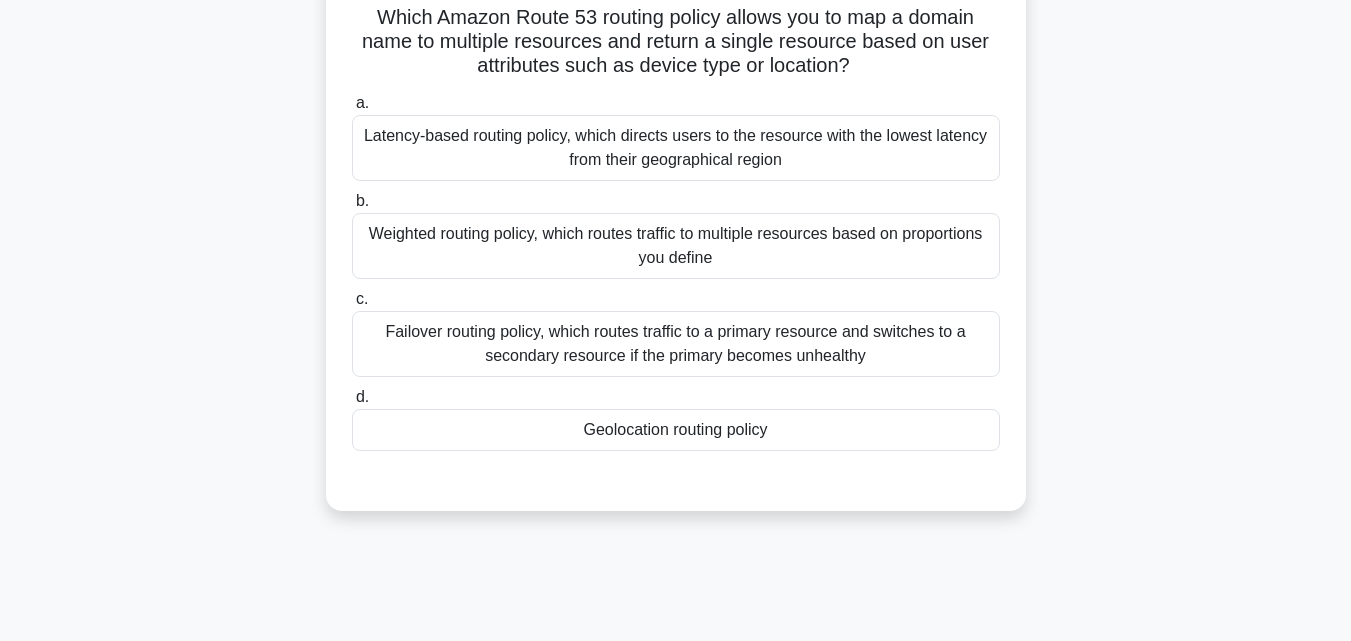 scroll, scrollTop: 39, scrollLeft: 0, axis: vertical 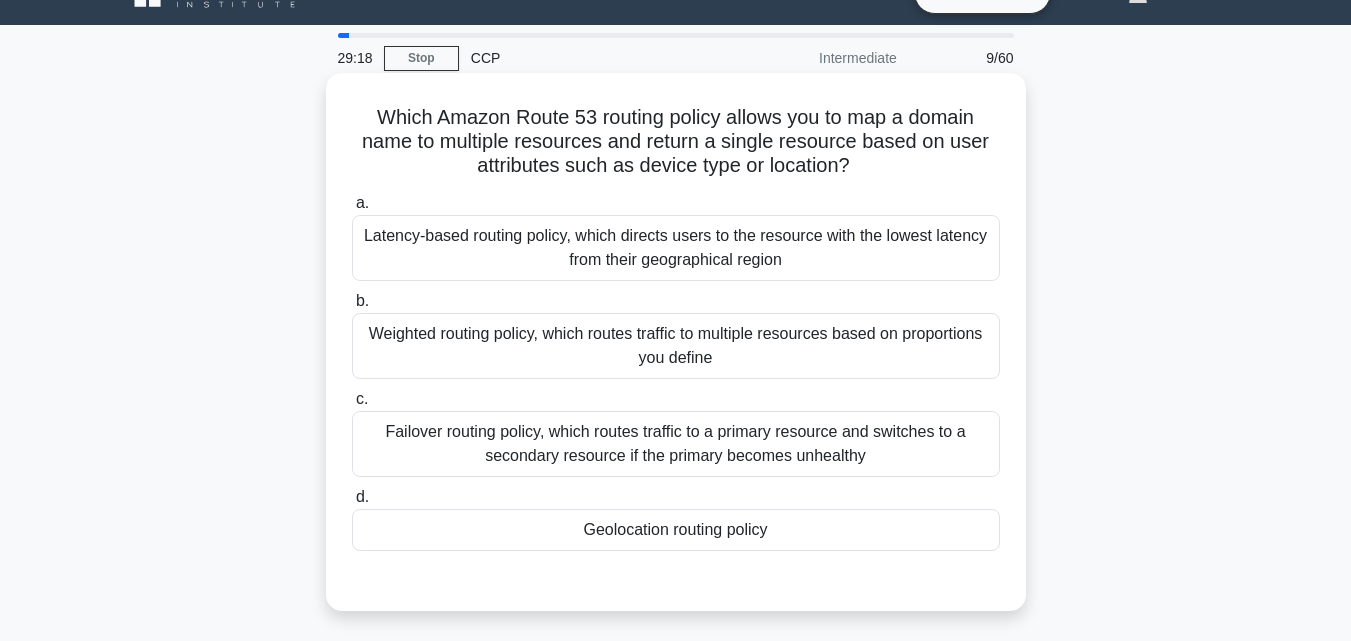 click on "Latency-based routing policy, which directs users to the resource with the lowest latency from their geographical region" at bounding box center (676, 248) 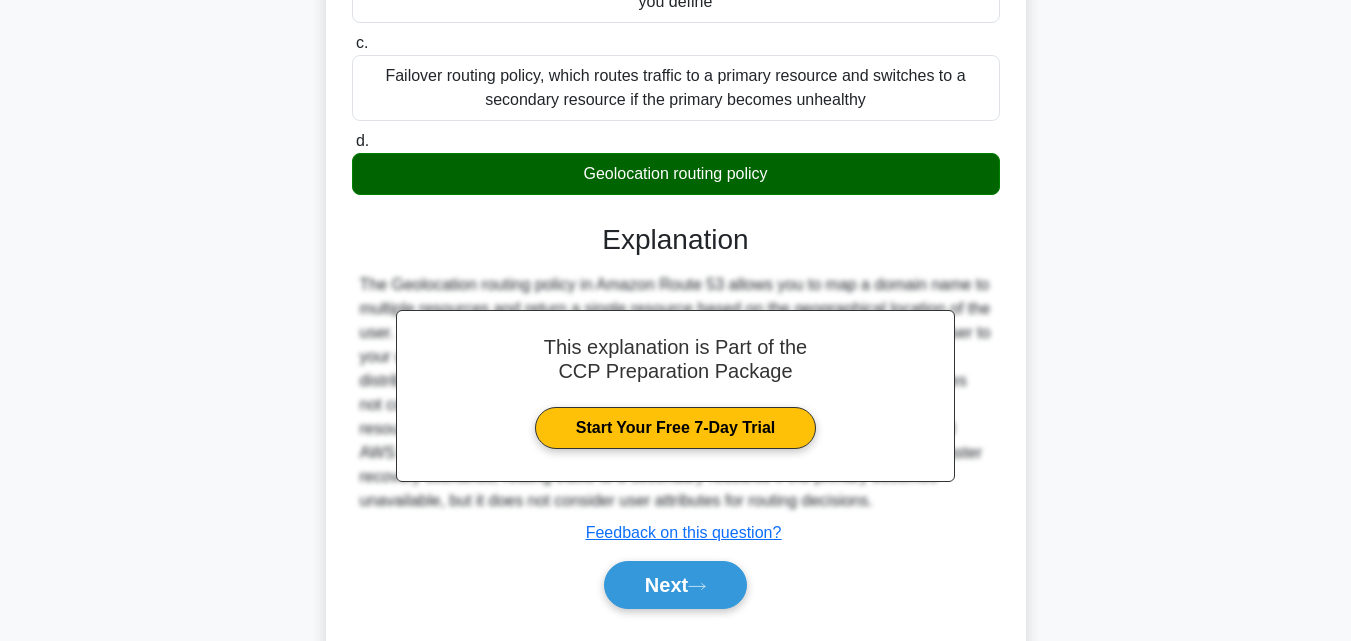 scroll, scrollTop: 451, scrollLeft: 0, axis: vertical 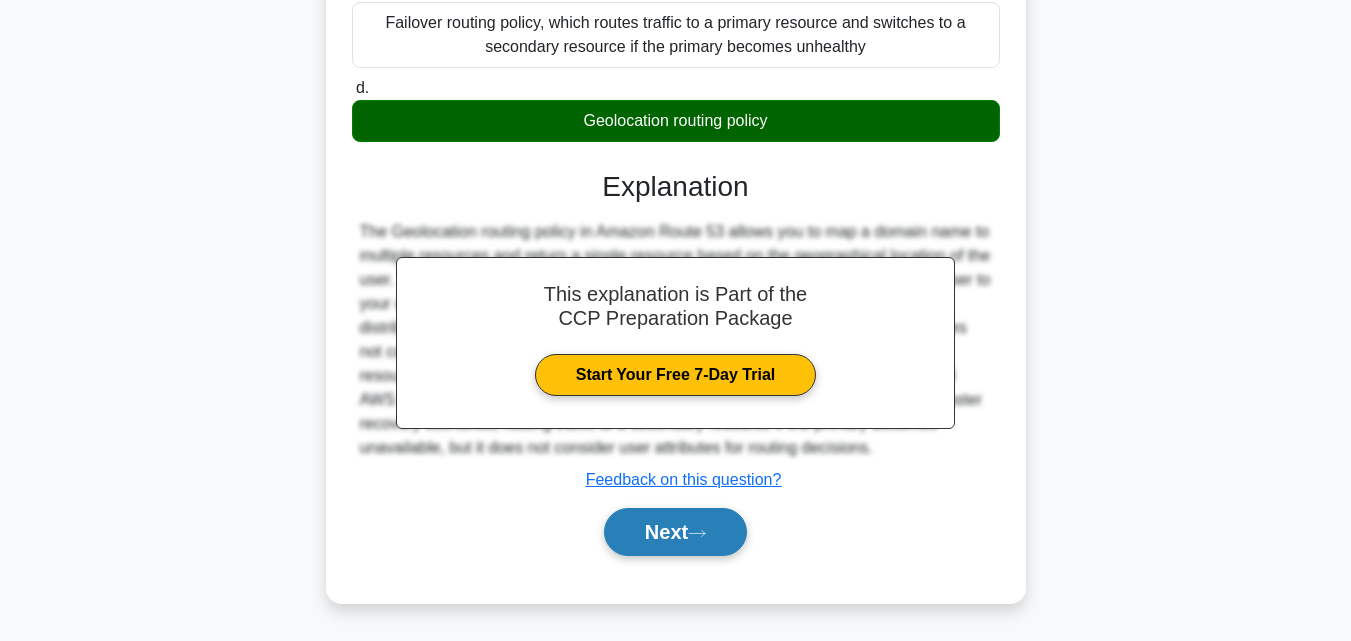 click on "Next" at bounding box center [675, 532] 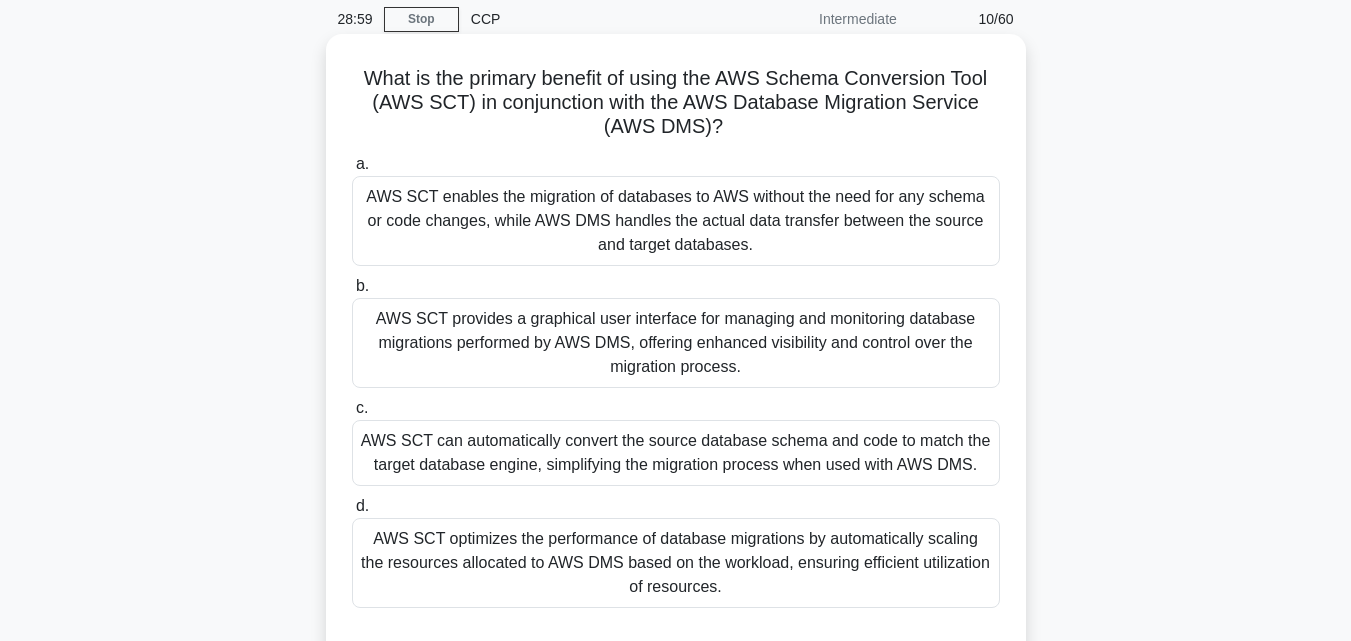 scroll, scrollTop: 100, scrollLeft: 0, axis: vertical 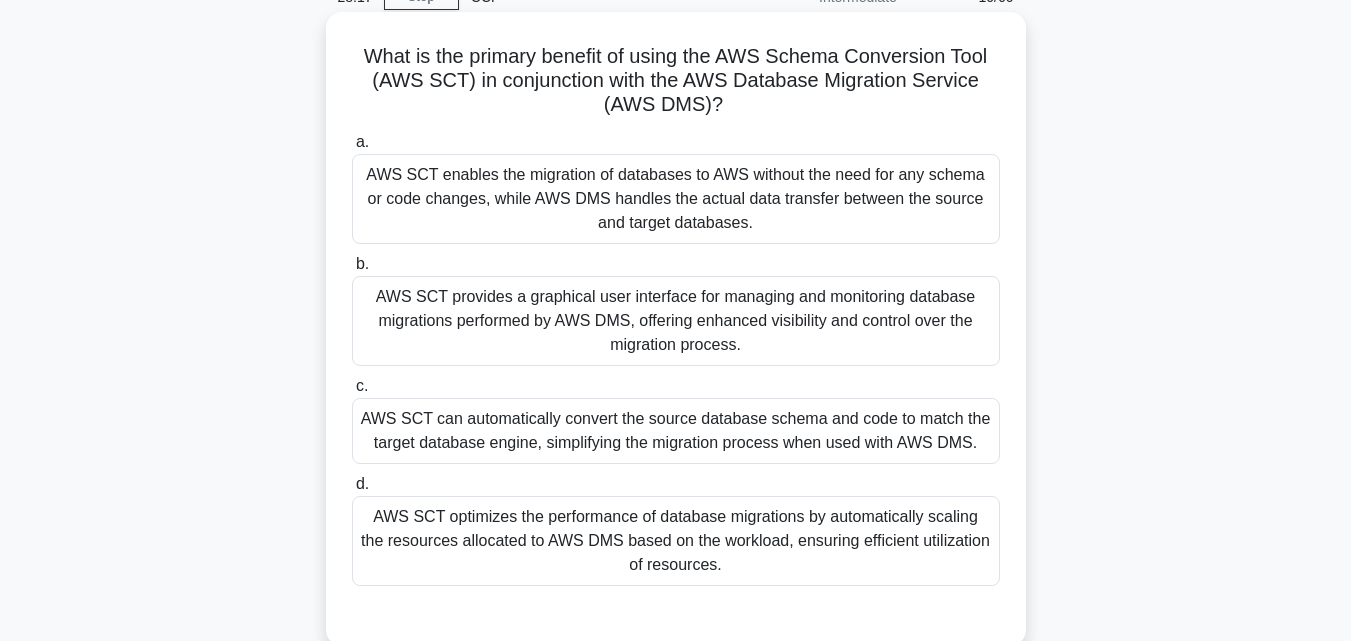 click on "AWS SCT optimizes the performance of database migrations by automatically scaling the resources allocated to AWS DMS based on the workload, ensuring efficient utilization of resources." at bounding box center (676, 541) 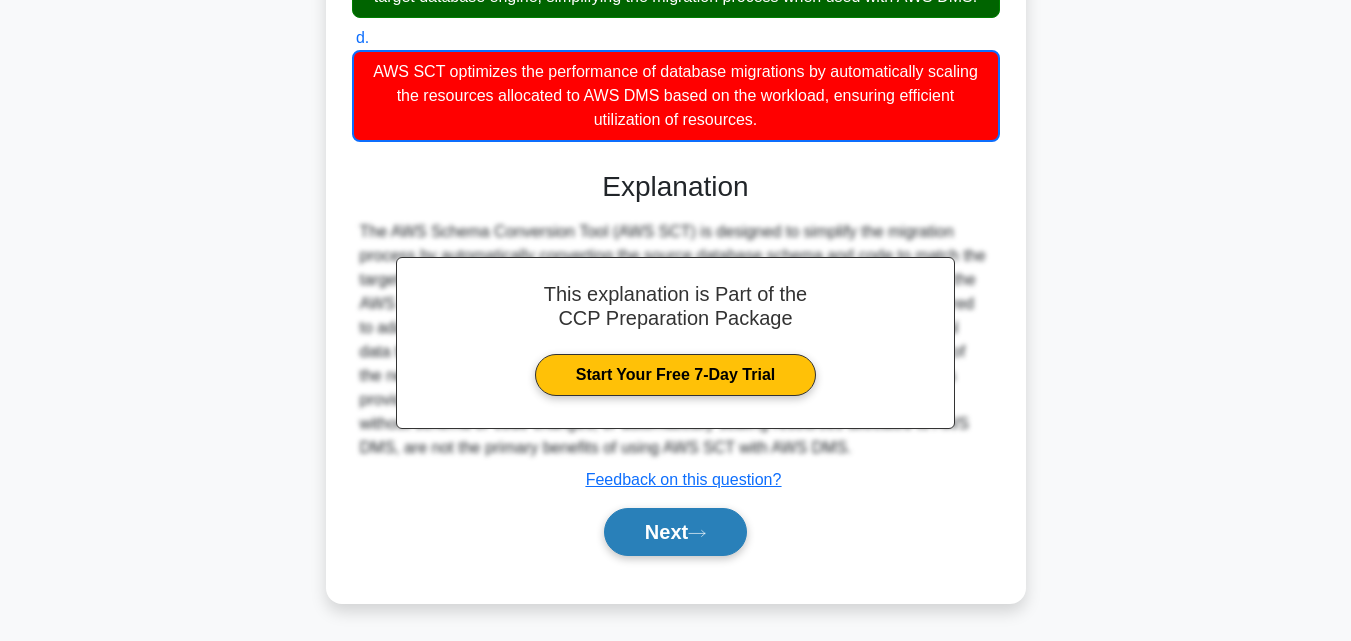 click on "Next" at bounding box center (675, 532) 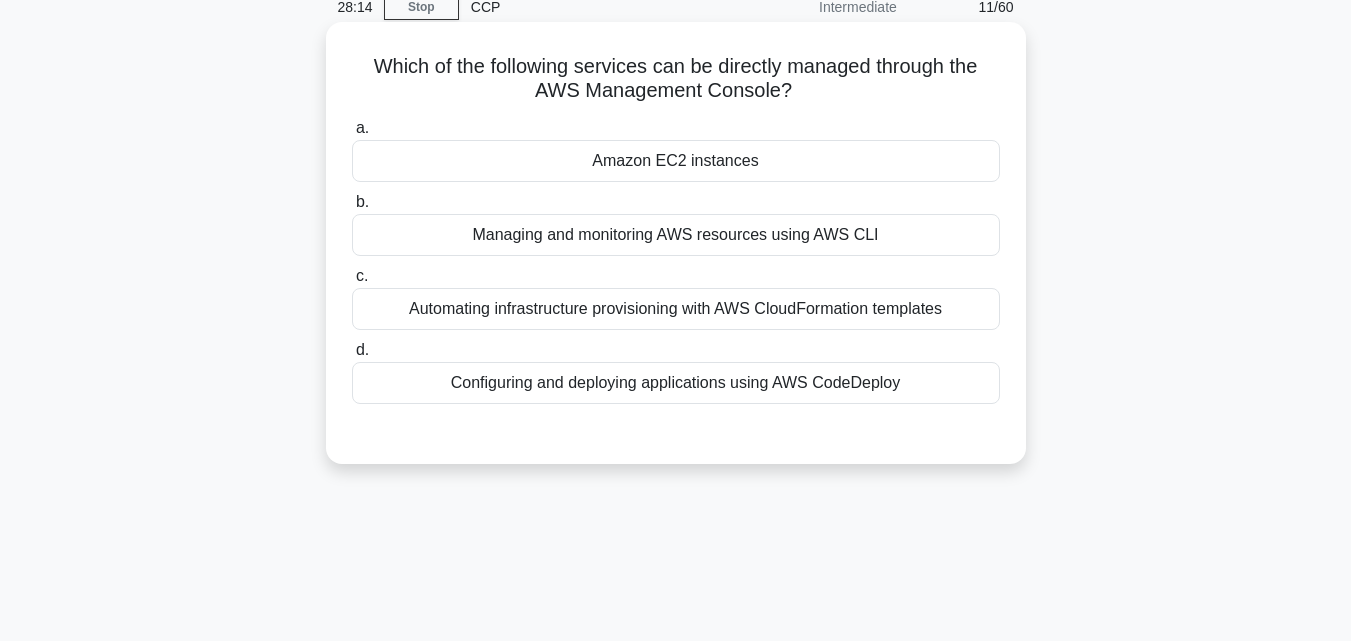 scroll, scrollTop: 39, scrollLeft: 0, axis: vertical 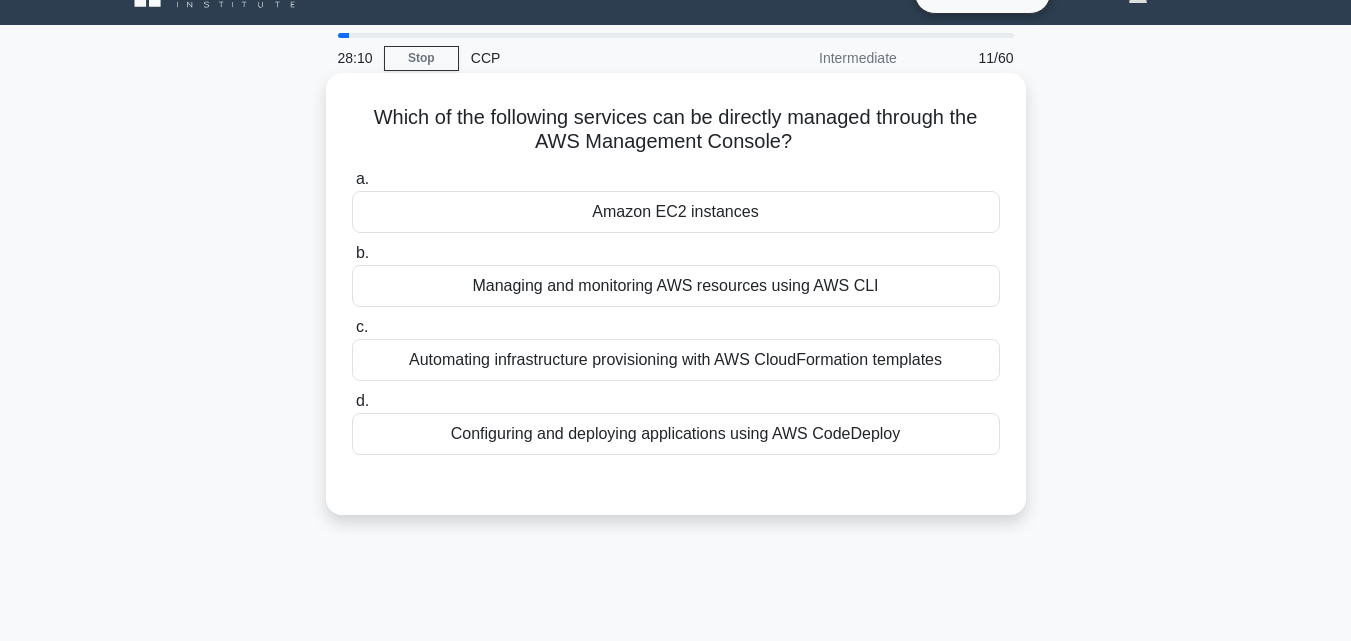 click on "Managing and monitoring AWS resources using AWS CLI" at bounding box center [676, 286] 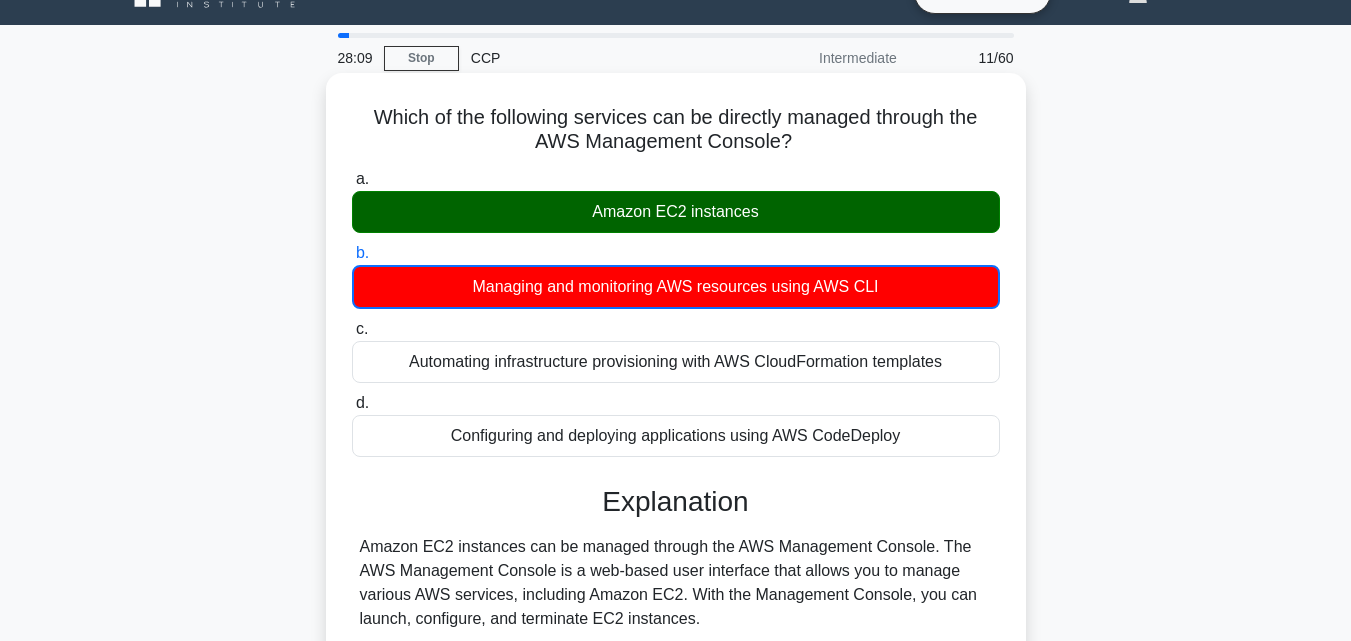 scroll, scrollTop: 439, scrollLeft: 0, axis: vertical 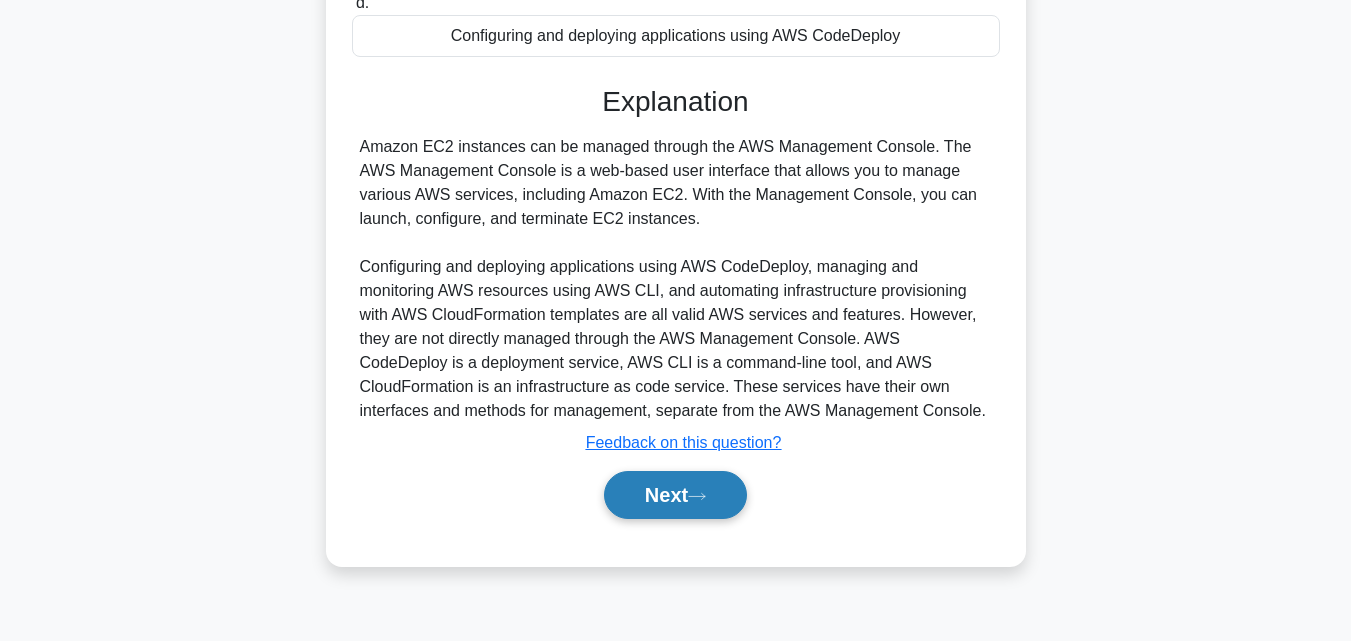 click on "Next" at bounding box center (675, 495) 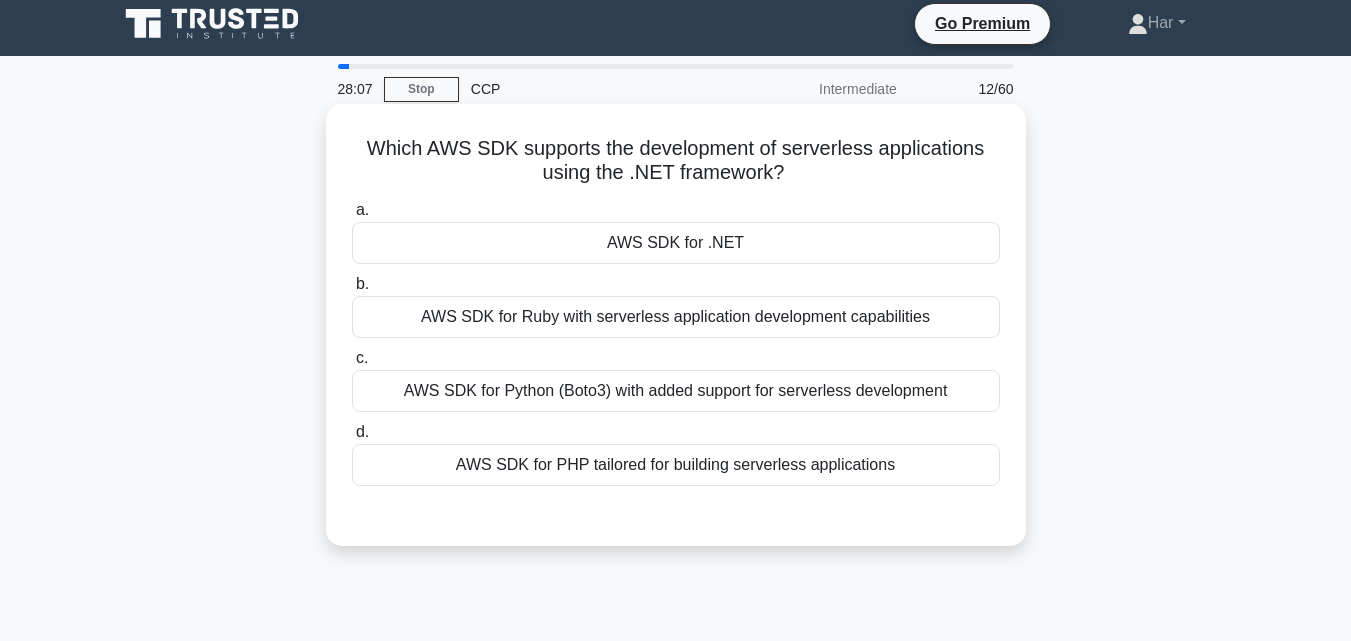 scroll, scrollTop: 0, scrollLeft: 0, axis: both 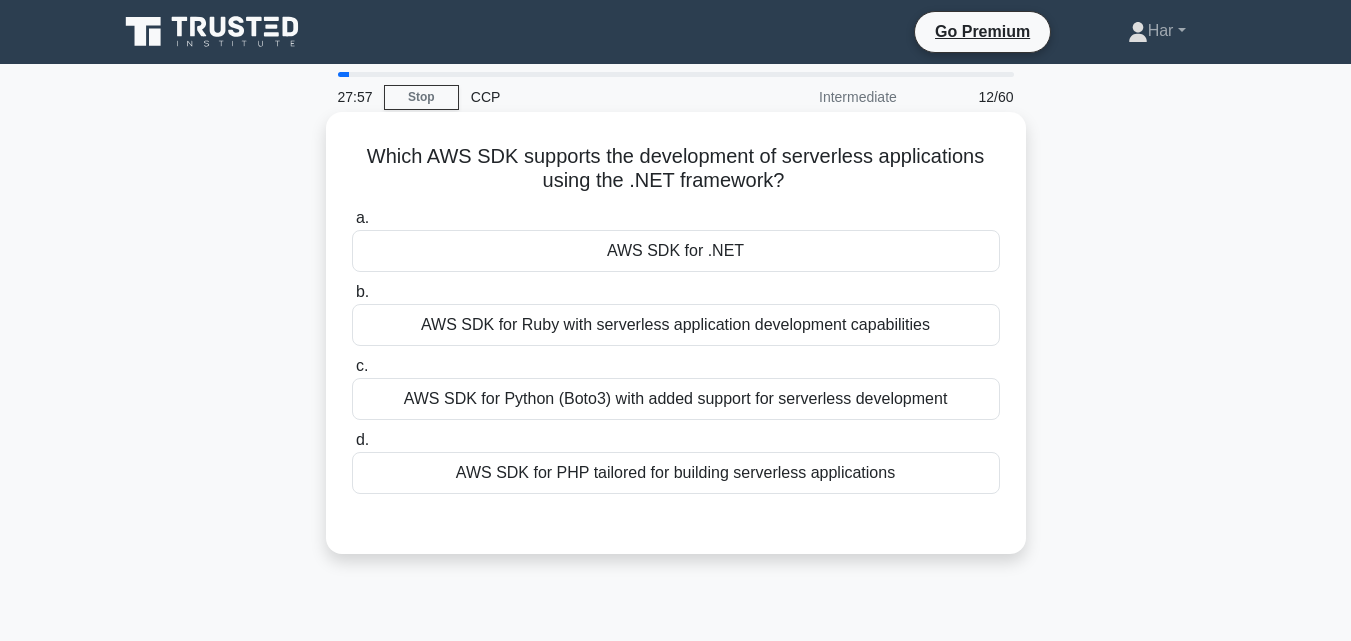 click on "AWS SDK for .NET" at bounding box center (676, 251) 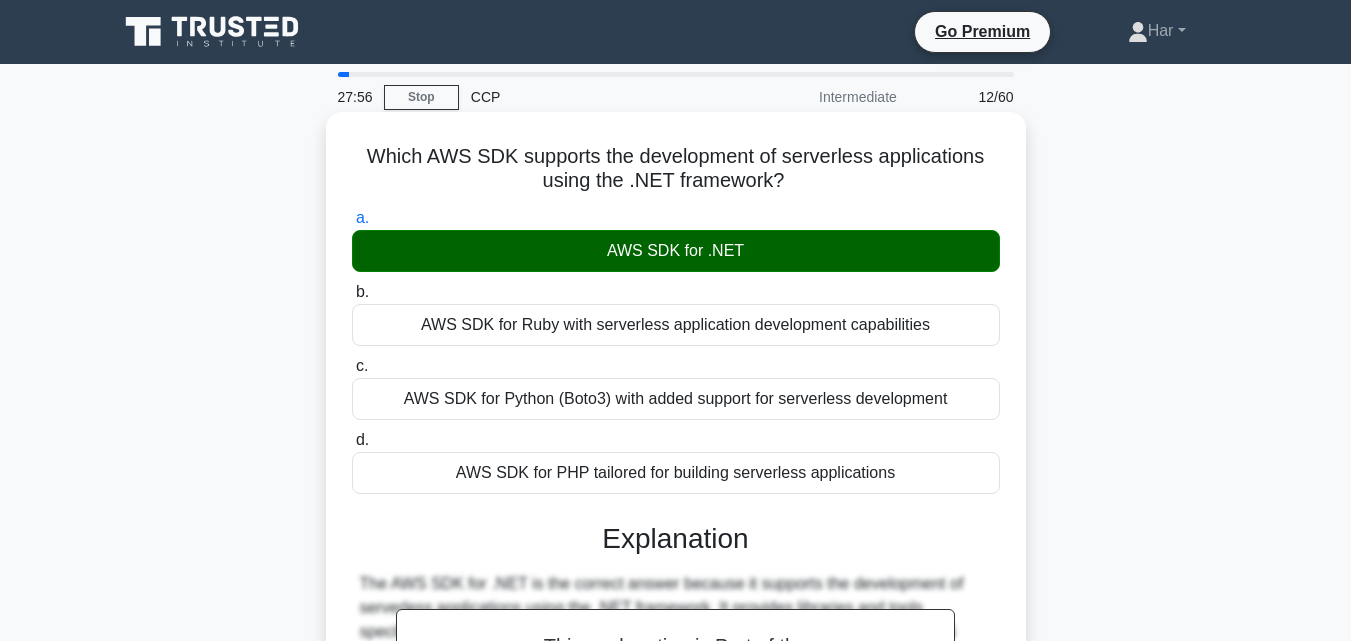 scroll, scrollTop: 439, scrollLeft: 0, axis: vertical 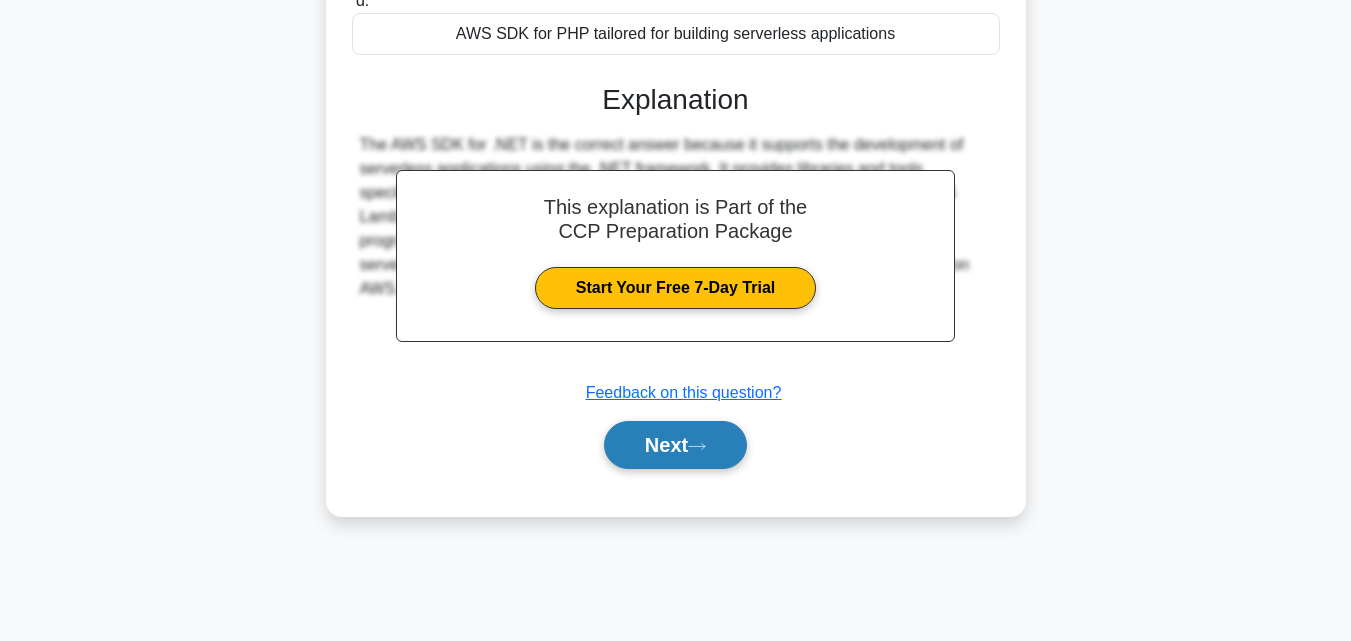 click on "Next" at bounding box center [675, 445] 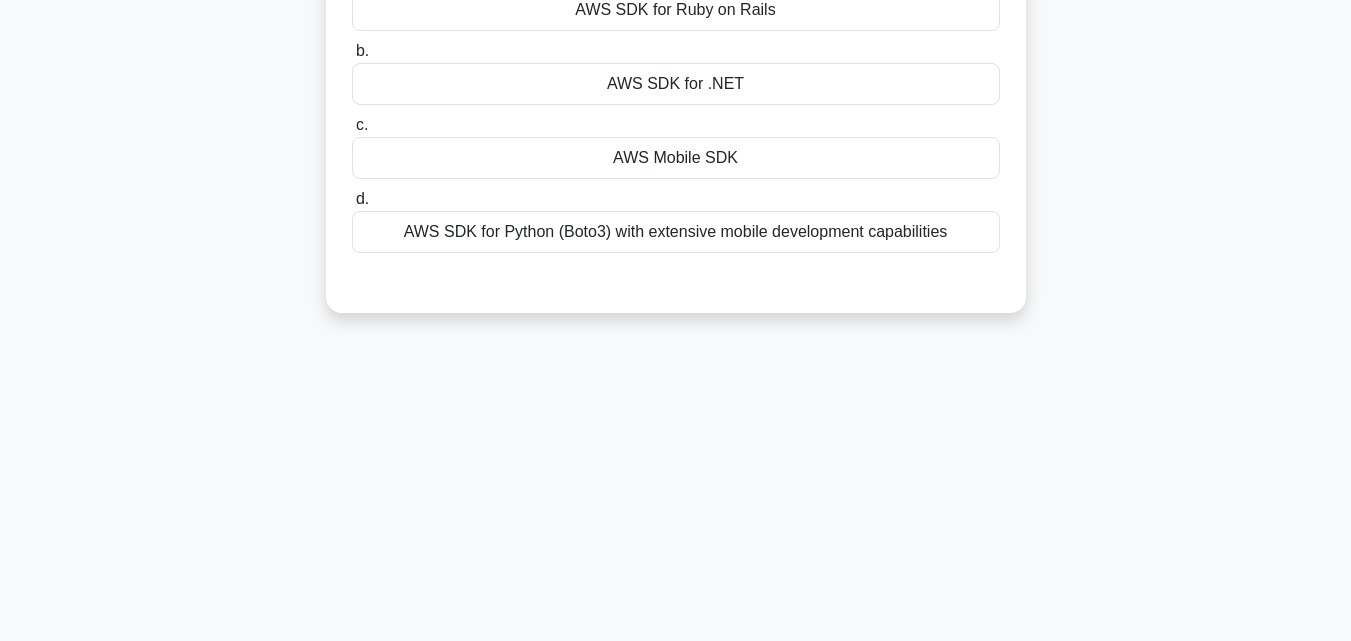 scroll, scrollTop: 0, scrollLeft: 0, axis: both 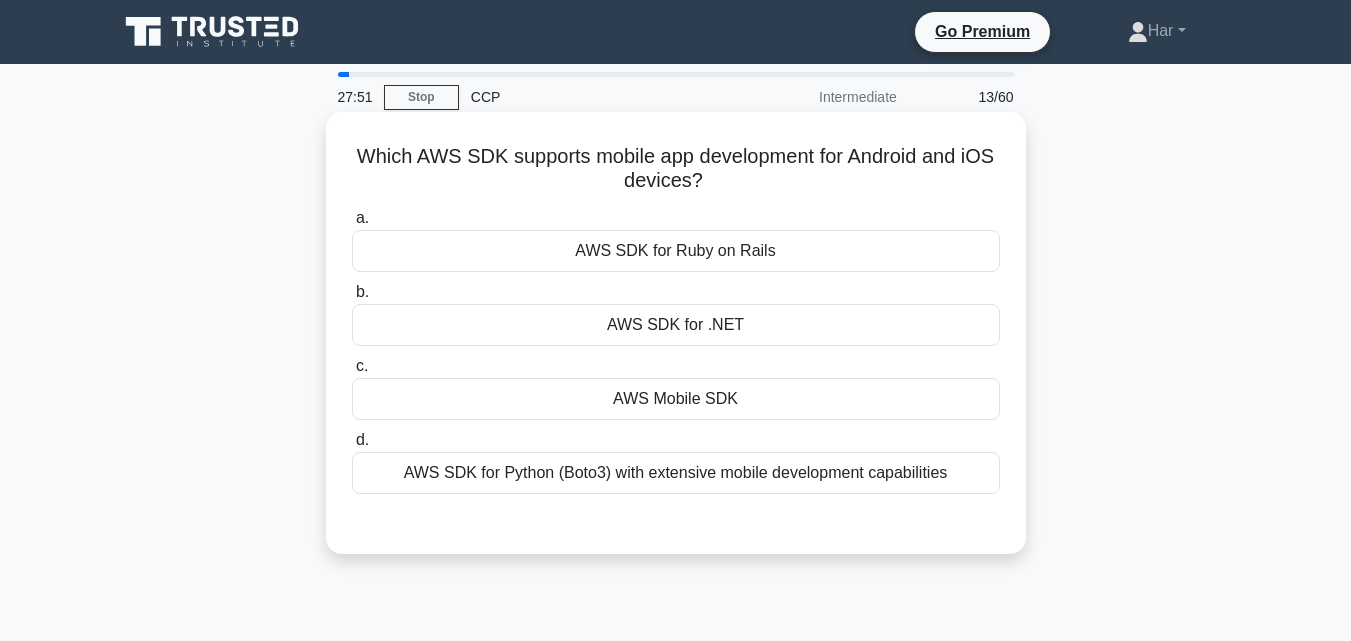 click on "AWS Mobile SDK" at bounding box center [676, 399] 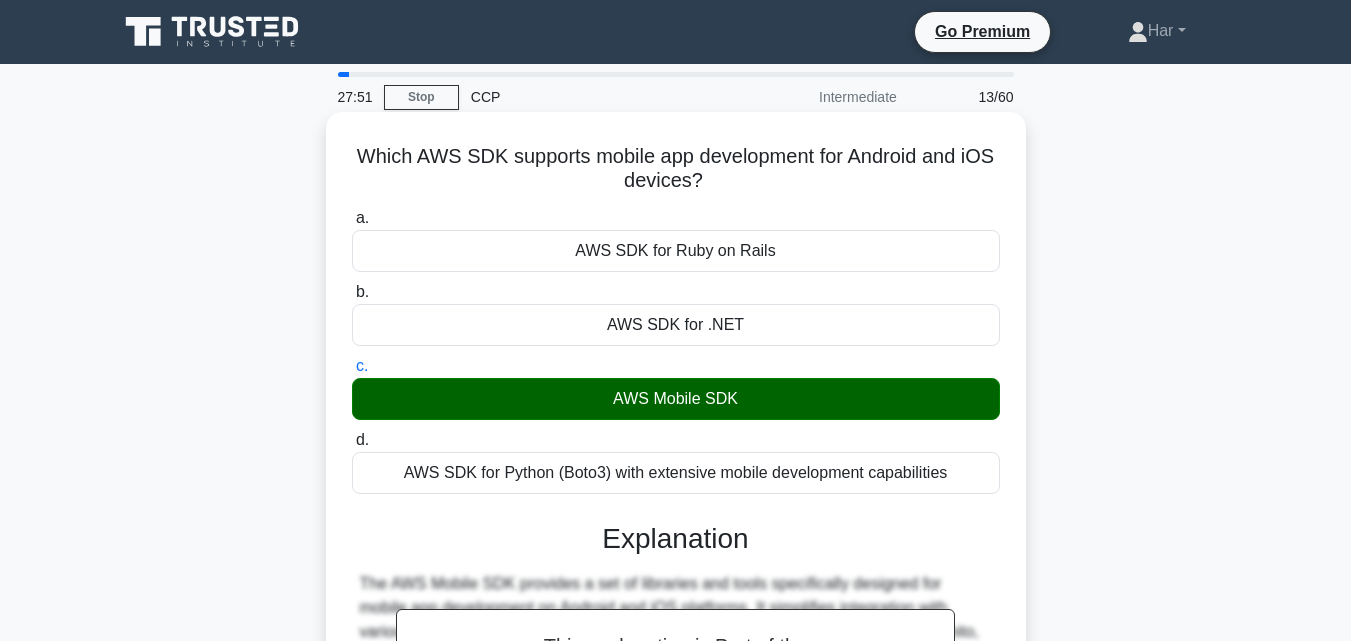 scroll, scrollTop: 439, scrollLeft: 0, axis: vertical 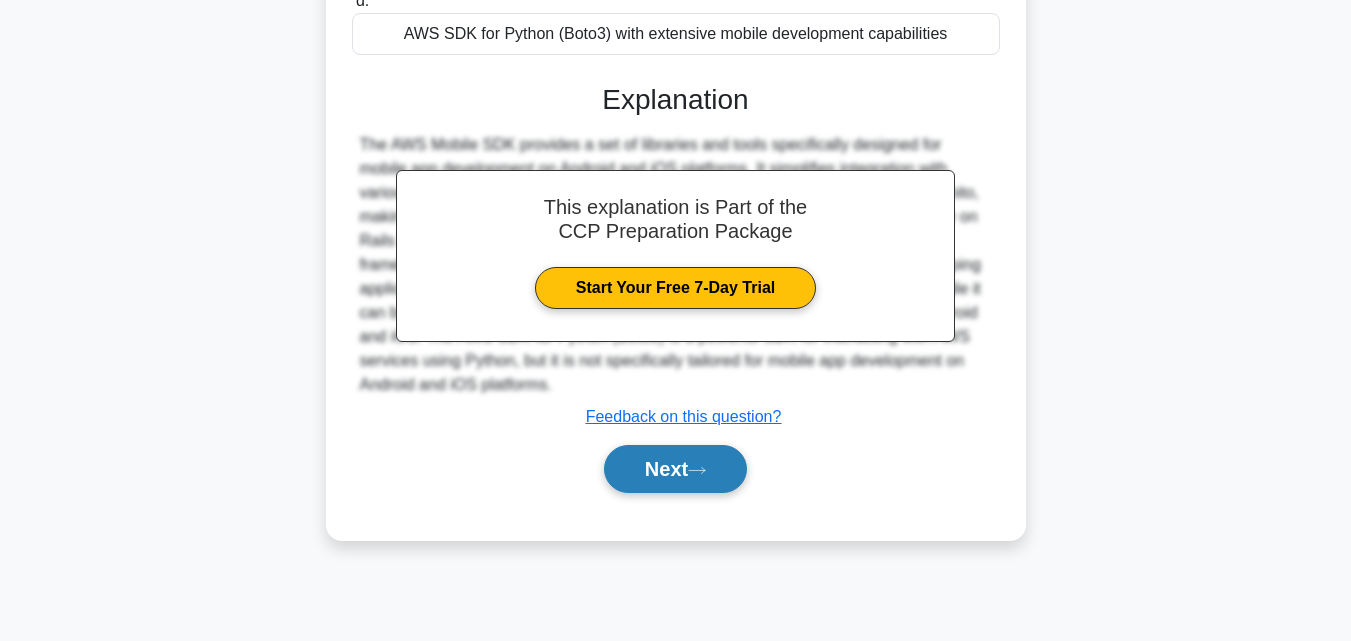 click on "Next" at bounding box center [675, 469] 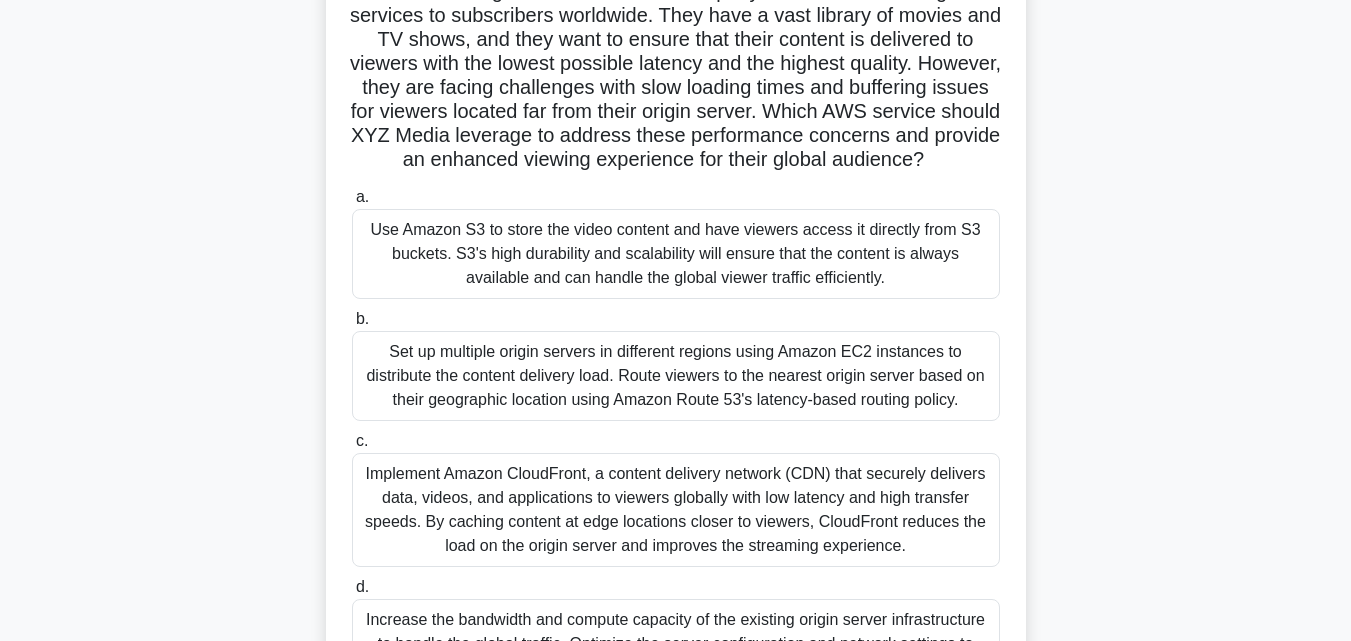 scroll, scrollTop: 200, scrollLeft: 0, axis: vertical 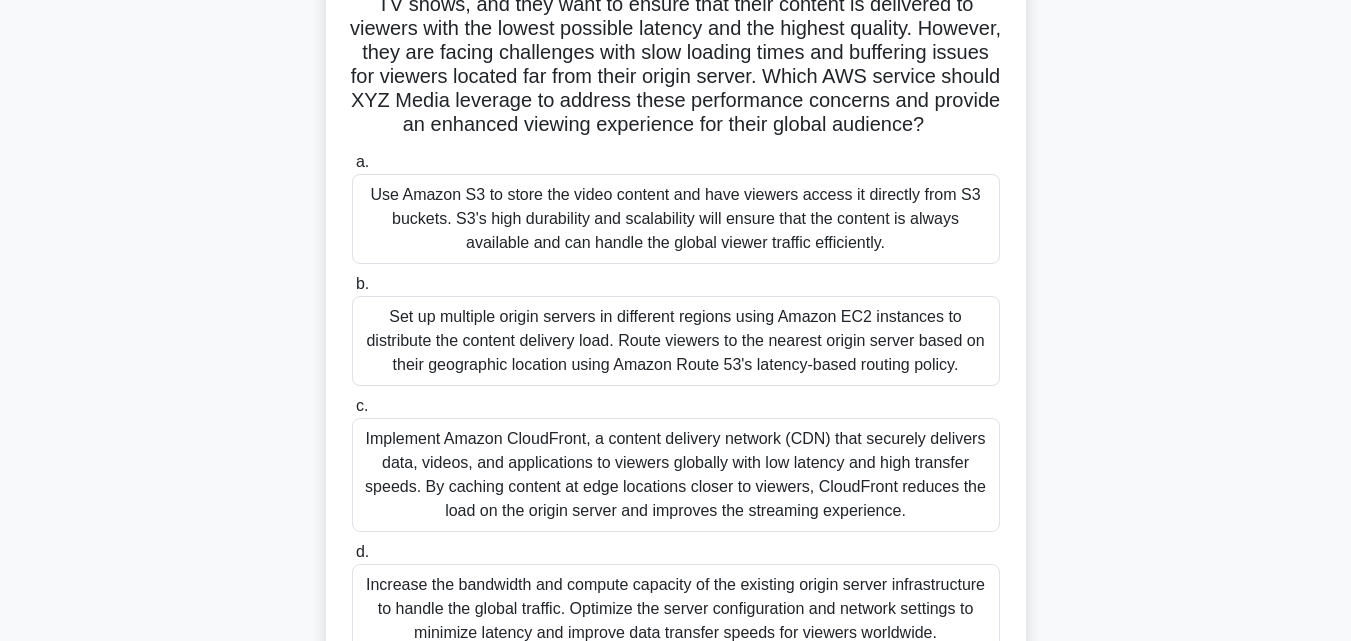 click on "Implement Amazon CloudFront, a content delivery network (CDN) that securely delivers data, videos, and applications to viewers globally with low latency and high transfer speeds. By caching content at edge locations closer to viewers, CloudFront reduces the load on the origin server and improves the streaming experience." at bounding box center (676, 475) 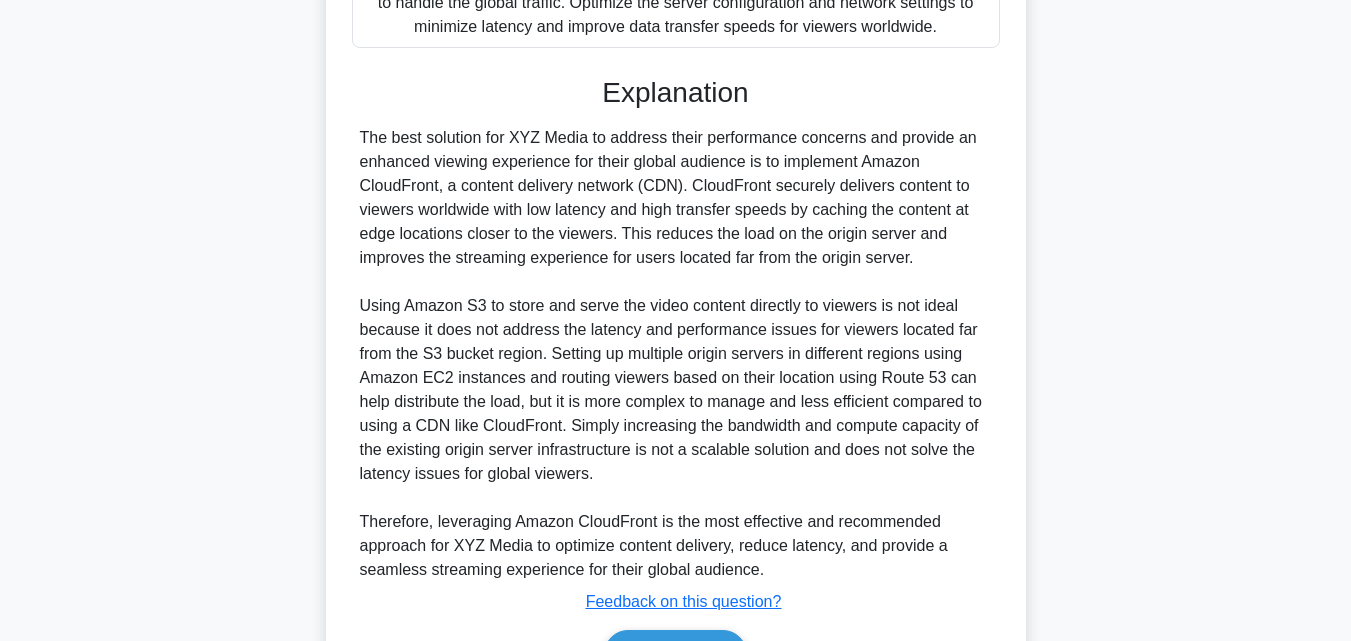 scroll, scrollTop: 953, scrollLeft: 0, axis: vertical 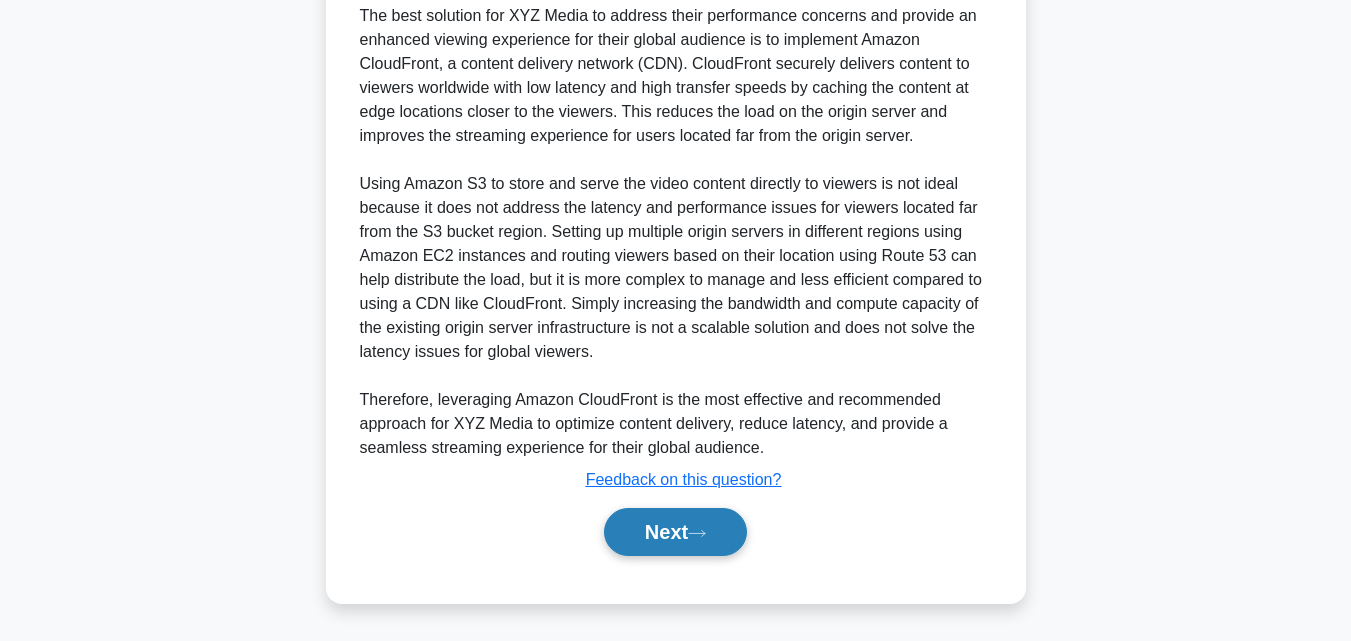 click on "Next" at bounding box center [675, 532] 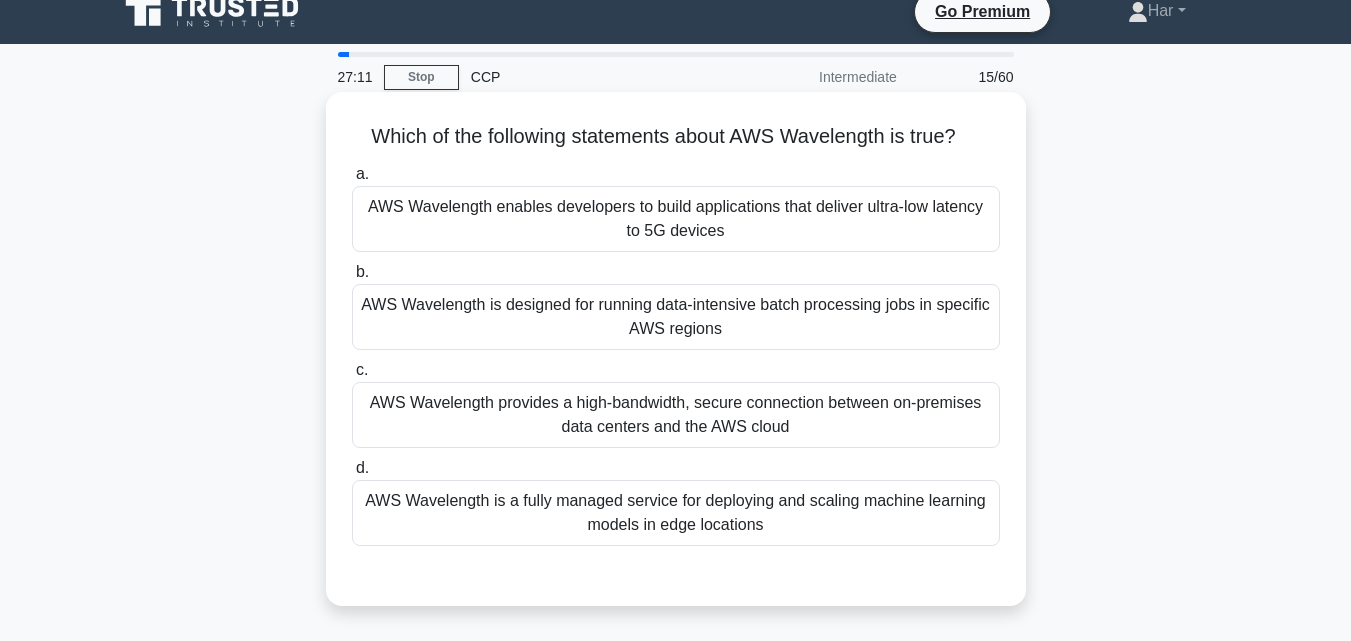 scroll, scrollTop: 0, scrollLeft: 0, axis: both 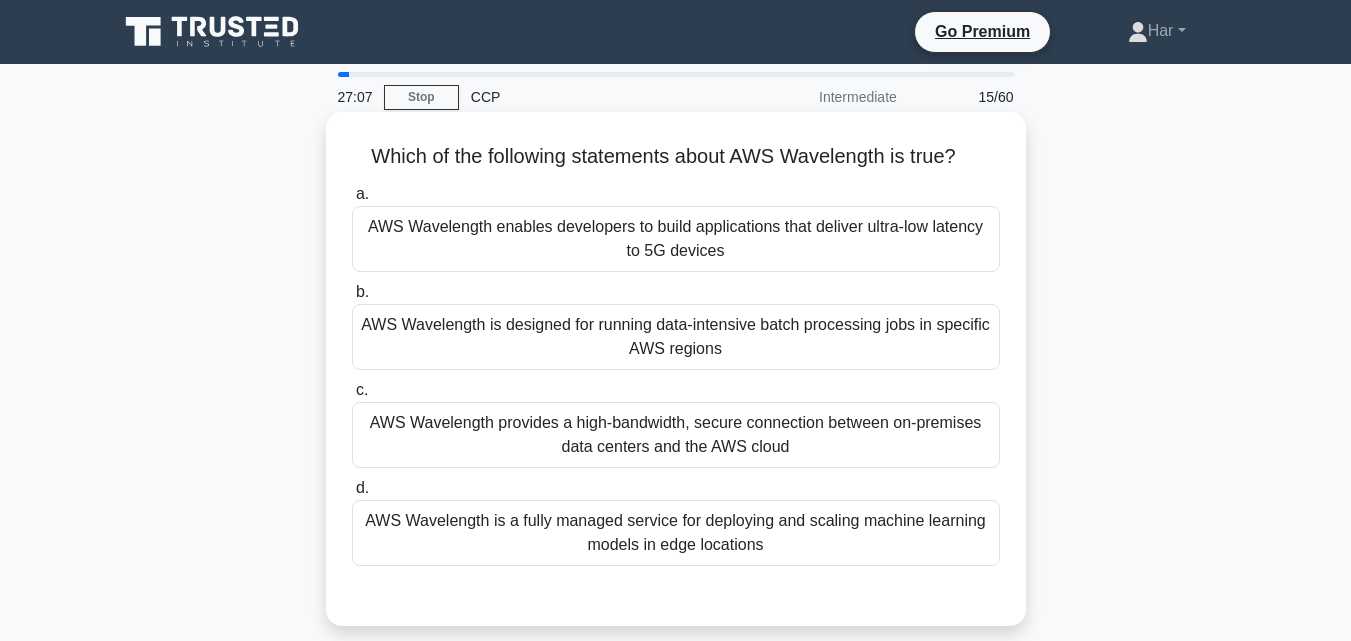 click on "a.
AWS Wavelength enables developers to build applications that deliver ultra-low latency to 5G devices" at bounding box center (676, 227) 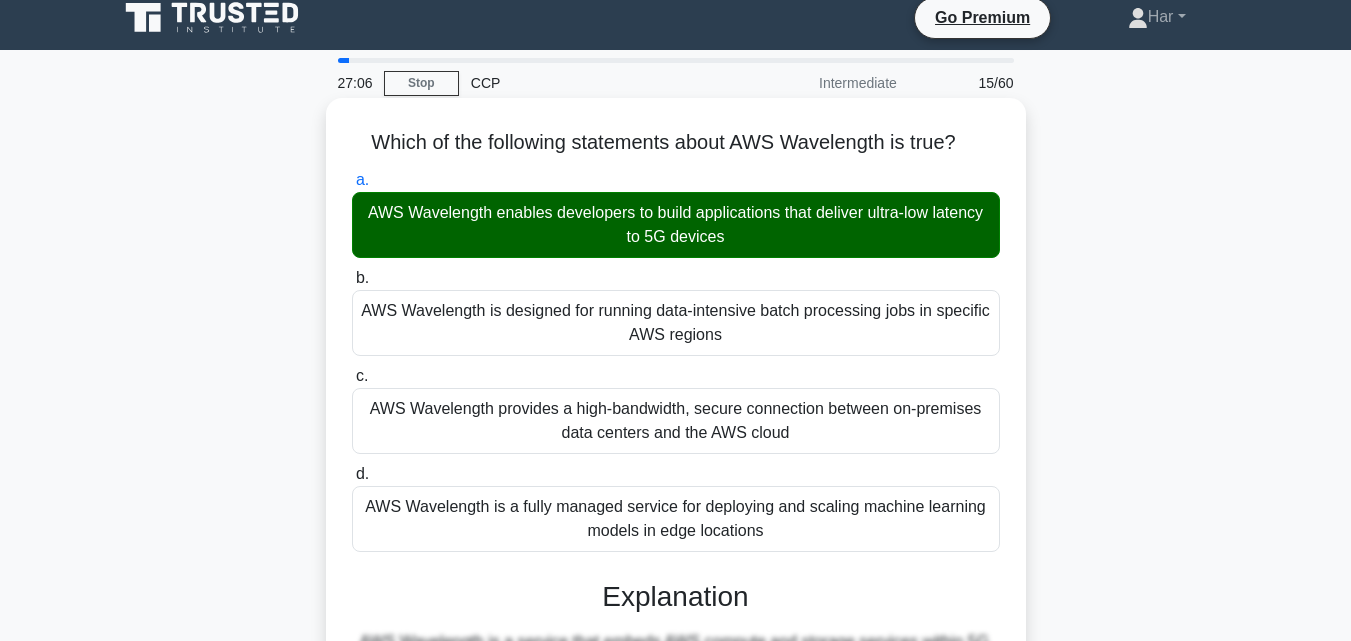 scroll, scrollTop: 439, scrollLeft: 0, axis: vertical 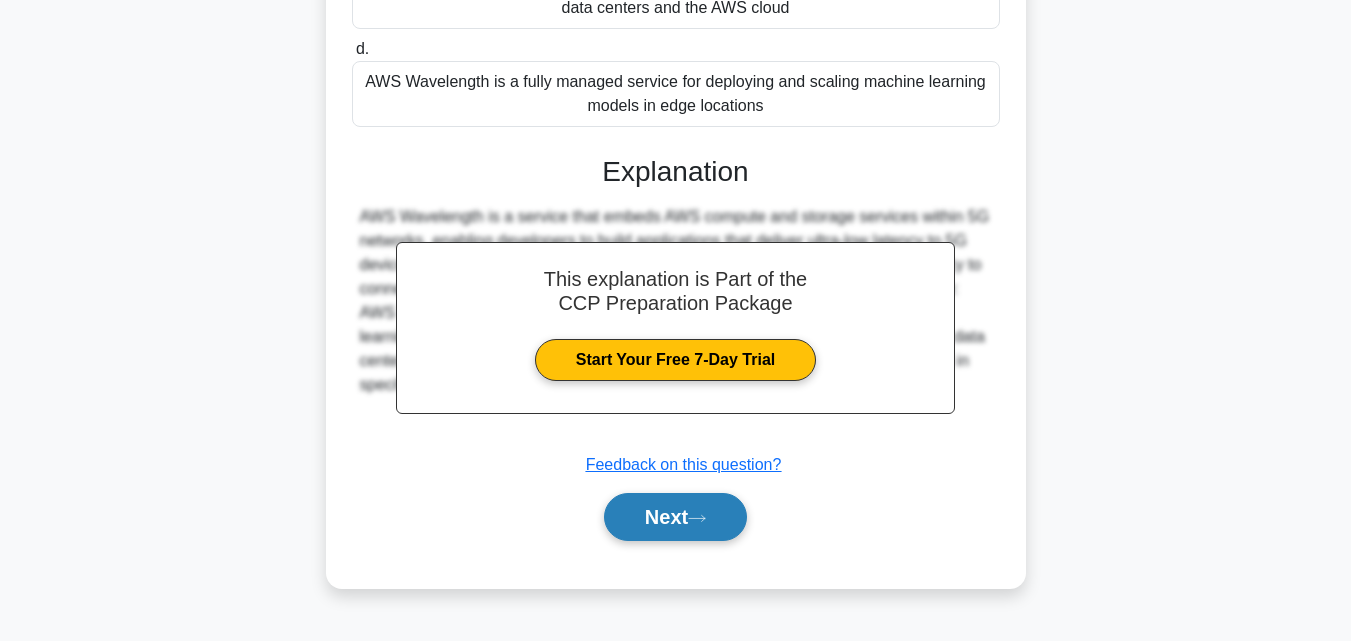 click on "Next" at bounding box center (675, 517) 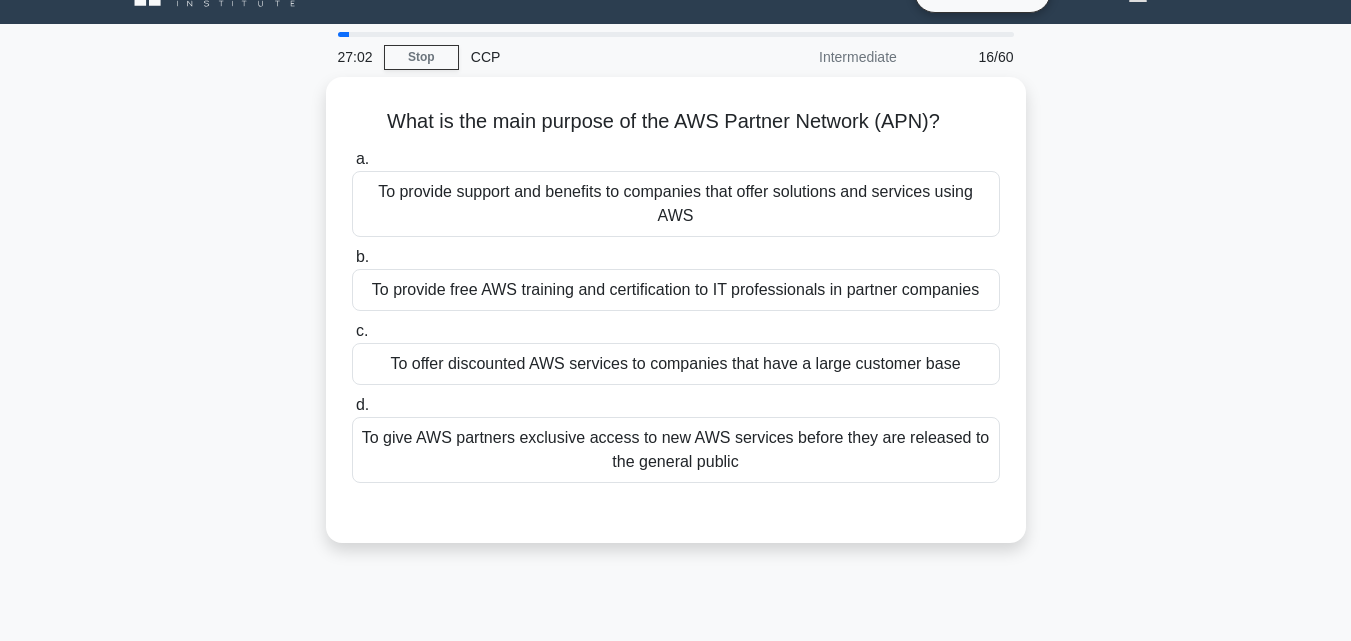 scroll, scrollTop: 39, scrollLeft: 0, axis: vertical 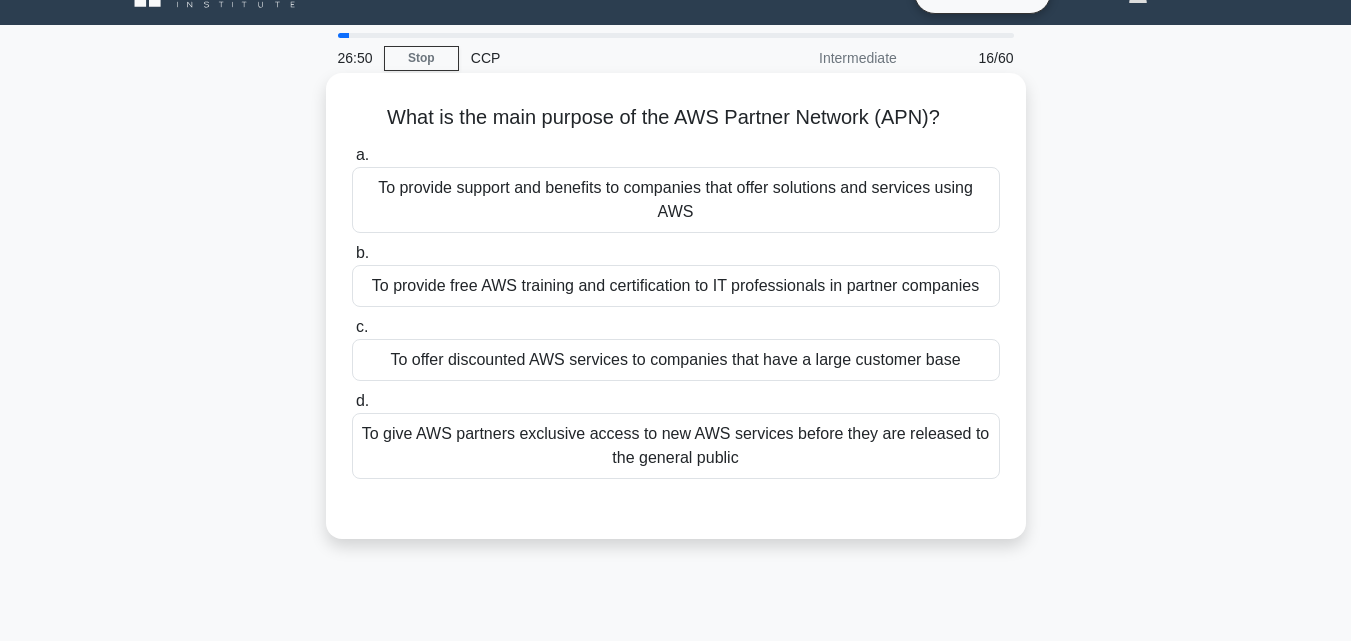 click on "To provide free AWS training and certification to IT professionals in partner companies" at bounding box center (676, 286) 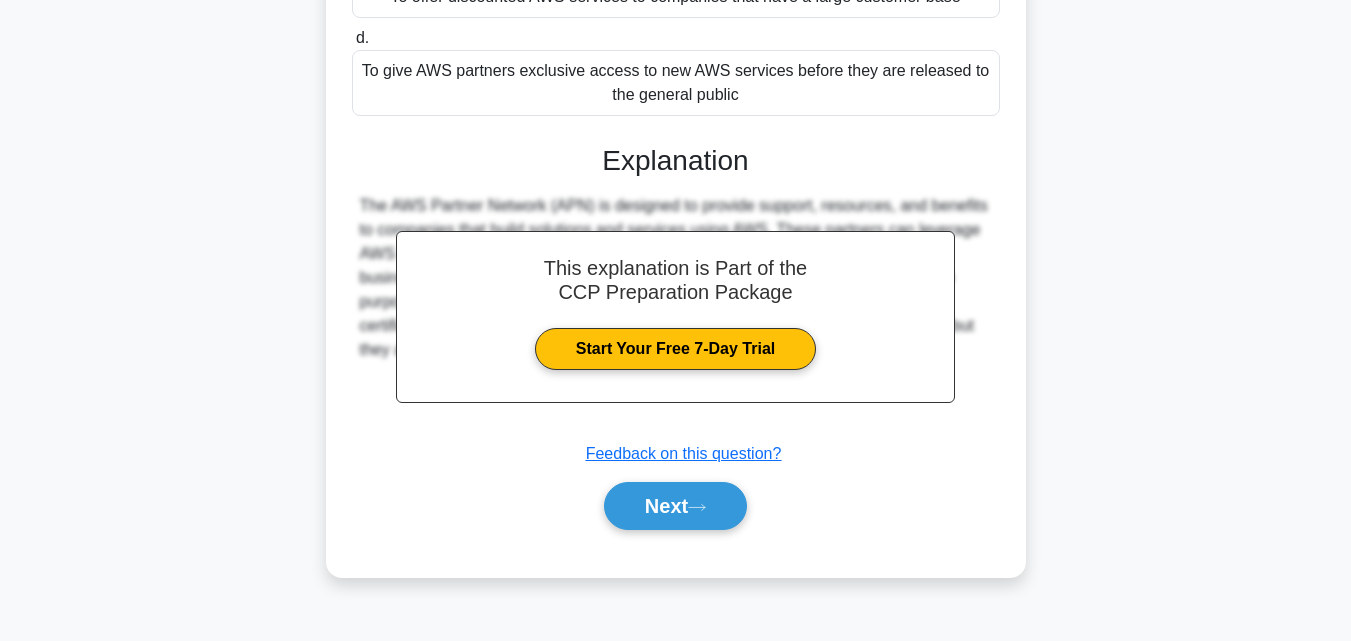 scroll, scrollTop: 439, scrollLeft: 0, axis: vertical 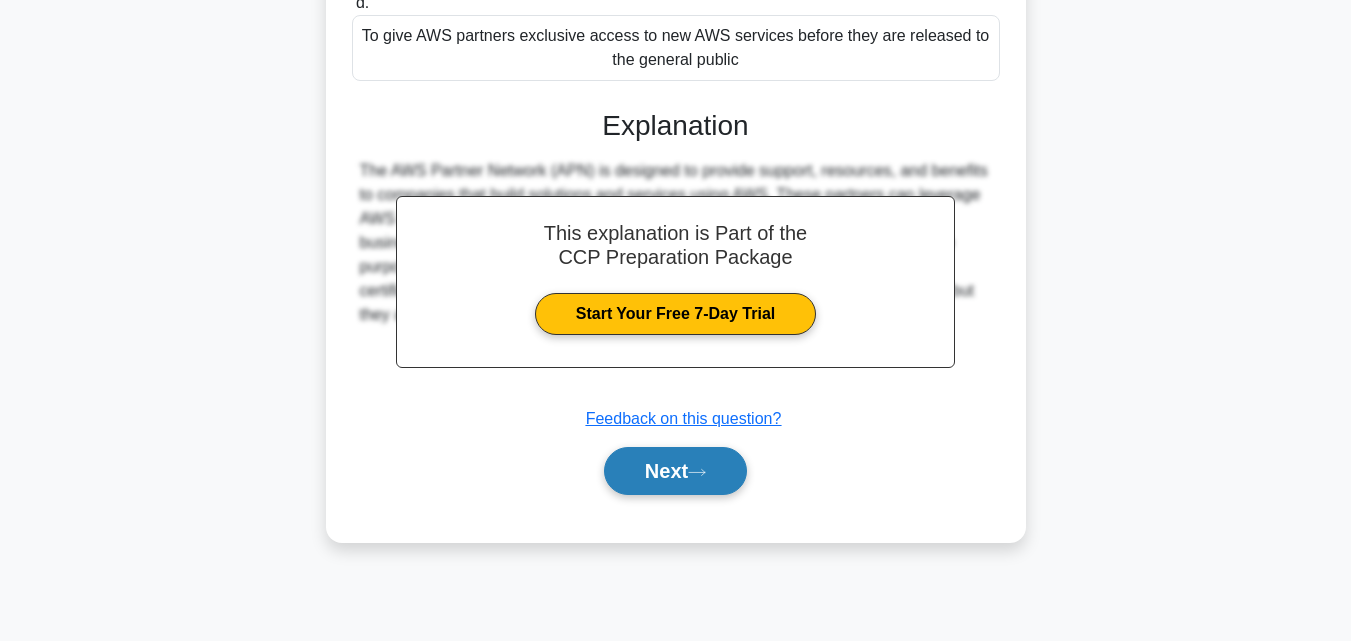 click on "Next" at bounding box center (675, 471) 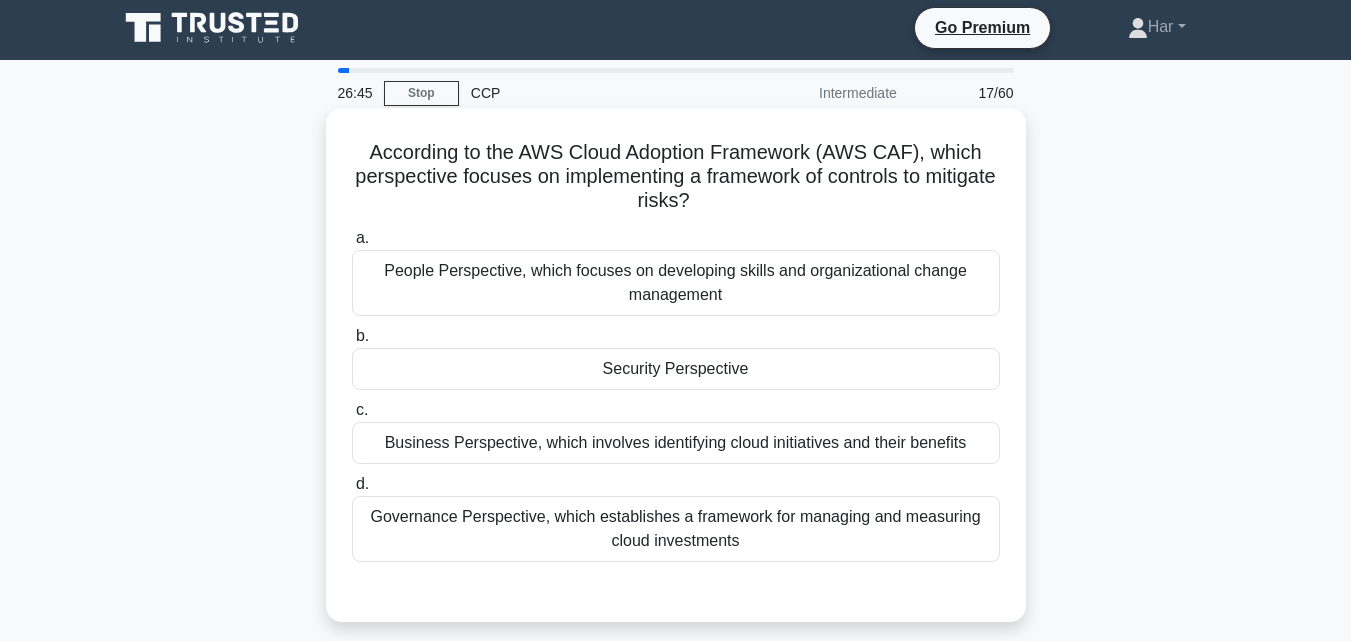 scroll, scrollTop: 0, scrollLeft: 0, axis: both 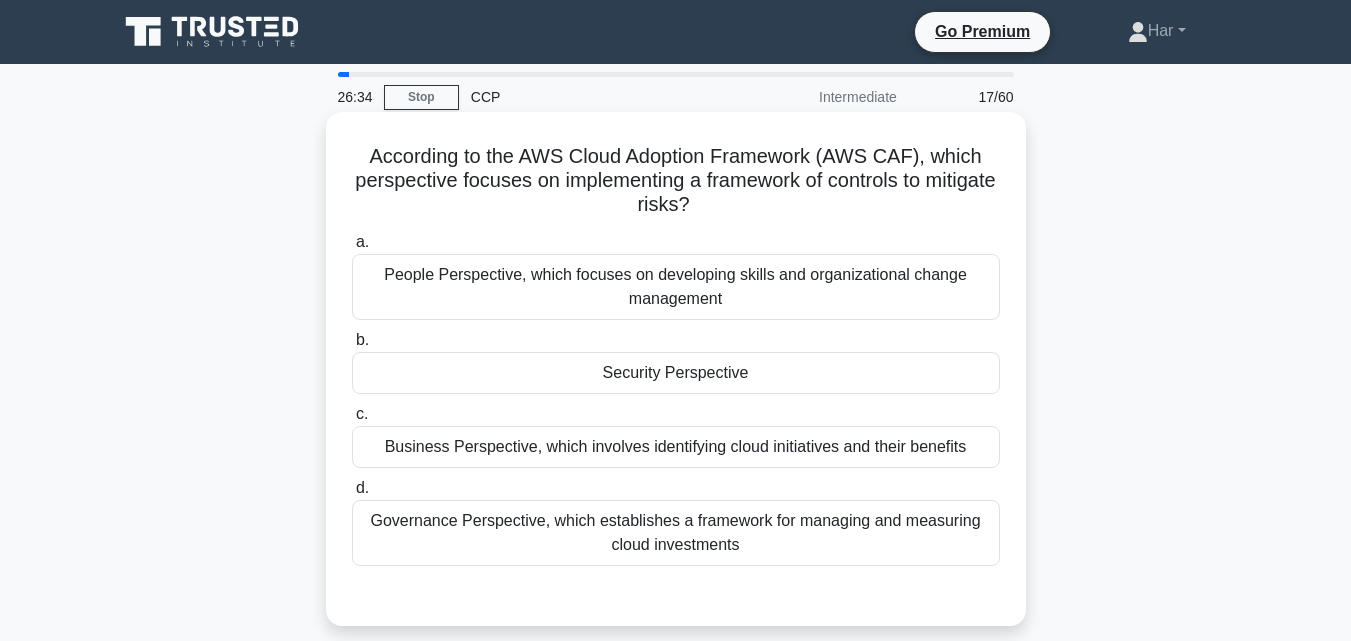 click on "Security Perspective" at bounding box center (676, 373) 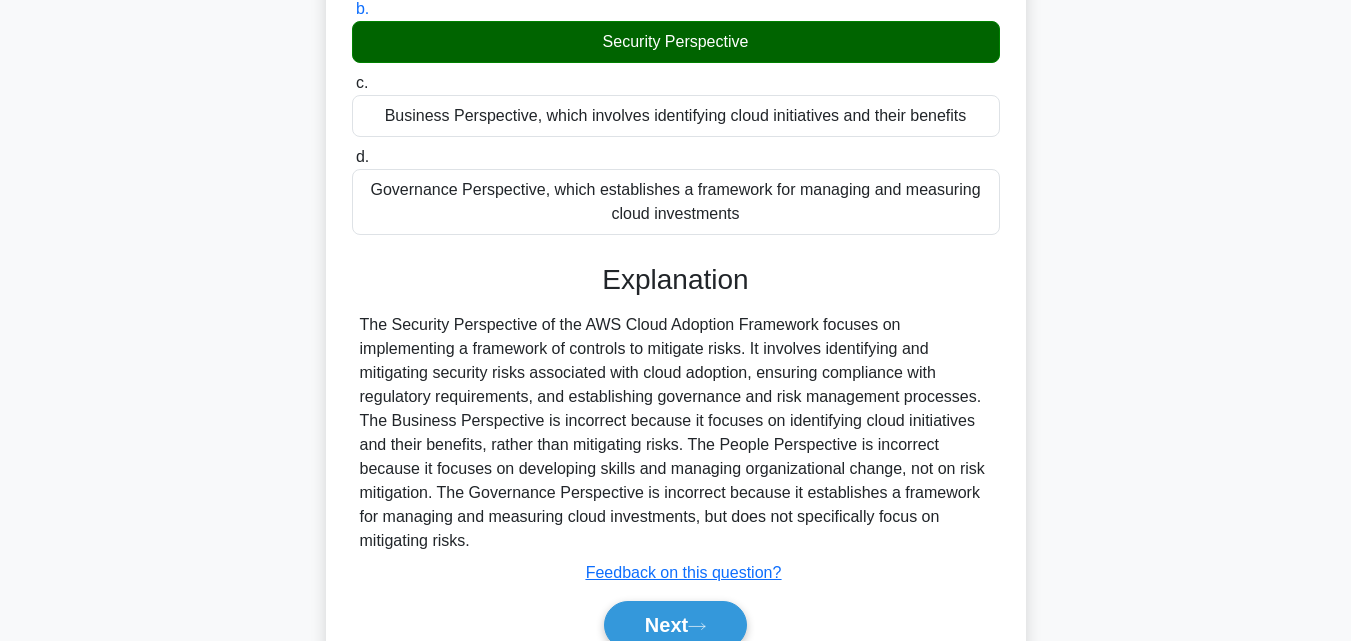 scroll, scrollTop: 400, scrollLeft: 0, axis: vertical 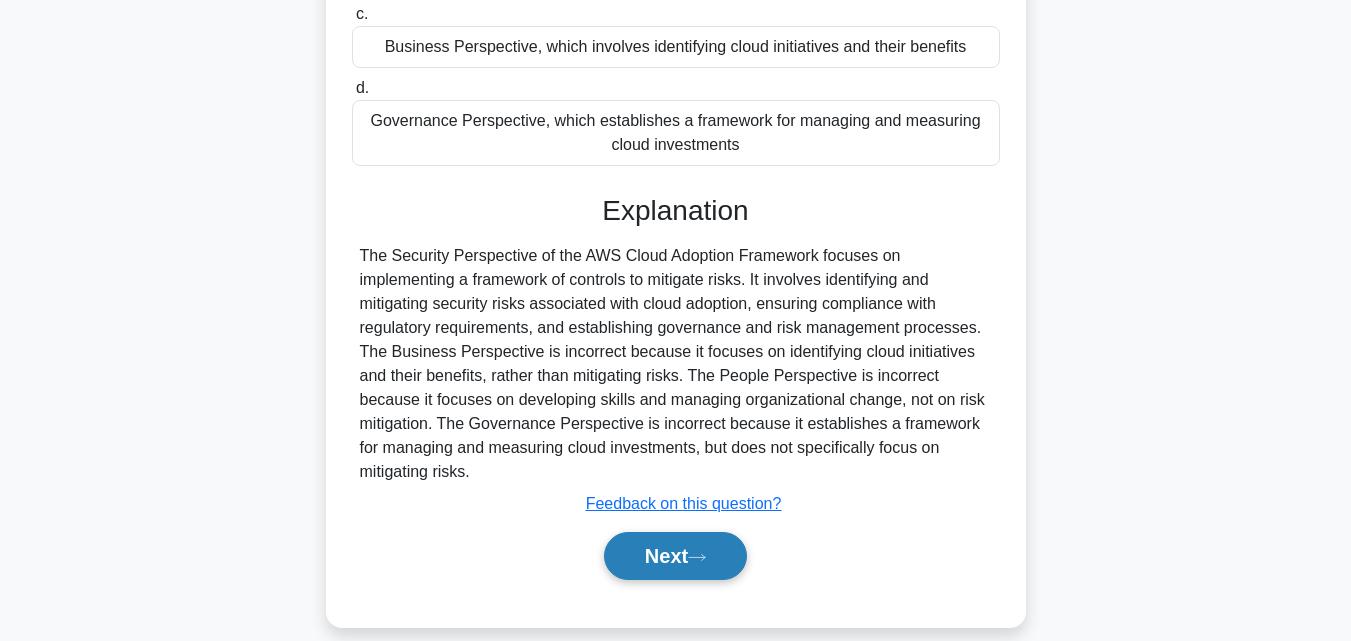 click on "Next" at bounding box center (675, 556) 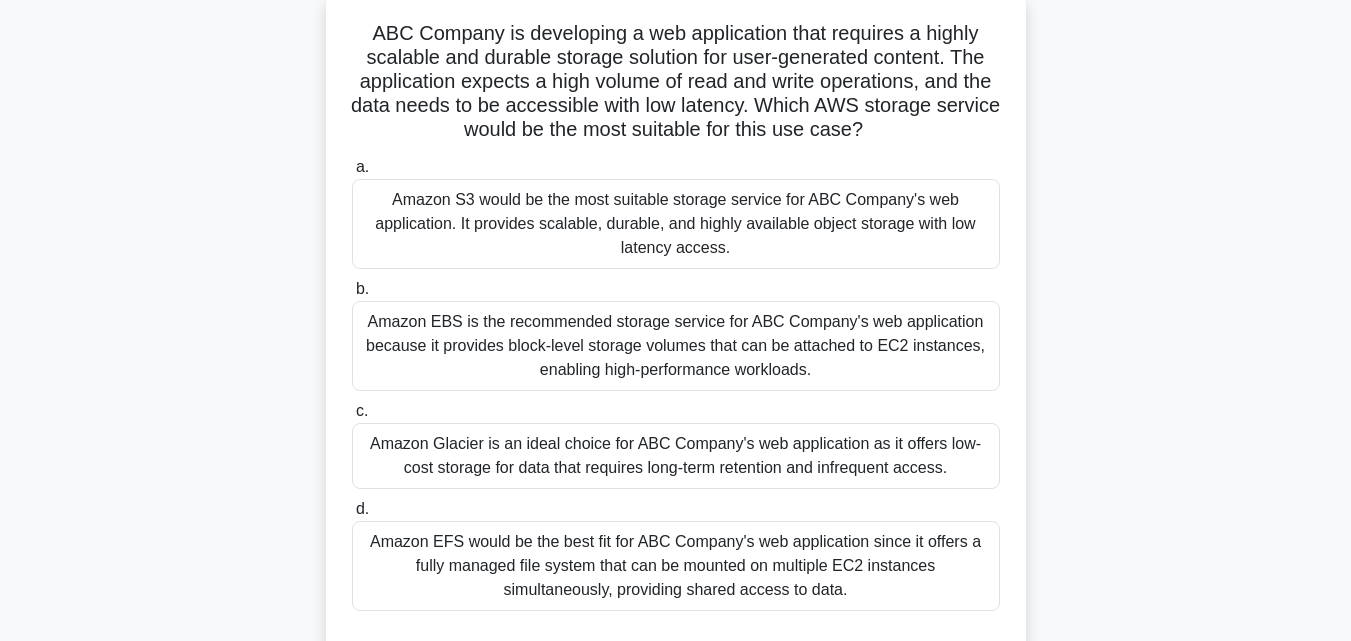 scroll, scrollTop: 100, scrollLeft: 0, axis: vertical 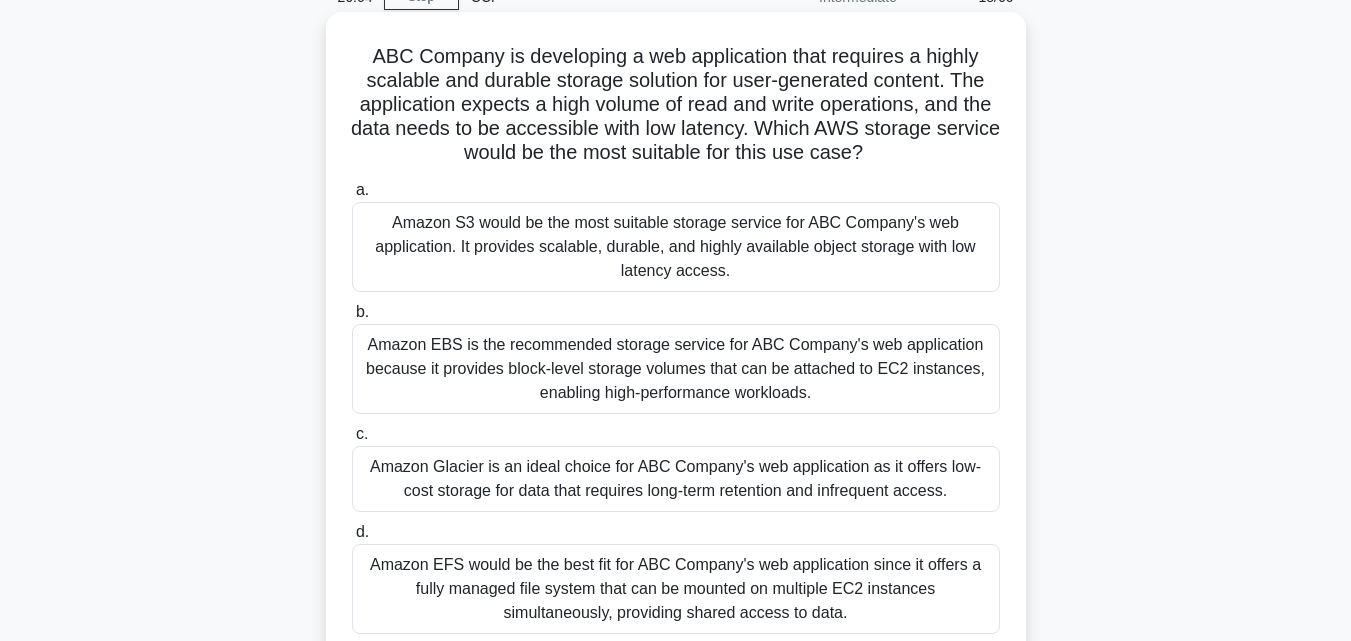 click on "Amazon S3 would be the most suitable storage service for ABC Company's web application. It provides scalable, durable, and highly available object storage with low latency access." at bounding box center (676, 247) 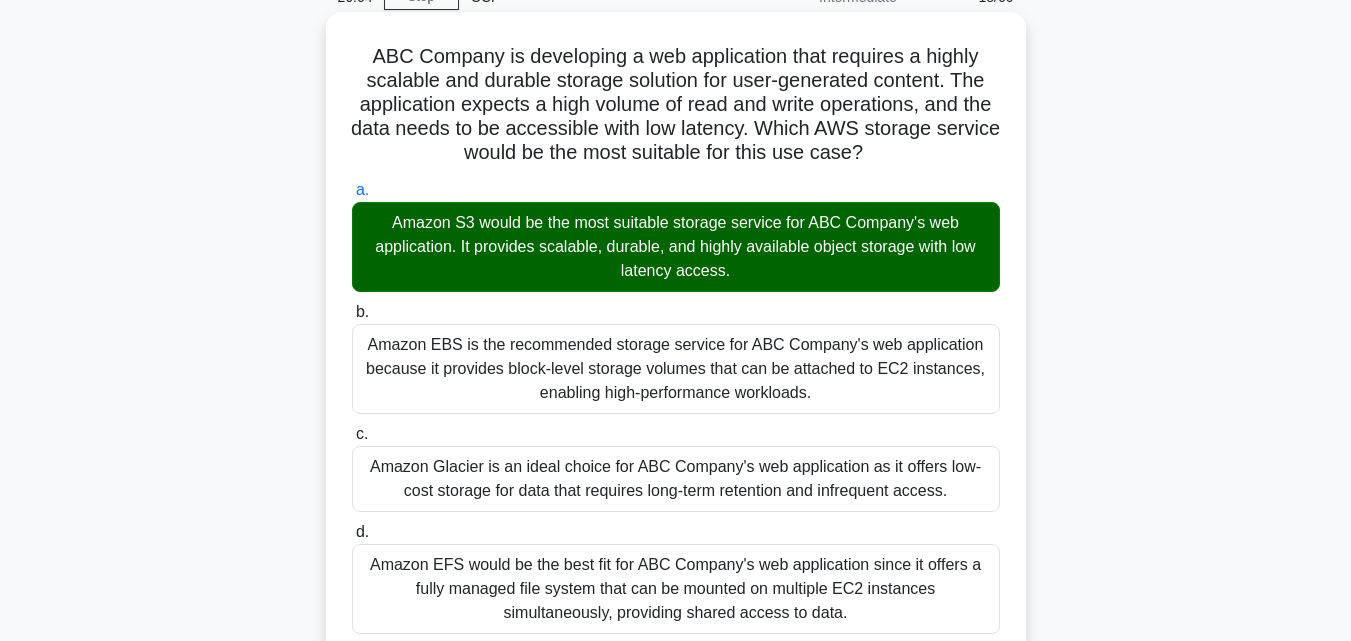 scroll, scrollTop: 593, scrollLeft: 0, axis: vertical 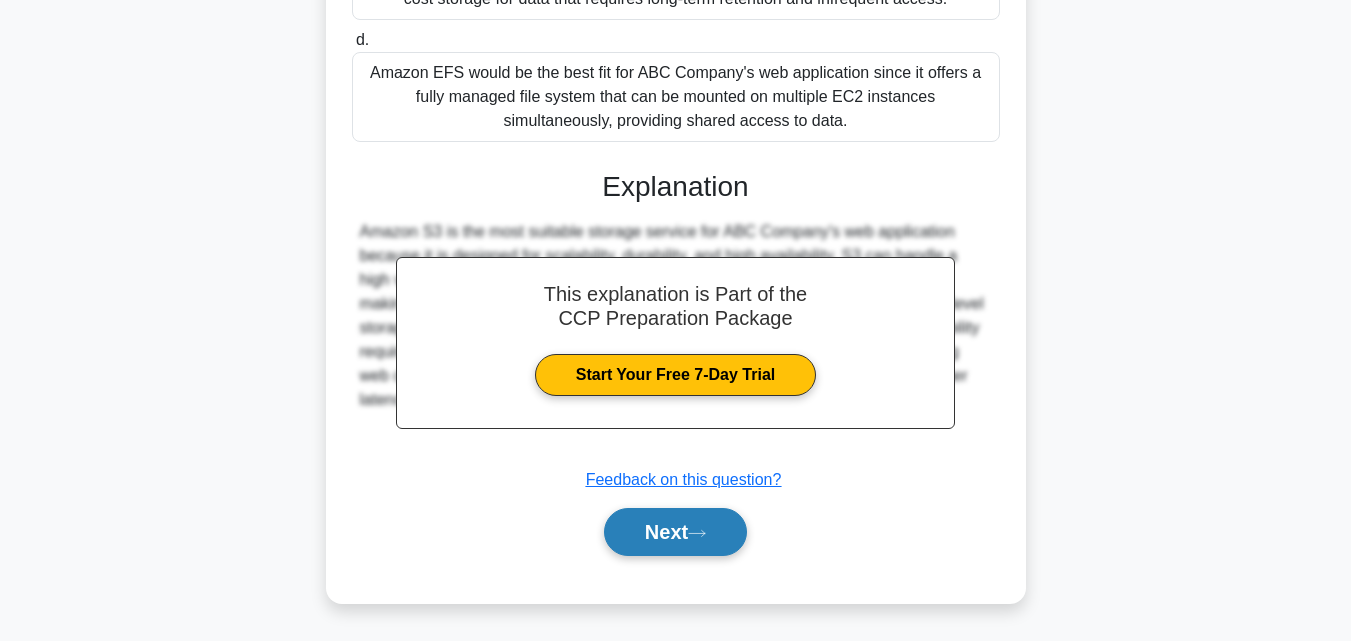 click on "Next" at bounding box center [675, 532] 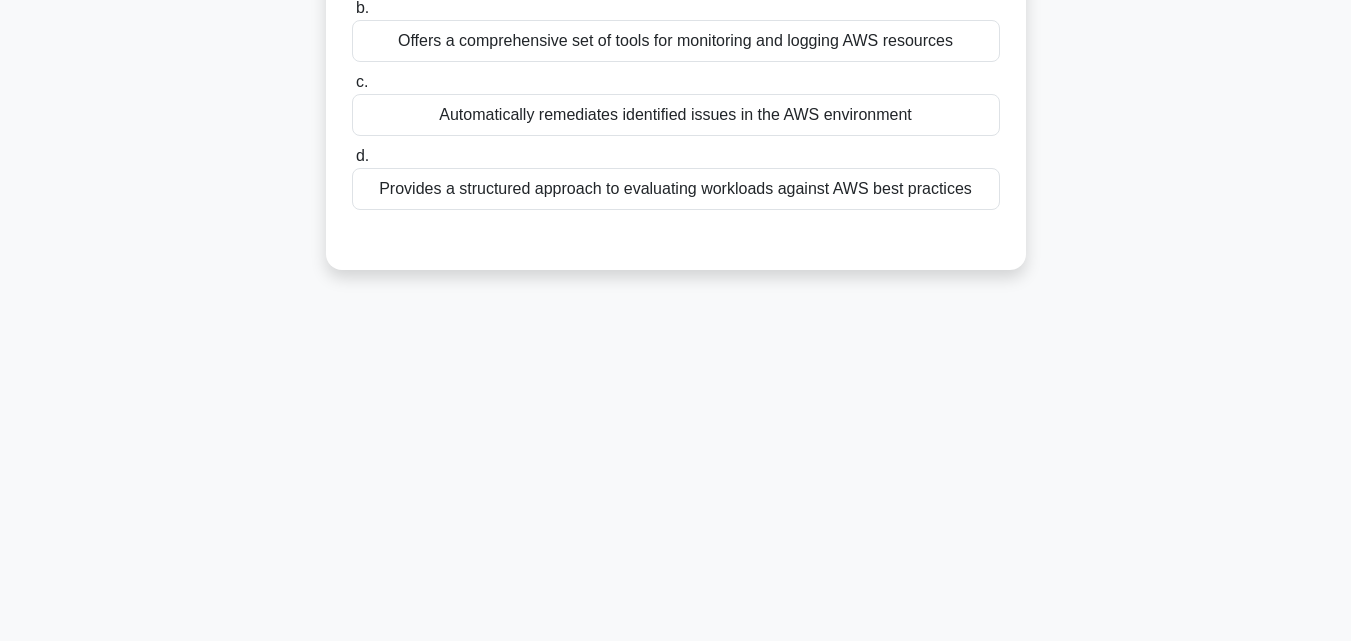 scroll, scrollTop: 39, scrollLeft: 0, axis: vertical 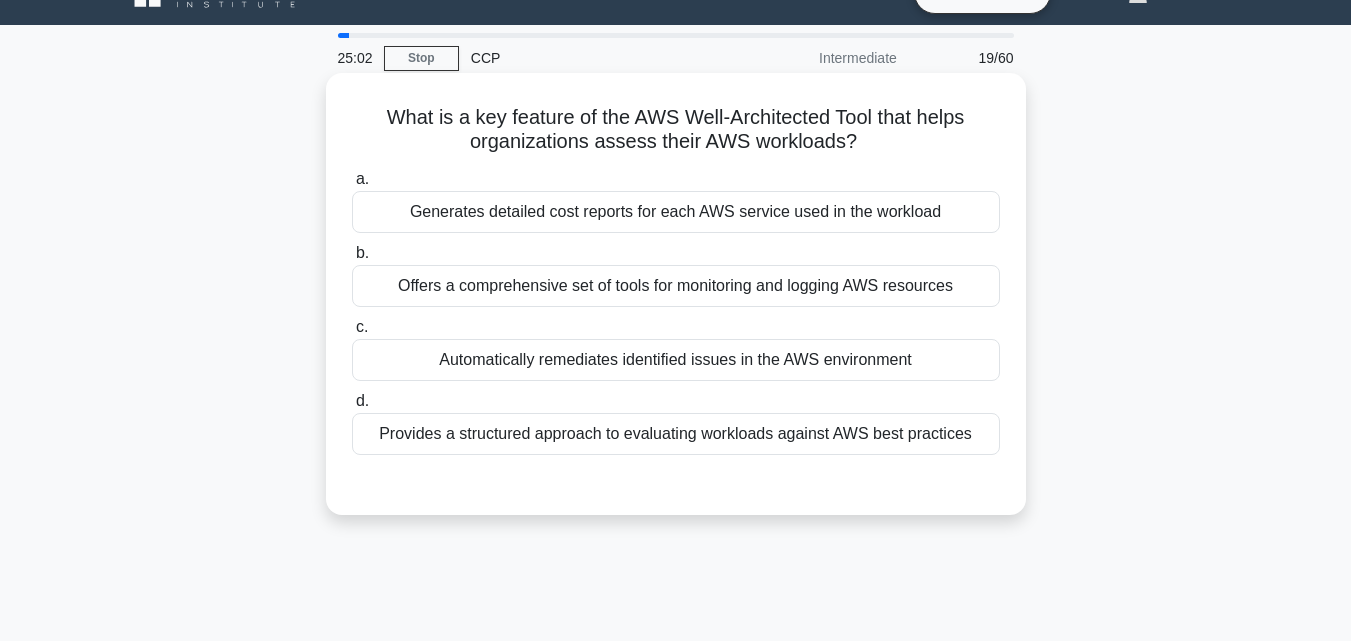 click on "Offers a comprehensive set of tools for monitoring and logging AWS resources" at bounding box center [676, 286] 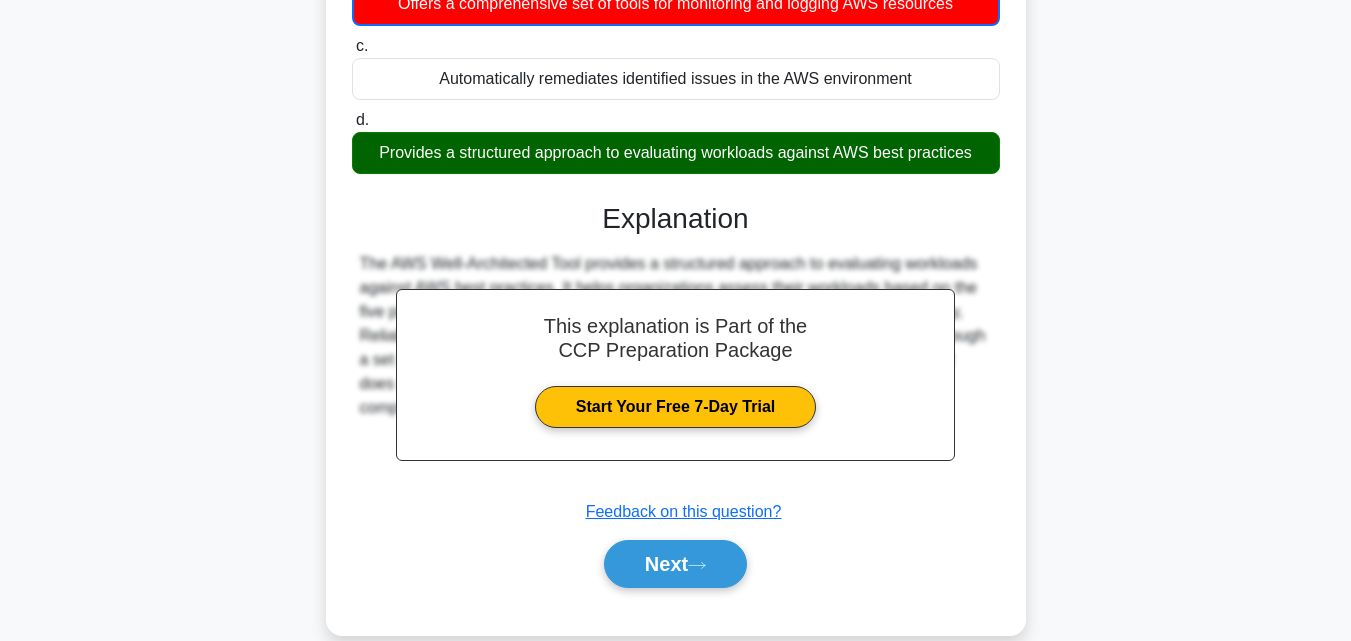 scroll, scrollTop: 439, scrollLeft: 0, axis: vertical 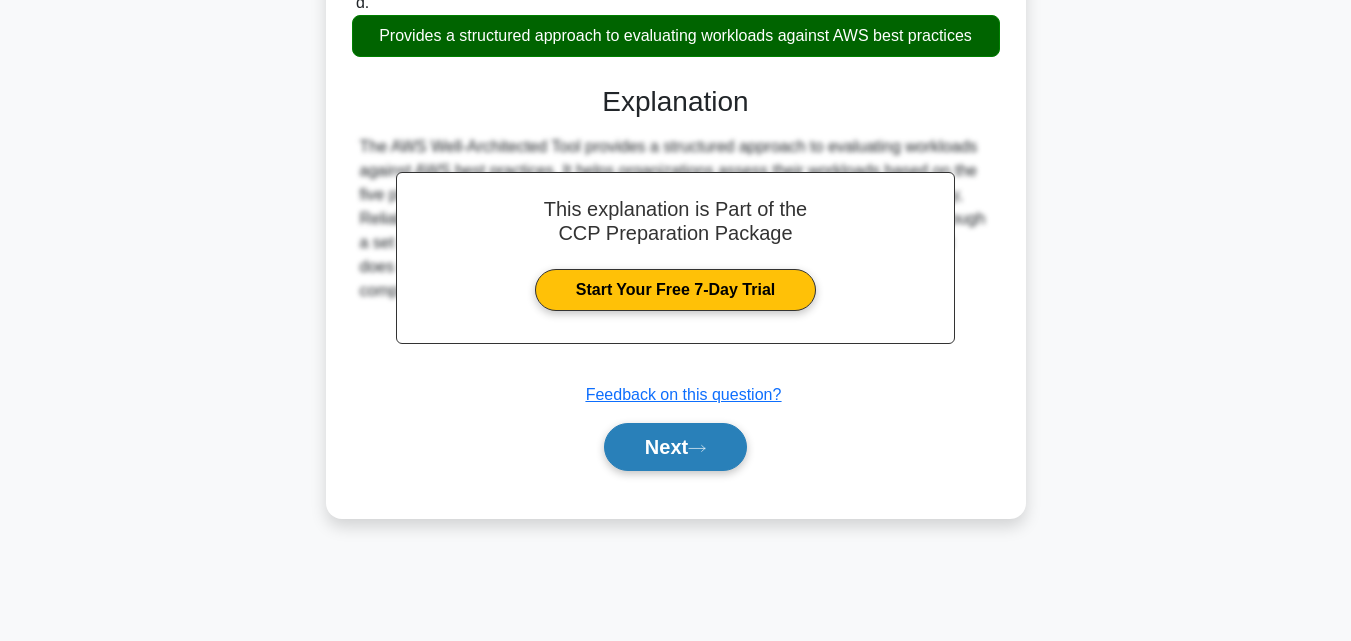 click on "Next" at bounding box center [675, 447] 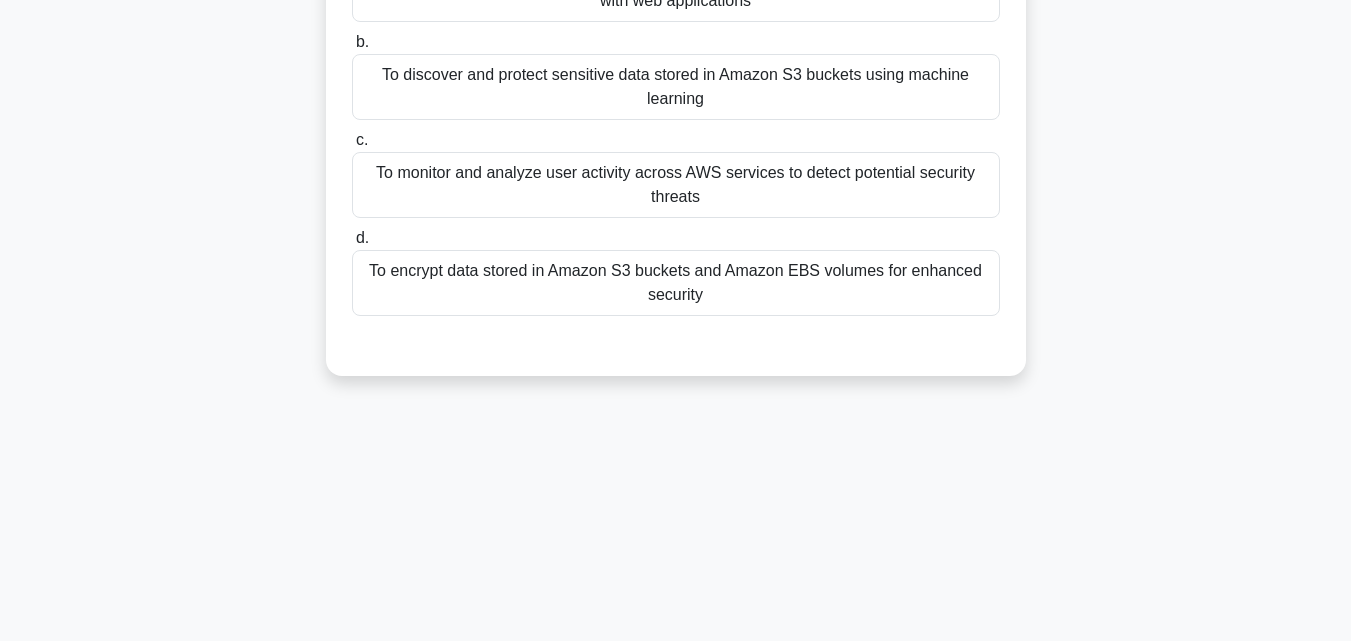scroll, scrollTop: 39, scrollLeft: 0, axis: vertical 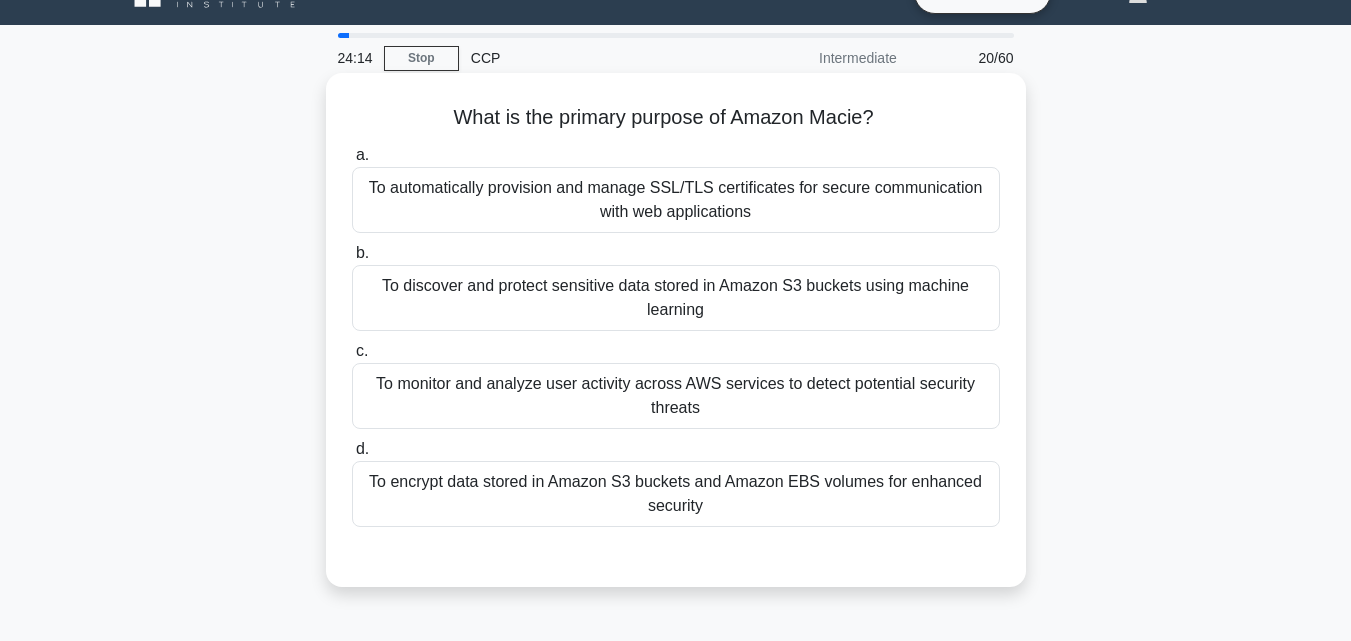 click on "To discover and protect sensitive data stored in Amazon S3 buckets using machine learning" at bounding box center (676, 298) 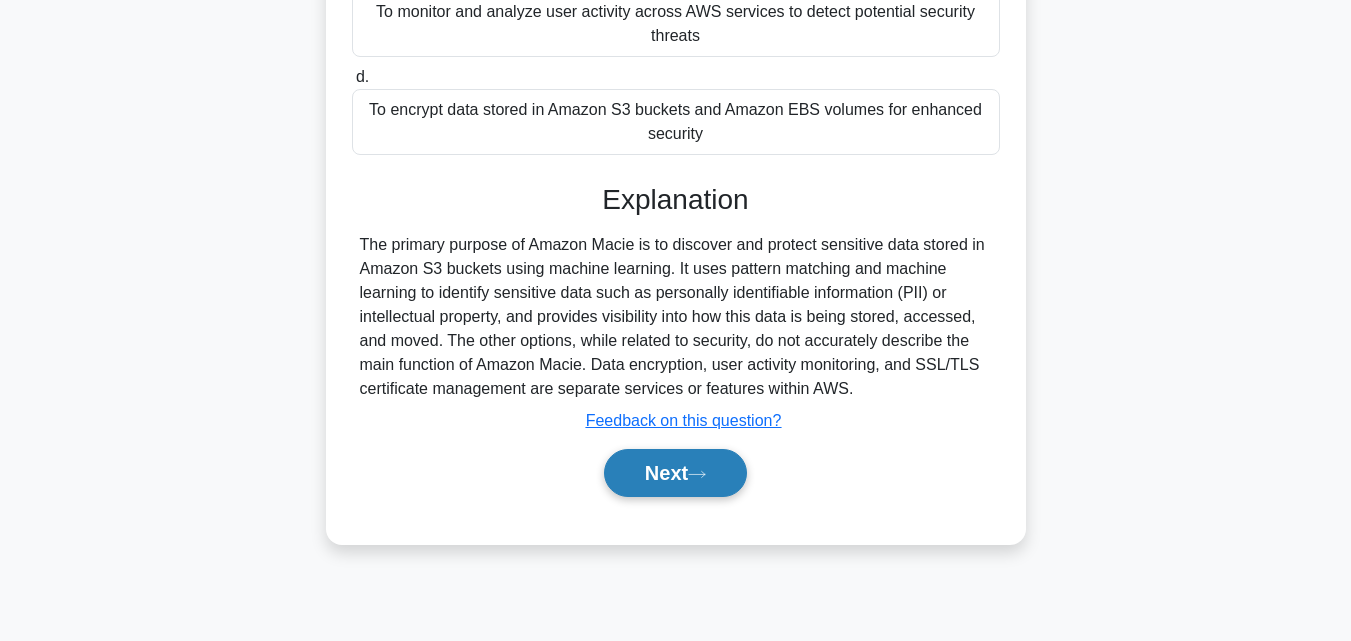 scroll, scrollTop: 439, scrollLeft: 0, axis: vertical 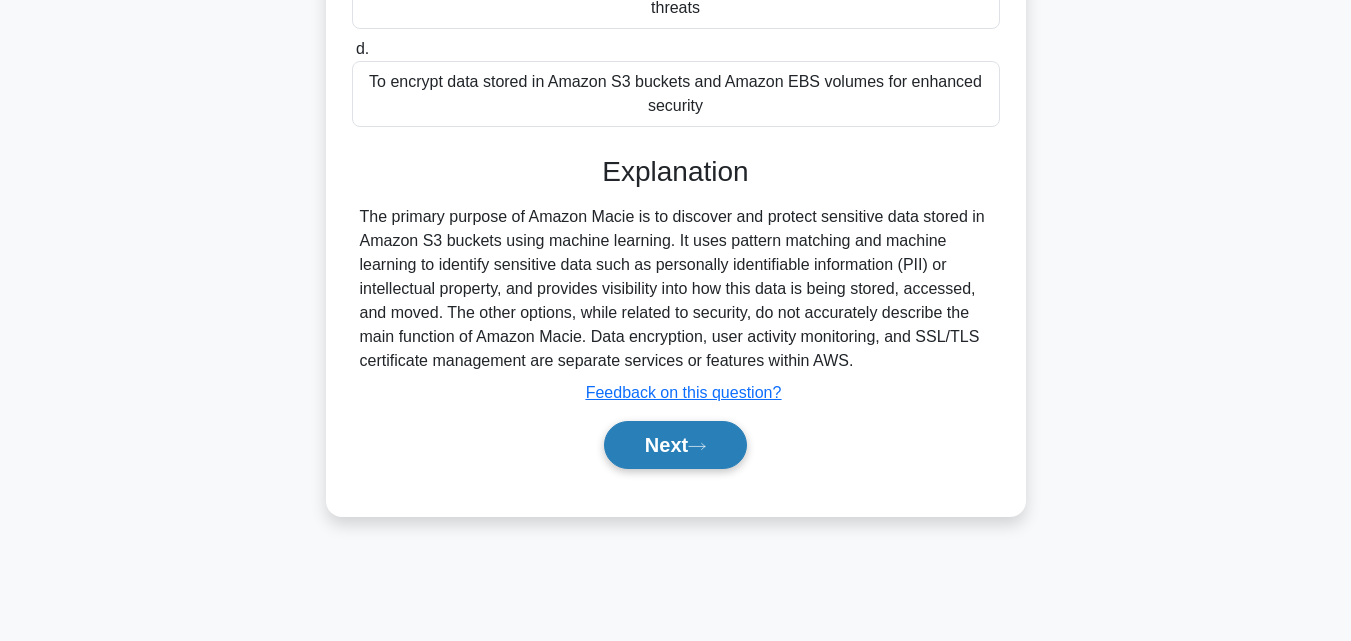 click on "Next" at bounding box center [675, 445] 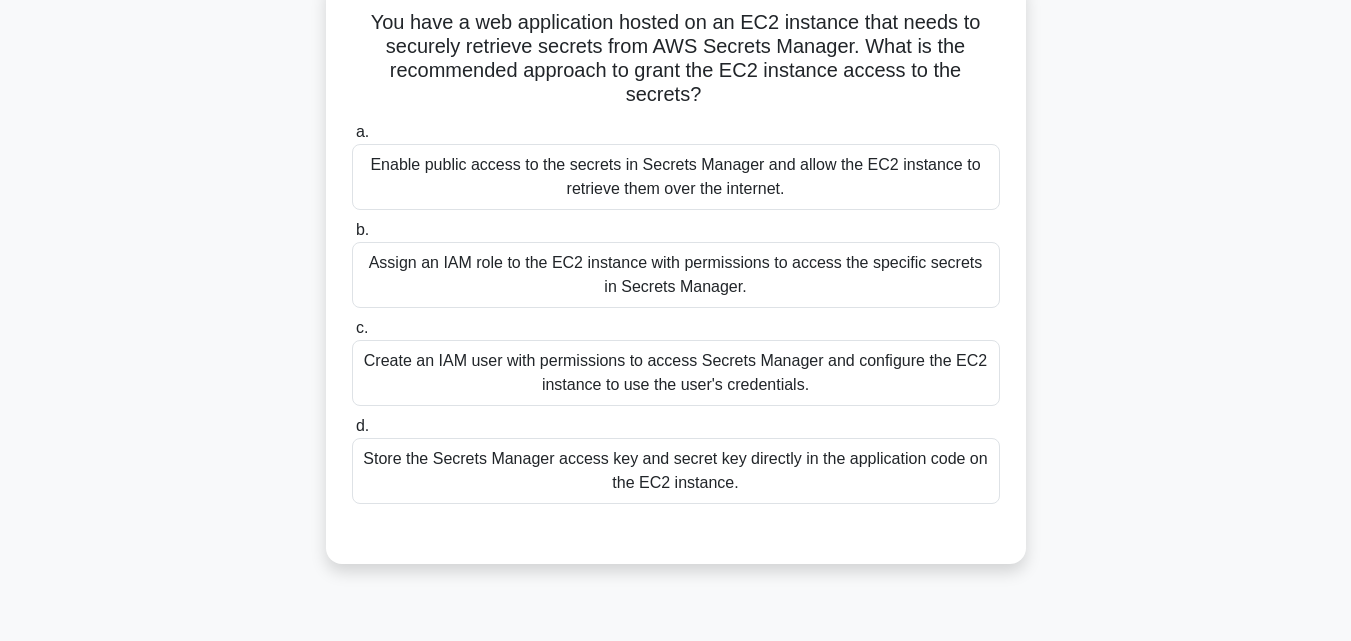 scroll, scrollTop: 39, scrollLeft: 0, axis: vertical 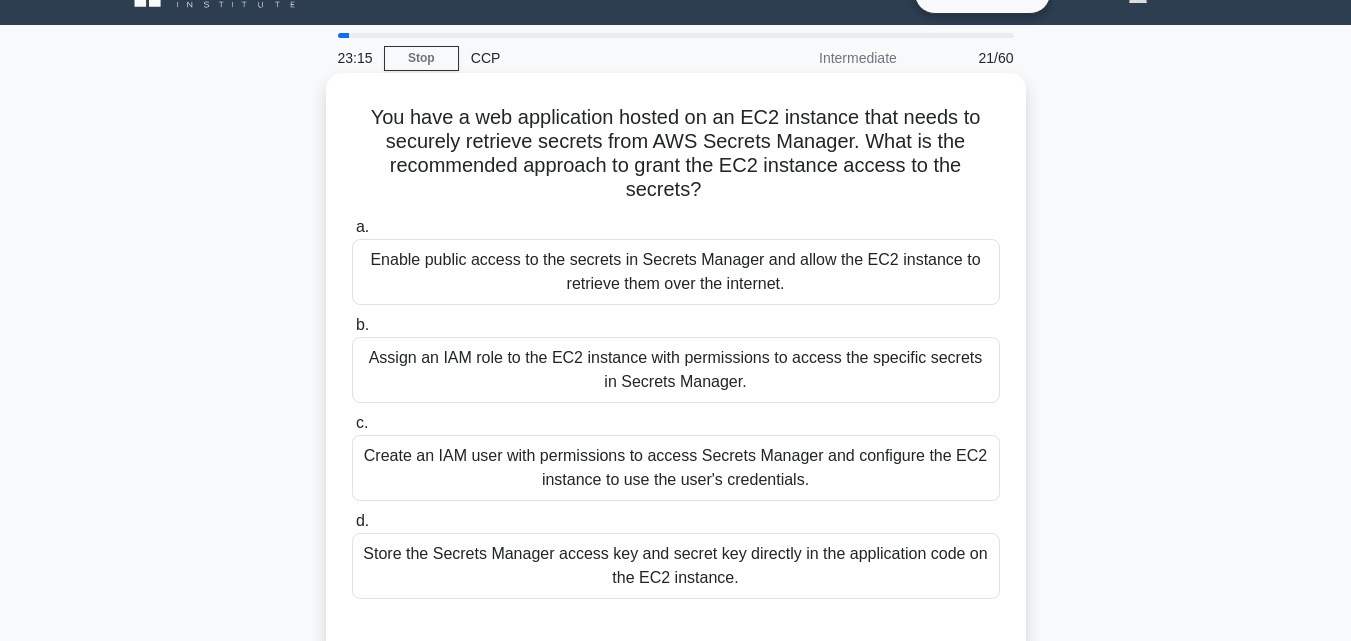 click on "Assign an IAM role to the EC2 instance with permissions to access the specific secrets in Secrets Manager." at bounding box center [676, 370] 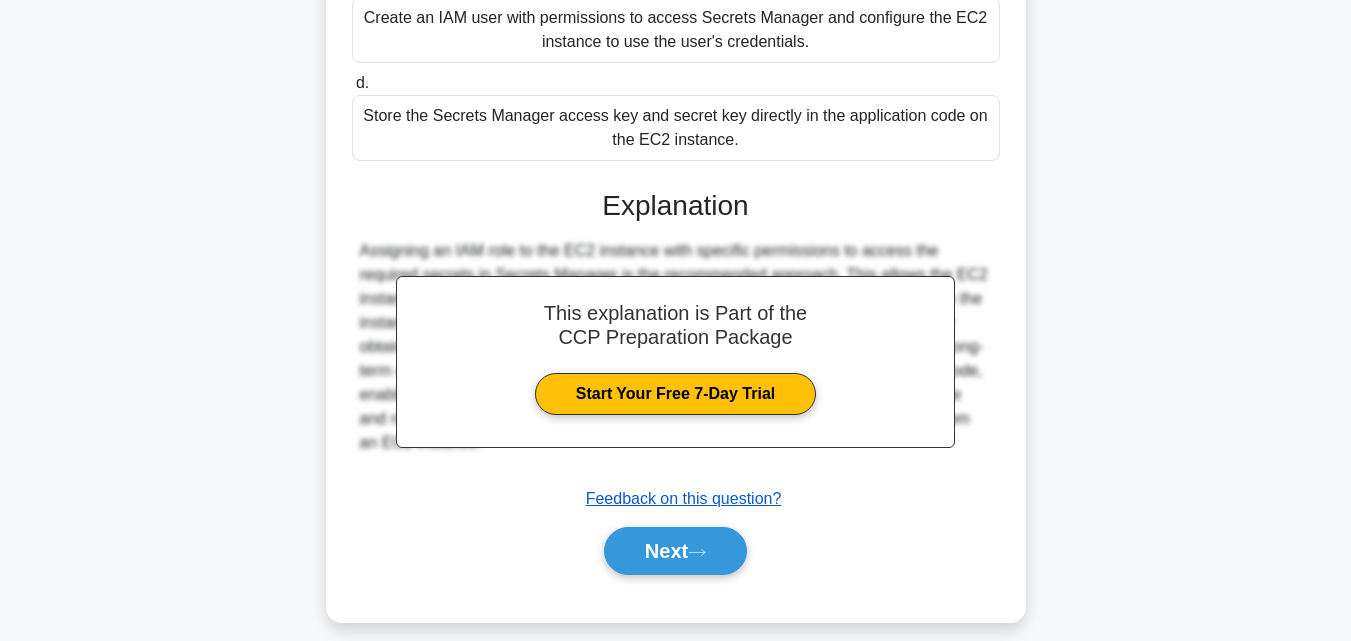 scroll, scrollTop: 497, scrollLeft: 0, axis: vertical 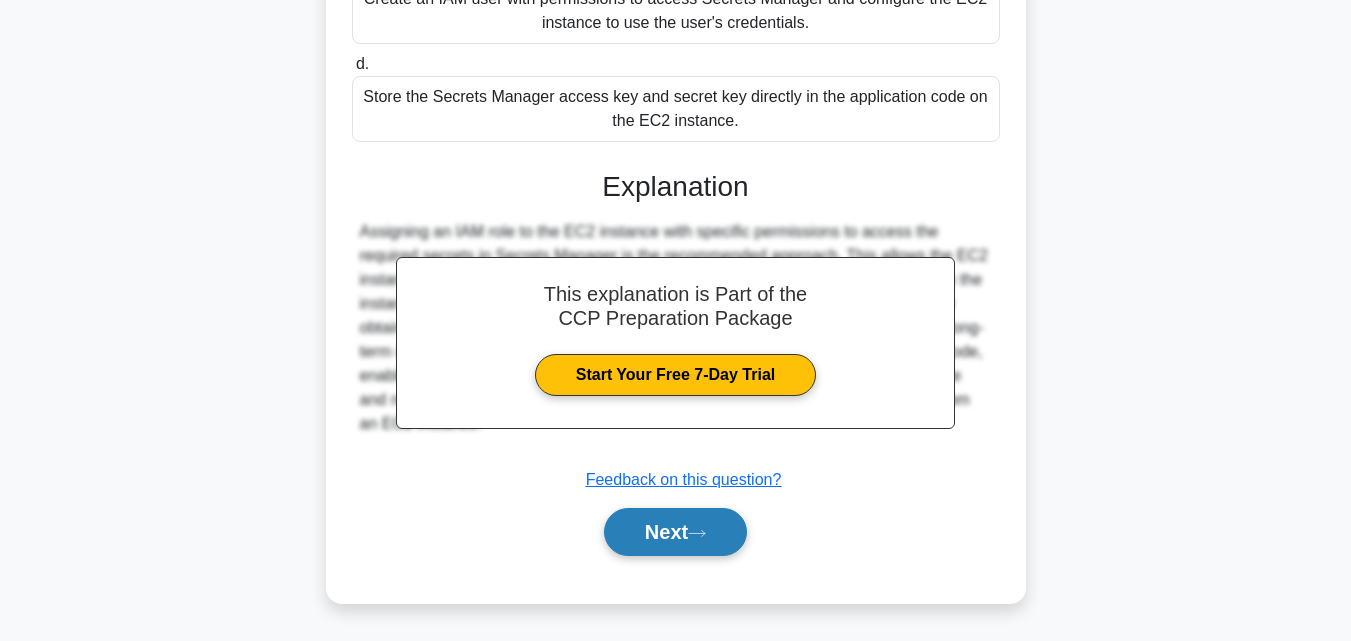 click on "Next" at bounding box center (675, 532) 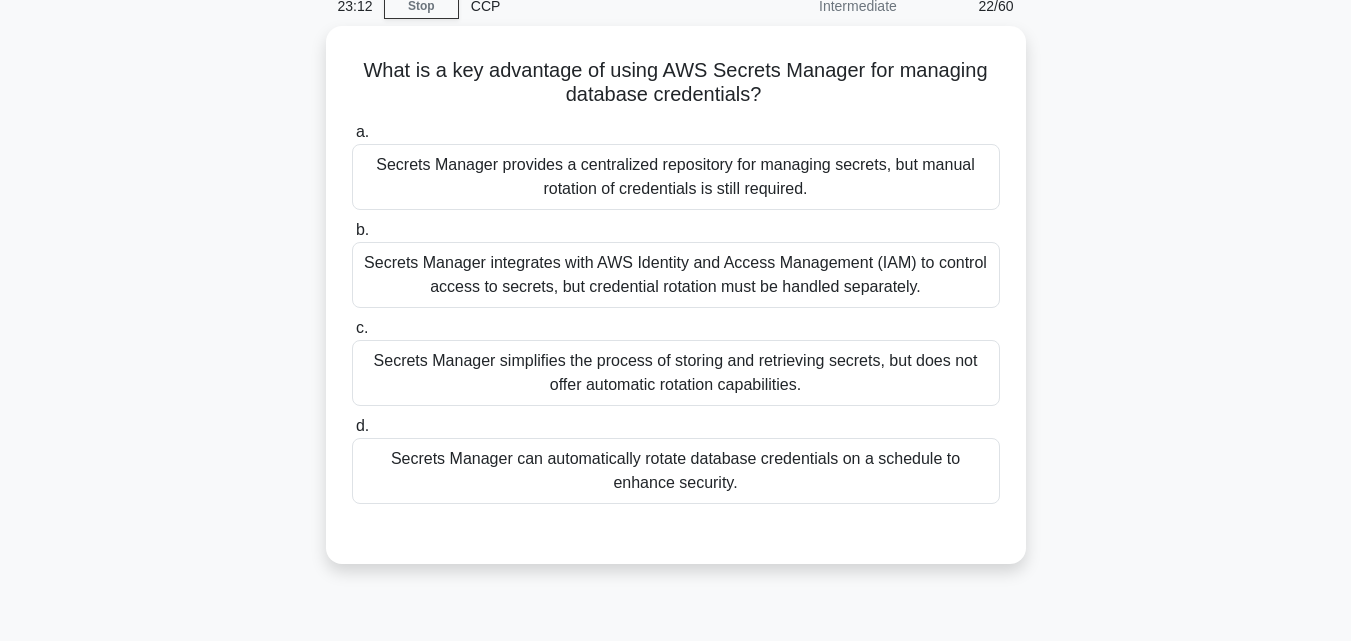 scroll, scrollTop: 39, scrollLeft: 0, axis: vertical 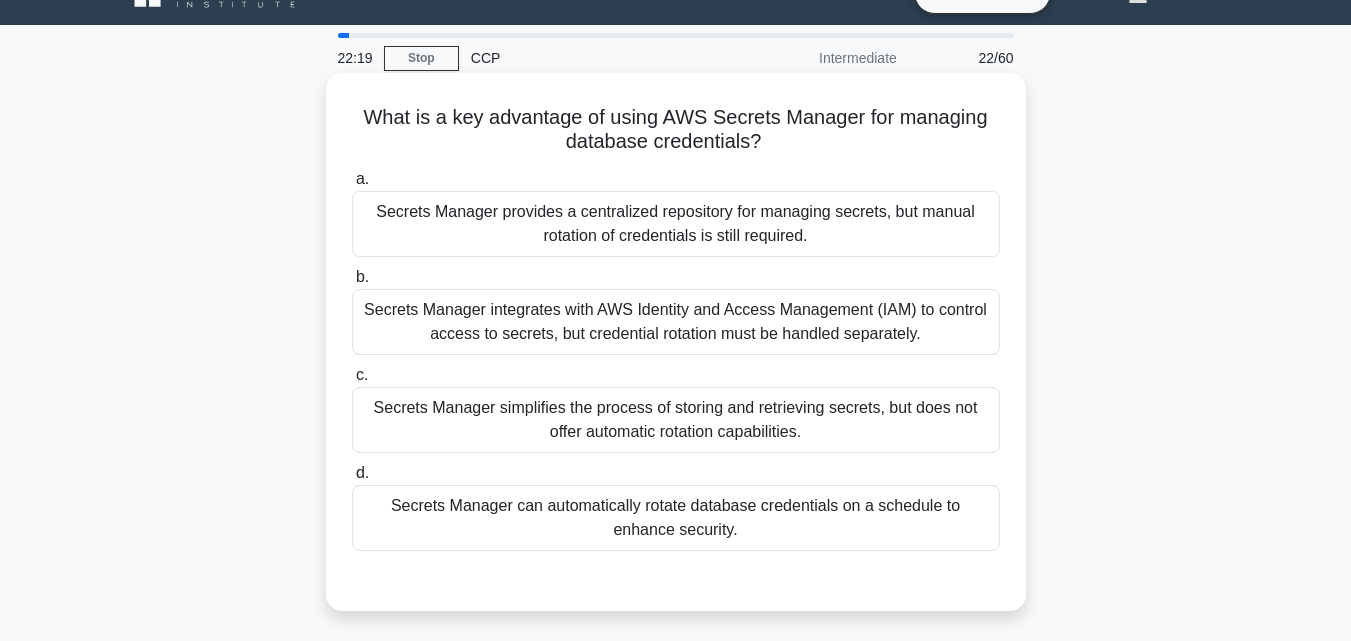 click on "Secrets Manager provides a centralized repository for managing secrets, but manual rotation of credentials is still required." at bounding box center (676, 224) 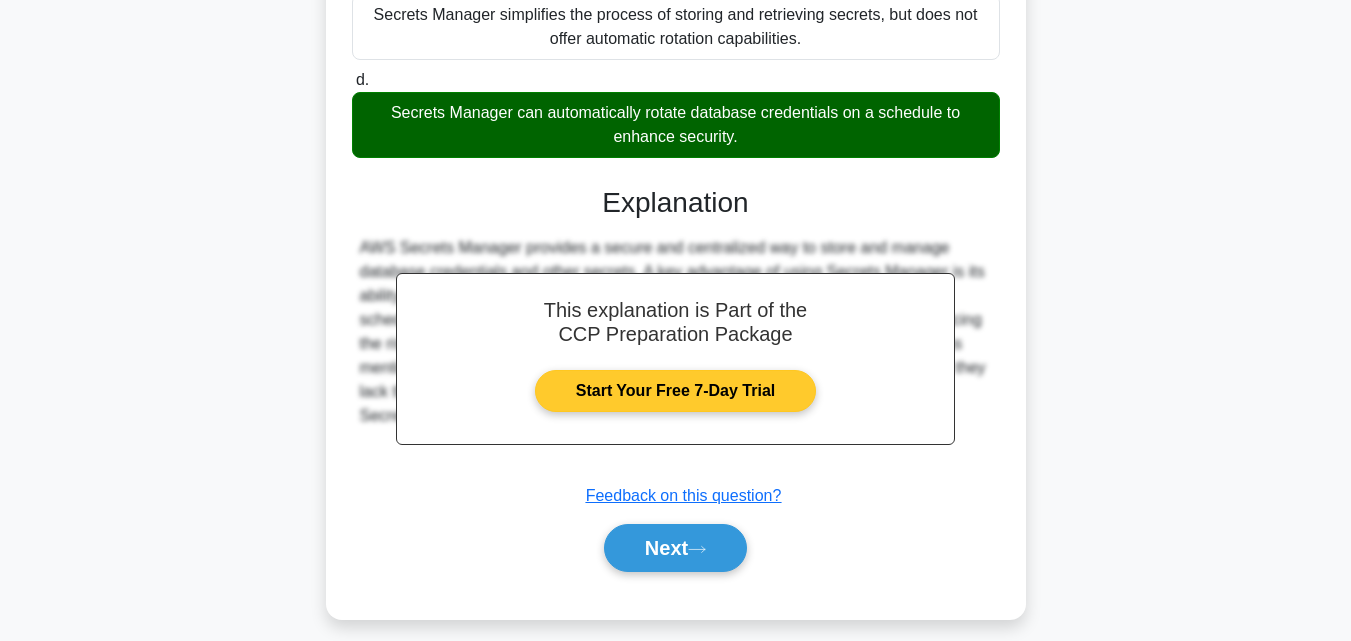 scroll, scrollTop: 439, scrollLeft: 0, axis: vertical 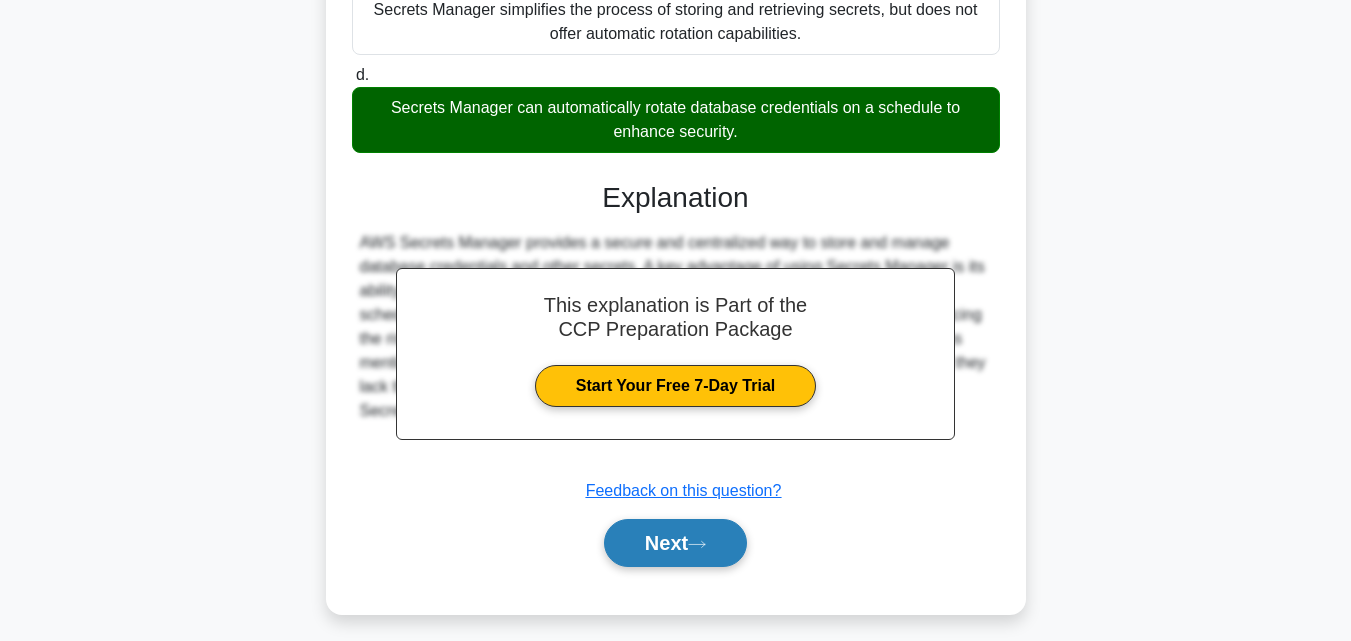 click on "Next" at bounding box center [675, 543] 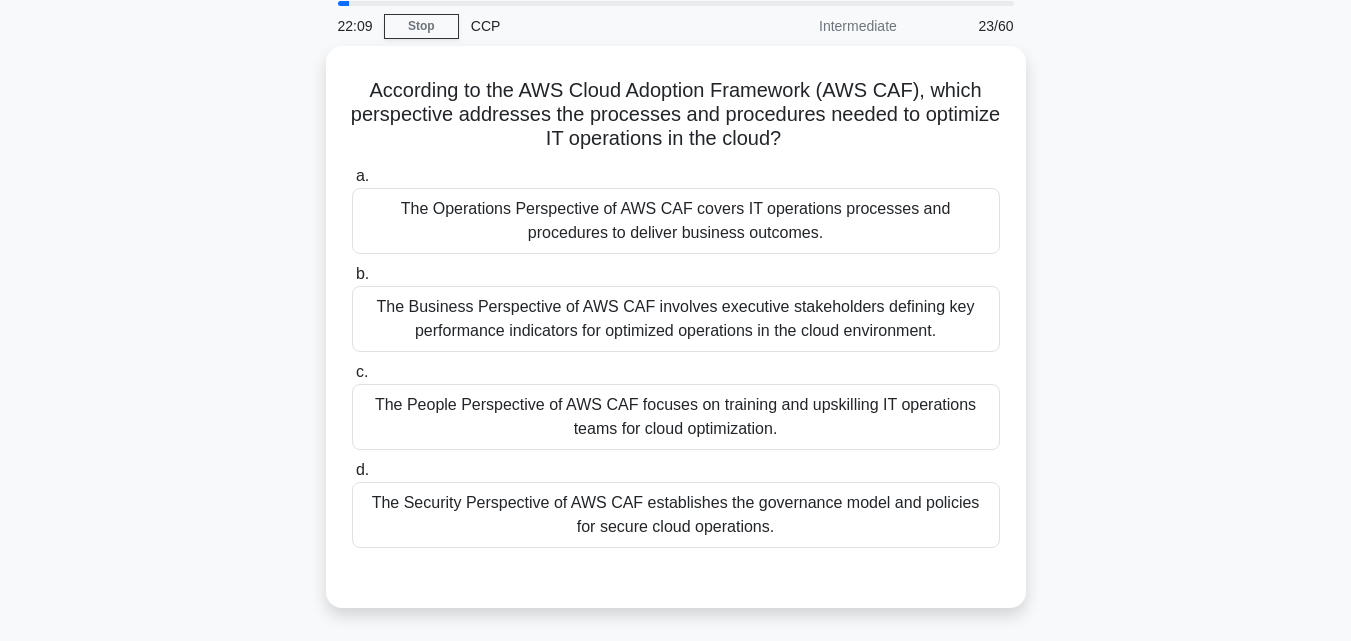 scroll, scrollTop: 39, scrollLeft: 0, axis: vertical 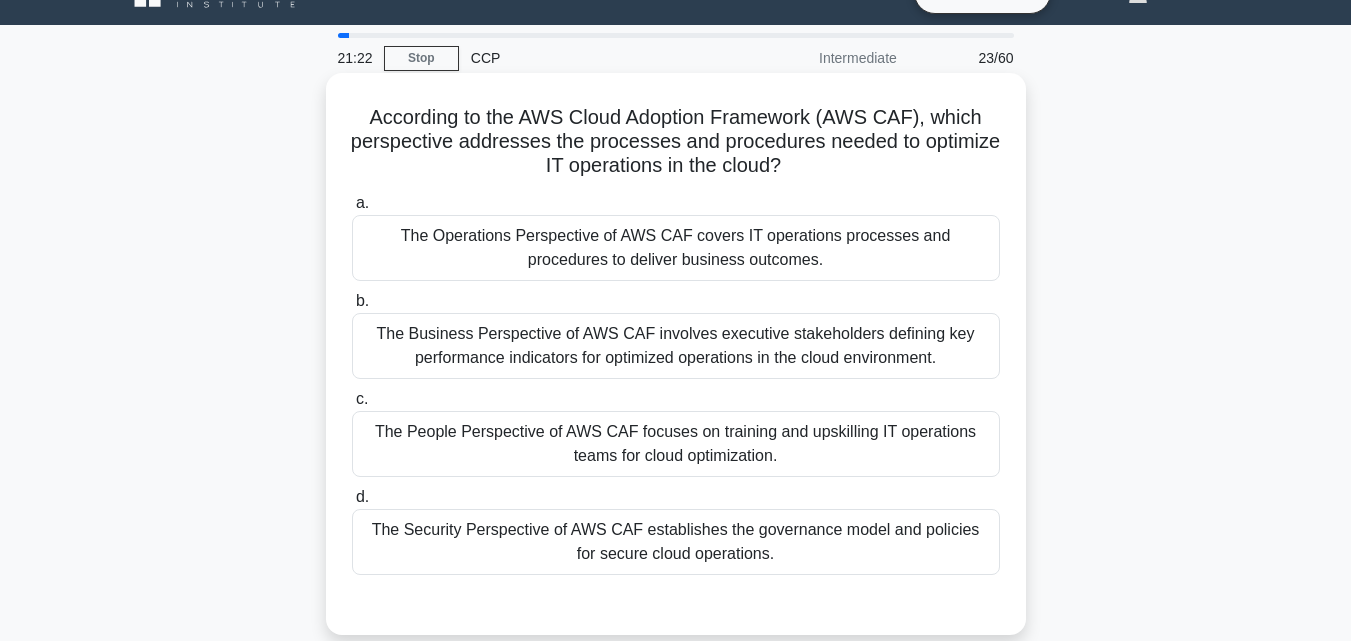 click on "The Security Perspective of AWS CAF establishes the governance model and policies for secure cloud operations." at bounding box center (676, 542) 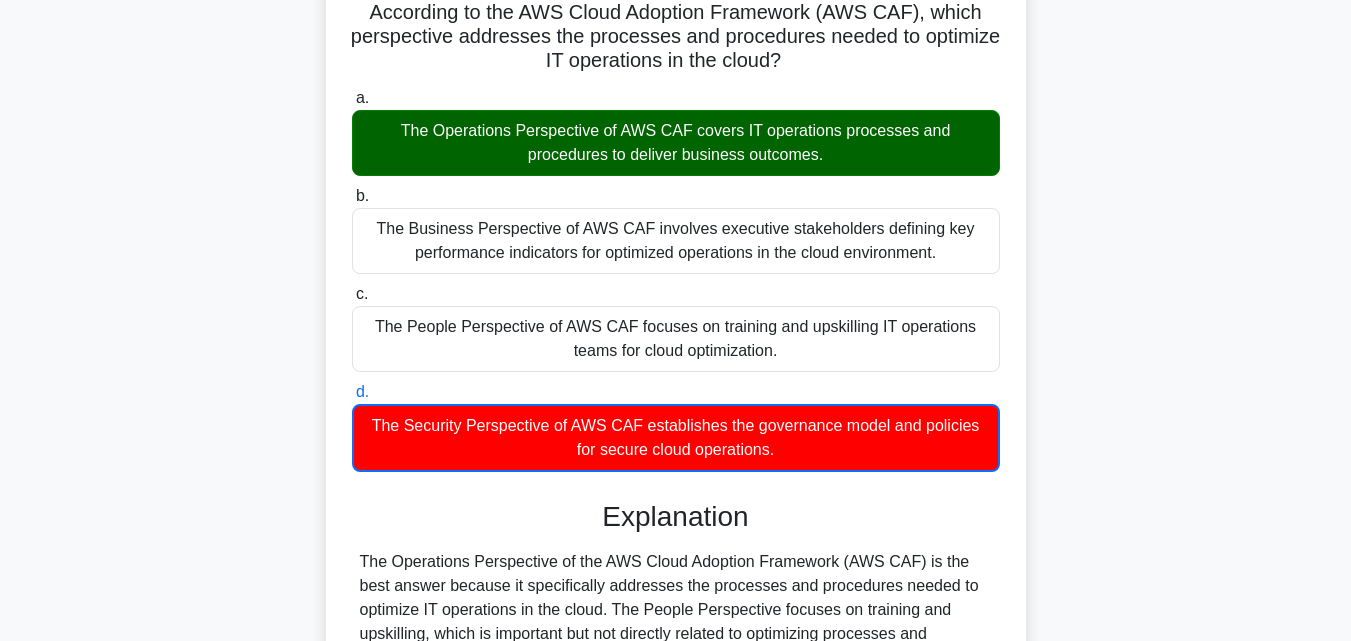 scroll, scrollTop: 439, scrollLeft: 0, axis: vertical 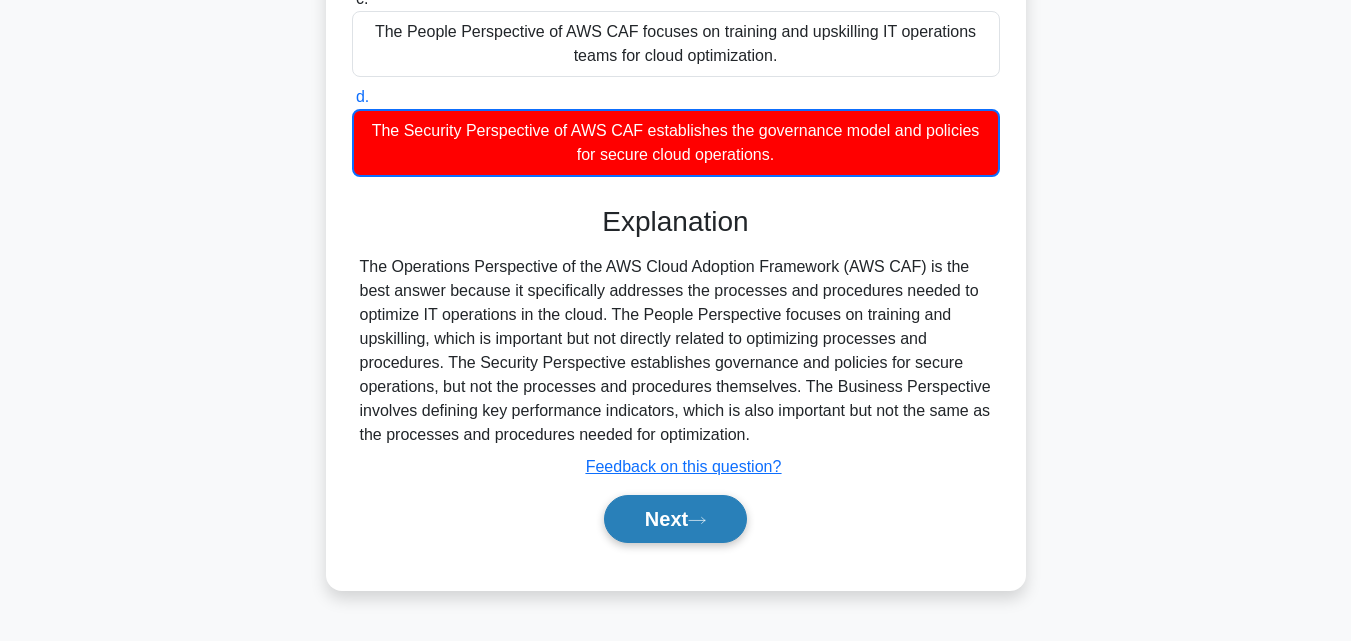 click on "Next" at bounding box center [675, 519] 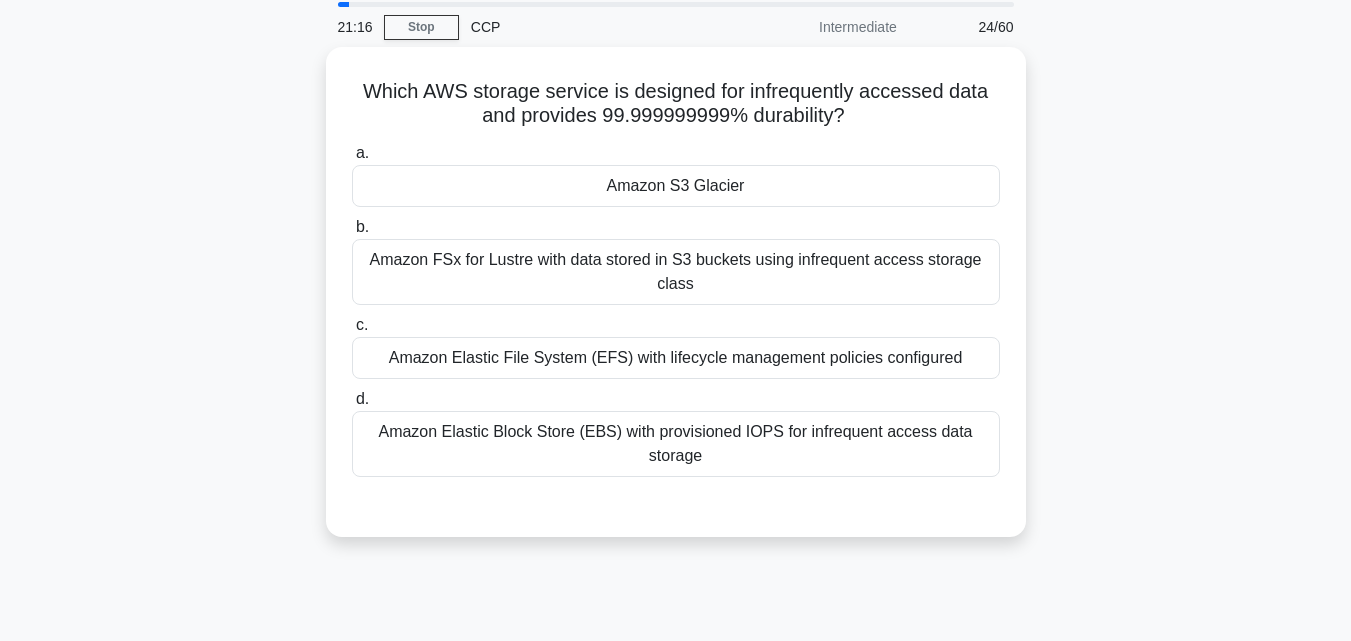 scroll, scrollTop: 39, scrollLeft: 0, axis: vertical 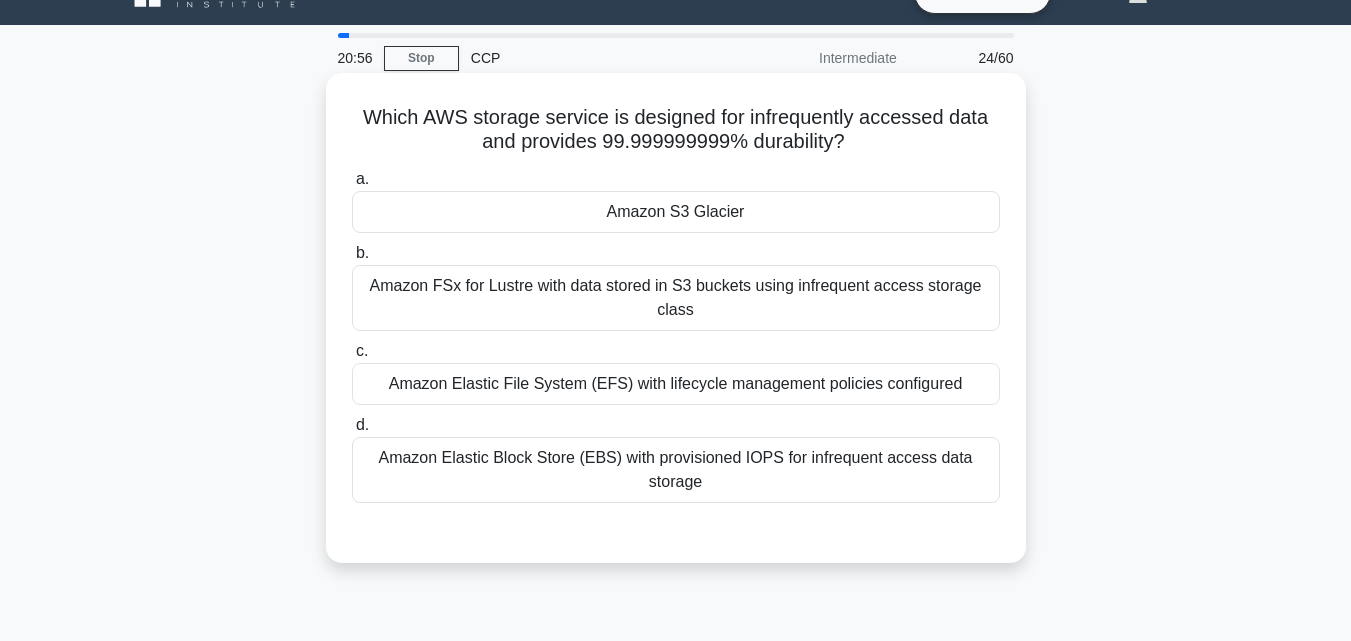 click on "Amazon FSx for Lustre with data stored in S3 buckets using infrequent access storage class" at bounding box center (676, 298) 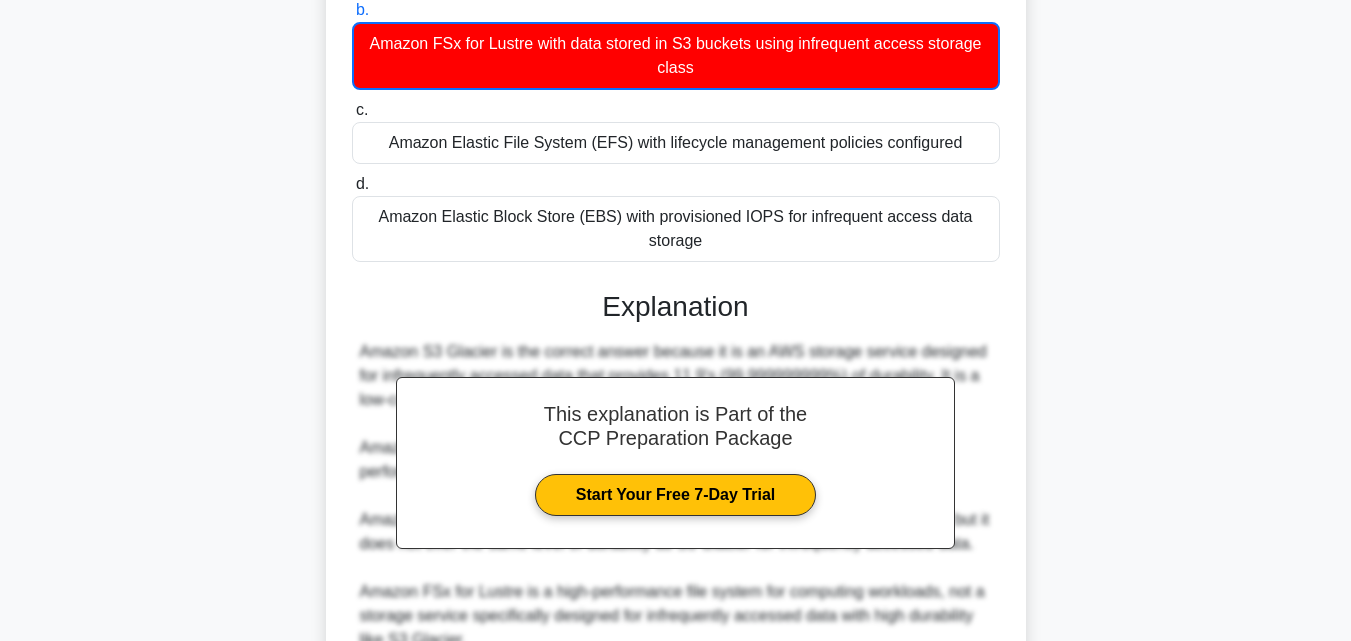 scroll, scrollTop: 75, scrollLeft: 0, axis: vertical 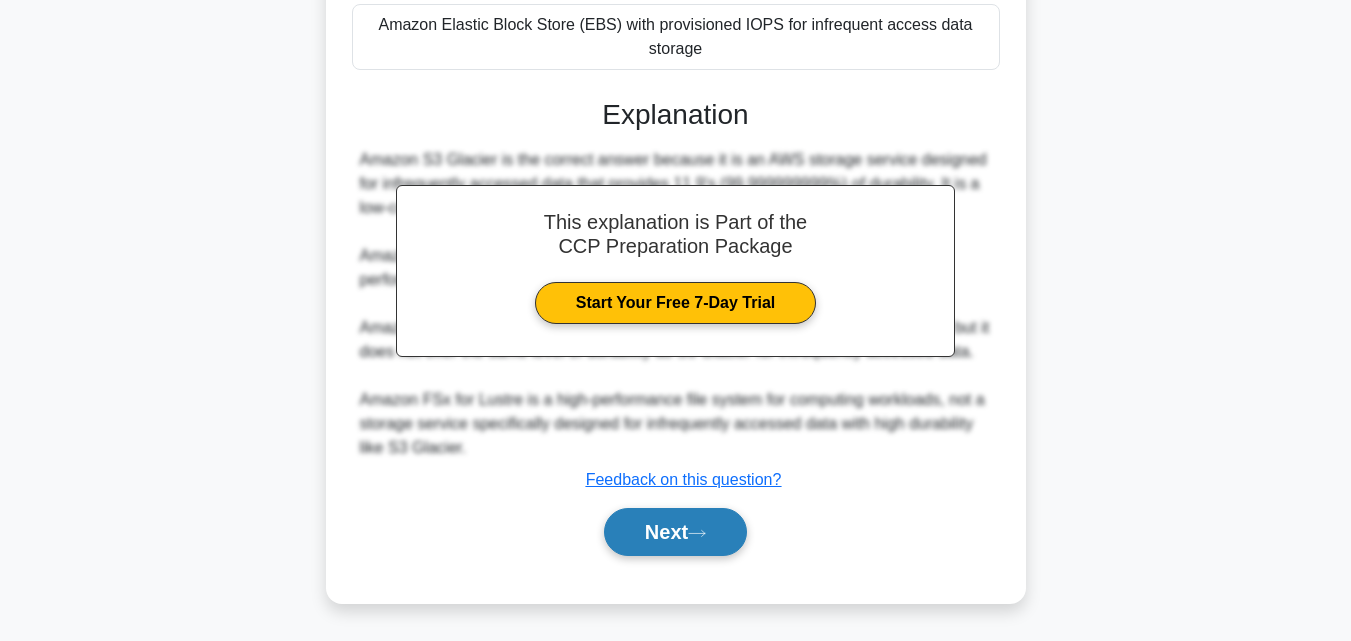 click on "Next" at bounding box center (675, 532) 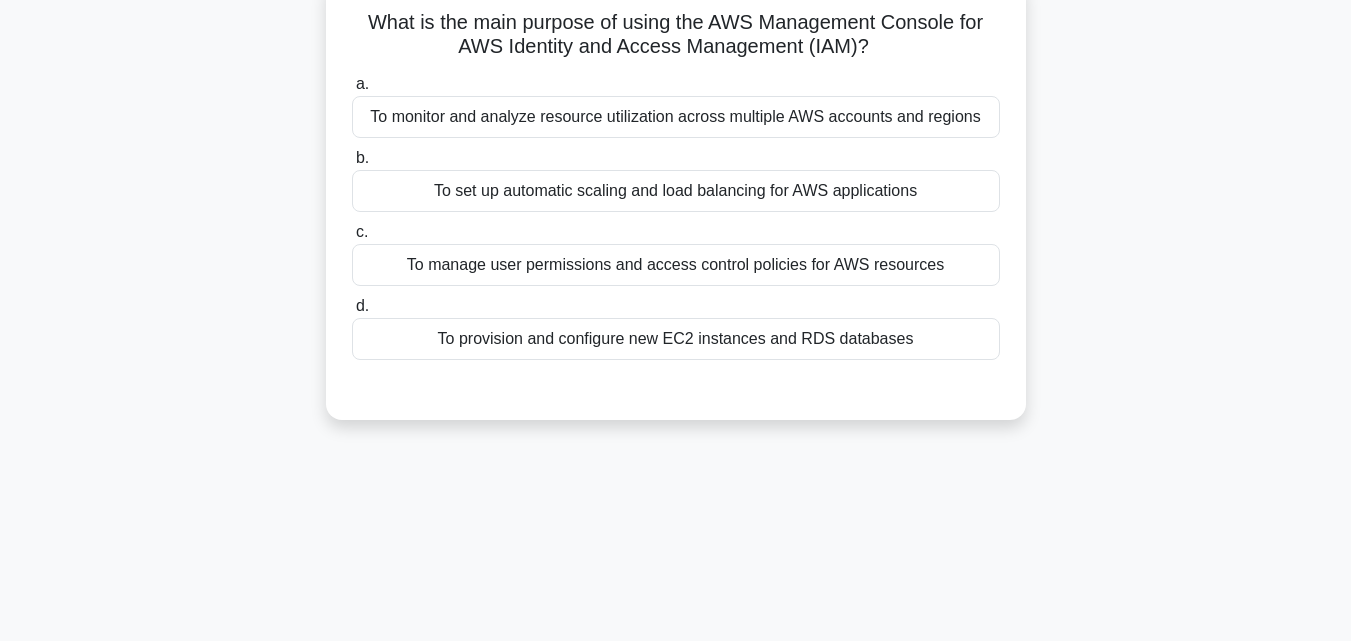 scroll, scrollTop: 39, scrollLeft: 0, axis: vertical 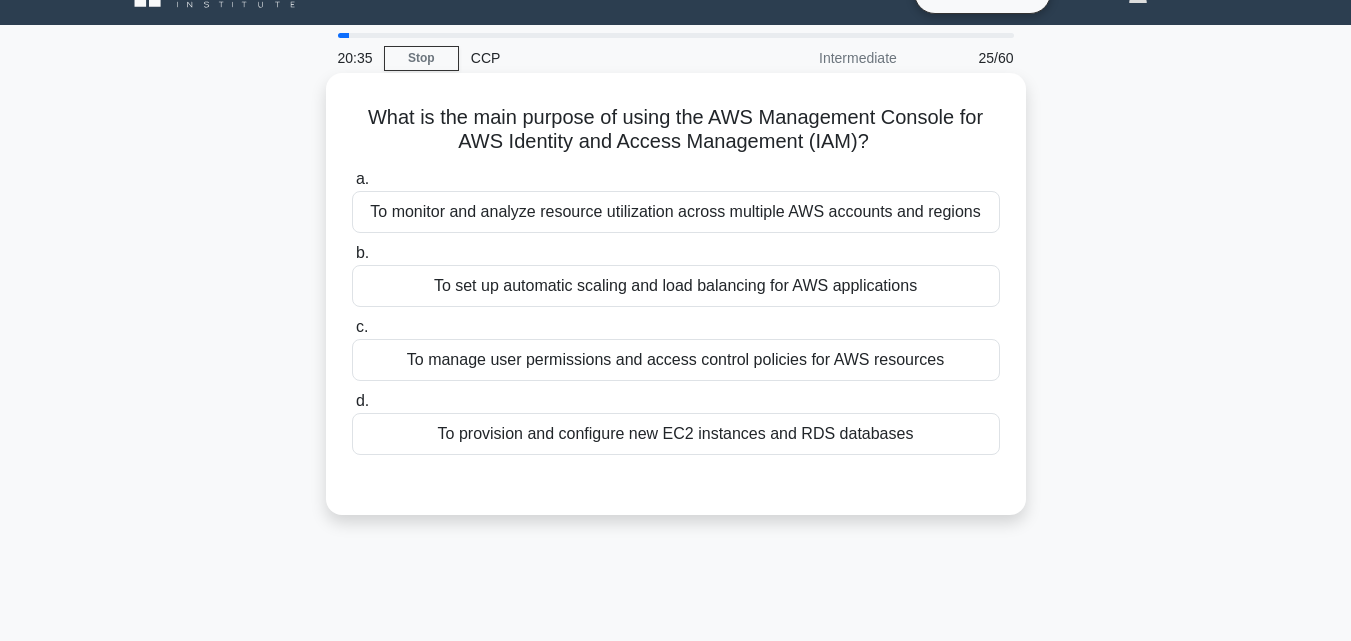 click on "To manage user permissions and access control policies for AWS resources" at bounding box center (676, 360) 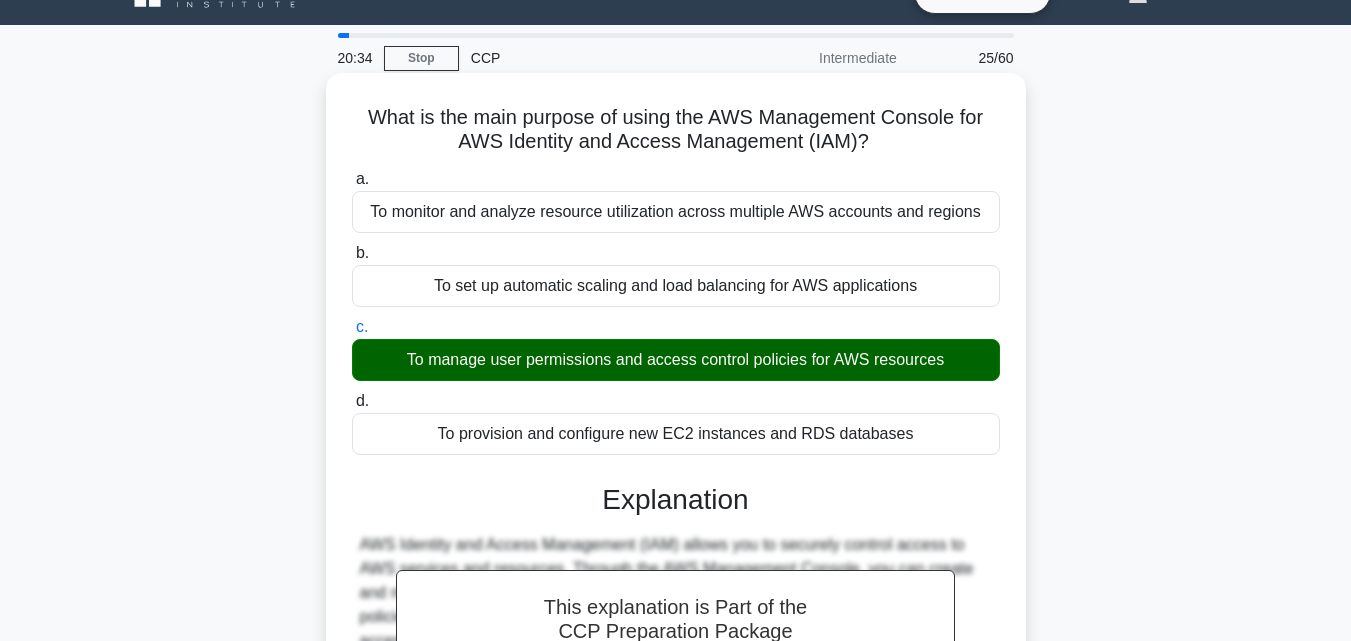 scroll, scrollTop: 439, scrollLeft: 0, axis: vertical 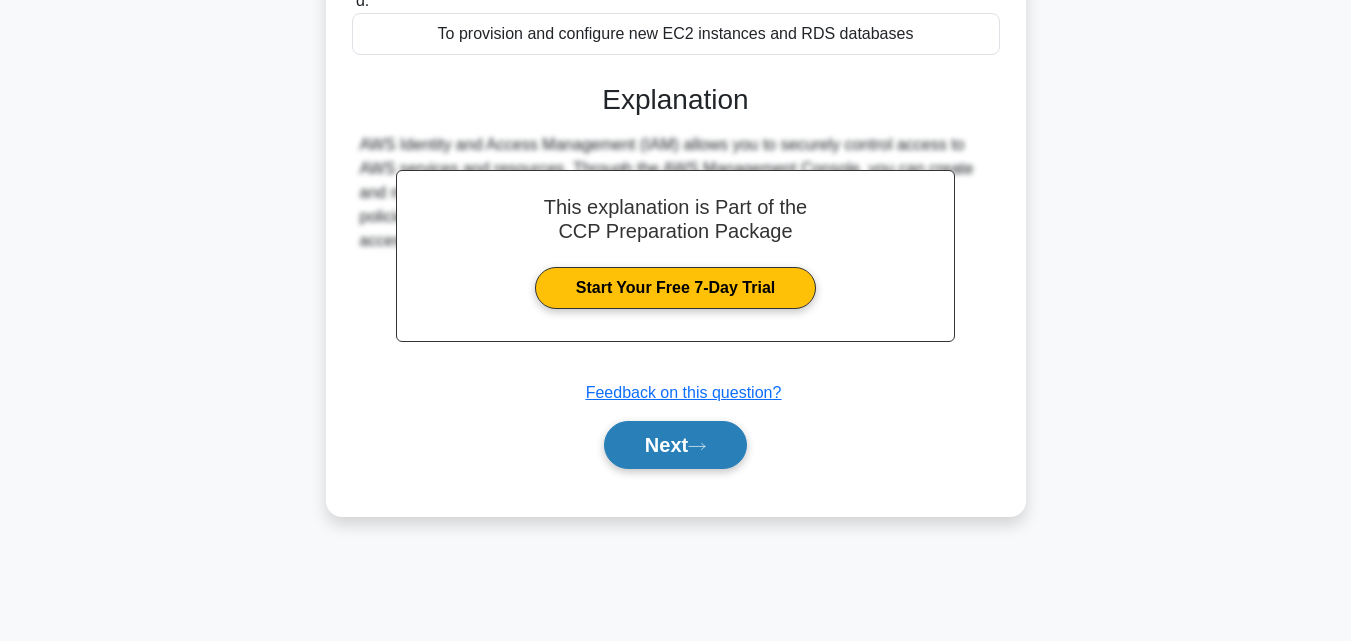 click on "Next" at bounding box center [675, 445] 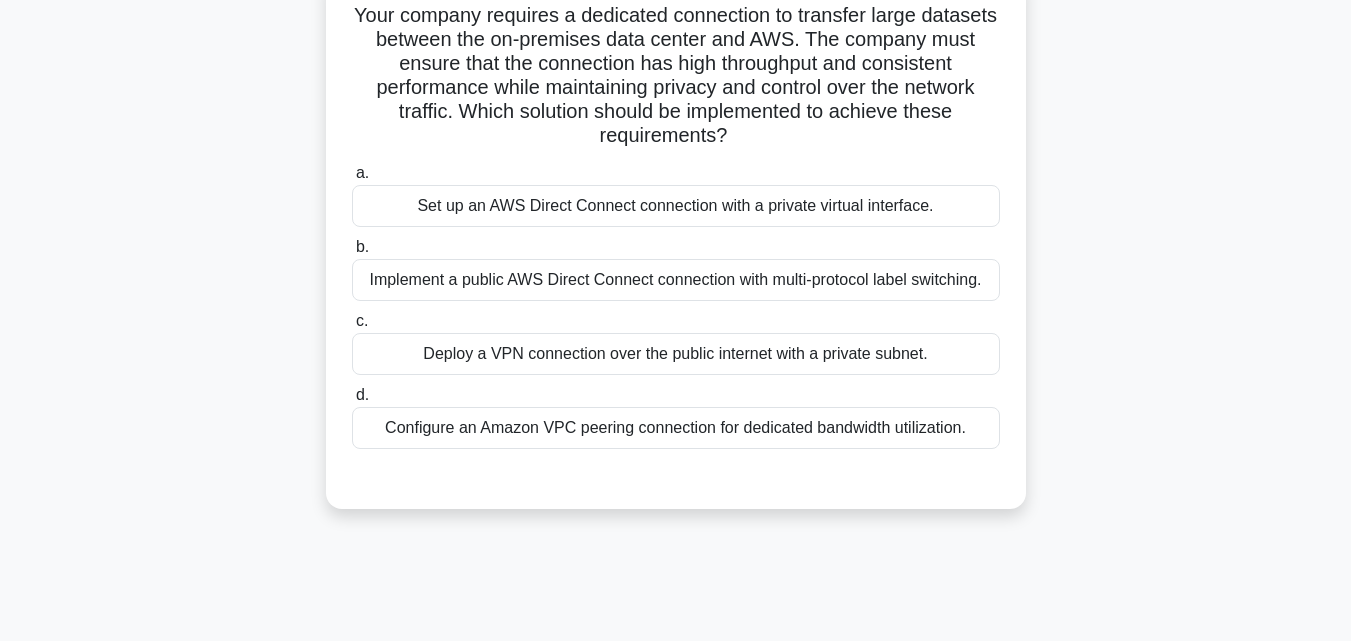 scroll, scrollTop: 139, scrollLeft: 0, axis: vertical 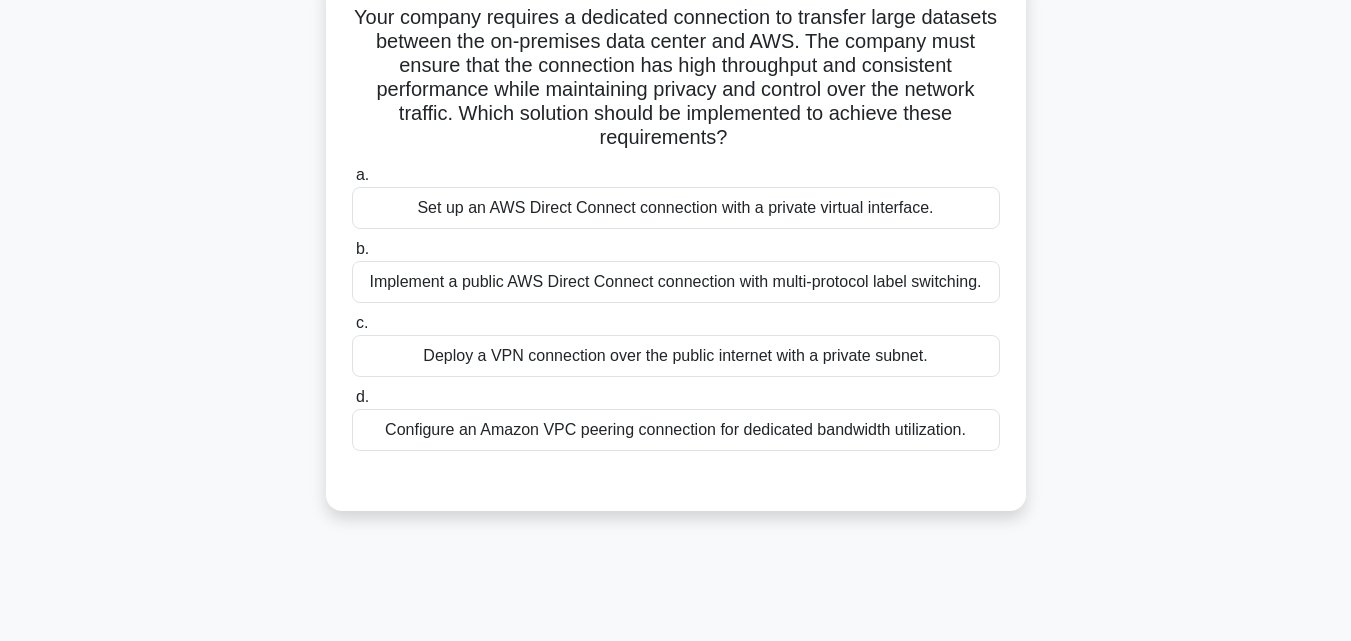 click on "Set up an AWS Direct Connect connection with a private virtual interface." at bounding box center (676, 208) 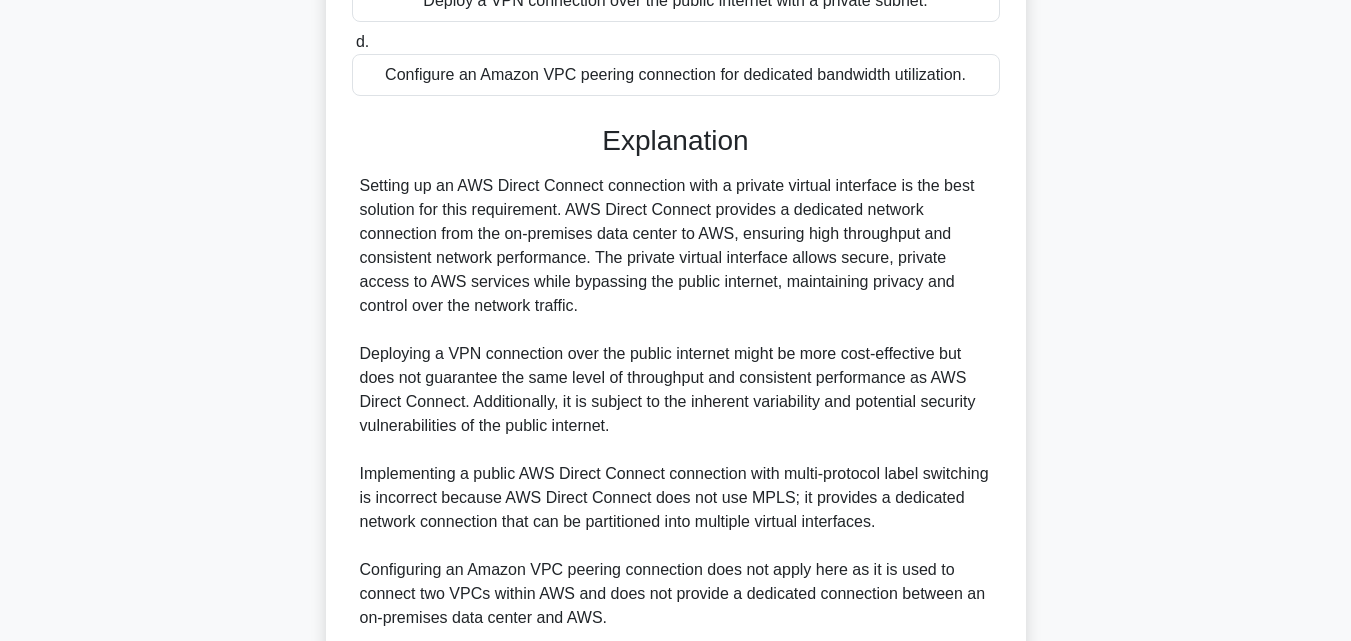 scroll, scrollTop: 665, scrollLeft: 0, axis: vertical 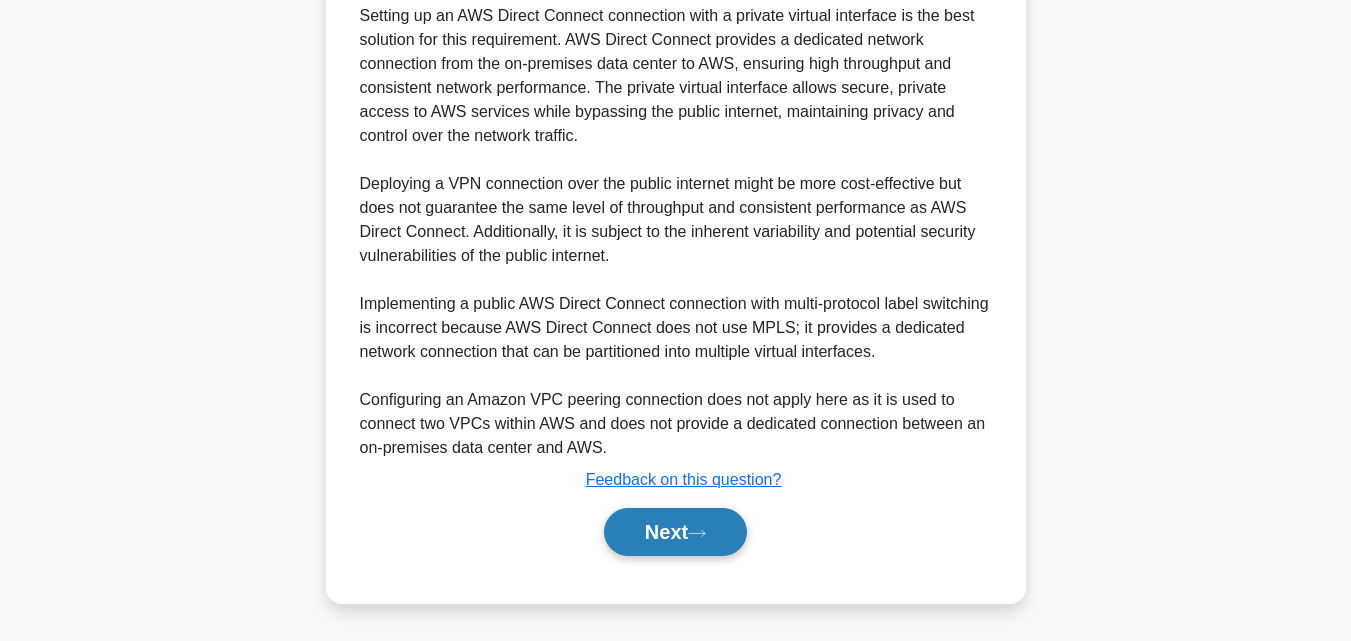 click on "Next" at bounding box center (675, 532) 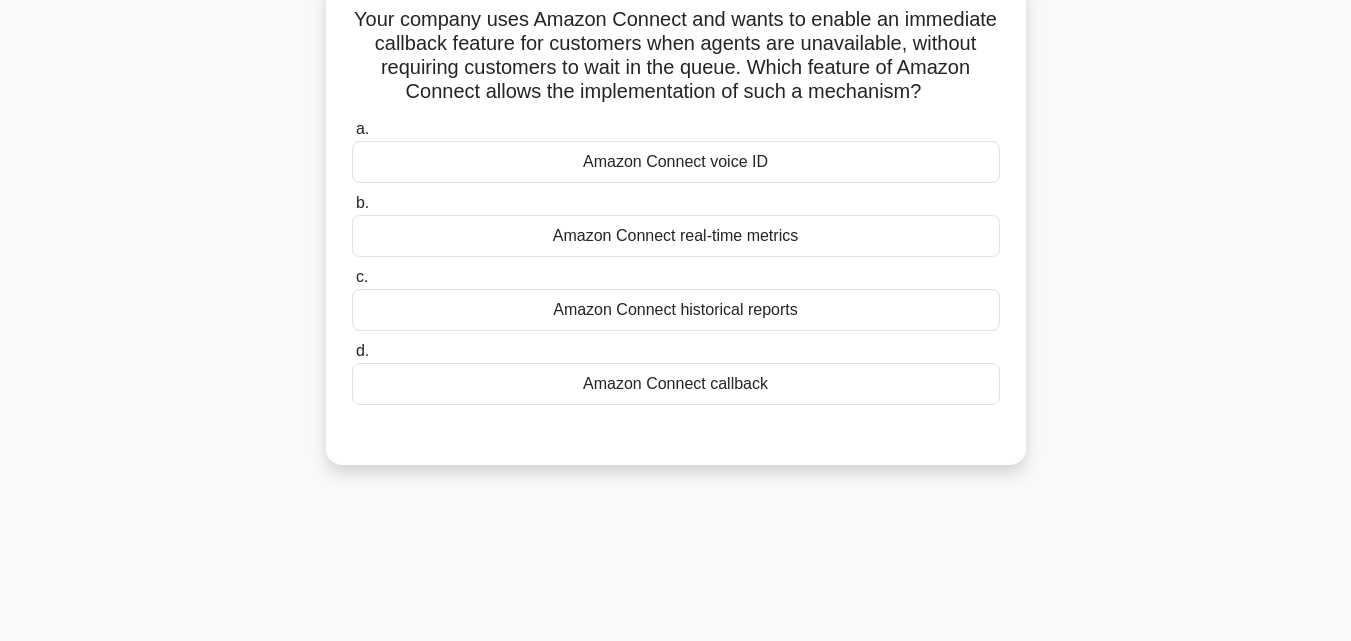 scroll, scrollTop: 139, scrollLeft: 0, axis: vertical 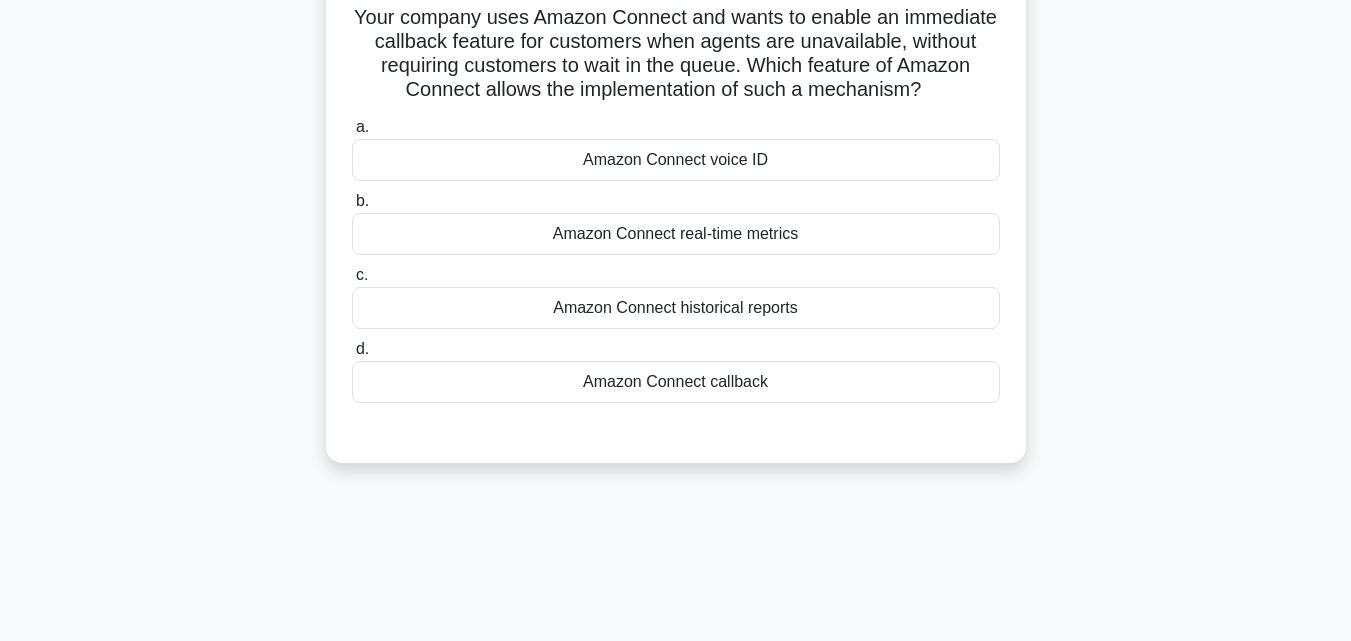 click on "Amazon Connect voice ID" at bounding box center [676, 160] 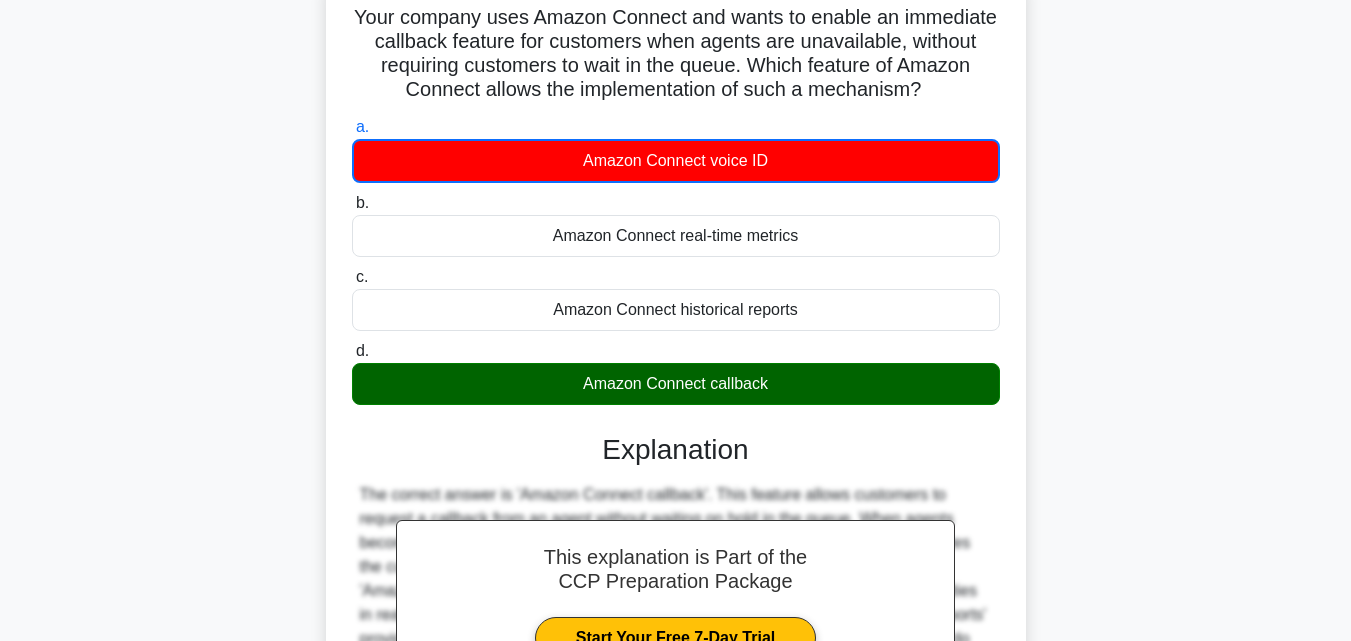 scroll, scrollTop: 439, scrollLeft: 0, axis: vertical 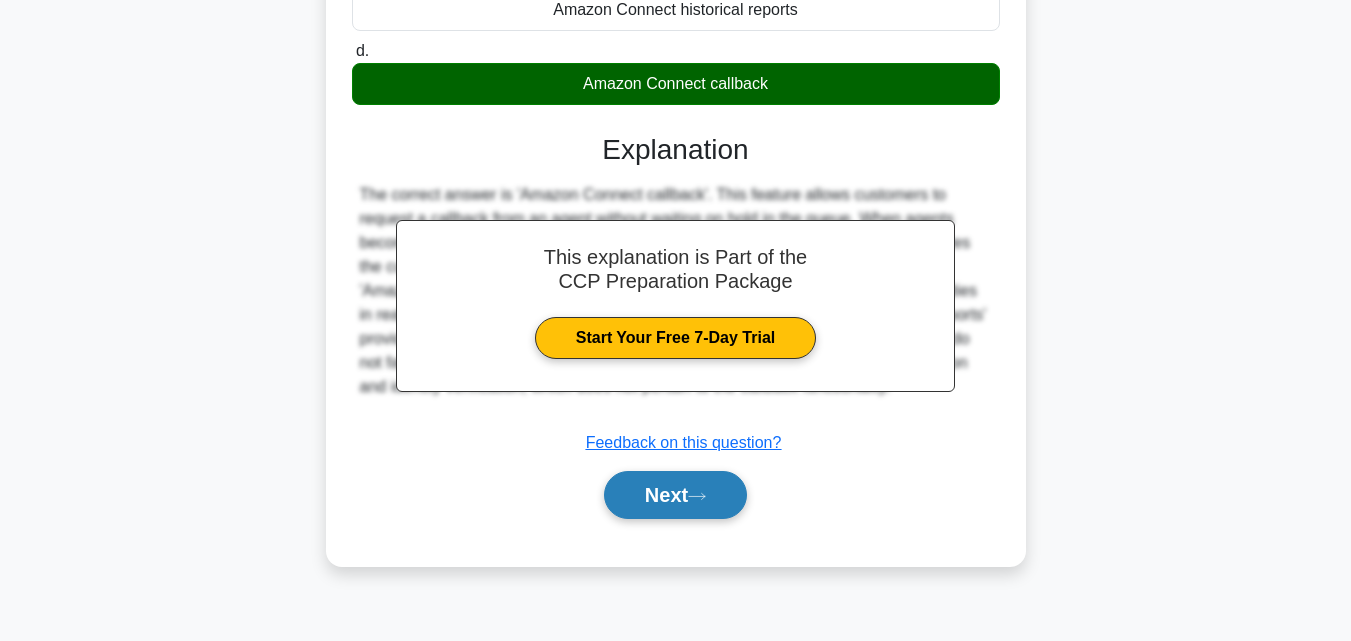 click on "Next" at bounding box center (675, 495) 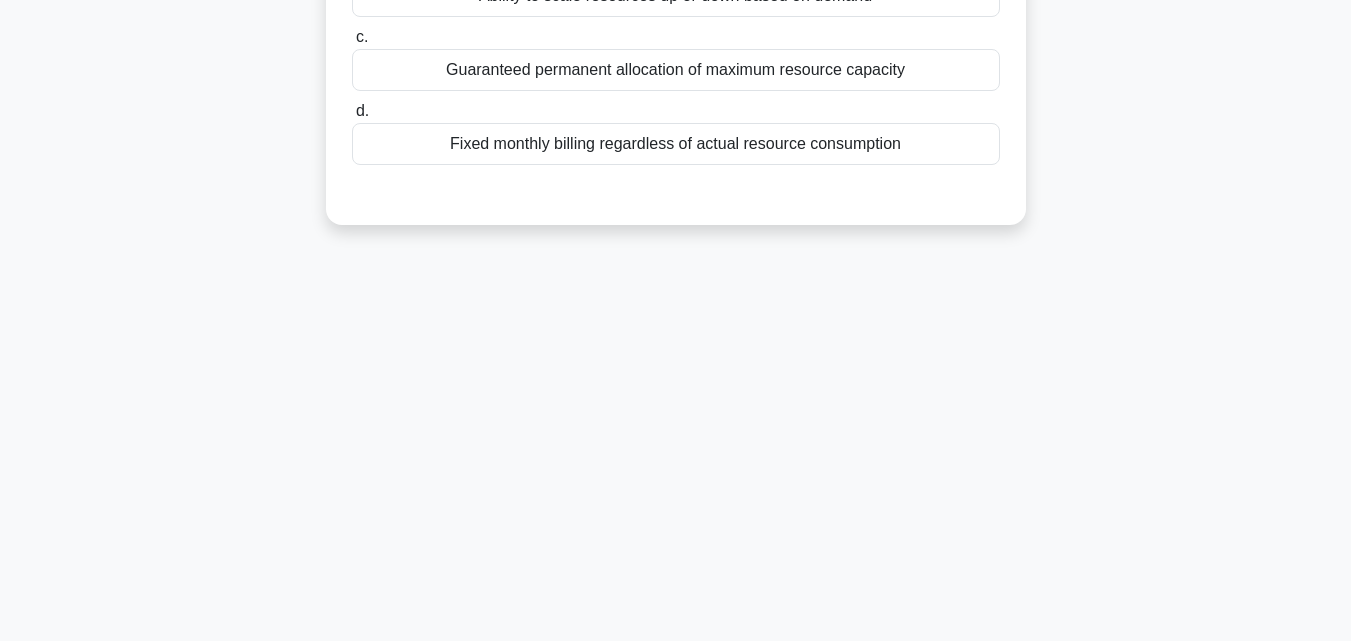 scroll, scrollTop: 39, scrollLeft: 0, axis: vertical 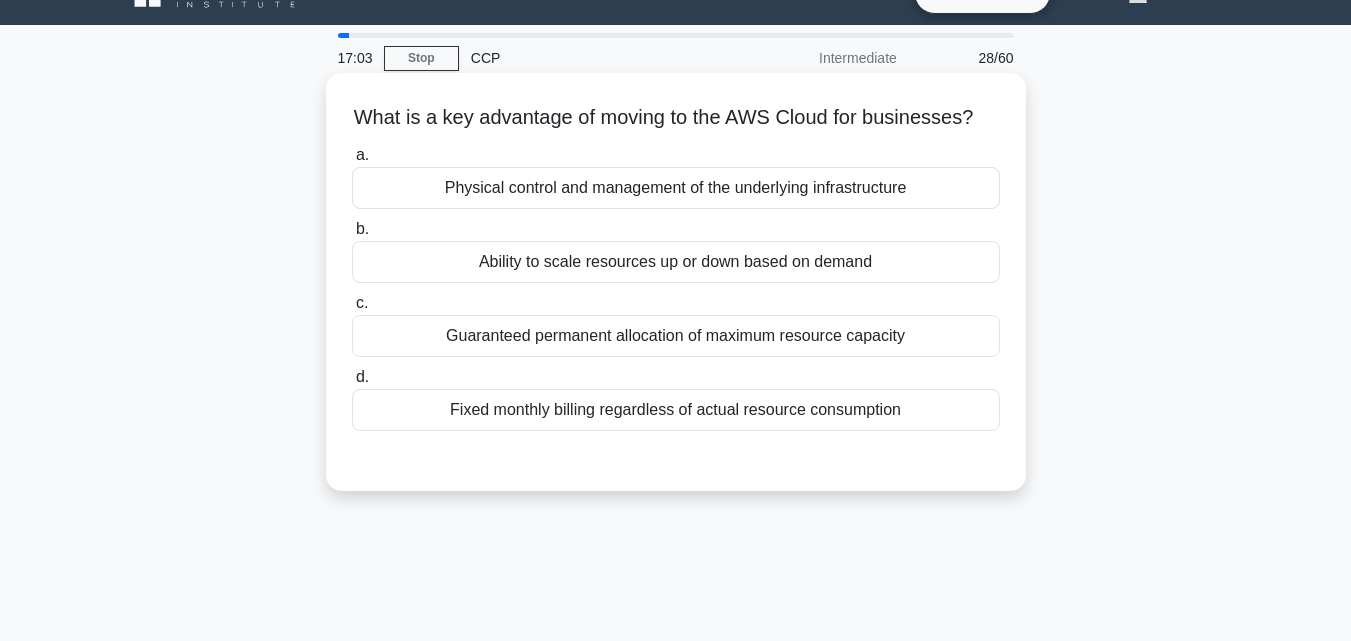 click on "Ability to scale resources up or down based on demand" at bounding box center [676, 262] 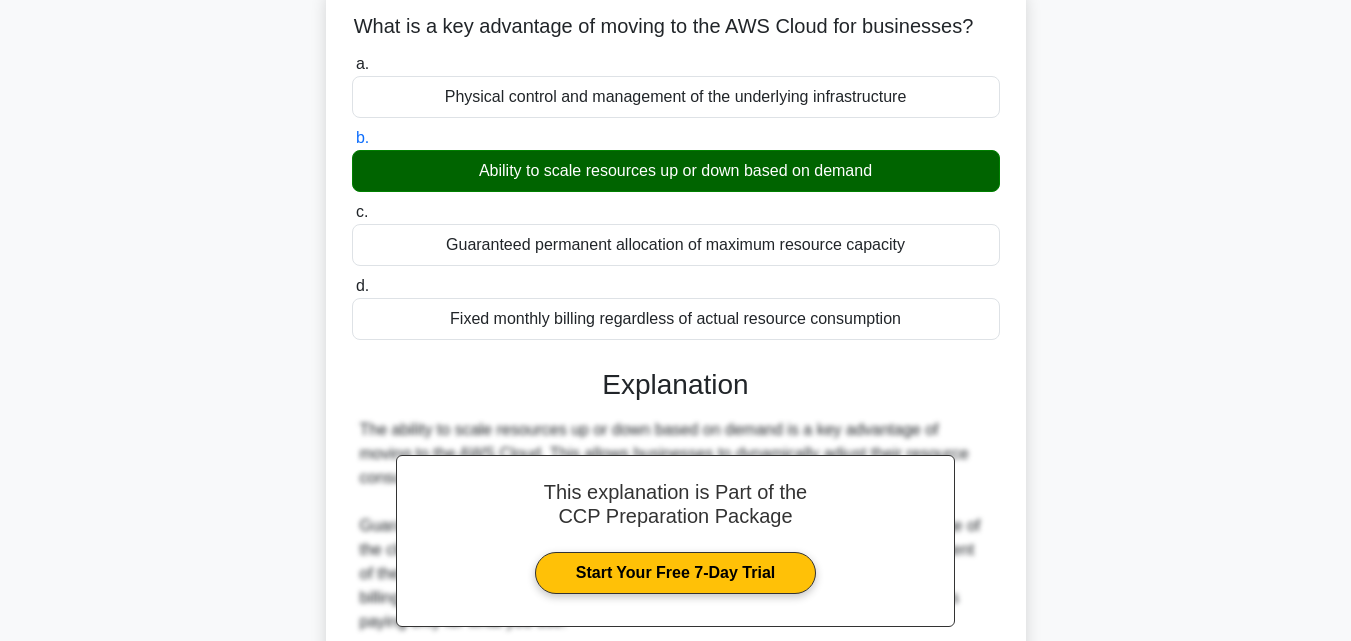 scroll, scrollTop: 439, scrollLeft: 0, axis: vertical 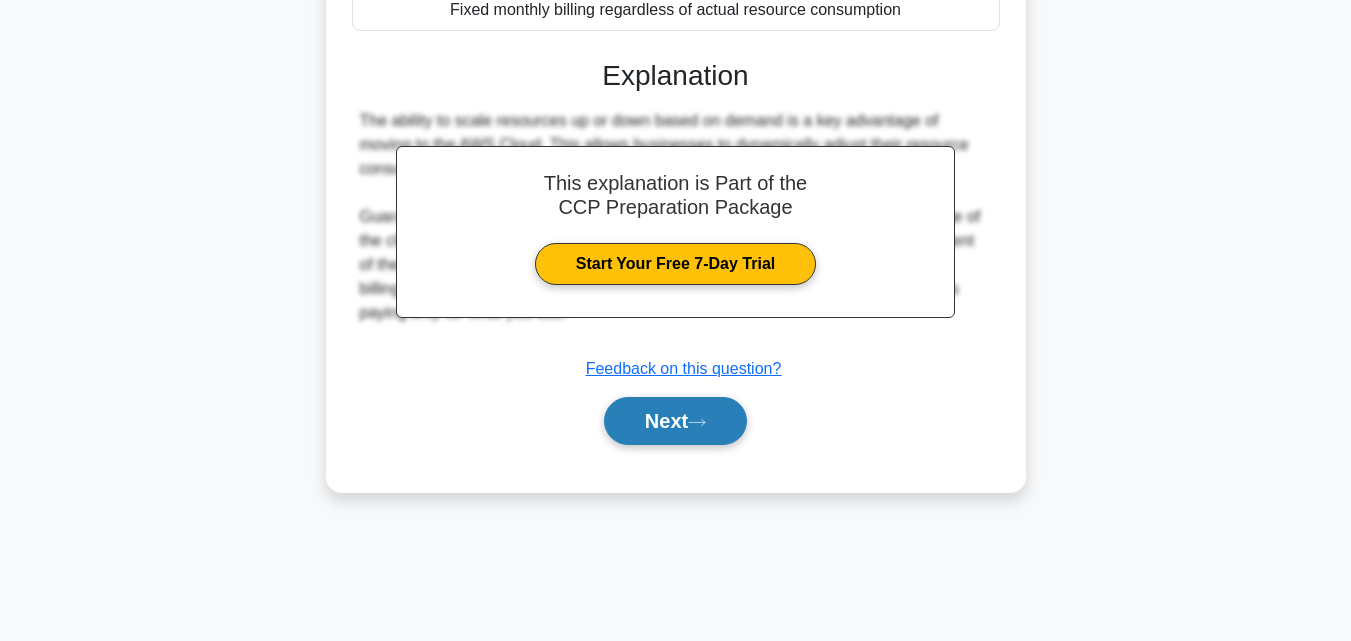 click on "Next" at bounding box center [675, 421] 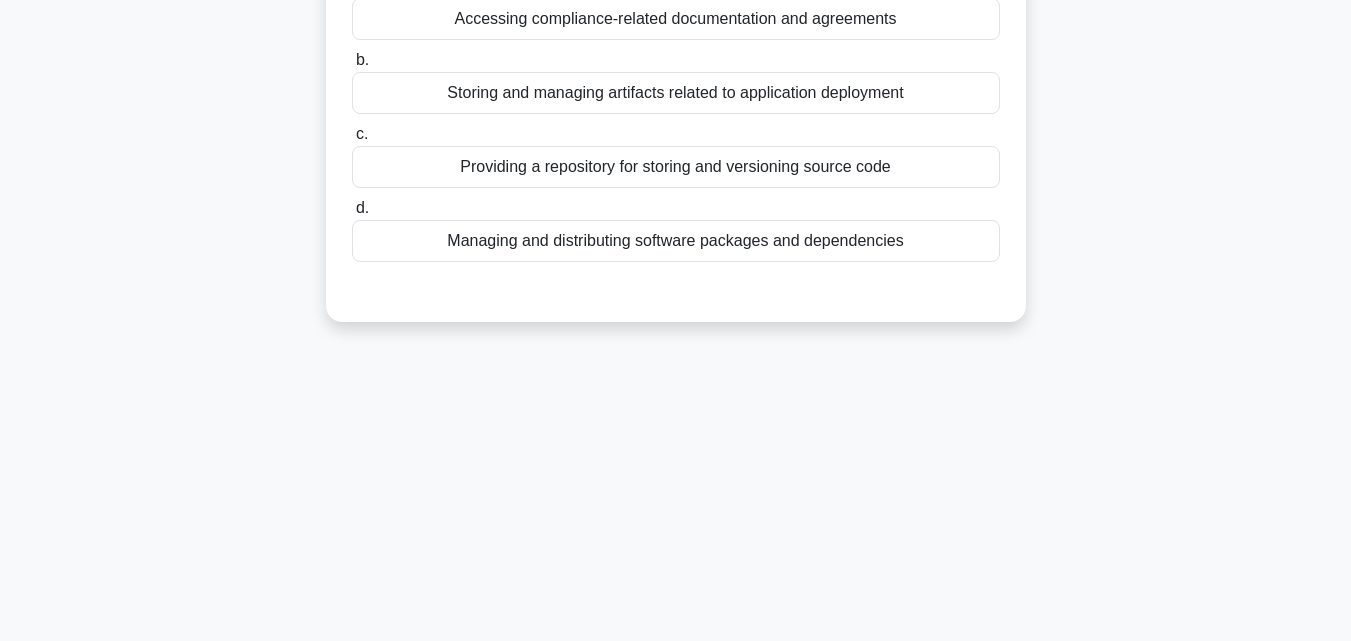 scroll, scrollTop: 0, scrollLeft: 0, axis: both 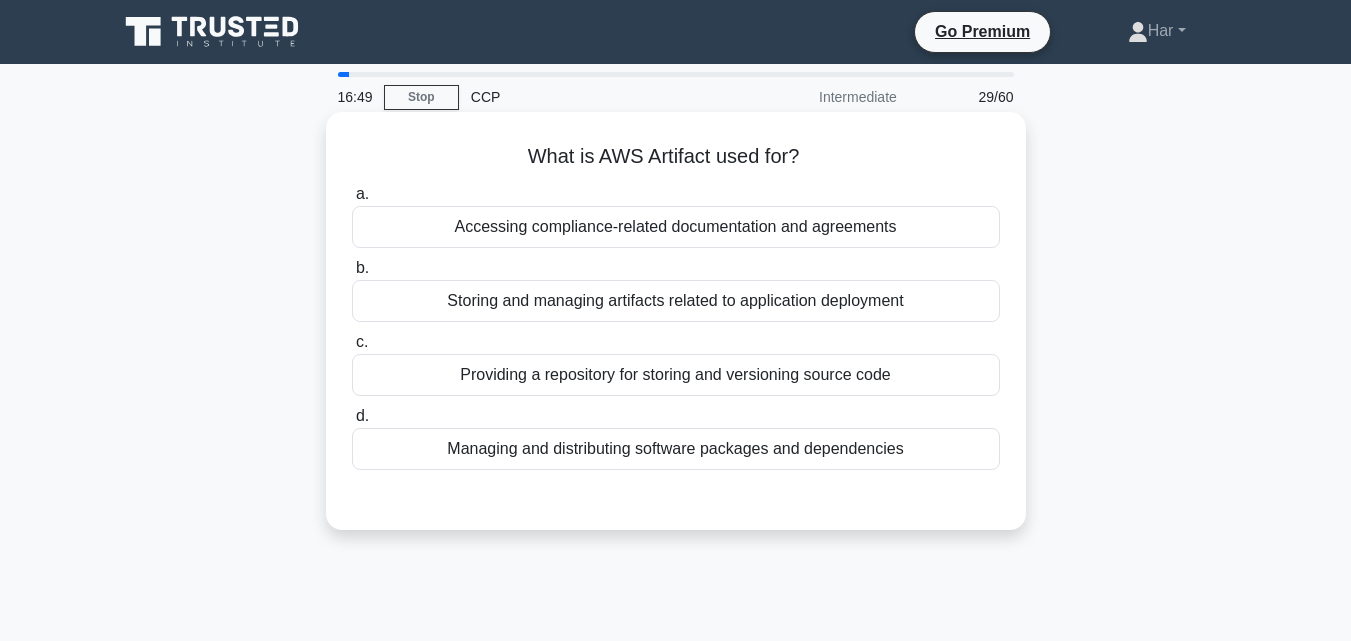 click on "Accessing compliance-related documentation and agreements" at bounding box center [676, 227] 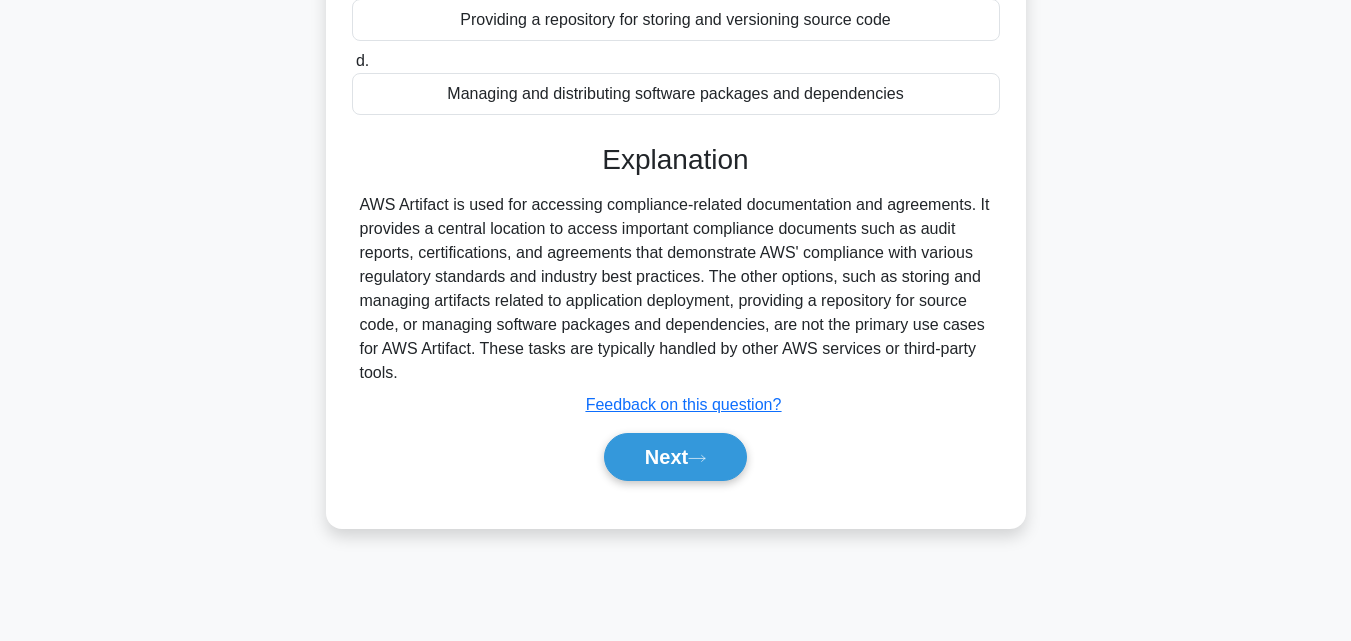 scroll, scrollTop: 439, scrollLeft: 0, axis: vertical 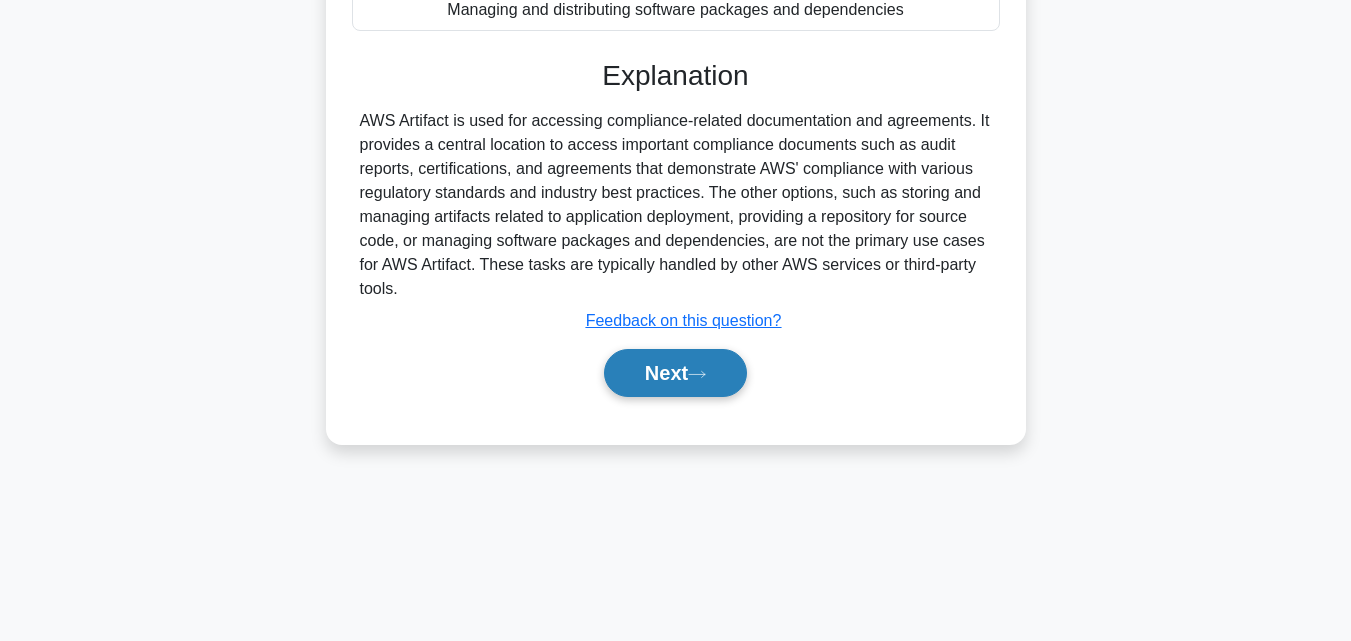click on "Next" at bounding box center [675, 373] 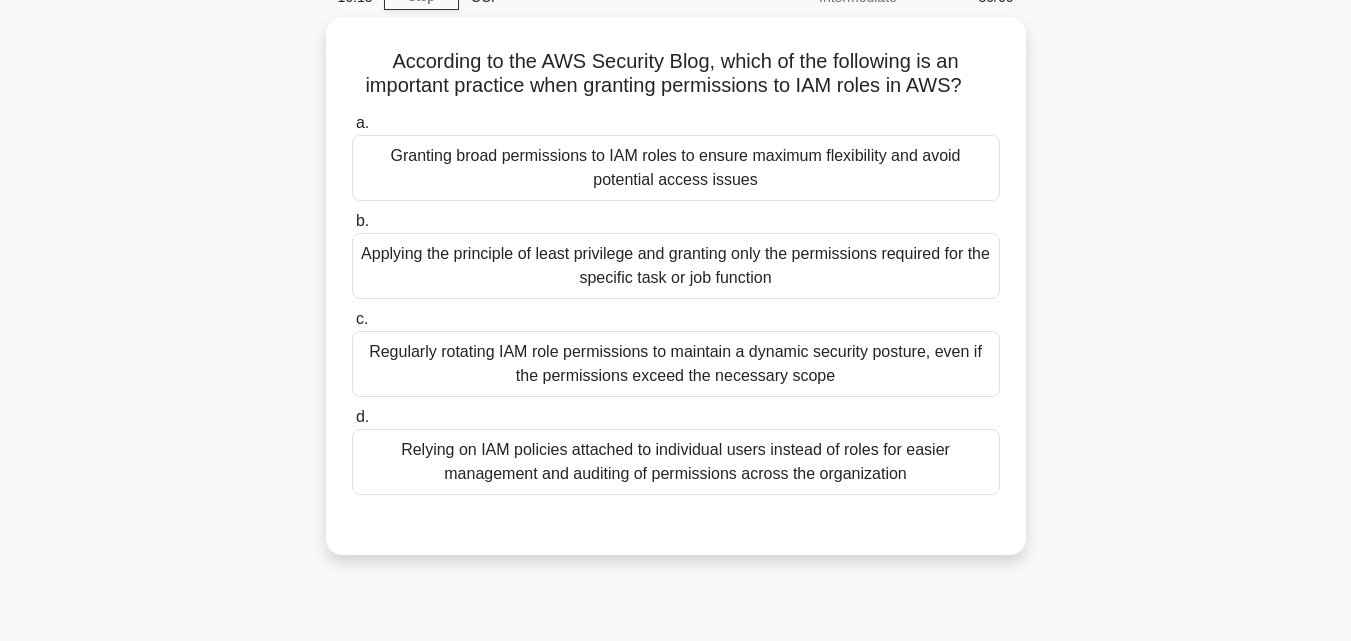 scroll, scrollTop: 0, scrollLeft: 0, axis: both 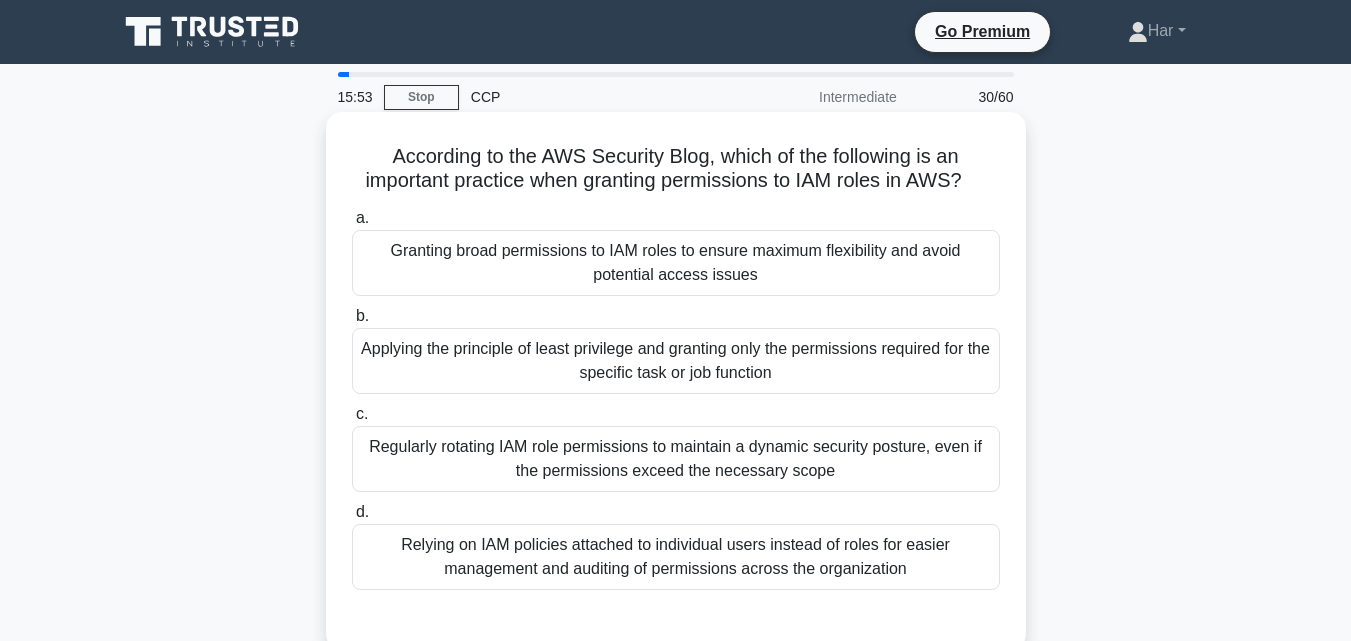 click on "Regularly rotating IAM role permissions to maintain a dynamic security posture, even if the permissions exceed the necessary scope" at bounding box center (676, 459) 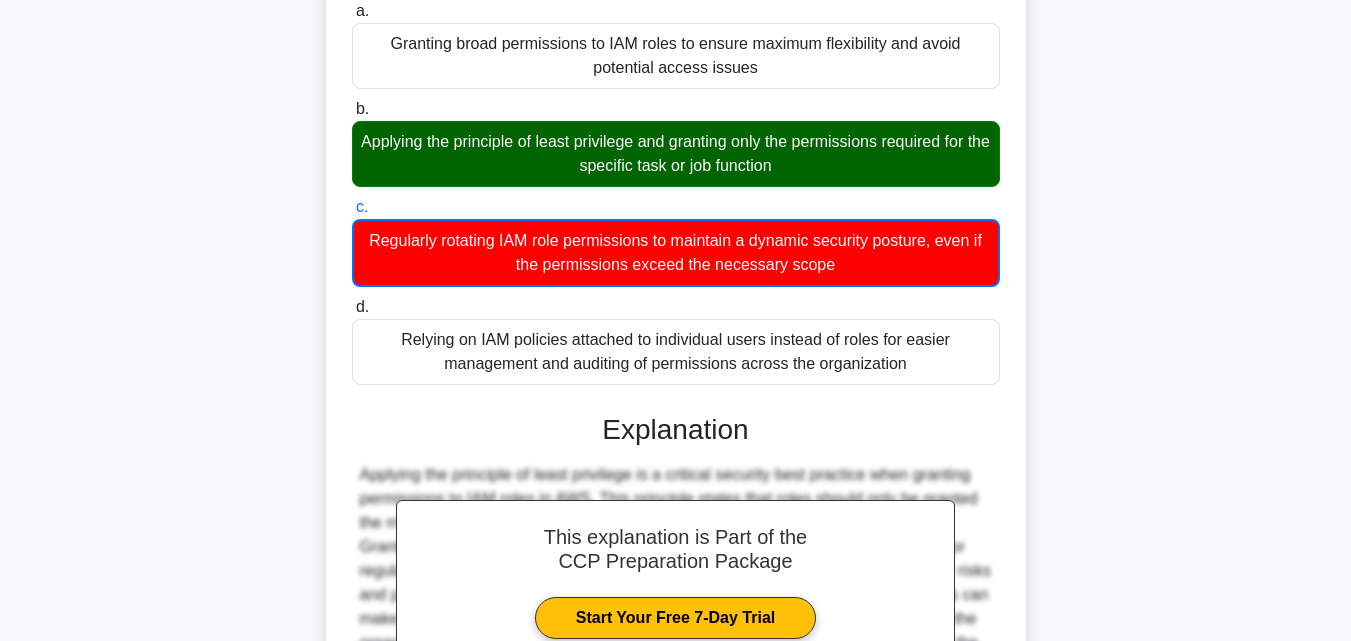 scroll, scrollTop: 451, scrollLeft: 0, axis: vertical 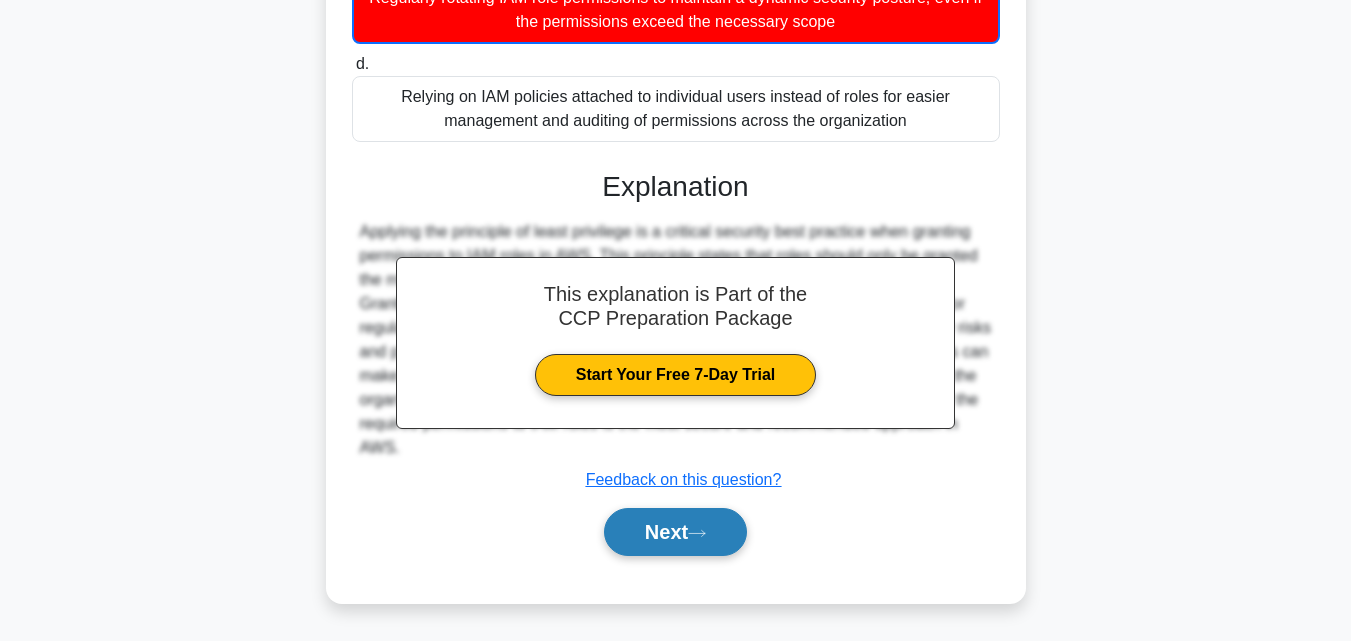 click 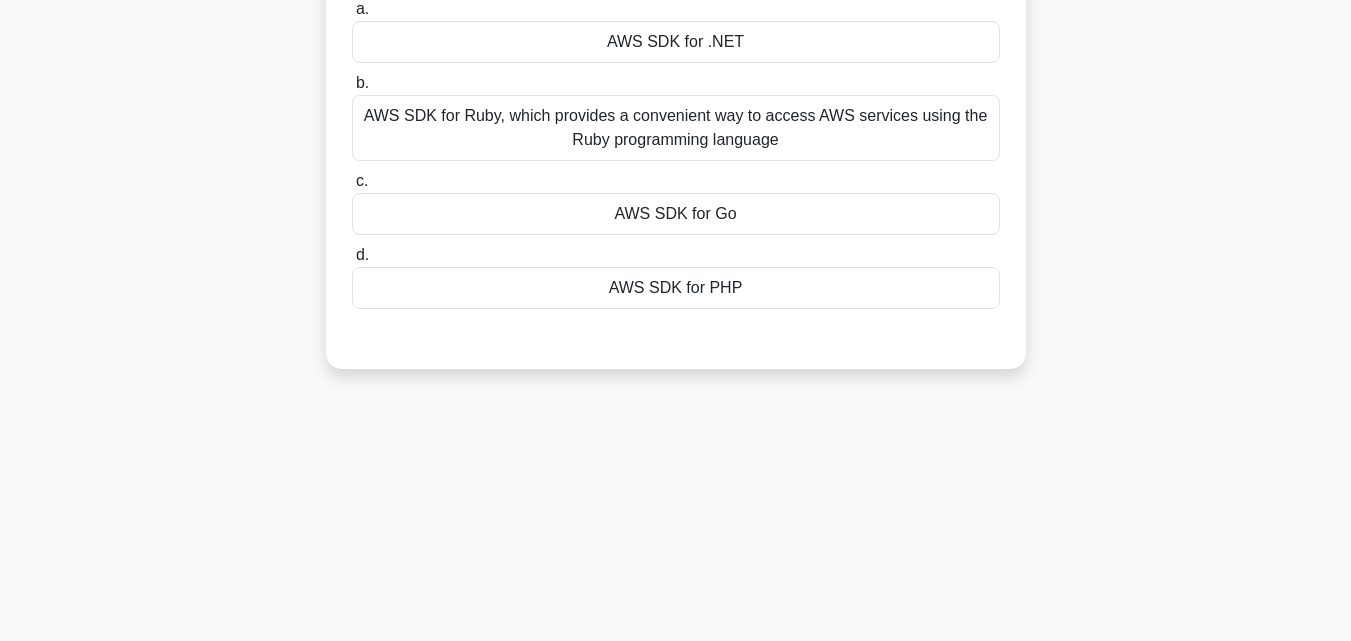 scroll, scrollTop: 0, scrollLeft: 0, axis: both 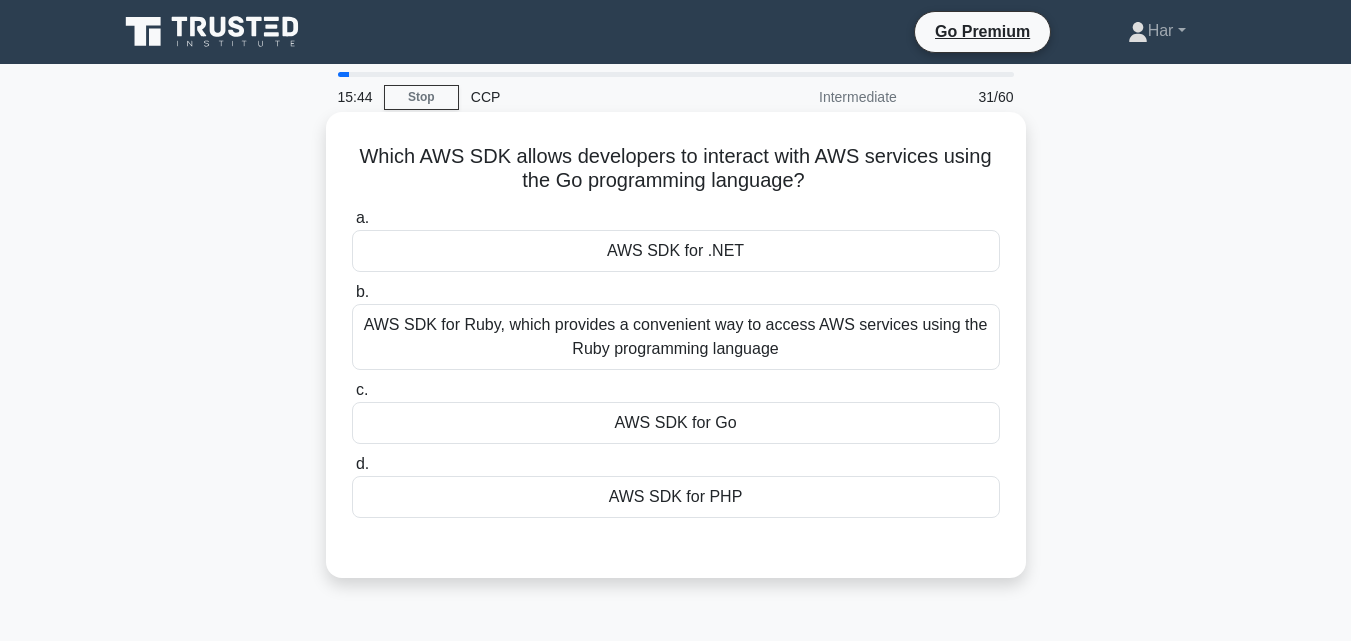 click on "AWS SDK for .NET" at bounding box center (676, 251) 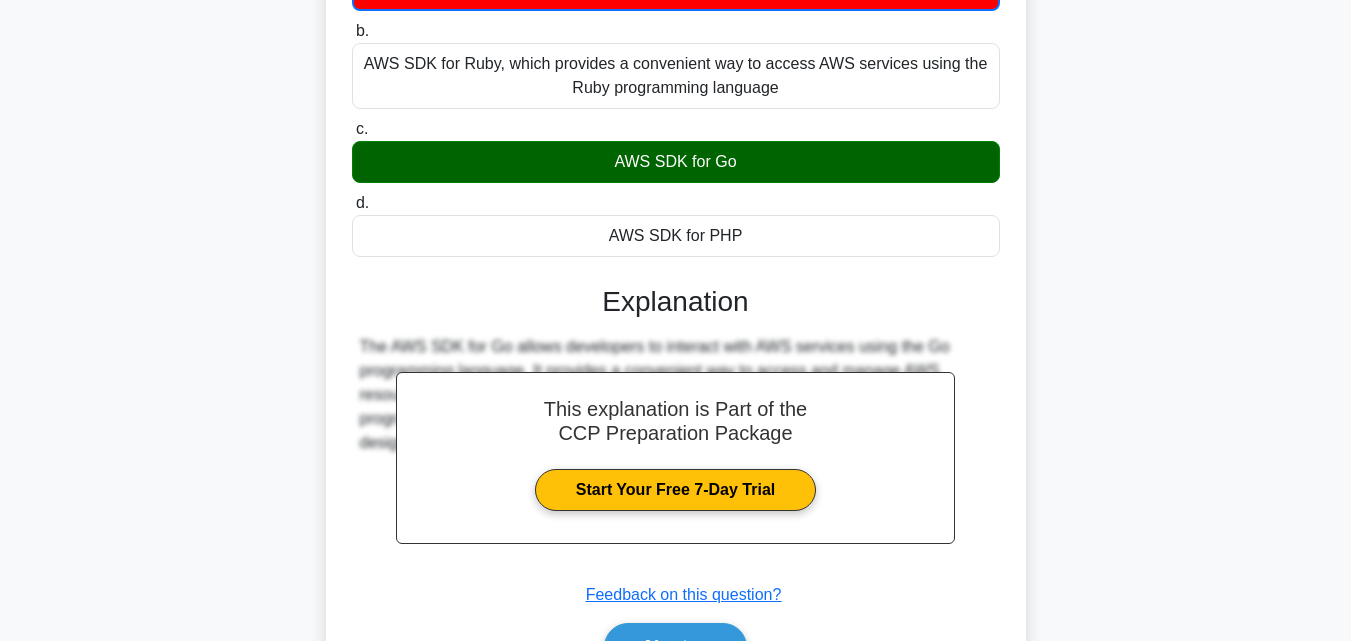 scroll, scrollTop: 439, scrollLeft: 0, axis: vertical 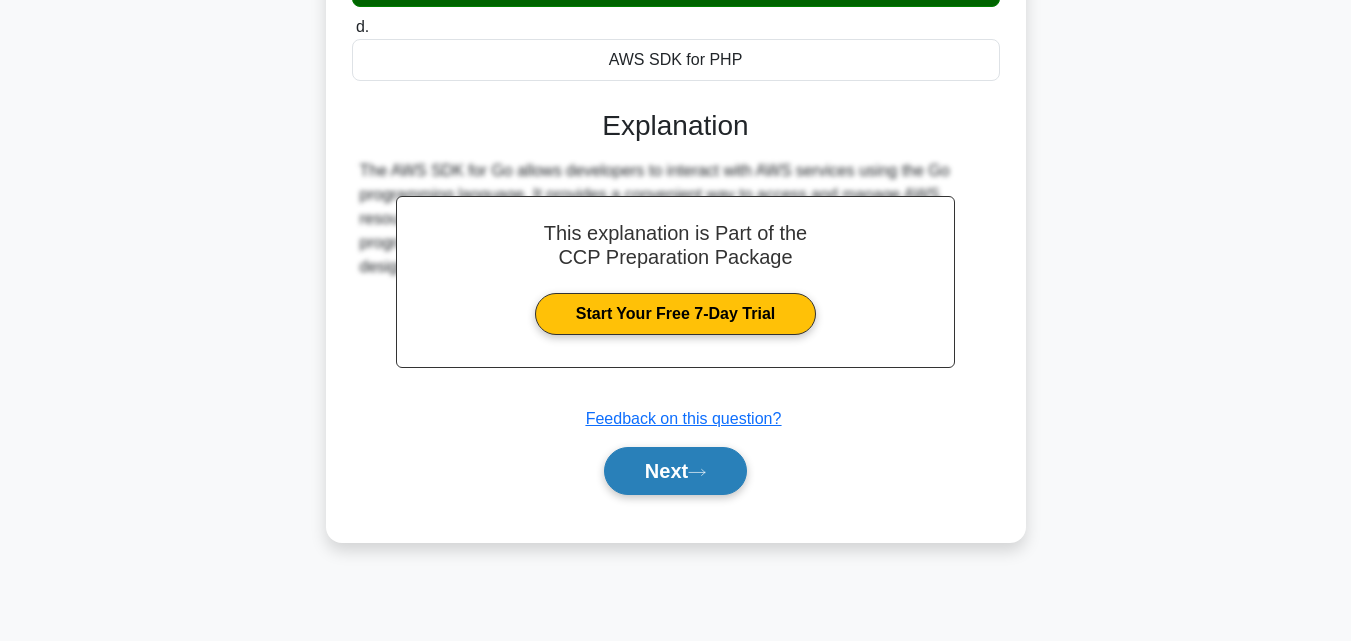 click on "Next" at bounding box center (675, 471) 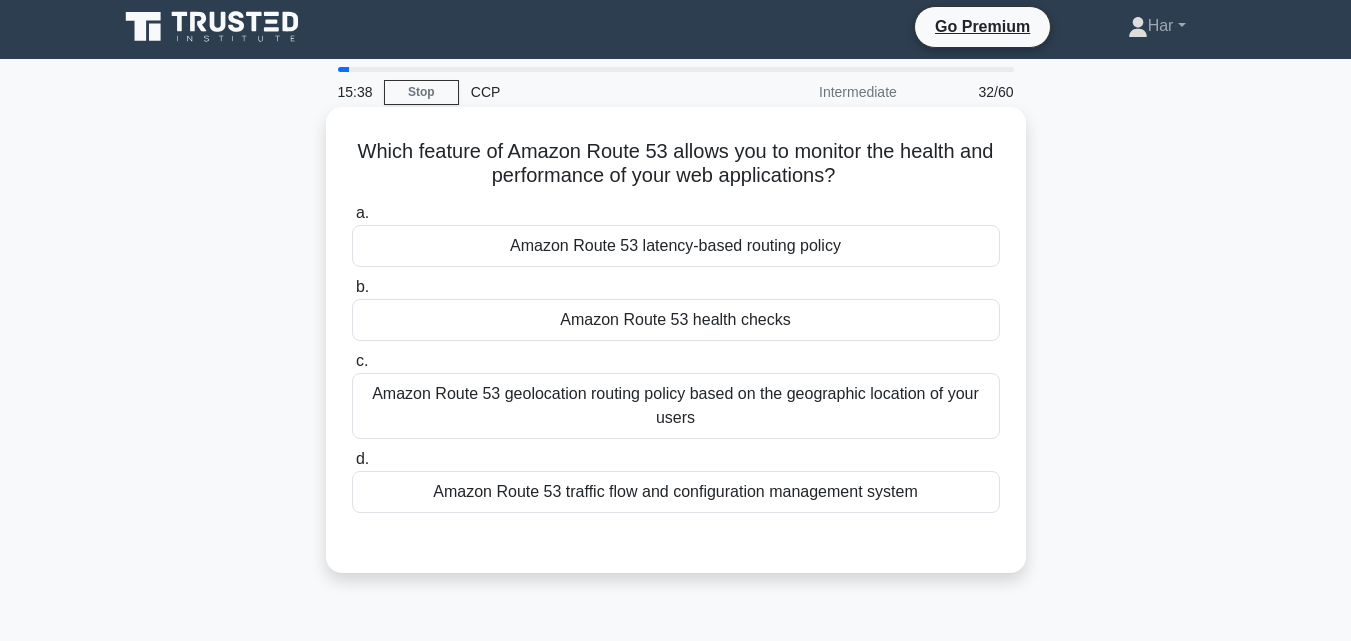 scroll, scrollTop: 0, scrollLeft: 0, axis: both 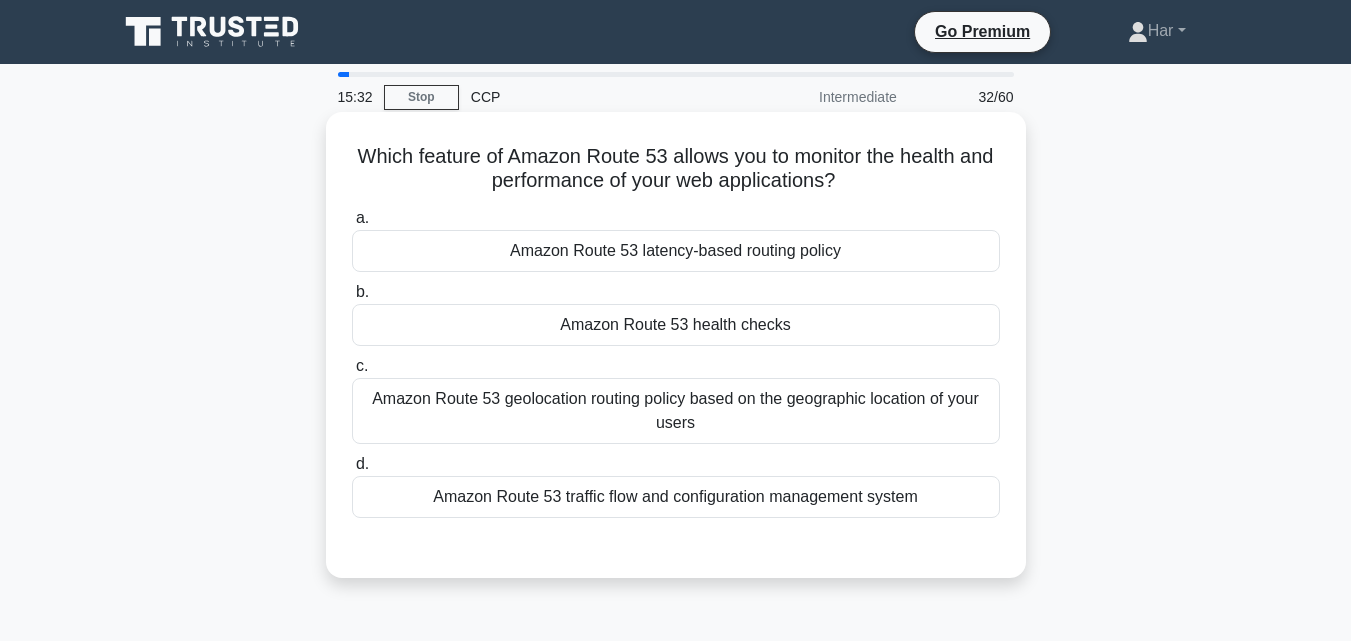 click on "Amazon Route 53 latency-based routing policy" at bounding box center [676, 251] 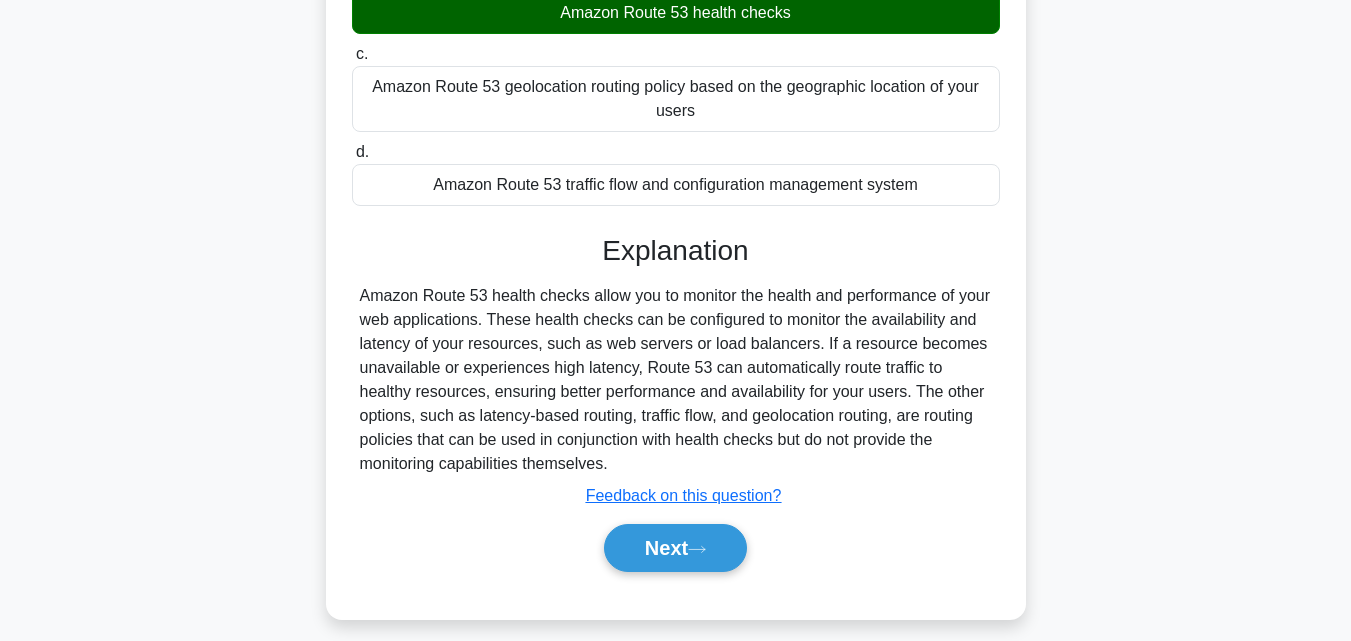 scroll, scrollTop: 439, scrollLeft: 0, axis: vertical 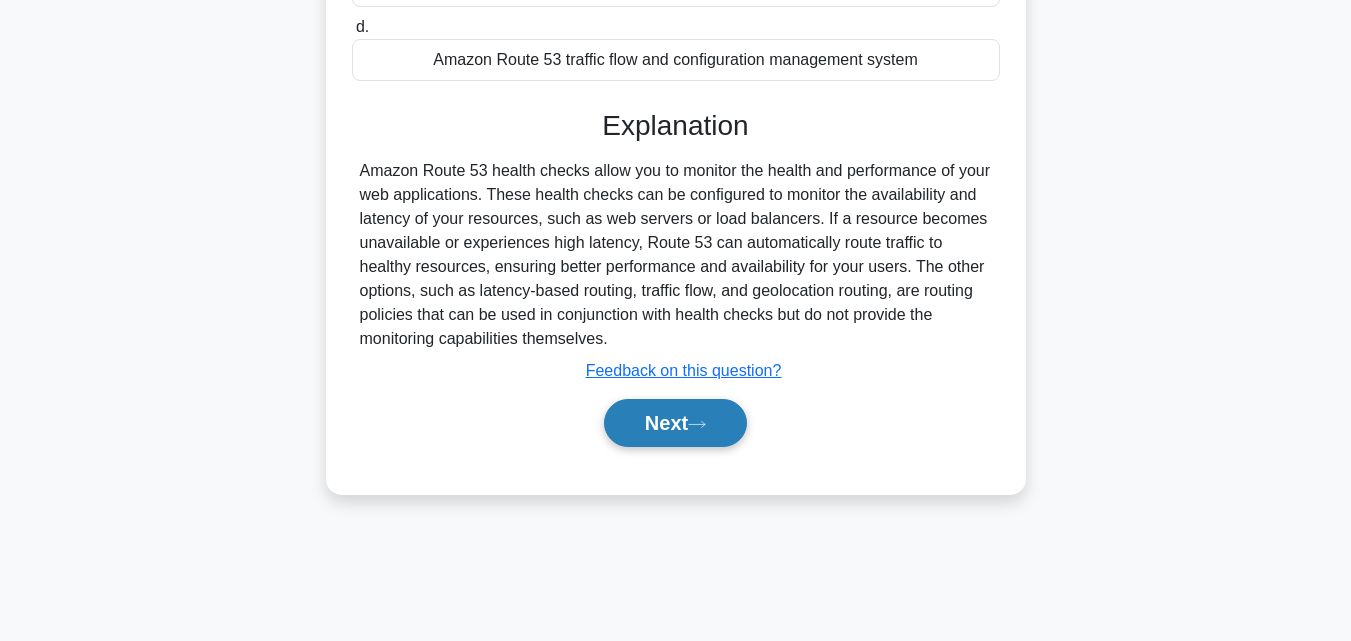 click on "Next" at bounding box center [675, 423] 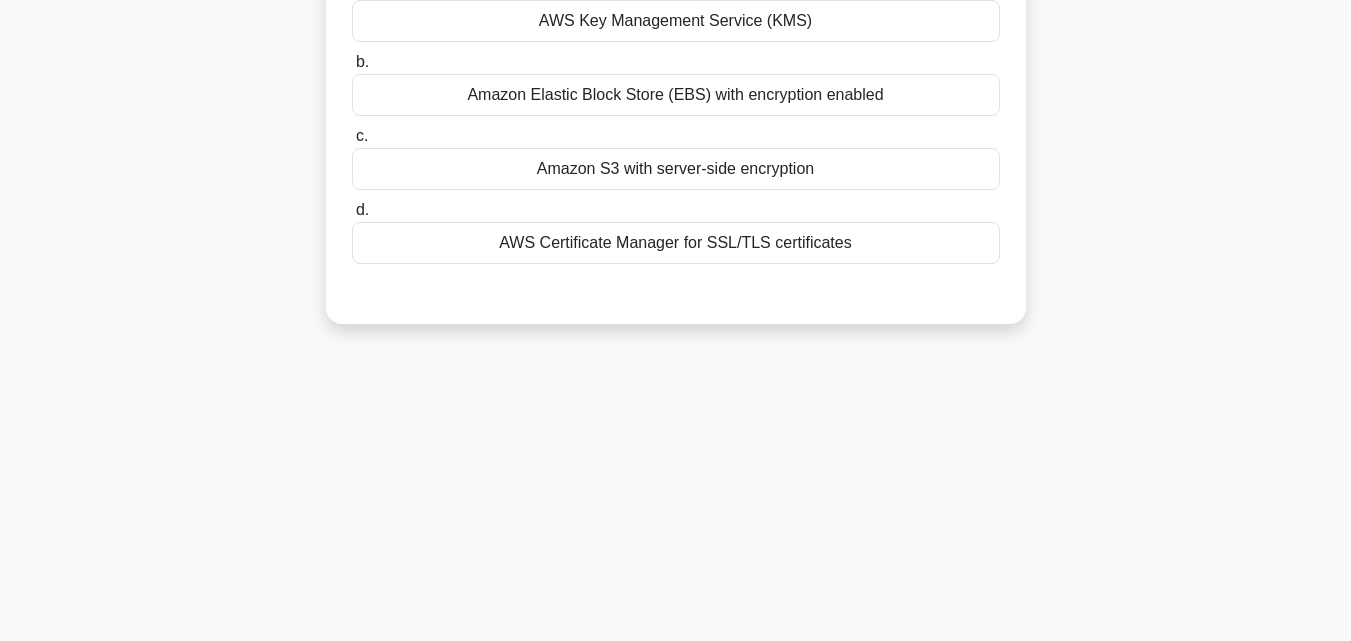 scroll, scrollTop: 39, scrollLeft: 0, axis: vertical 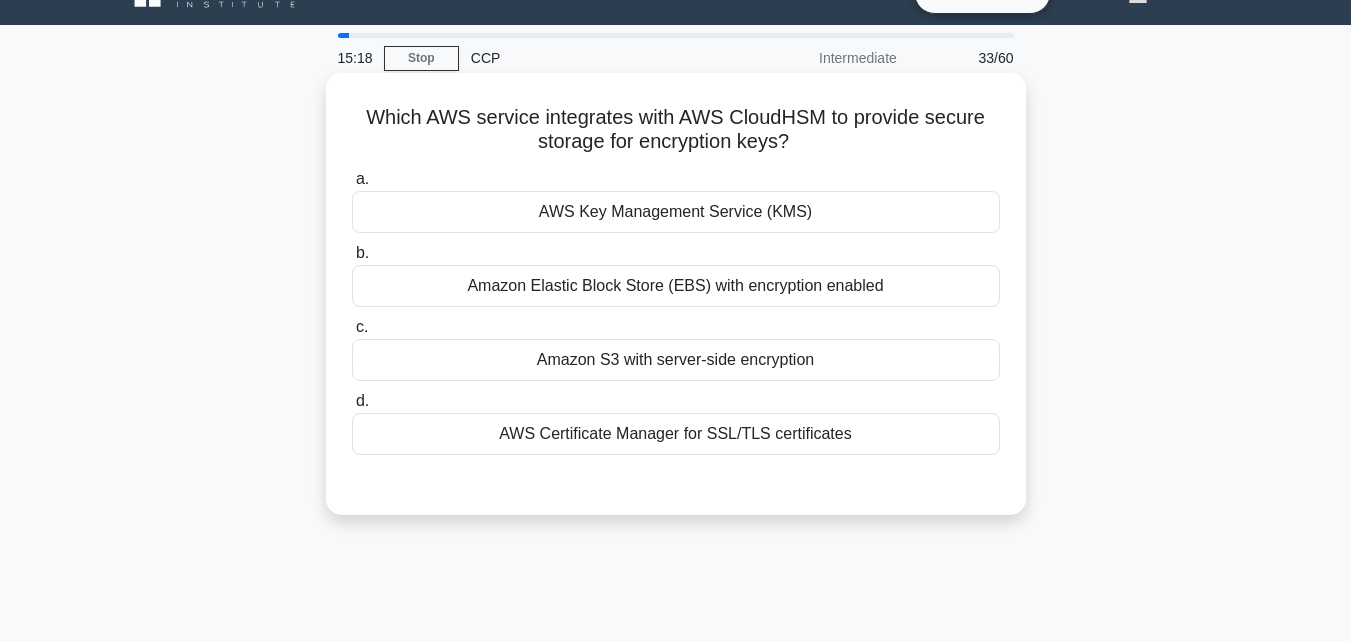 click on "AWS Certificate Manager for SSL/TLS certificates" at bounding box center [676, 434] 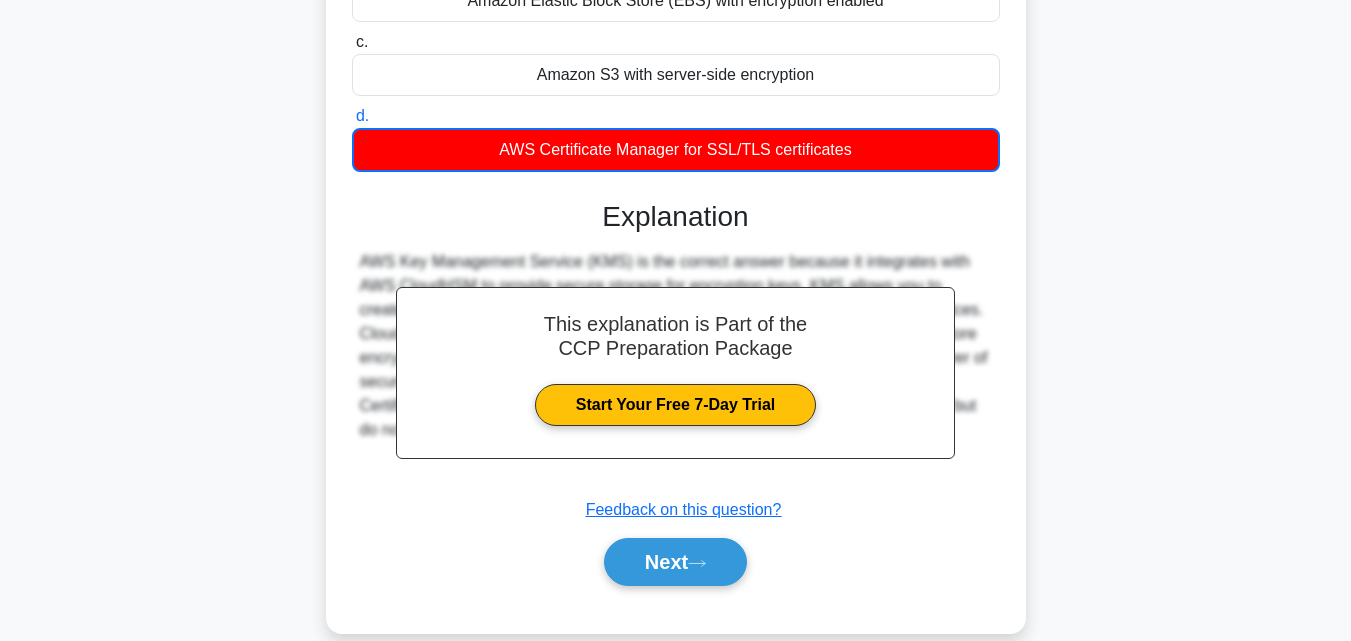 scroll, scrollTop: 439, scrollLeft: 0, axis: vertical 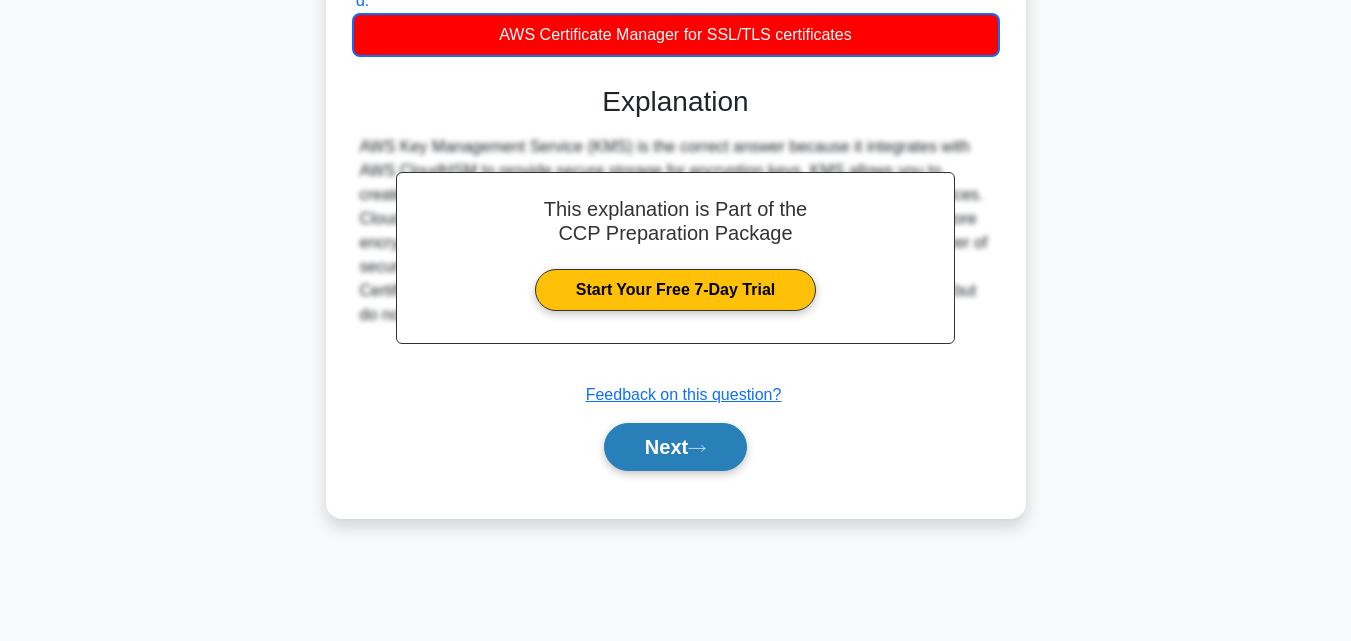 click on "Next" at bounding box center (675, 447) 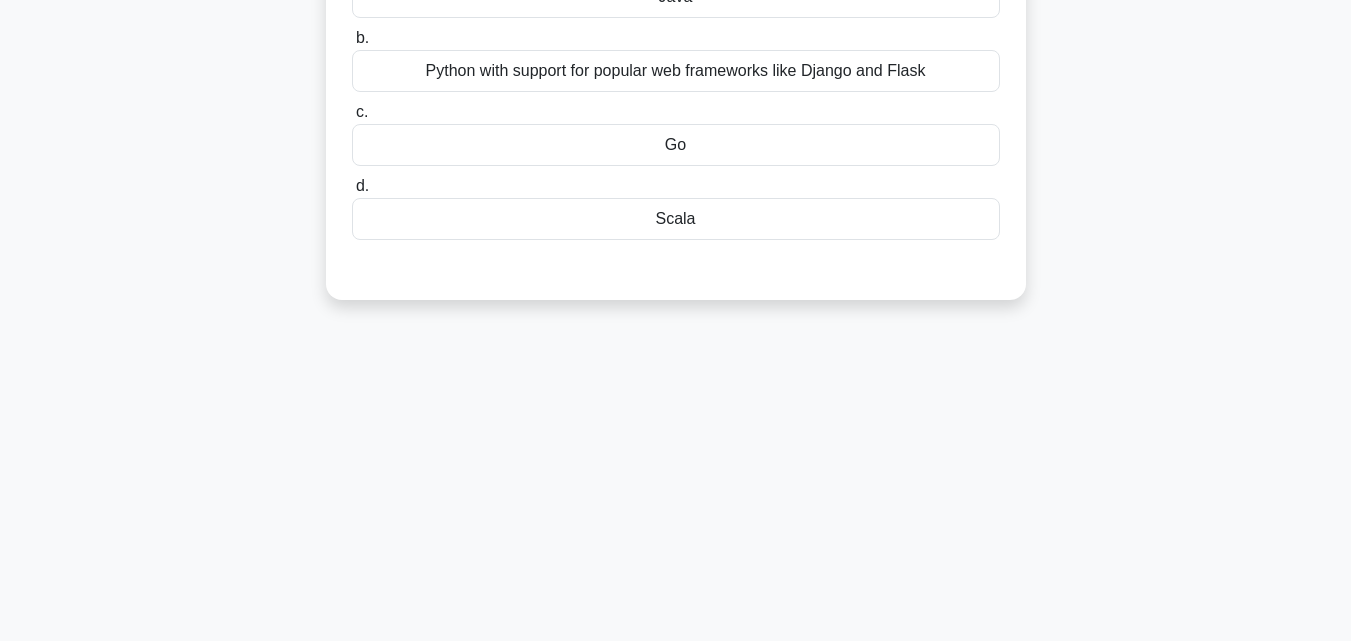 scroll, scrollTop: 39, scrollLeft: 0, axis: vertical 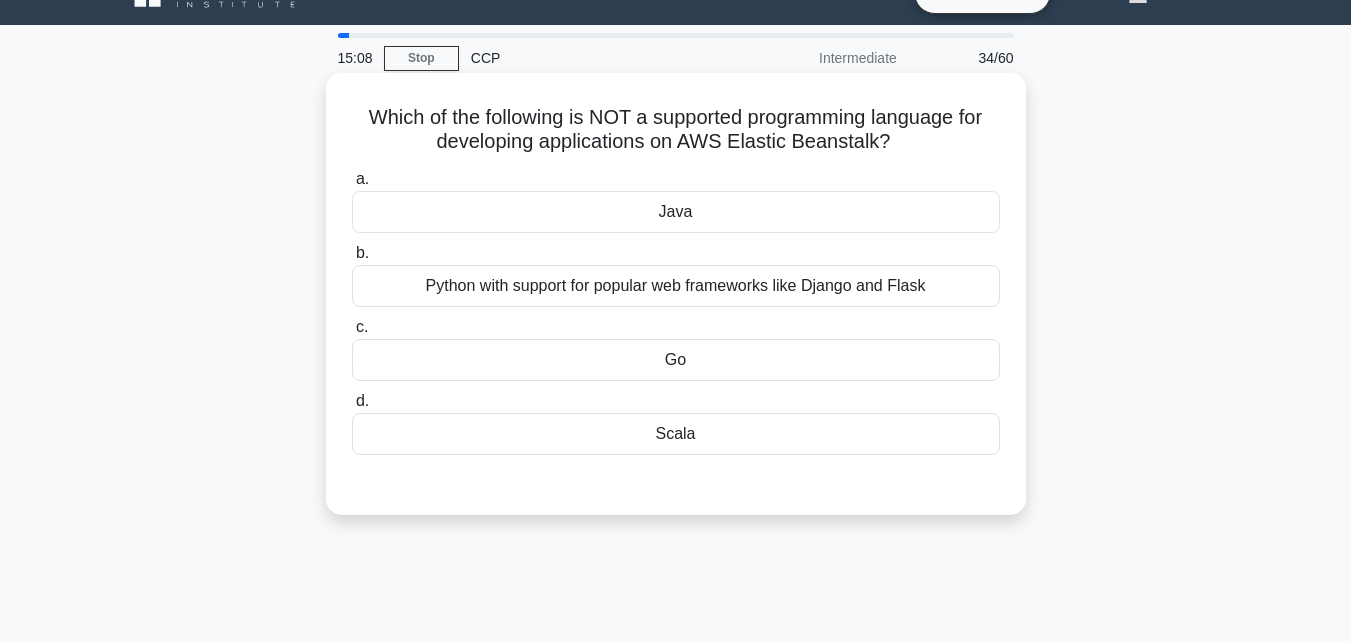 click on "Scala" at bounding box center (676, 434) 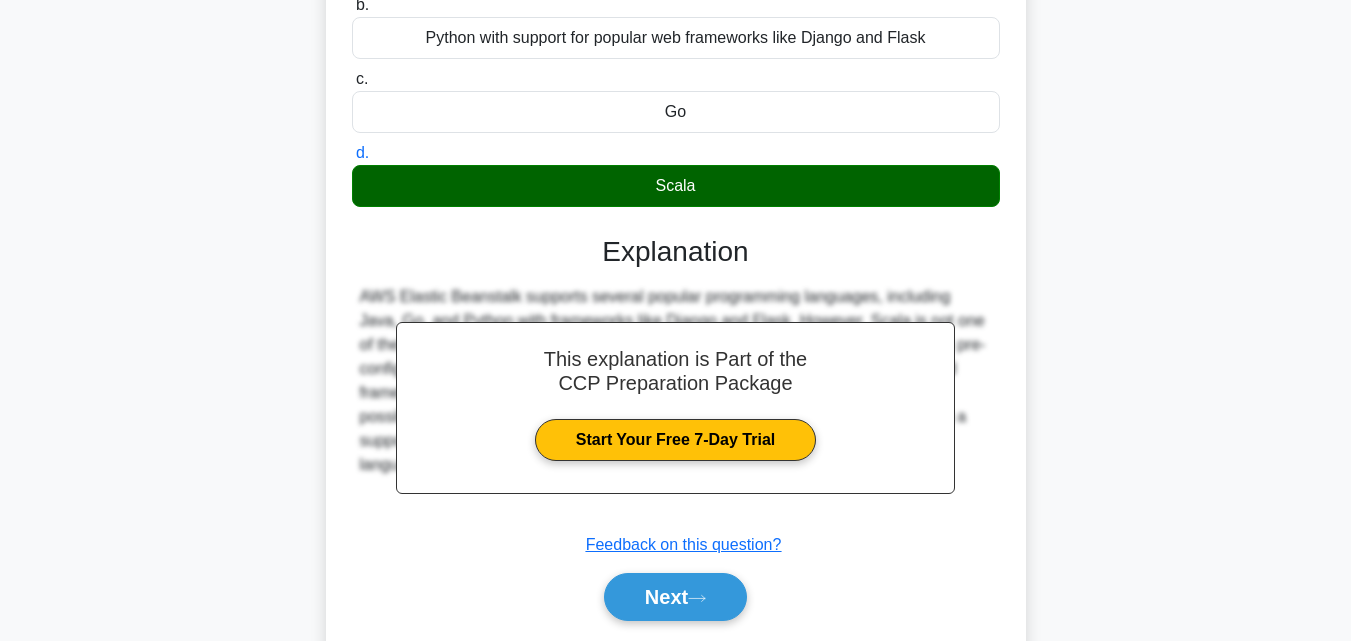 scroll, scrollTop: 439, scrollLeft: 0, axis: vertical 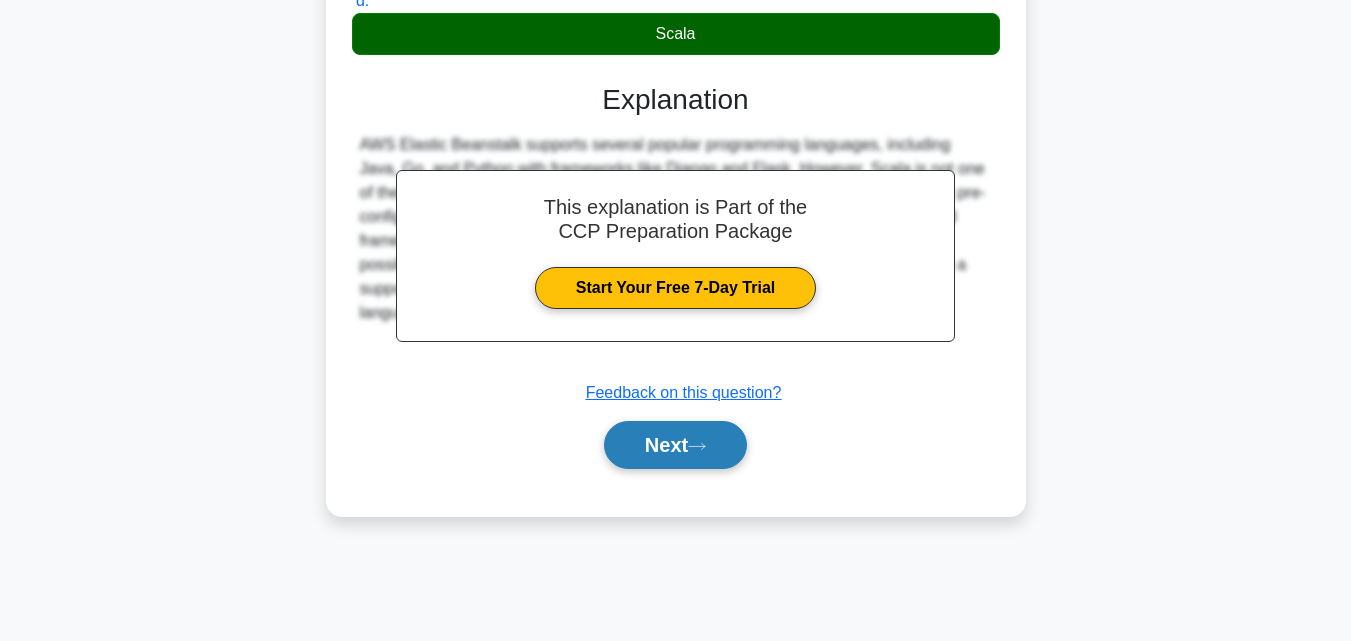 click on "Next" at bounding box center (675, 445) 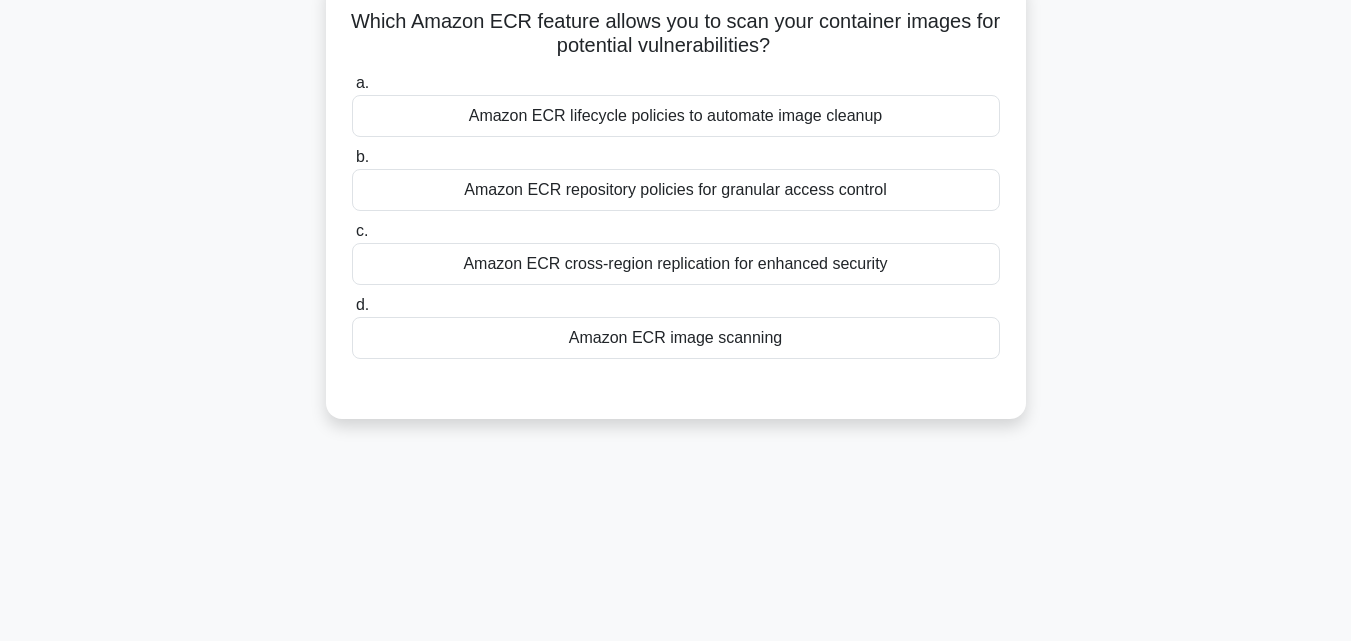scroll, scrollTop: 139, scrollLeft: 0, axis: vertical 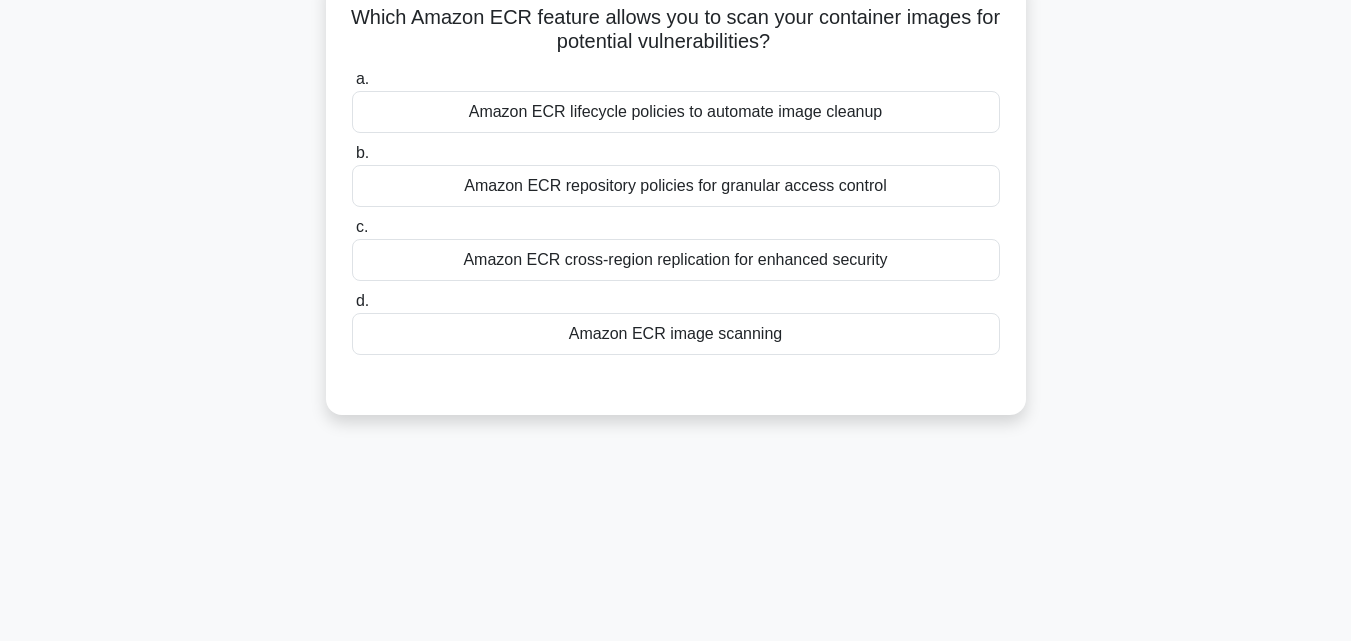 click on "Amazon ECR lifecycle policies to automate image cleanup" at bounding box center (676, 112) 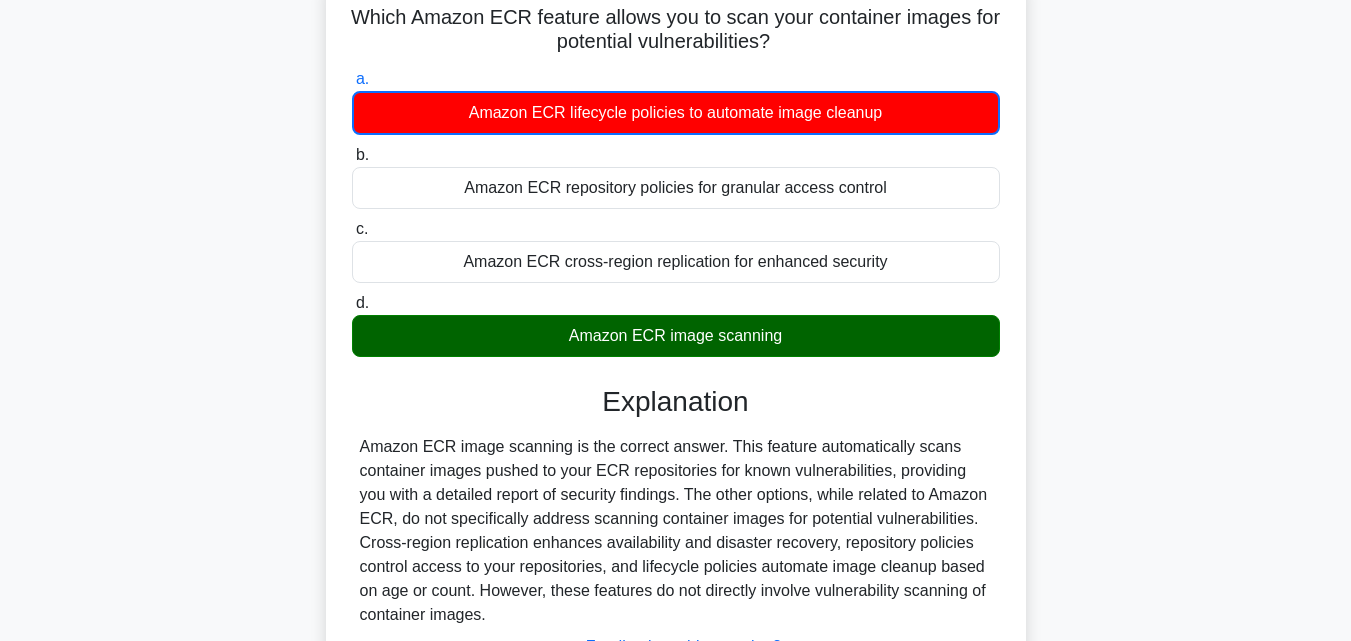 scroll, scrollTop: 439, scrollLeft: 0, axis: vertical 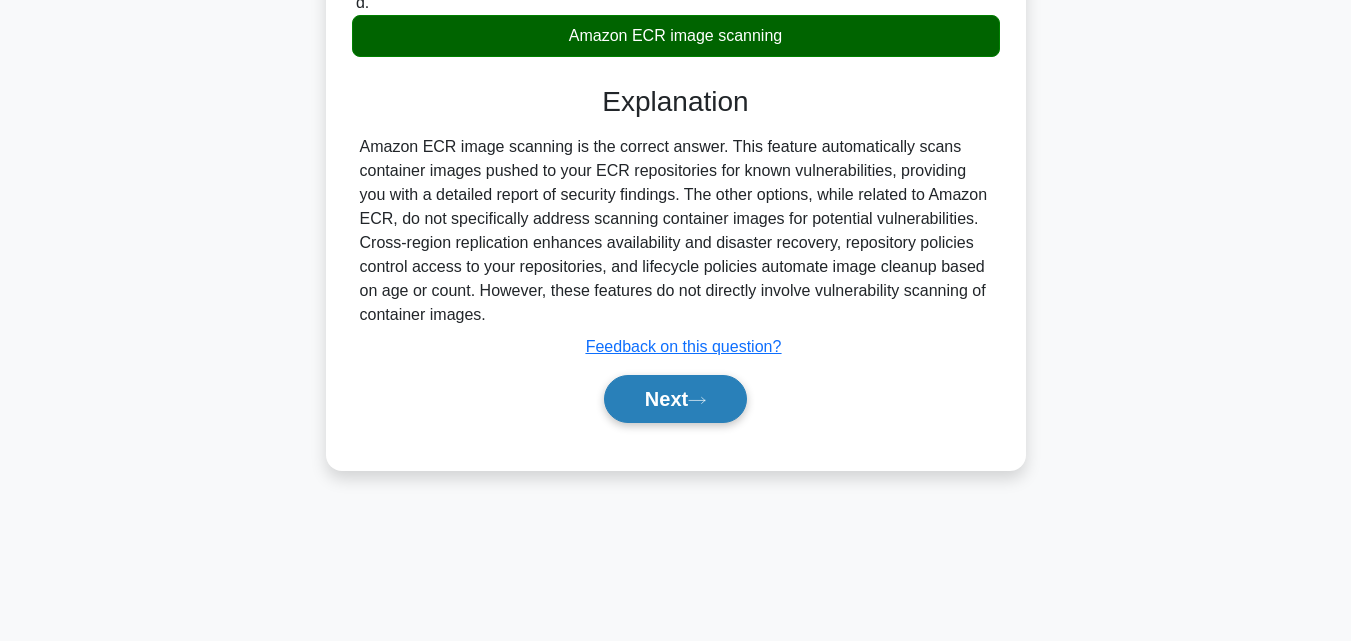 click on "Next" at bounding box center [675, 399] 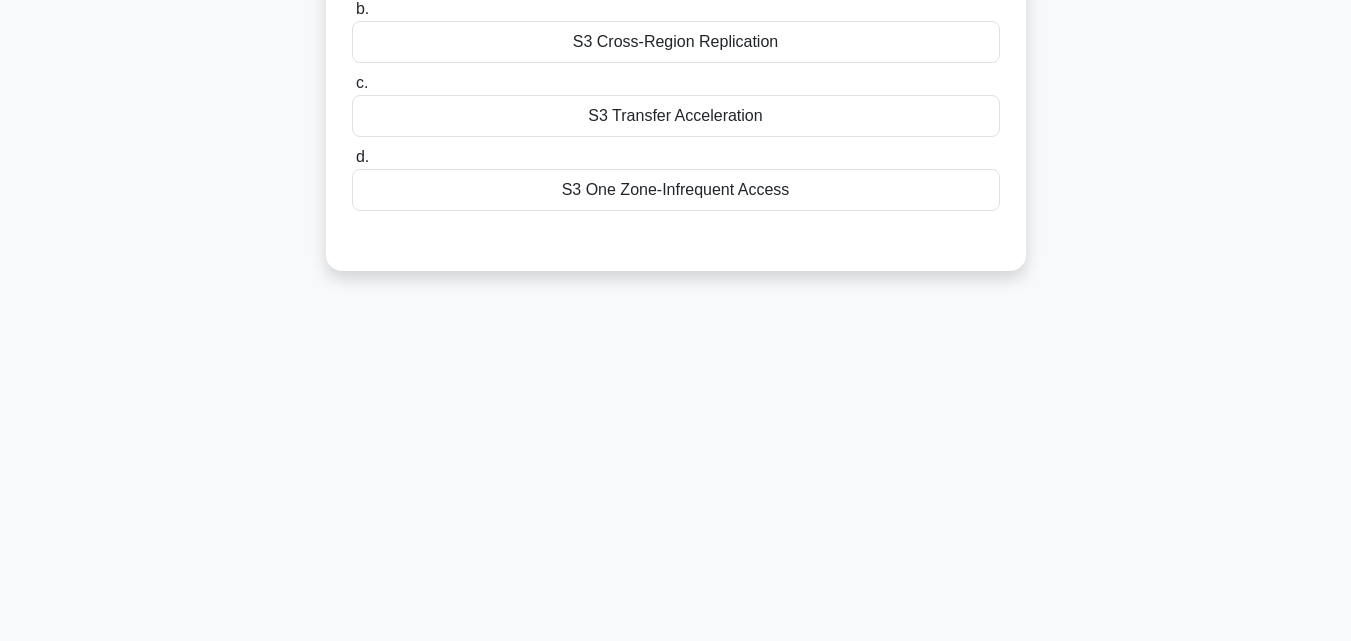 scroll, scrollTop: 39, scrollLeft: 0, axis: vertical 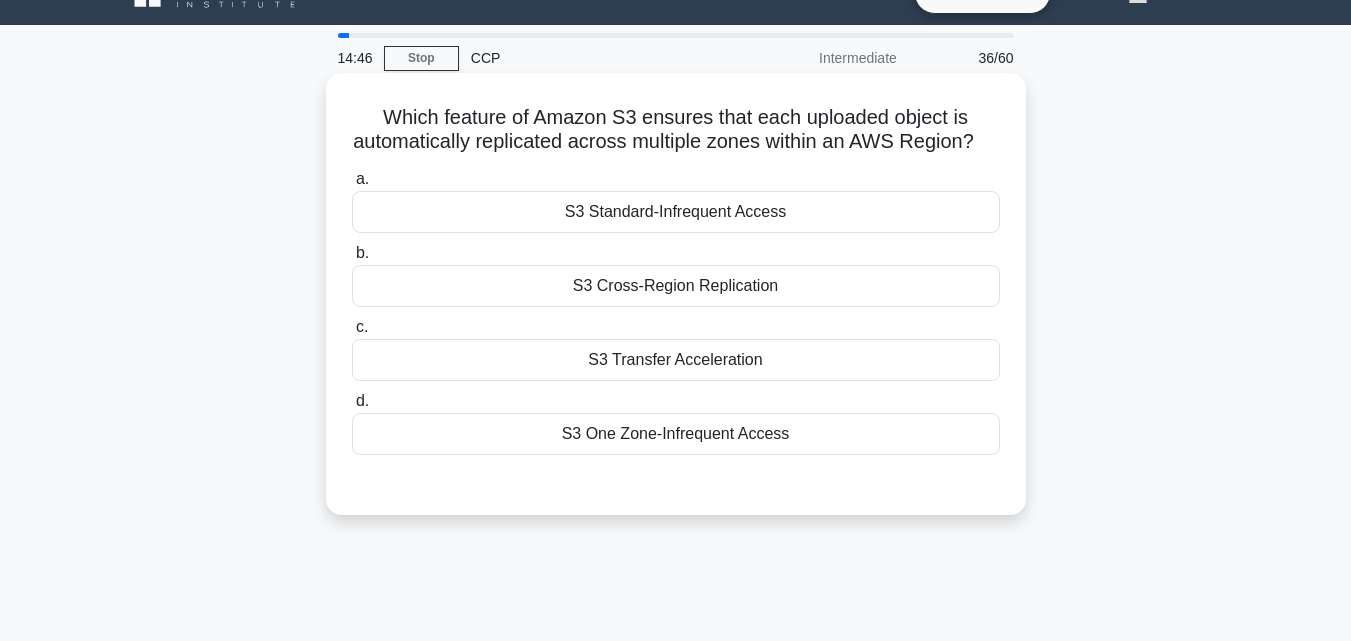 click on "S3 Cross-Region Replication" at bounding box center (676, 286) 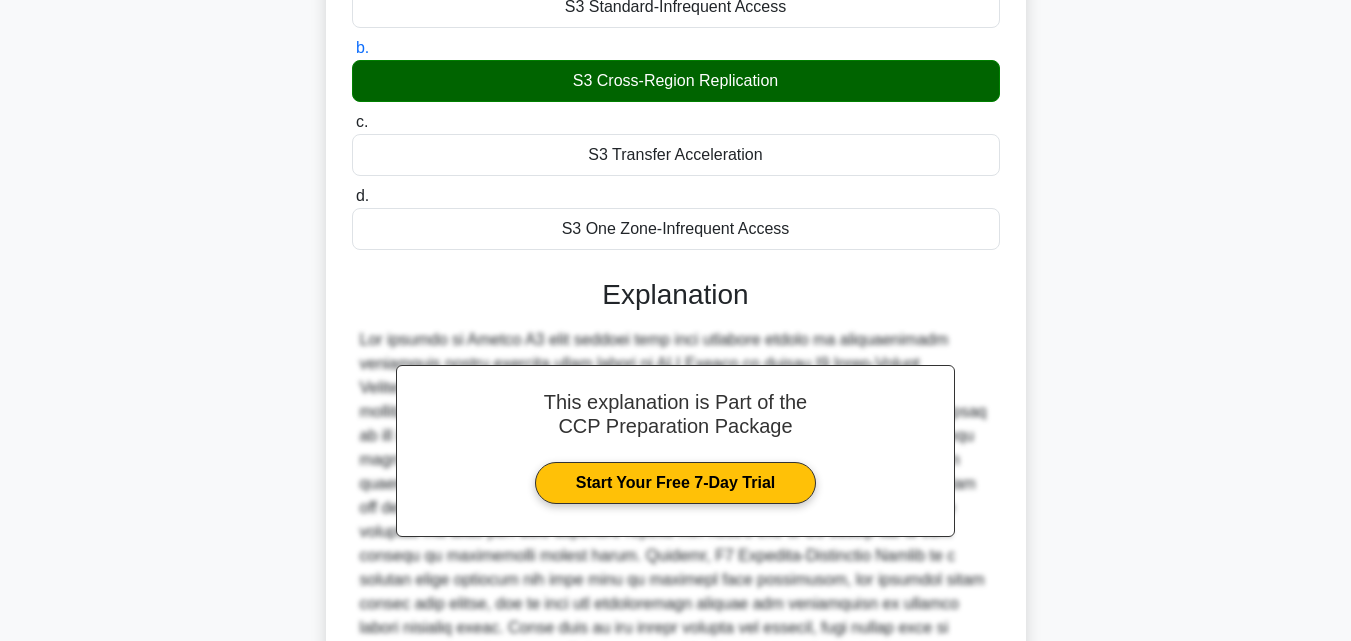 scroll, scrollTop: 439, scrollLeft: 0, axis: vertical 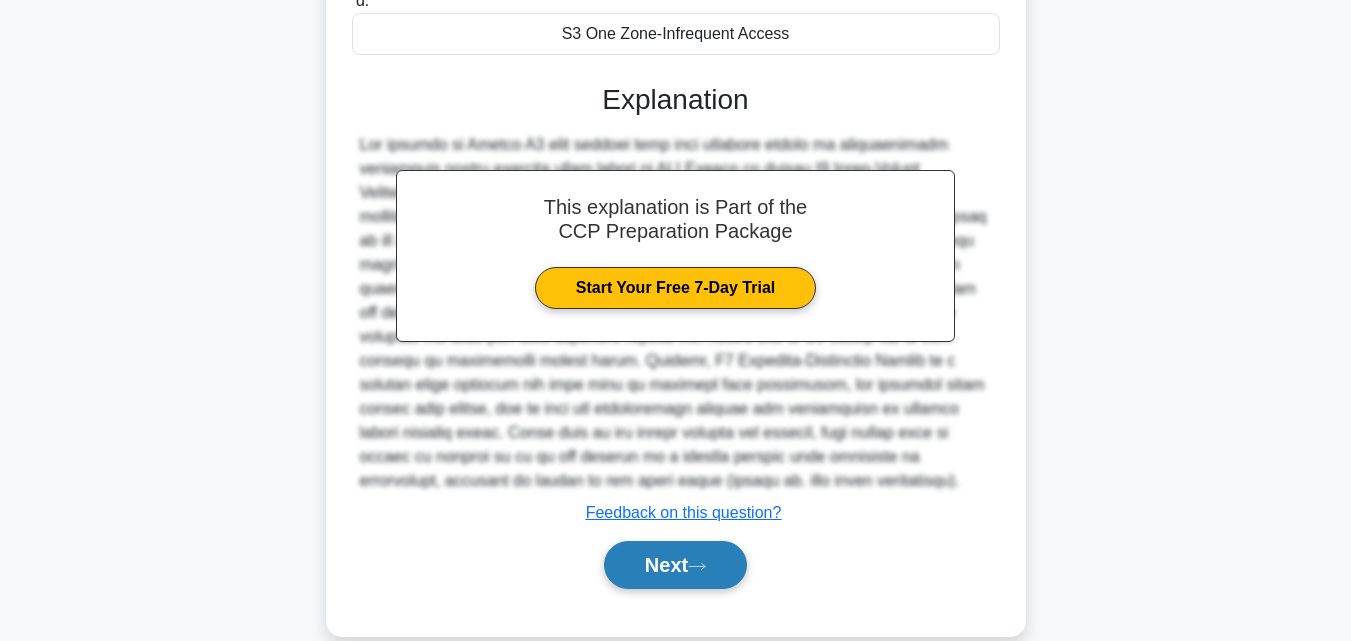 click on "Next" at bounding box center [675, 565] 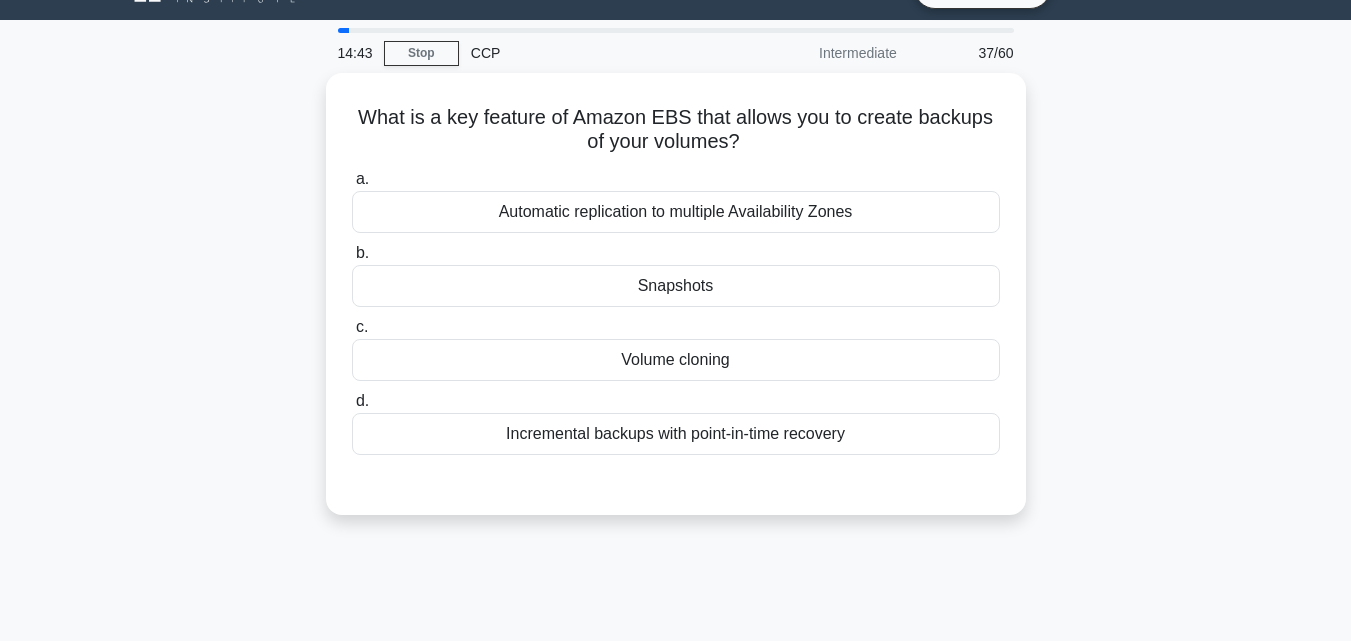 scroll, scrollTop: 39, scrollLeft: 0, axis: vertical 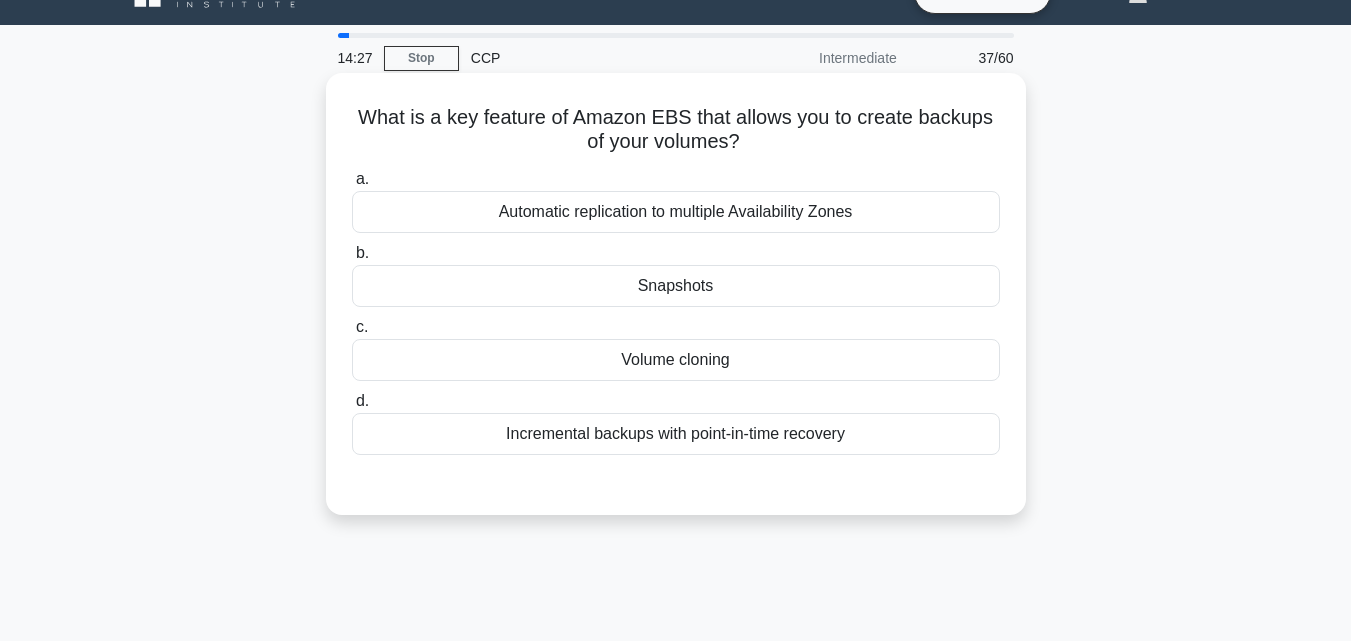 click on "Snapshots" at bounding box center (676, 286) 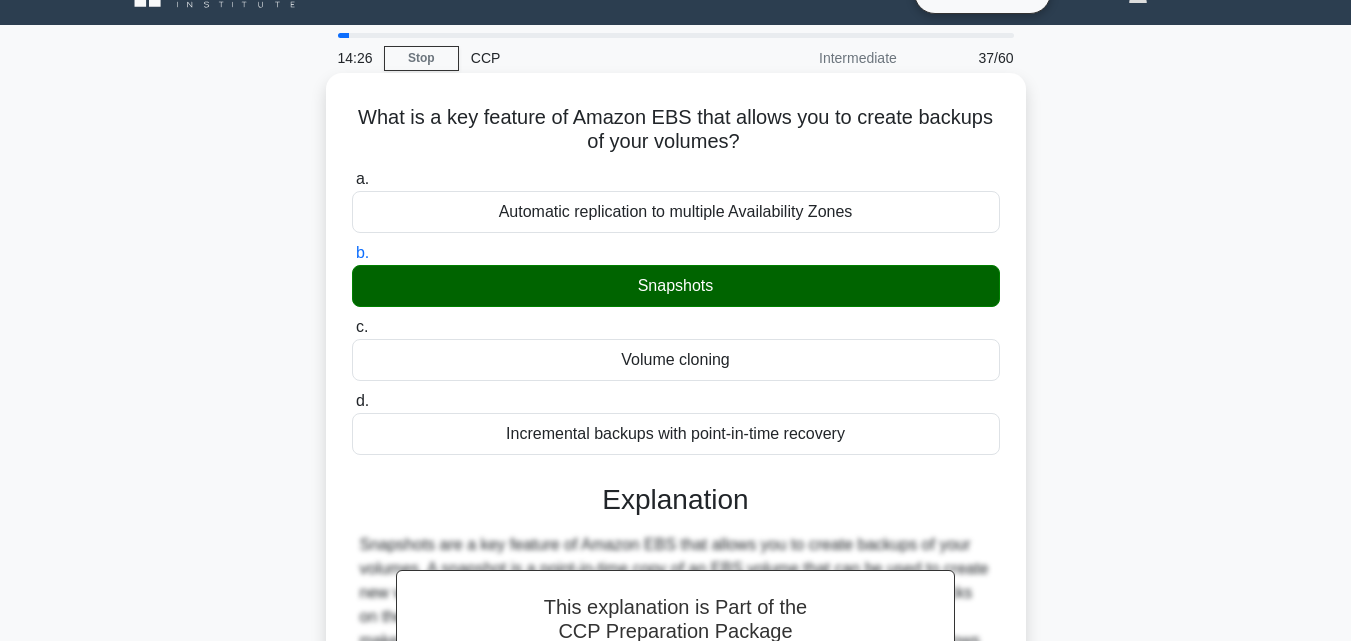 scroll, scrollTop: 439, scrollLeft: 0, axis: vertical 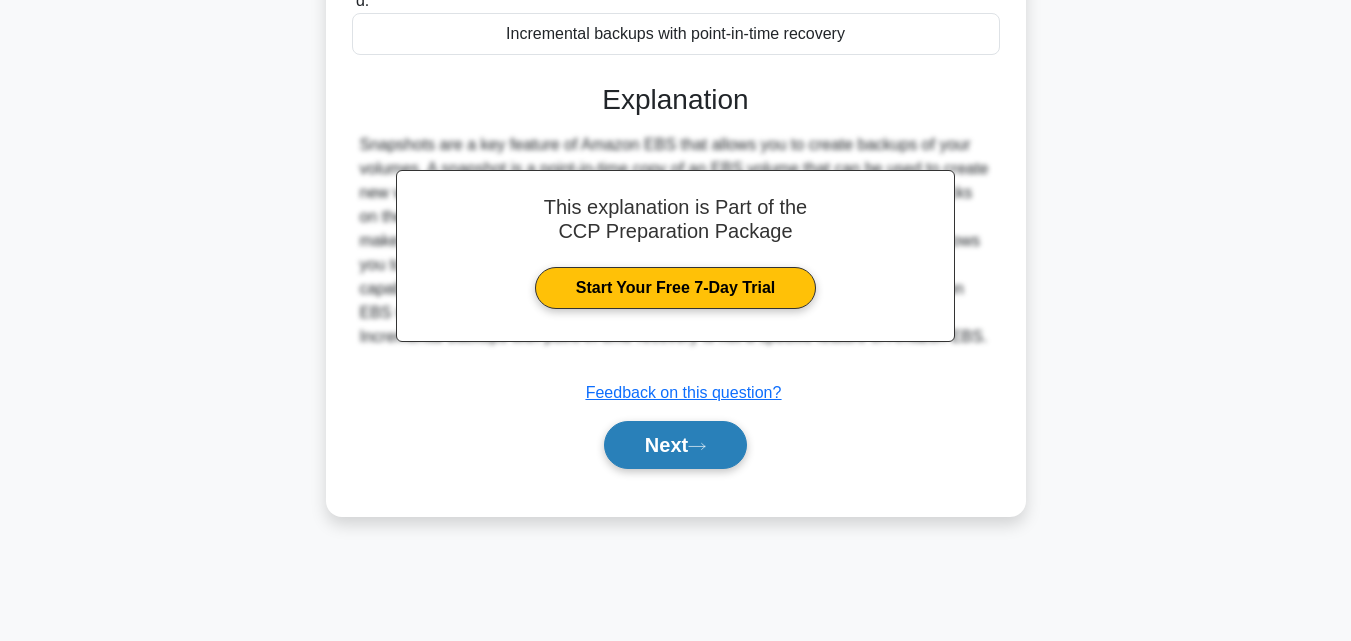 click on "Next" at bounding box center (675, 445) 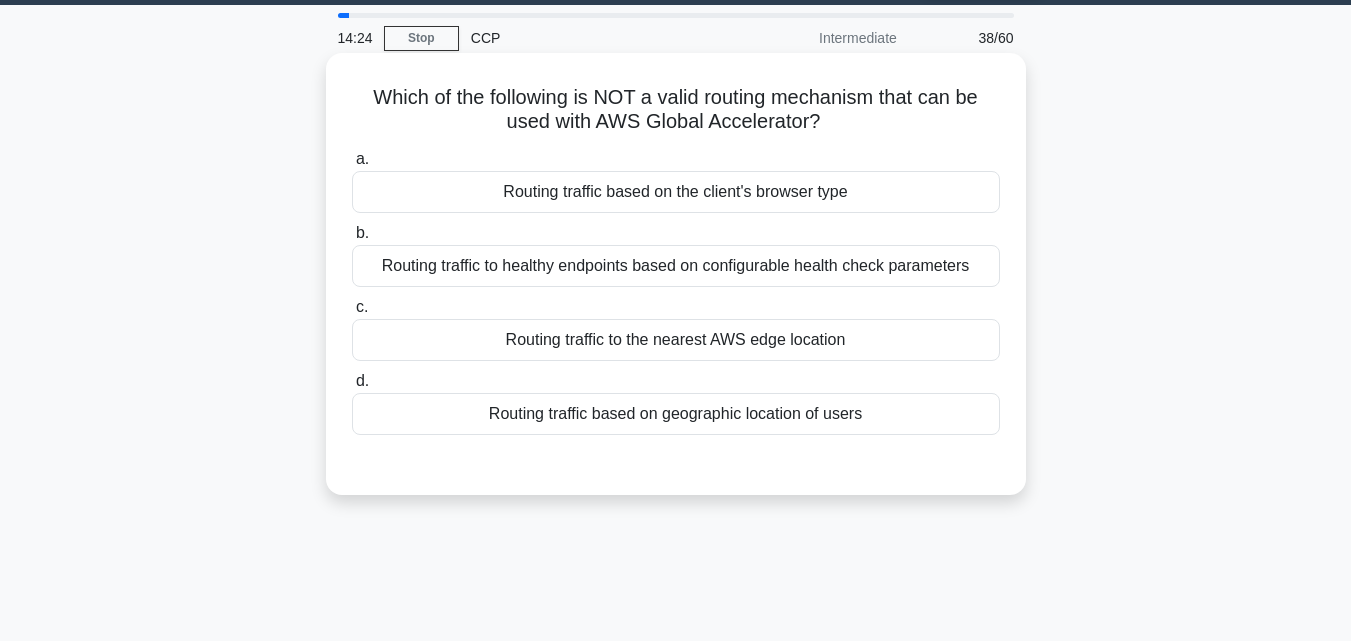 scroll, scrollTop: 39, scrollLeft: 0, axis: vertical 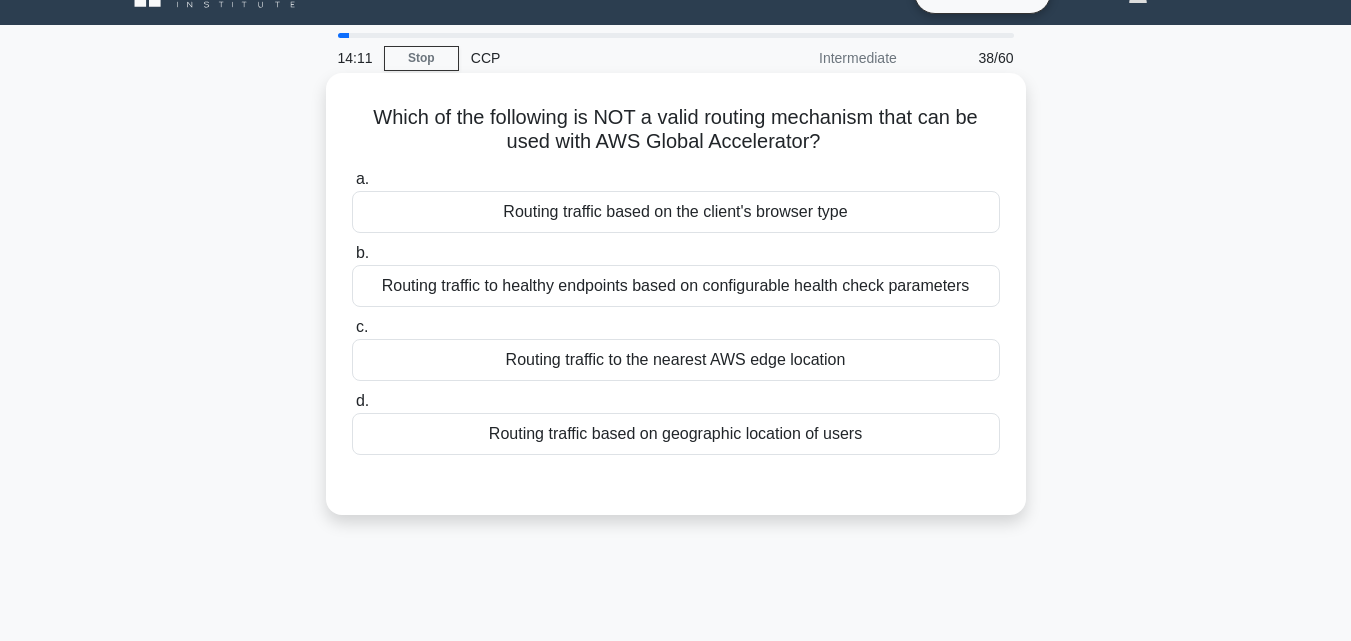 click on "Routing traffic based on the client's browser type" at bounding box center [676, 212] 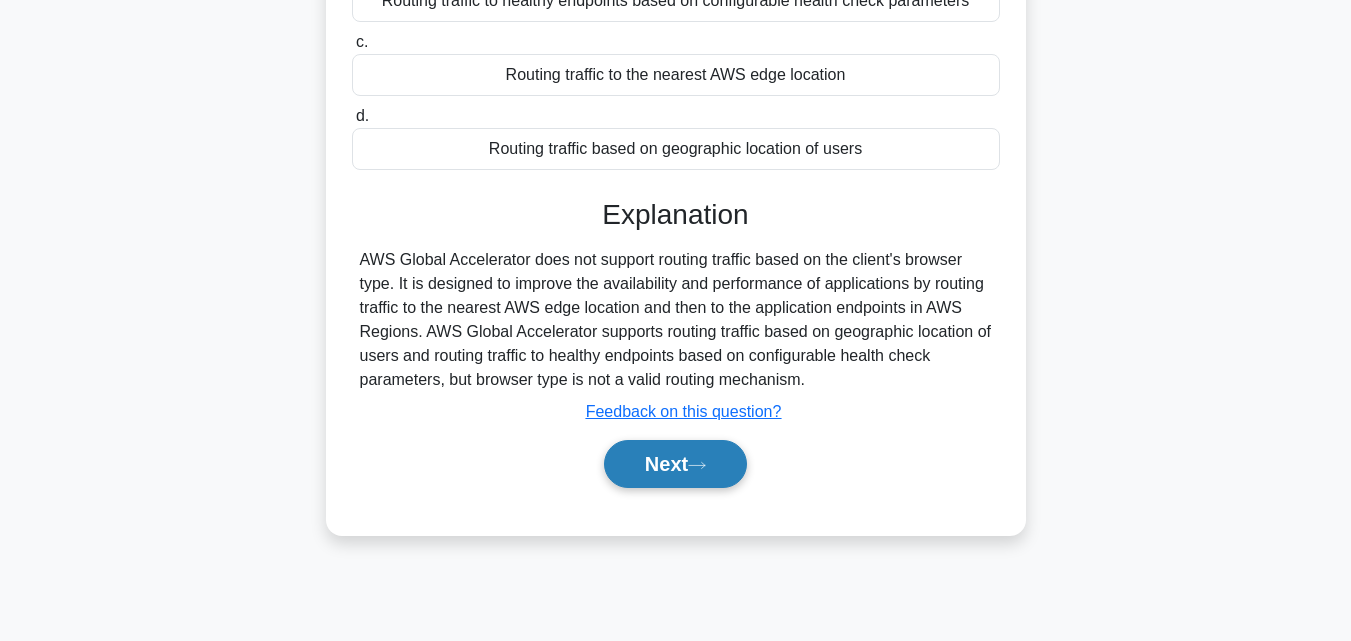scroll, scrollTop: 439, scrollLeft: 0, axis: vertical 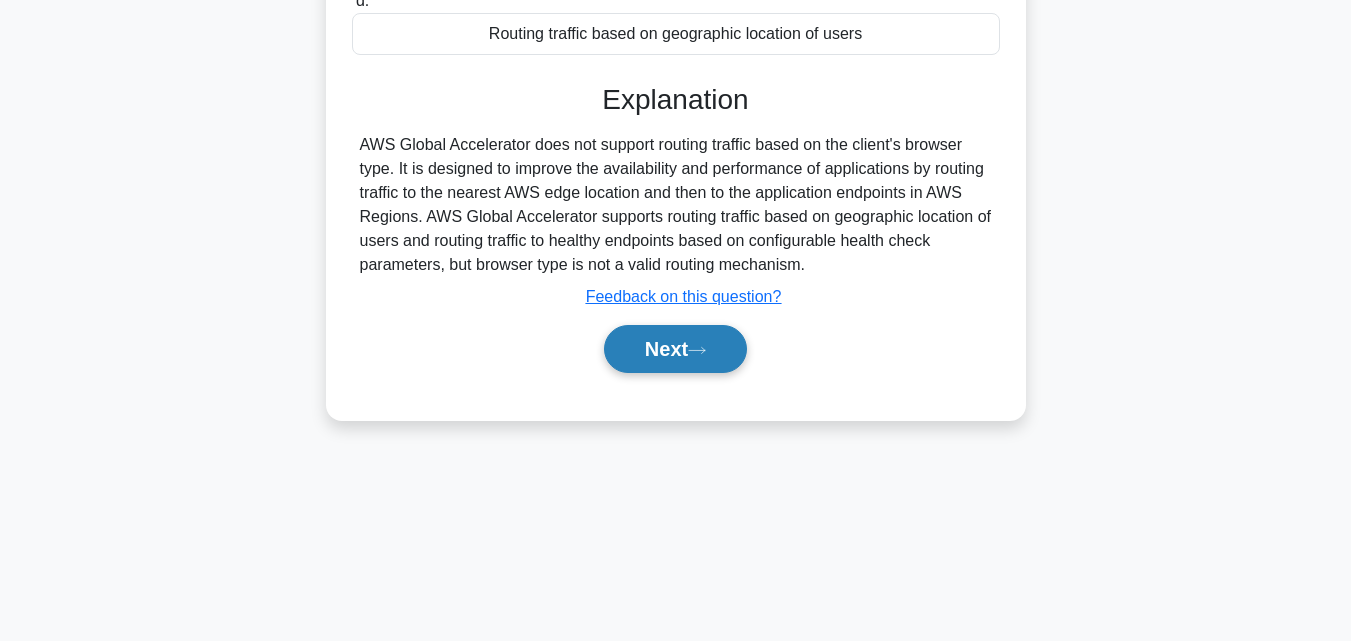 click on "Next" at bounding box center [675, 349] 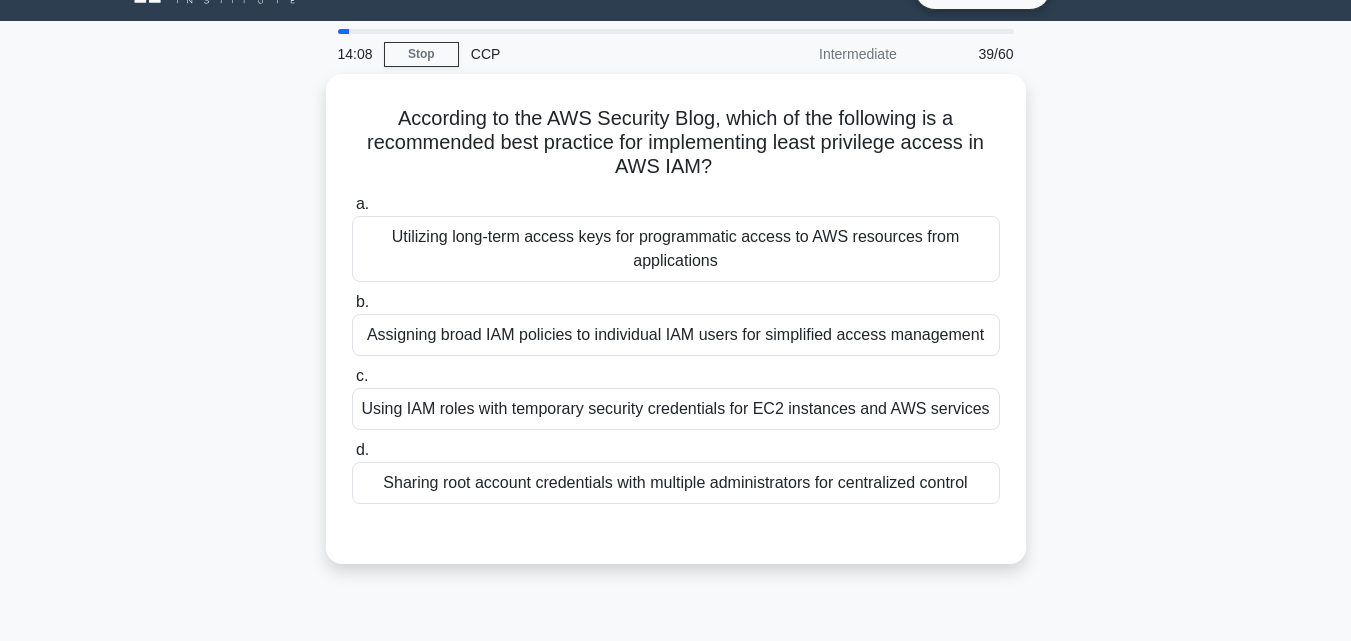 scroll, scrollTop: 39, scrollLeft: 0, axis: vertical 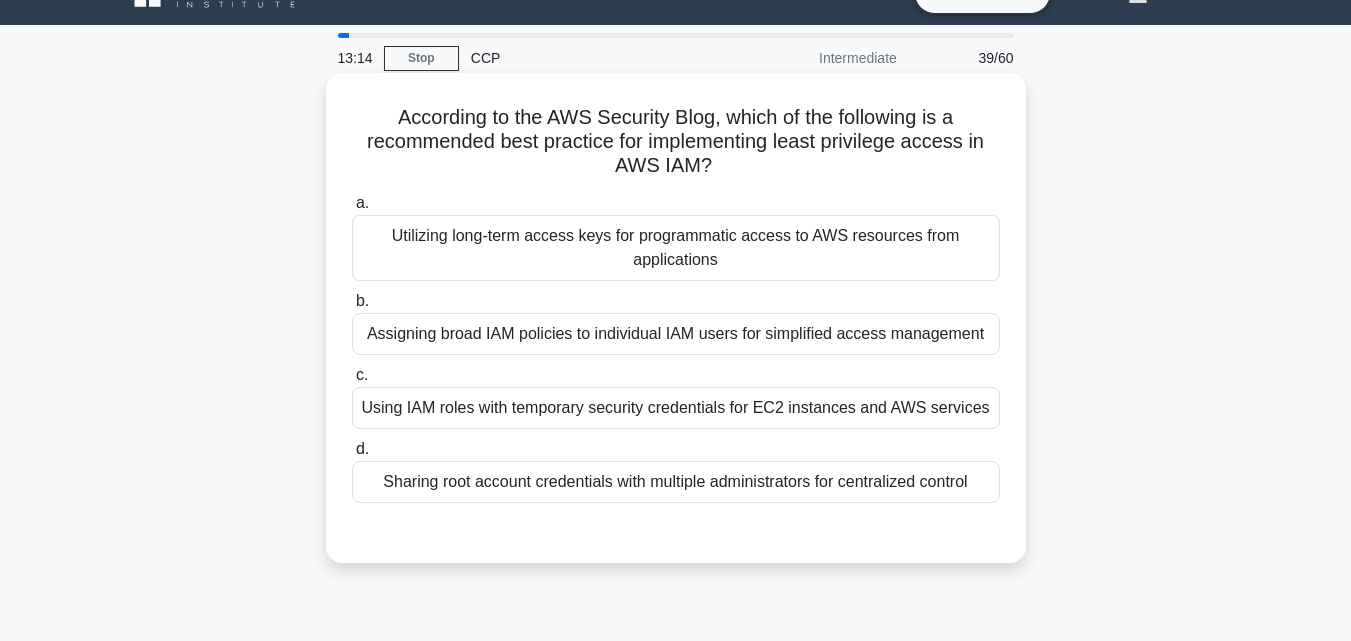 click on "Assigning broad IAM policies to individual IAM users for simplified access management" at bounding box center (676, 334) 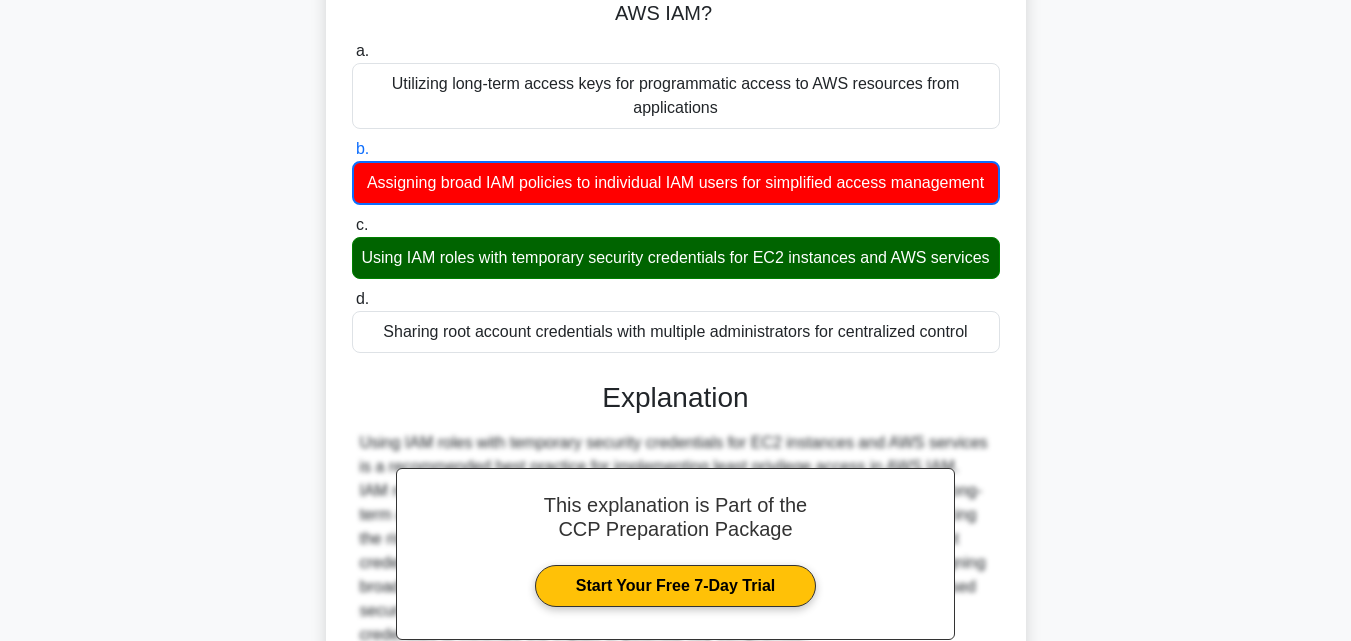 scroll, scrollTop: 451, scrollLeft: 0, axis: vertical 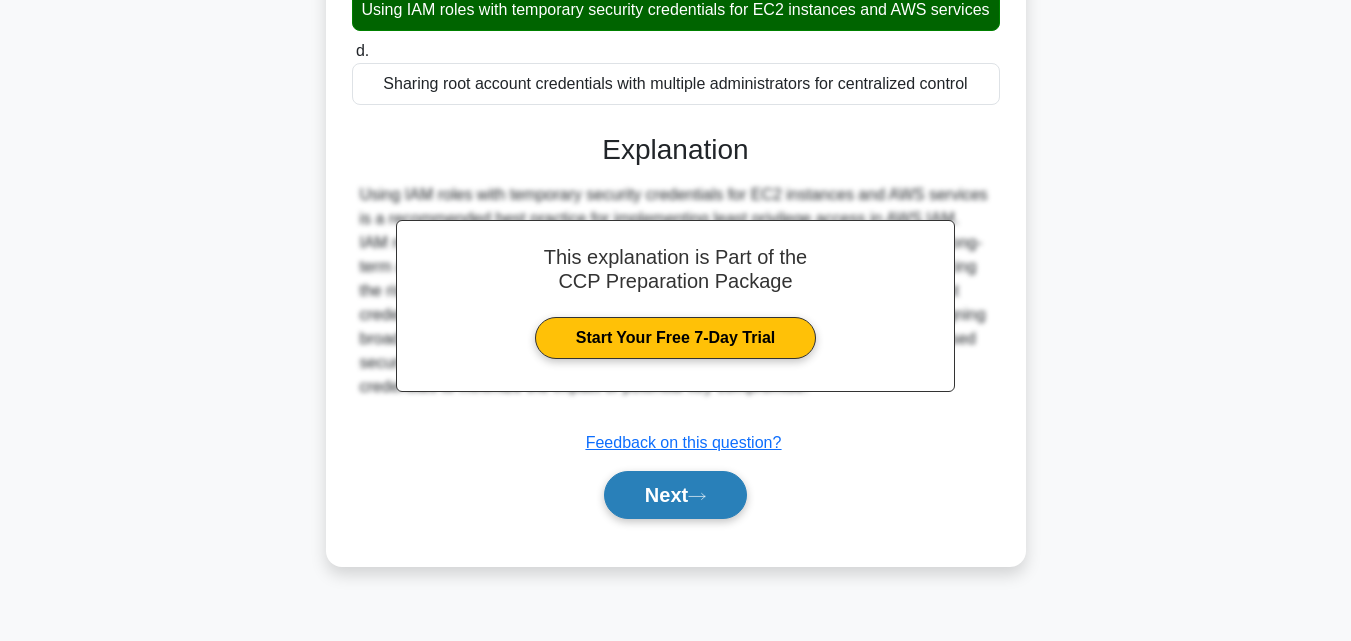 click on "Next" at bounding box center [675, 495] 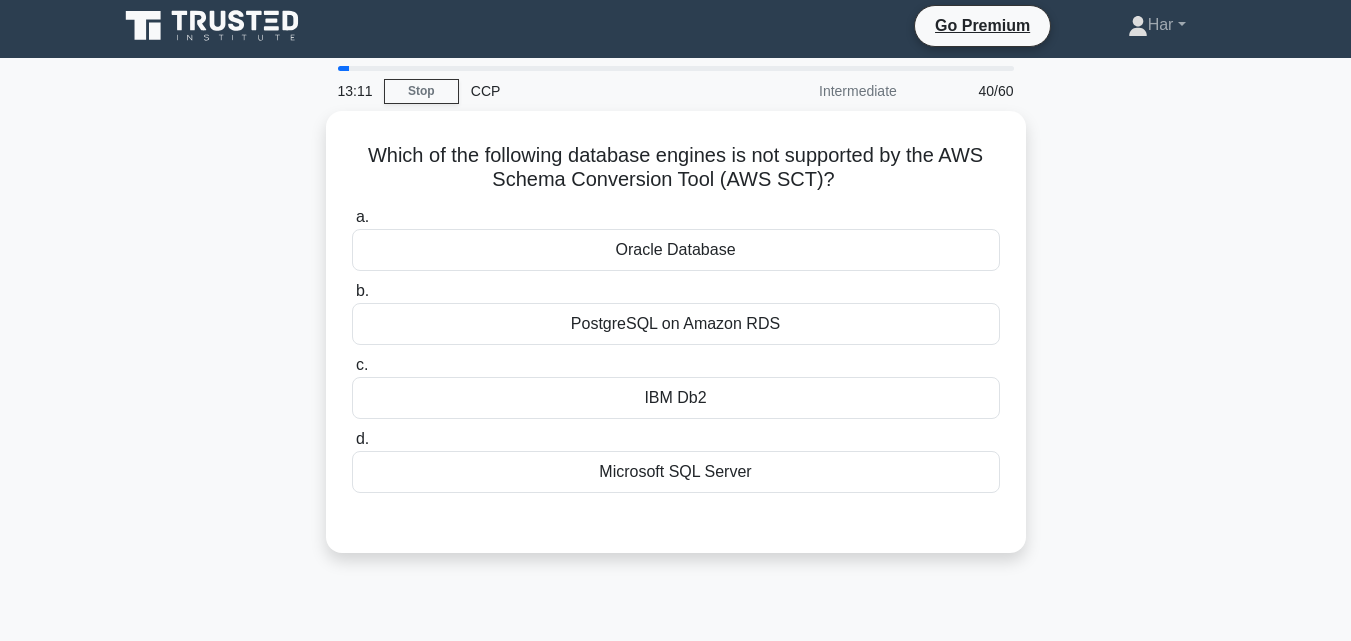 scroll, scrollTop: 0, scrollLeft: 0, axis: both 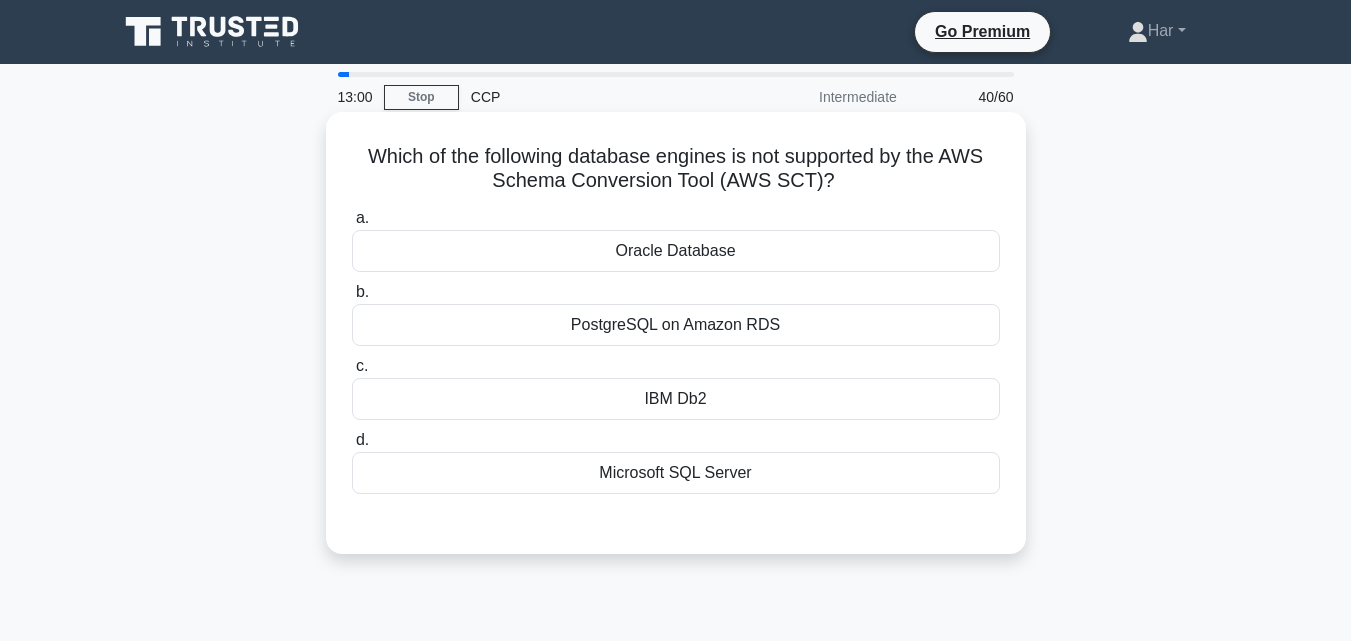 click on "IBM Db2" at bounding box center [676, 399] 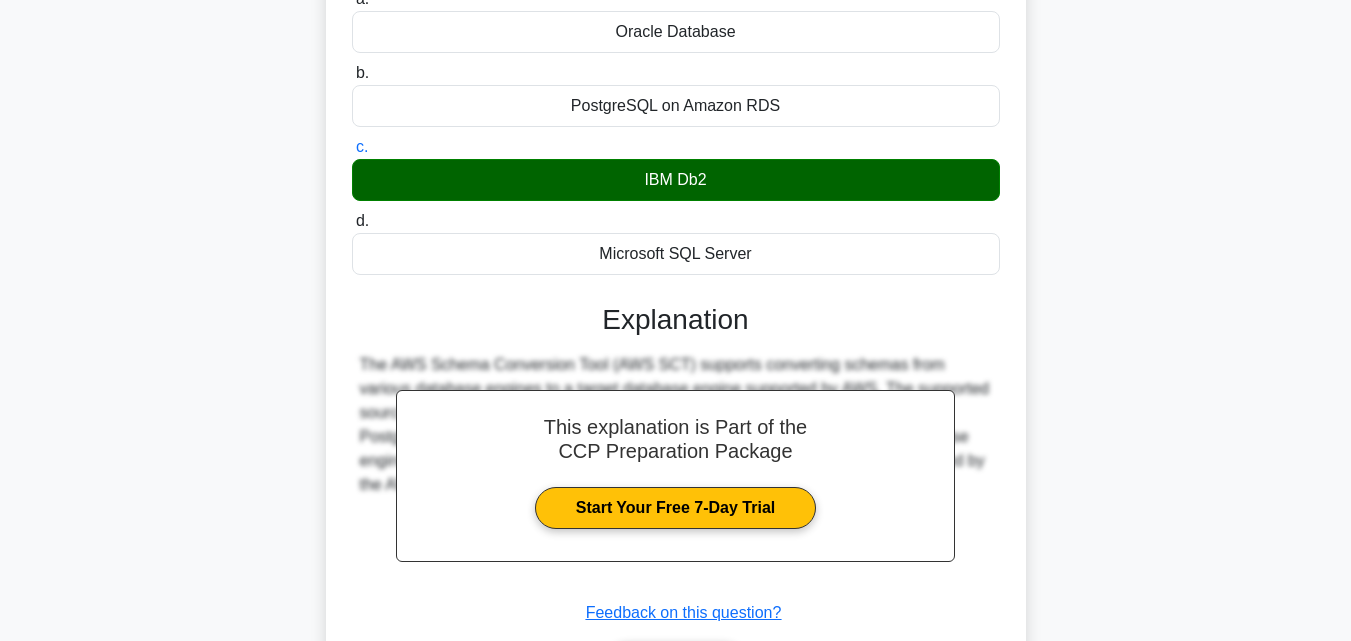scroll, scrollTop: 439, scrollLeft: 0, axis: vertical 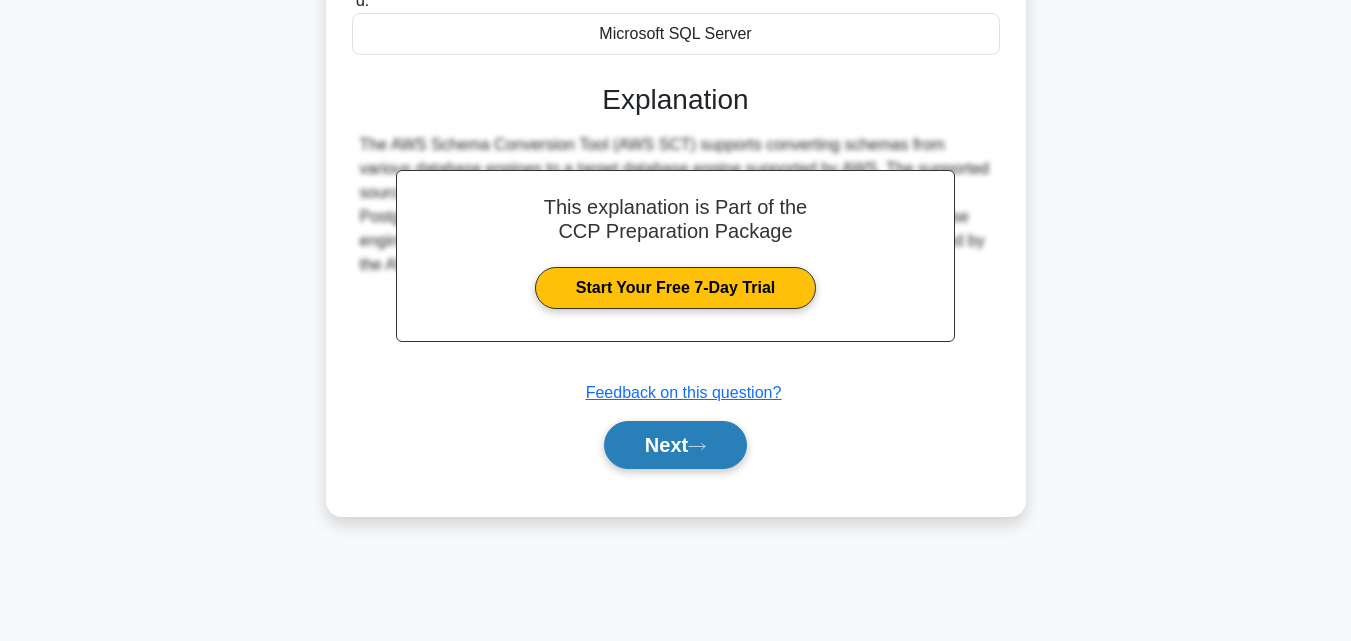 click on "Next" at bounding box center (675, 445) 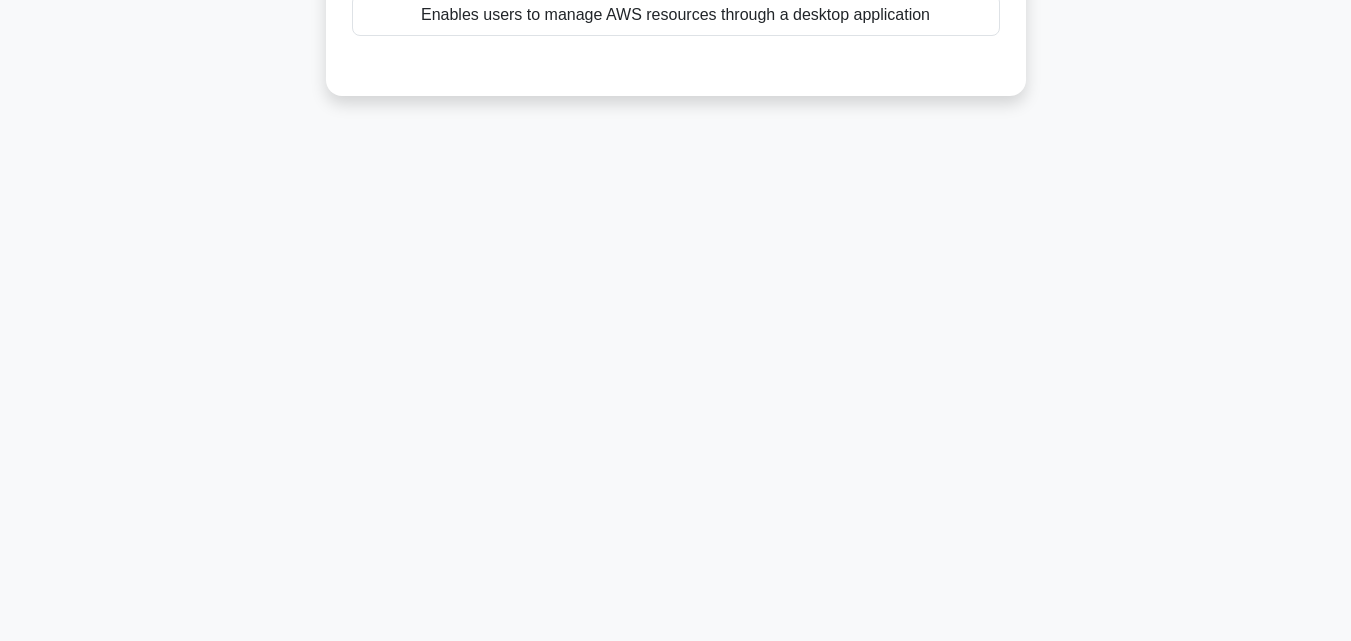 scroll, scrollTop: 39, scrollLeft: 0, axis: vertical 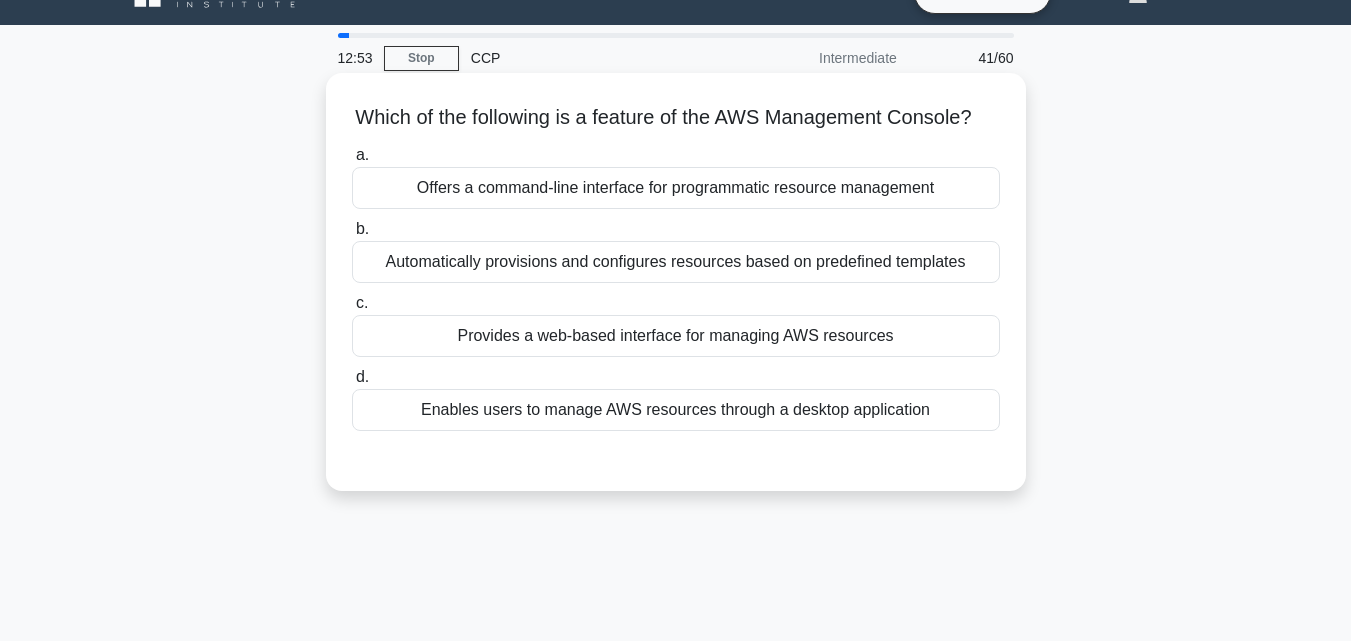 click on "Provides a web-based interface for managing AWS resources" at bounding box center (676, 336) 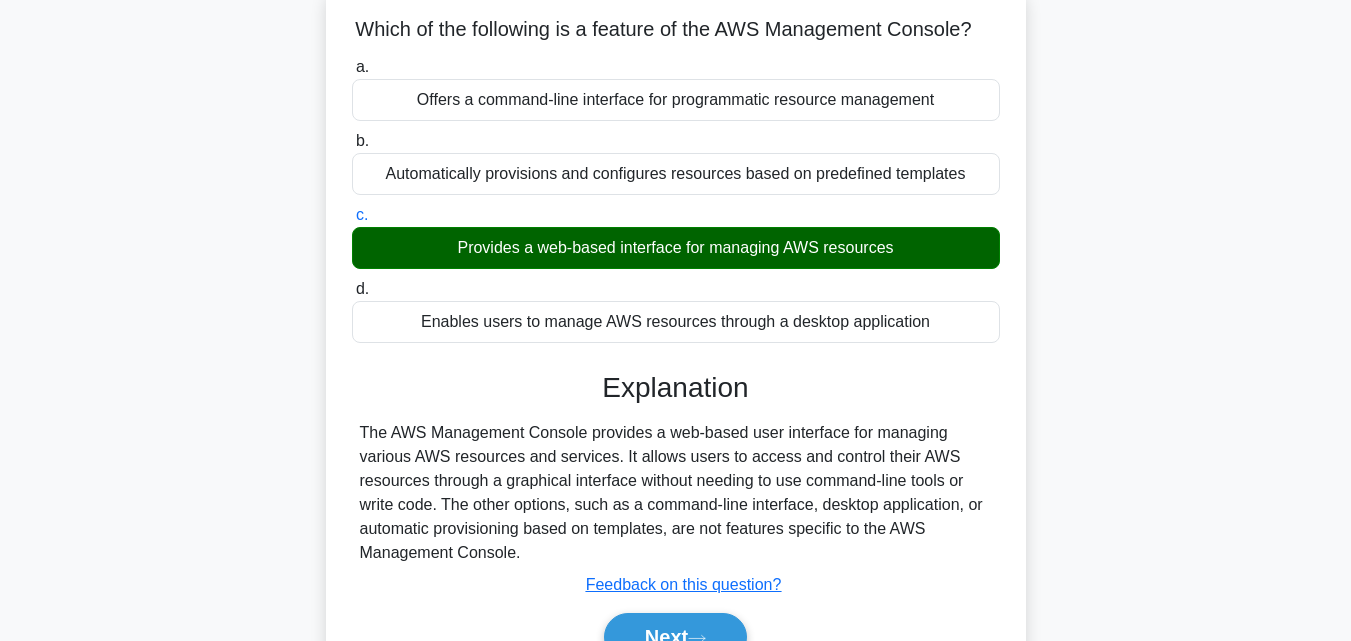 scroll, scrollTop: 439, scrollLeft: 0, axis: vertical 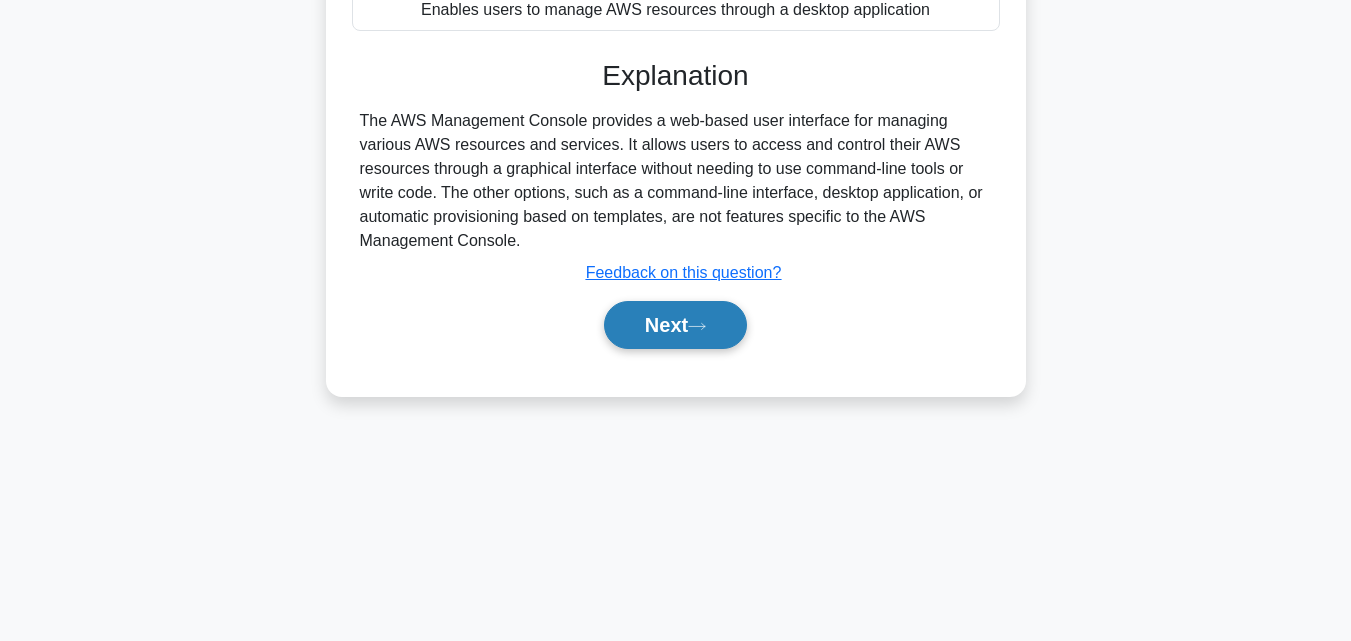click on "Next" at bounding box center [675, 325] 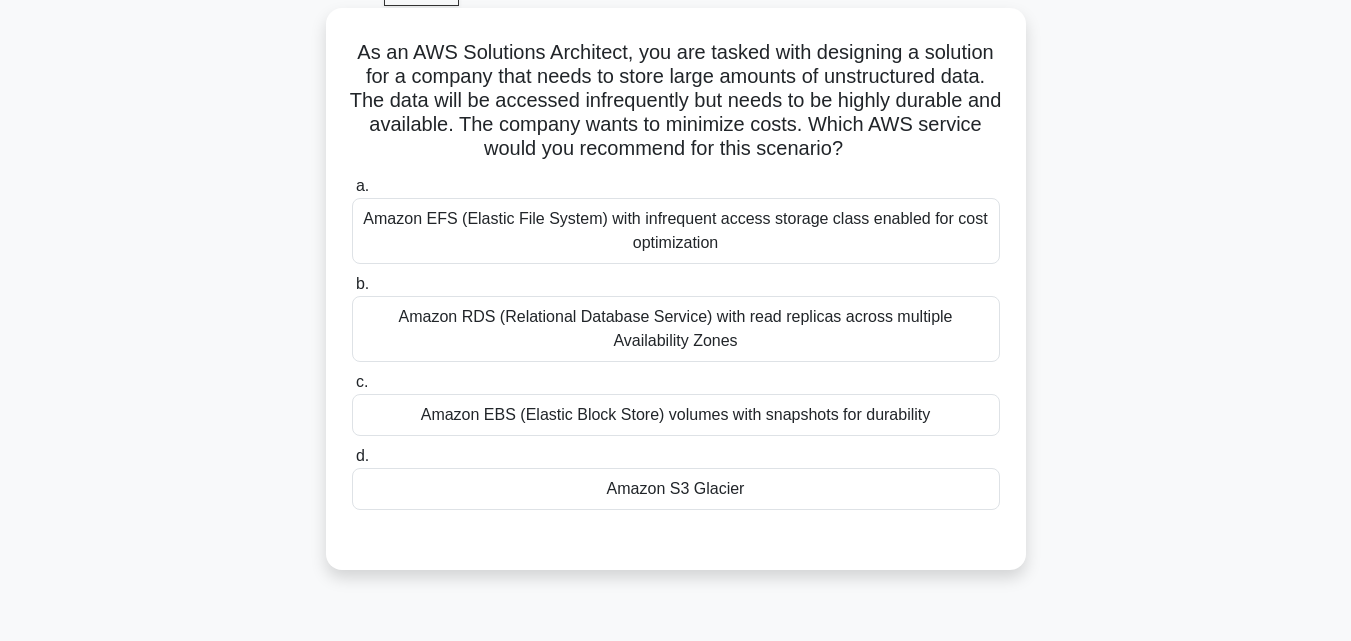 scroll, scrollTop: 139, scrollLeft: 0, axis: vertical 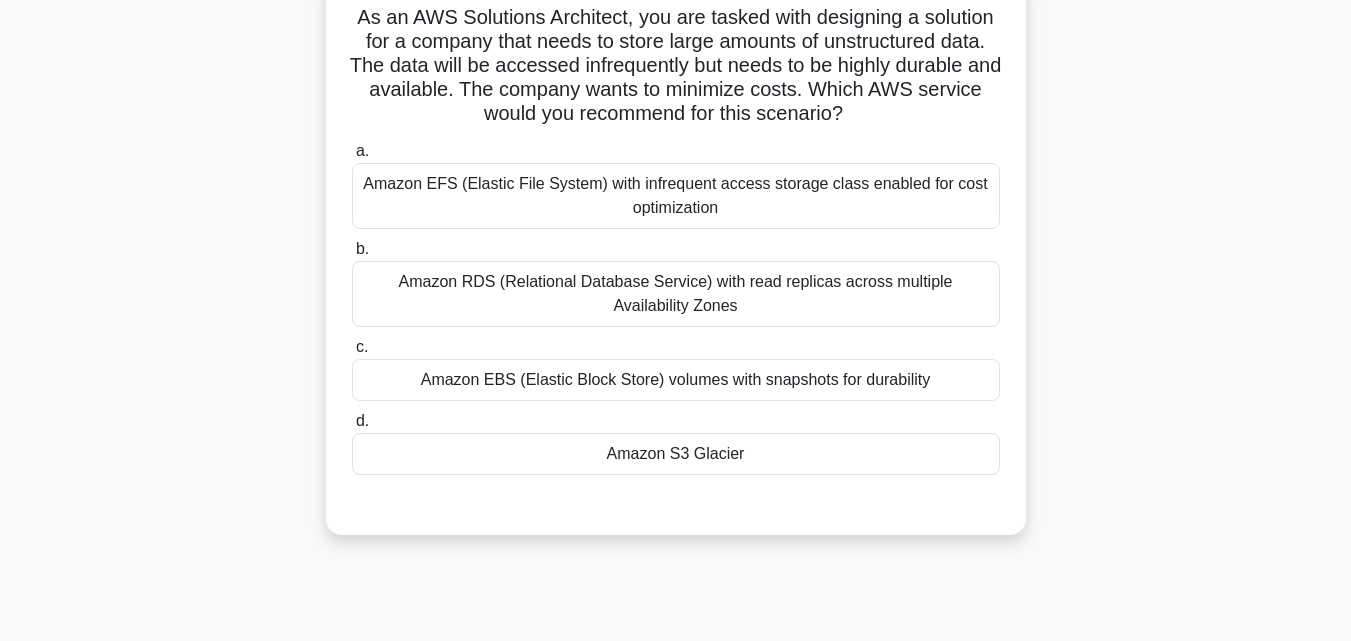 click on "Amazon S3 Glacier" at bounding box center (676, 454) 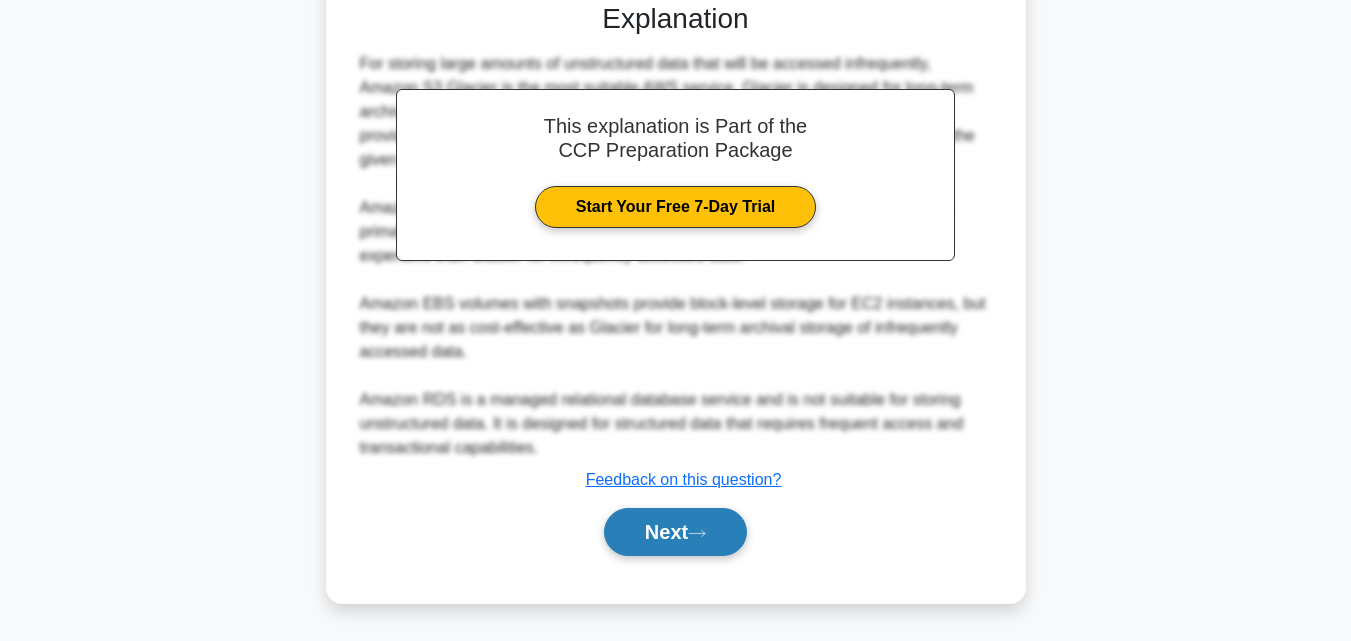 click on "Next" at bounding box center (675, 532) 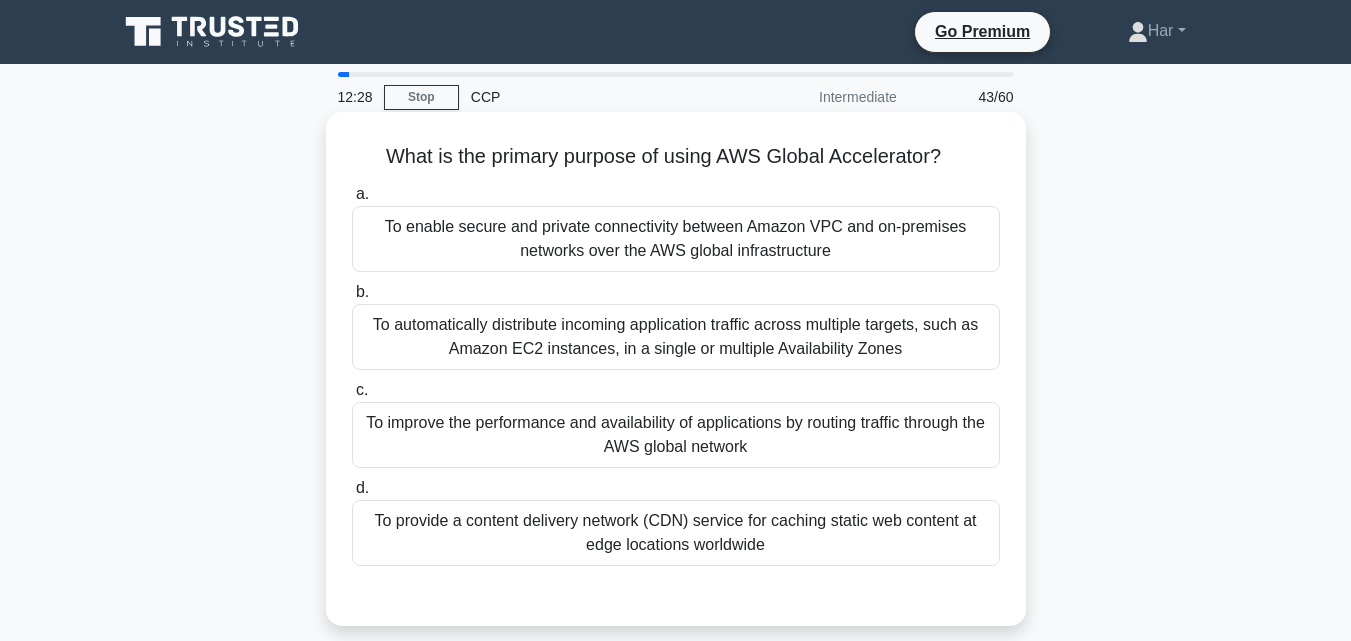 scroll, scrollTop: 100, scrollLeft: 0, axis: vertical 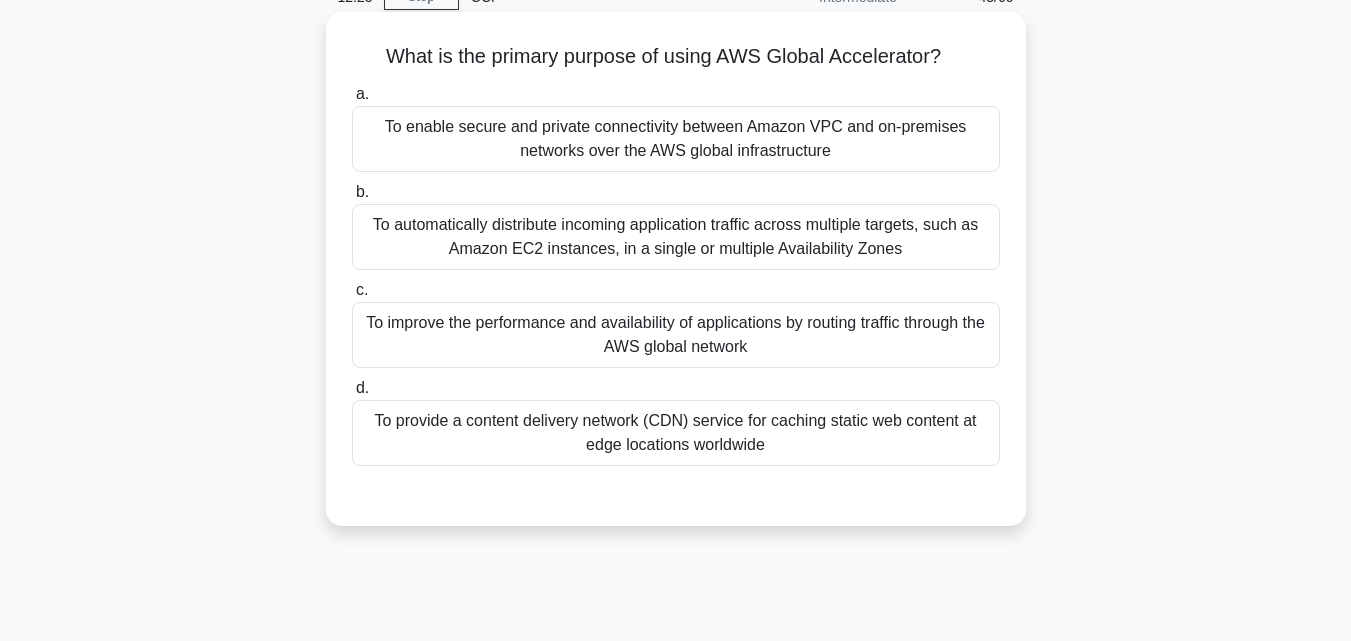 click on "To provide a content delivery network (CDN) service for caching static web content at edge locations worldwide" at bounding box center (676, 433) 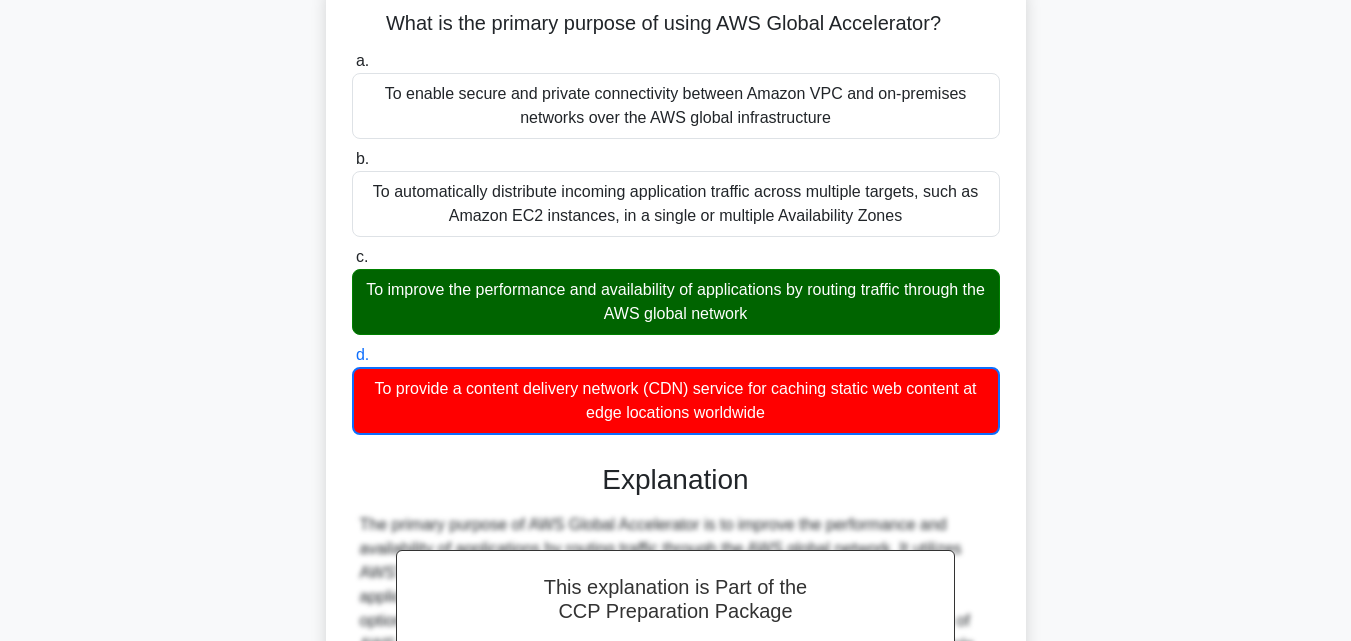 scroll, scrollTop: 439, scrollLeft: 0, axis: vertical 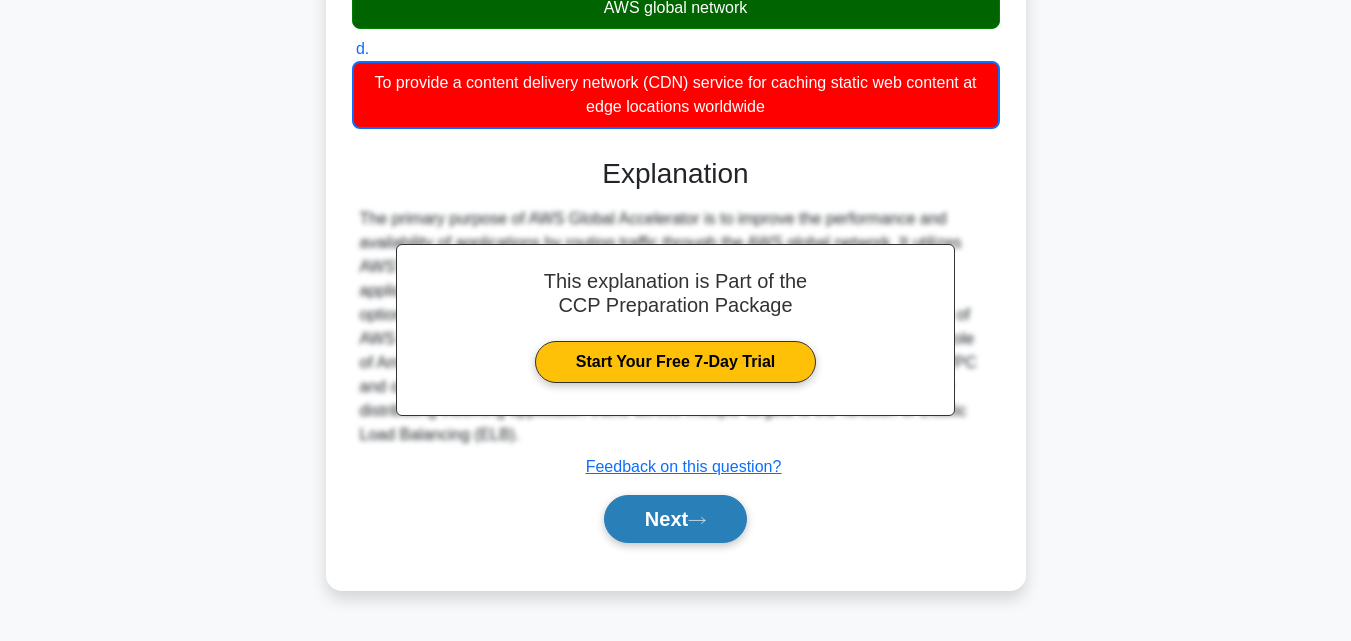 click on "Next" at bounding box center [675, 519] 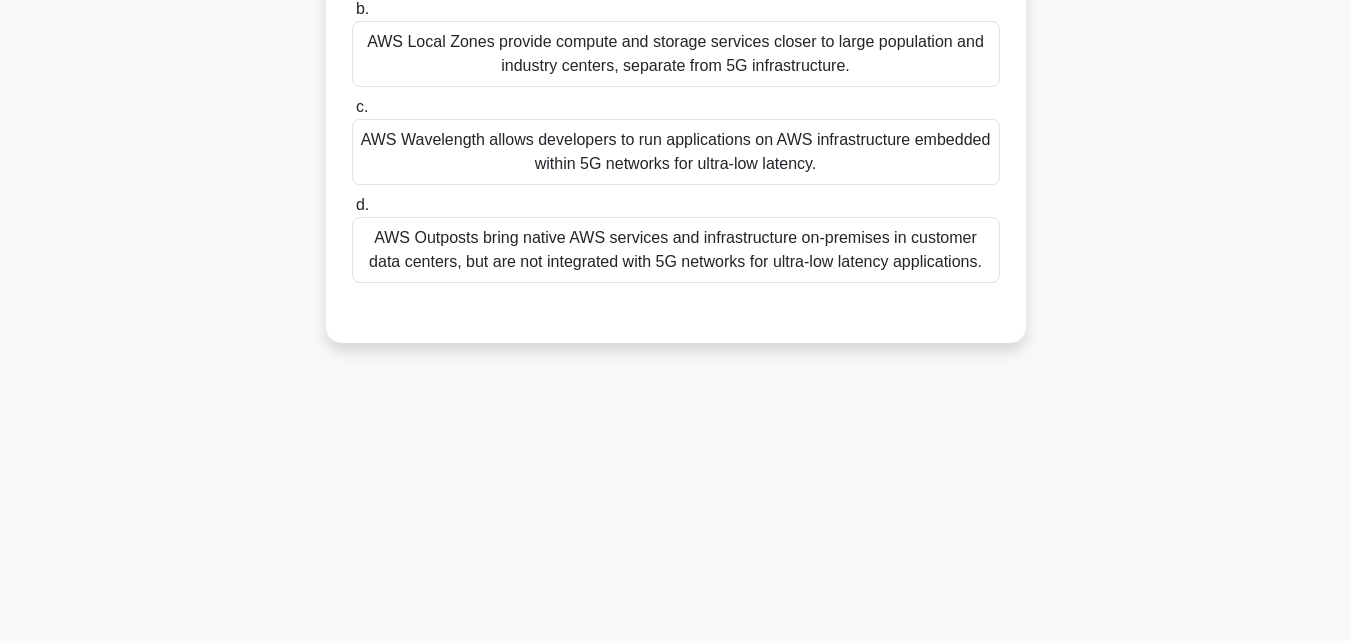 scroll, scrollTop: 39, scrollLeft: 0, axis: vertical 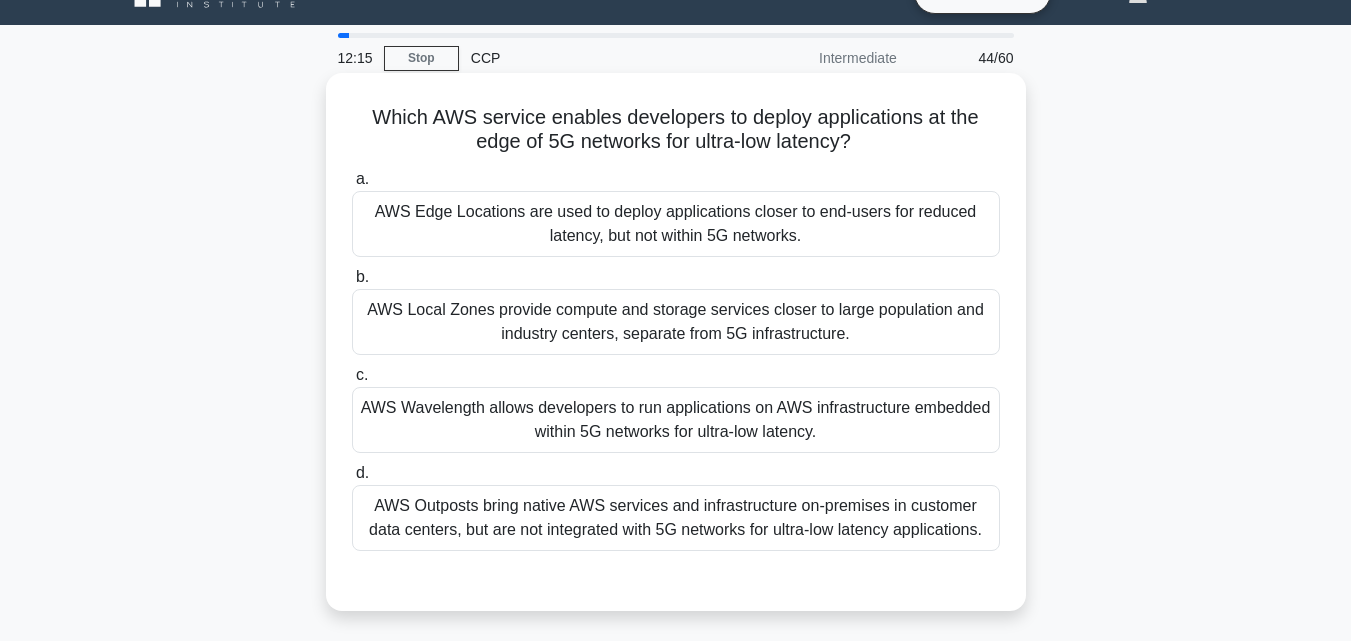 click on "AWS Wavelength allows developers to run applications on AWS infrastructure embedded within 5G networks for ultra-low latency." at bounding box center [676, 420] 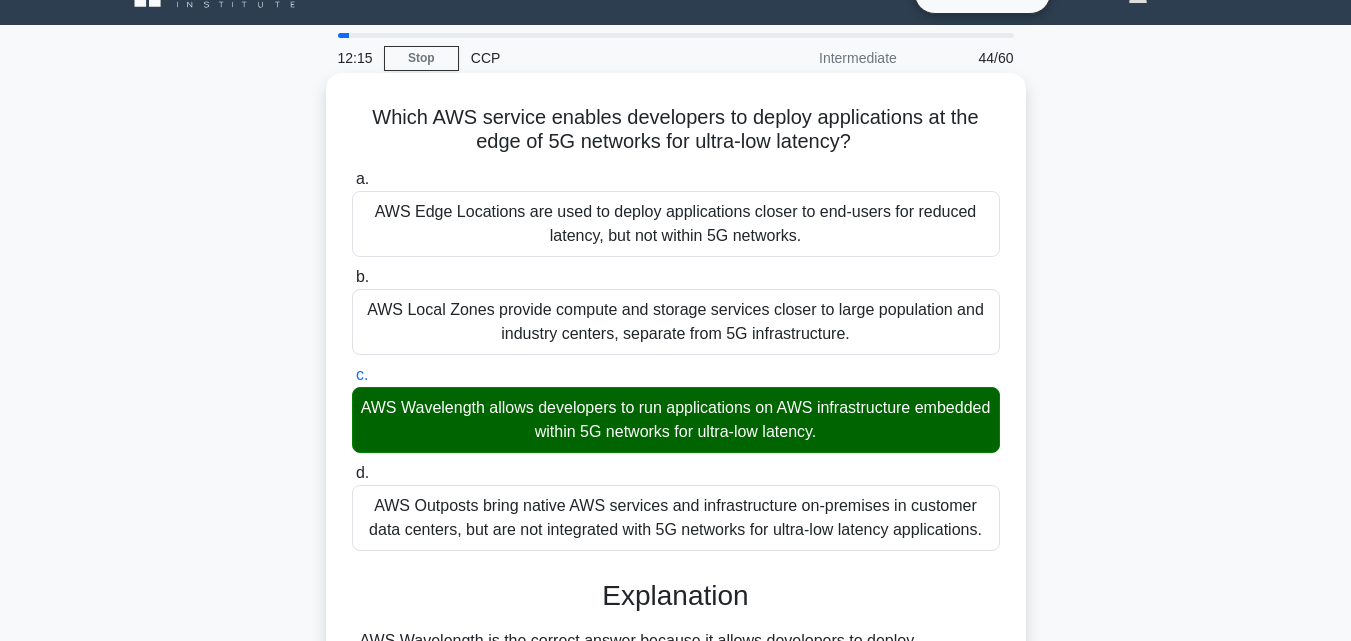 scroll, scrollTop: 439, scrollLeft: 0, axis: vertical 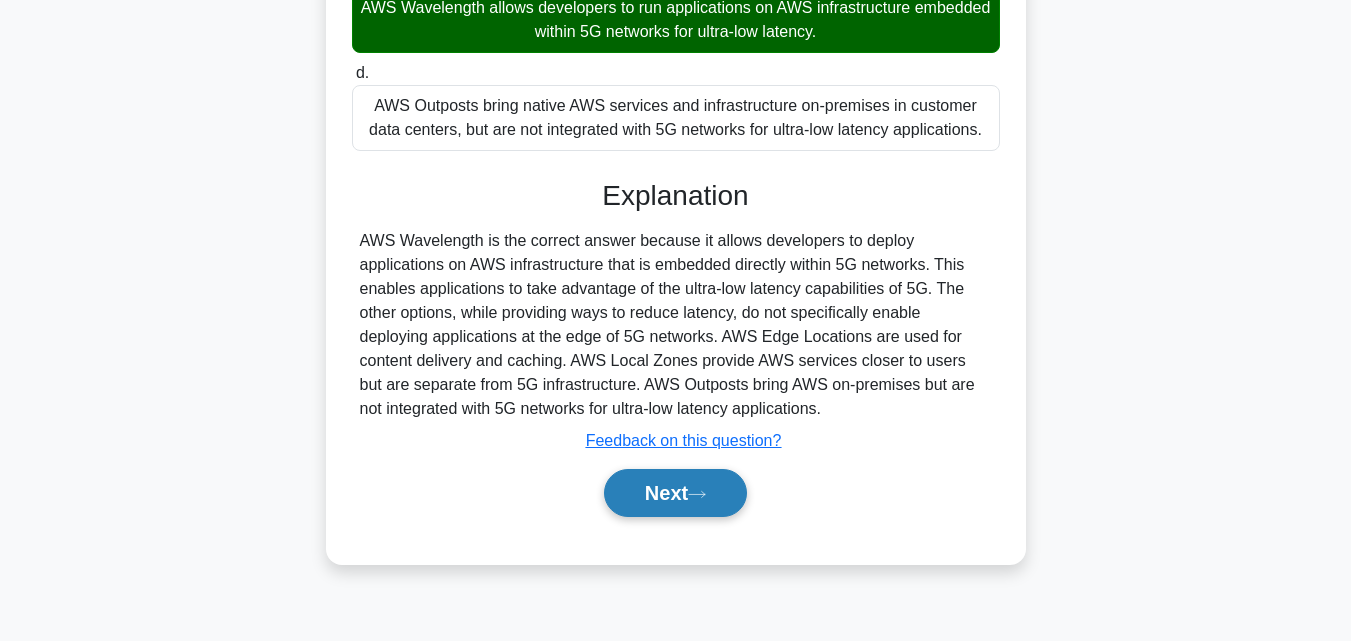 click on "Next" at bounding box center [675, 493] 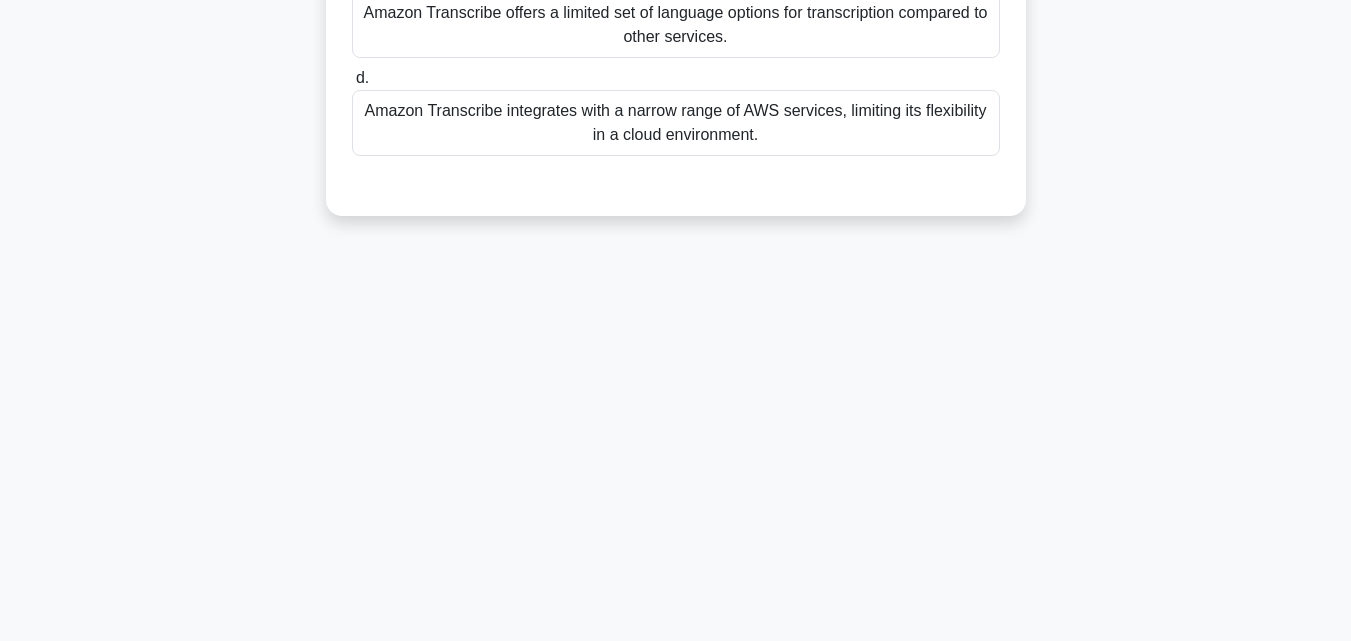 scroll, scrollTop: 39, scrollLeft: 0, axis: vertical 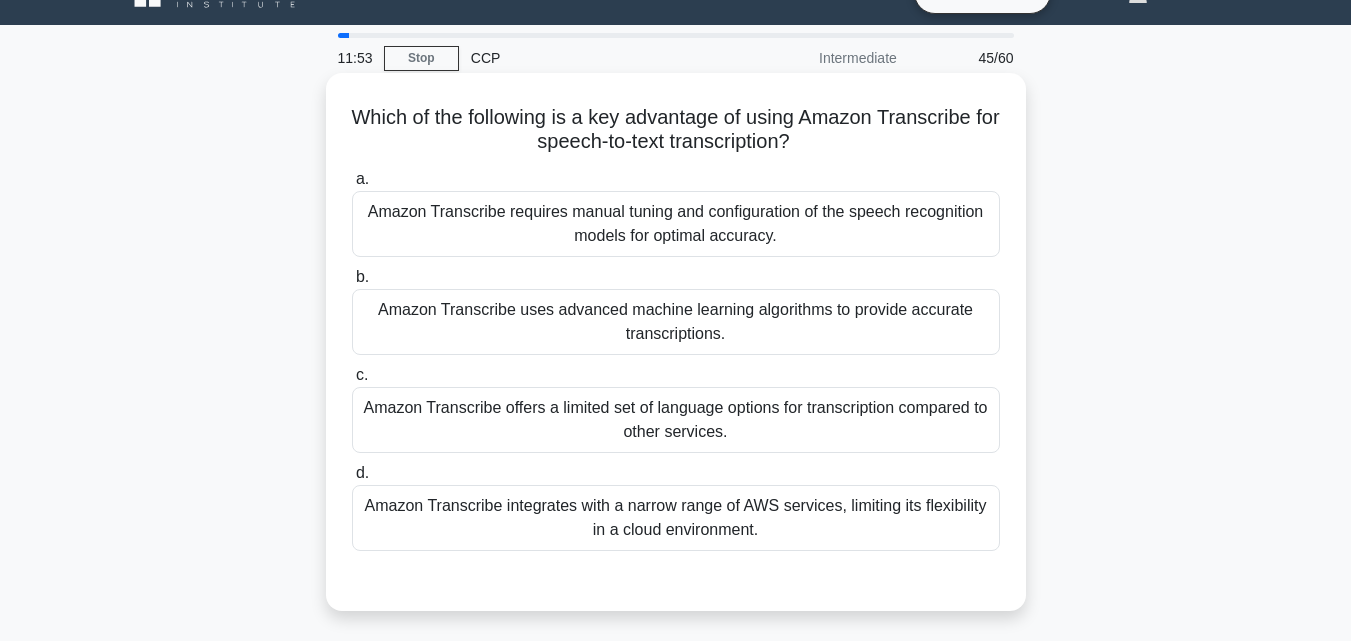 click on "Amazon Transcribe integrates with a narrow range of AWS services, limiting its flexibility in a cloud environment." at bounding box center (676, 518) 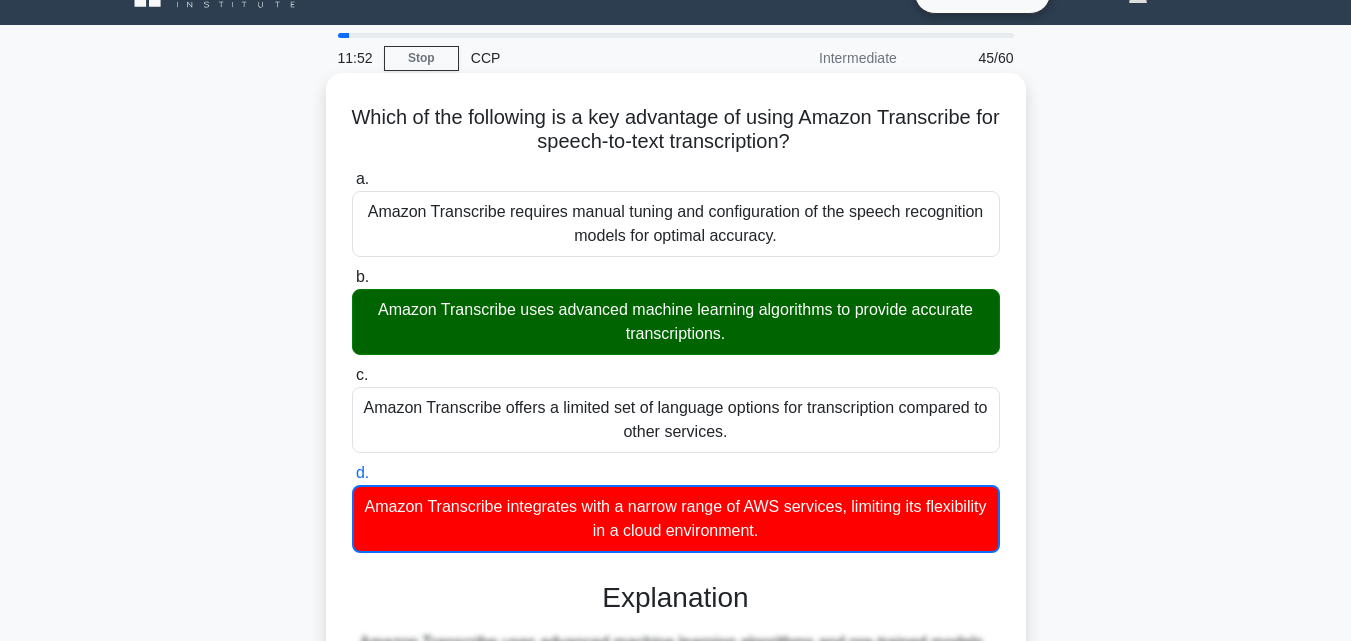 scroll, scrollTop: 451, scrollLeft: 0, axis: vertical 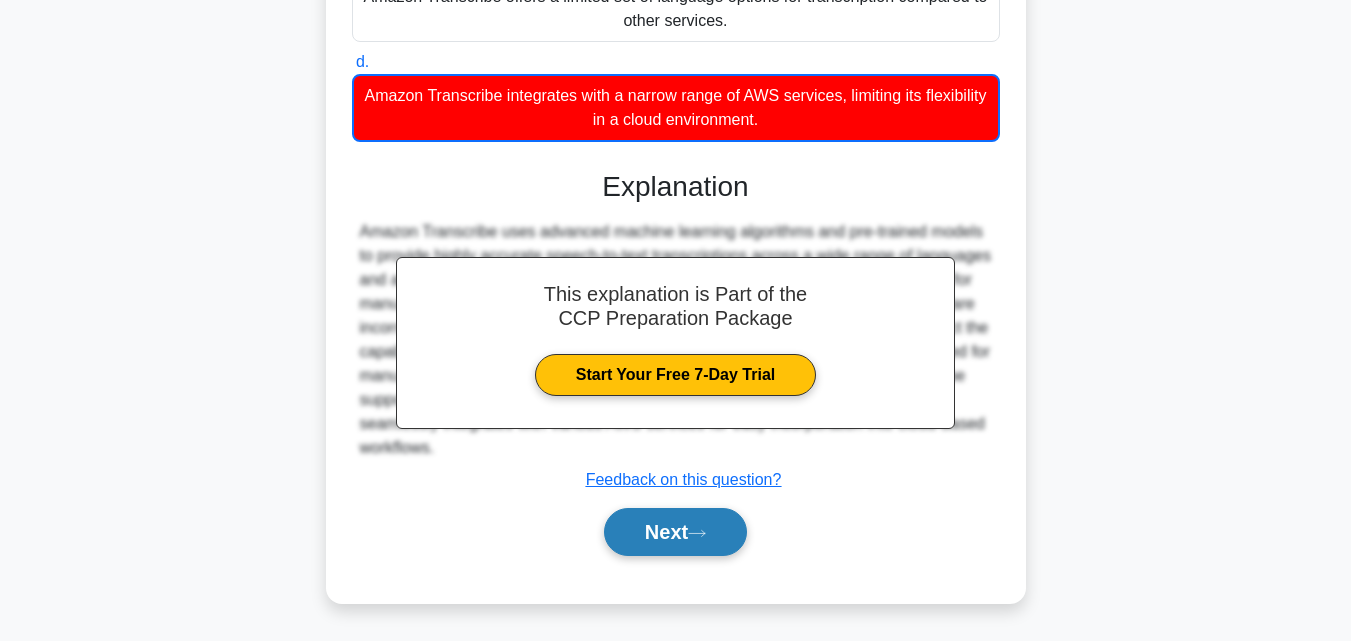 click on "Next" at bounding box center [675, 532] 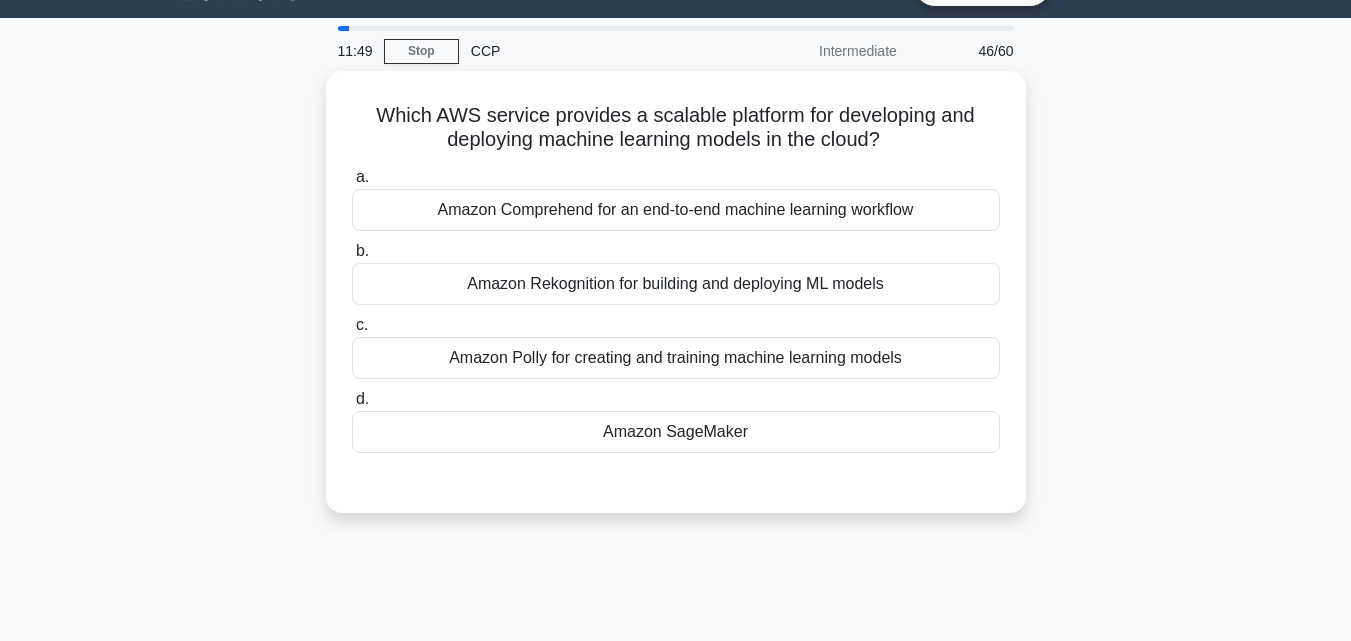scroll, scrollTop: 39, scrollLeft: 0, axis: vertical 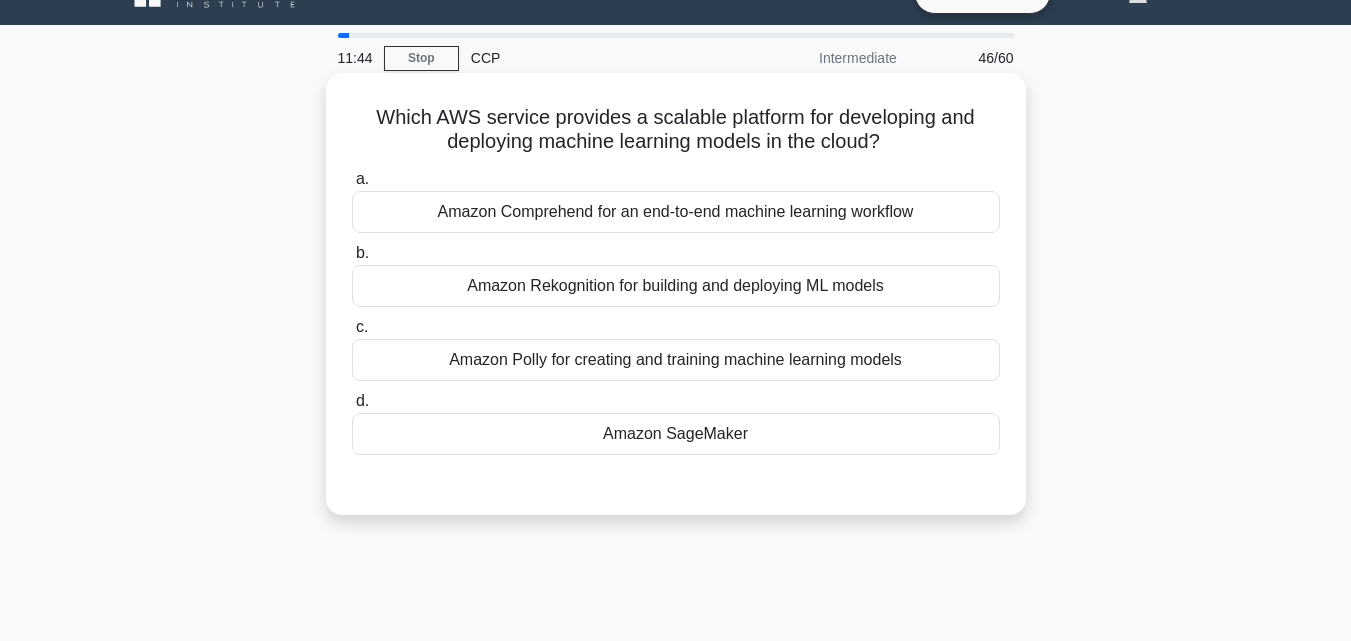 click on "Amazon SageMaker" at bounding box center (676, 434) 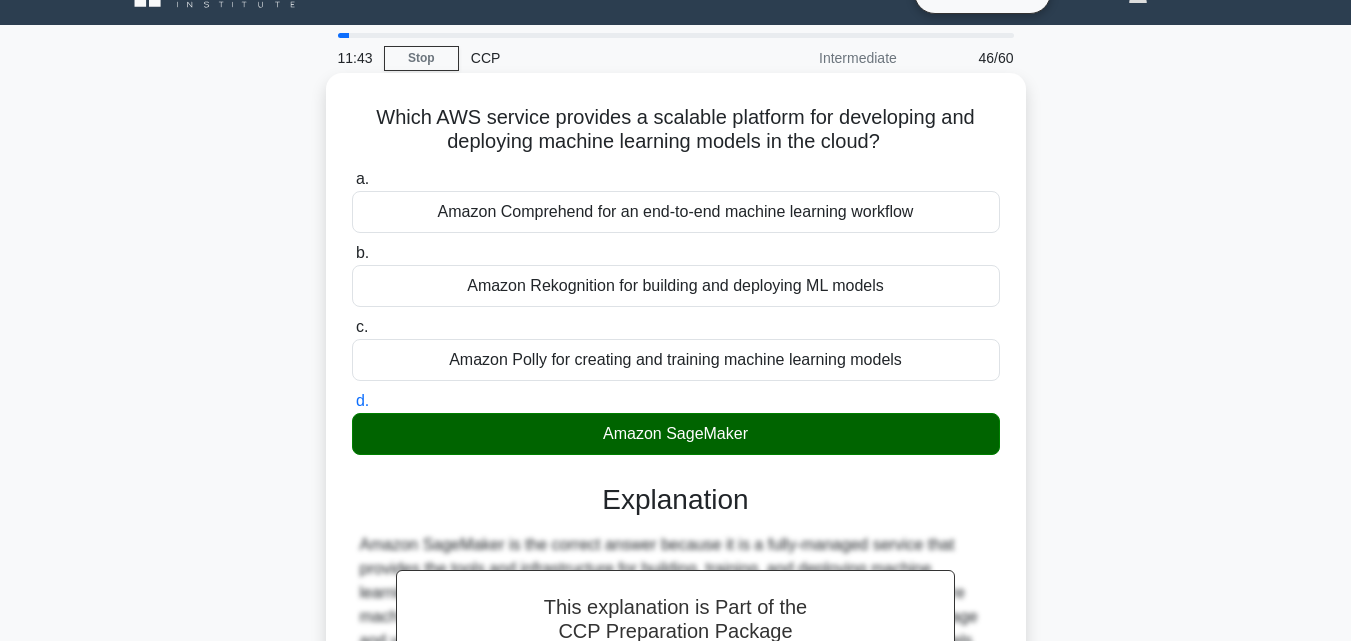 scroll, scrollTop: 439, scrollLeft: 0, axis: vertical 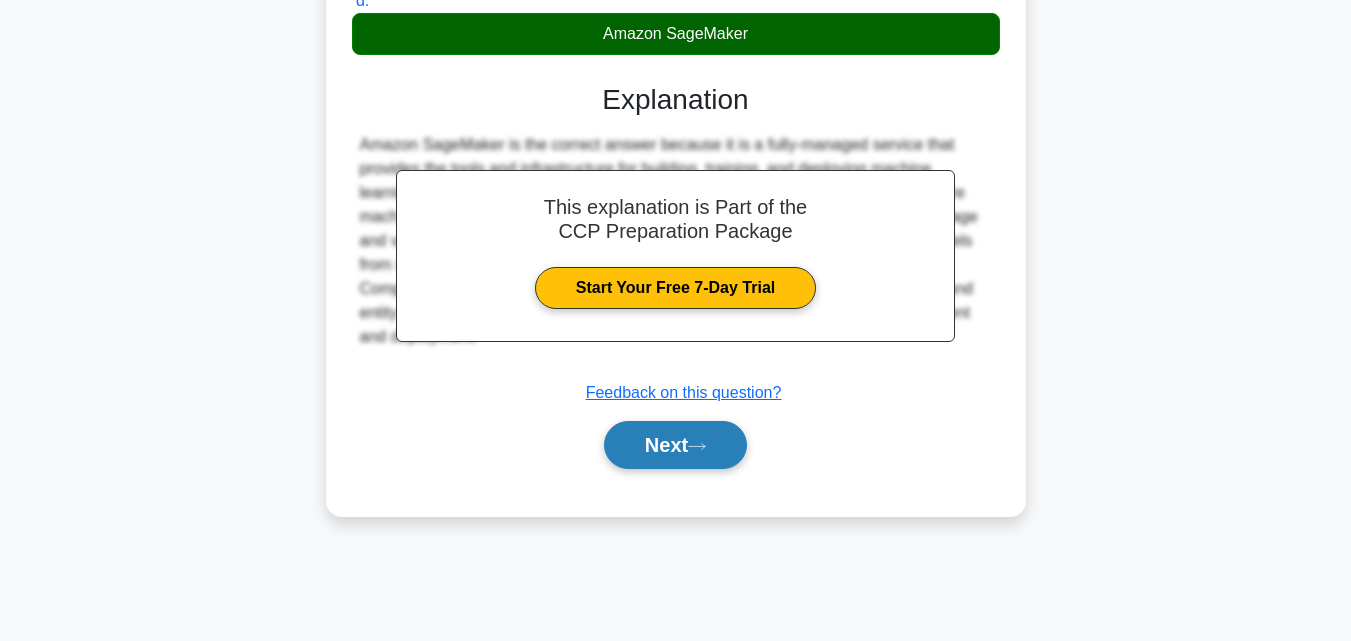 click on "Next" at bounding box center [675, 445] 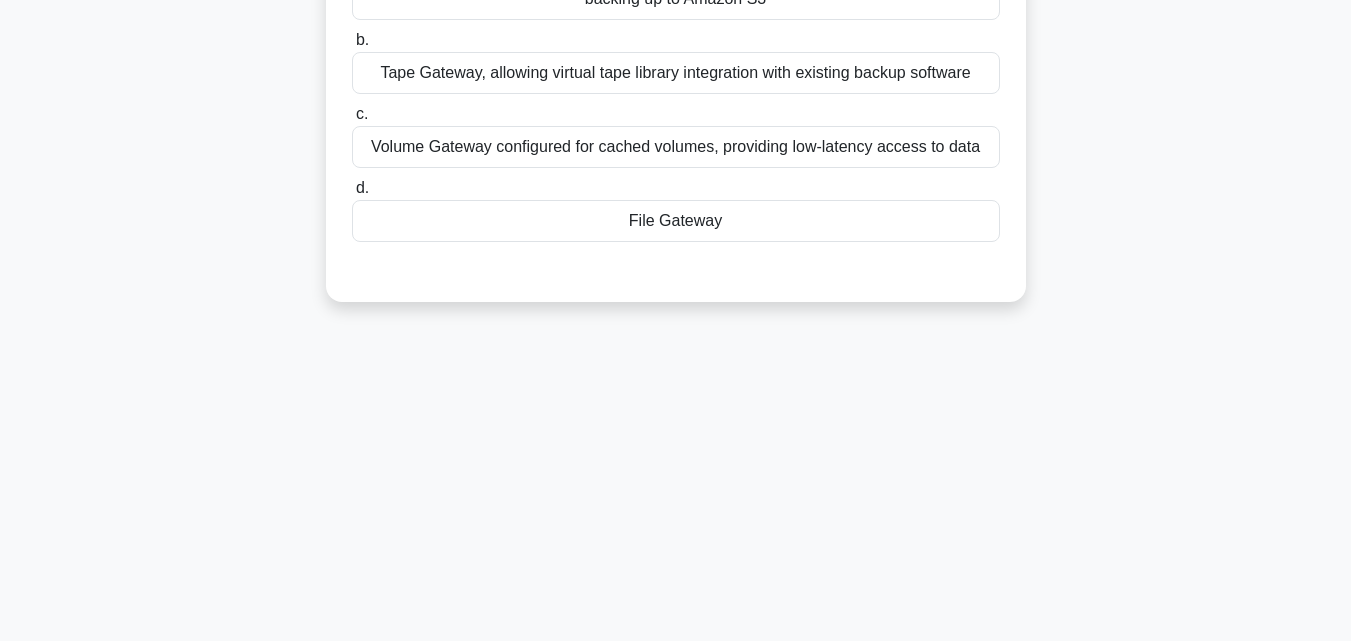 scroll, scrollTop: 39, scrollLeft: 0, axis: vertical 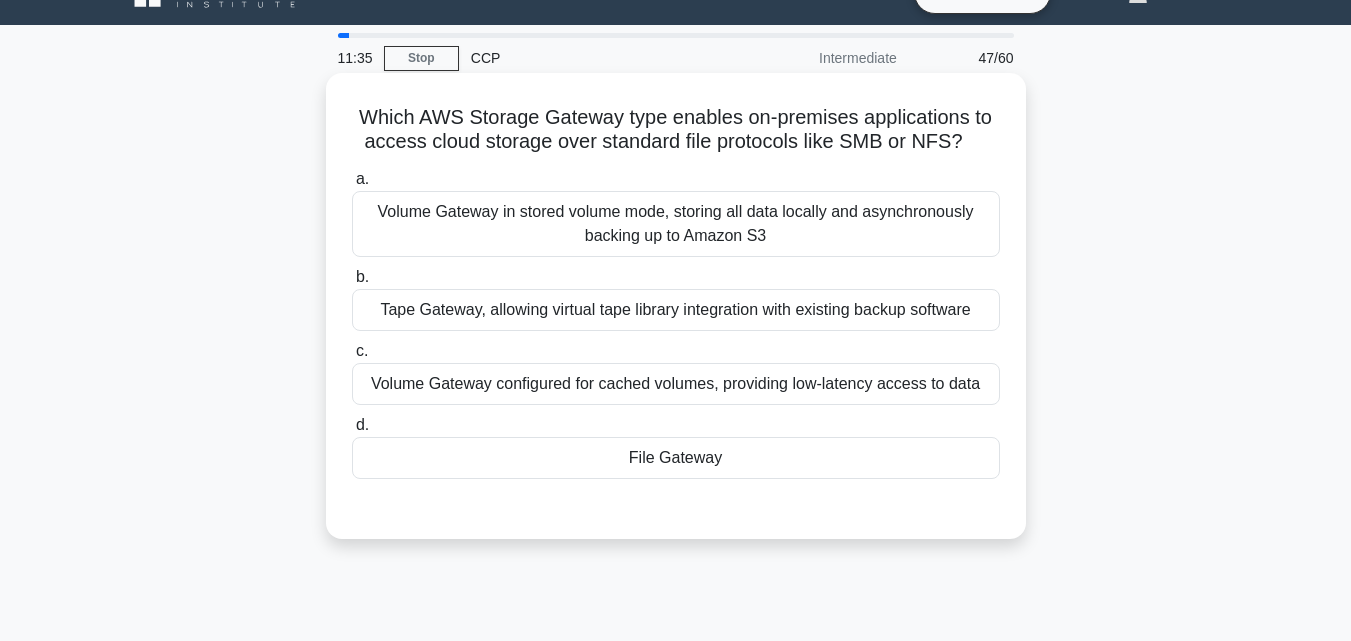 click on "File Gateway" at bounding box center [676, 458] 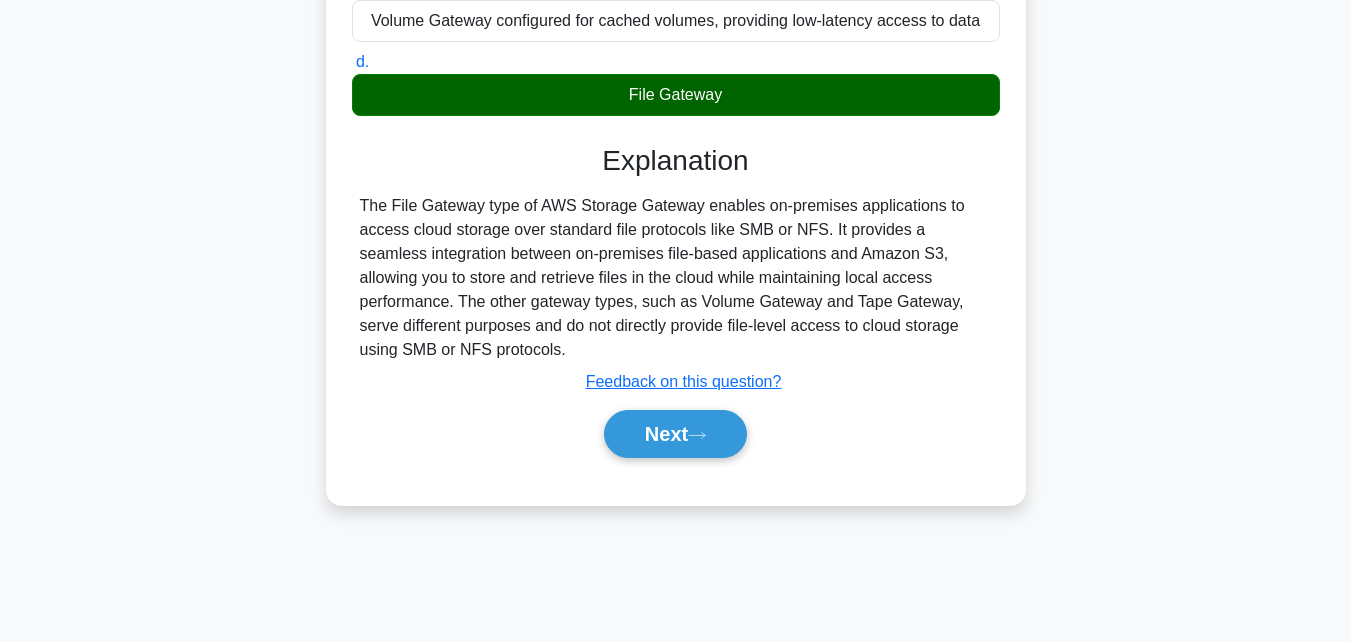 scroll, scrollTop: 439, scrollLeft: 0, axis: vertical 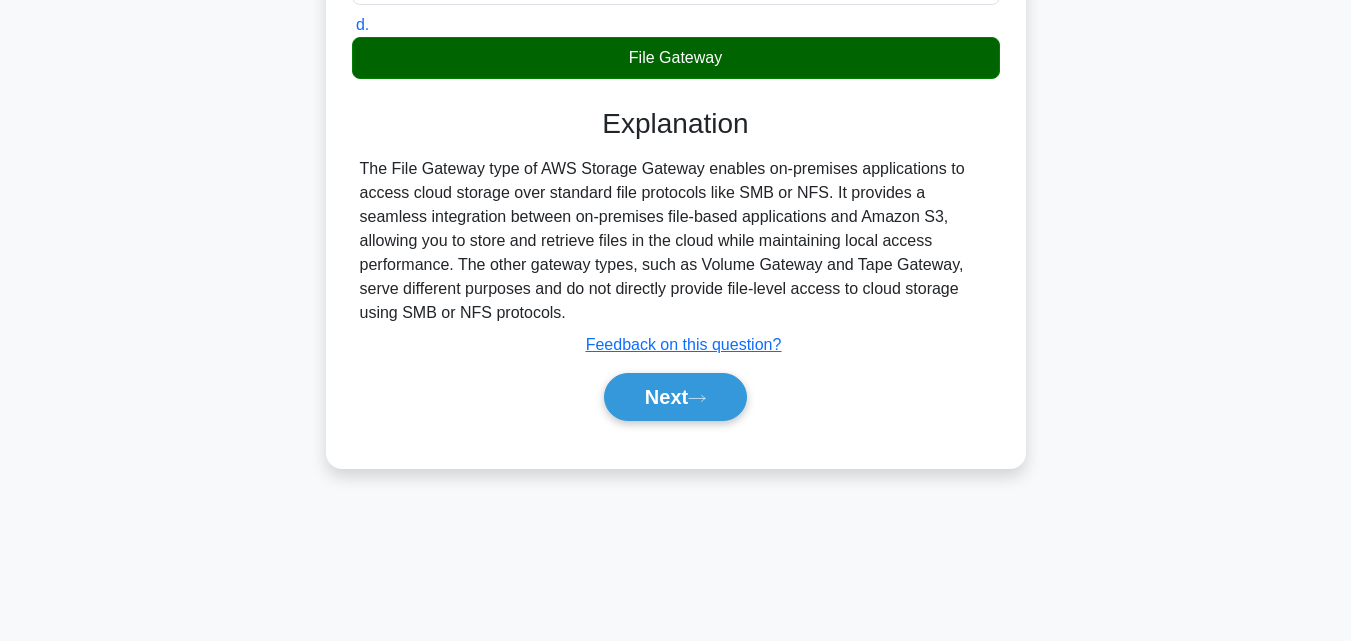 click on "Next" at bounding box center (676, 397) 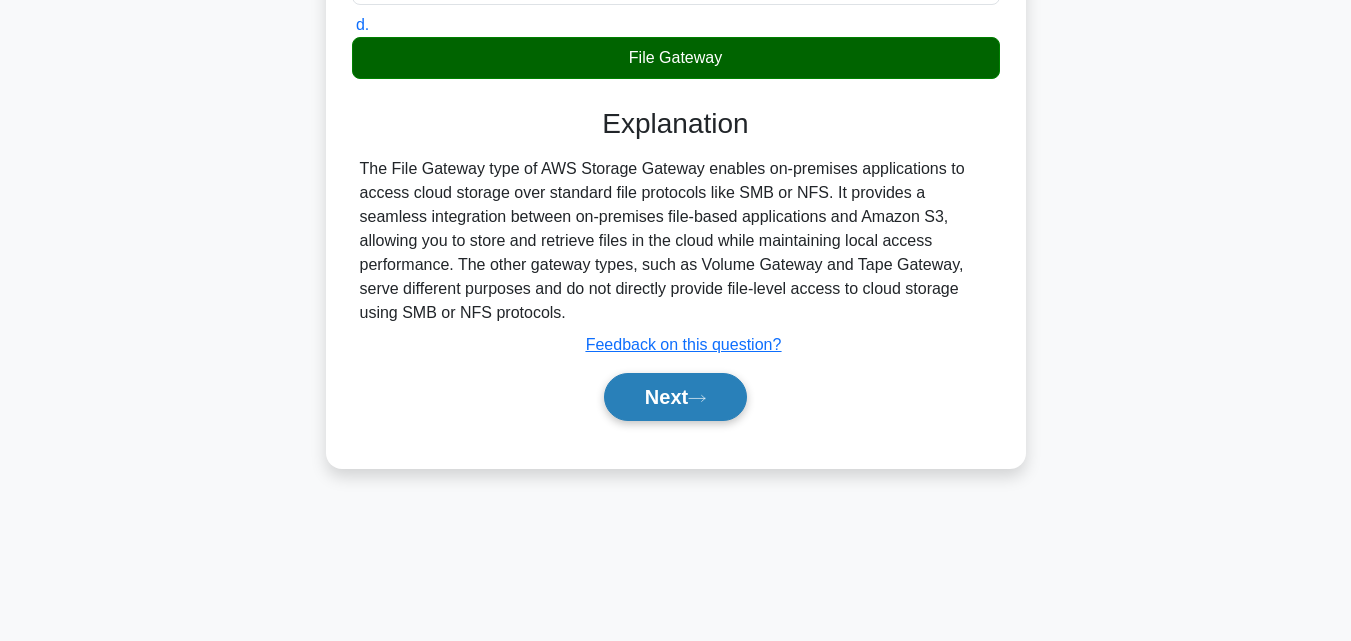 click on "Next" at bounding box center (675, 397) 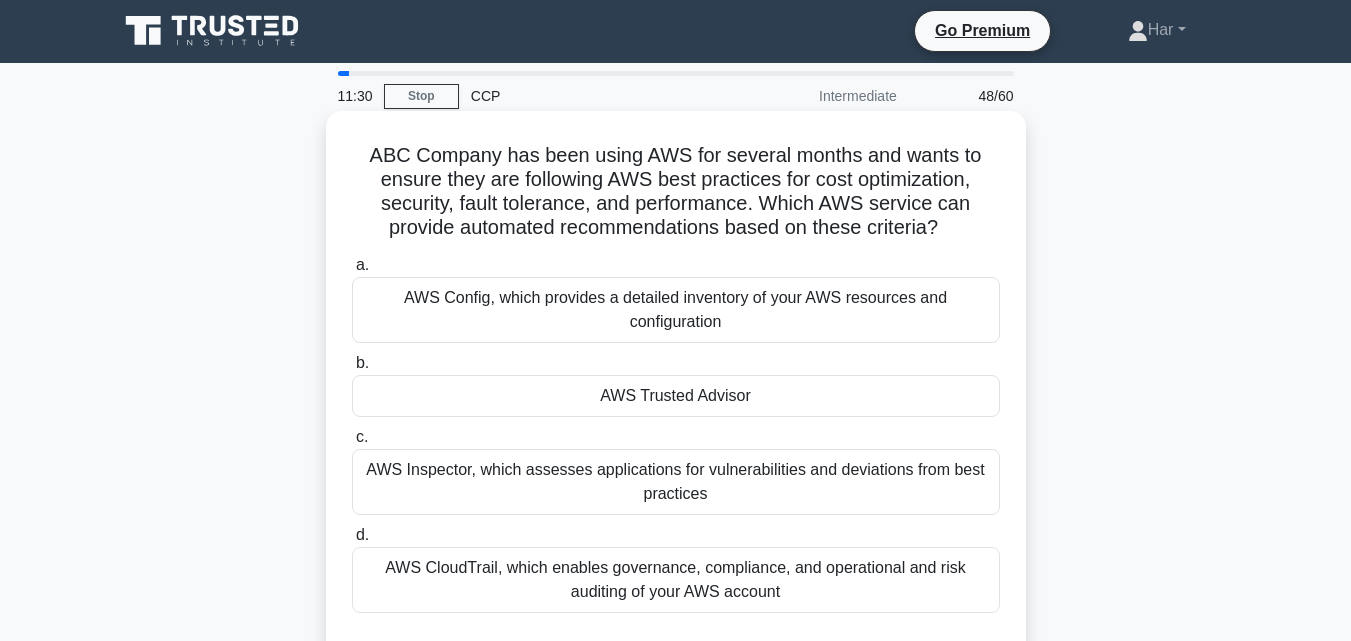 scroll, scrollTop: 0, scrollLeft: 0, axis: both 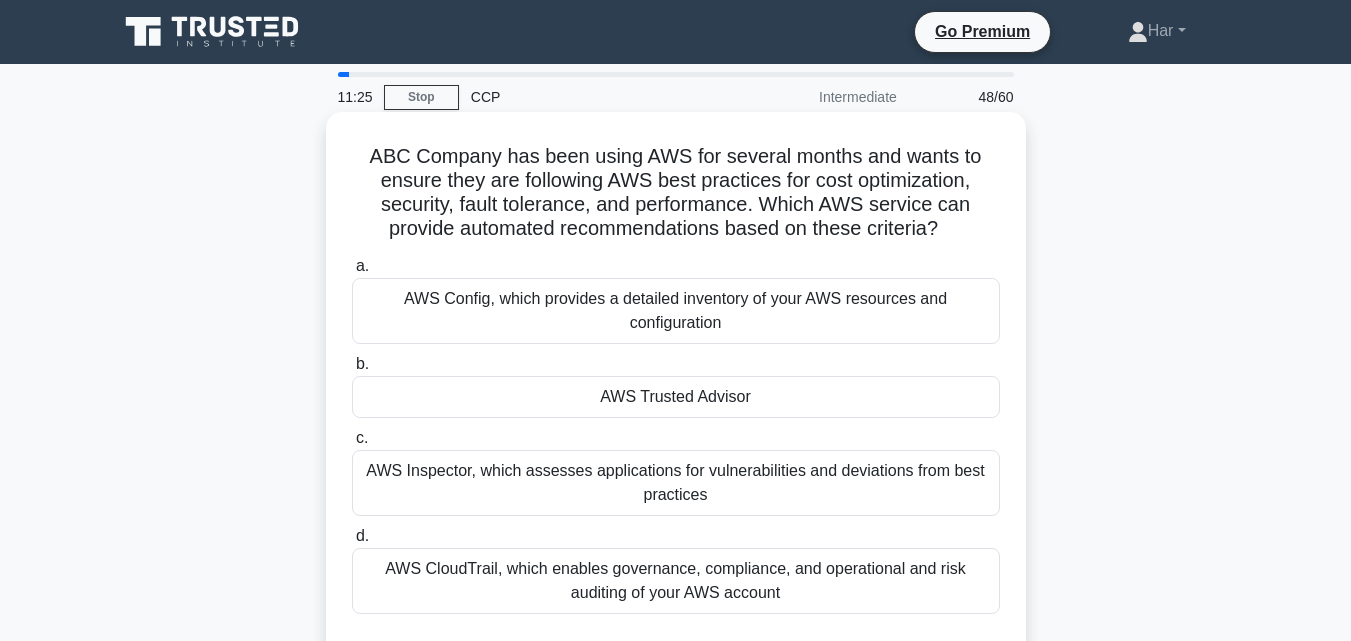 click on "AWS Trusted Advisor" at bounding box center [676, 397] 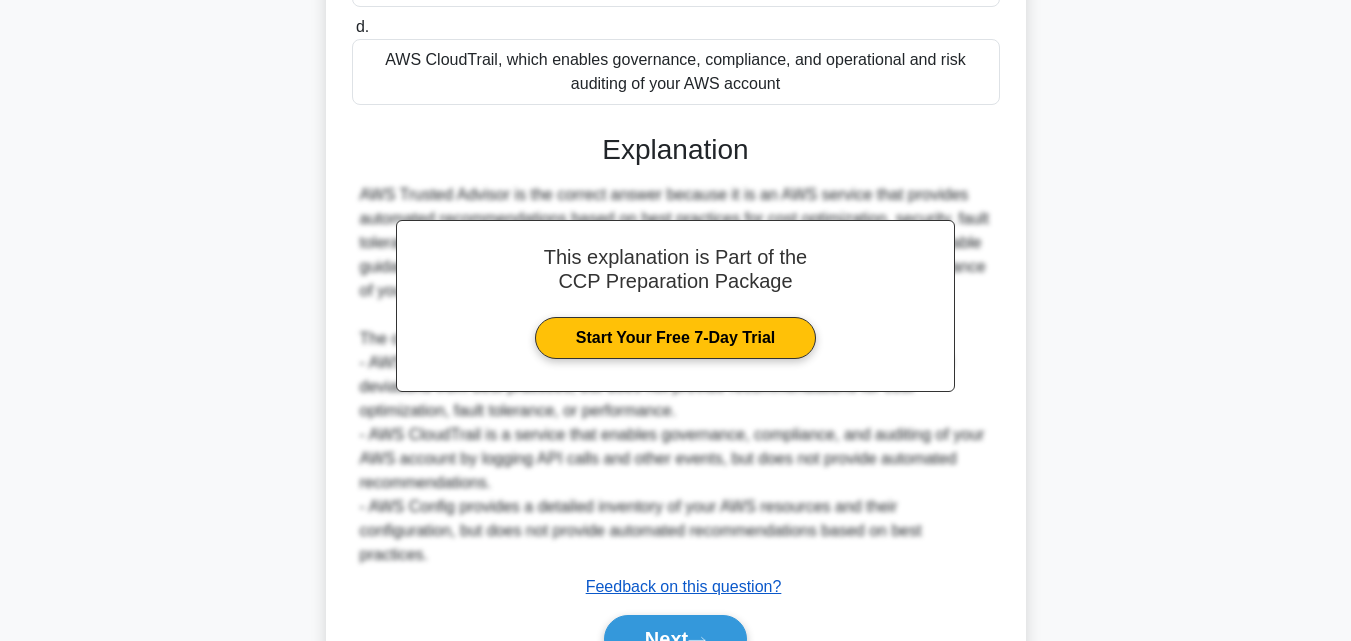 scroll, scrollTop: 617, scrollLeft: 0, axis: vertical 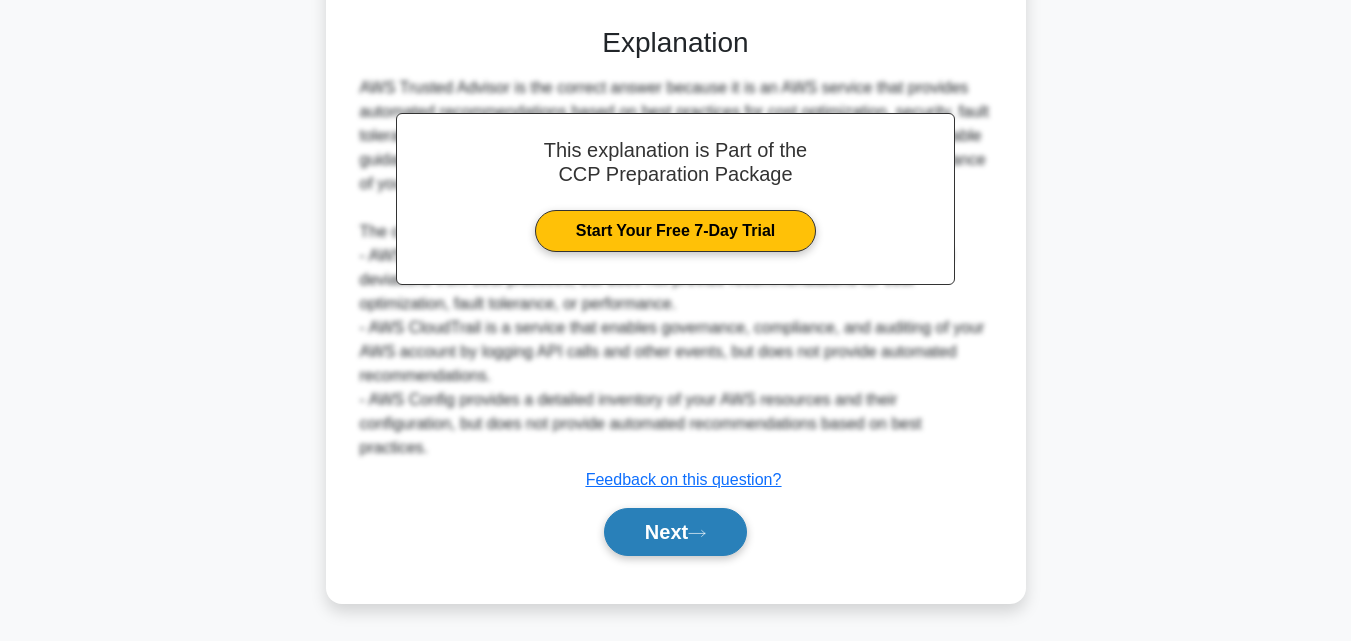 click on "Next" at bounding box center [675, 532] 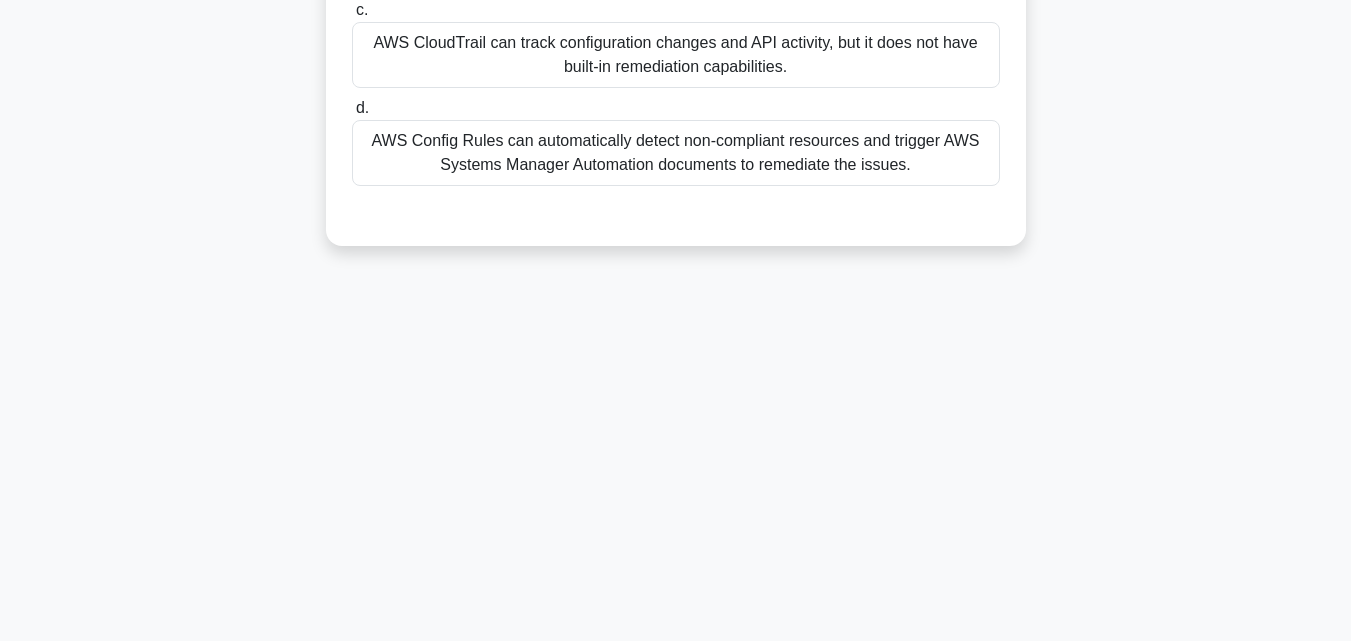 scroll, scrollTop: 39, scrollLeft: 0, axis: vertical 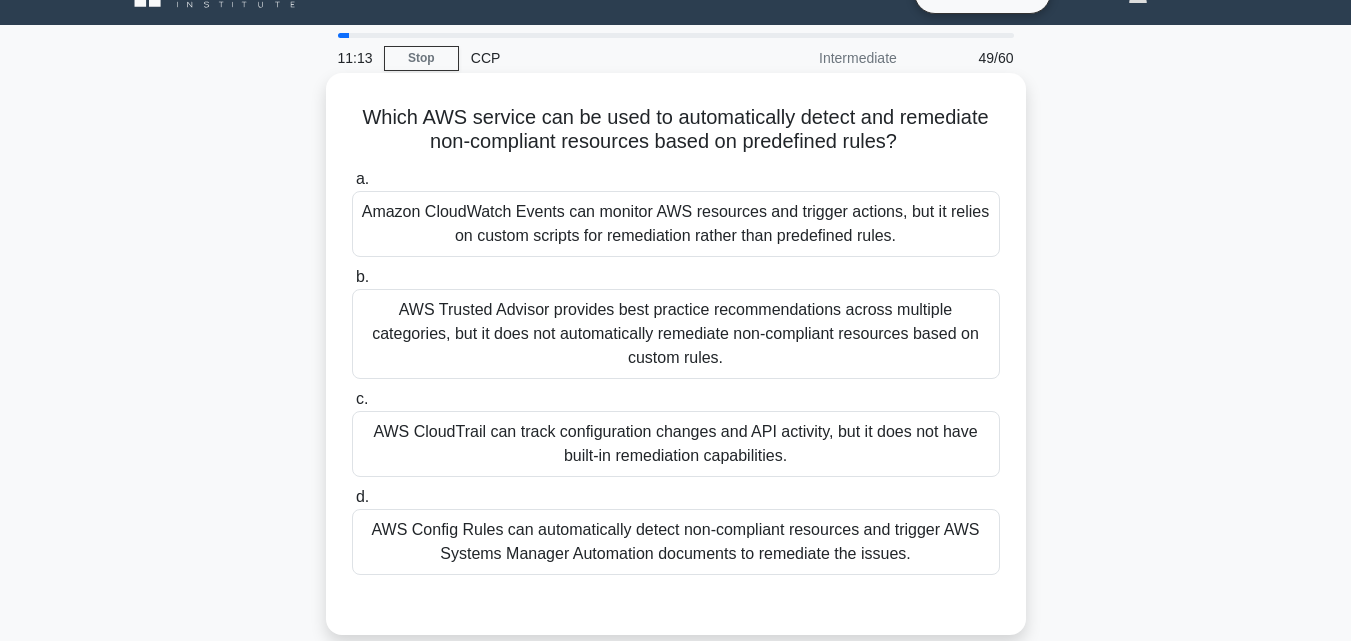 click on "Amazon CloudWatch Events can monitor AWS resources and trigger actions, but it relies on custom scripts for remediation rather than predefined rules." at bounding box center [676, 224] 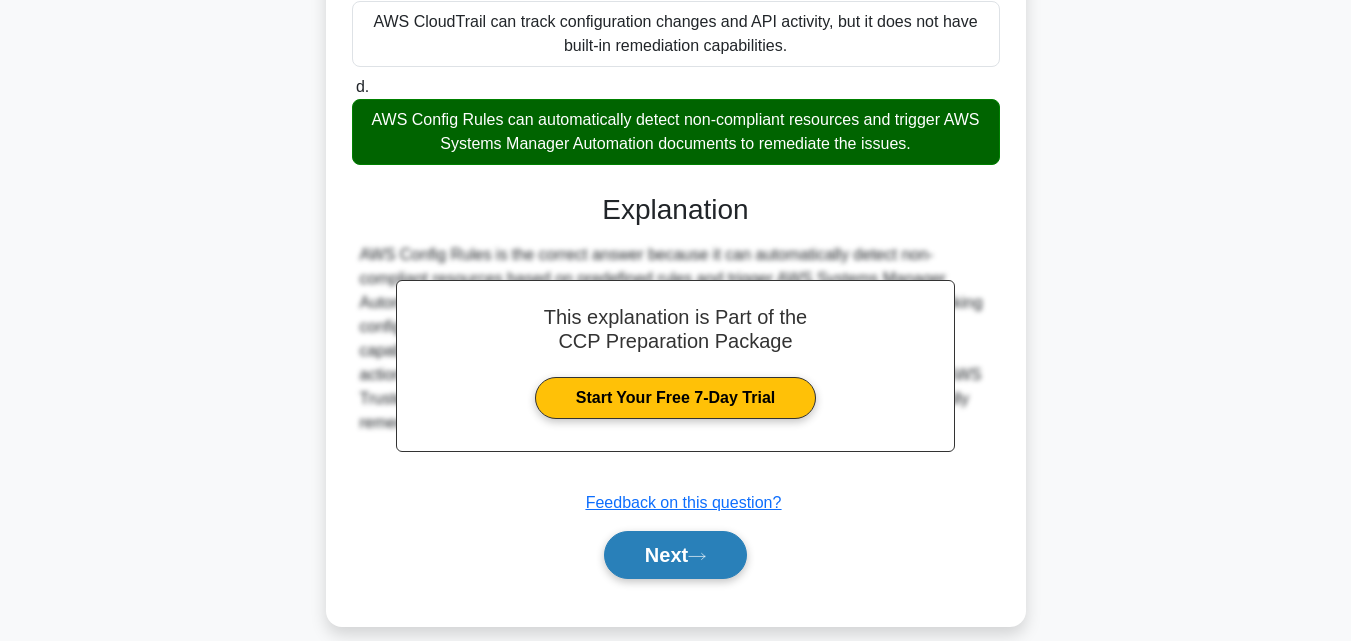 click on "Next" at bounding box center (675, 555) 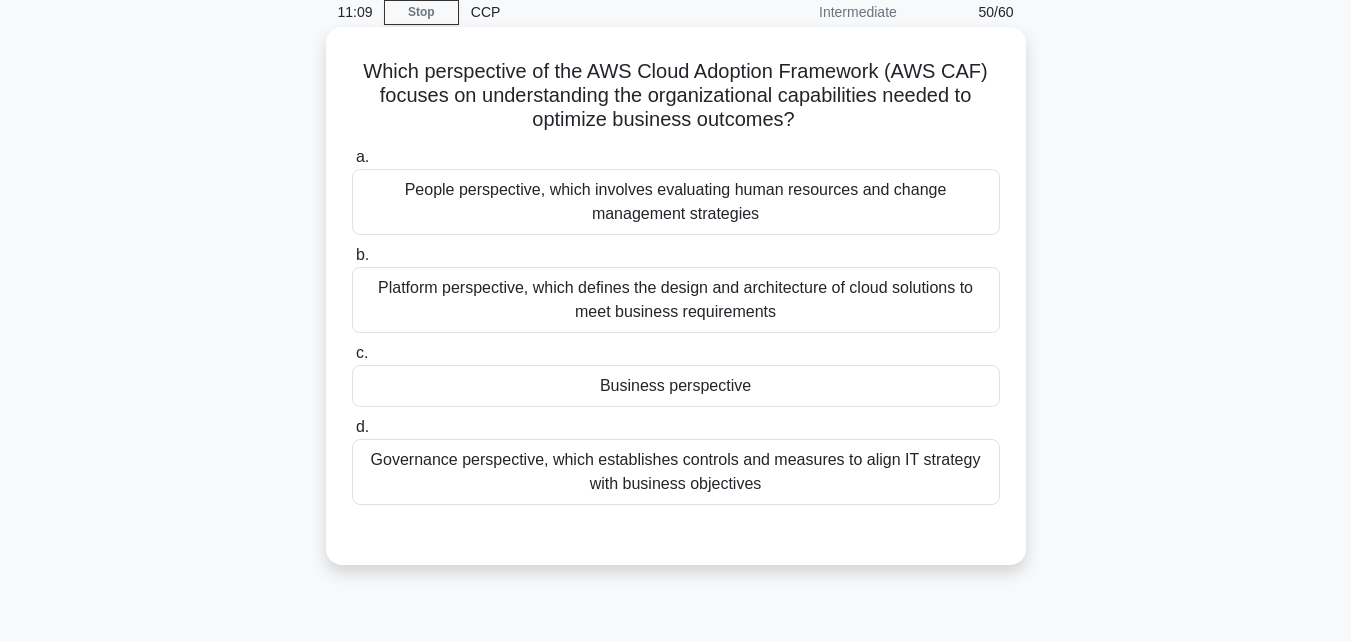 scroll, scrollTop: 39, scrollLeft: 0, axis: vertical 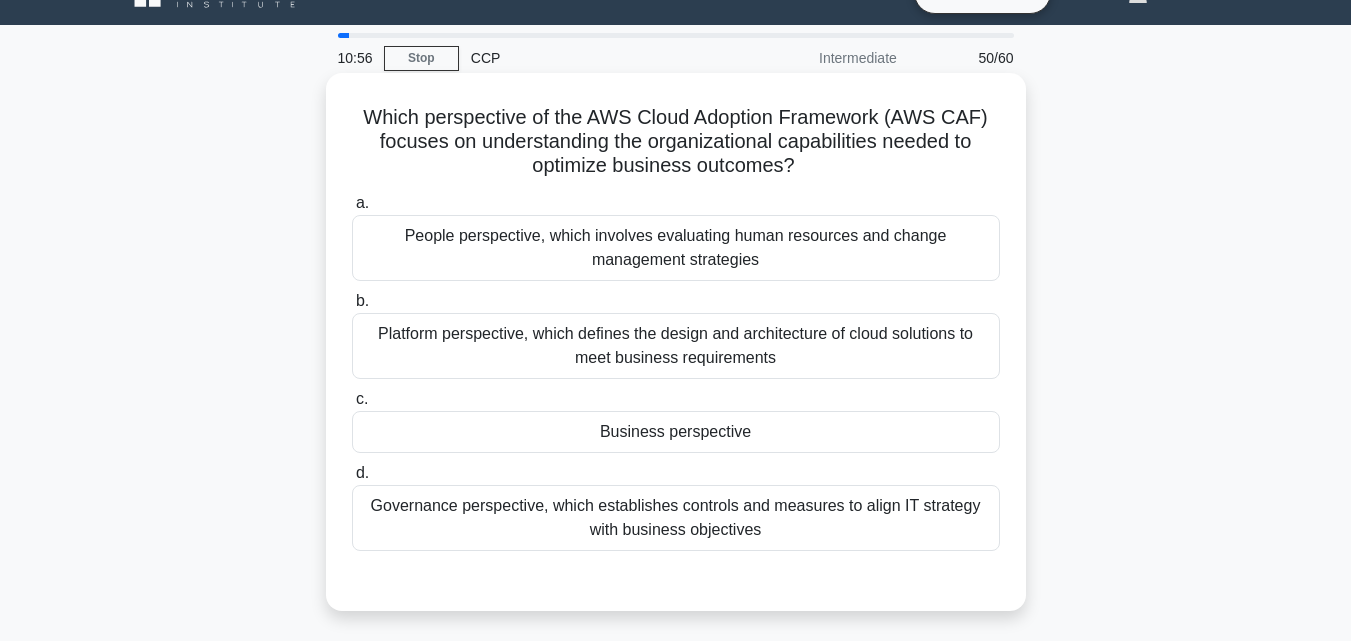 click on "People perspective, which involves evaluating human resources and change management strategies" at bounding box center [676, 248] 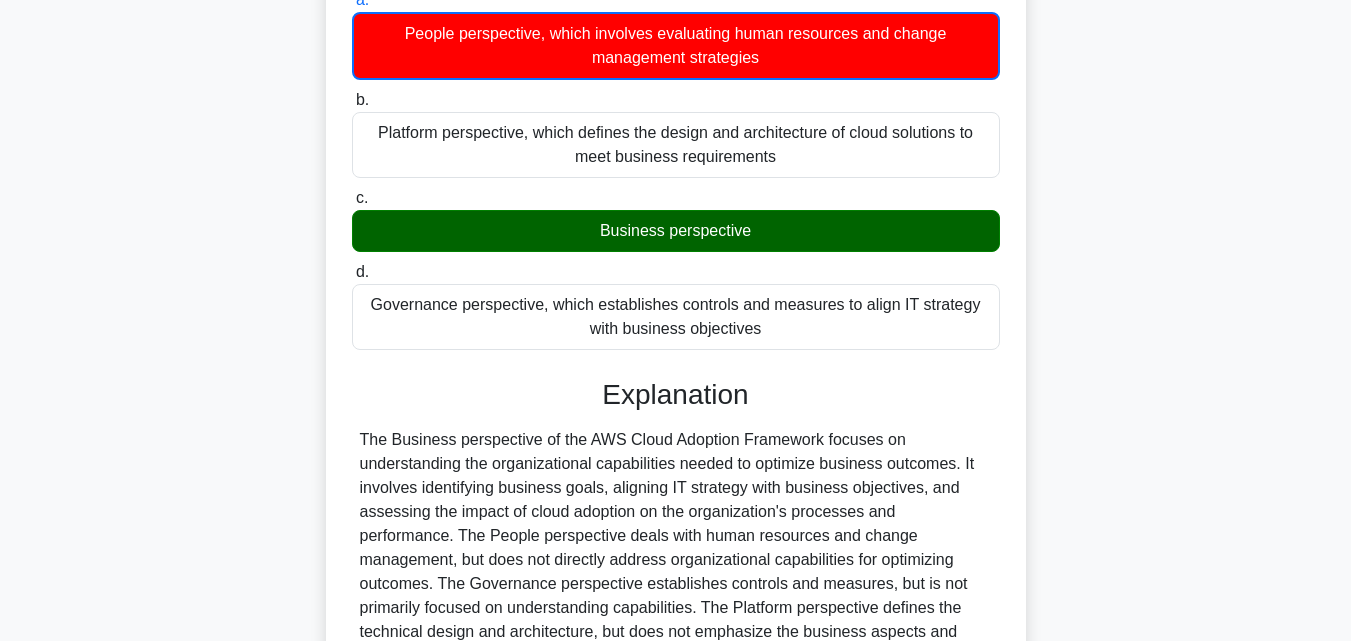 scroll, scrollTop: 439, scrollLeft: 0, axis: vertical 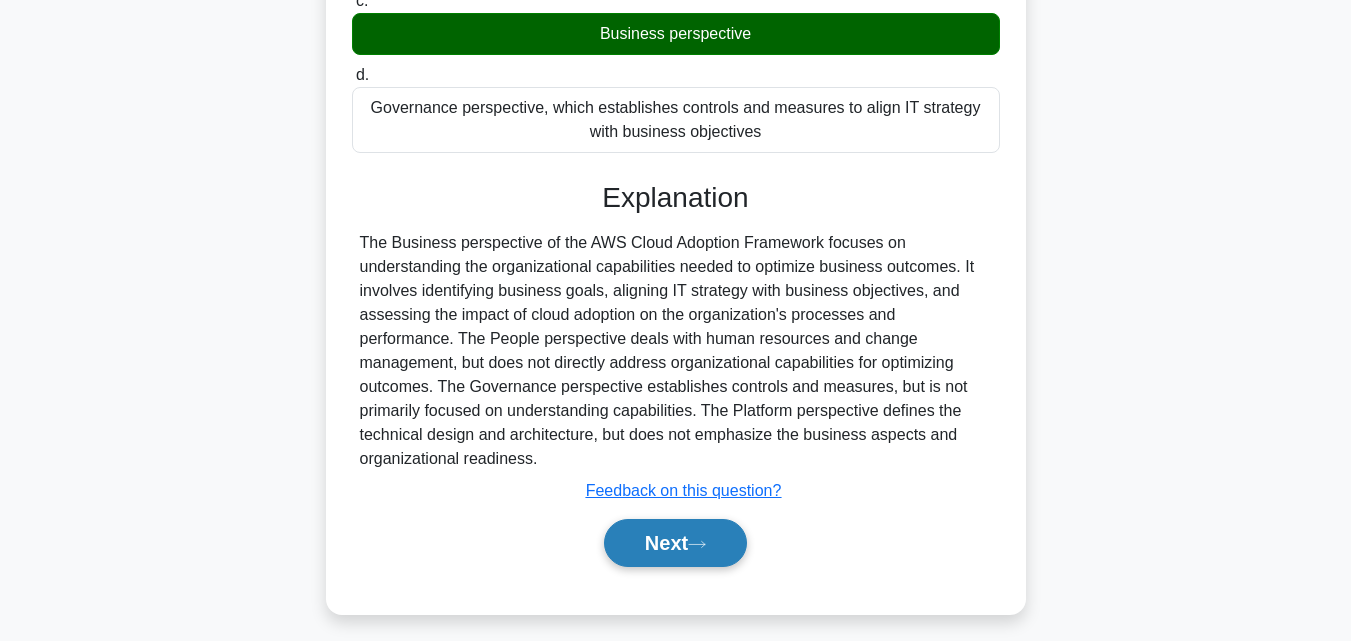 click on "Next" at bounding box center [675, 543] 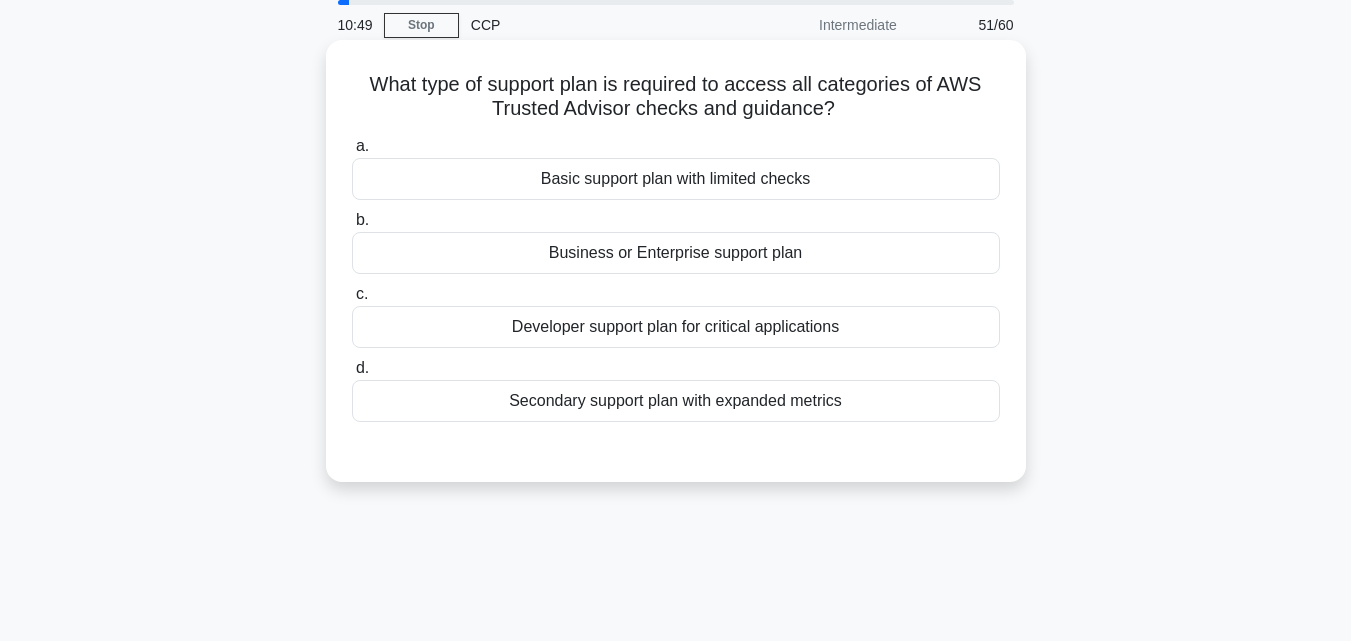 scroll, scrollTop: 0, scrollLeft: 0, axis: both 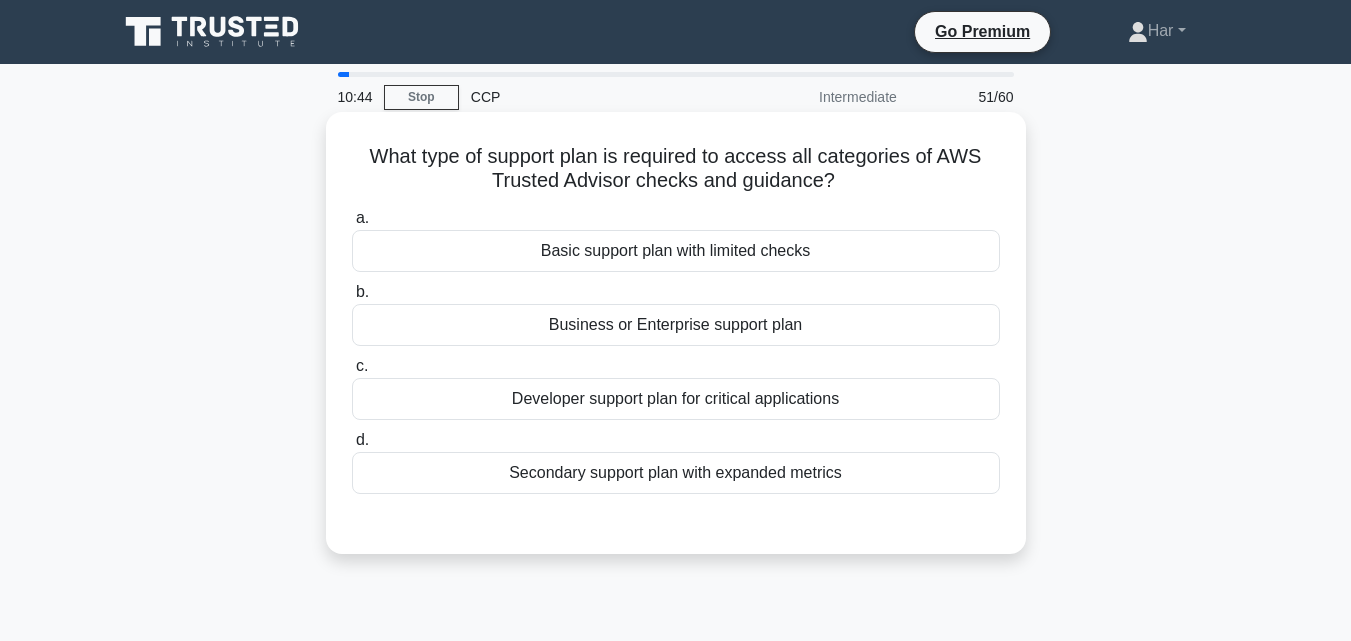 click on "Developer support plan for critical applications" at bounding box center [676, 399] 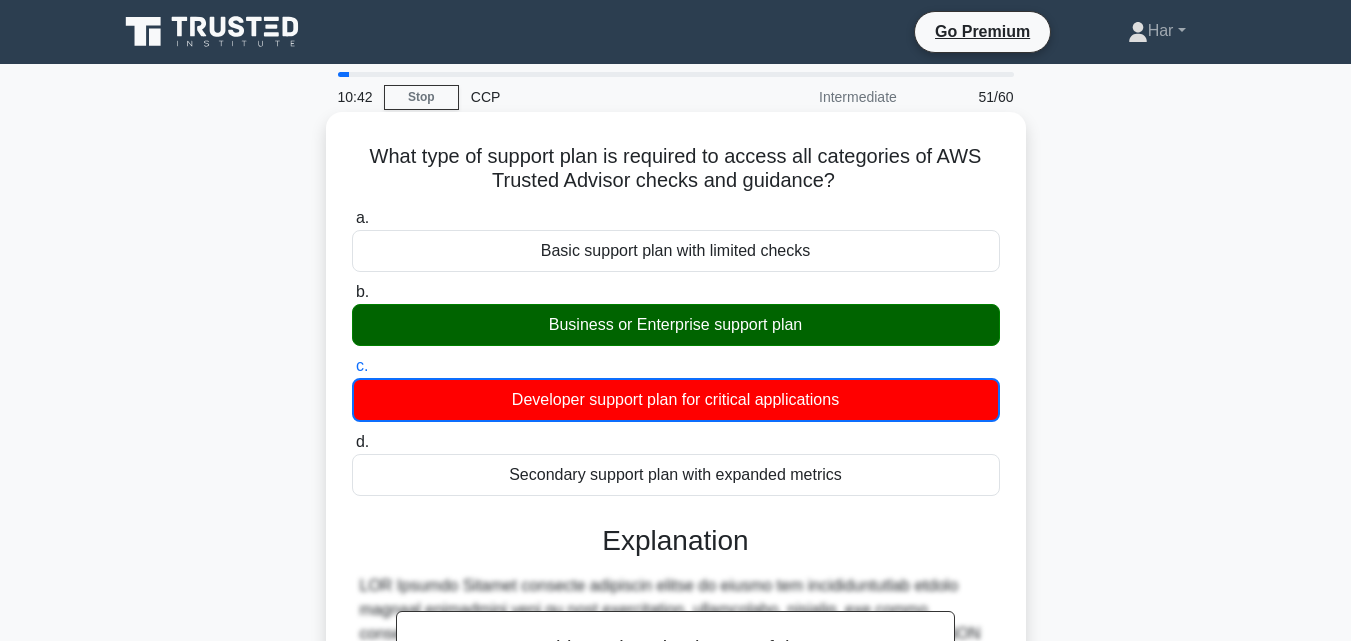 scroll, scrollTop: 439, scrollLeft: 0, axis: vertical 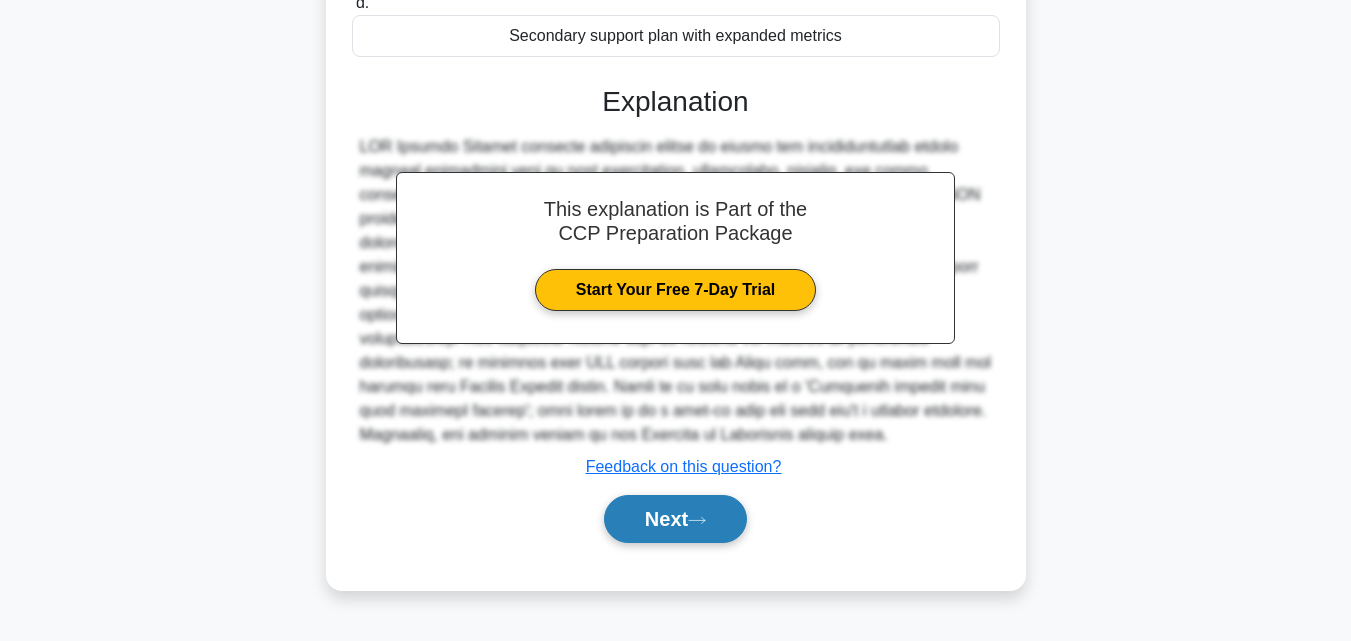 click on "Next" at bounding box center [675, 519] 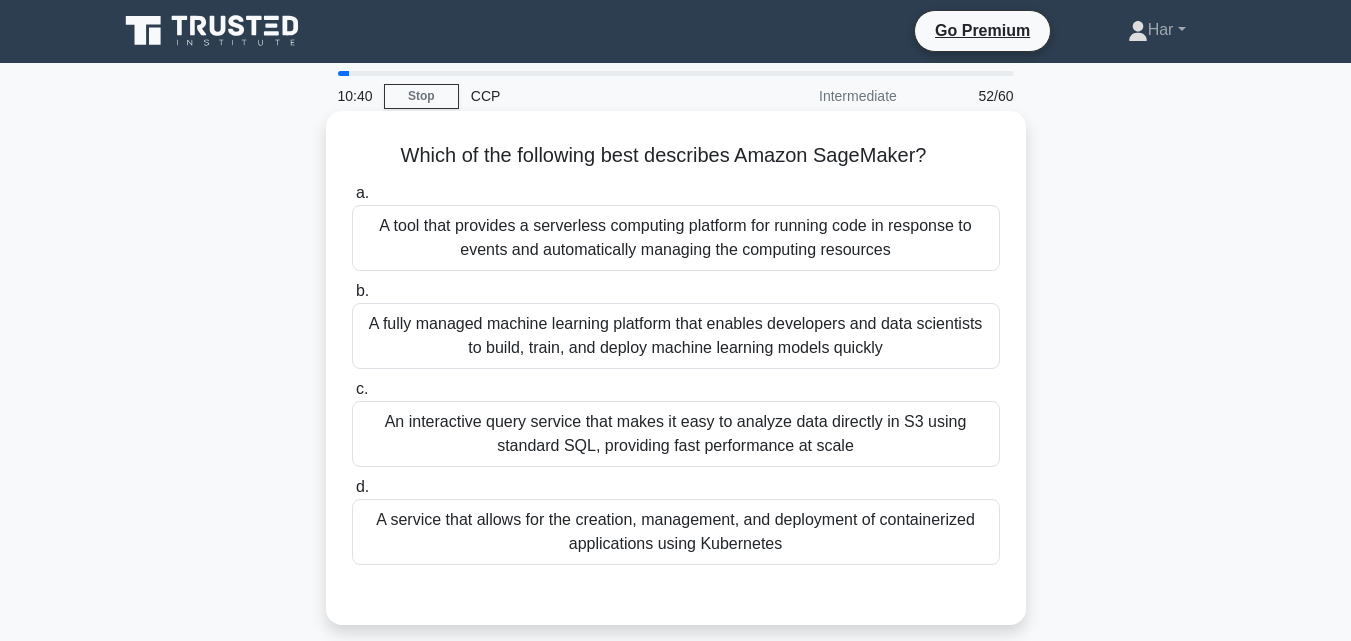 scroll, scrollTop: 0, scrollLeft: 0, axis: both 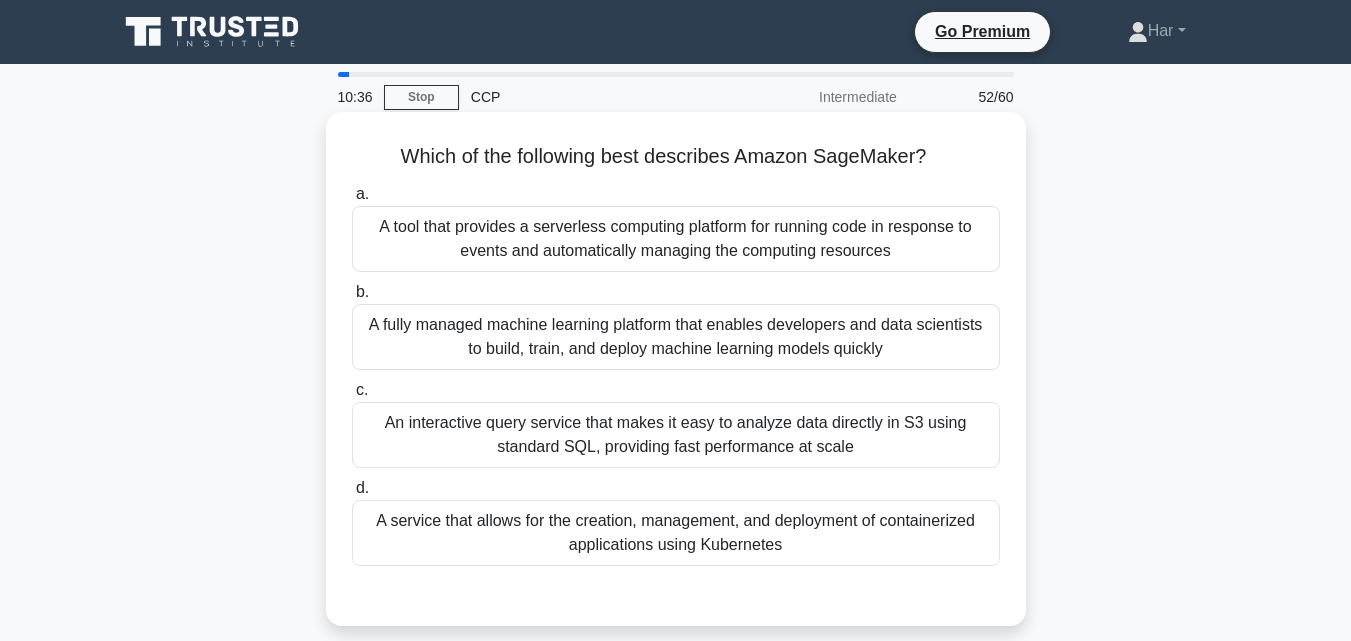 click on "A fully managed machine learning platform that enables developers and data scientists to build, train, and deploy machine learning models quickly" at bounding box center (676, 337) 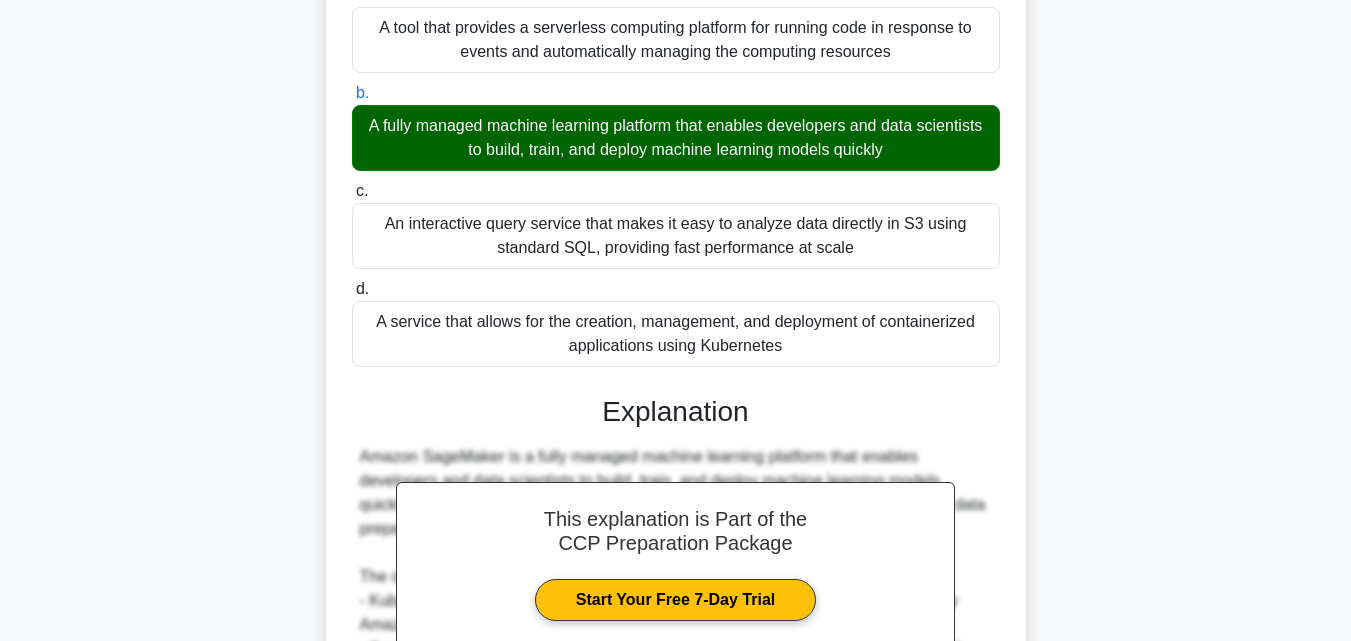 scroll, scrollTop: 400, scrollLeft: 0, axis: vertical 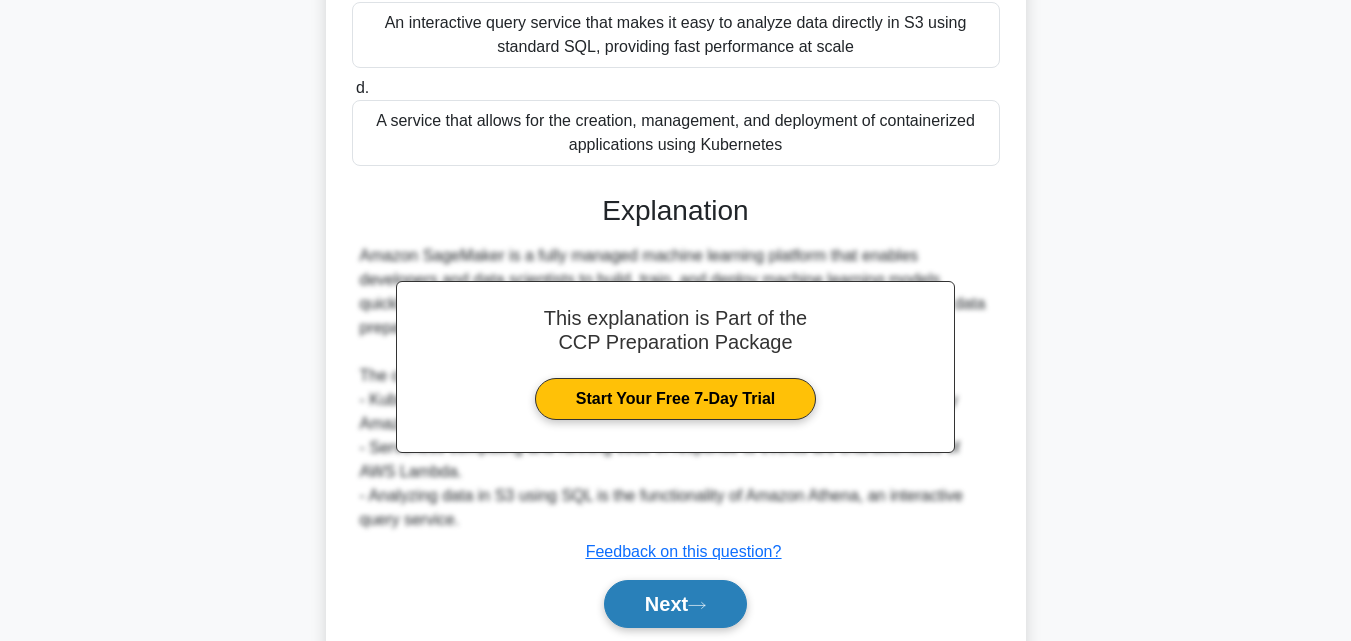 click on "Next" at bounding box center (675, 604) 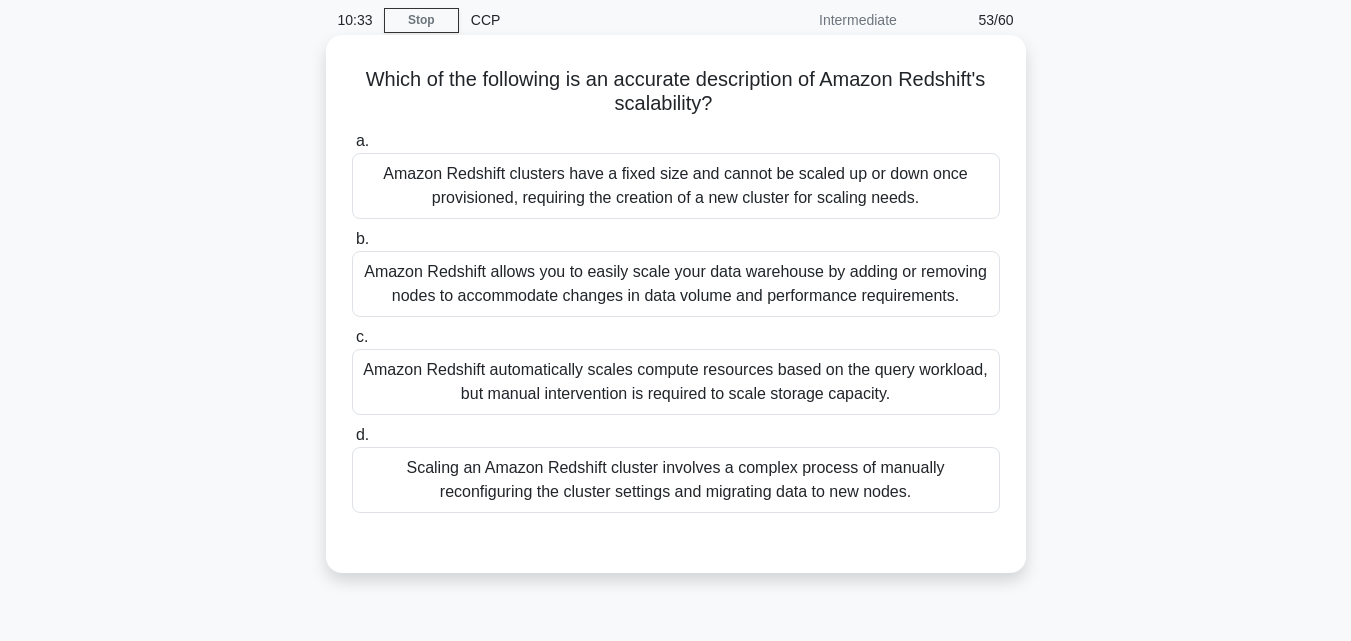 scroll, scrollTop: 0, scrollLeft: 0, axis: both 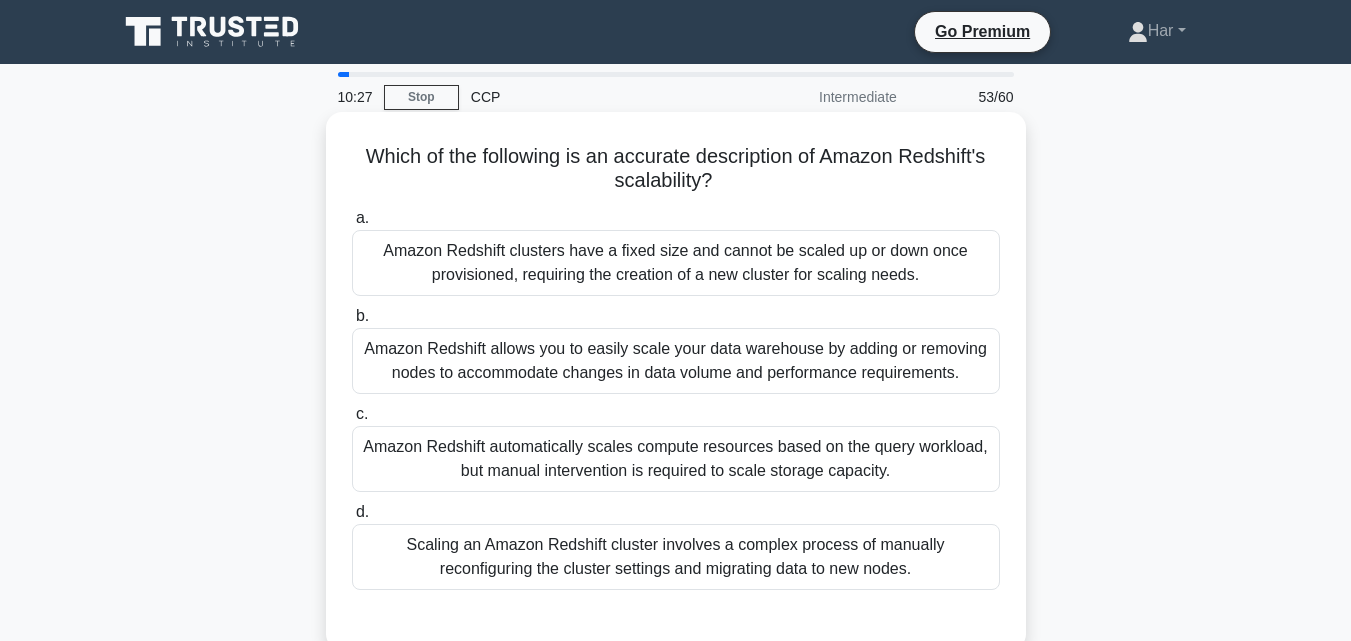 click on "Amazon Redshift allows you to easily scale your data warehouse by adding or removing nodes to accommodate changes in data volume and performance requirements." at bounding box center [676, 361] 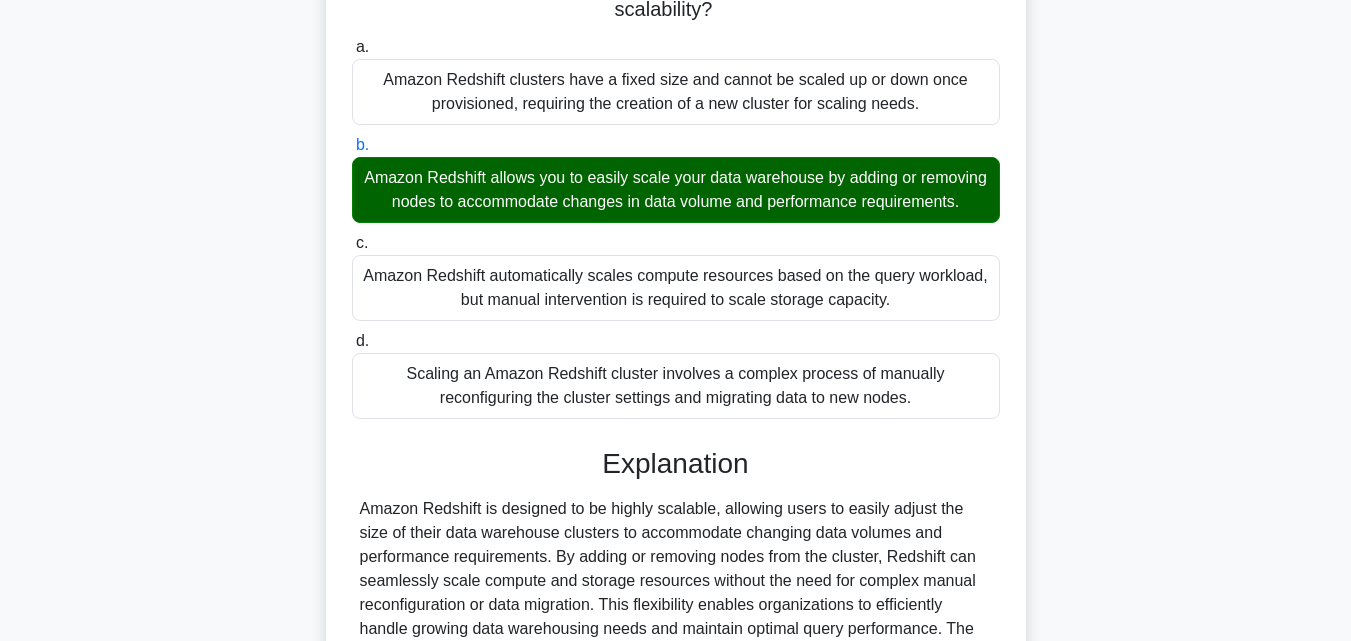 scroll, scrollTop: 449, scrollLeft: 0, axis: vertical 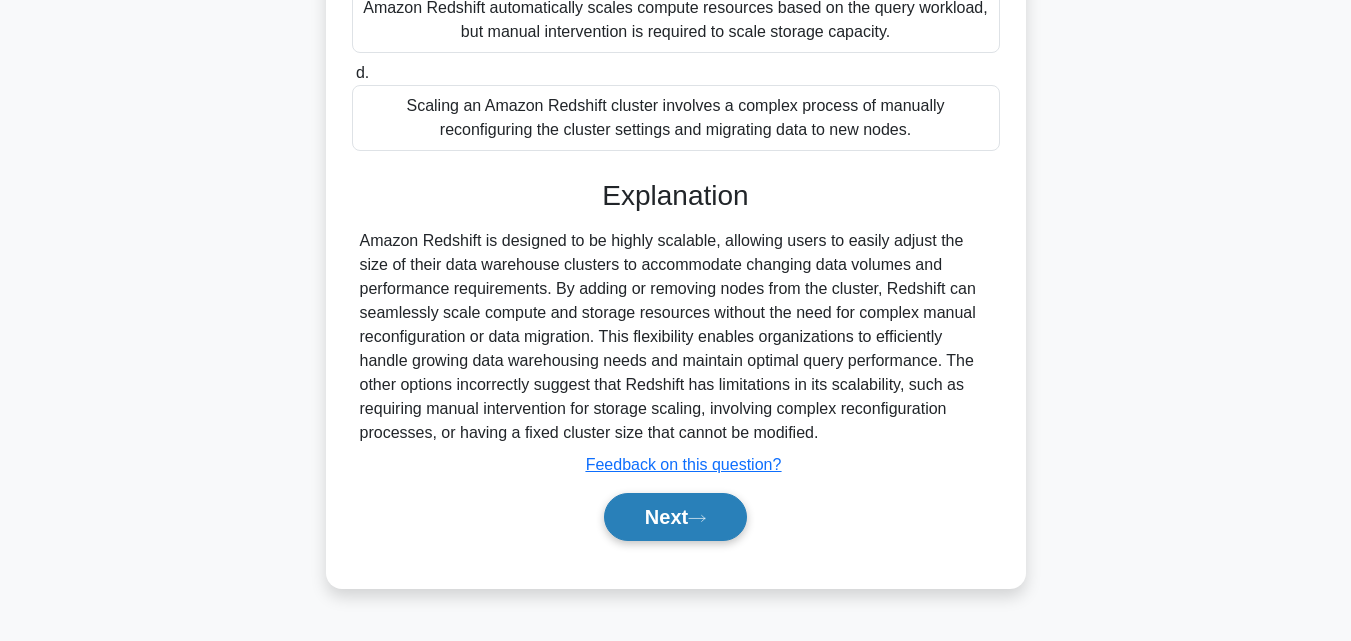 click on "Next" at bounding box center [675, 517] 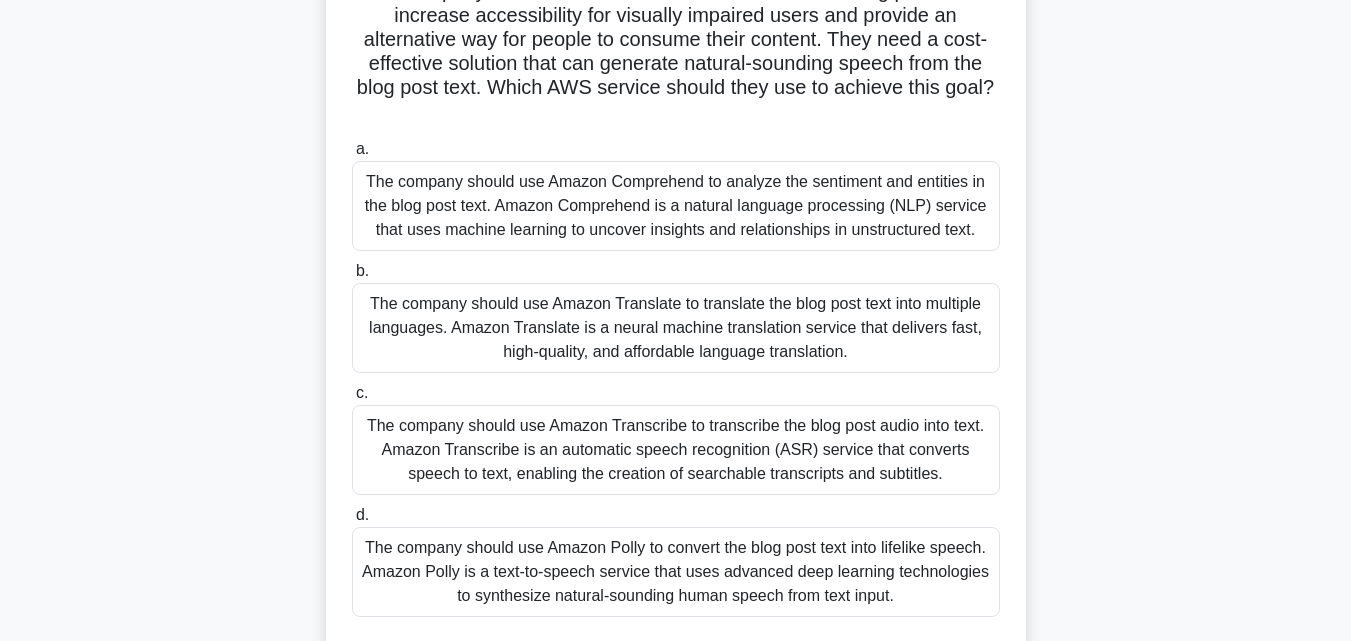 scroll, scrollTop: 200, scrollLeft: 0, axis: vertical 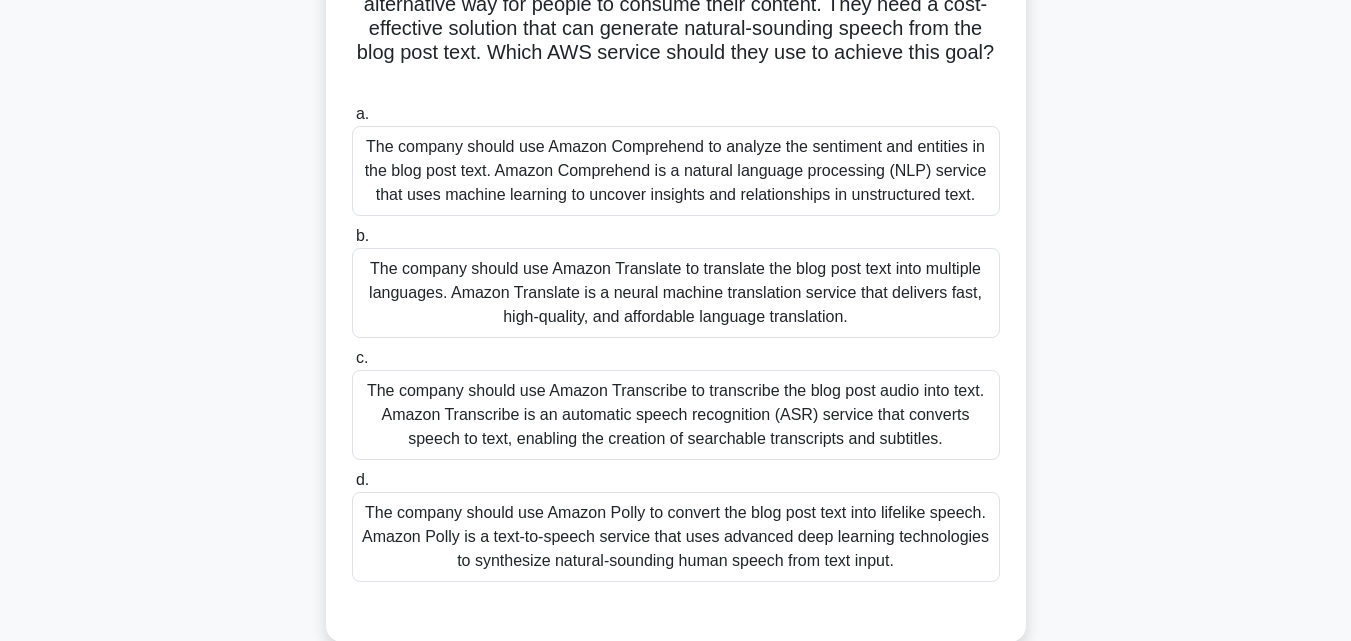click on "The company should use Amazon Comprehend to analyze the sentiment and entities in the blog post text. Amazon Comprehend is a natural language processing (NLP) service that uses machine learning to uncover insights and relationships in unstructured text." at bounding box center [676, 171] 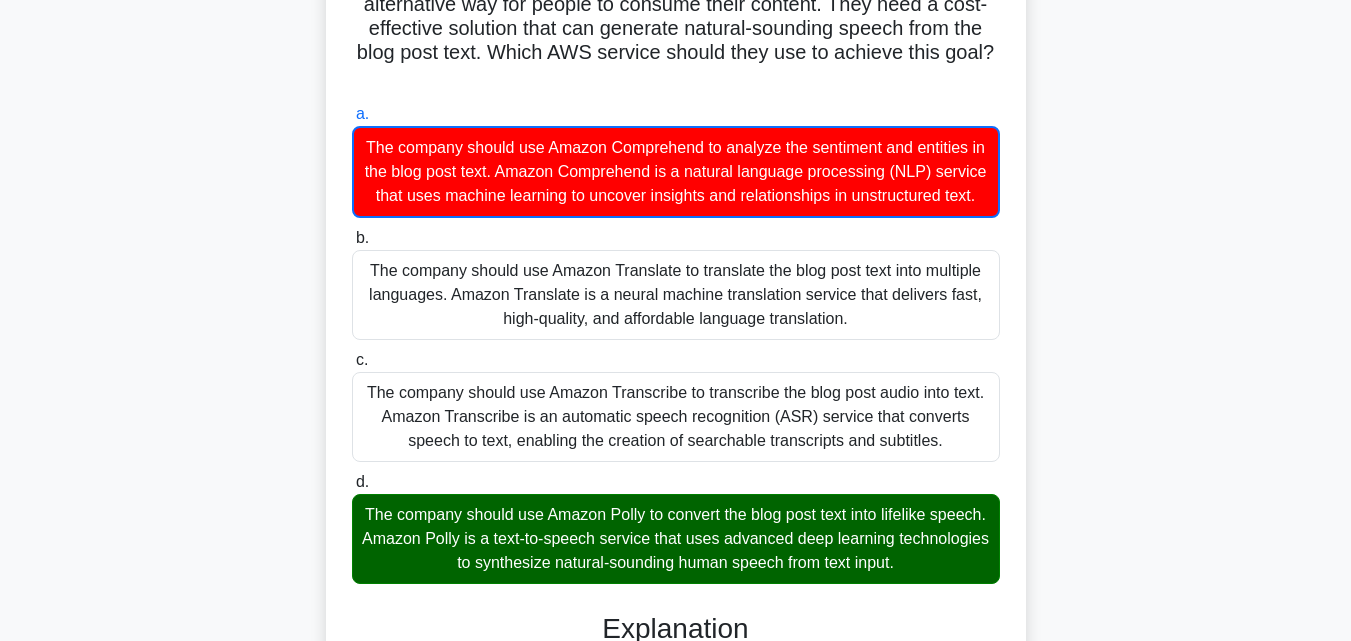 scroll, scrollTop: 667, scrollLeft: 0, axis: vertical 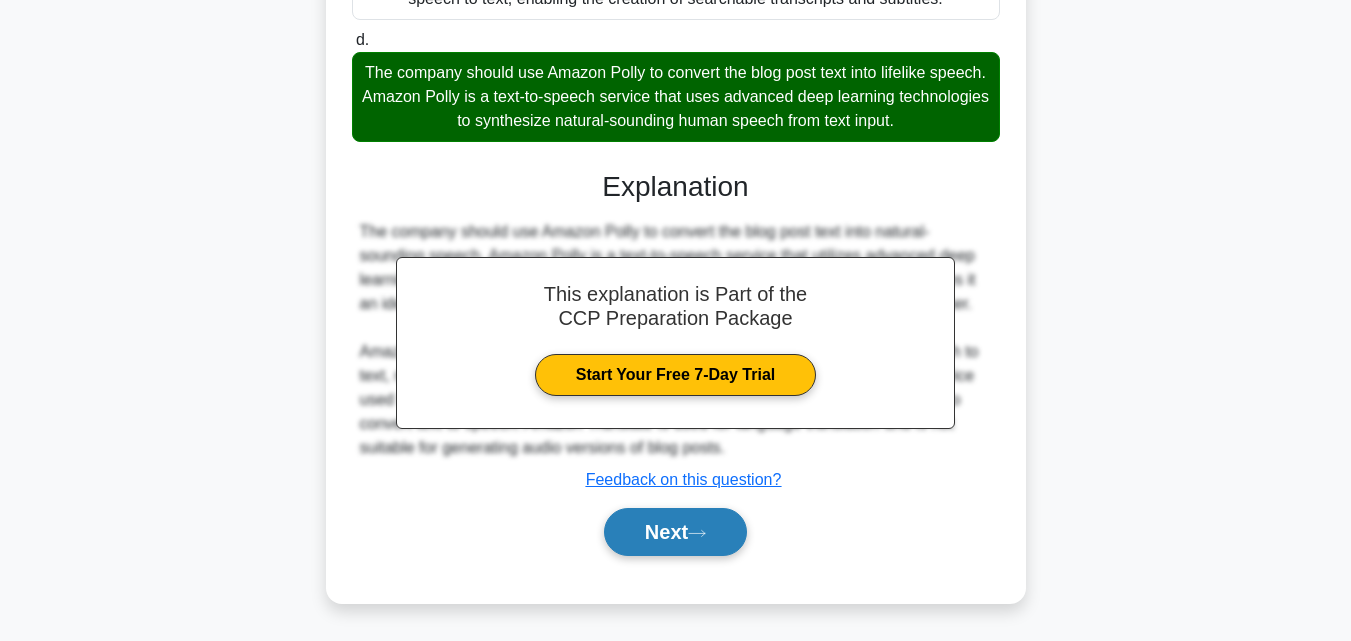 click on "Next" at bounding box center [675, 532] 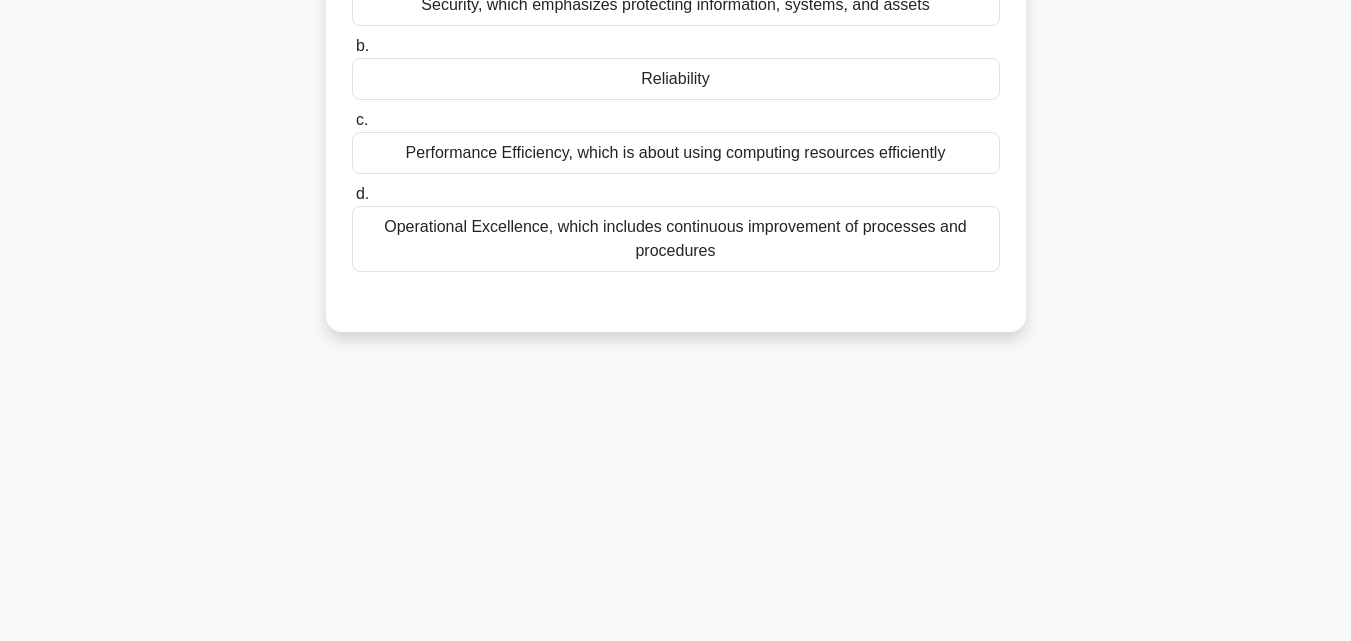 scroll, scrollTop: 39, scrollLeft: 0, axis: vertical 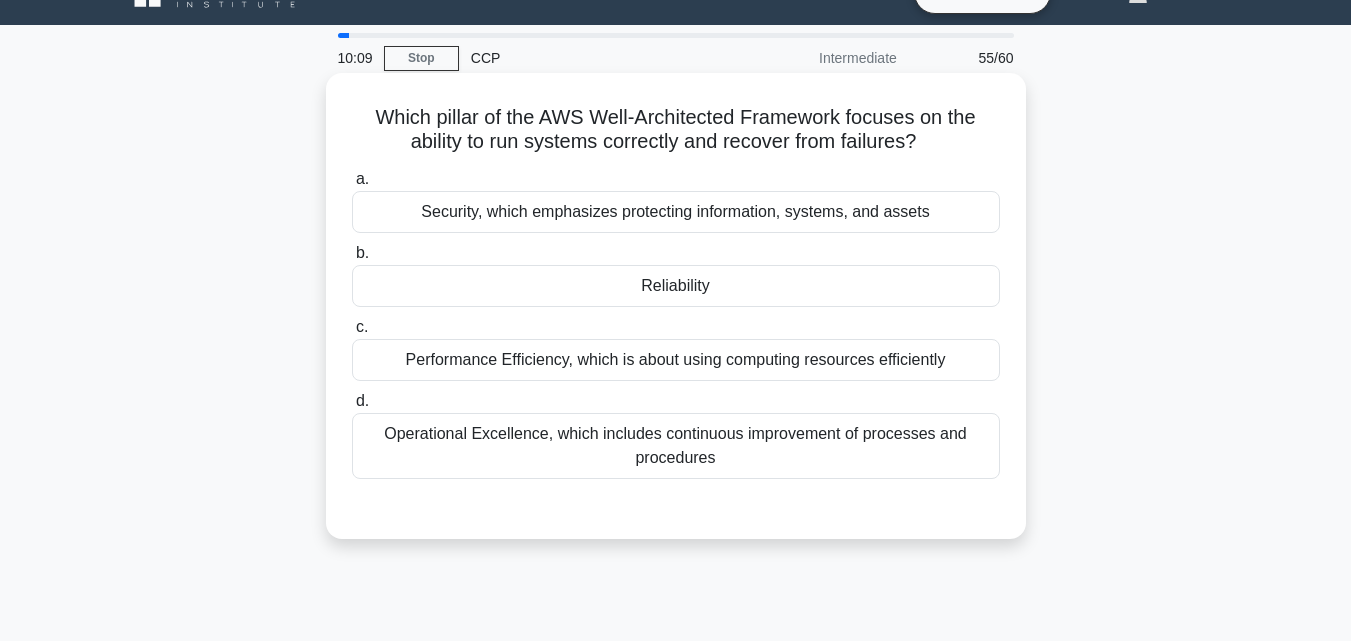 click on "Reliability" at bounding box center (676, 286) 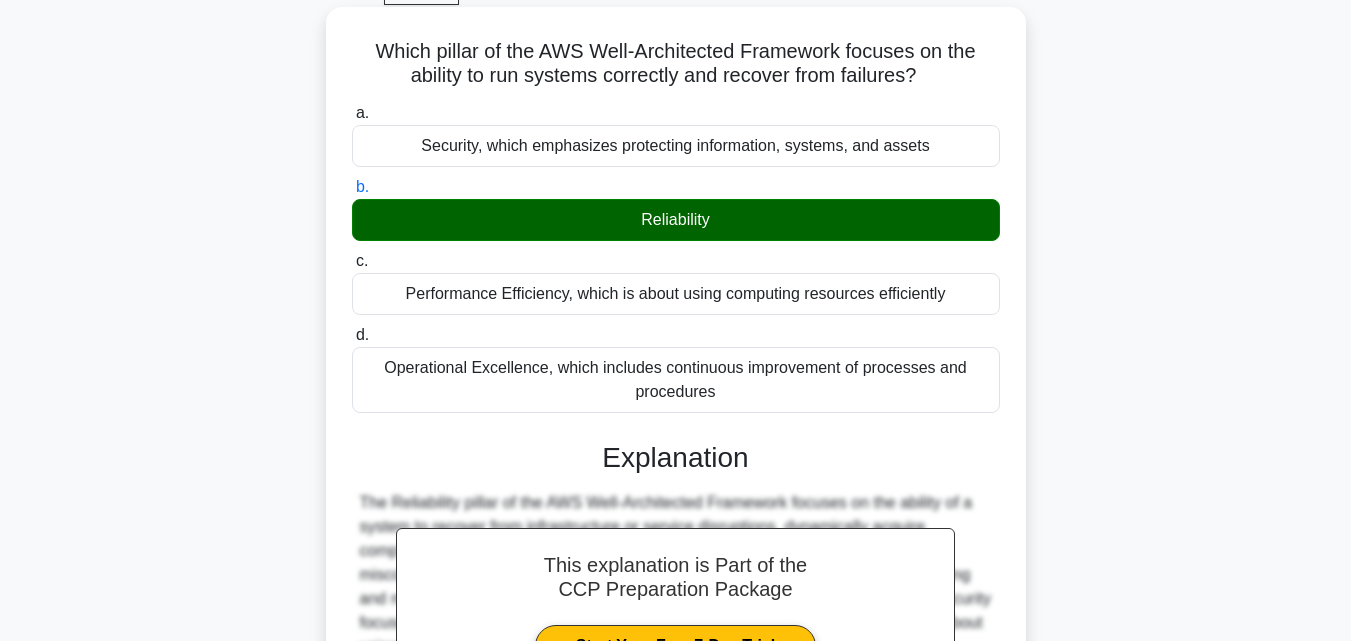 scroll, scrollTop: 339, scrollLeft: 0, axis: vertical 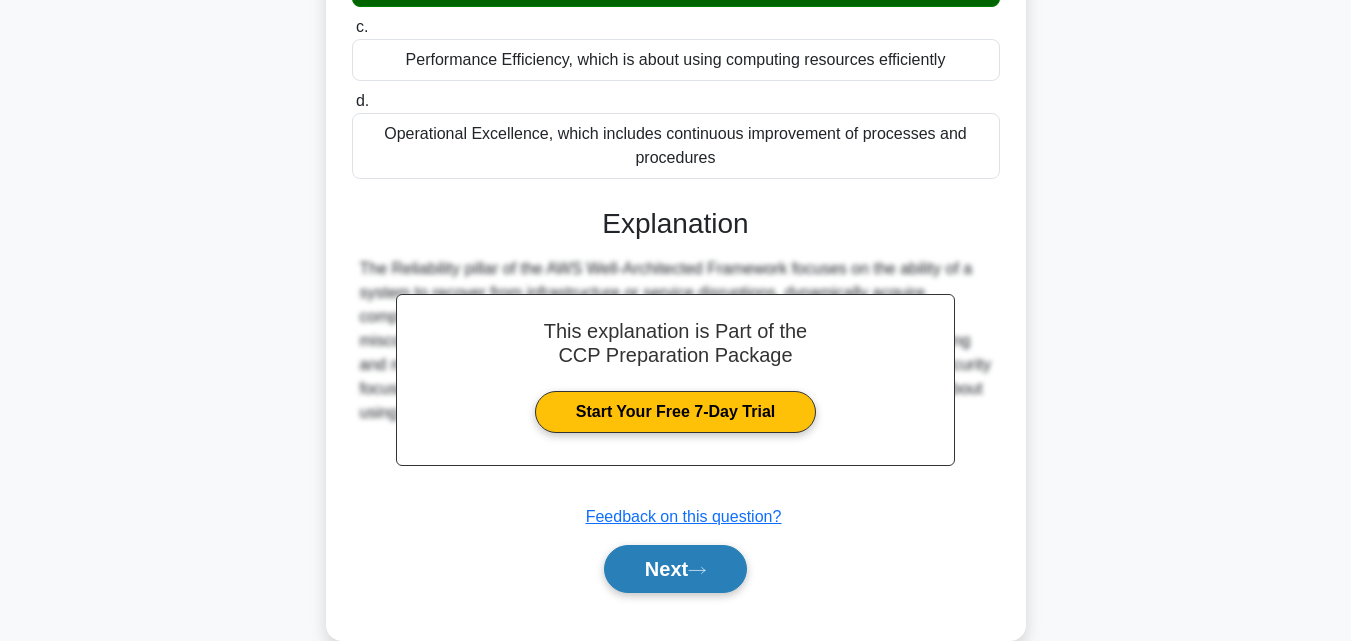 click on "Next" at bounding box center [675, 569] 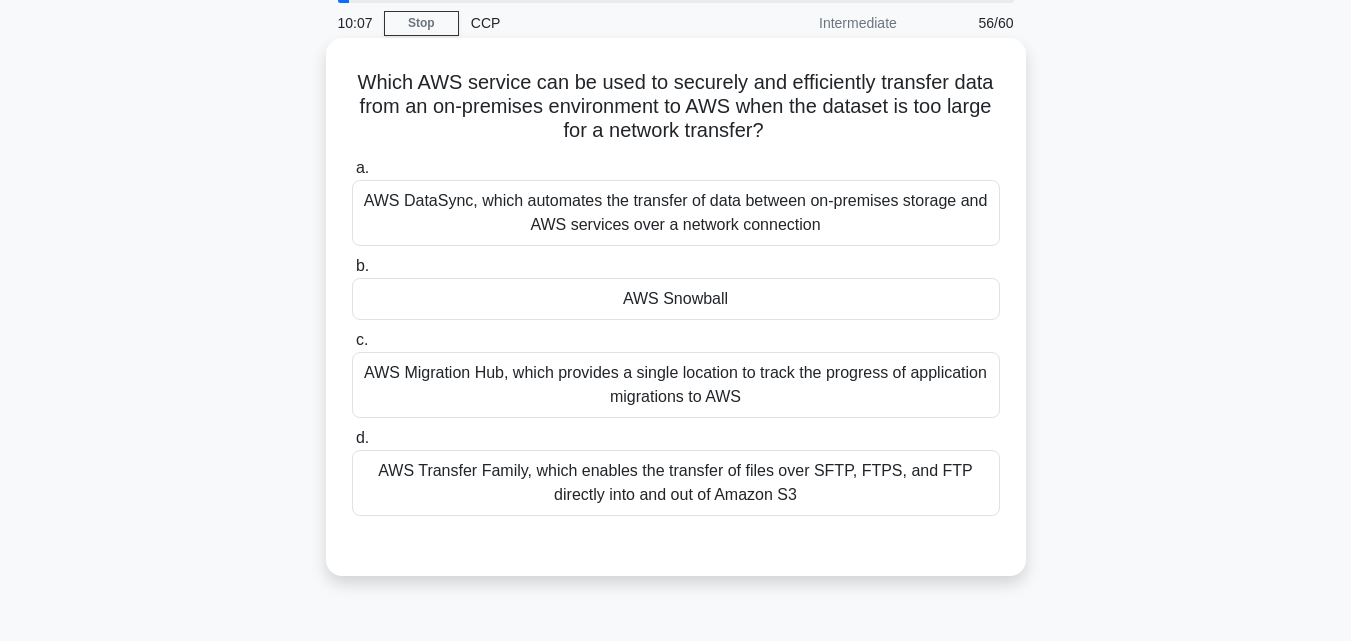 scroll, scrollTop: 39, scrollLeft: 0, axis: vertical 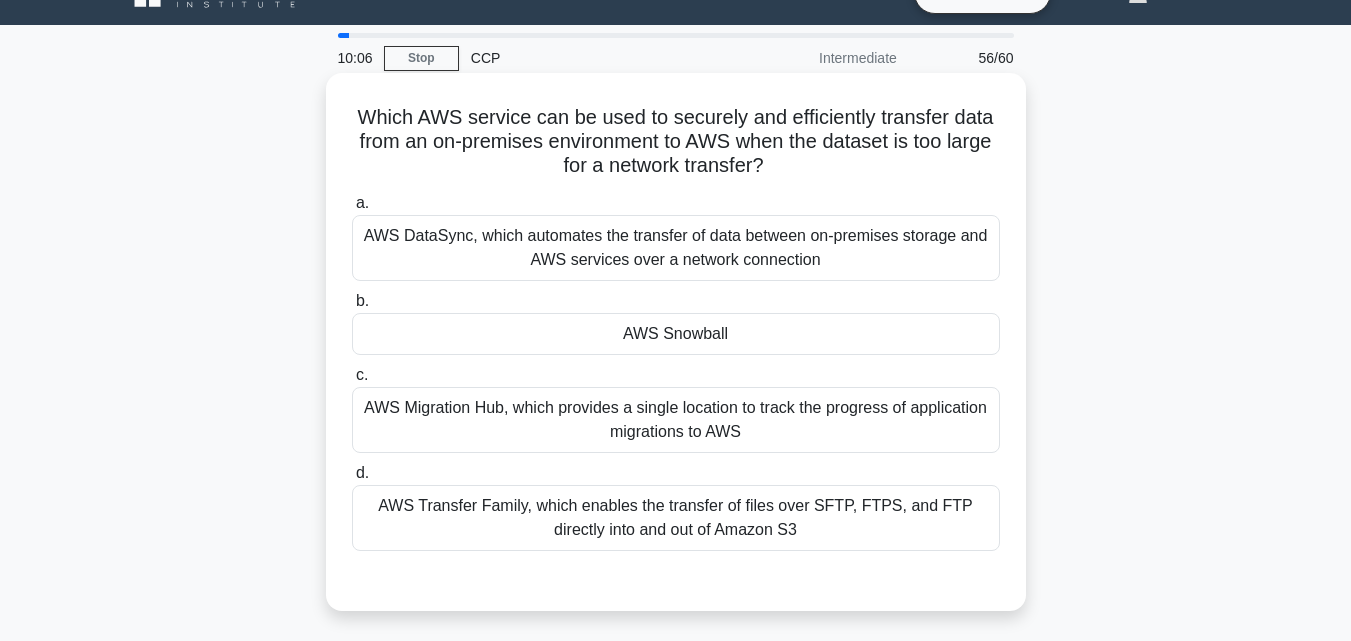 click on "AWS Snowball" at bounding box center [676, 334] 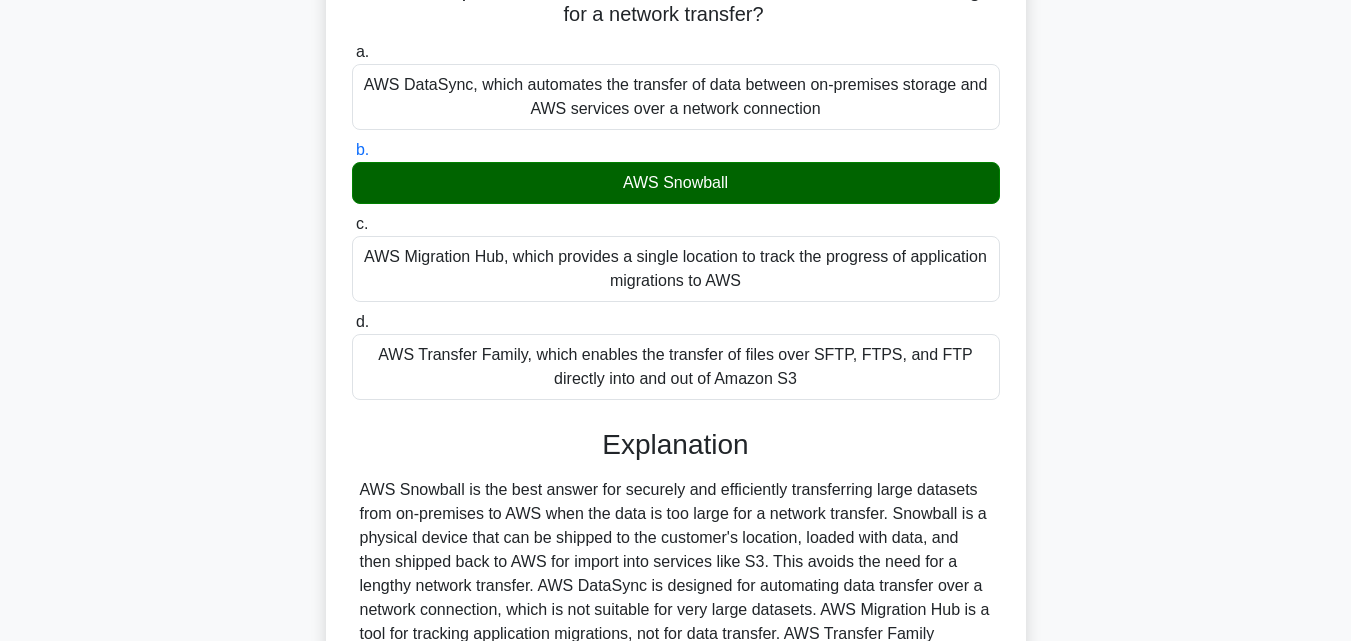 scroll, scrollTop: 439, scrollLeft: 0, axis: vertical 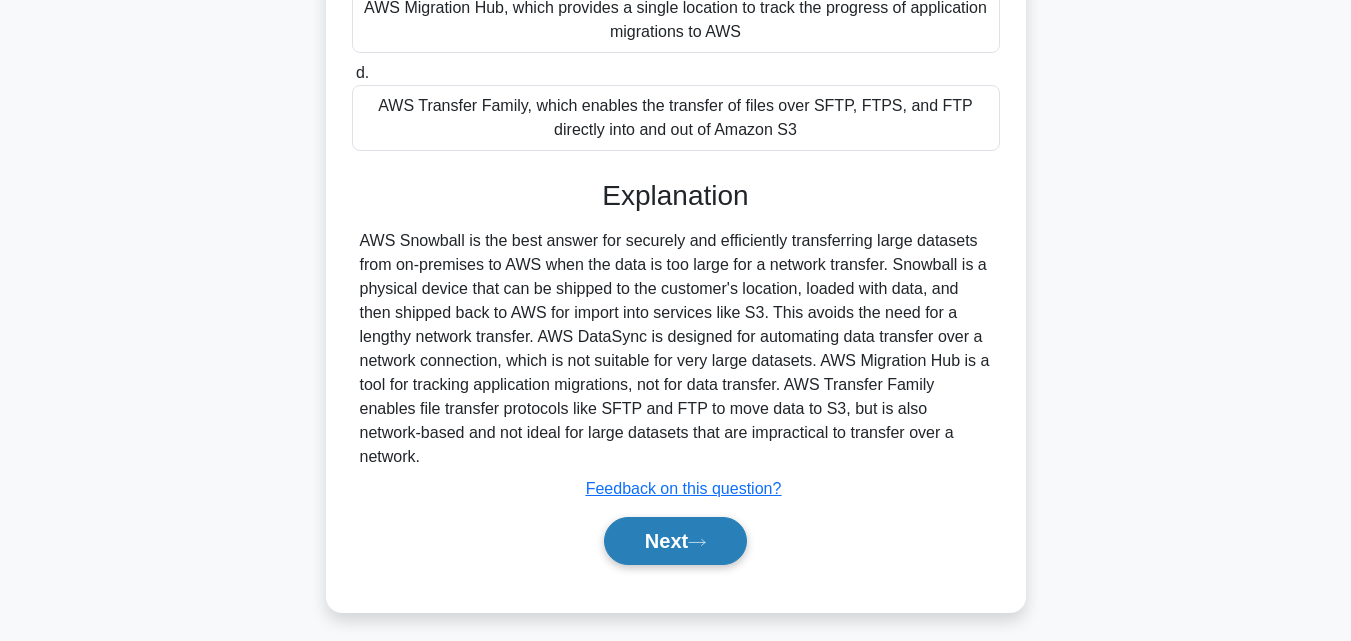 click on "Next" at bounding box center (675, 541) 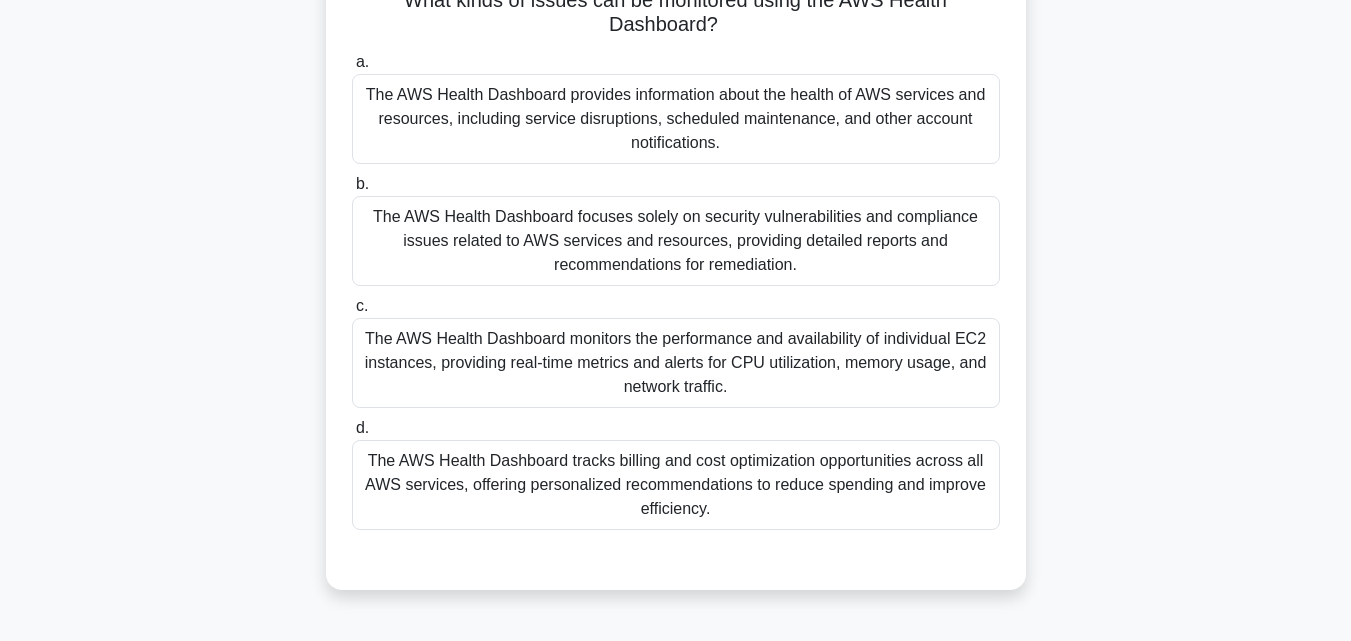 scroll, scrollTop: 39, scrollLeft: 0, axis: vertical 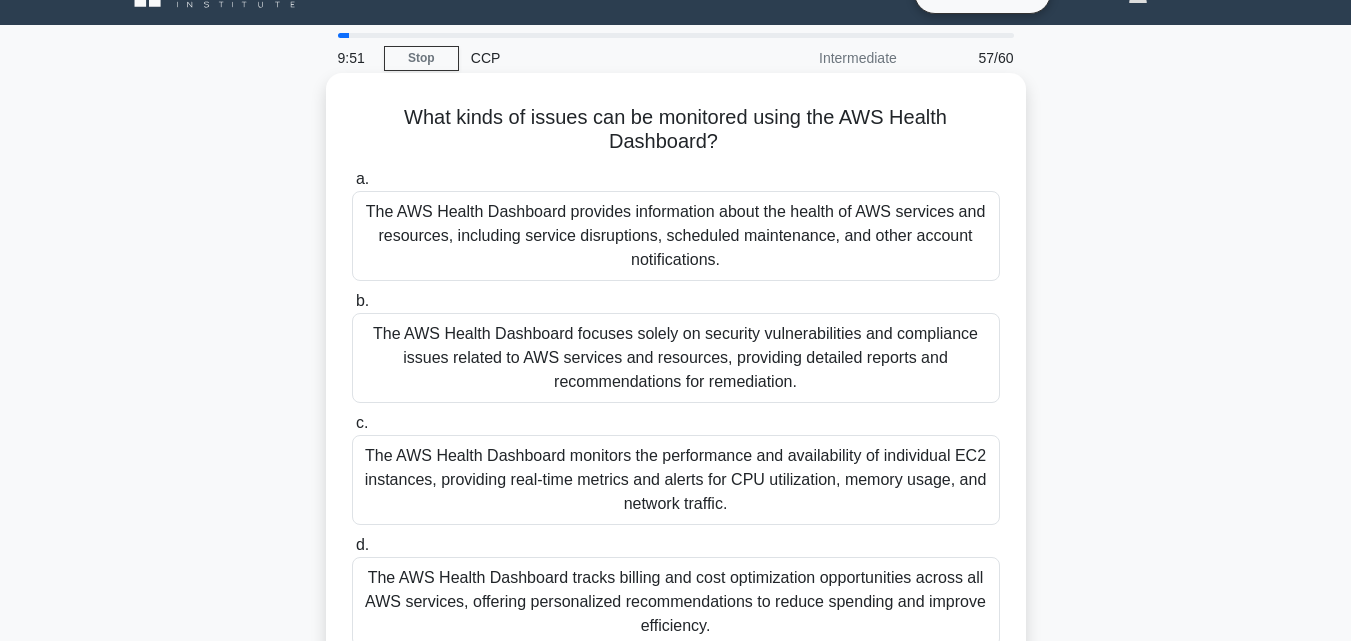 click on "The AWS Health Dashboard provides information about the health of AWS services and resources, including service disruptions, scheduled maintenance, and other account notifications." at bounding box center (676, 236) 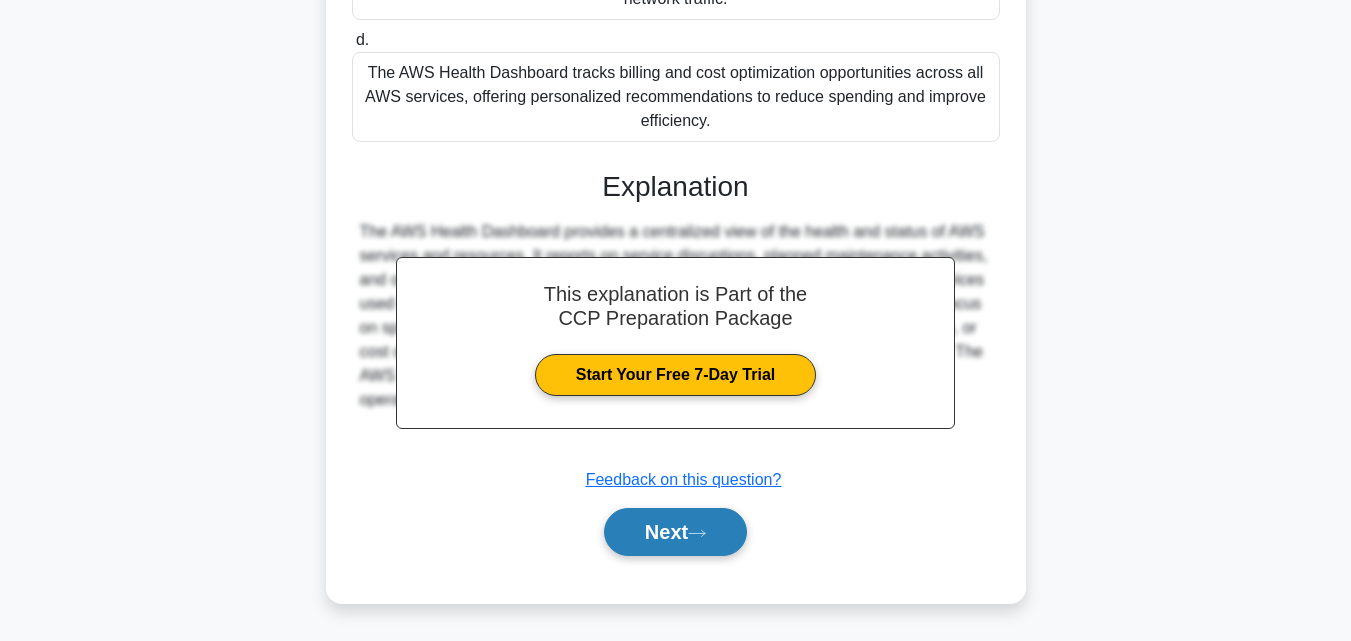 click on "Next" at bounding box center (675, 532) 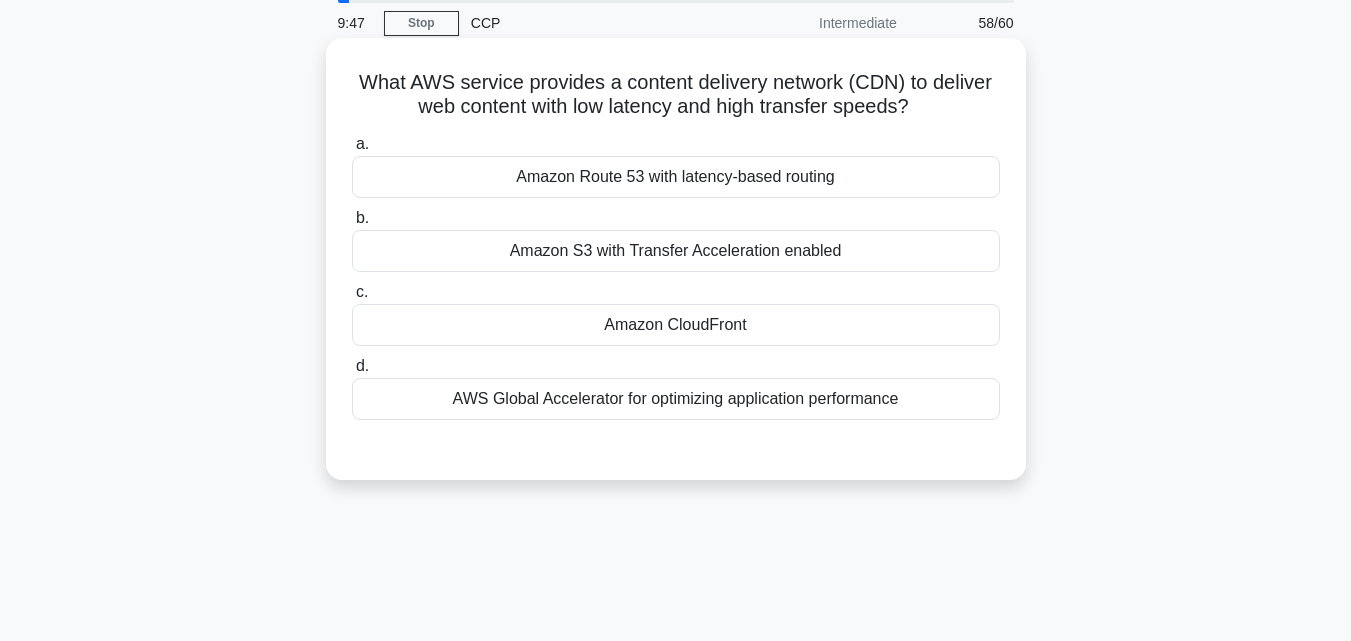 scroll, scrollTop: 39, scrollLeft: 0, axis: vertical 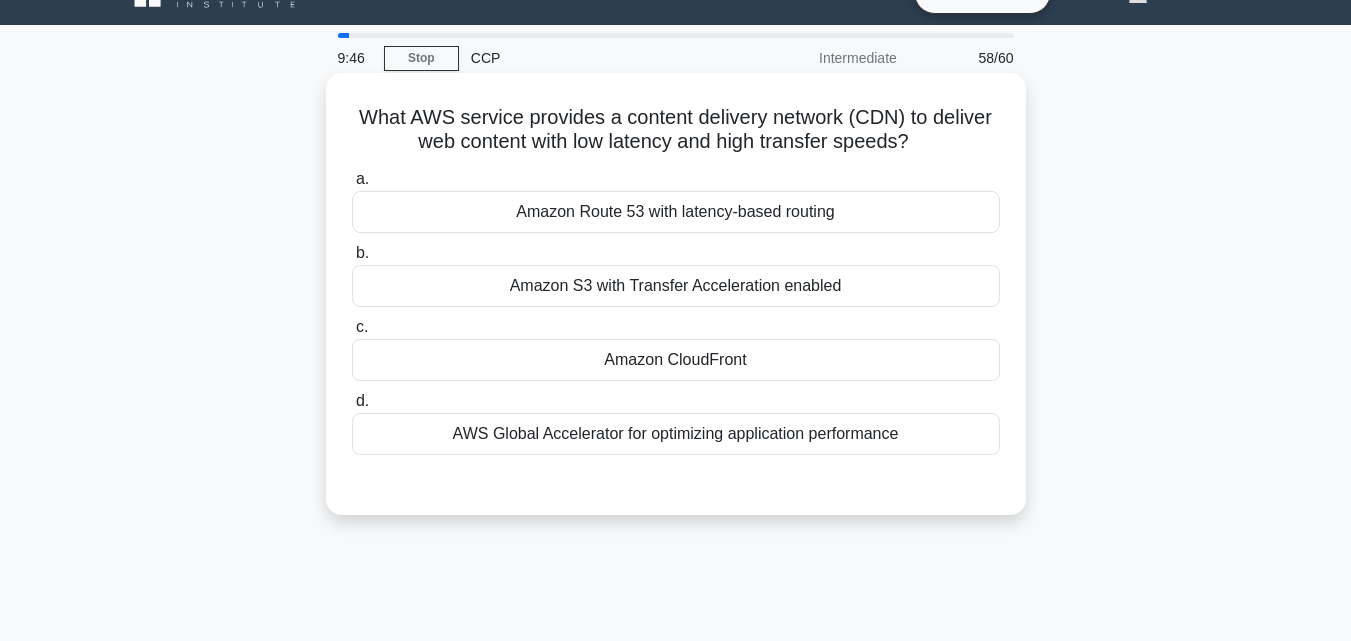 click on "Amazon CloudFront" at bounding box center (676, 360) 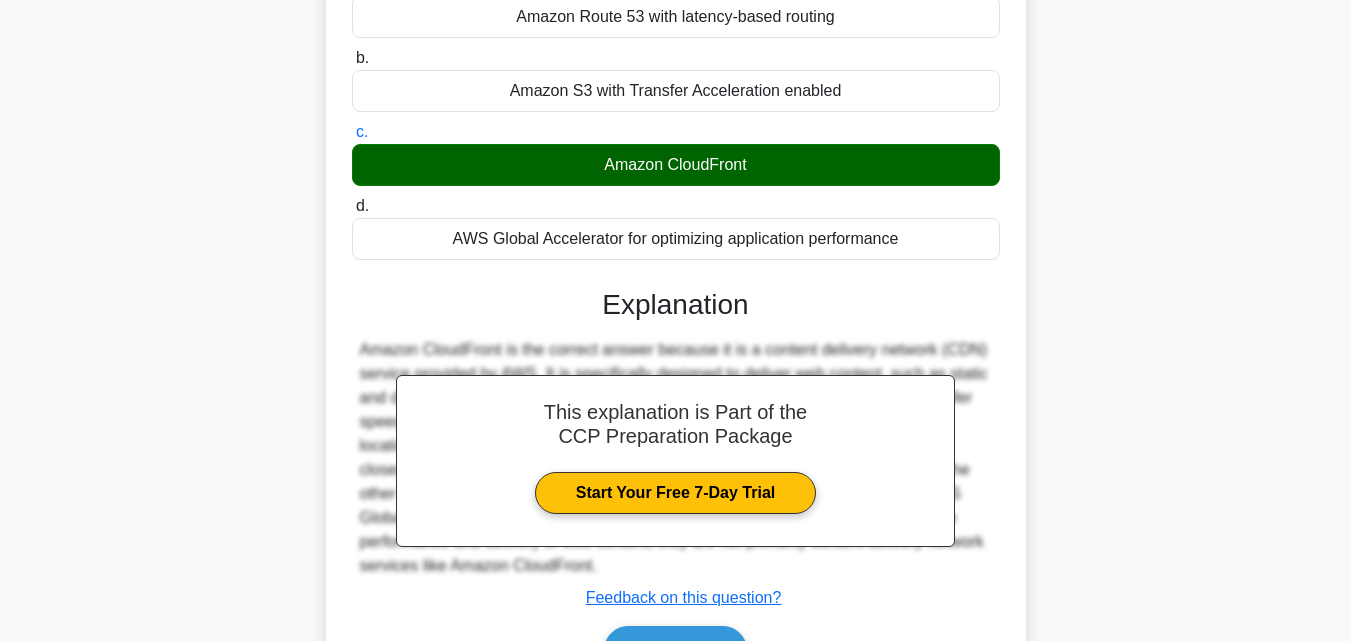 scroll, scrollTop: 439, scrollLeft: 0, axis: vertical 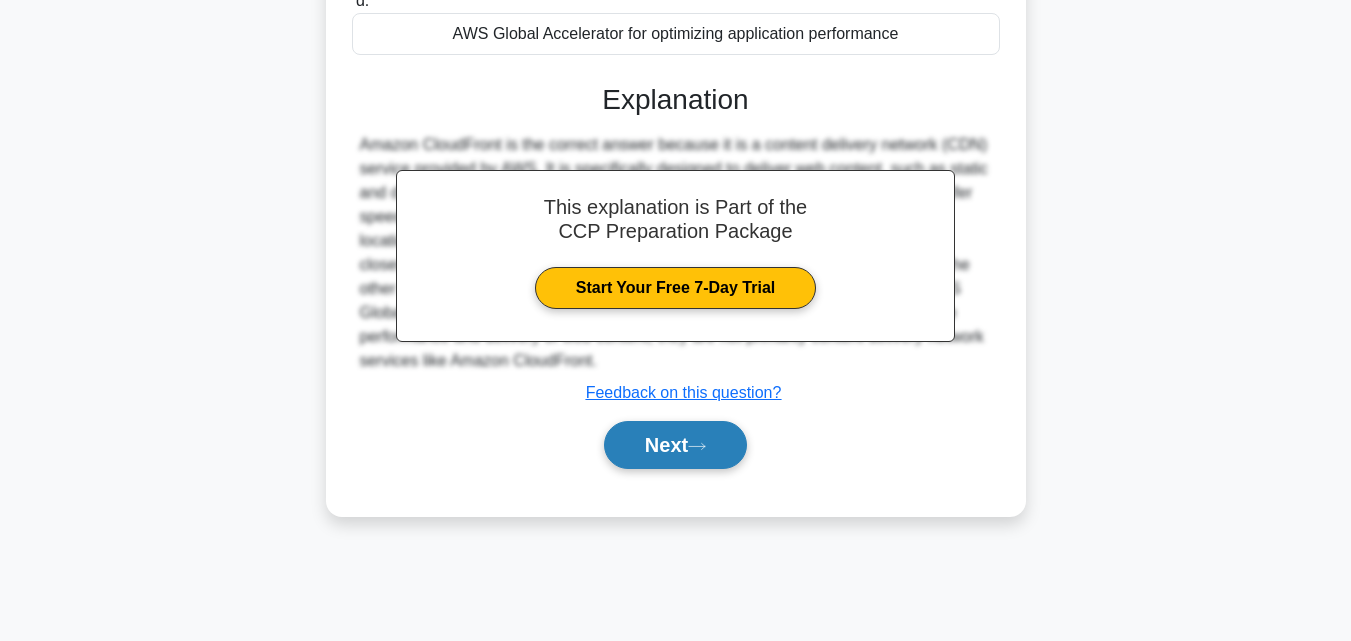 click on "Next" at bounding box center [675, 445] 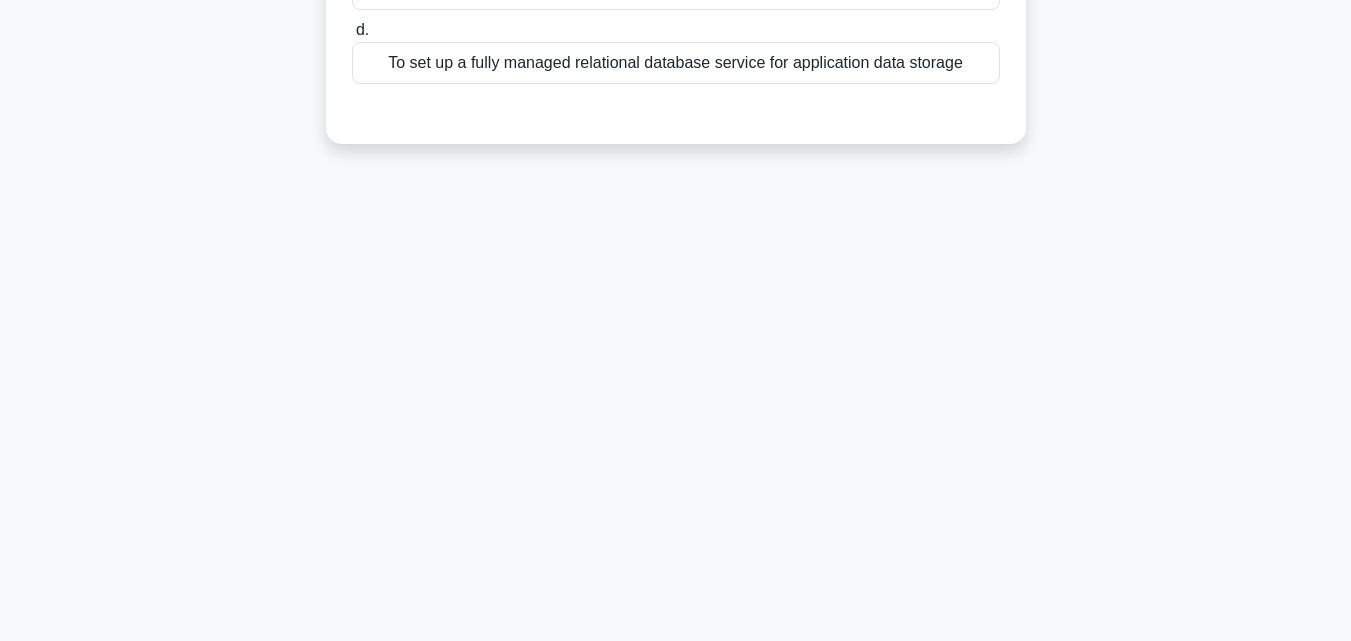 scroll, scrollTop: 139, scrollLeft: 0, axis: vertical 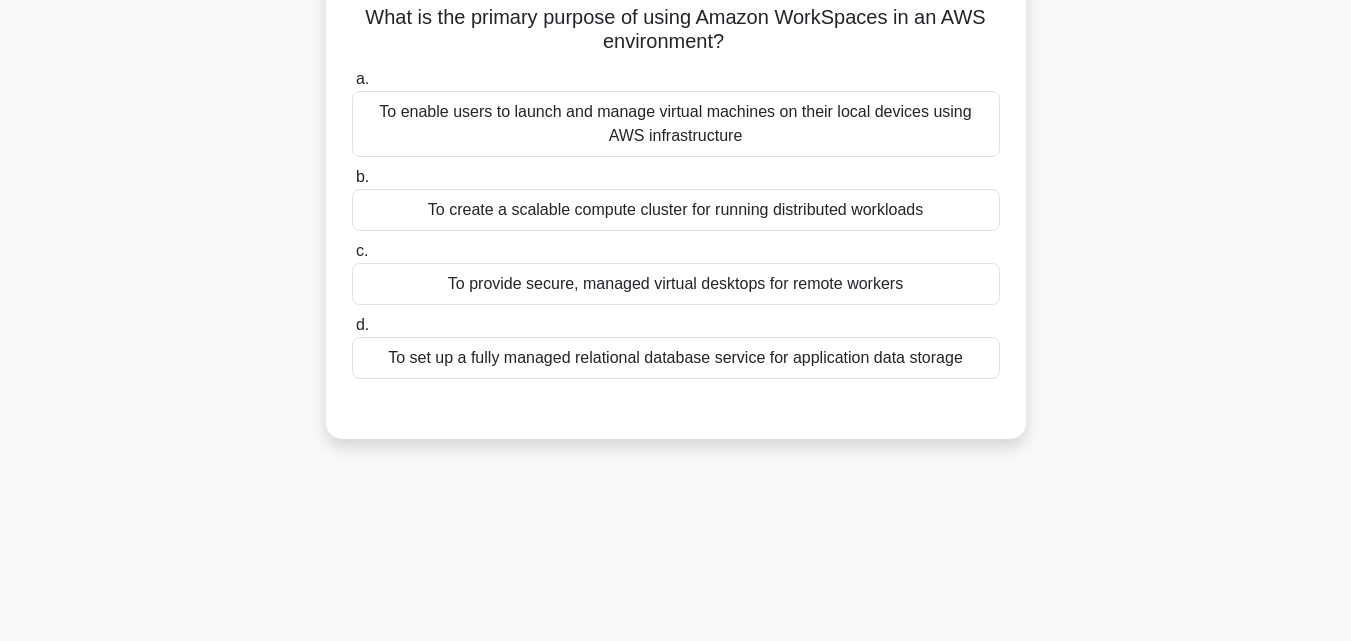 click on "To provide secure, managed virtual desktops for remote workers" at bounding box center [676, 284] 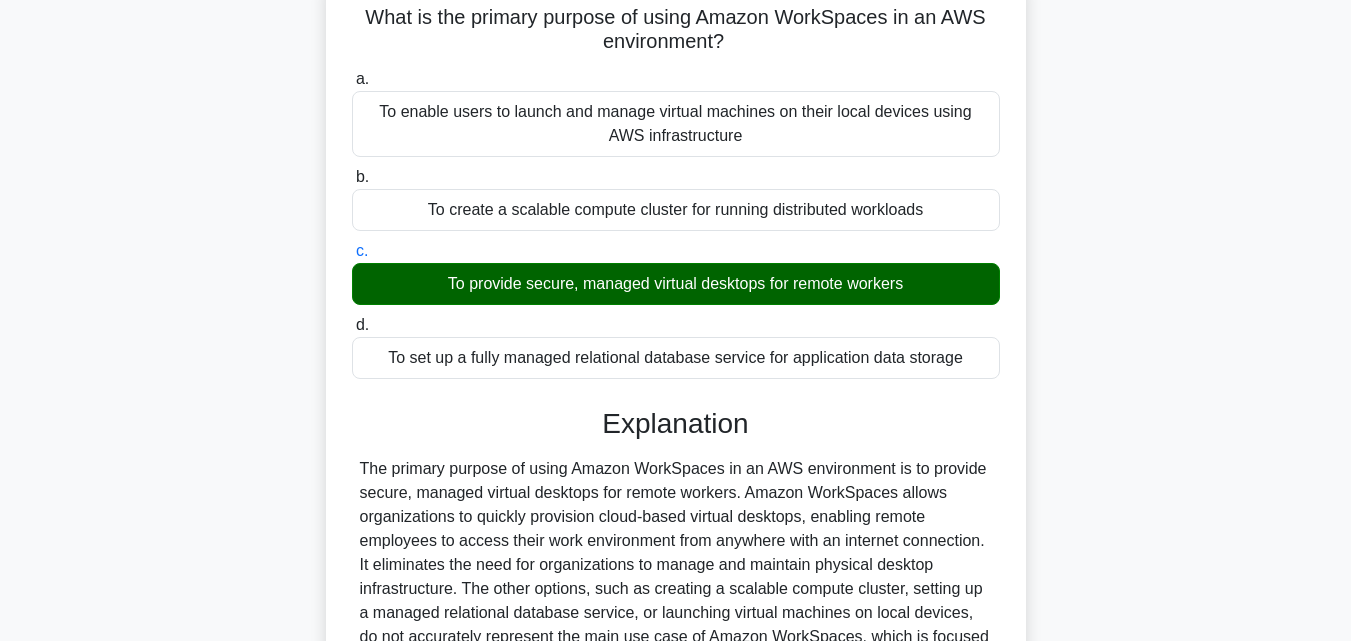 scroll, scrollTop: 439, scrollLeft: 0, axis: vertical 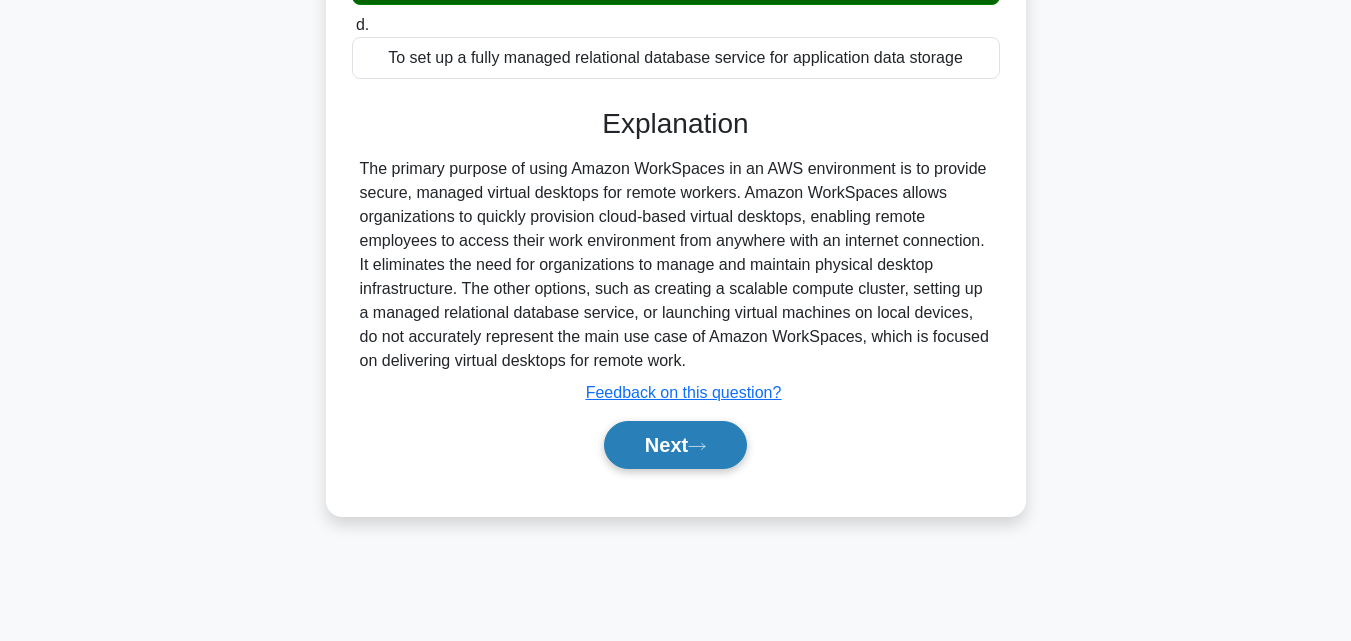 click on "Next" at bounding box center (675, 445) 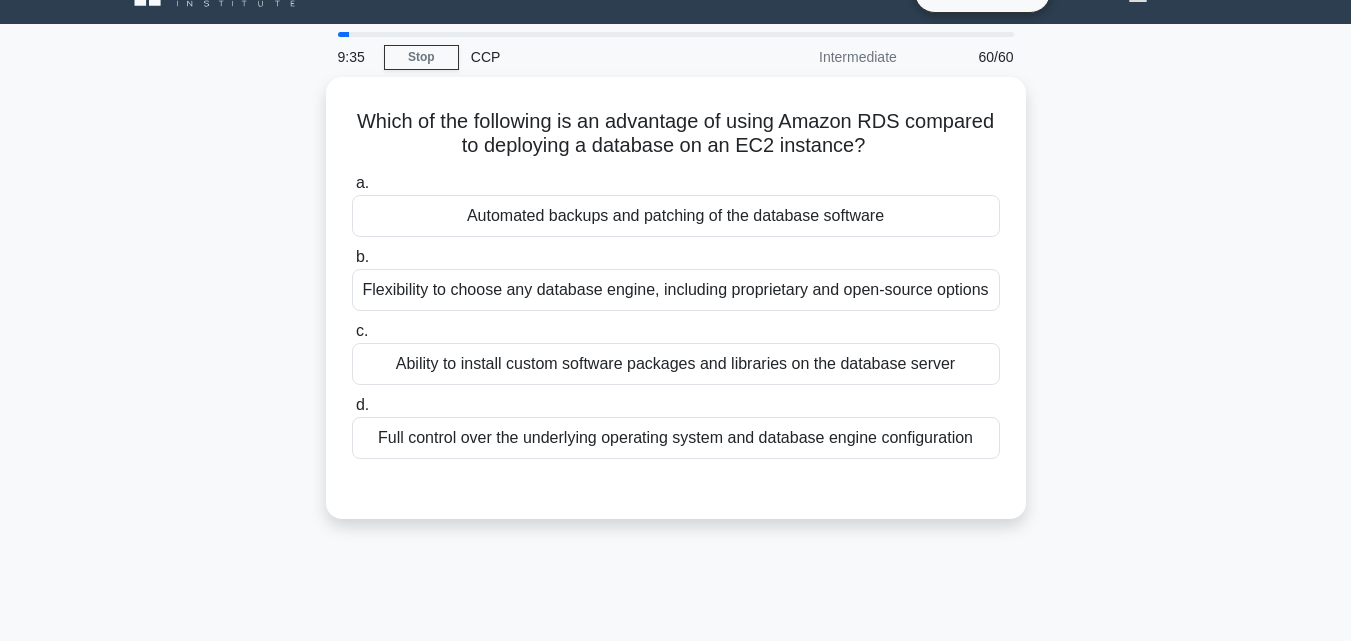 scroll, scrollTop: 39, scrollLeft: 0, axis: vertical 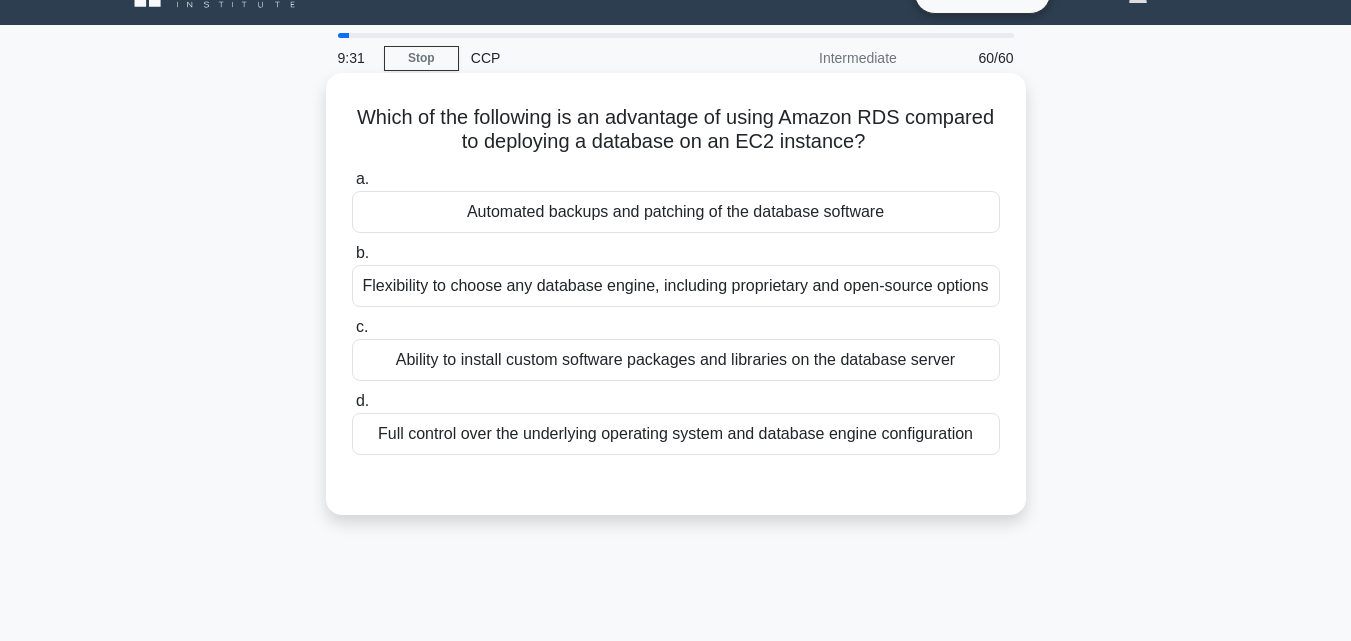 click on "Automated backups and patching of the database software" at bounding box center (676, 212) 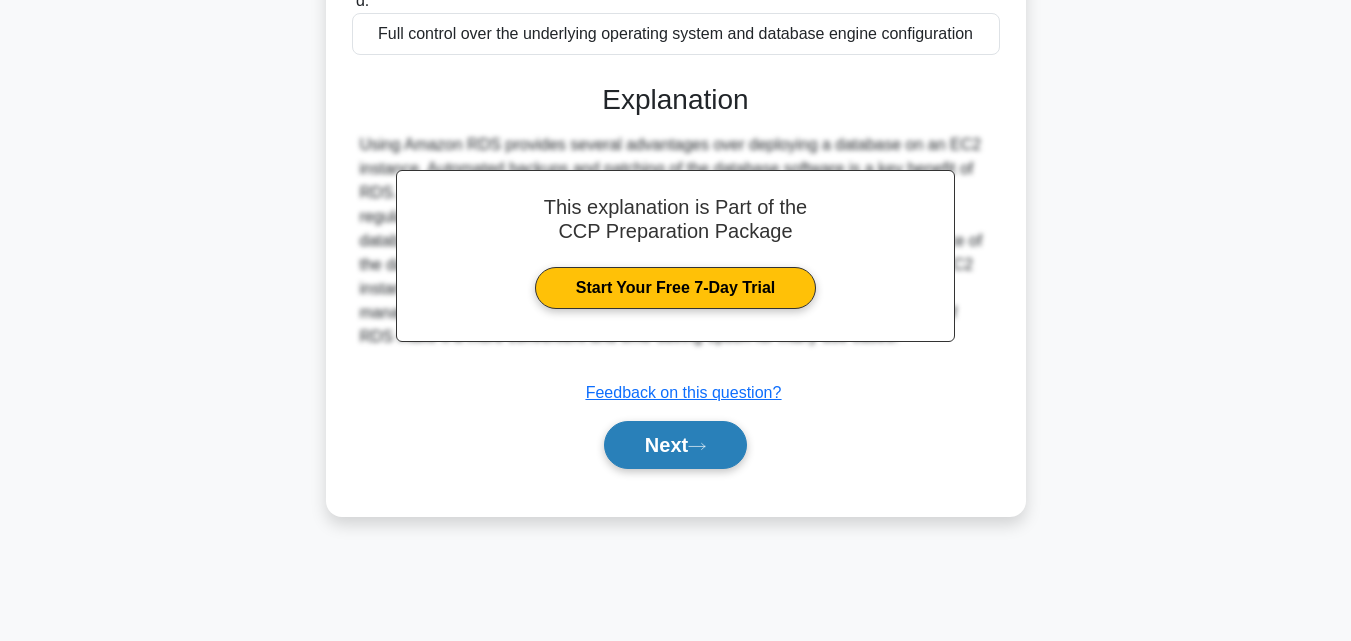 click on "Next" at bounding box center (675, 445) 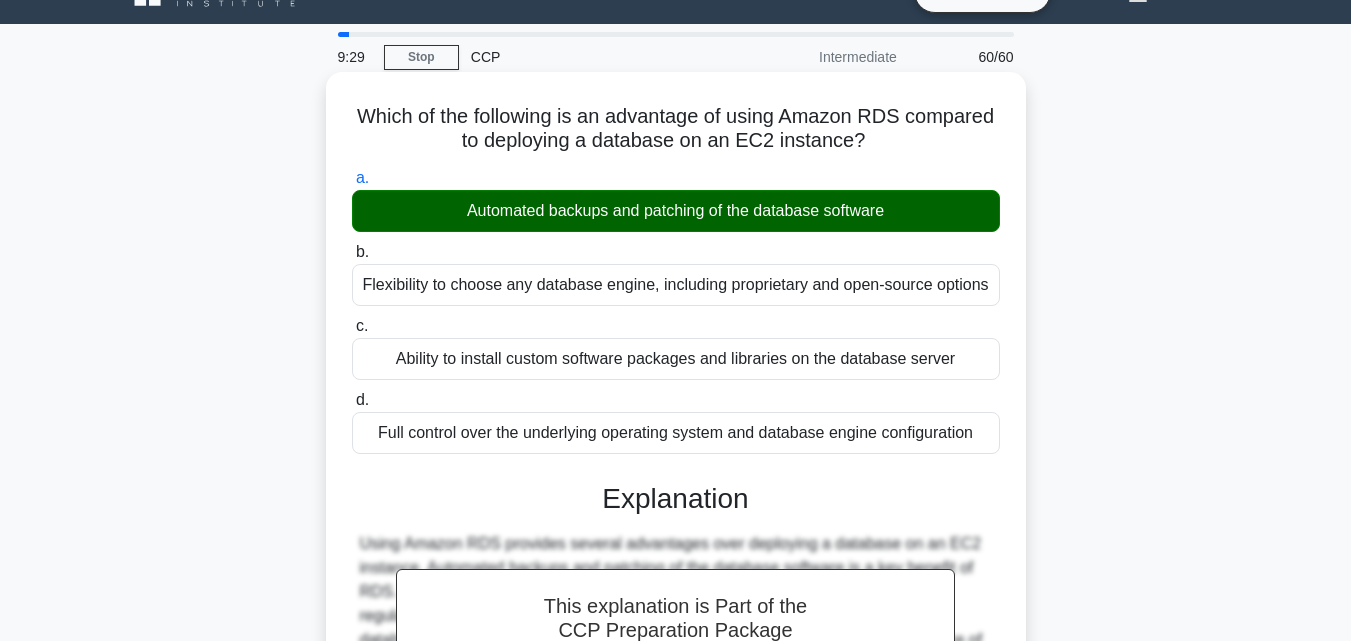 scroll, scrollTop: 39, scrollLeft: 0, axis: vertical 